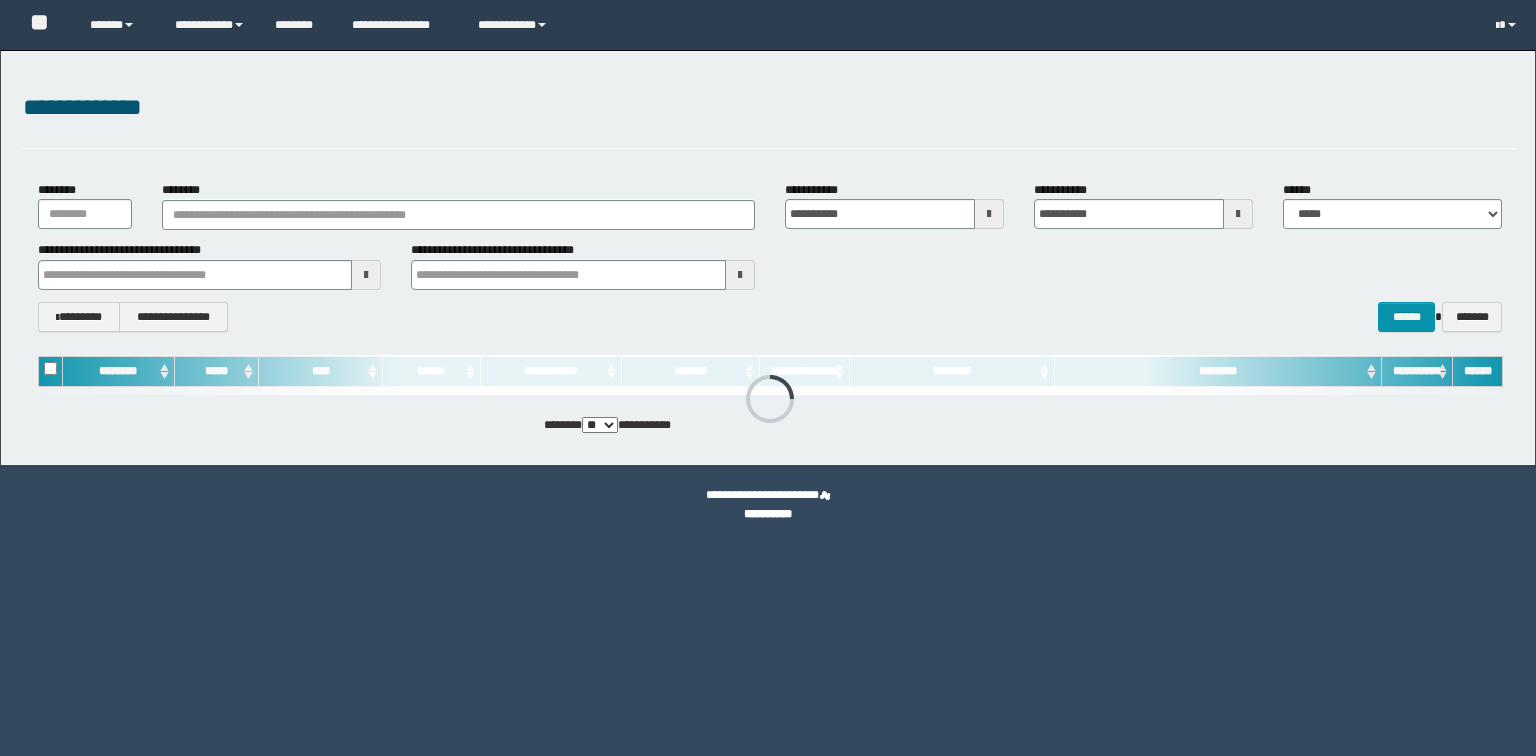 scroll, scrollTop: 0, scrollLeft: 0, axis: both 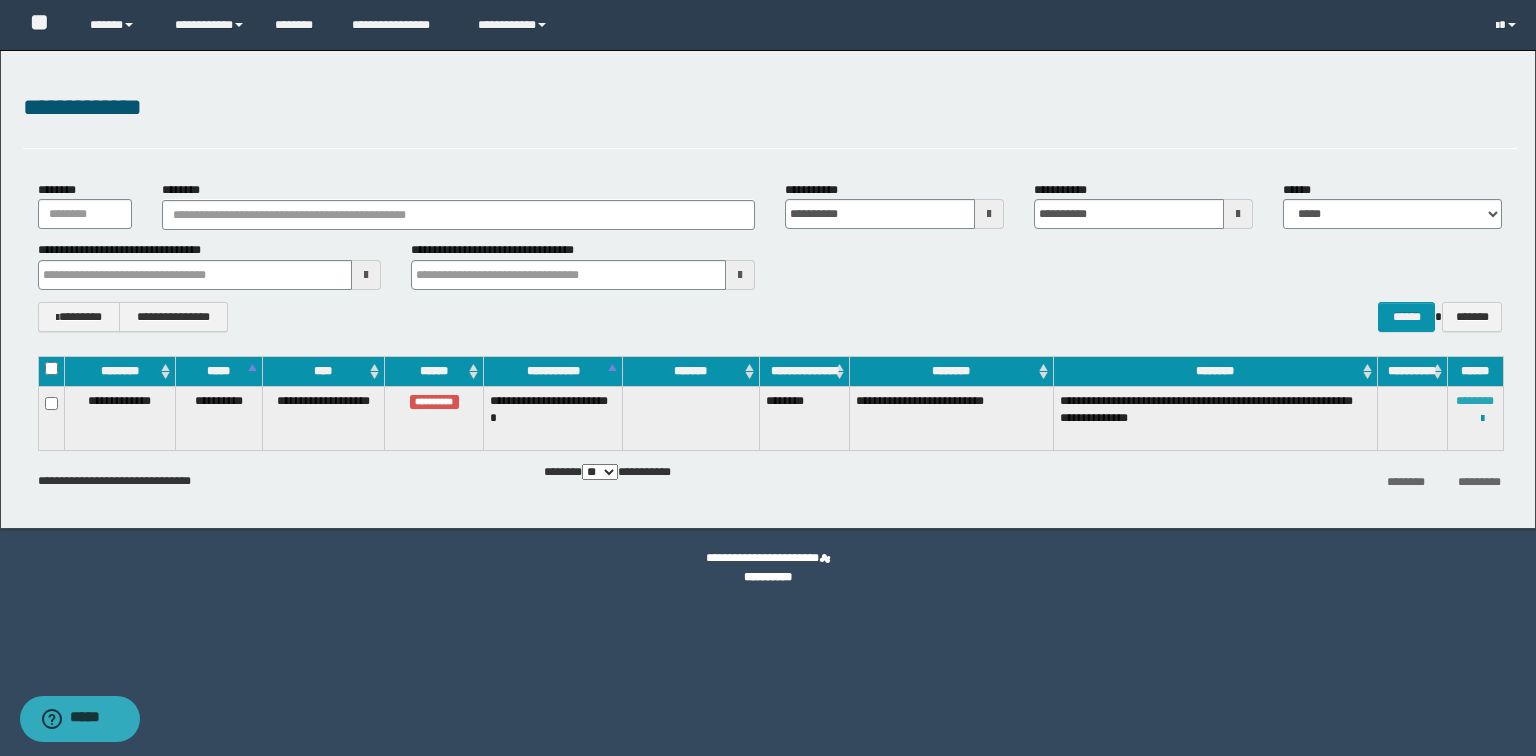 click on "********" at bounding box center [1475, 401] 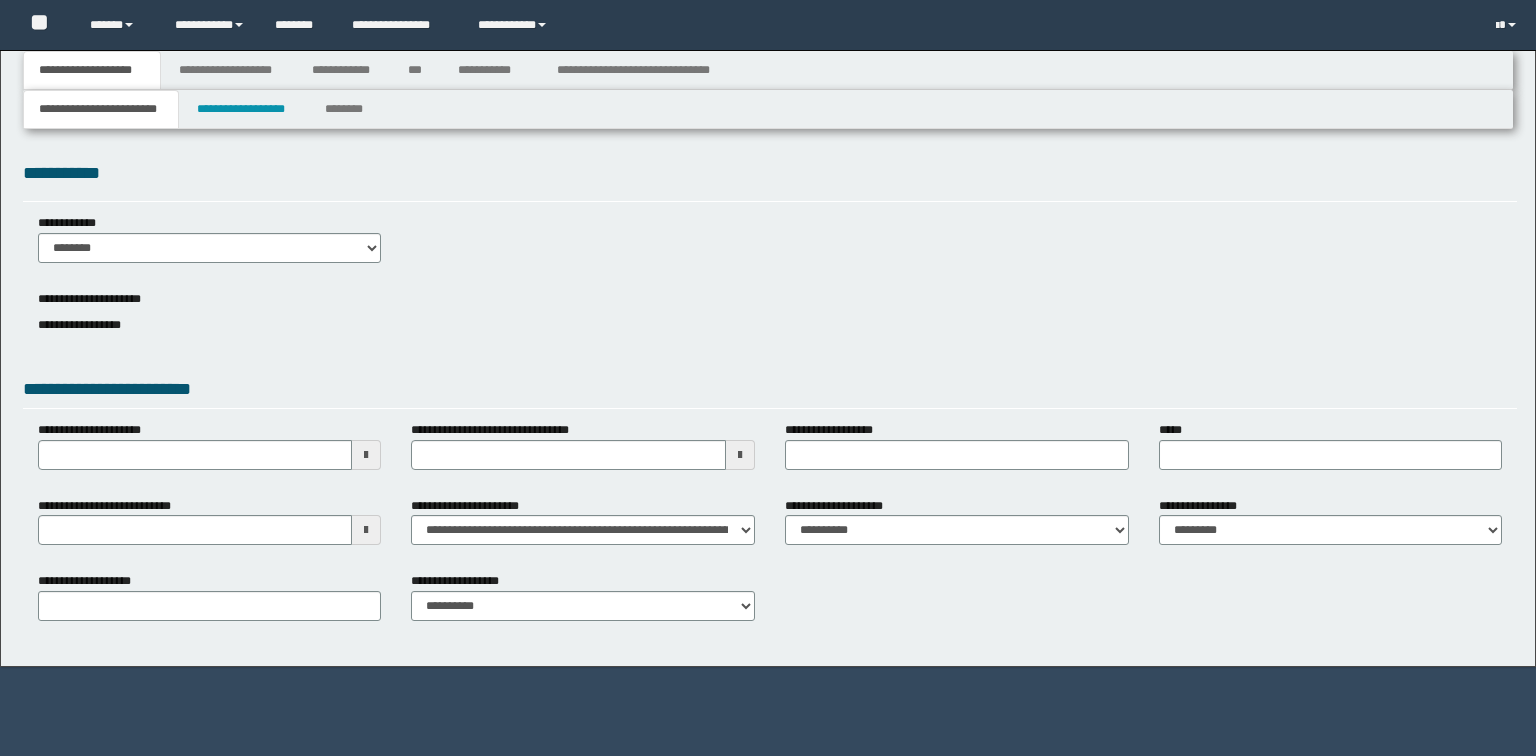 type 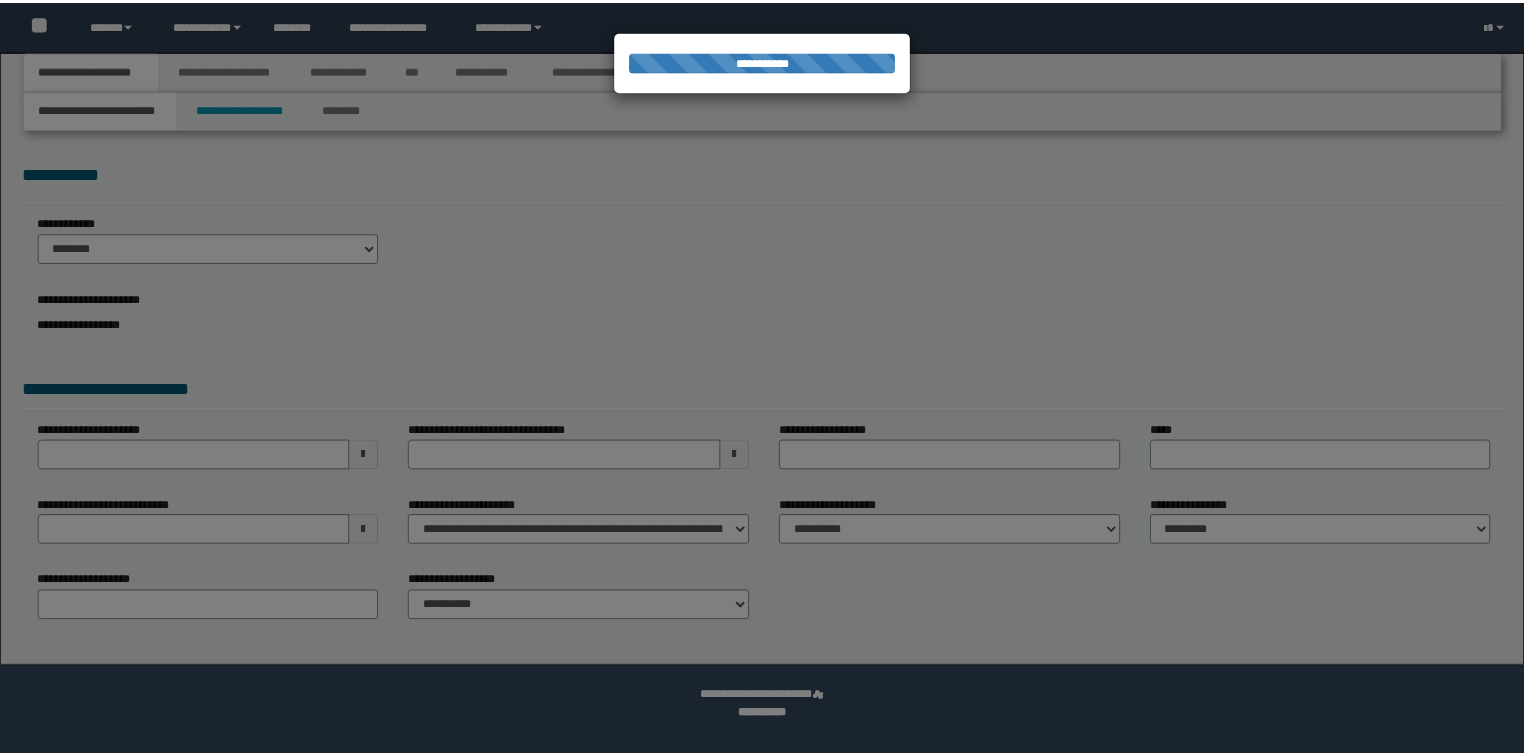 scroll, scrollTop: 0, scrollLeft: 0, axis: both 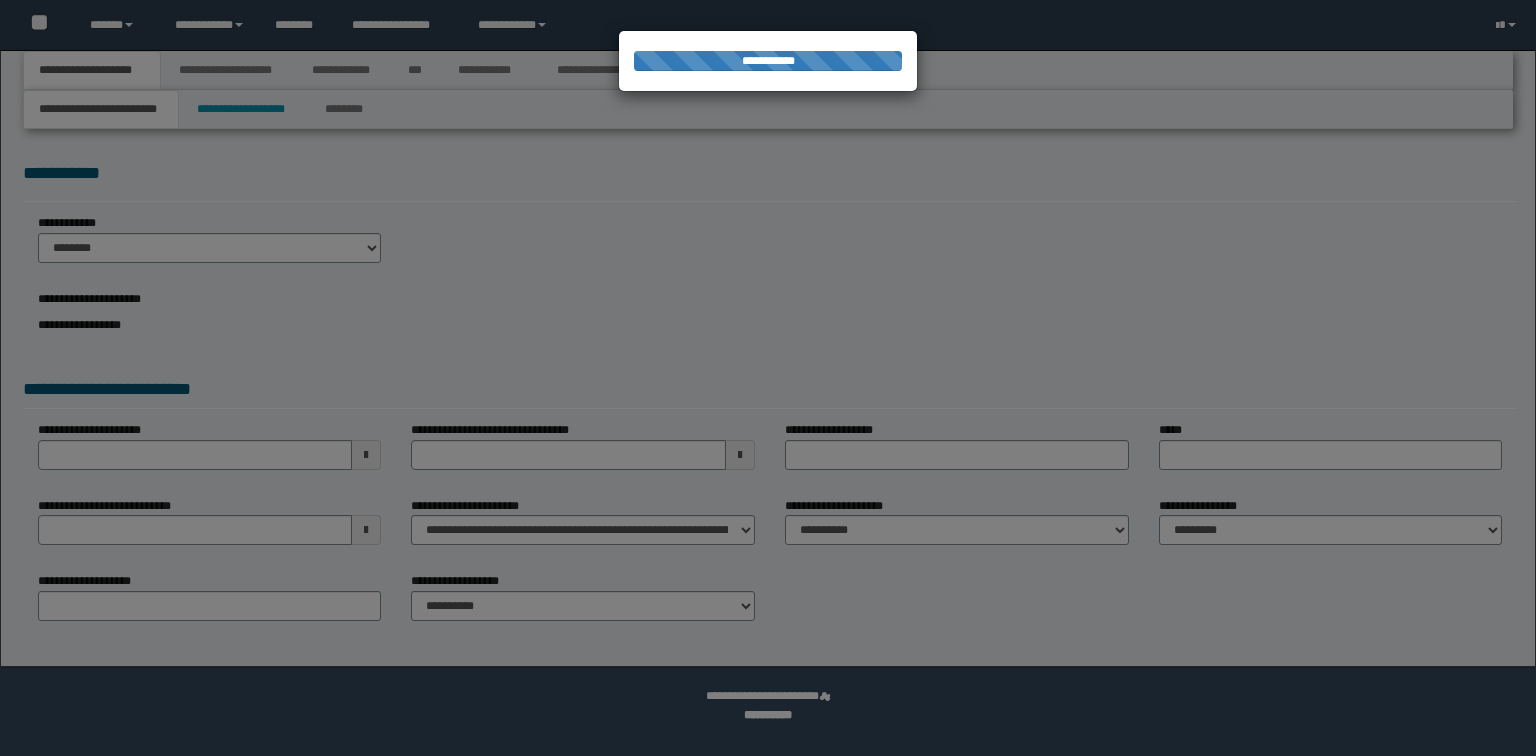select on "*" 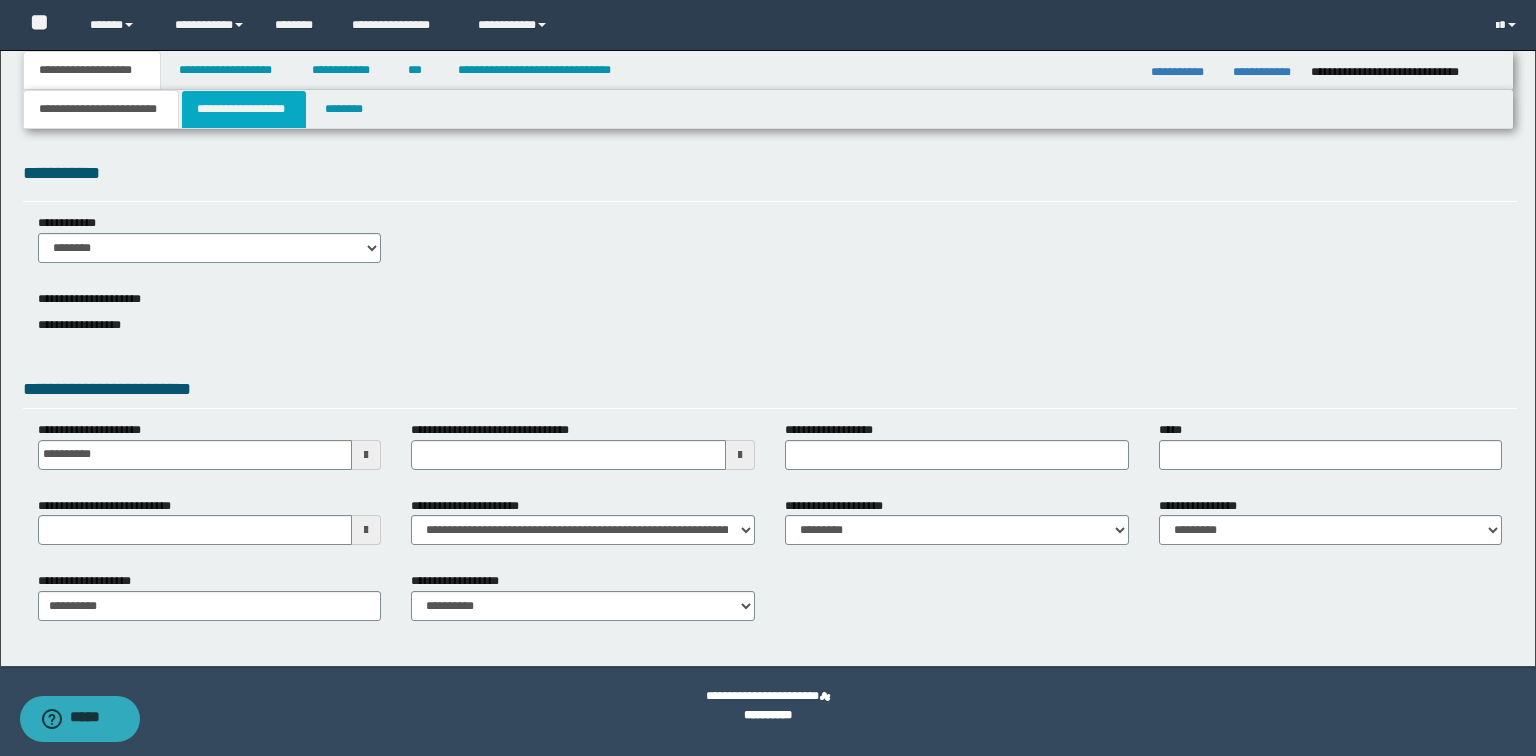 click on "**********" at bounding box center (244, 109) 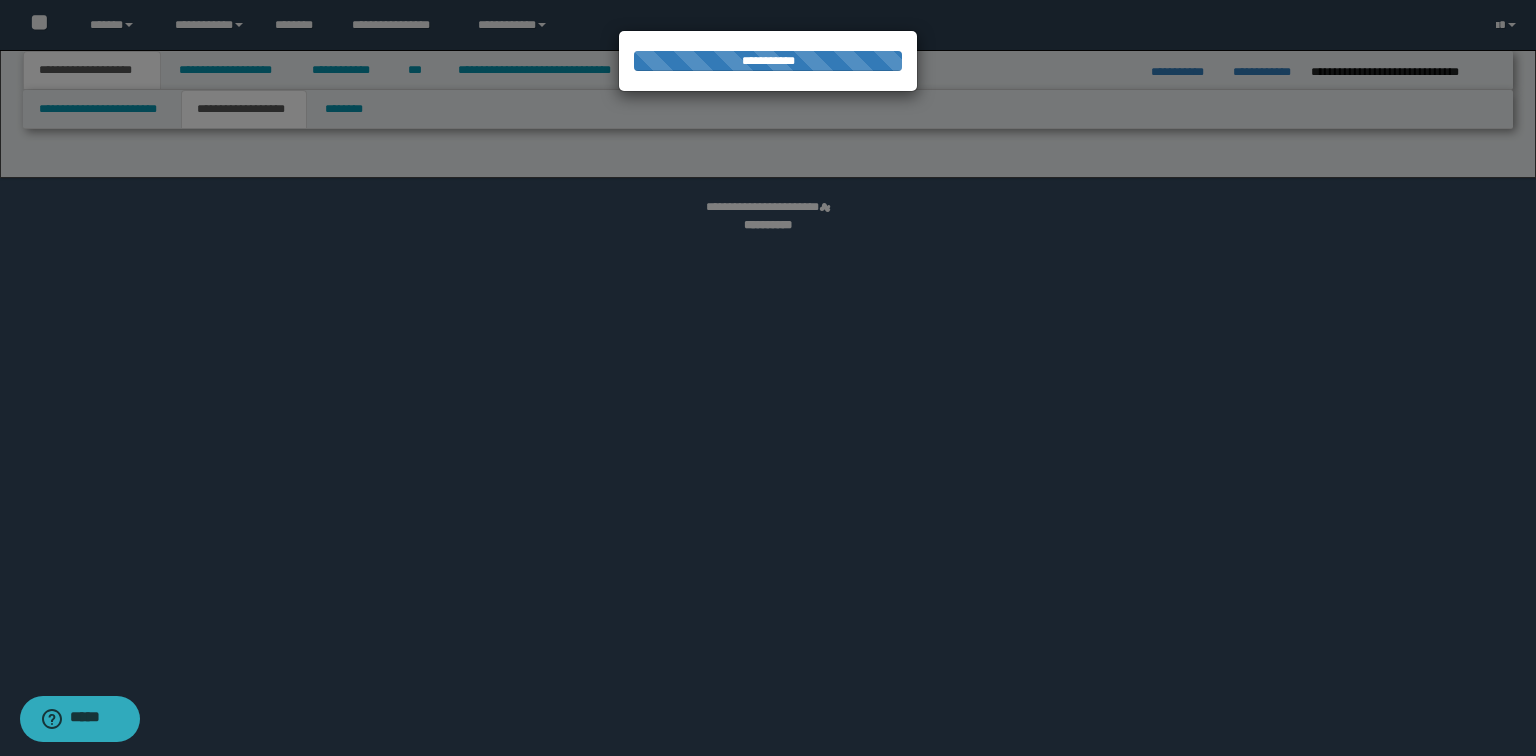 select on "*" 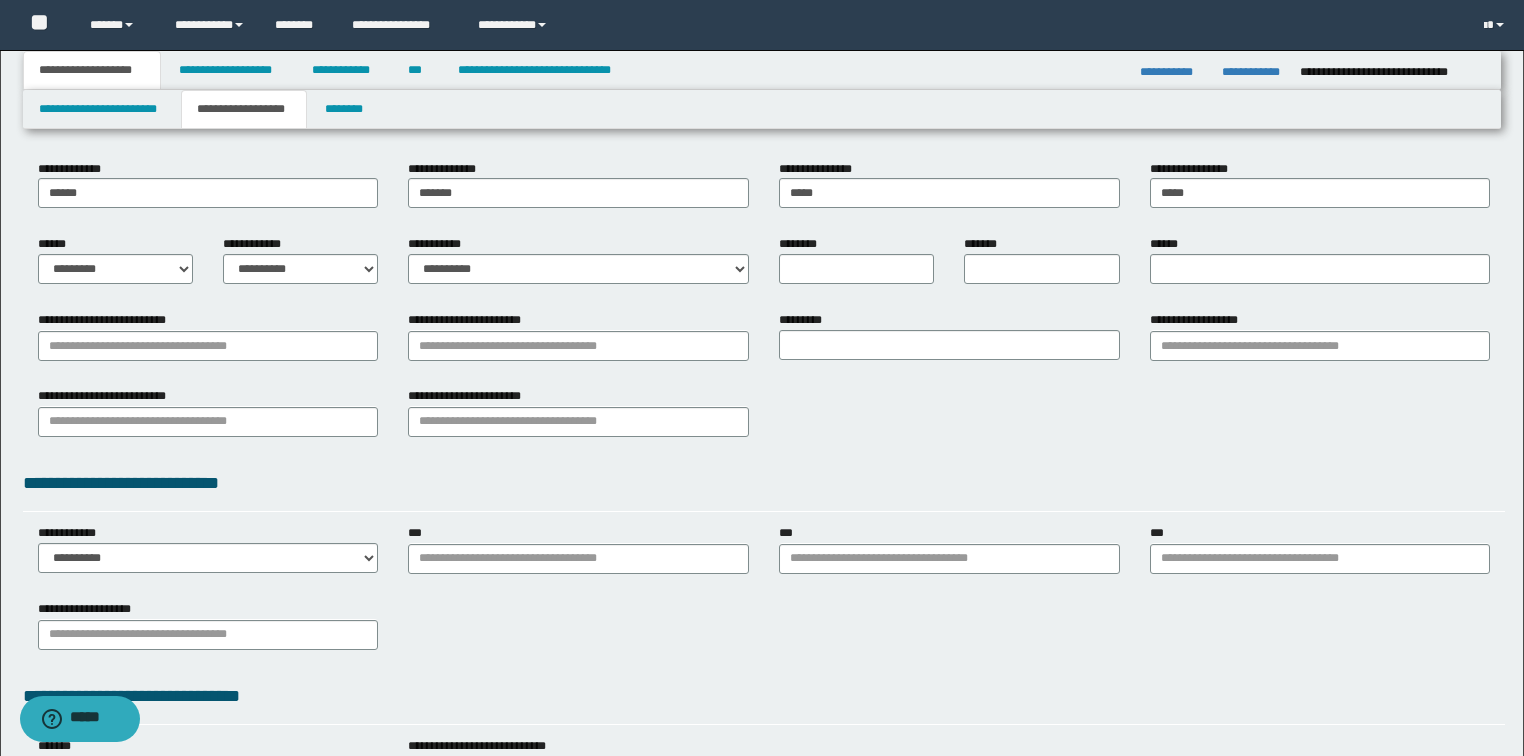 scroll, scrollTop: 350, scrollLeft: 0, axis: vertical 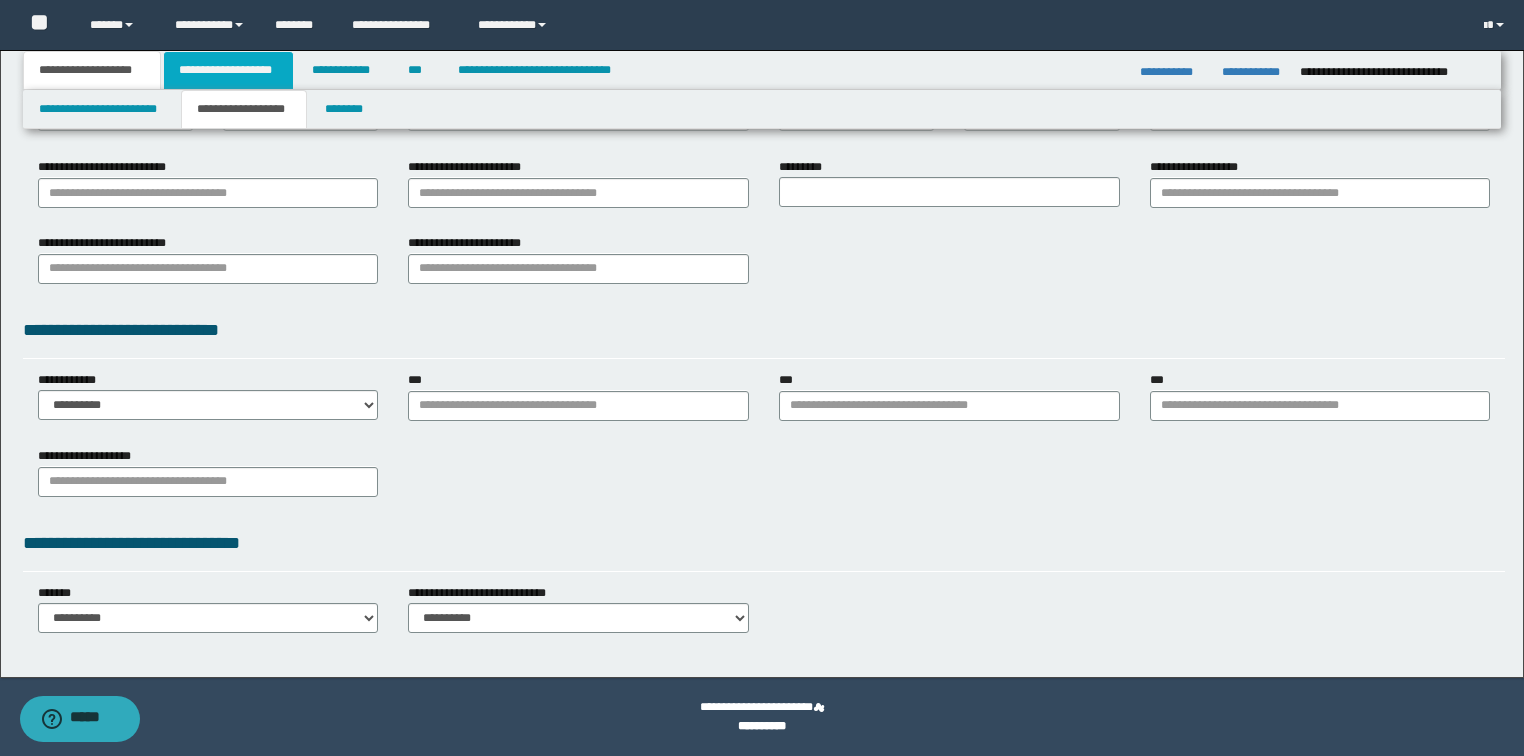 click on "**********" at bounding box center (228, 70) 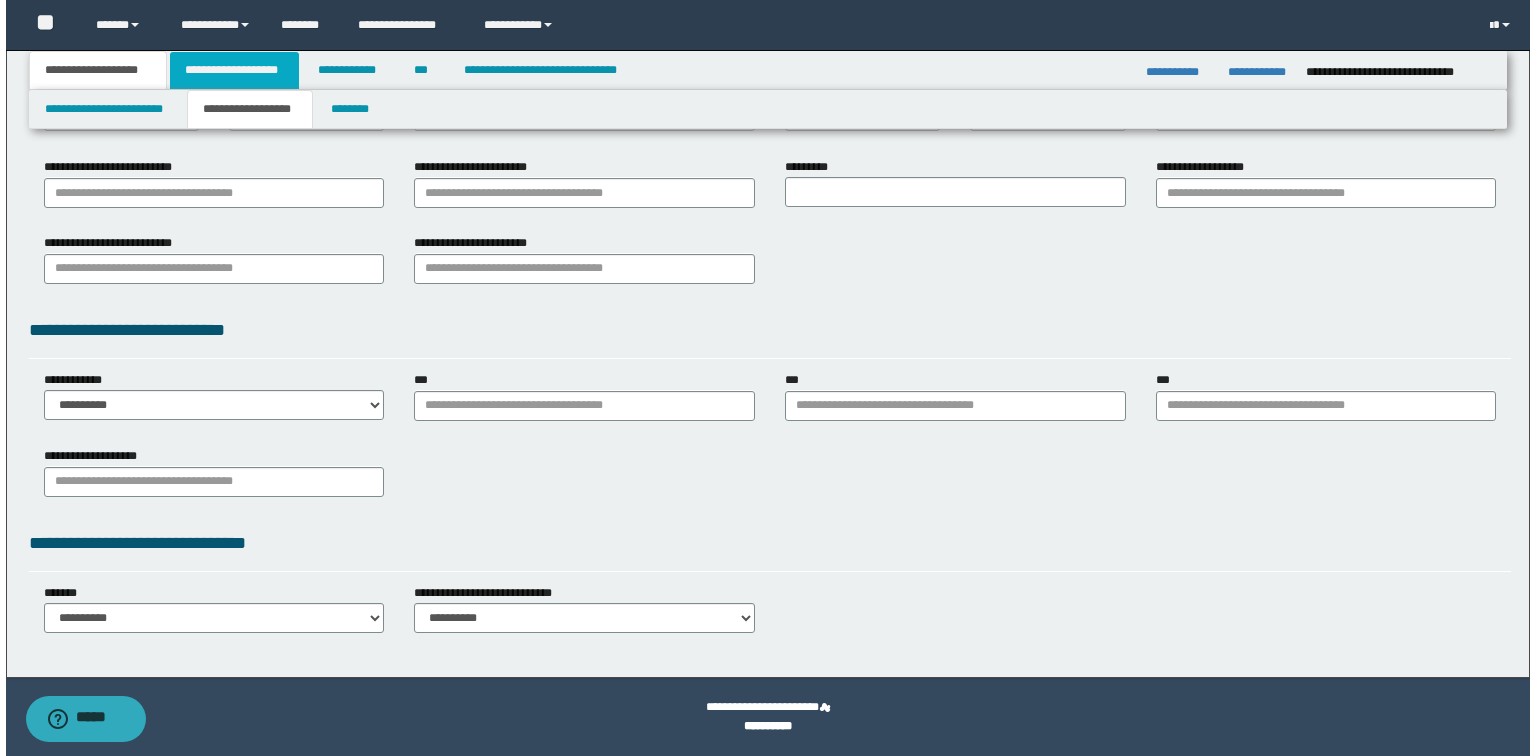 scroll, scrollTop: 0, scrollLeft: 0, axis: both 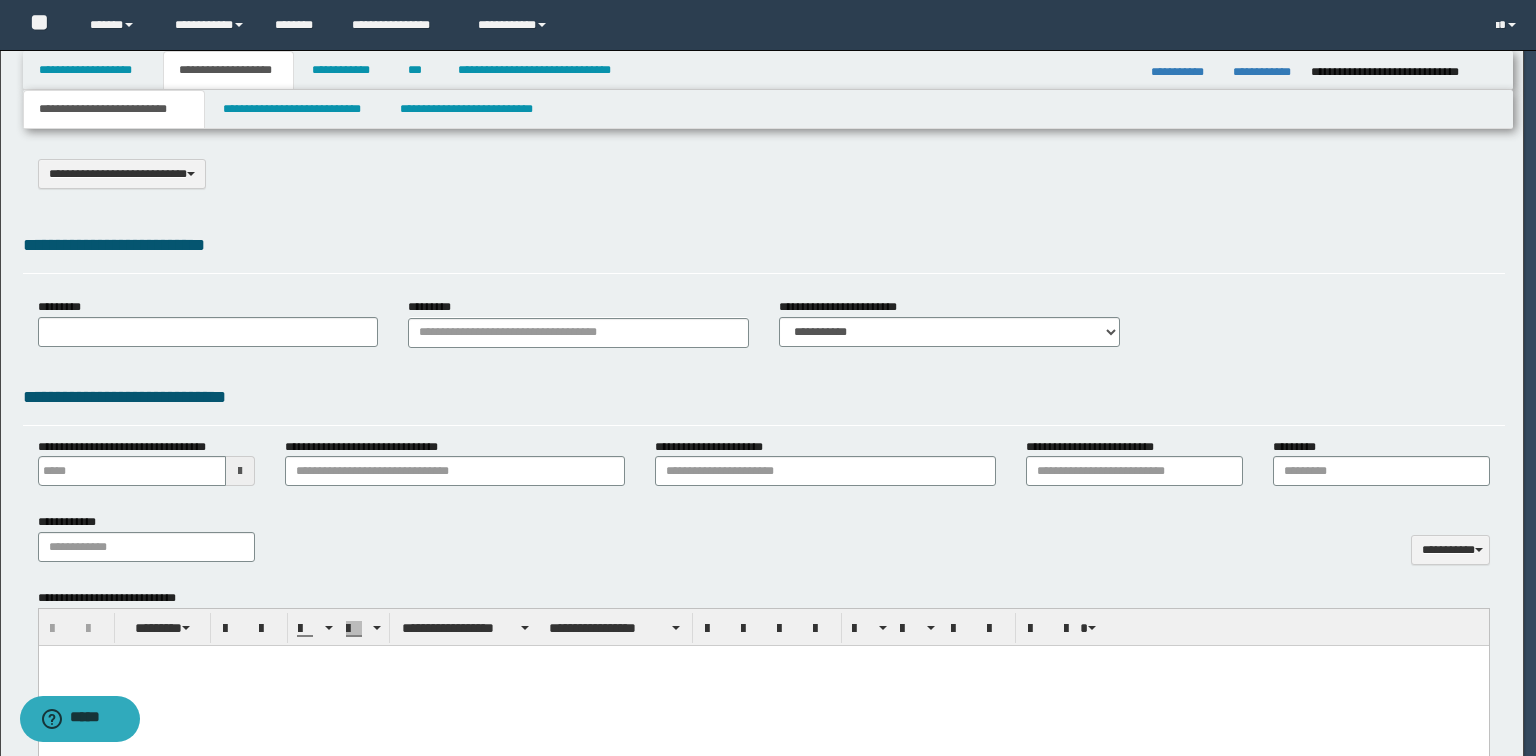 select on "*" 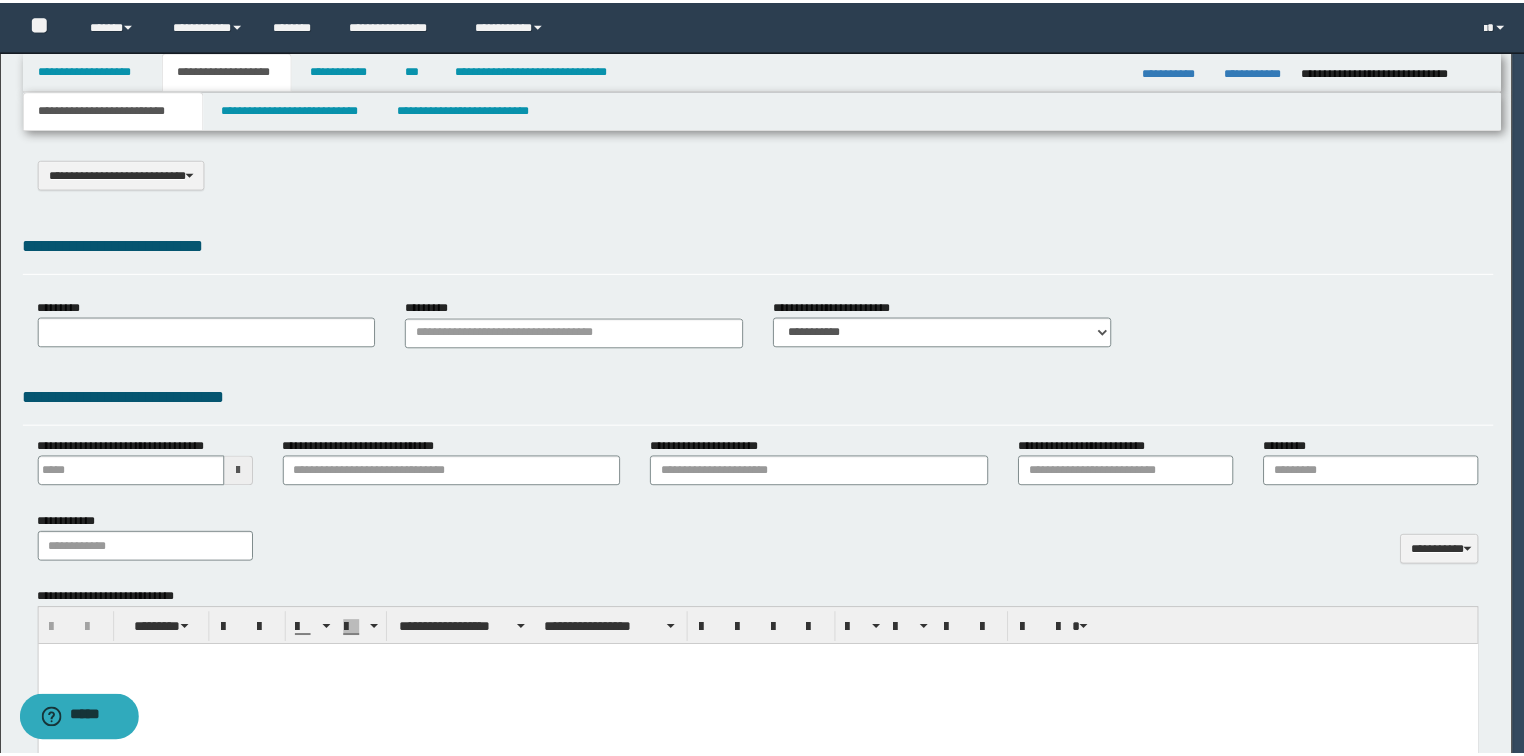 scroll, scrollTop: 0, scrollLeft: 0, axis: both 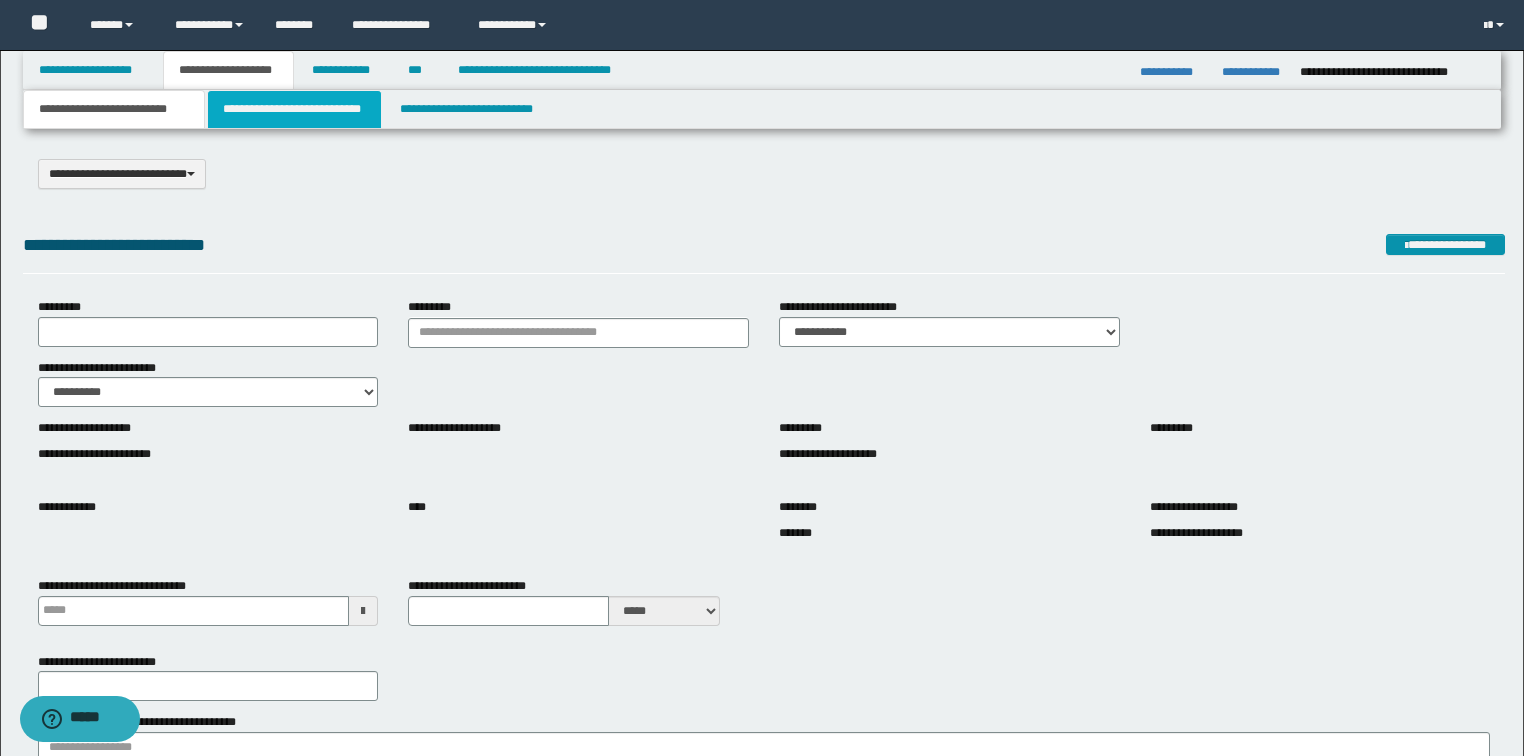 click on "**********" at bounding box center (294, 109) 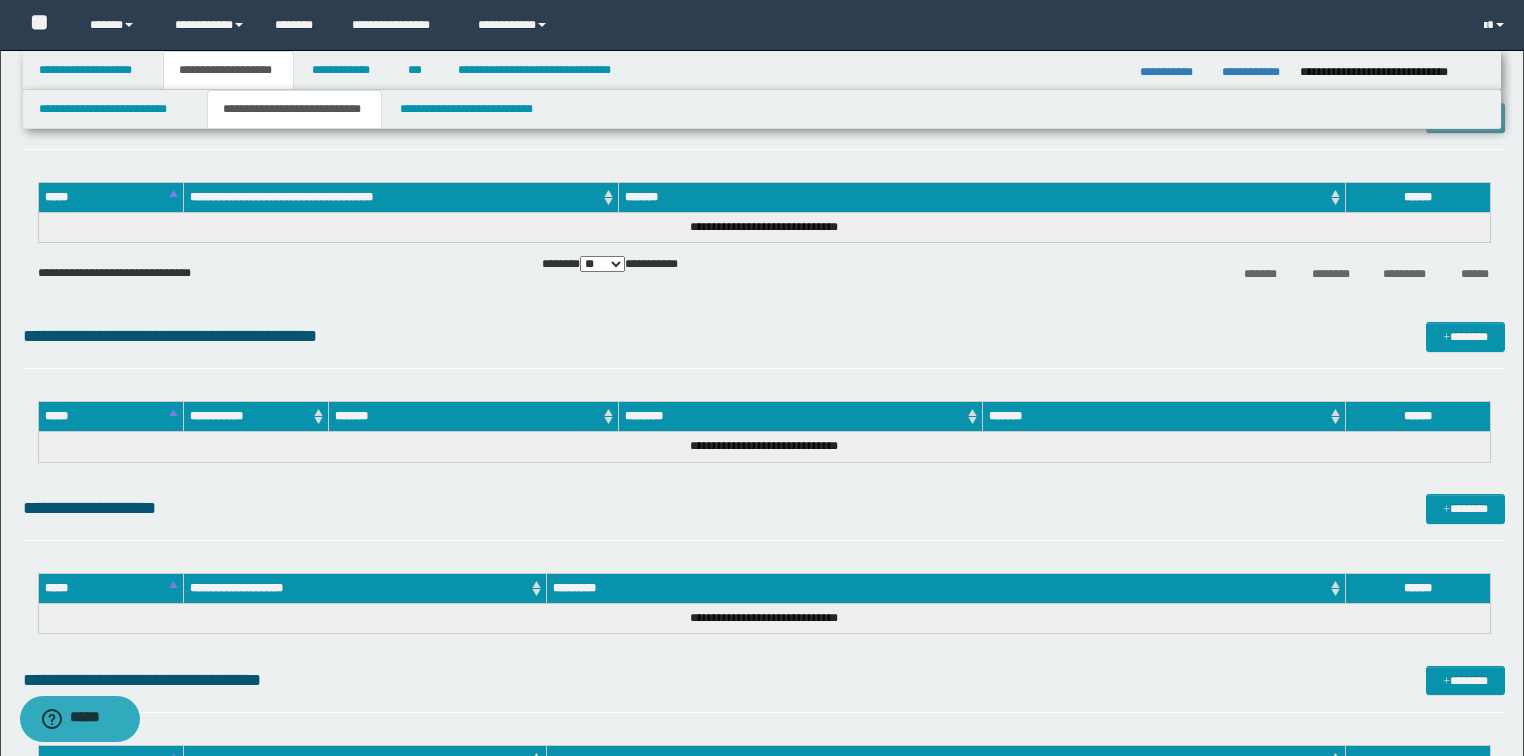 scroll, scrollTop: 0, scrollLeft: 0, axis: both 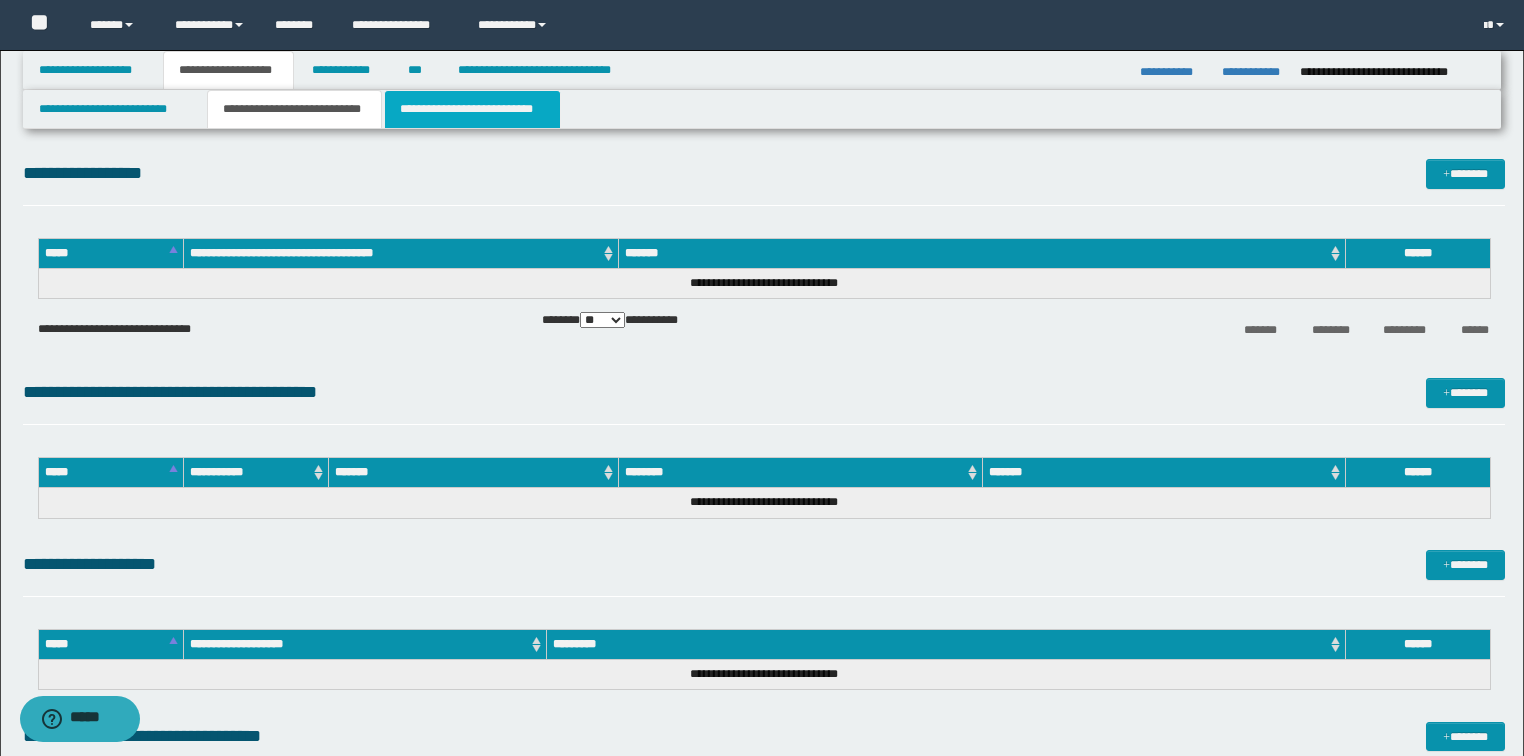 click on "**********" at bounding box center (472, 109) 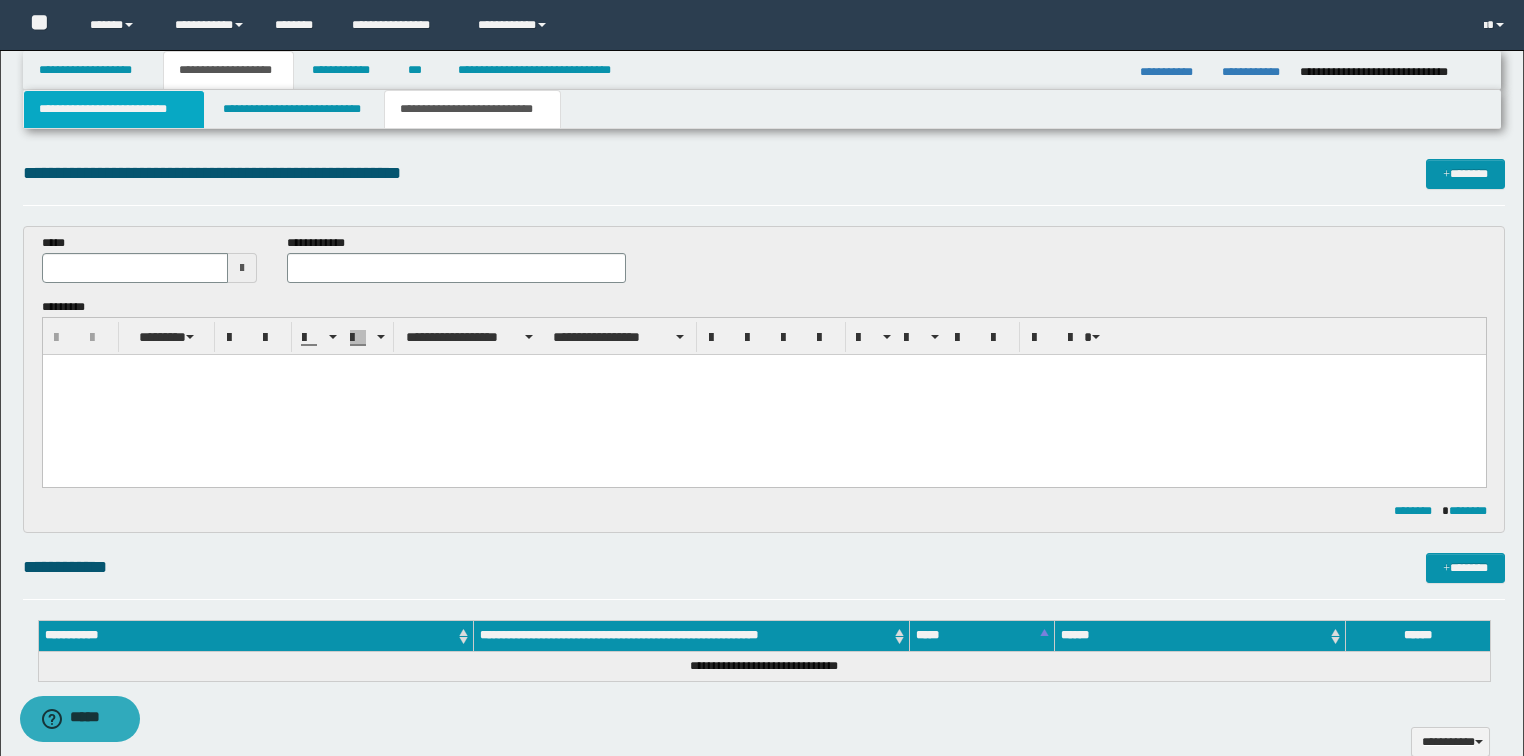 scroll, scrollTop: 0, scrollLeft: 0, axis: both 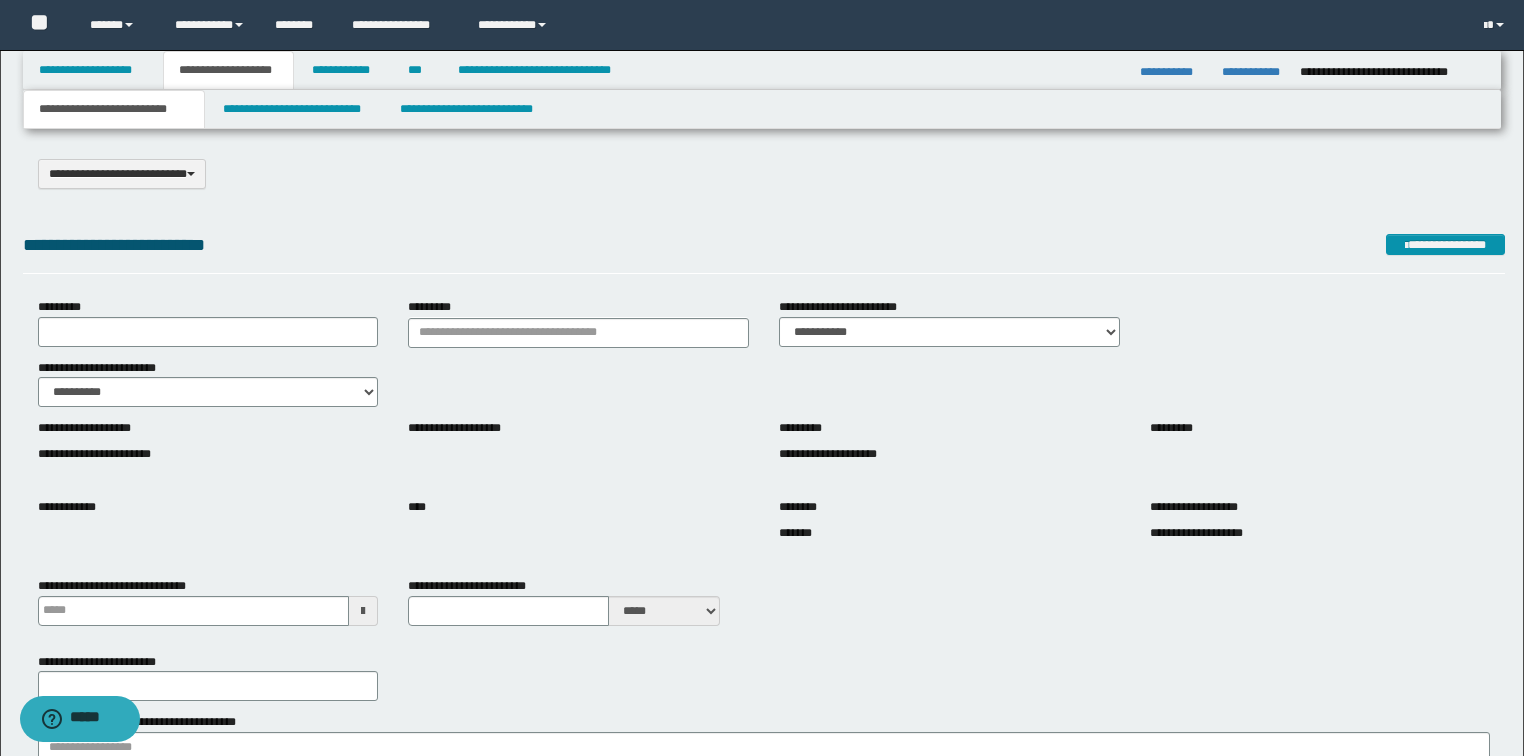 type 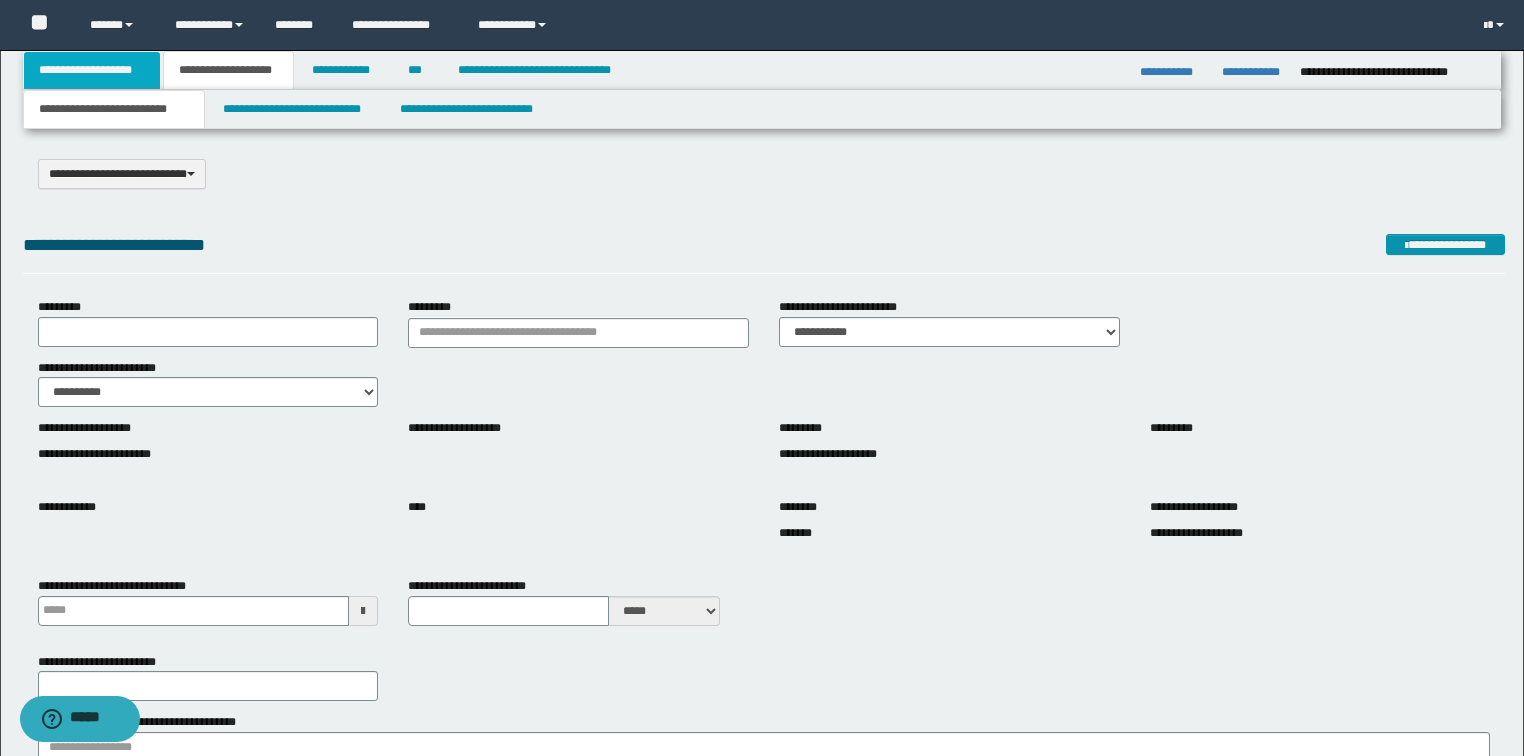click on "**********" at bounding box center [92, 70] 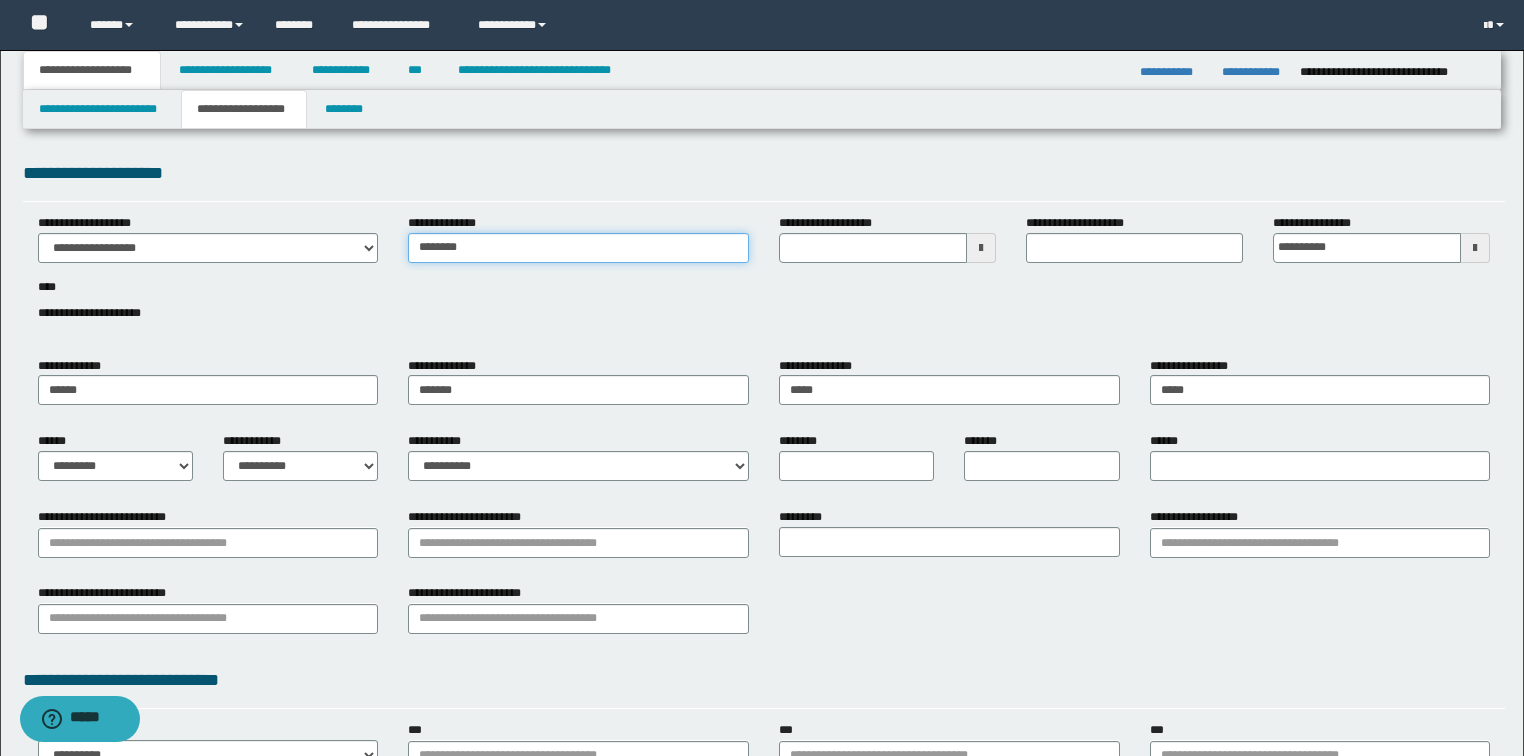 click on "********" at bounding box center [578, 248] 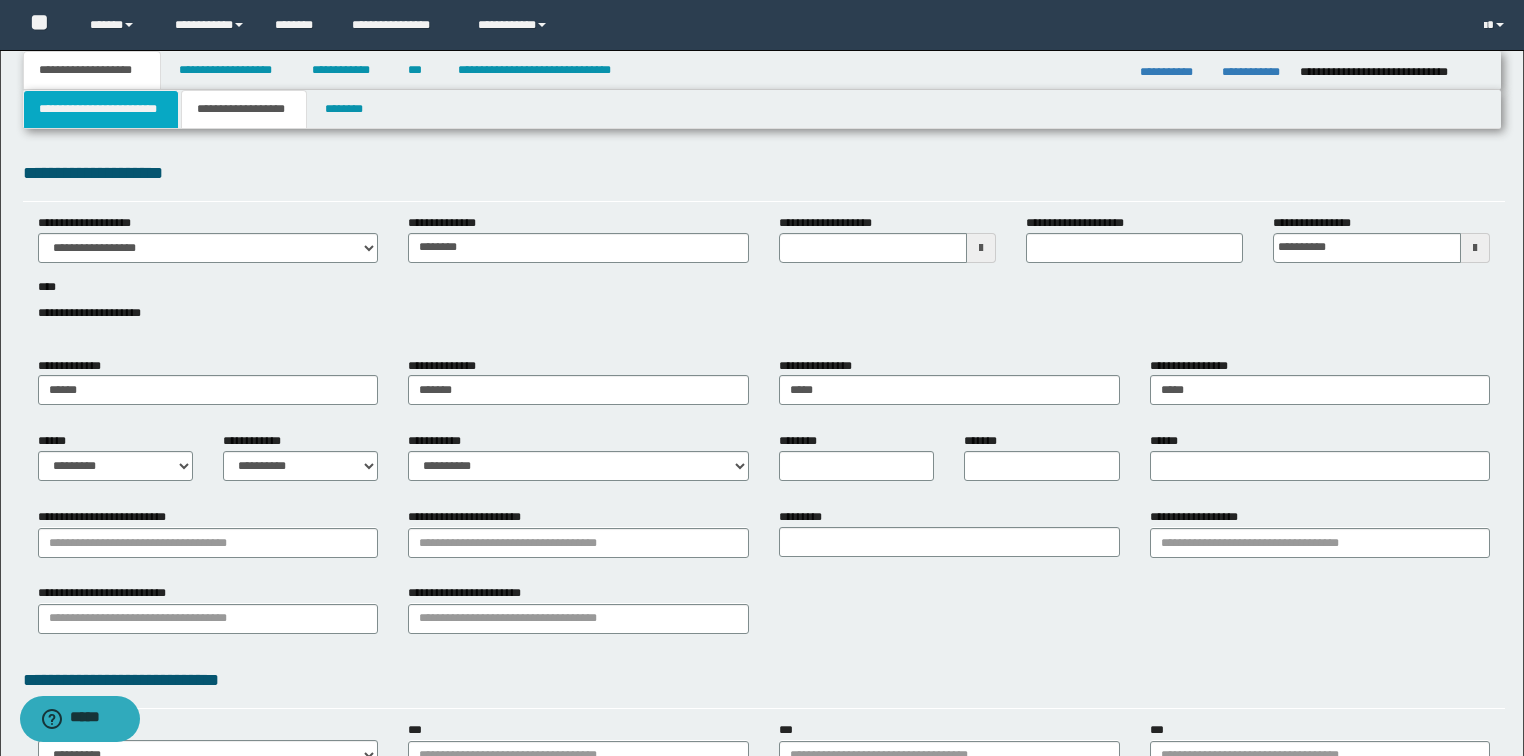 click on "**********" at bounding box center [101, 109] 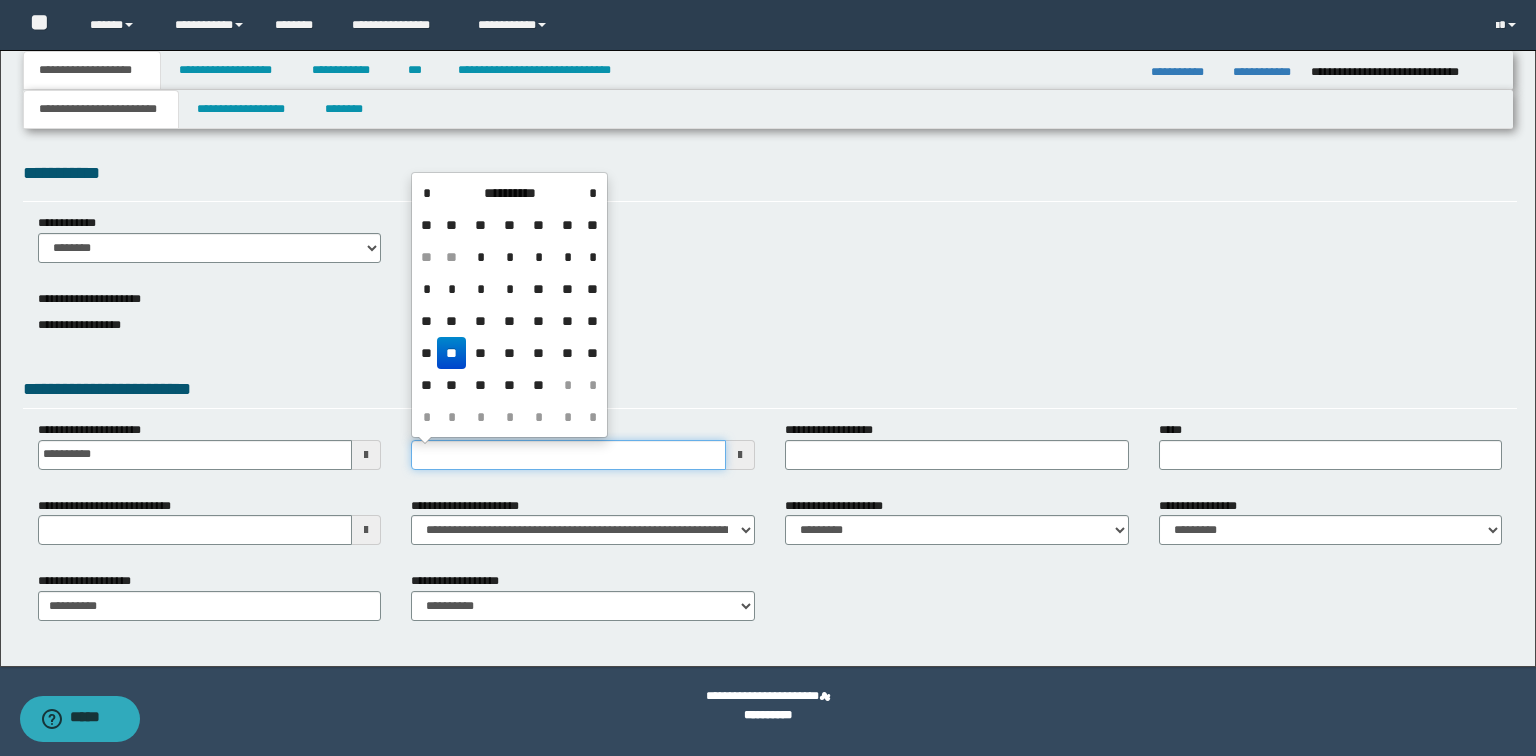 click on "**********" at bounding box center (568, 455) 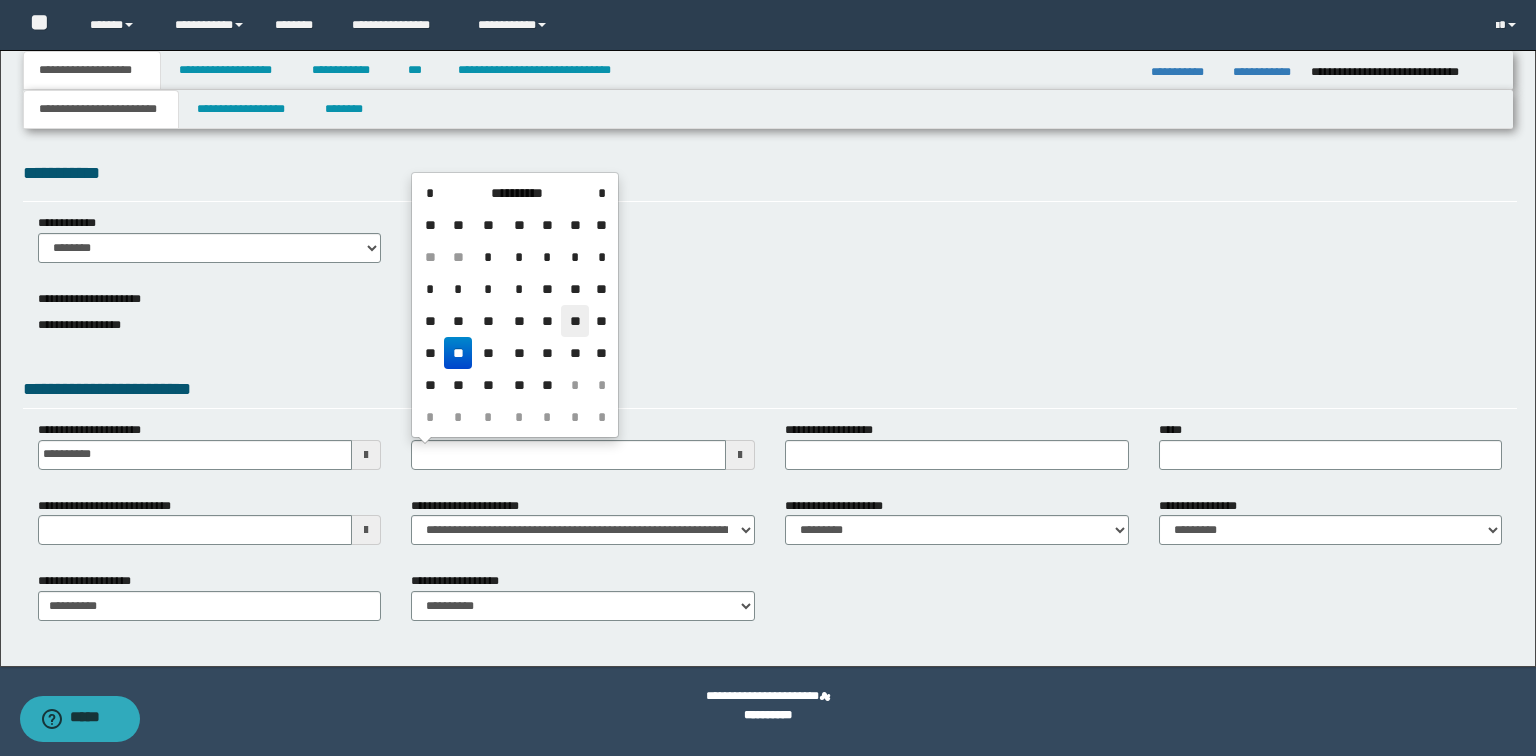 click on "**" at bounding box center (575, 321) 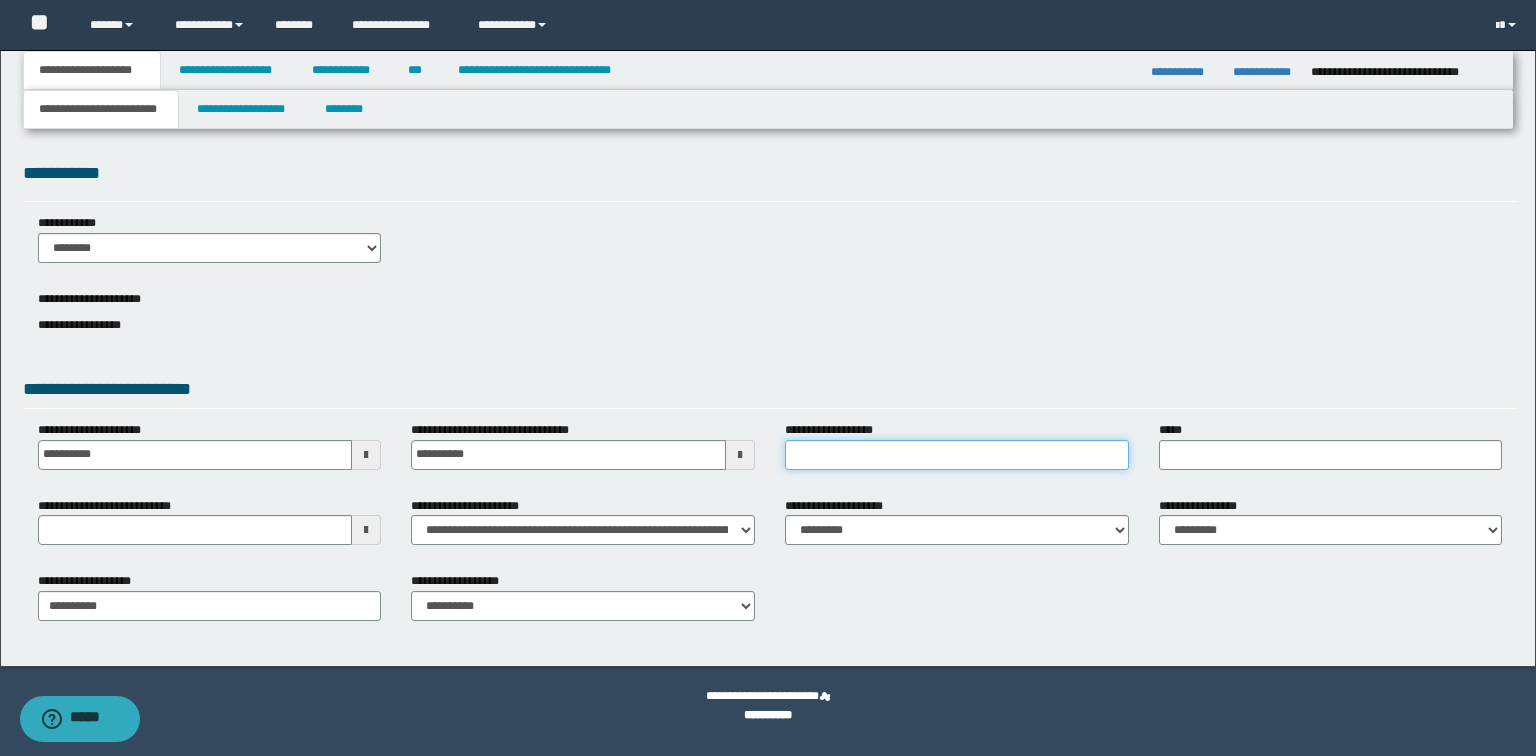 click on "**********" at bounding box center [957, 455] 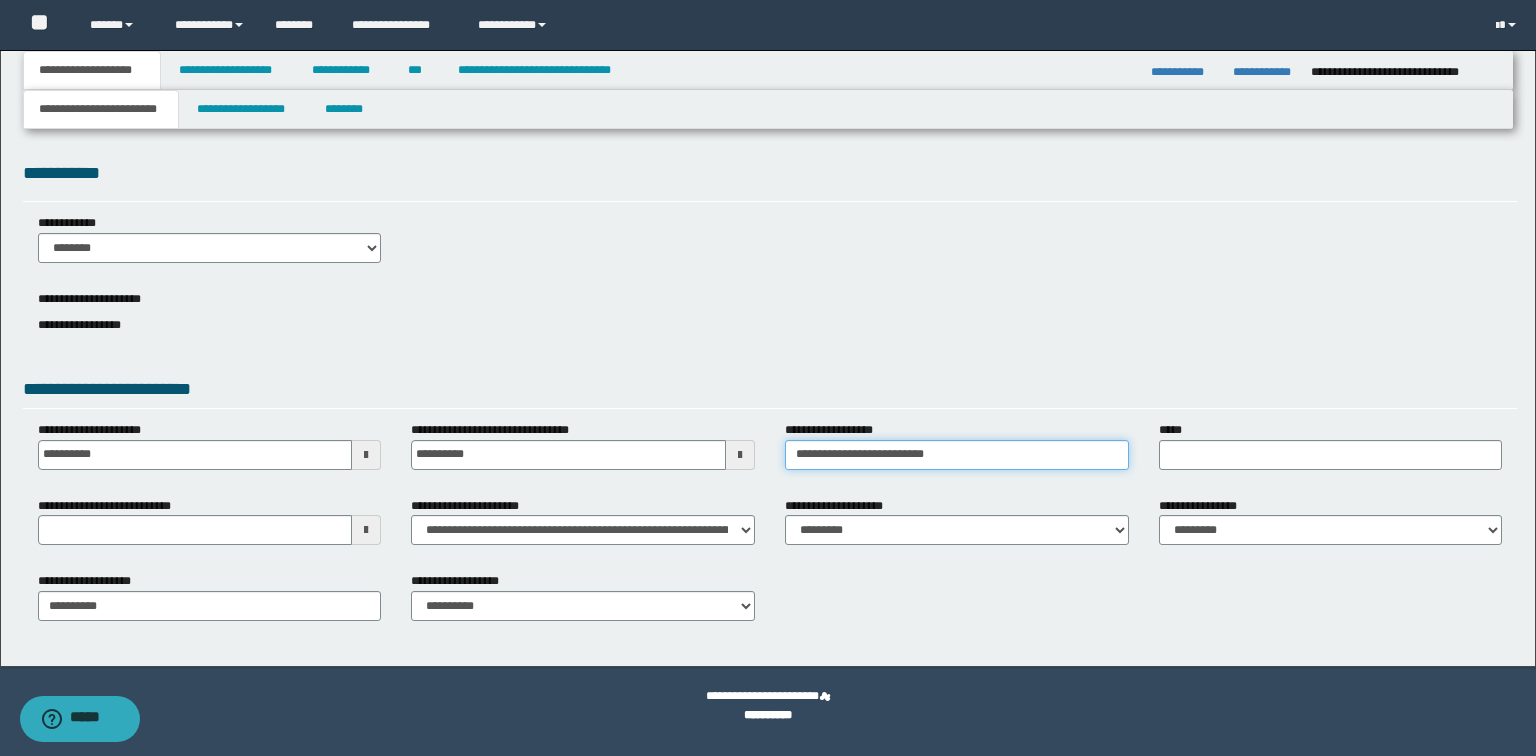 type on "**********" 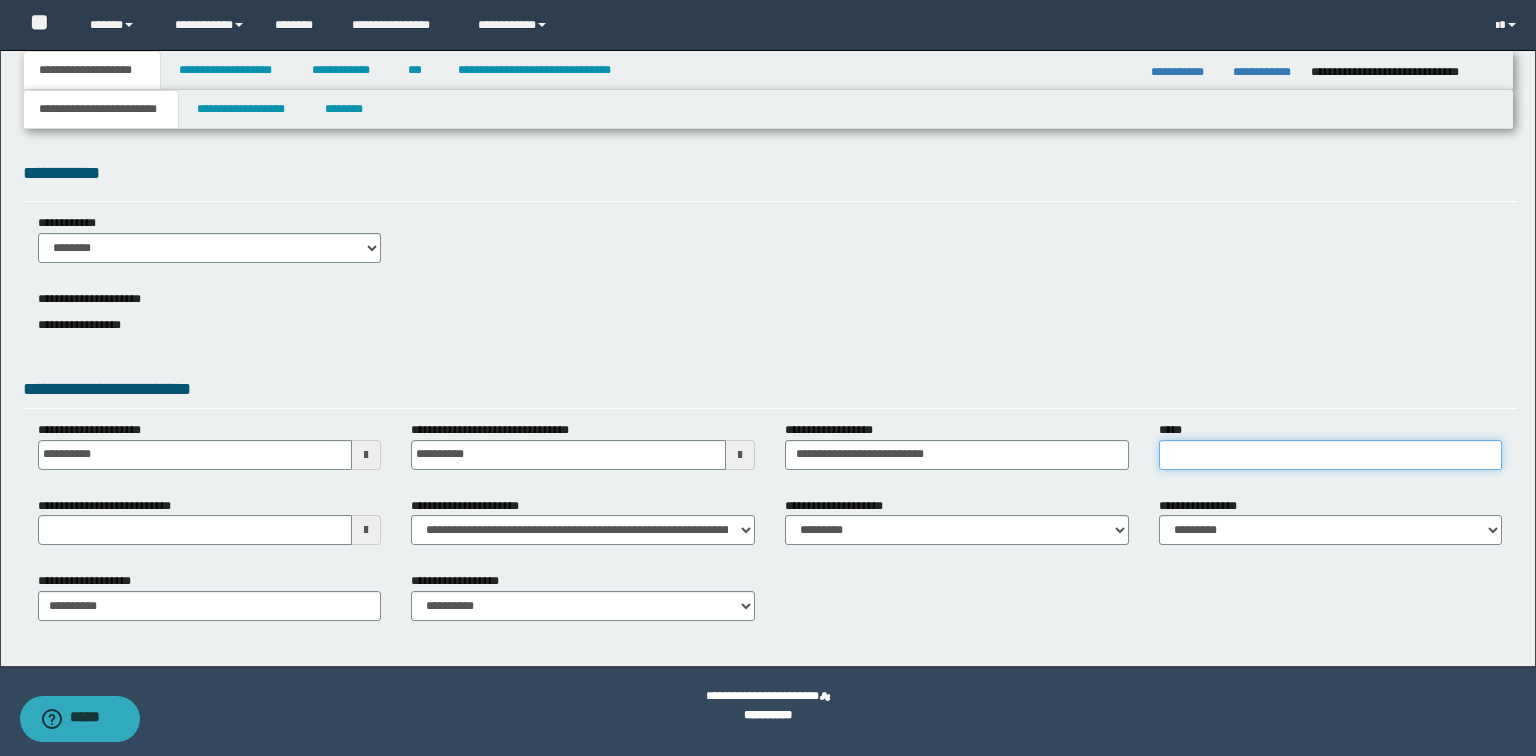 click on "*****" at bounding box center [1331, 455] 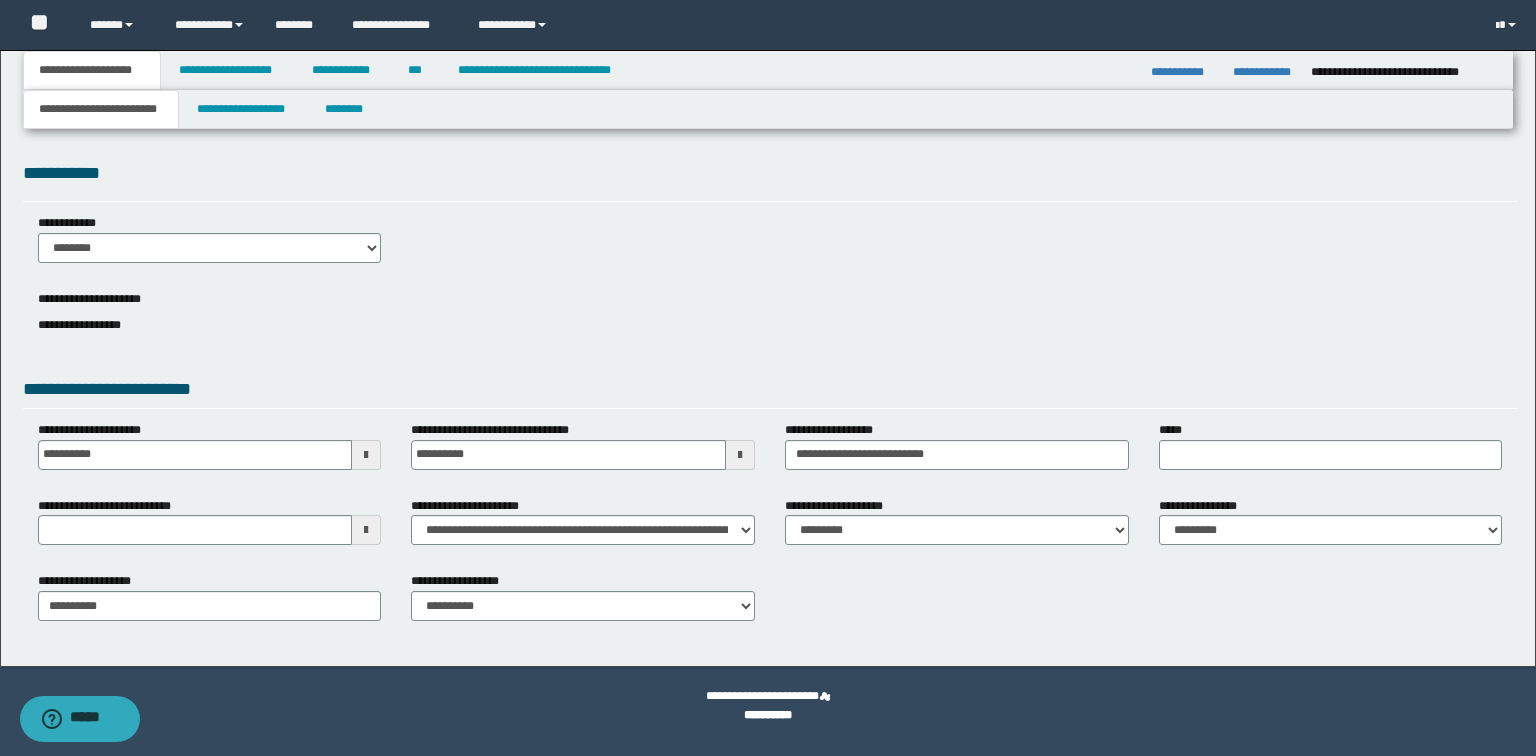 click on "**********" at bounding box center (210, 521) 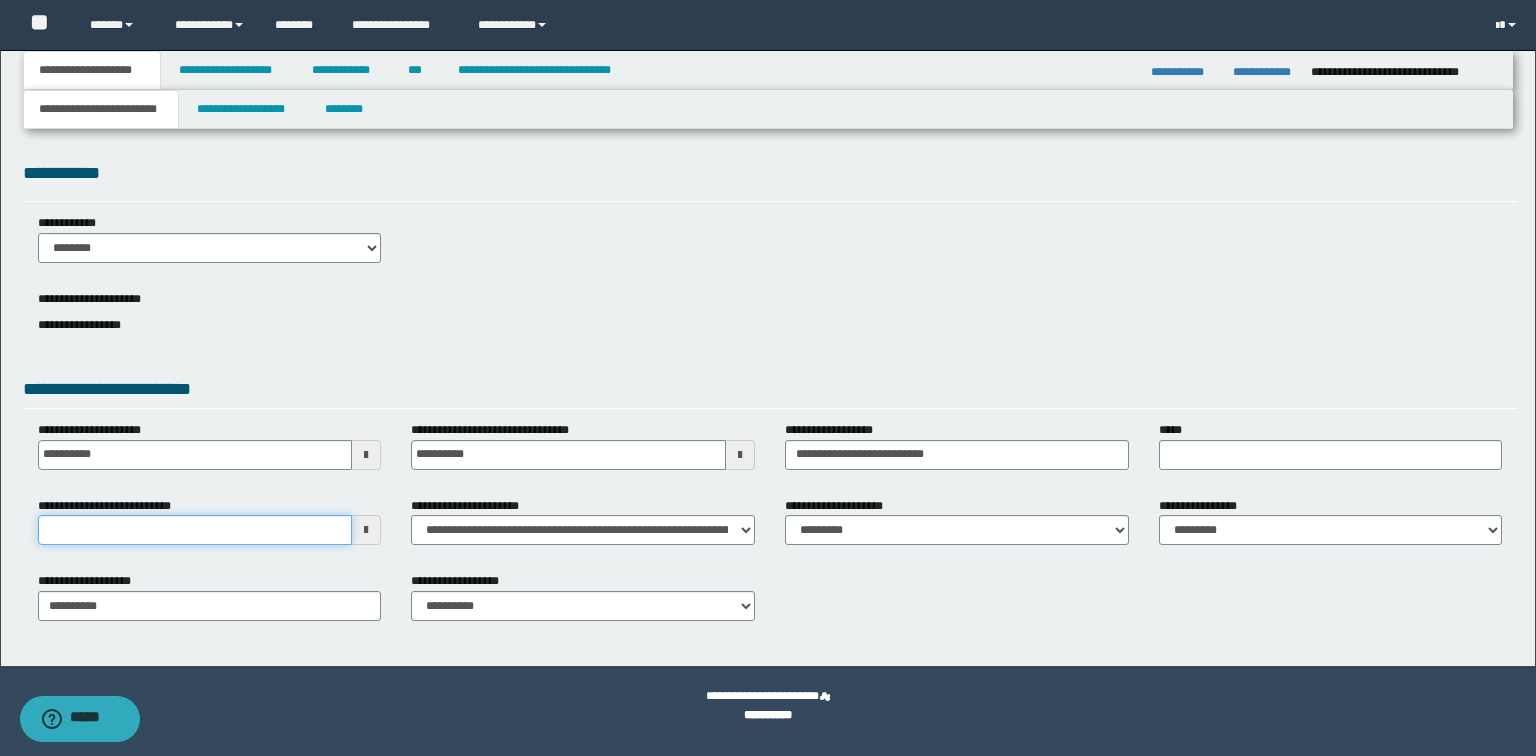 click on "**********" at bounding box center (195, 530) 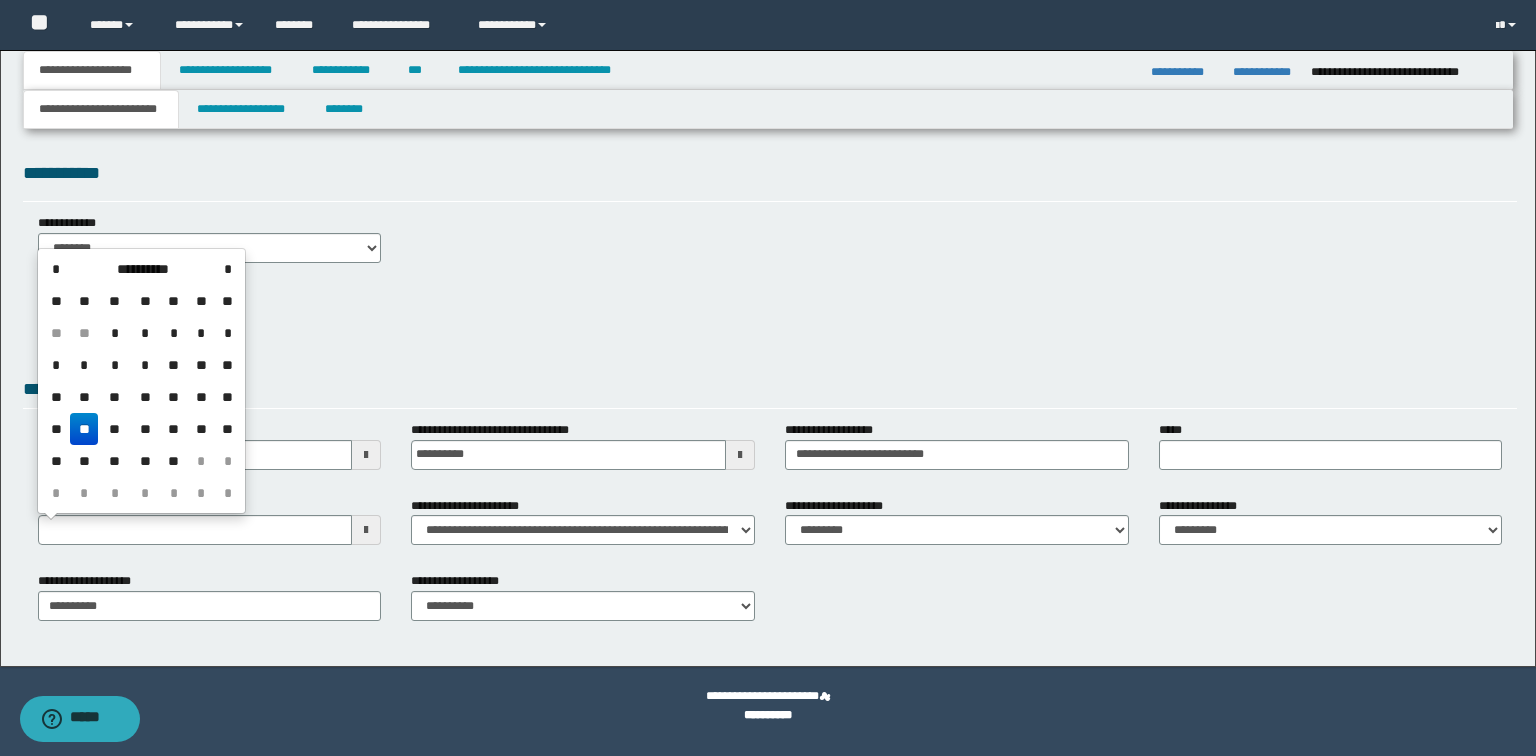 click on "**" at bounding box center (84, 429) 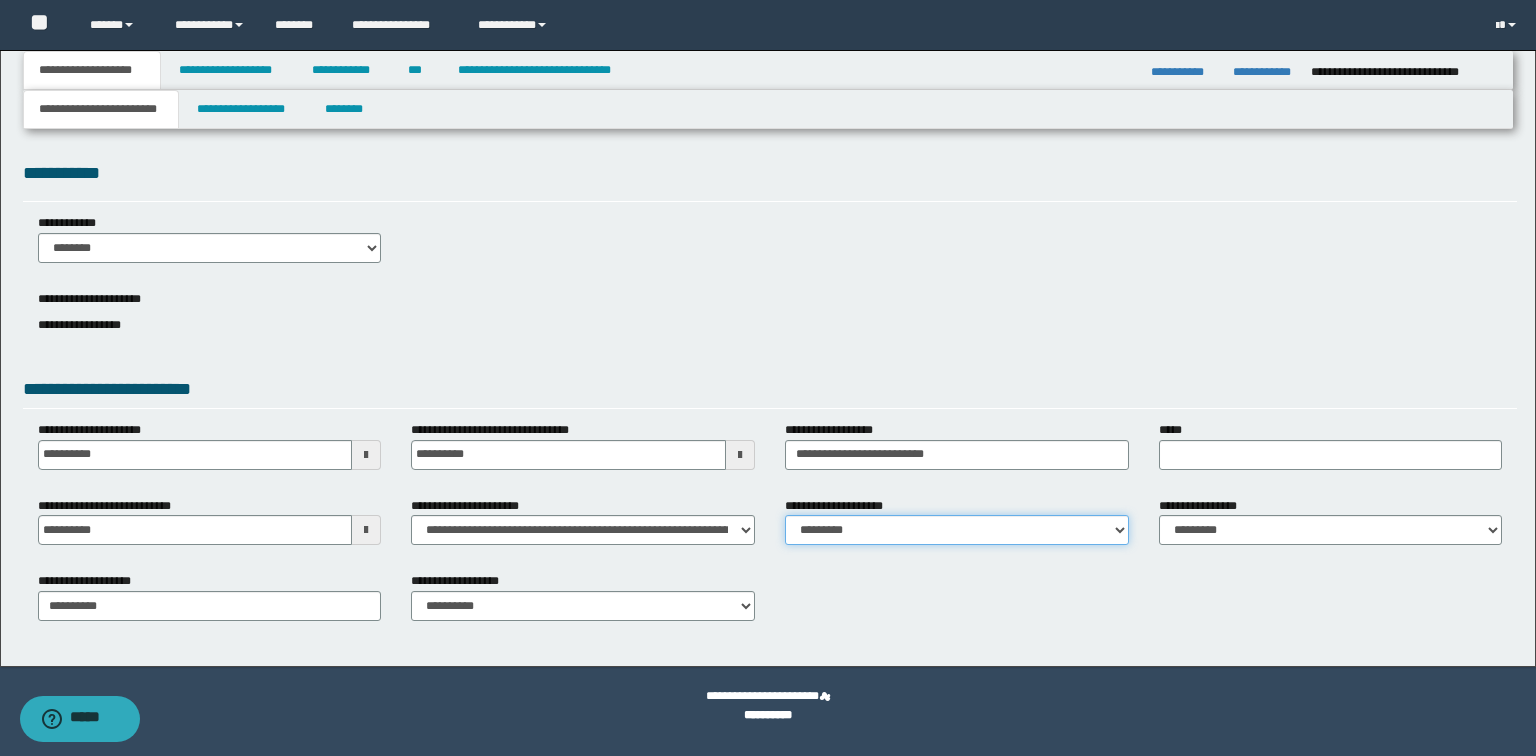 click on "**********" at bounding box center (957, 530) 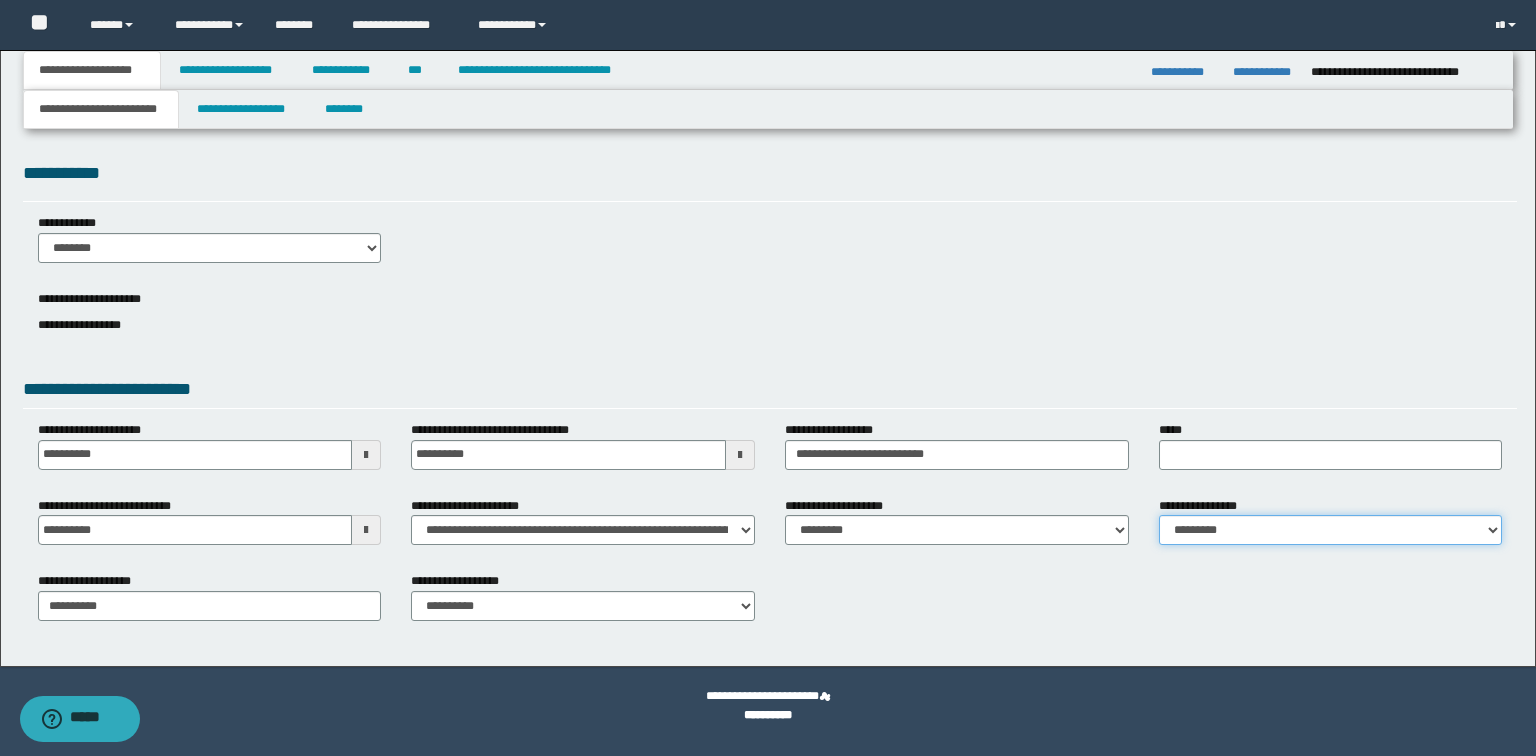 click on "**********" at bounding box center (1331, 530) 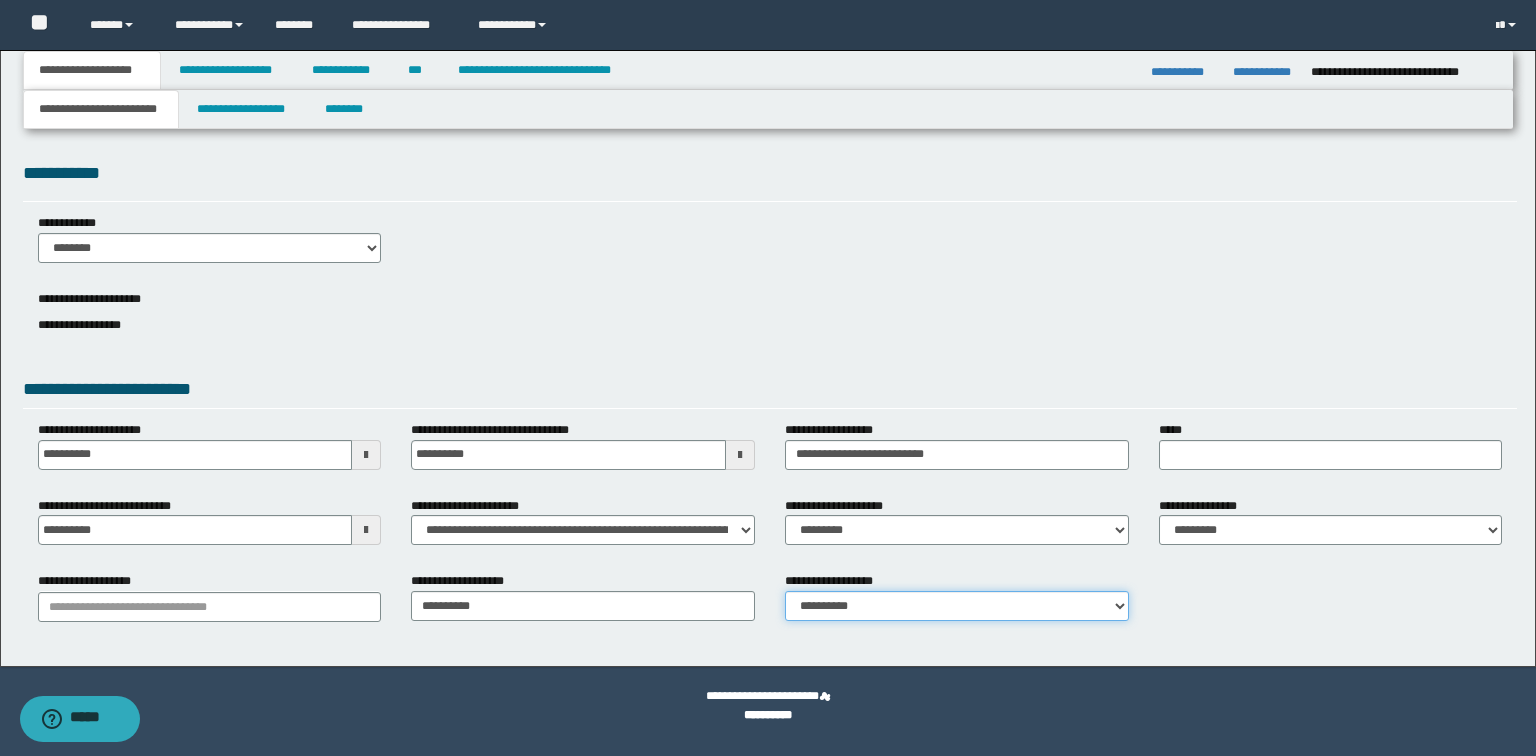 click on "**********" at bounding box center [957, 606] 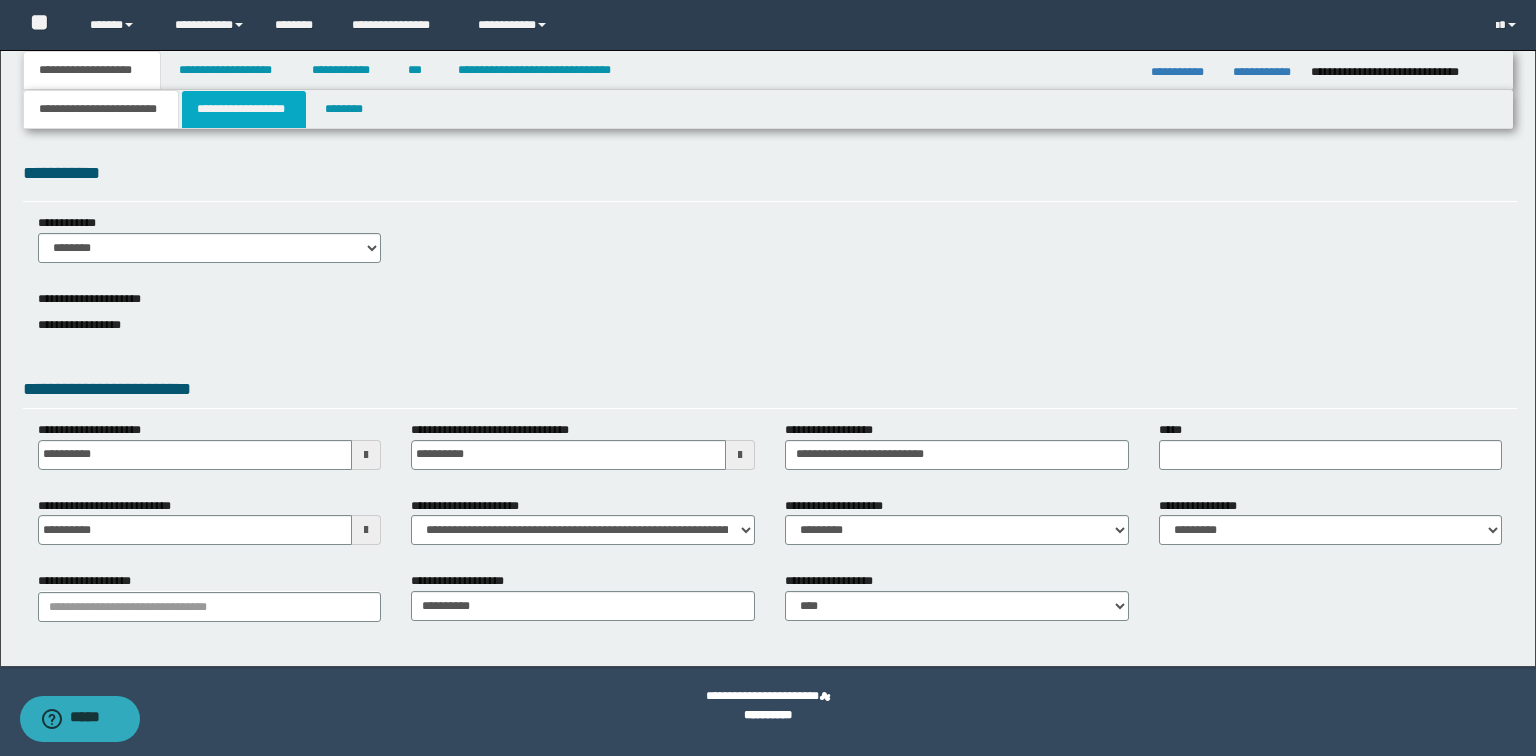 click on "**********" at bounding box center (244, 109) 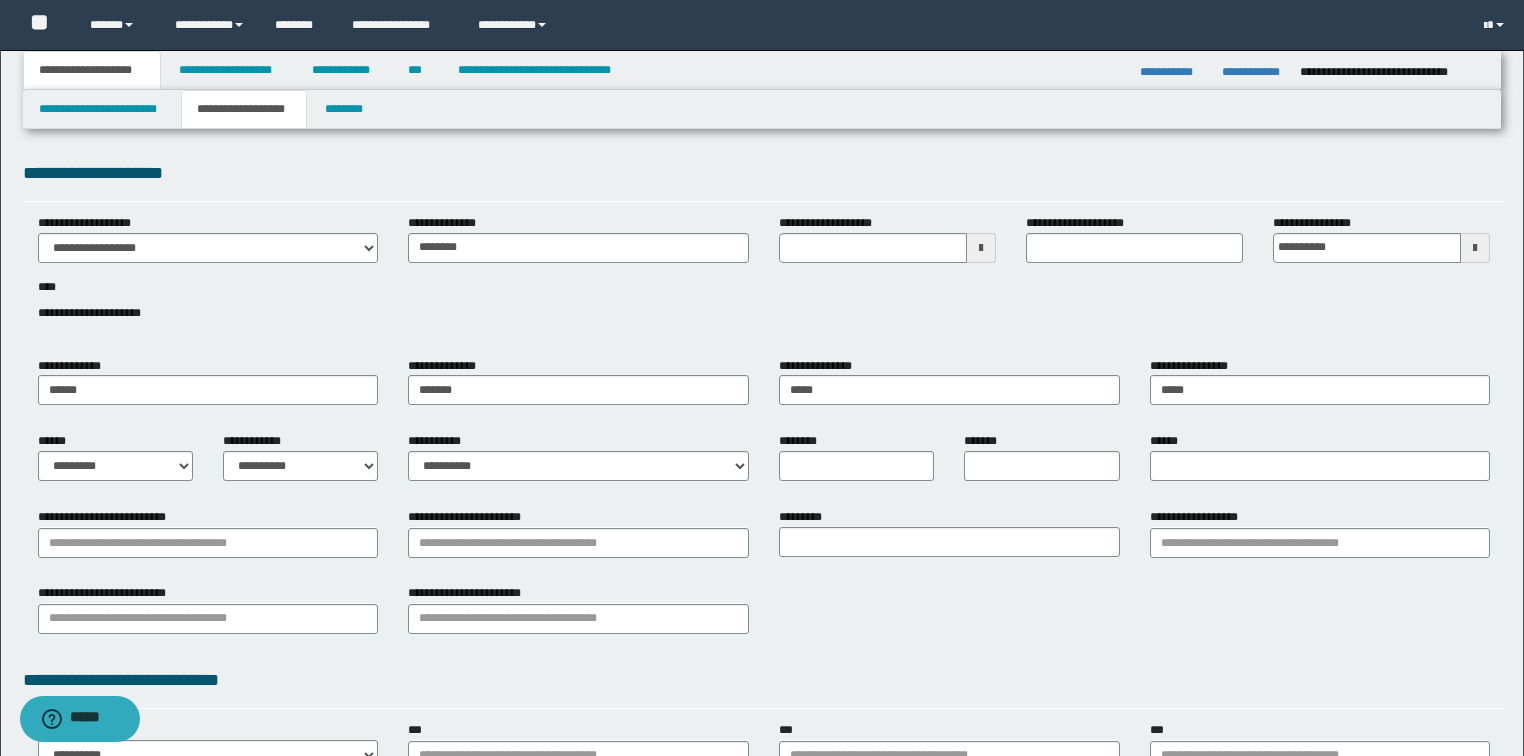 click on "**********" at bounding box center (833, 223) 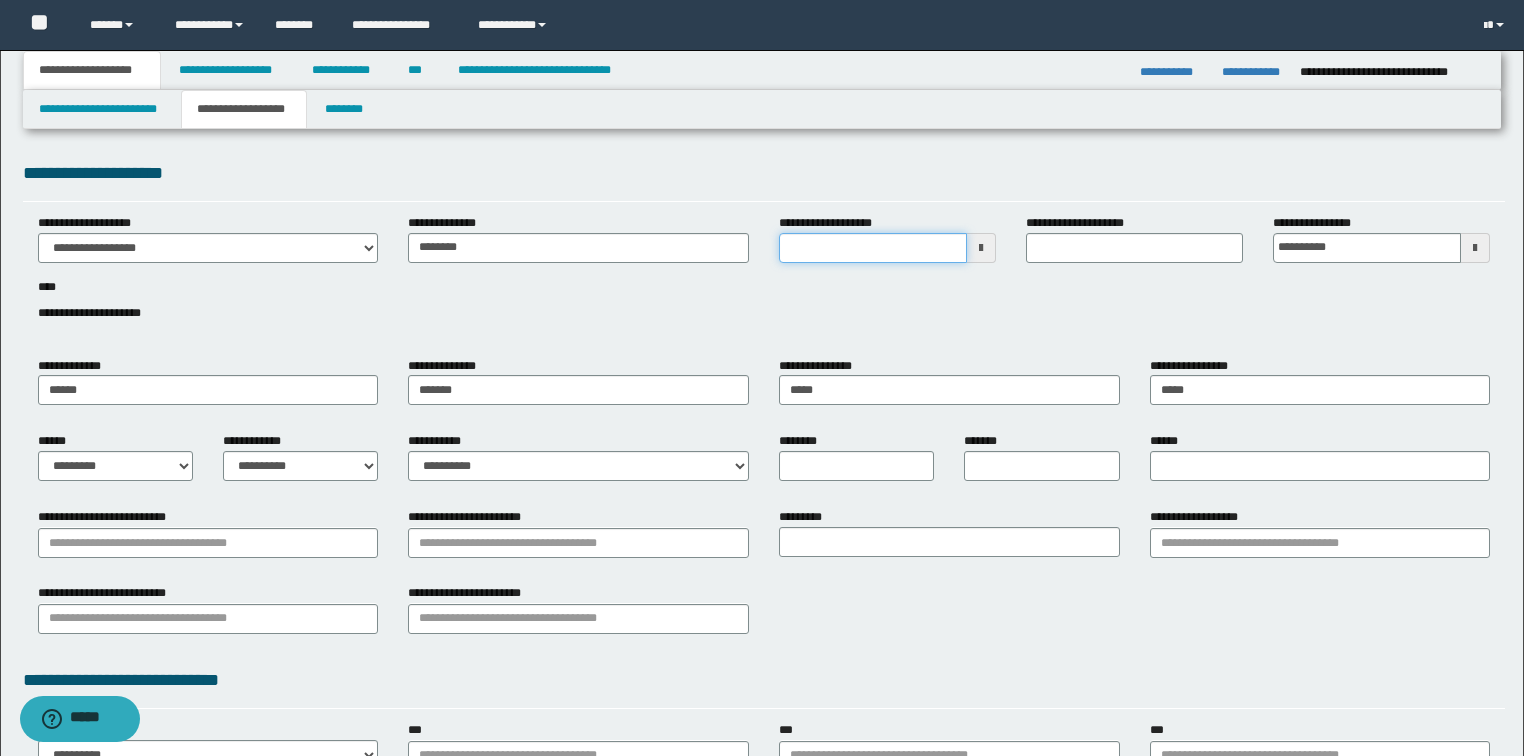 click on "**********" at bounding box center (873, 248) 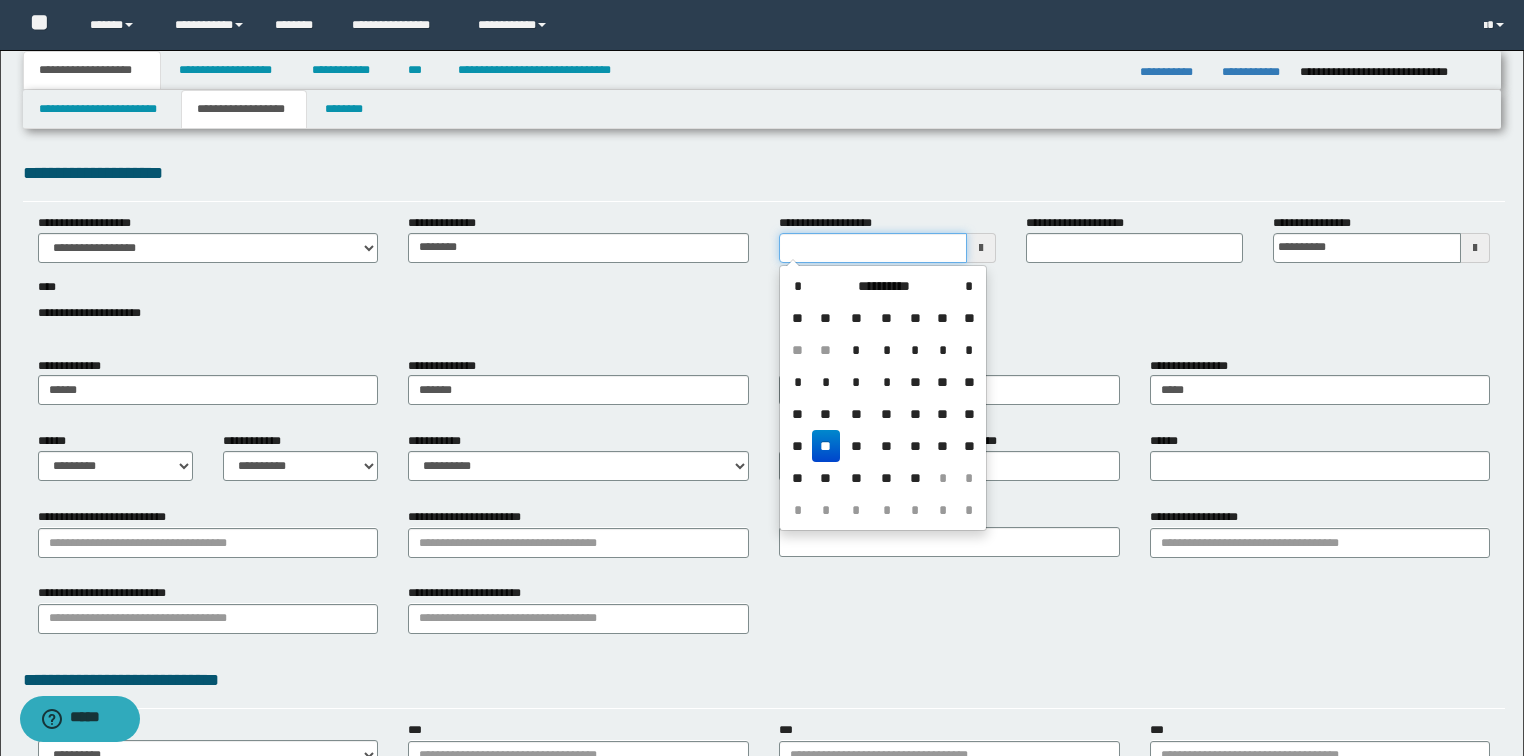 click on "**********" at bounding box center [873, 248] 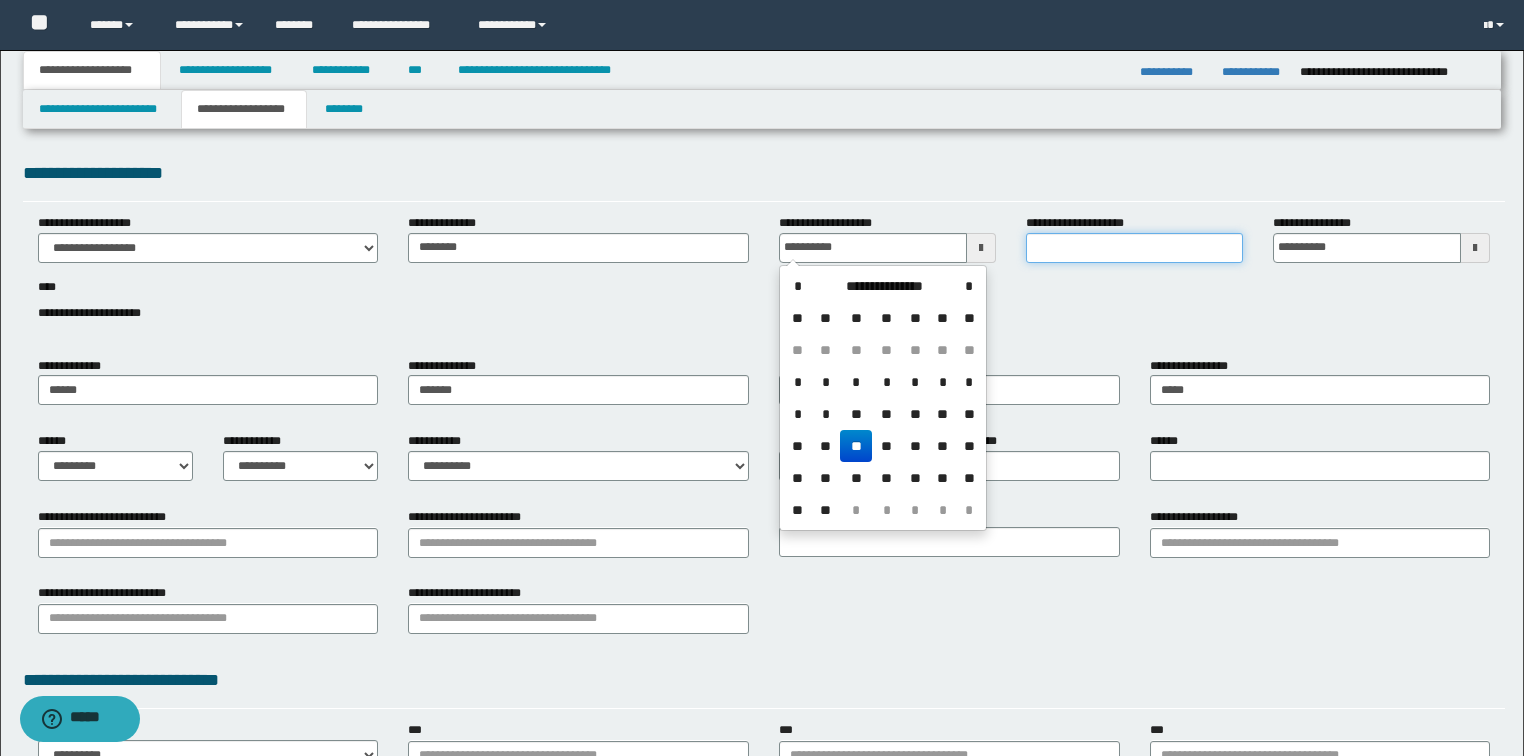 type on "**********" 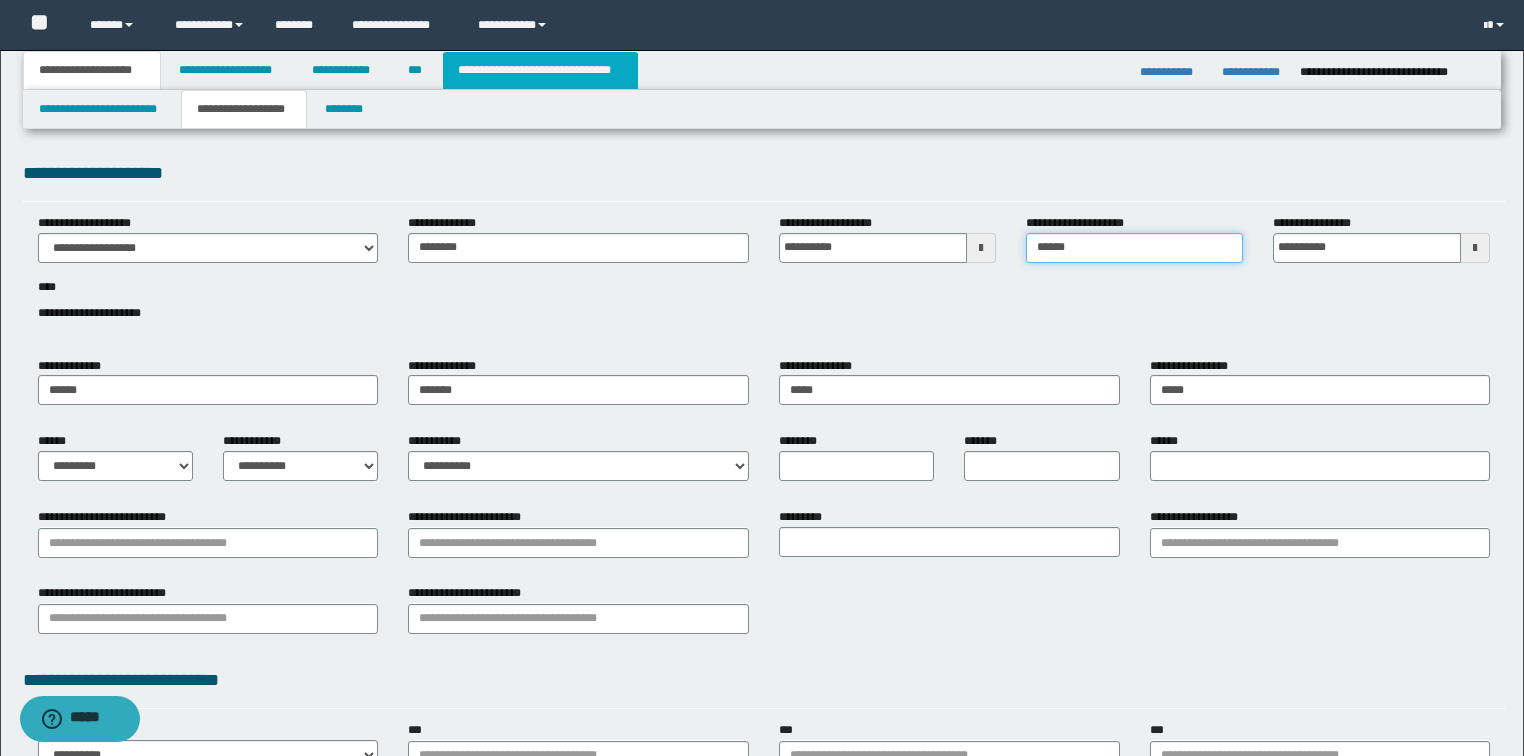 type on "******" 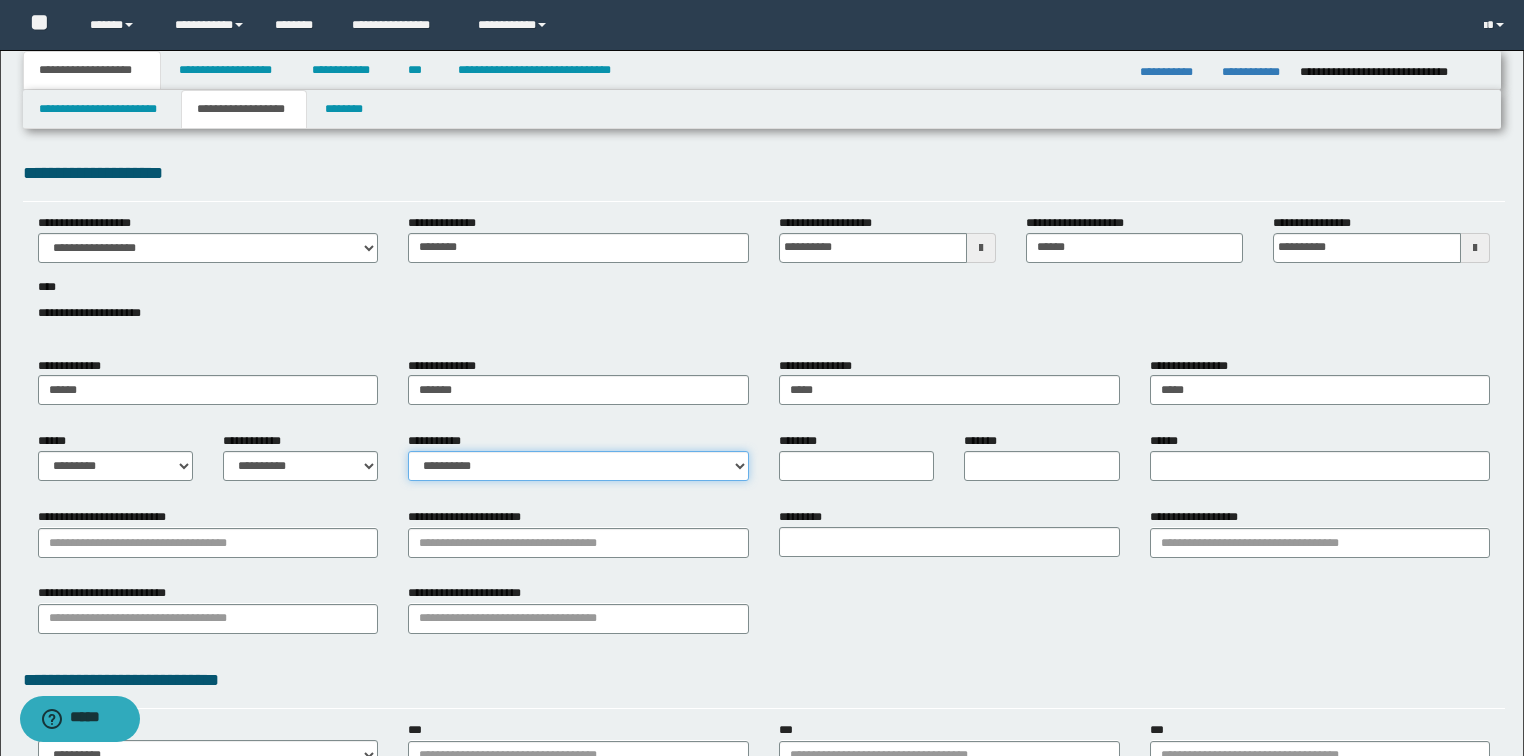 click on "**********" at bounding box center [578, 466] 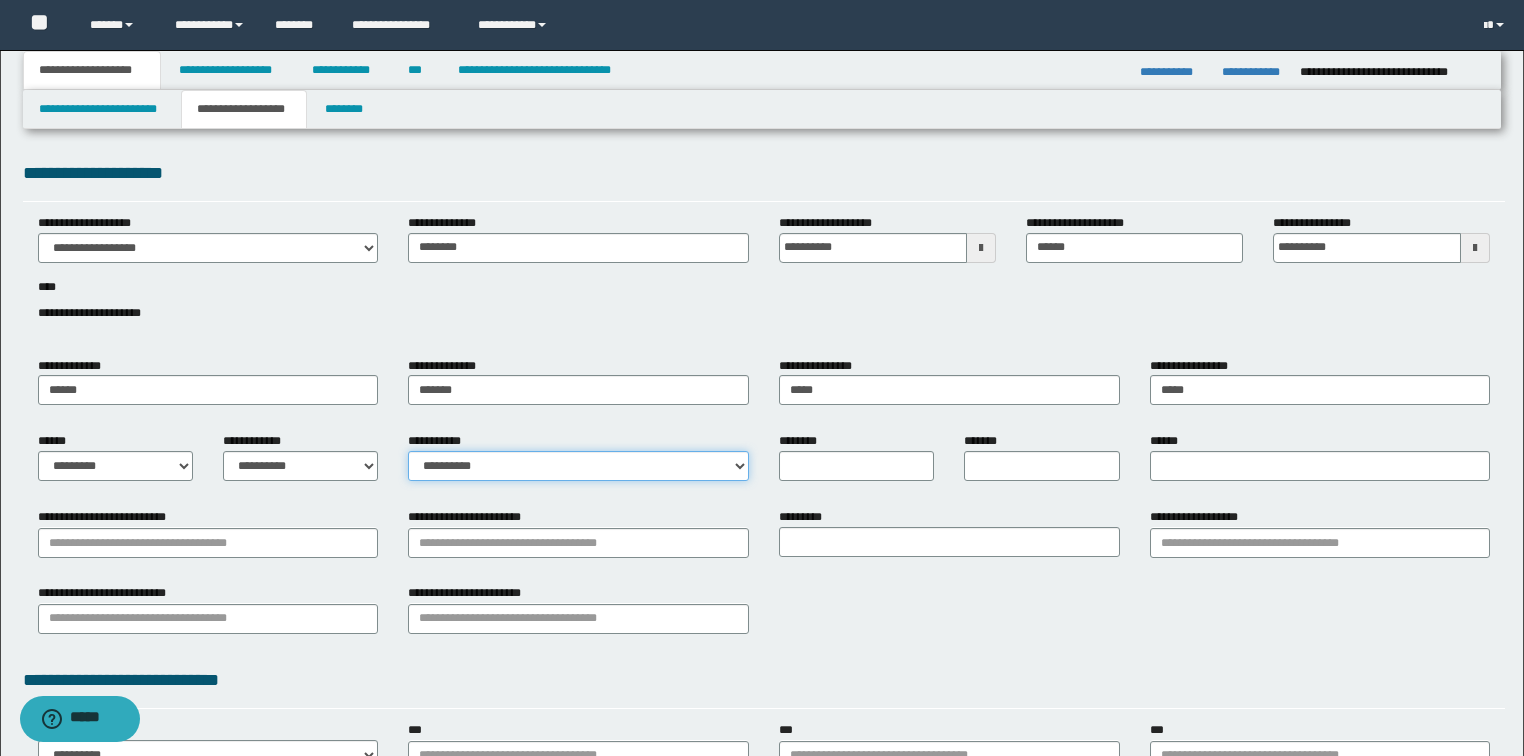 select on "*" 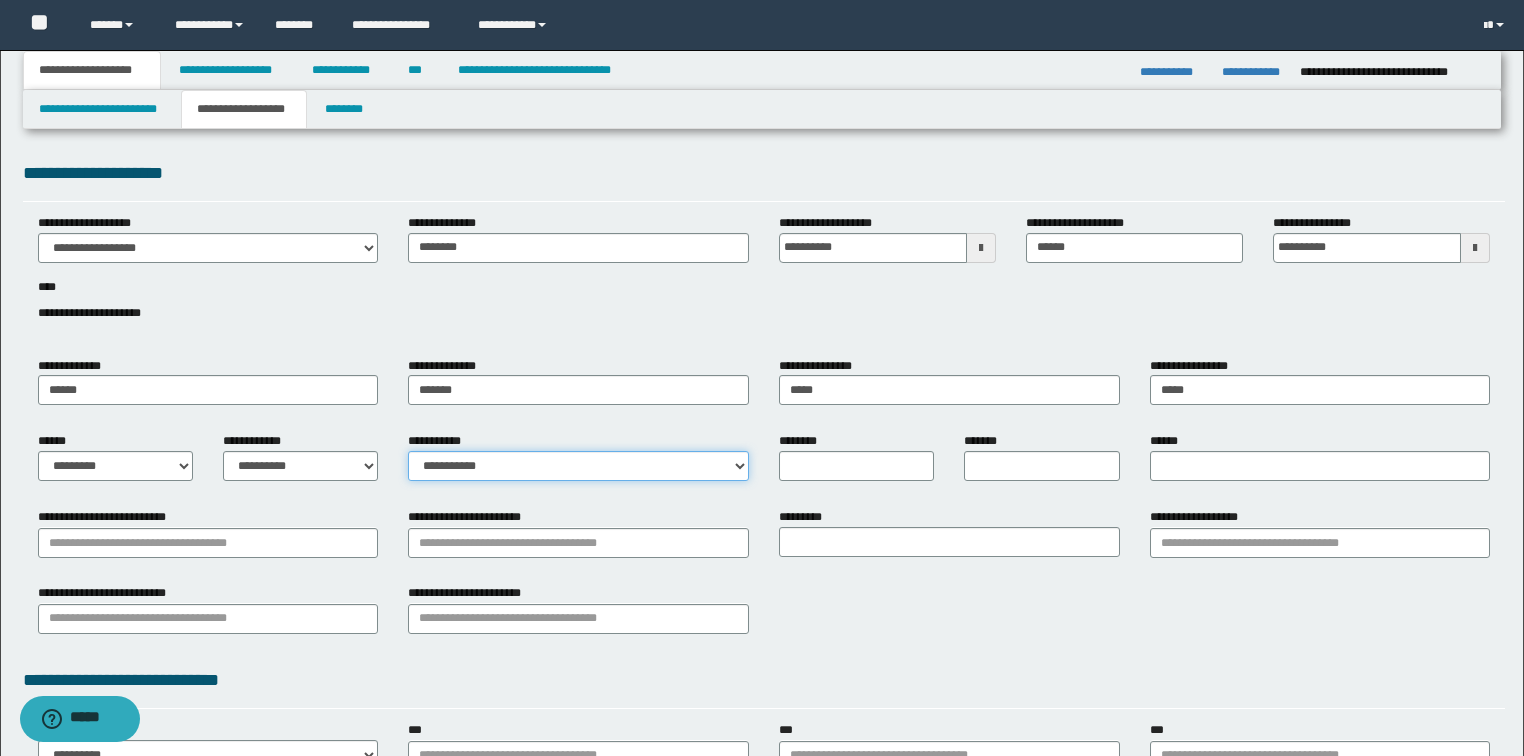 click on "**********" at bounding box center (578, 466) 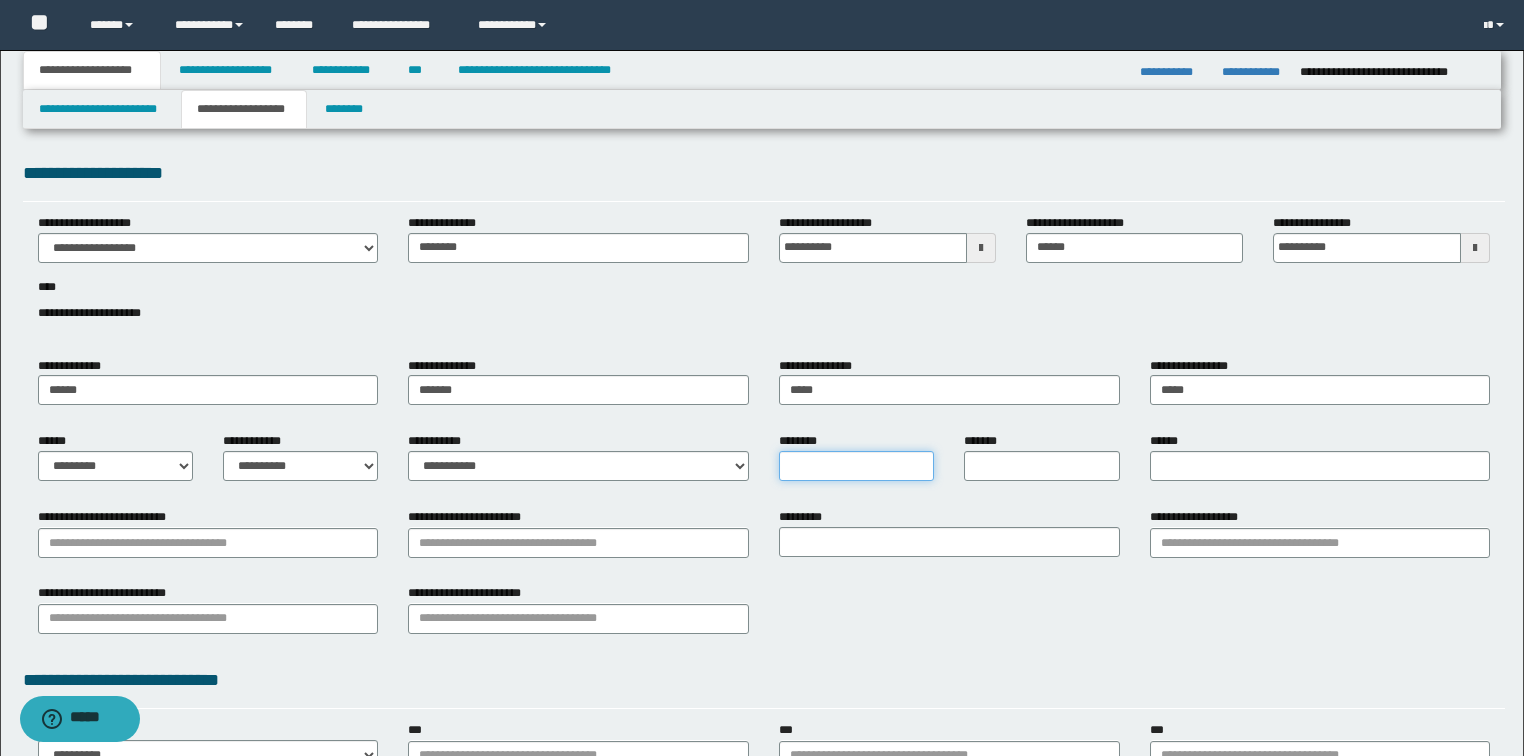 click on "********" at bounding box center [856, 466] 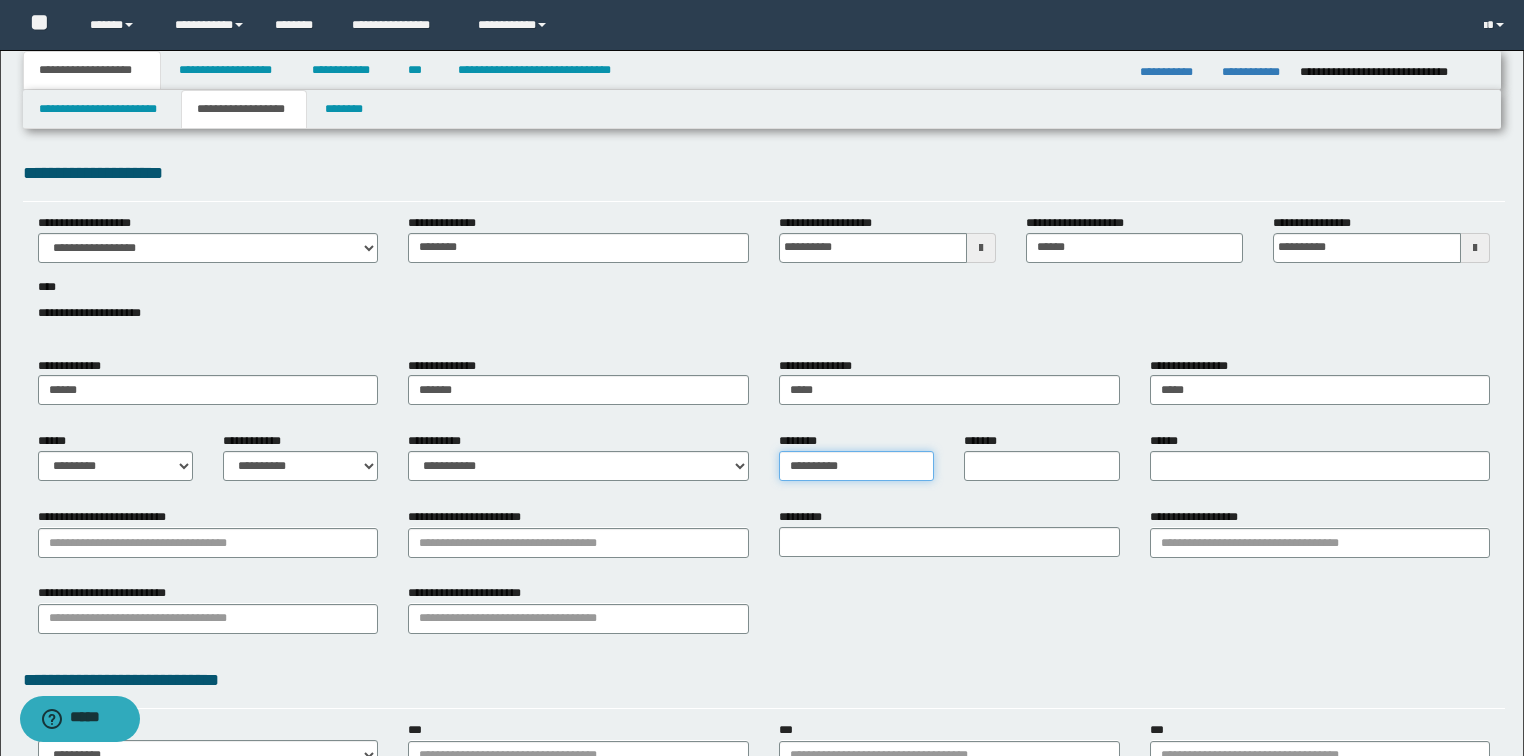 type on "**********" 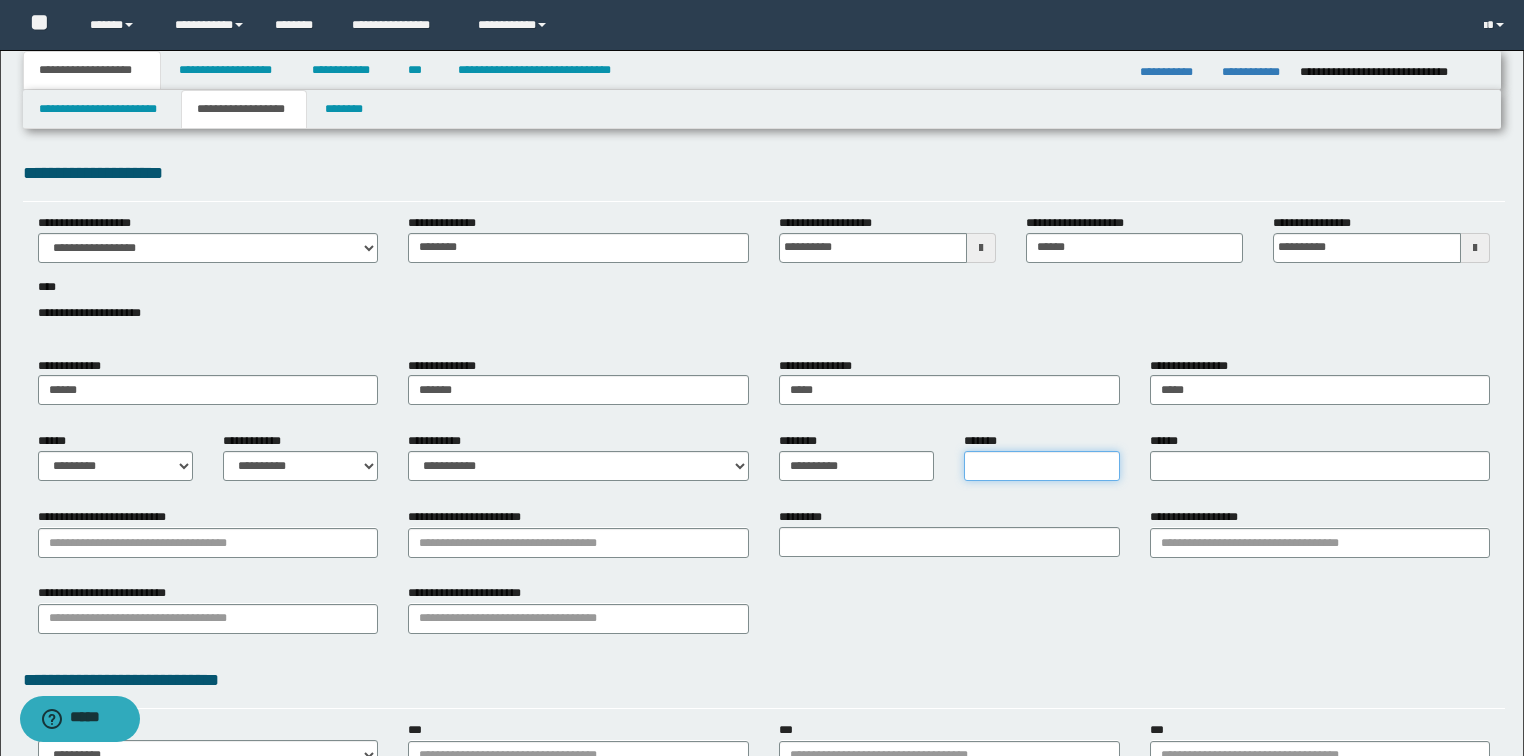 click on "*******" at bounding box center (1041, 466) 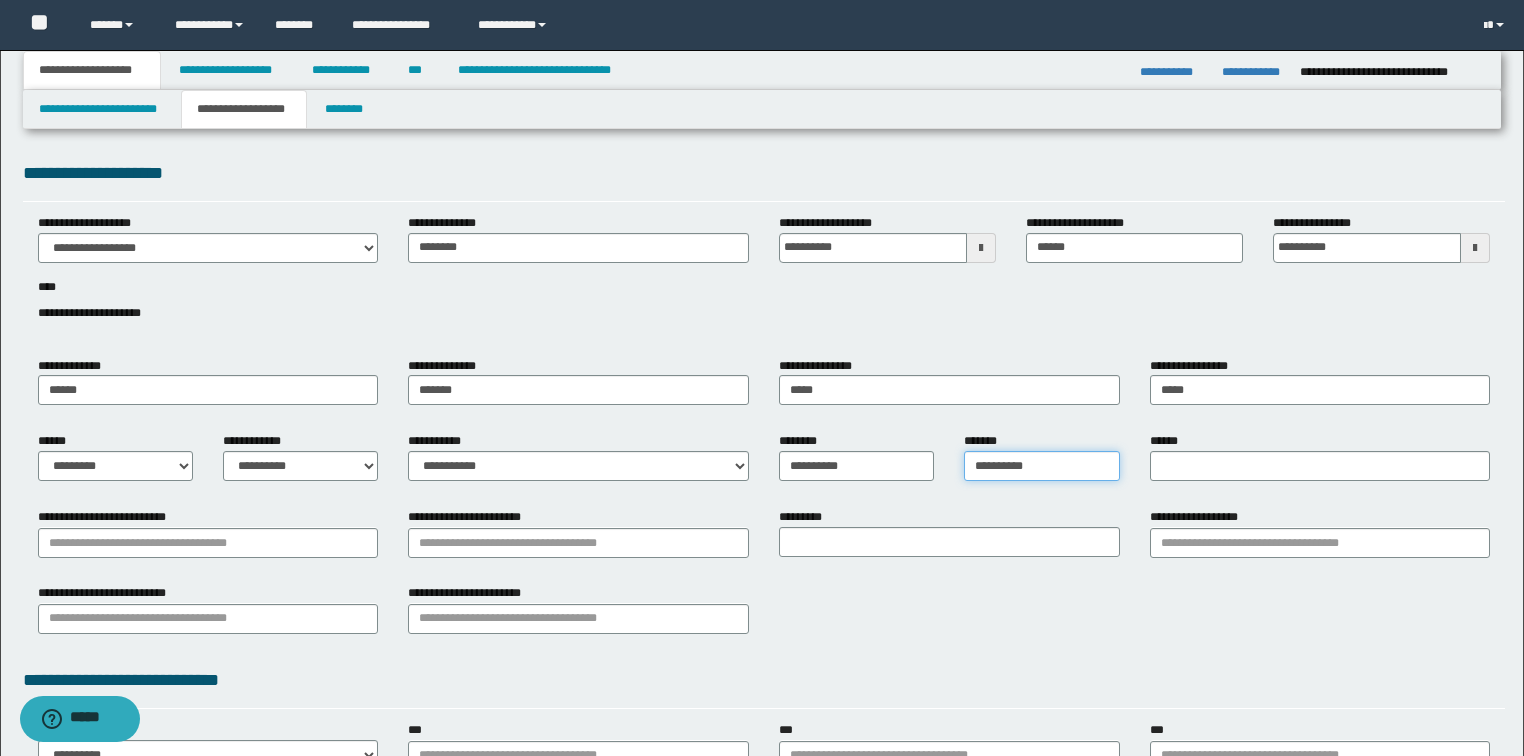 type on "**********" 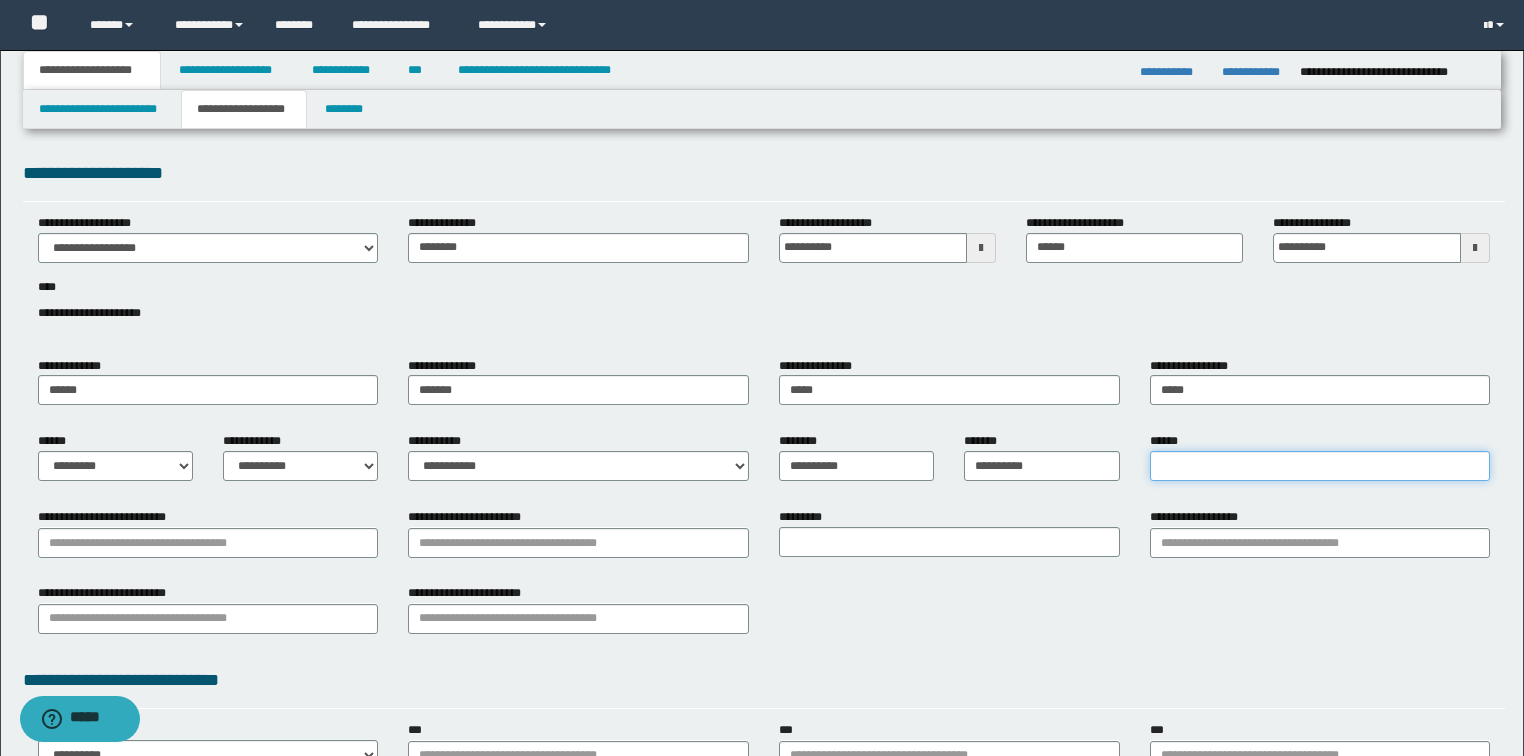 click on "******" at bounding box center [1320, 466] 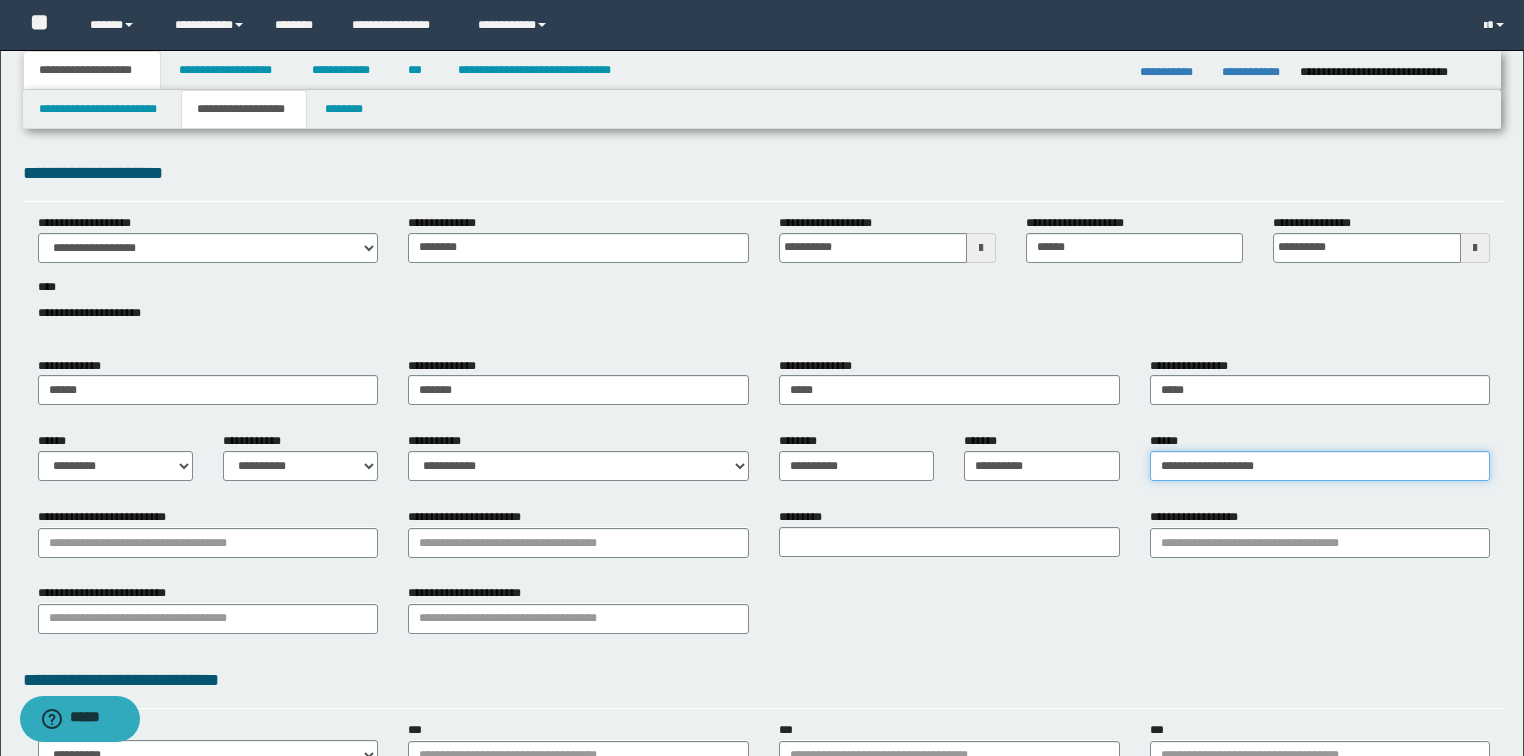 type on "**********" 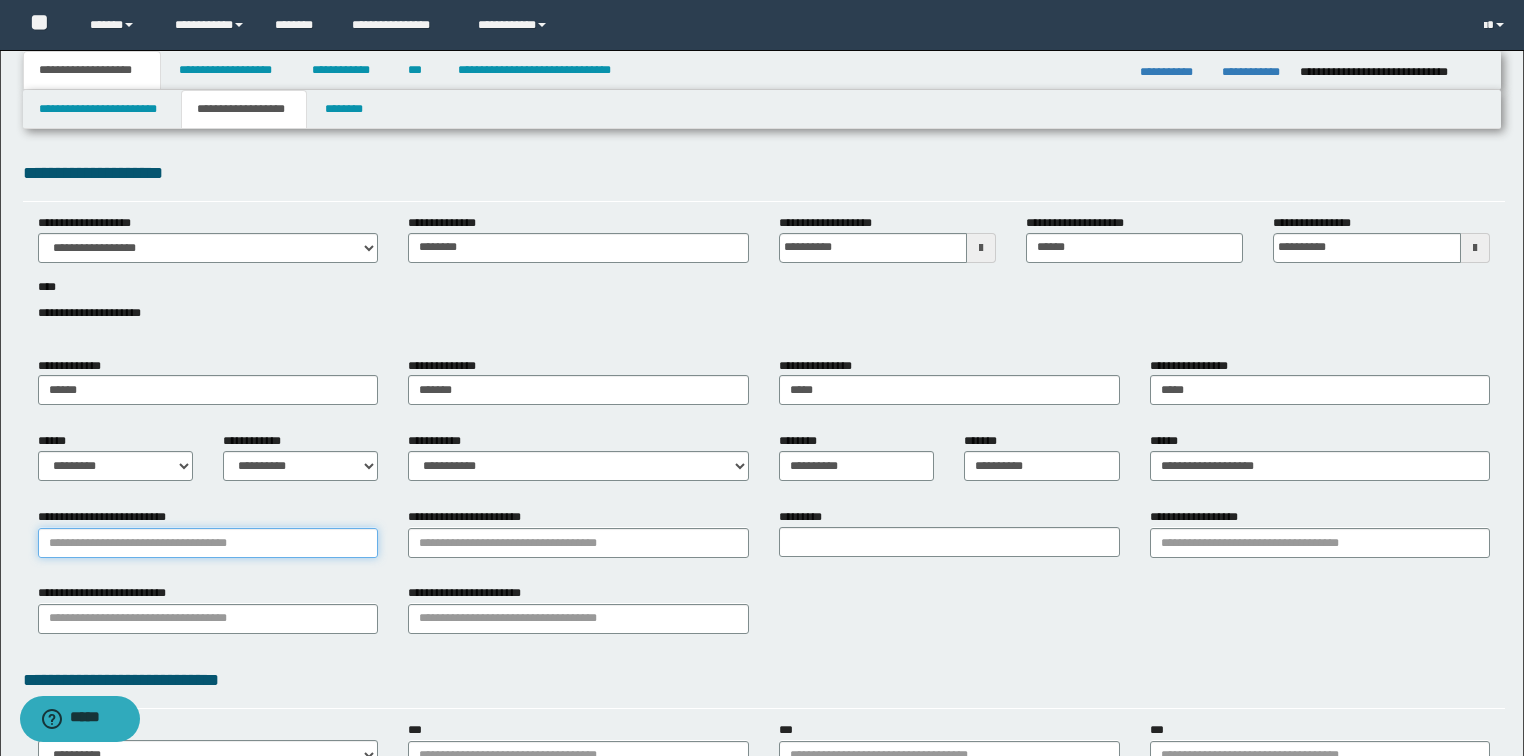 click on "**********" at bounding box center (208, 543) 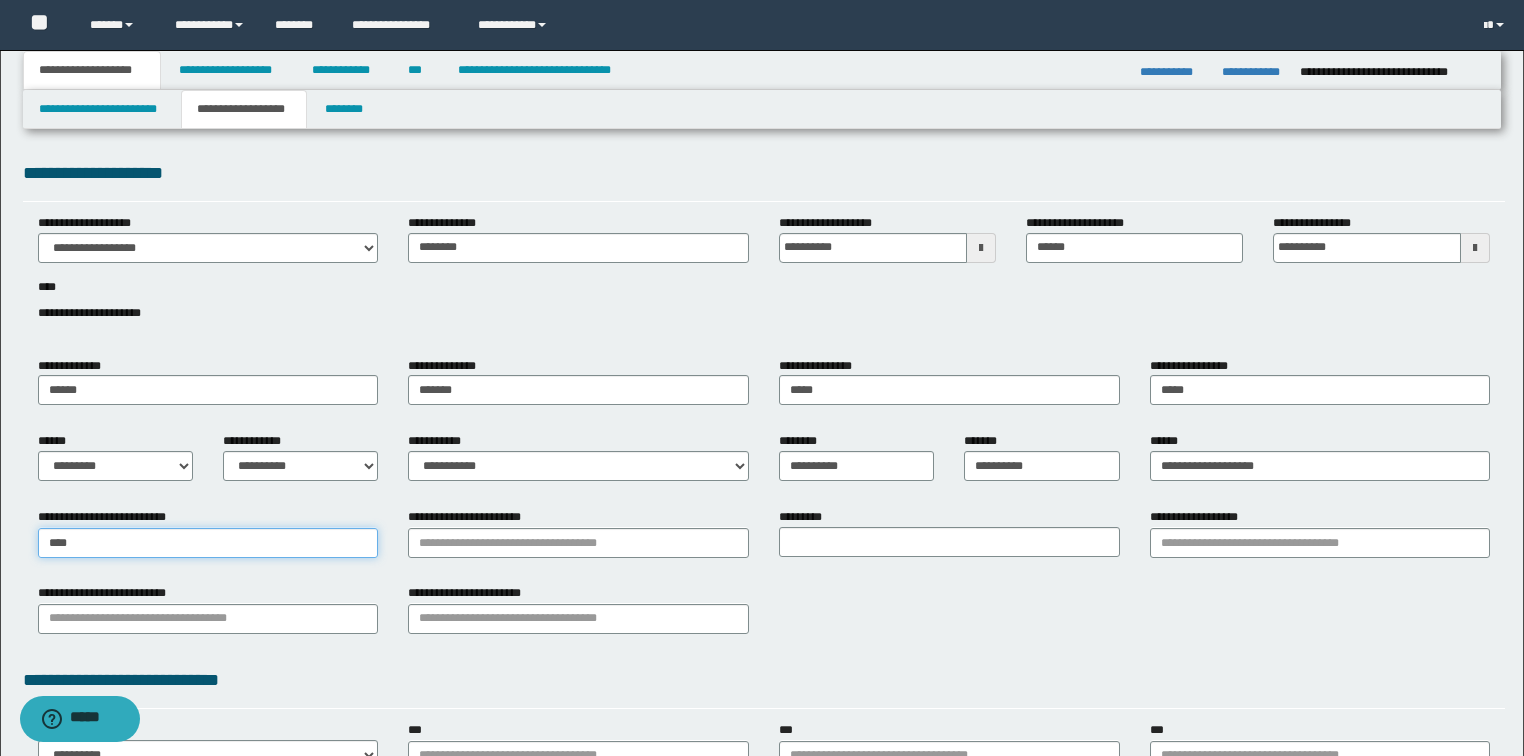 type on "*****" 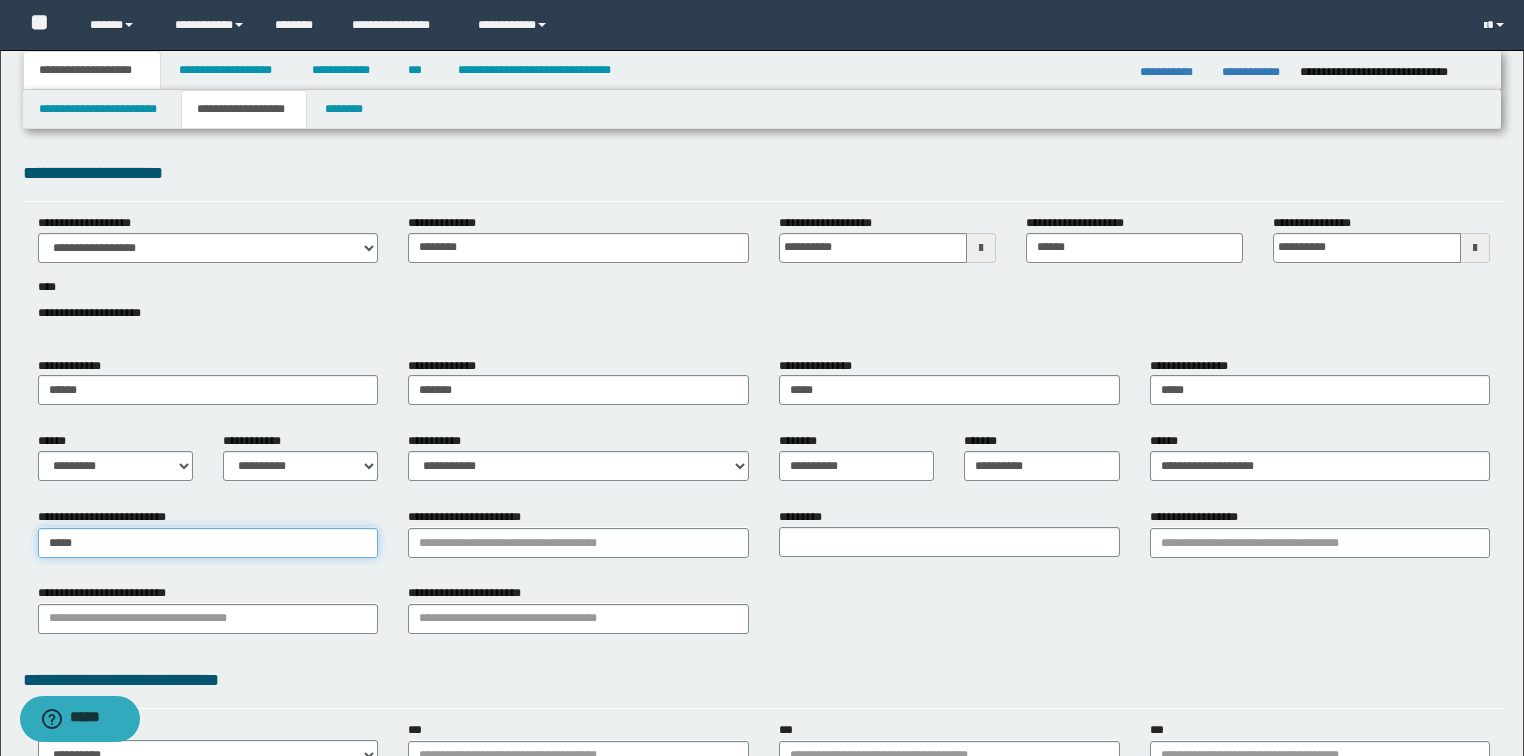type on "**********" 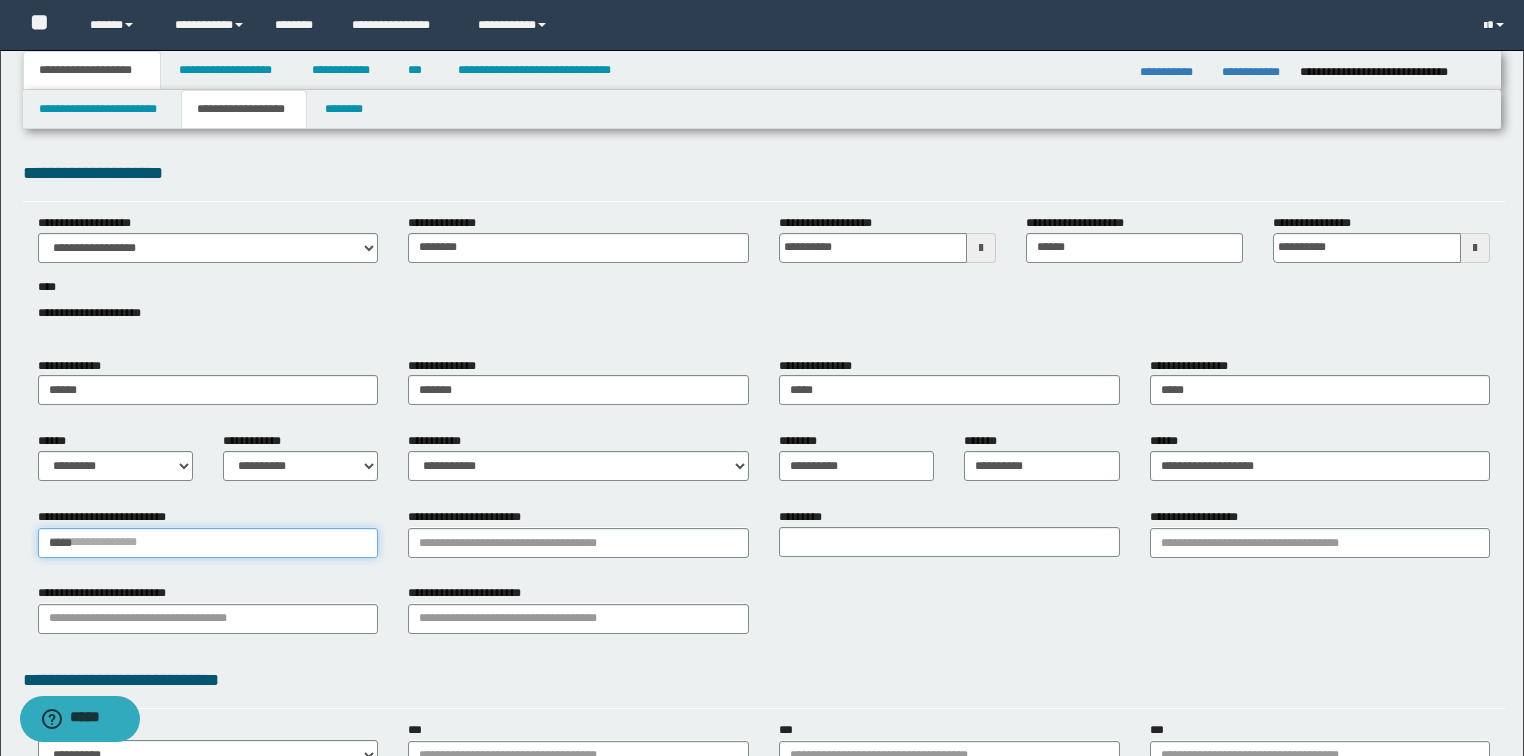 type 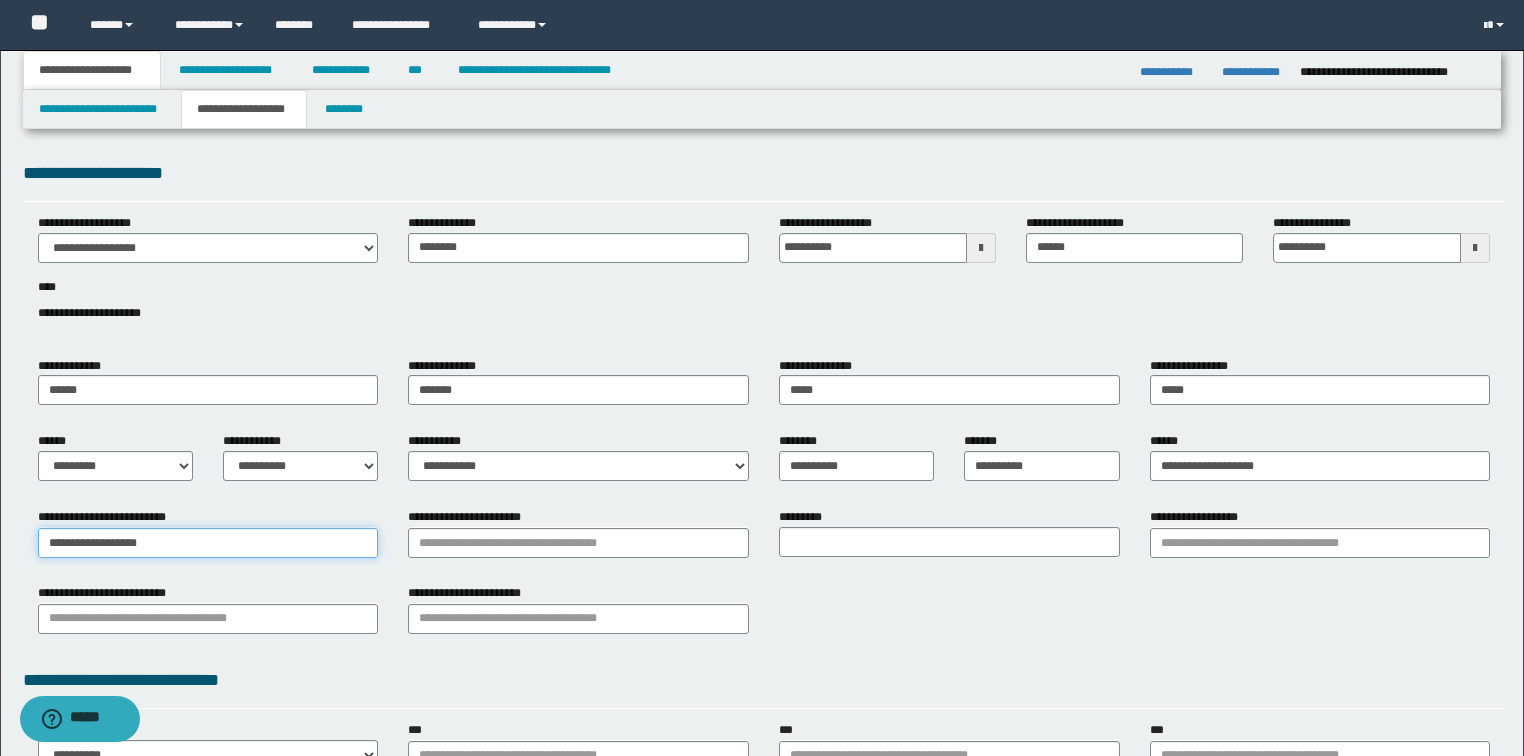 type on "**********" 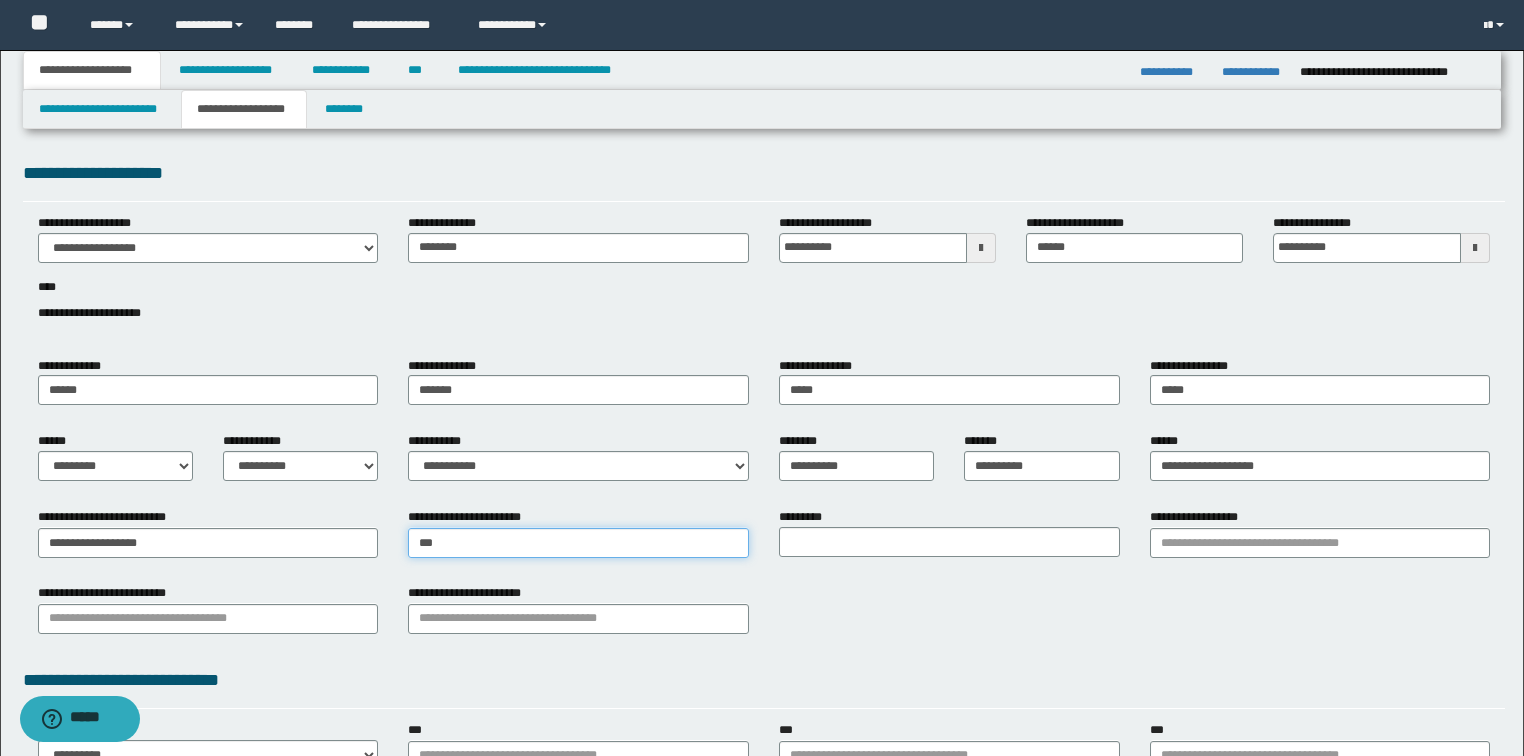 type on "****" 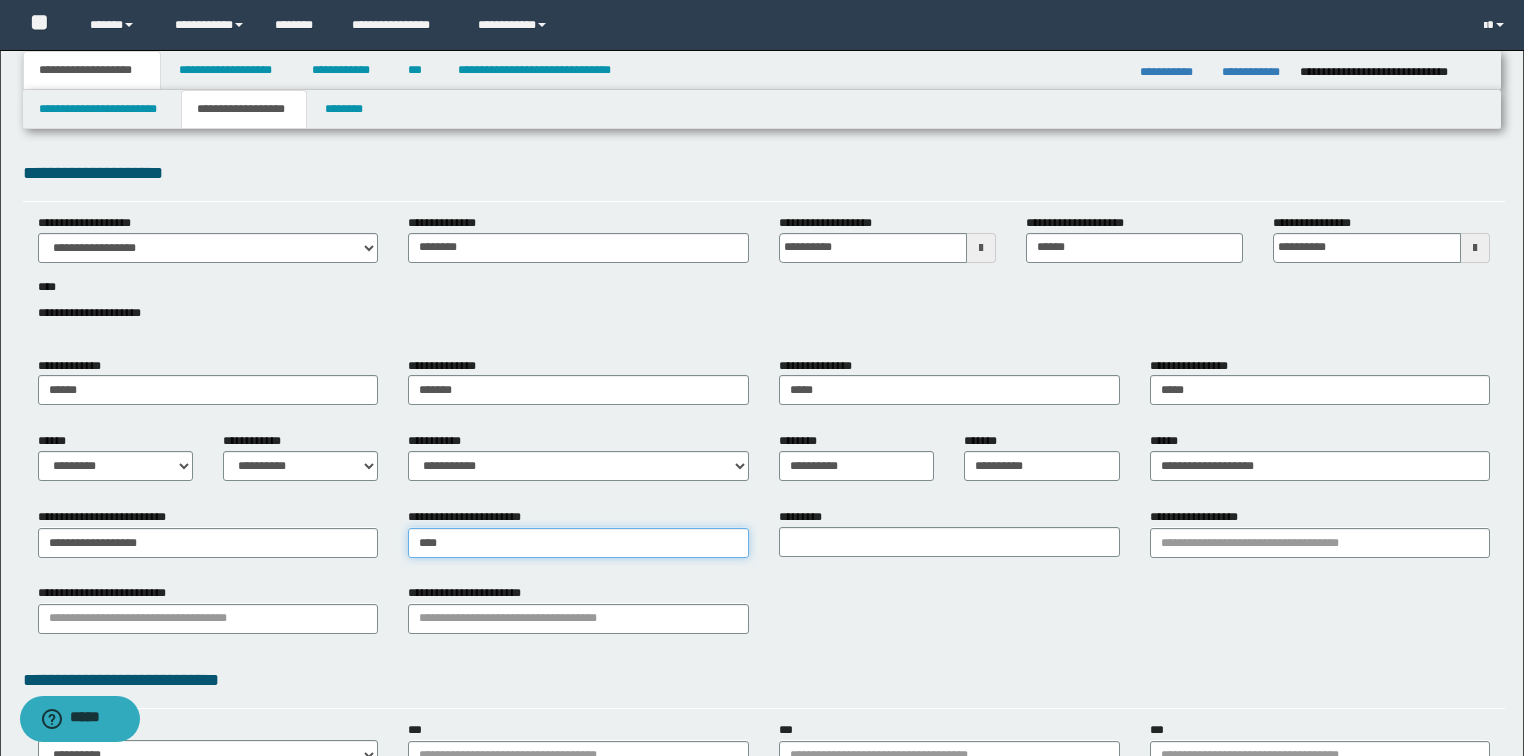 type on "****" 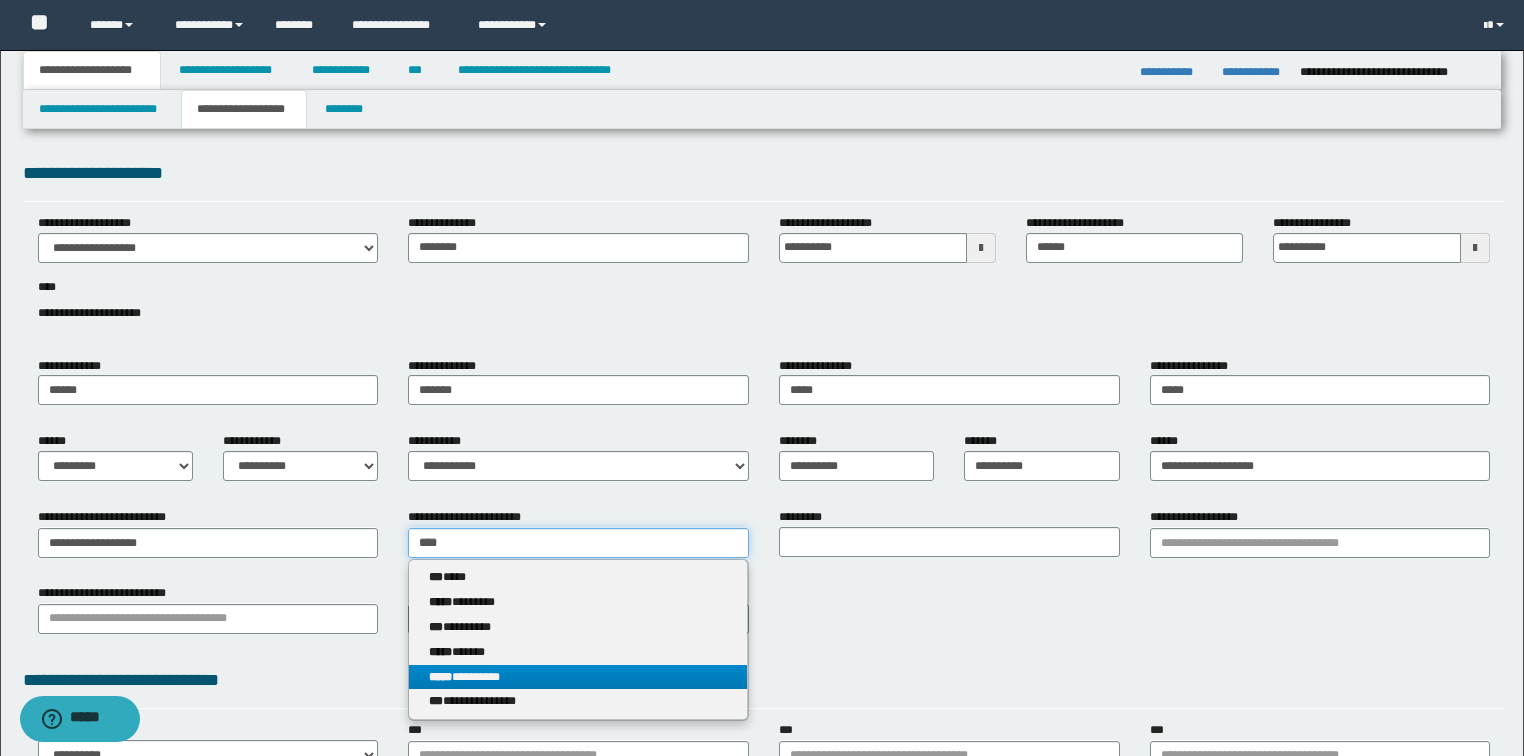 type on "****" 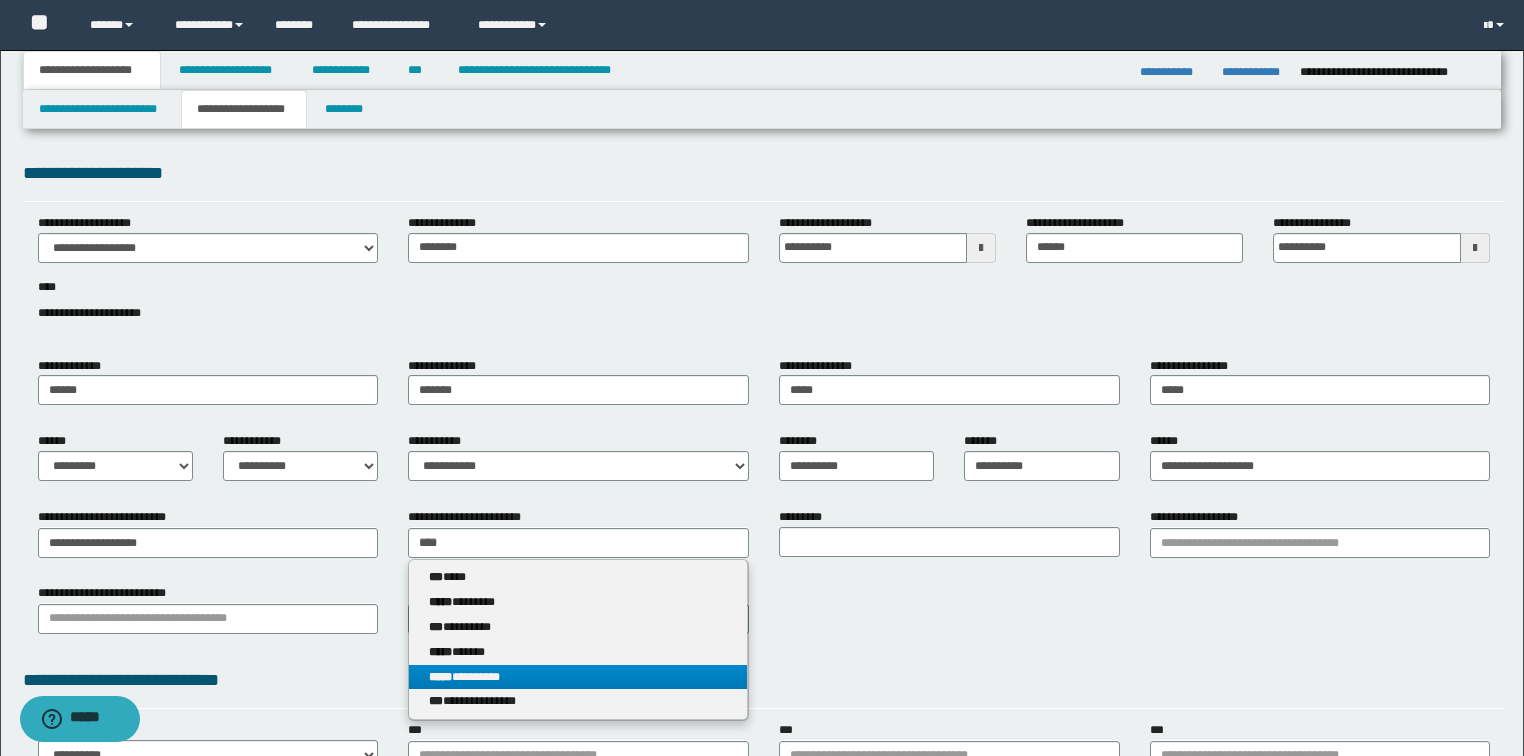 type 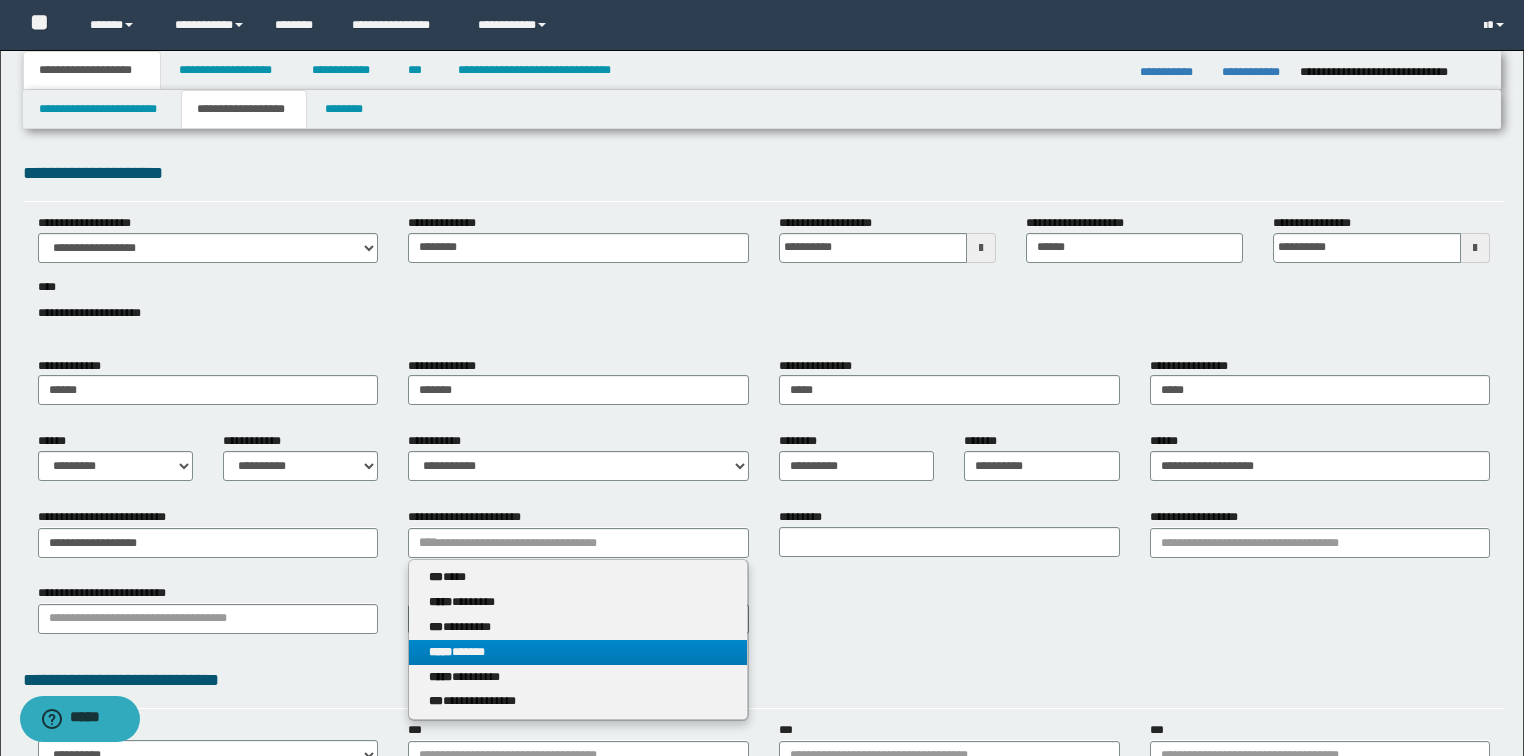 click on "***** ******" at bounding box center [578, 652] 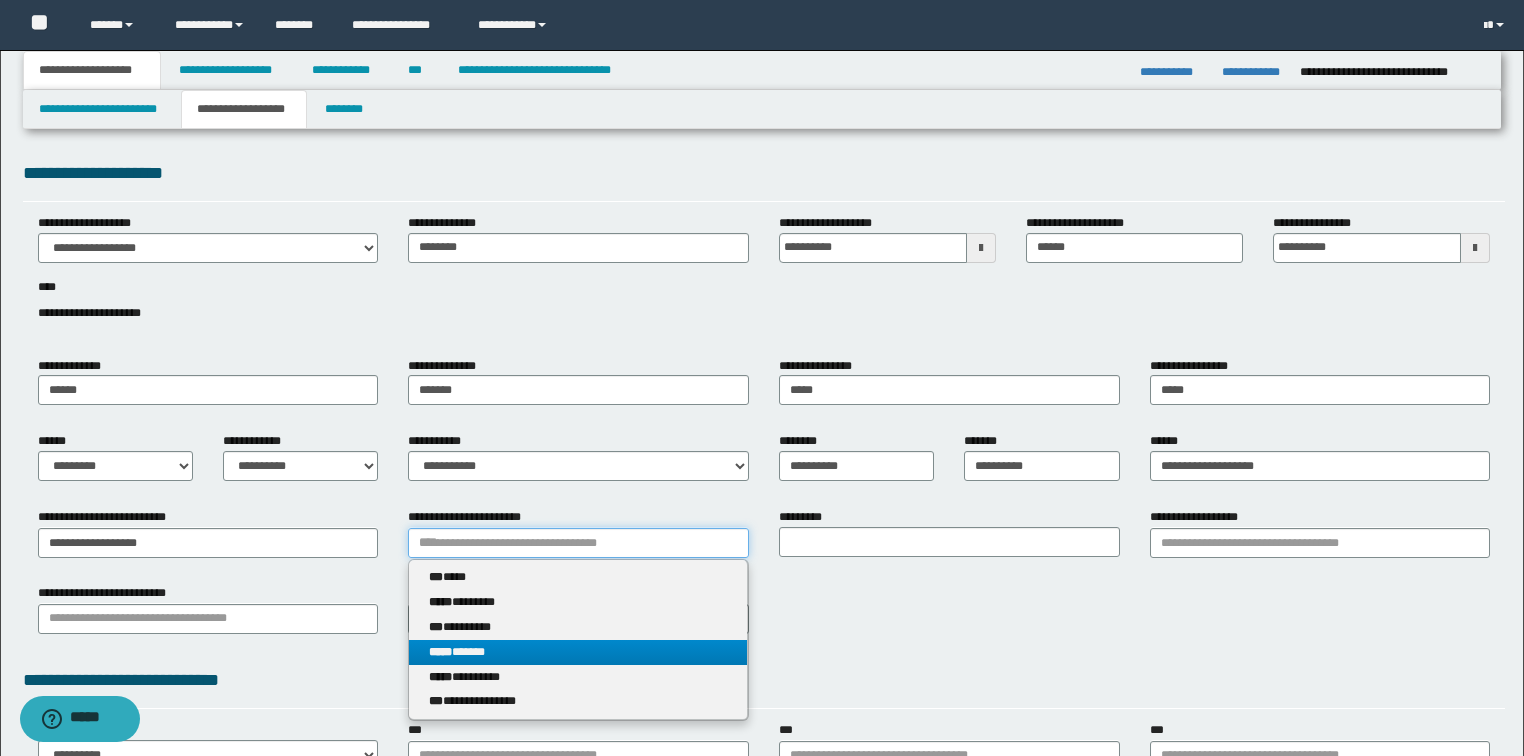 type 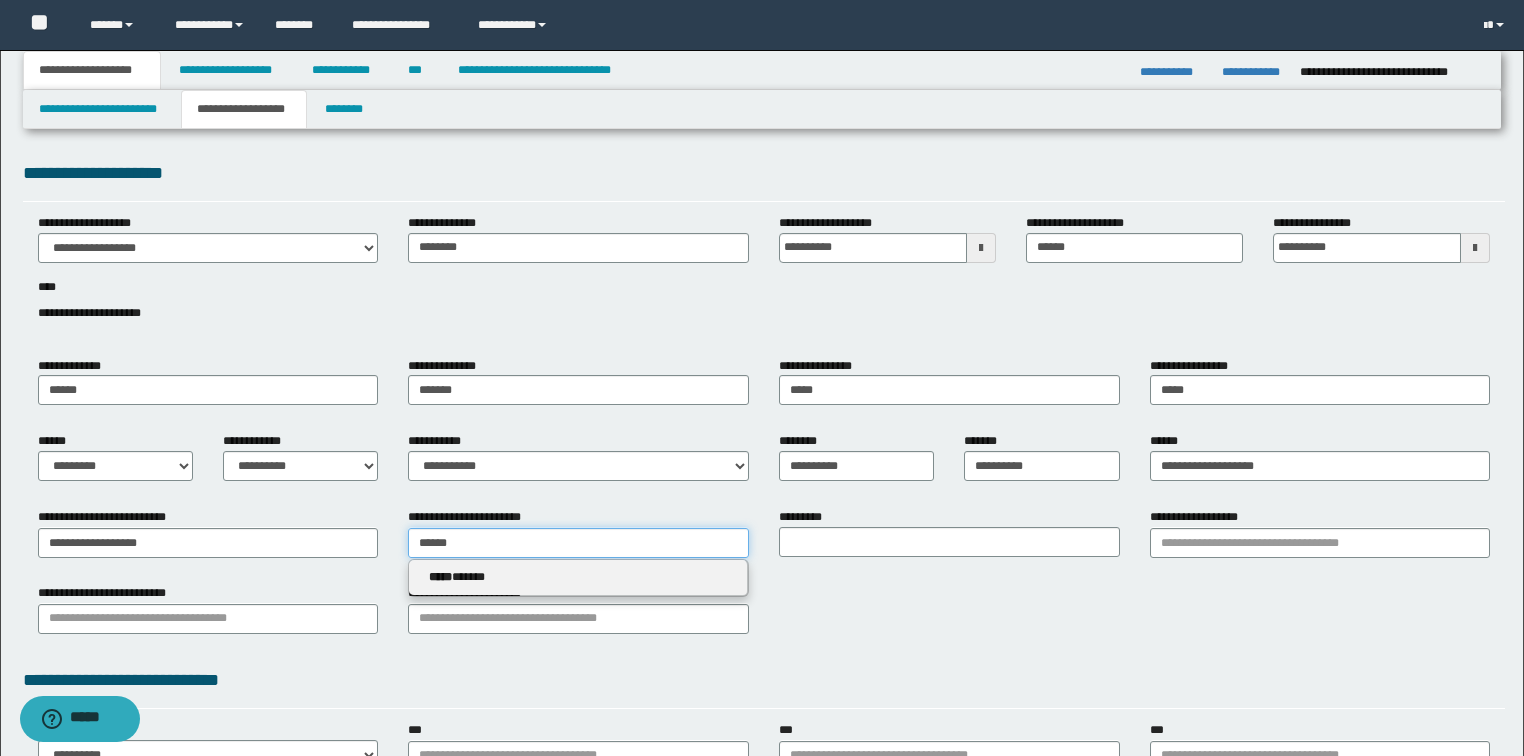 type on "******" 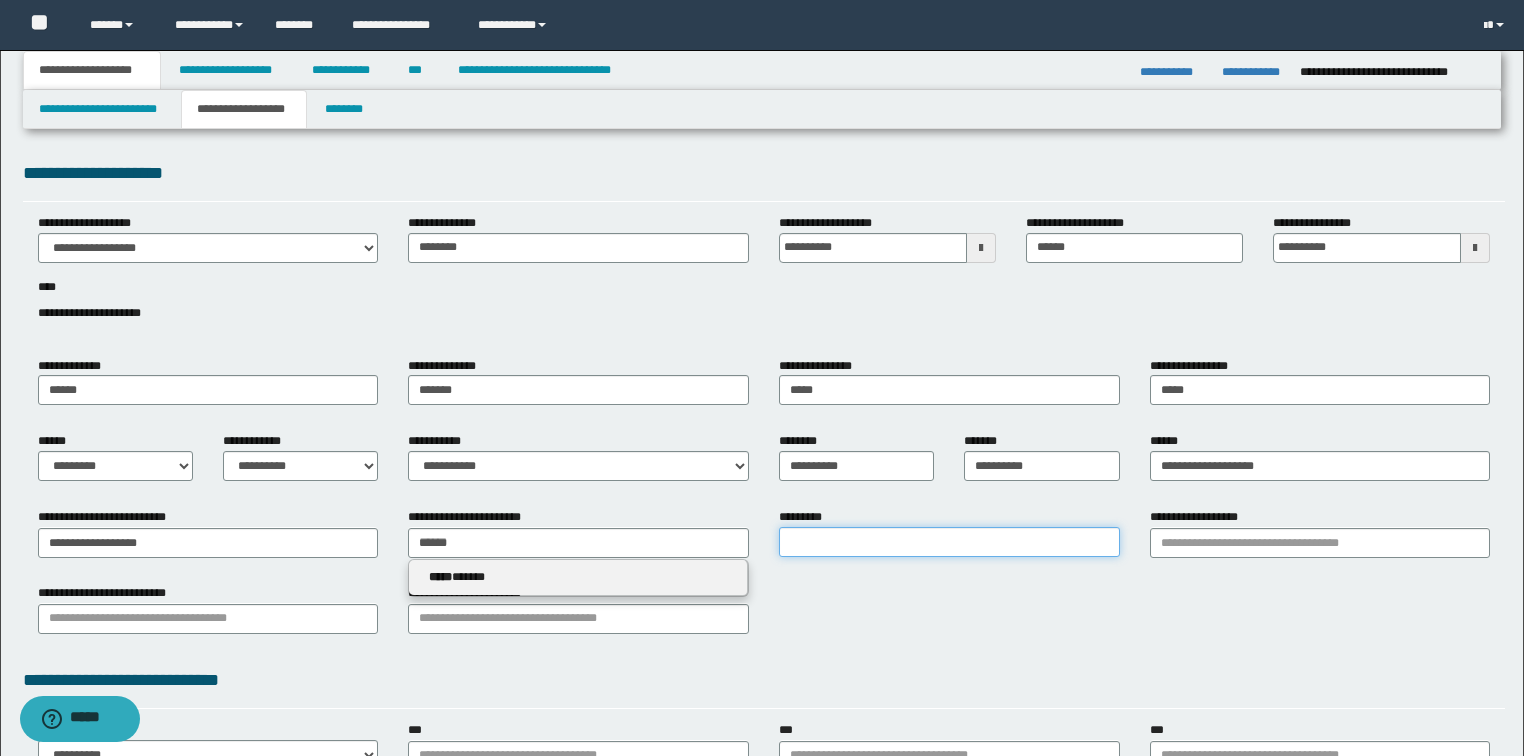 type 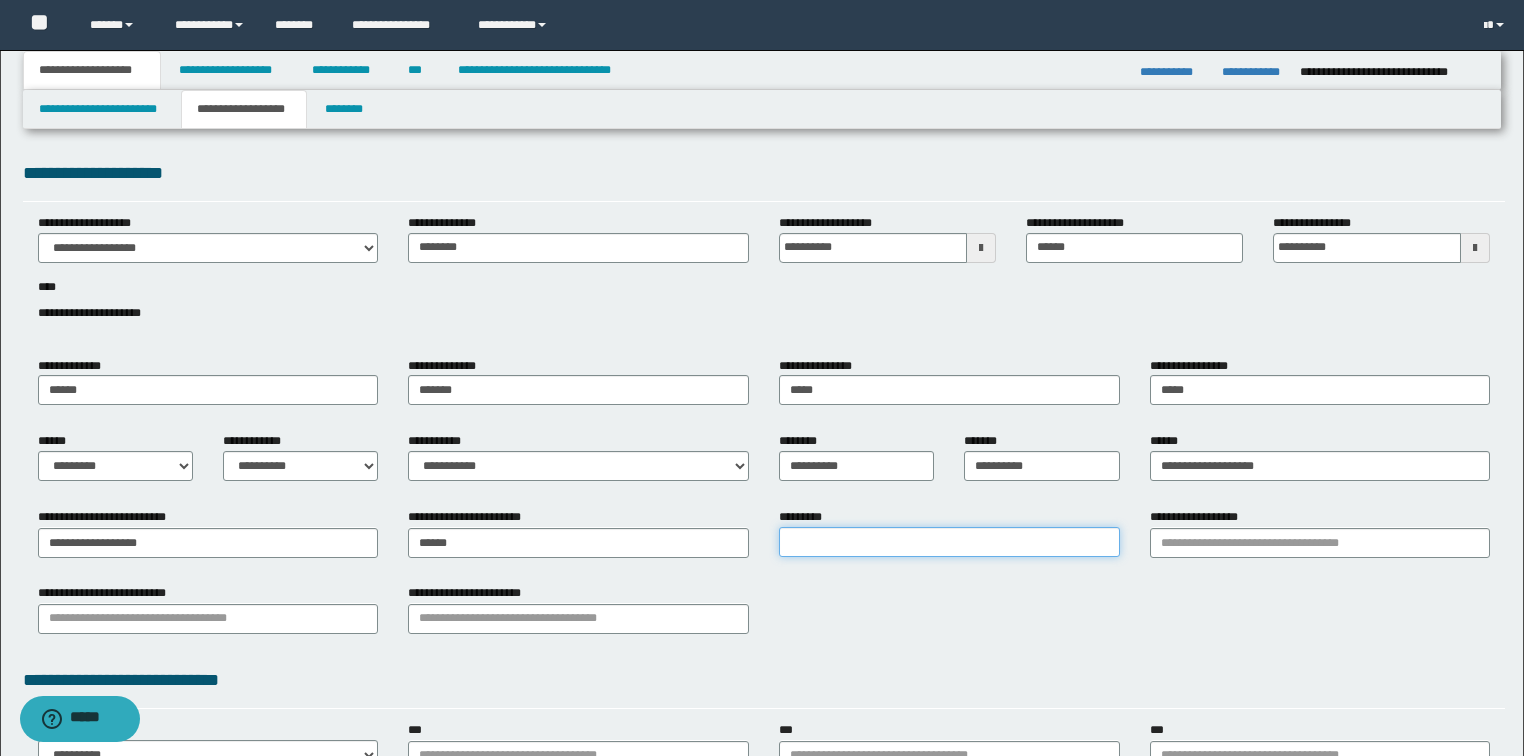 click on "*********" at bounding box center (949, 542) 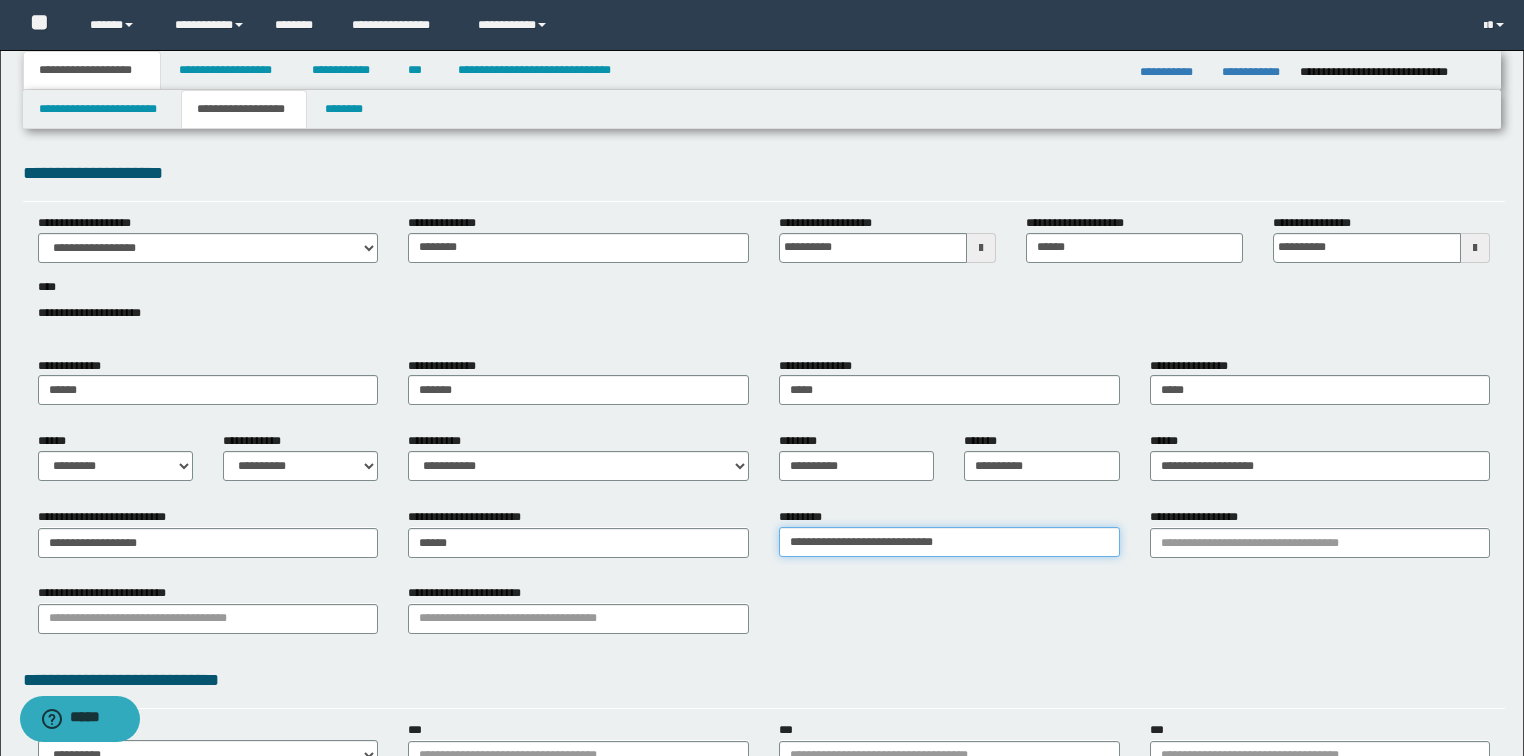 type on "**********" 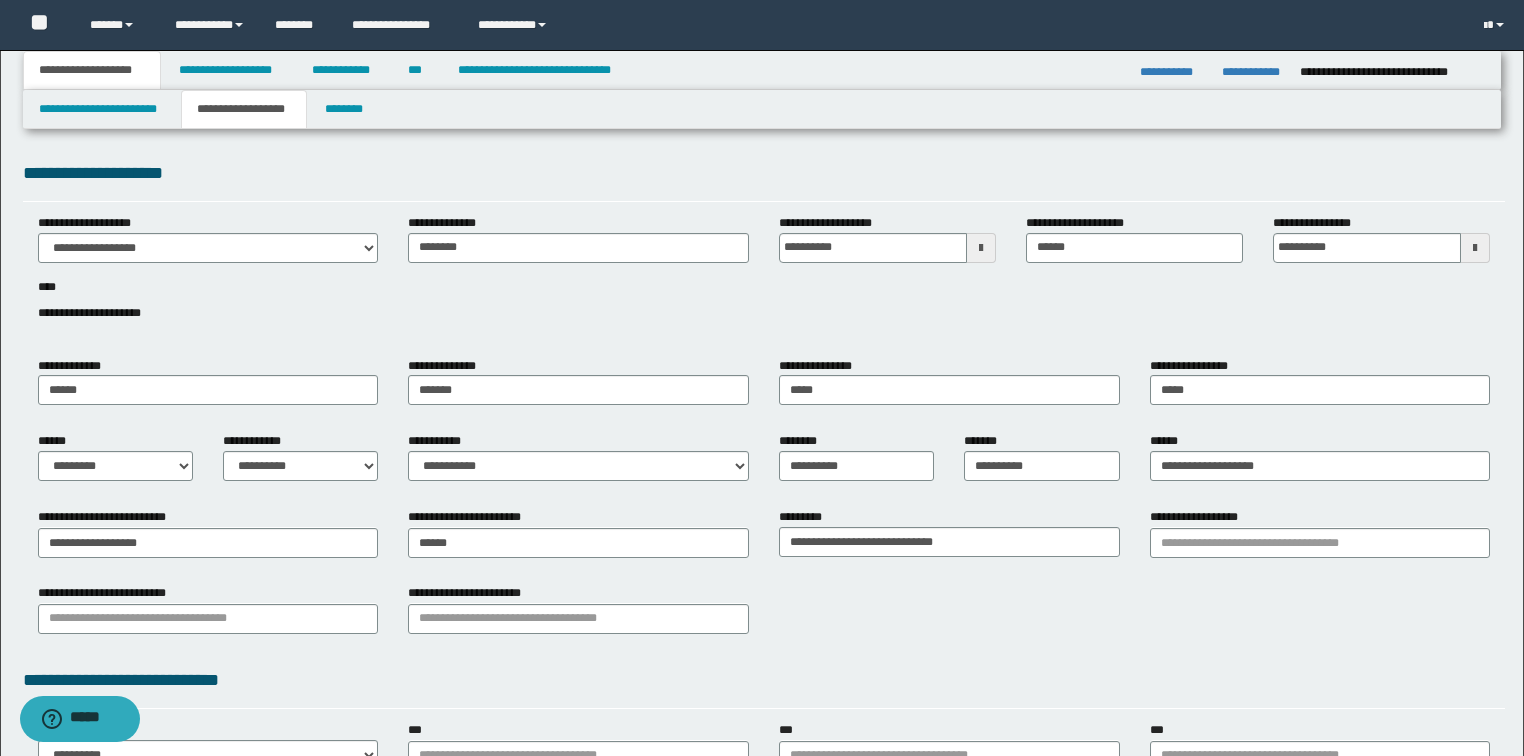 drag, startPoint x: 1220, startPoint y: 513, endPoint x: 1229, endPoint y: 533, distance: 21.931713 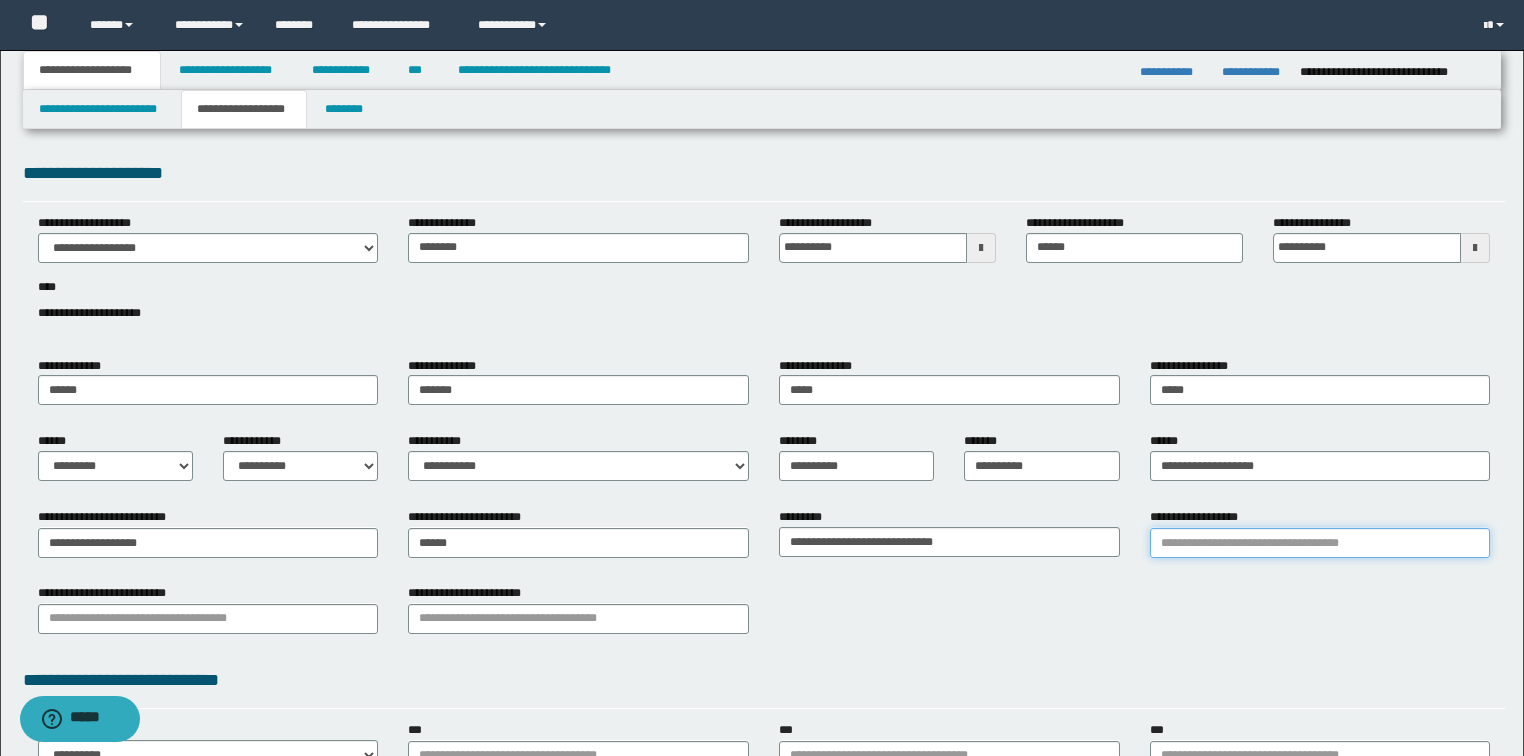 click on "**********" at bounding box center [1320, 543] 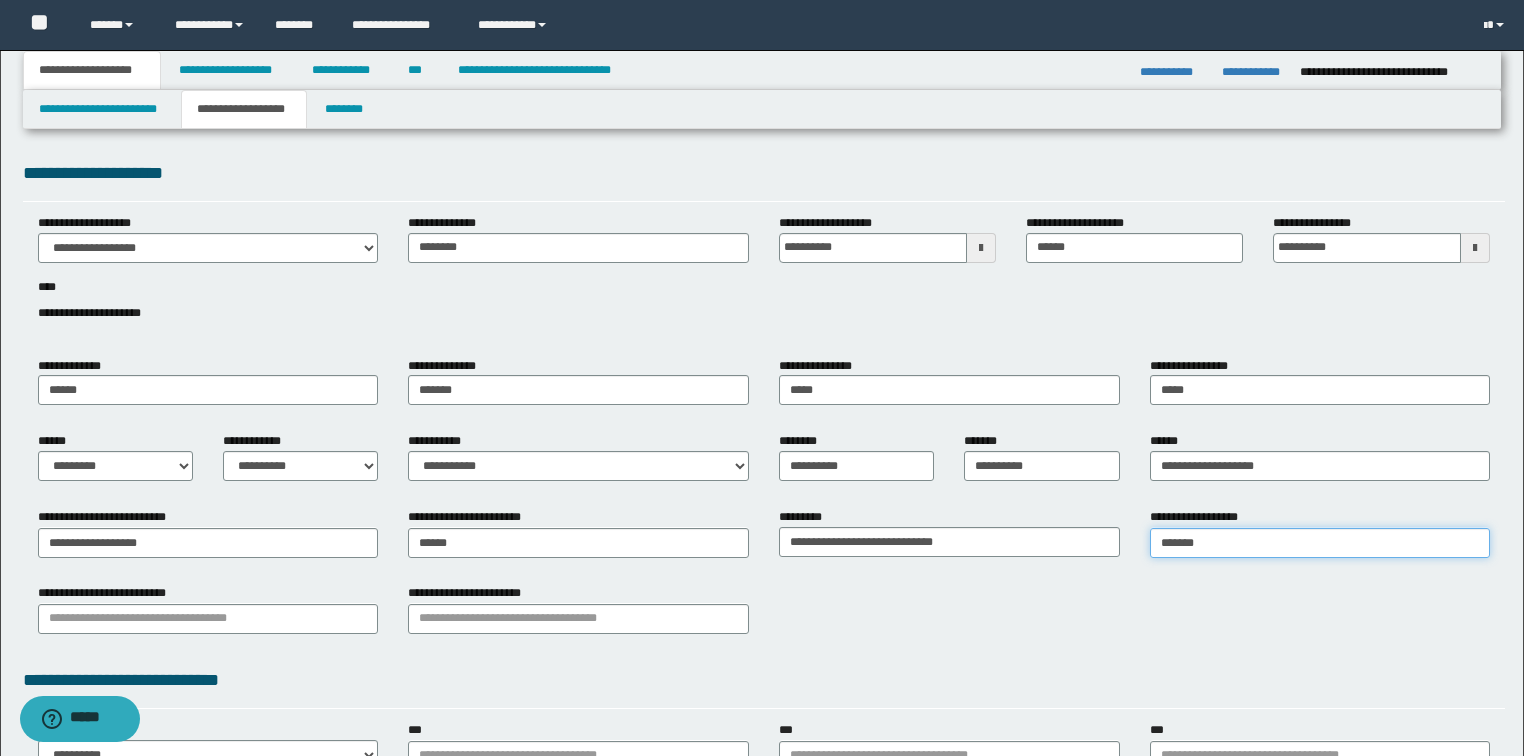 type on "********" 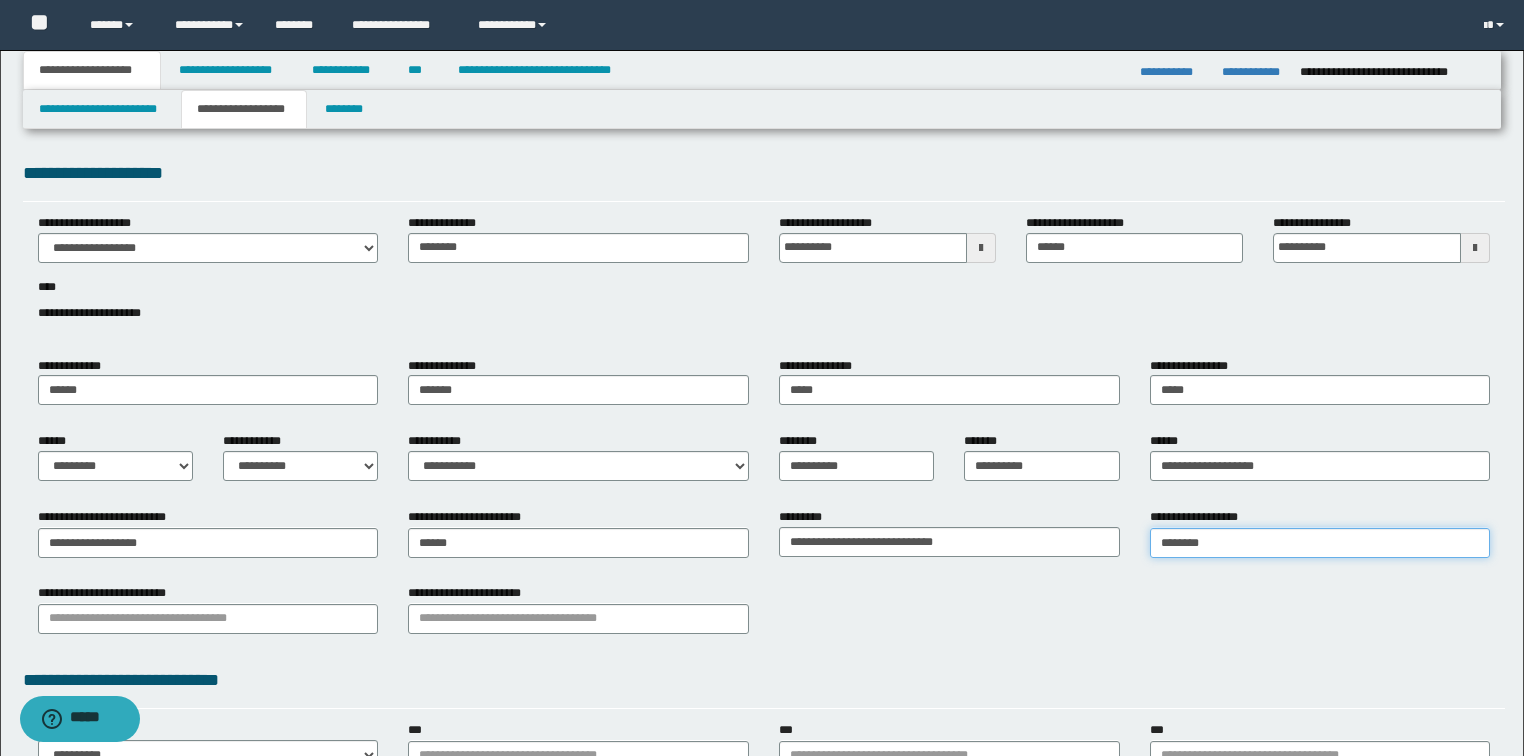 type on "********" 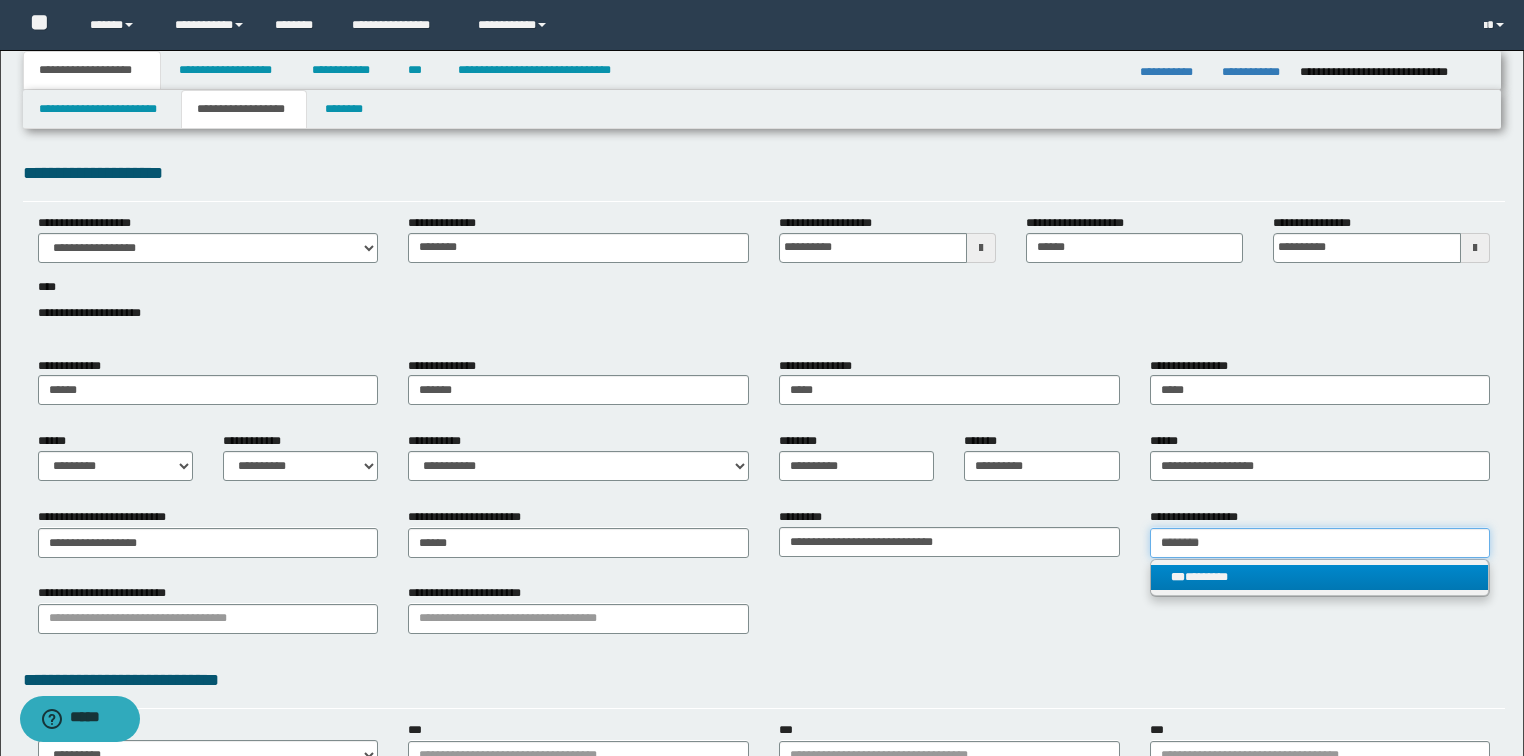 type on "********" 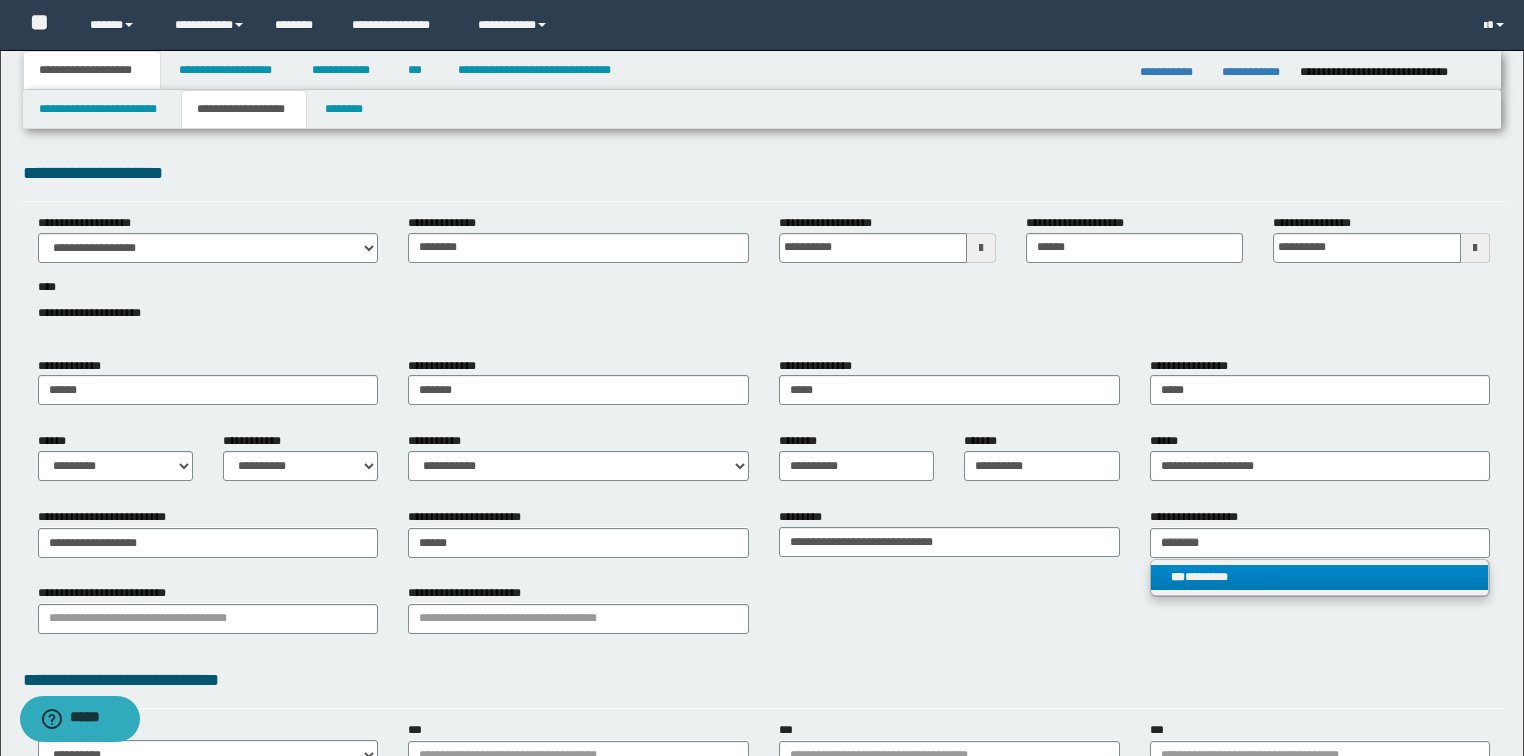 type 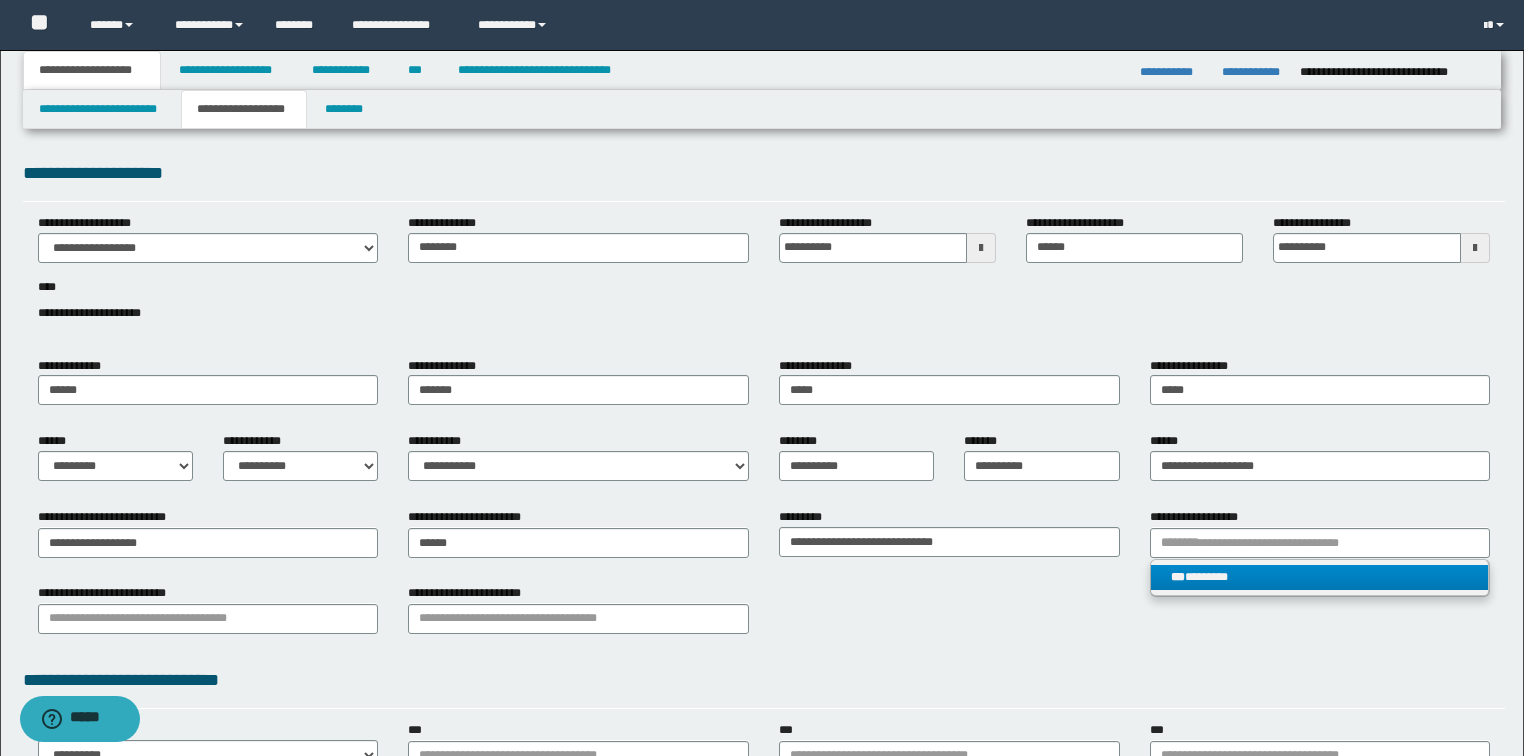 click on "***" at bounding box center (1178, 577) 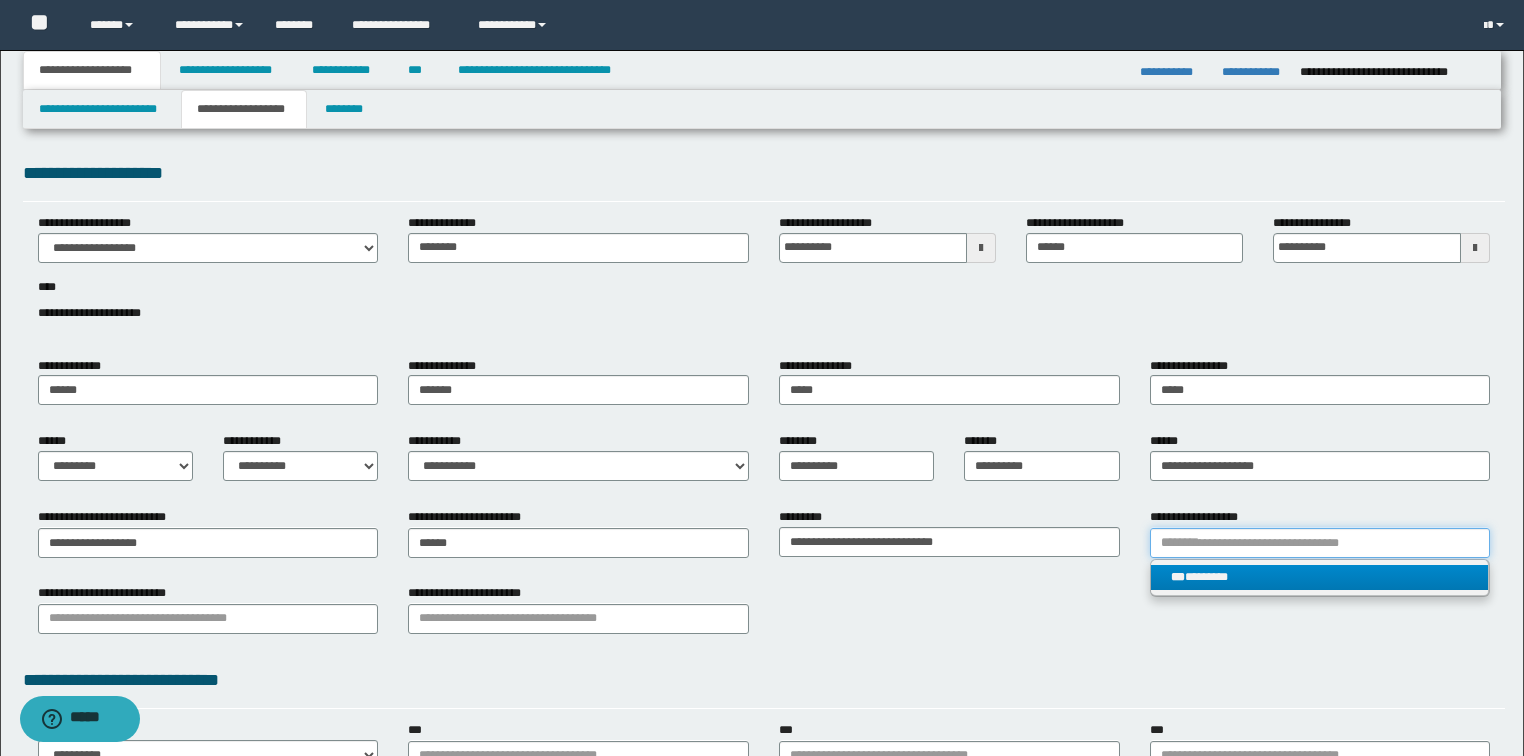 type 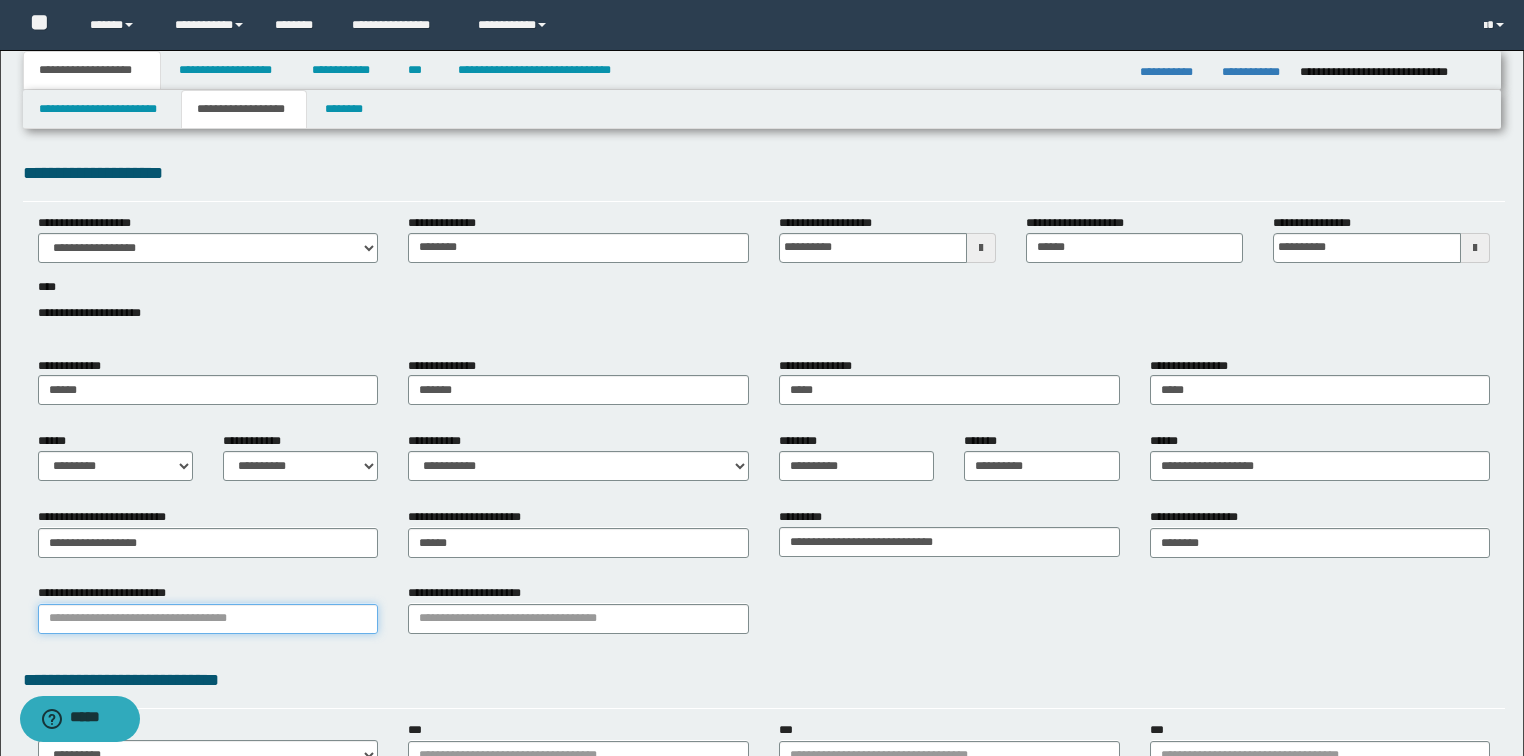 click on "**********" at bounding box center [208, 619] 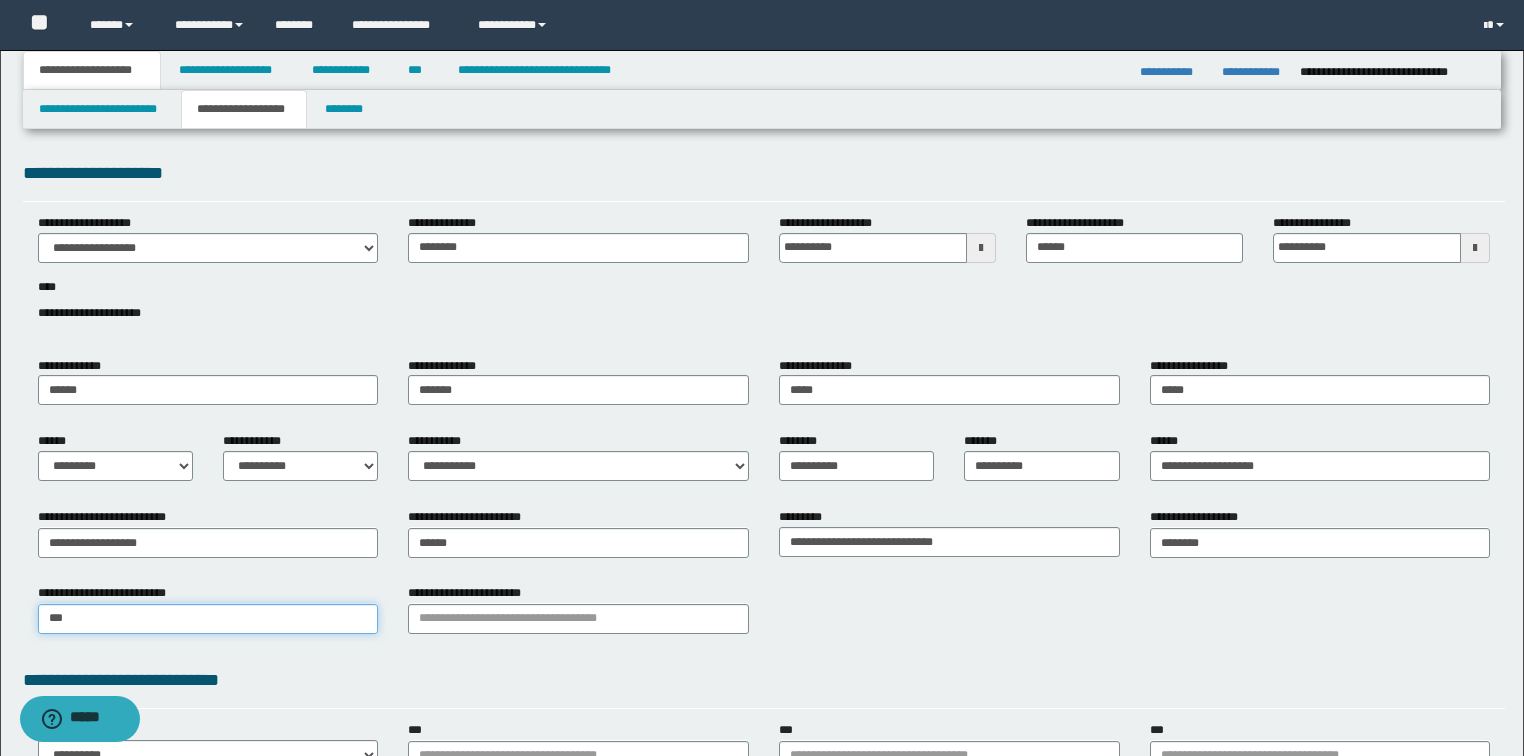 type on "****" 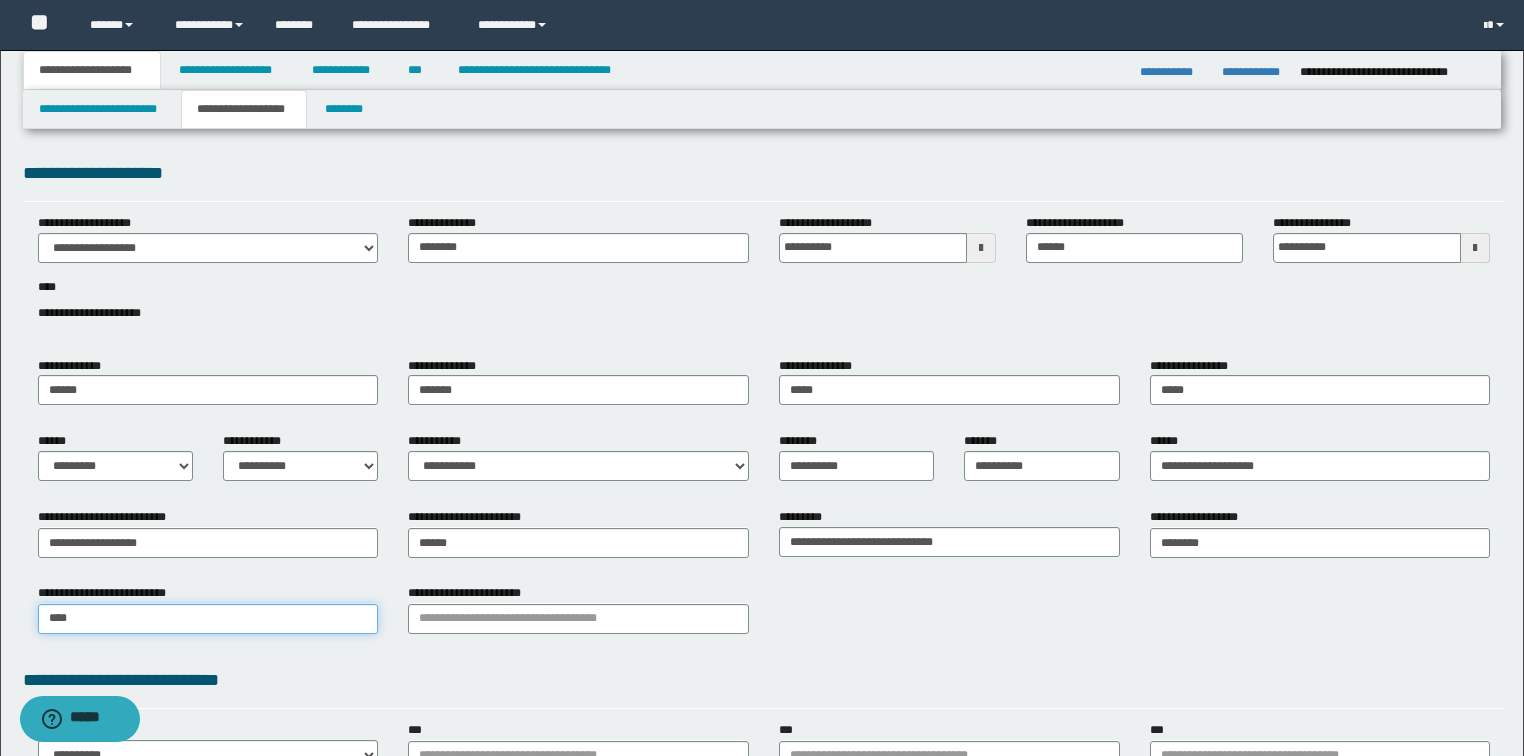 type on "**********" 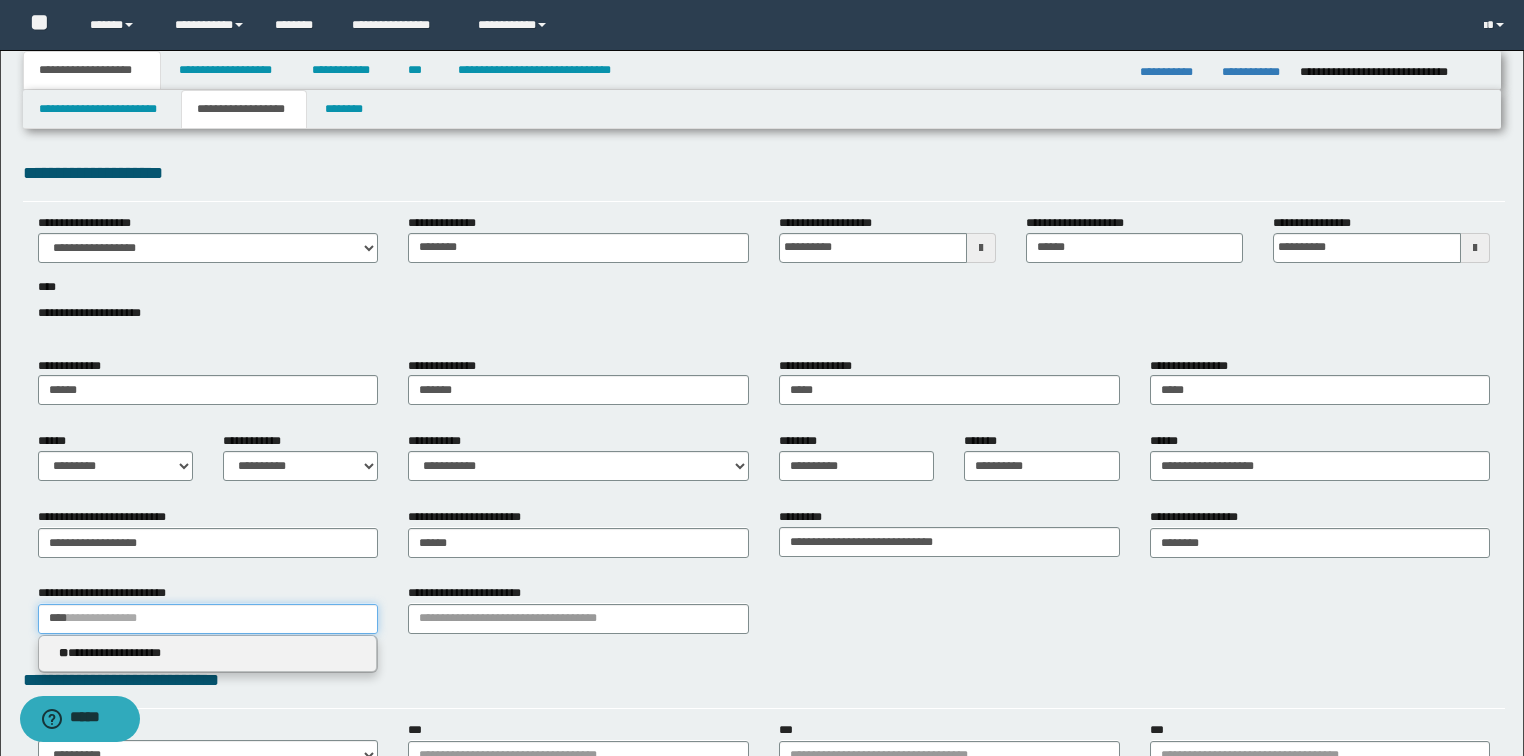 type 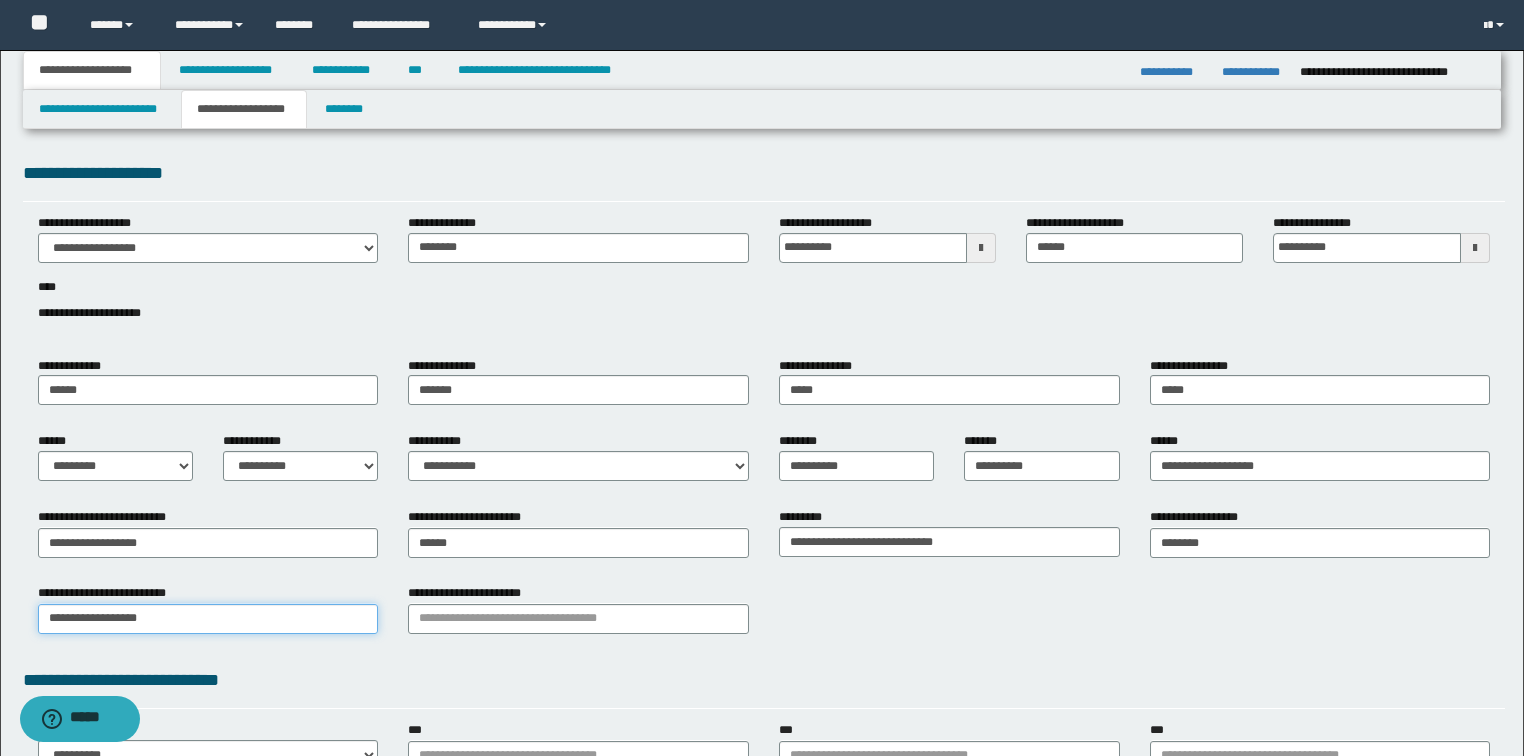 type on "**********" 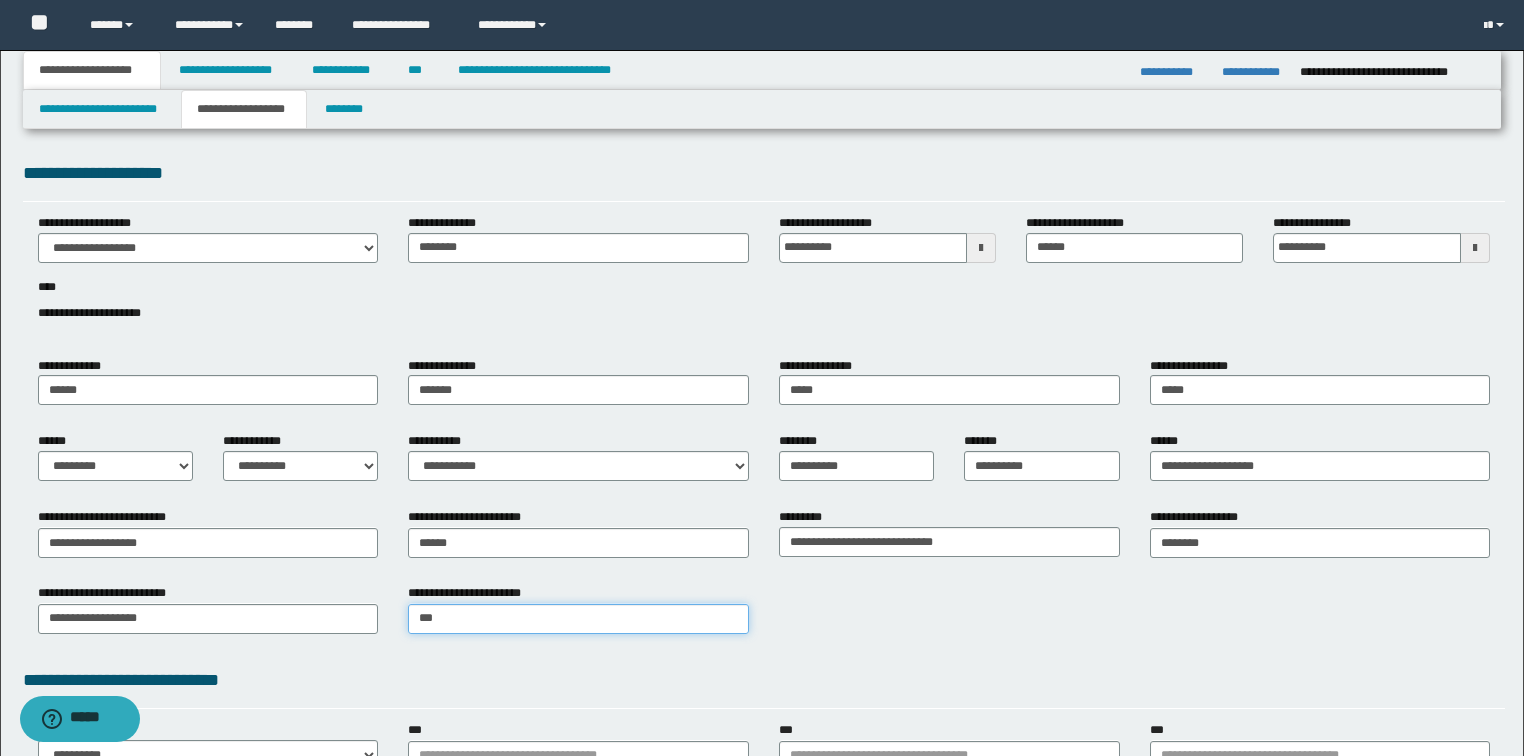 type on "****" 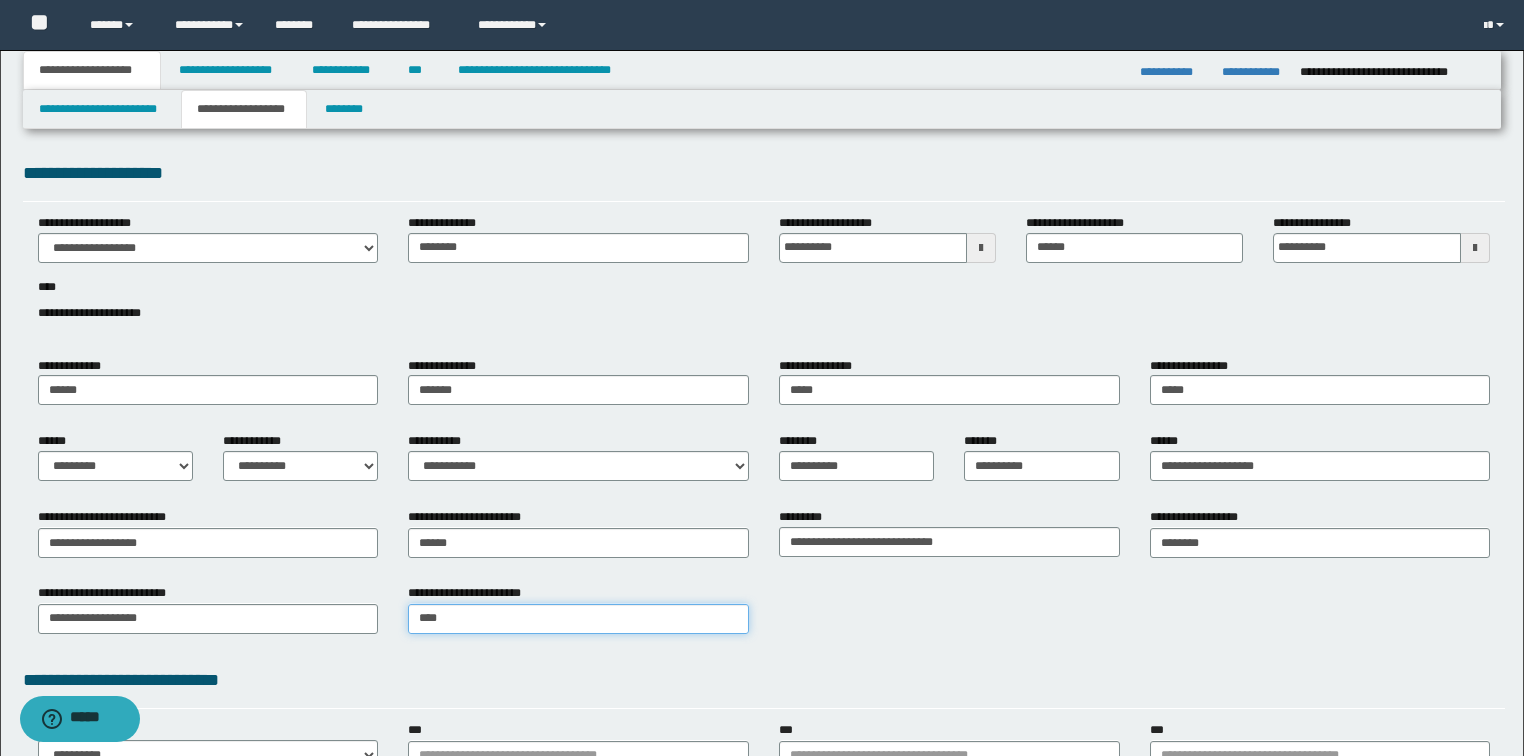 type on "****" 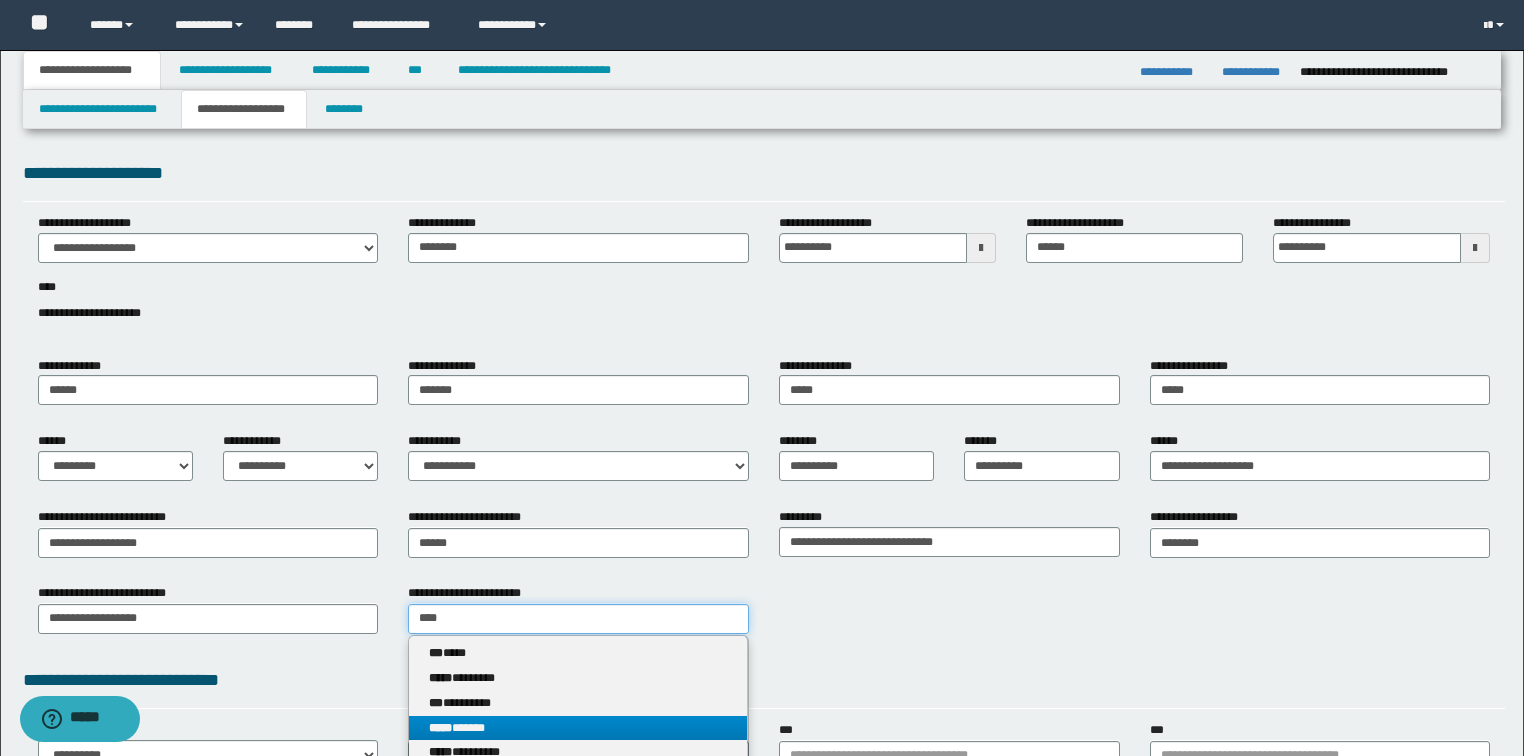 type on "****" 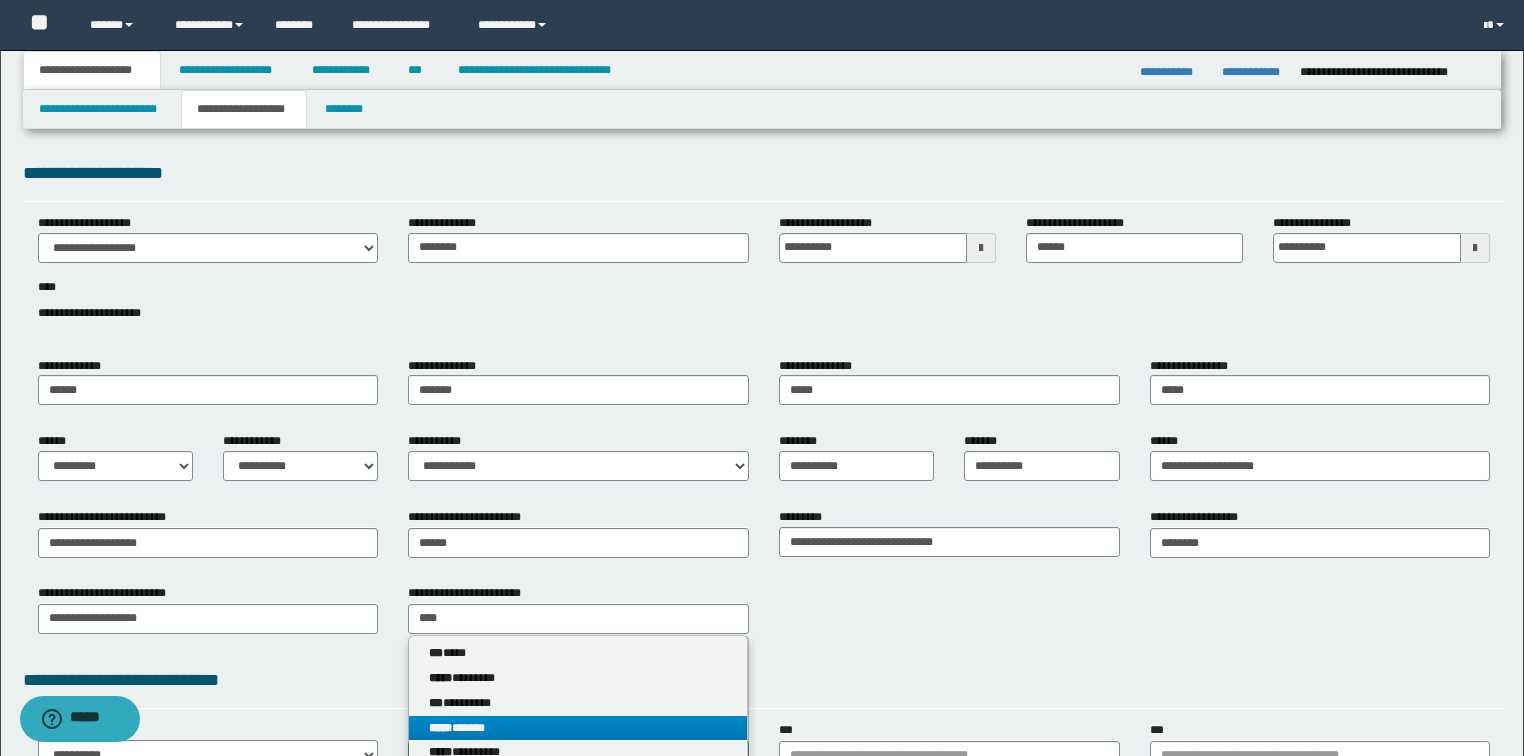 type 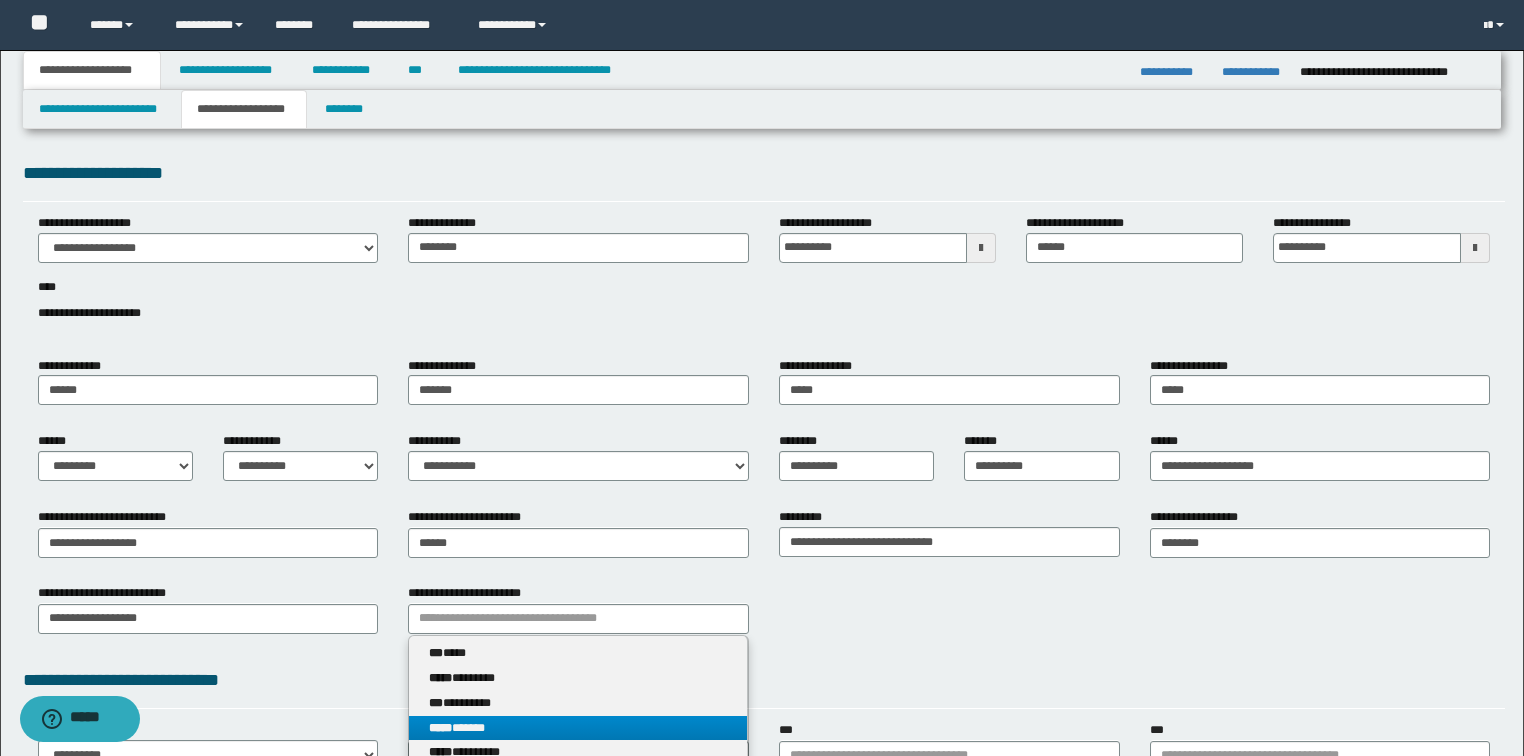 click on "***** ******" at bounding box center [578, 728] 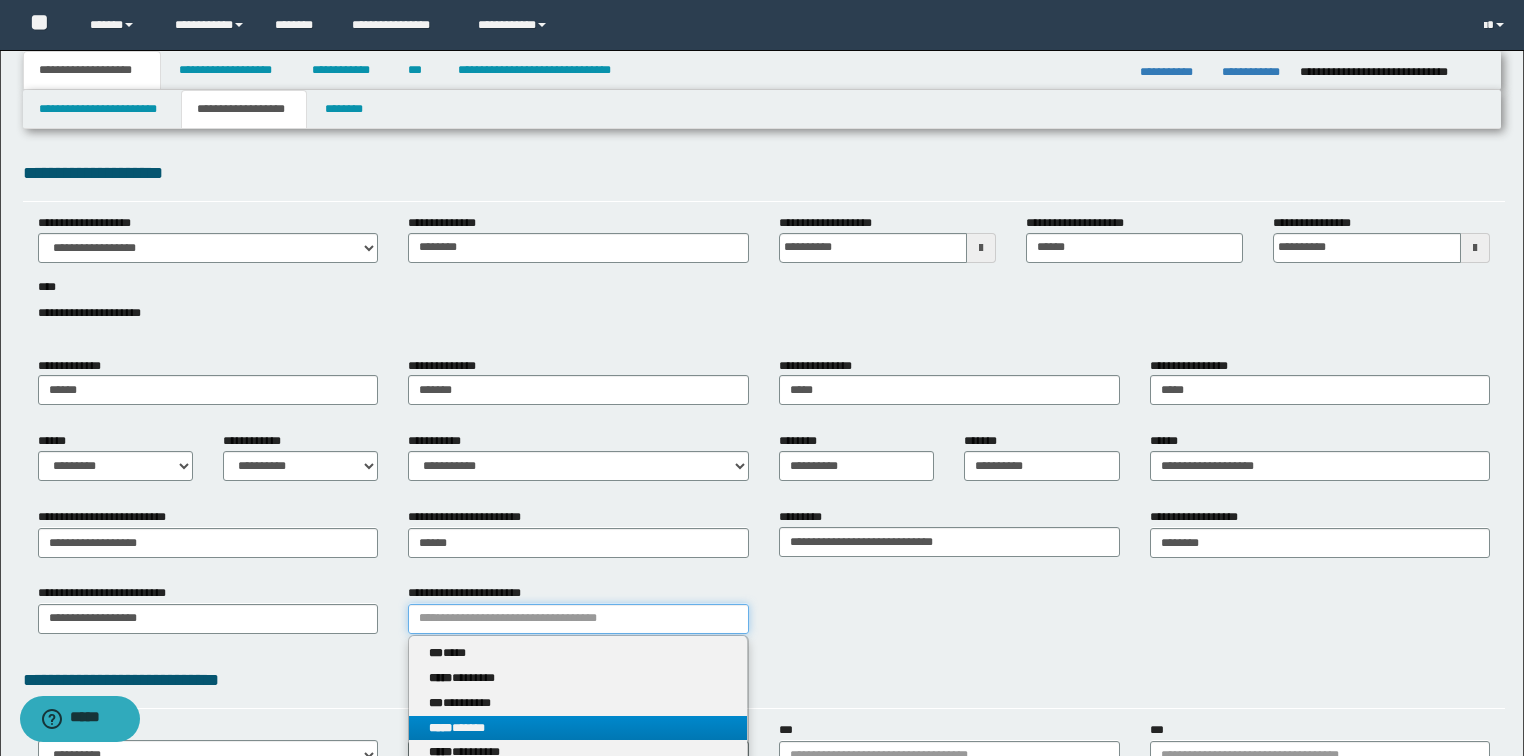 type 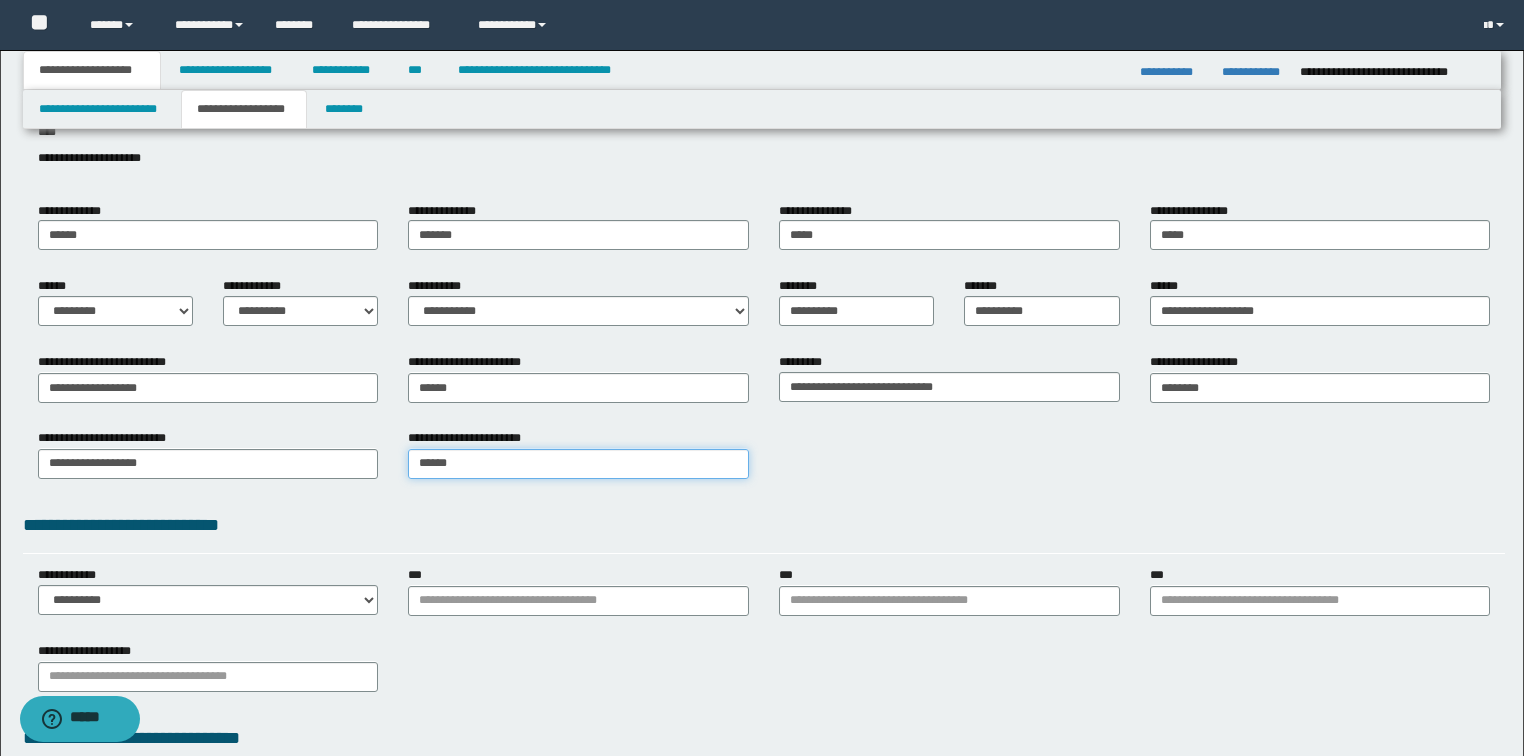 scroll, scrollTop: 160, scrollLeft: 0, axis: vertical 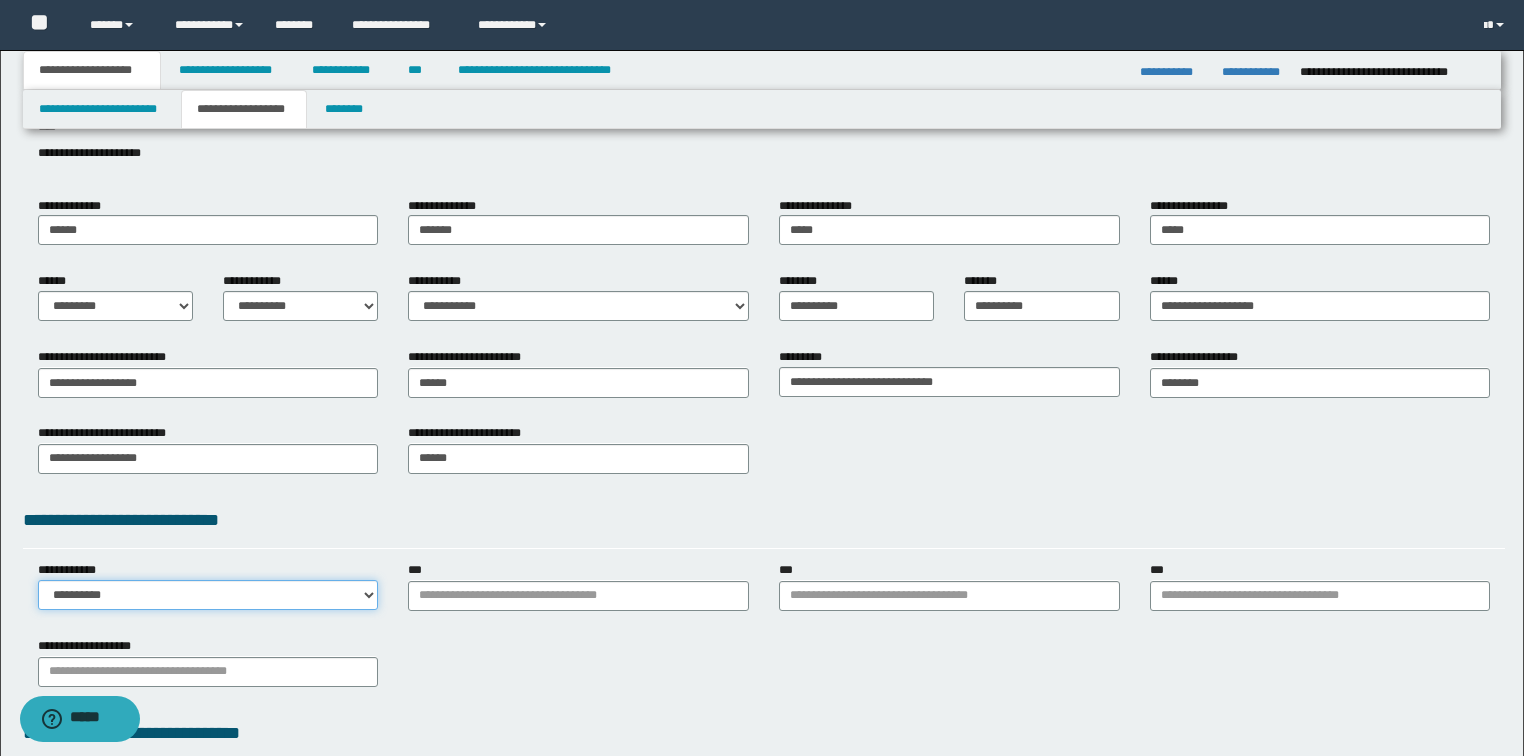drag, startPoint x: 318, startPoint y: 597, endPoint x: 320, endPoint y: 612, distance: 15.132746 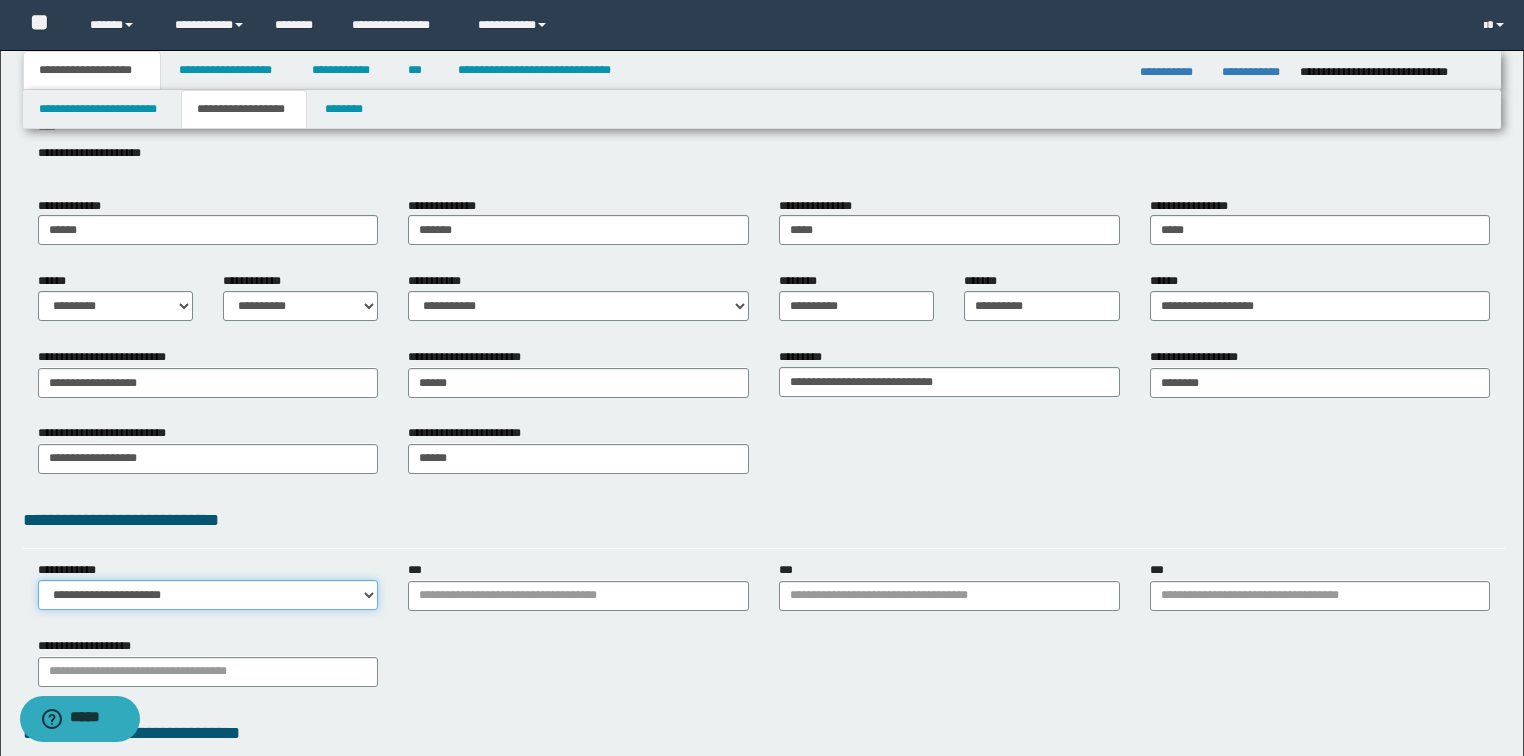 click on "**********" at bounding box center [208, 595] 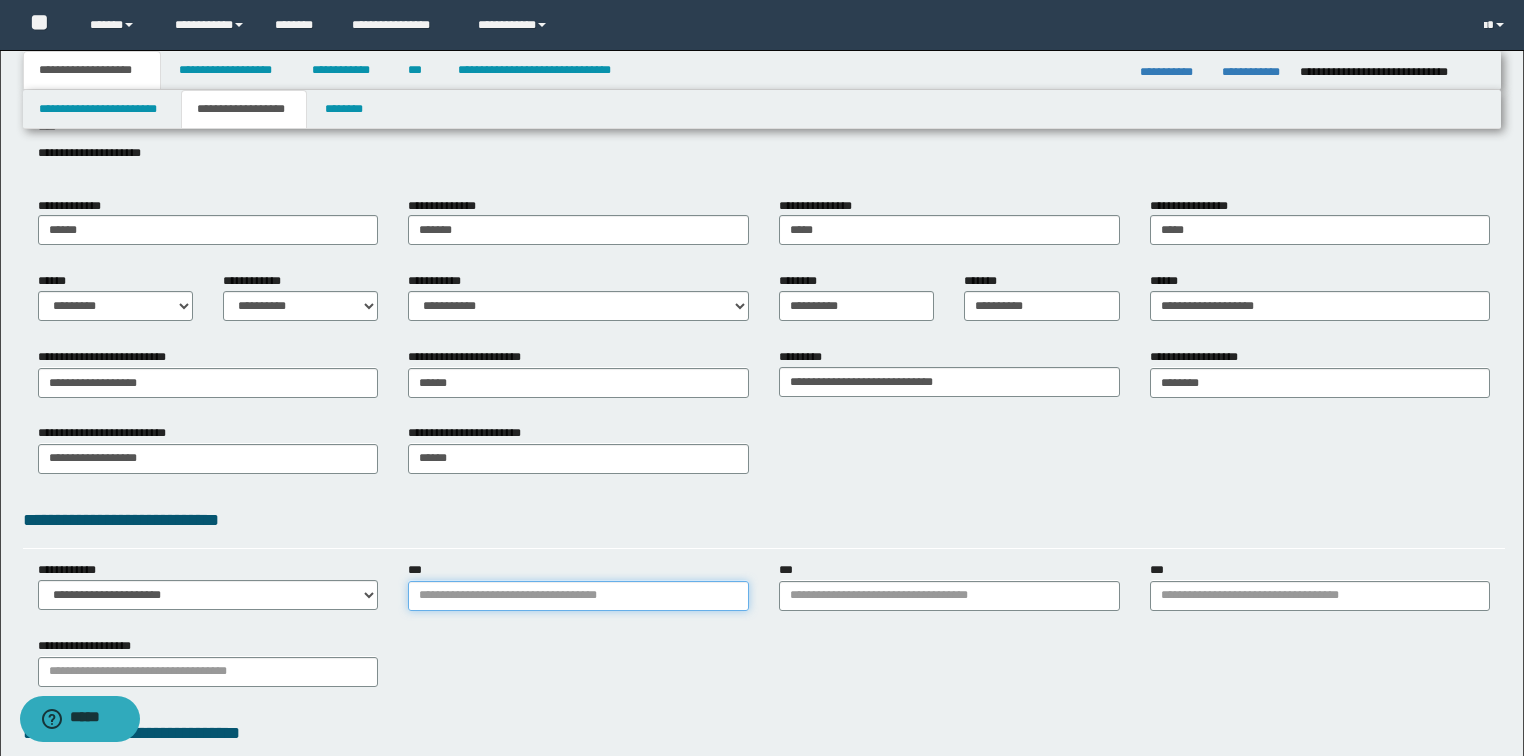 click on "***" at bounding box center [578, 596] 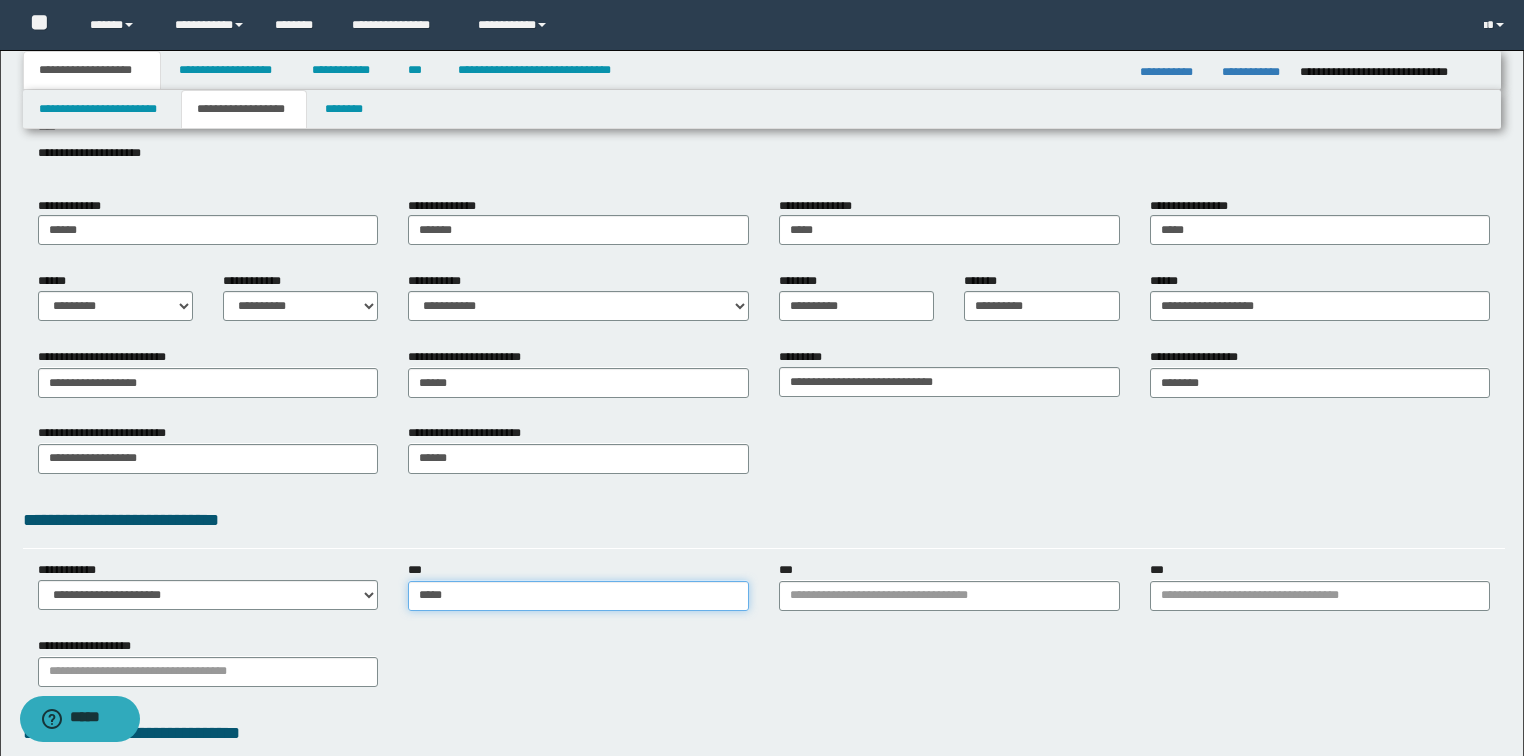type on "****" 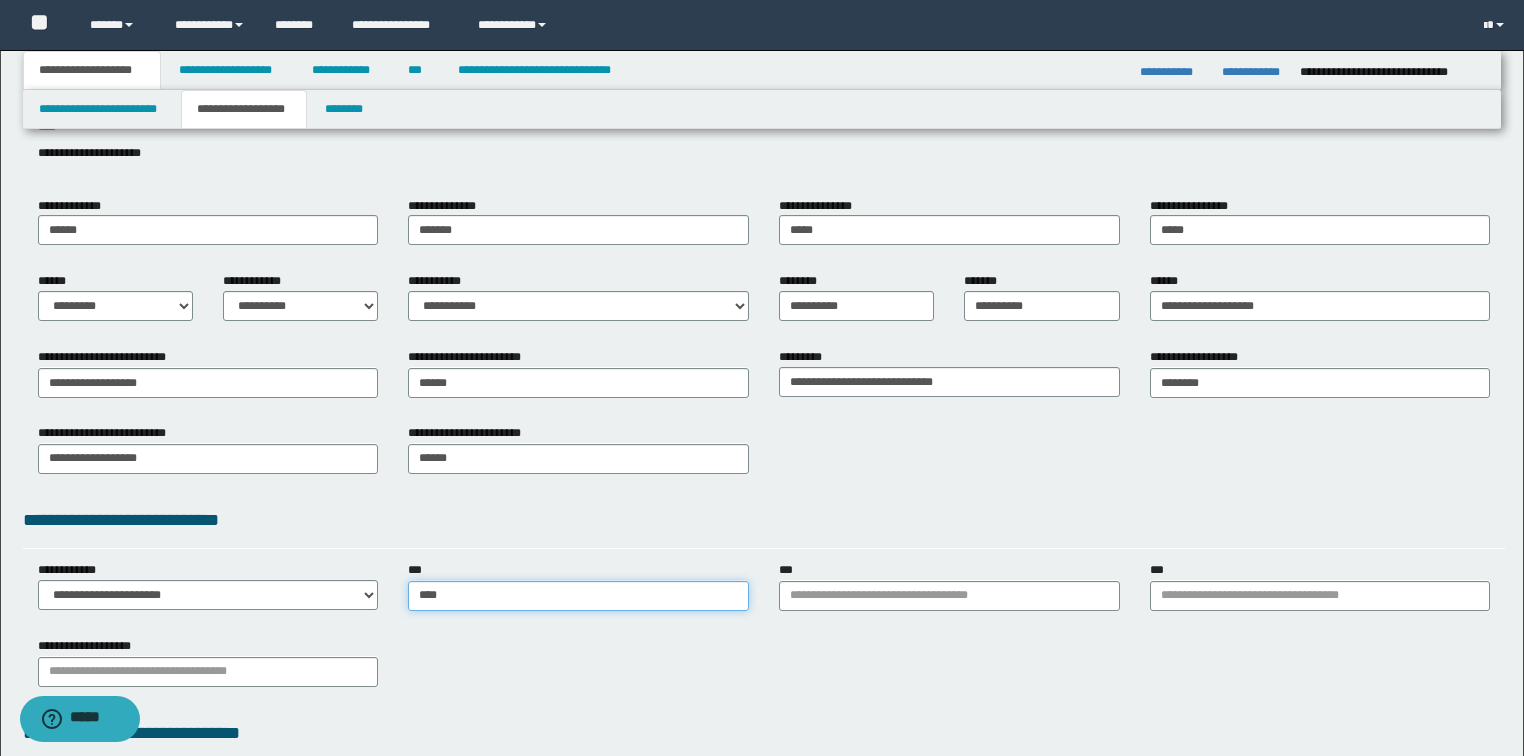 type on "****" 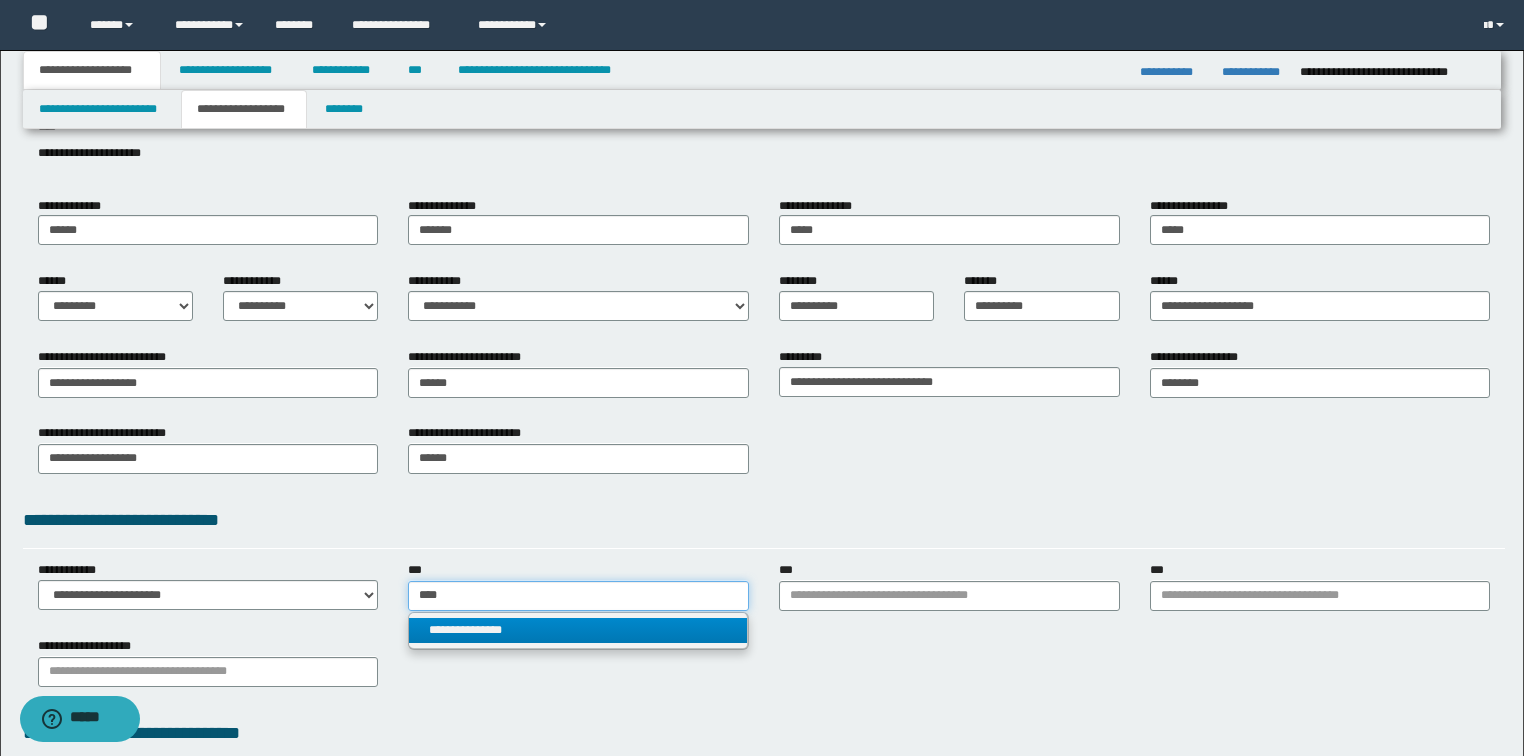type on "****" 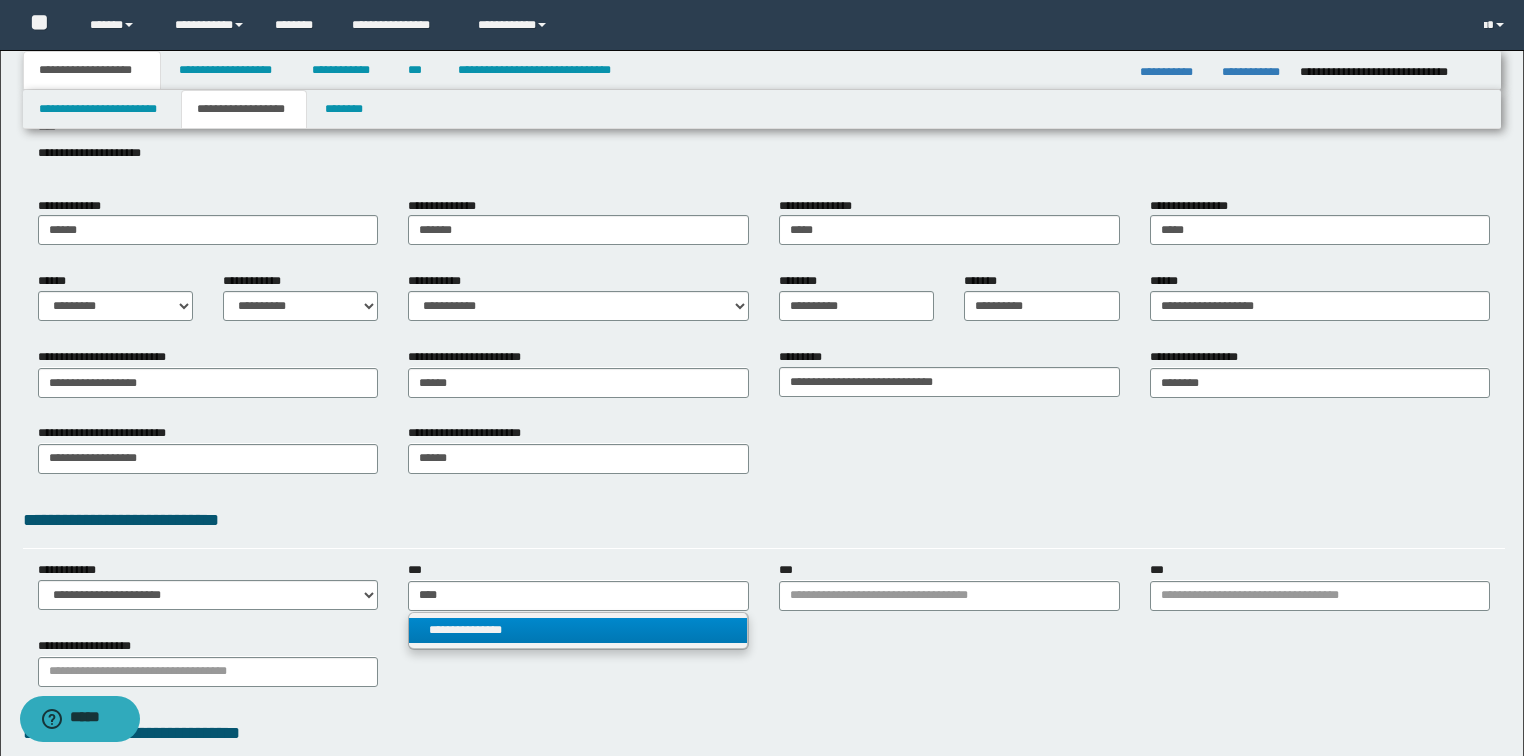 type 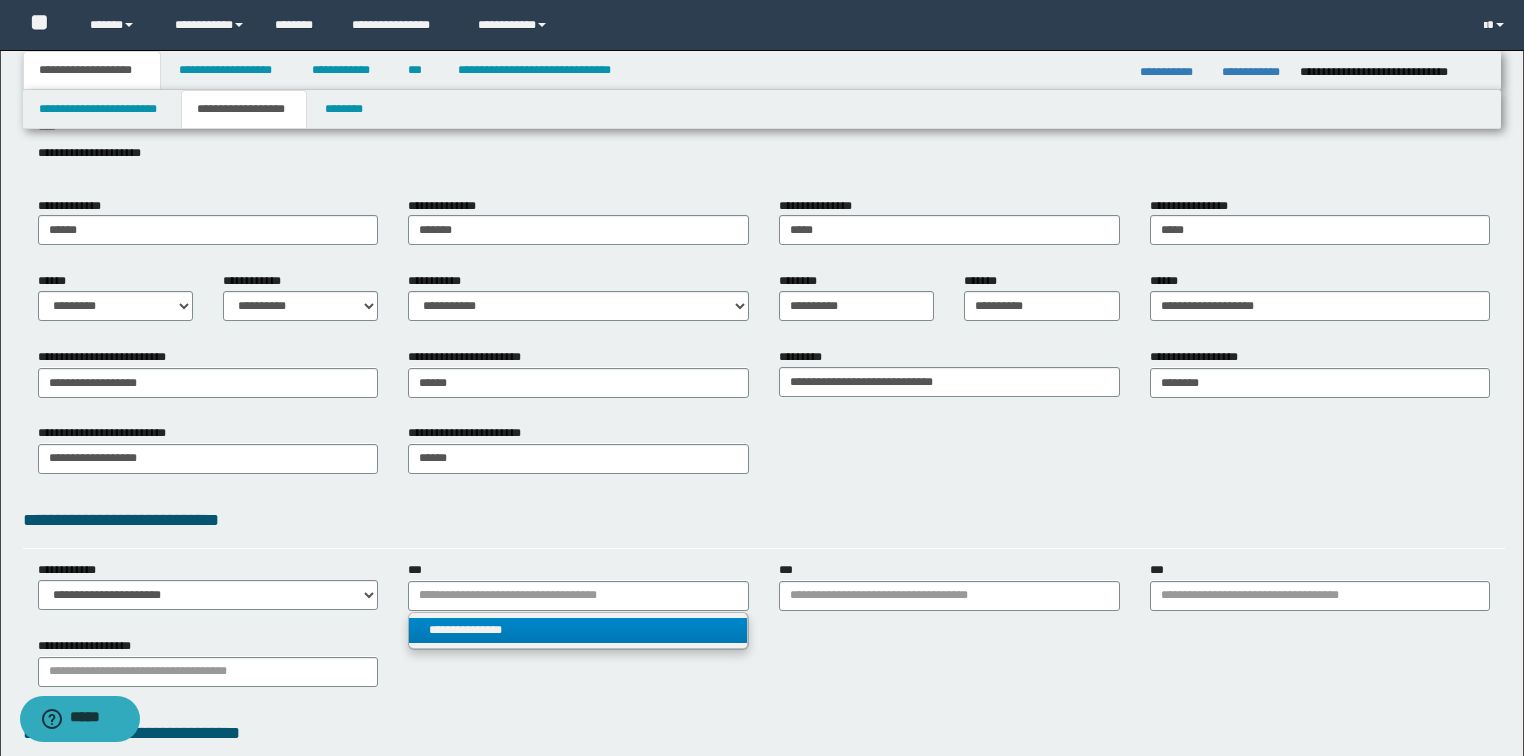 click on "**********" at bounding box center [578, 630] 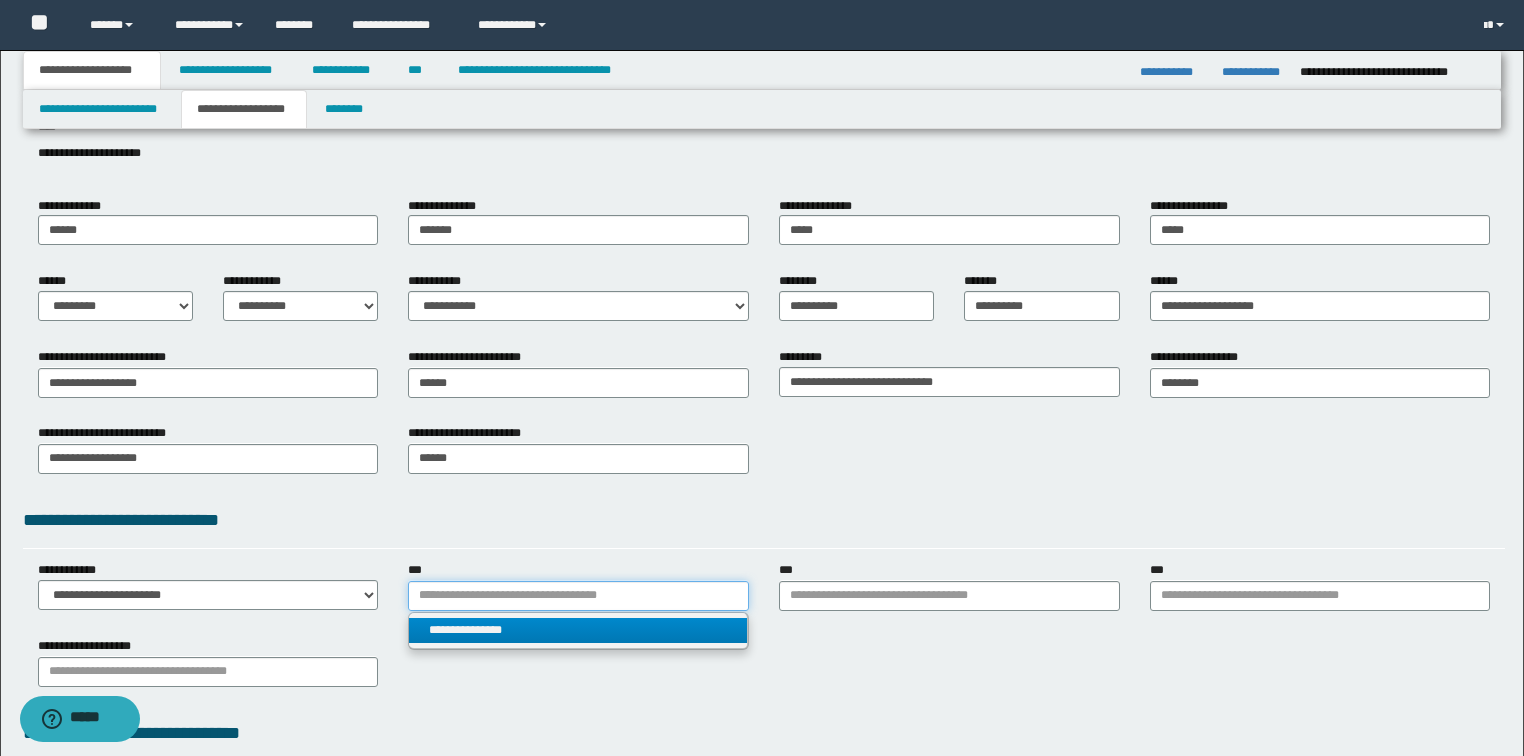 type 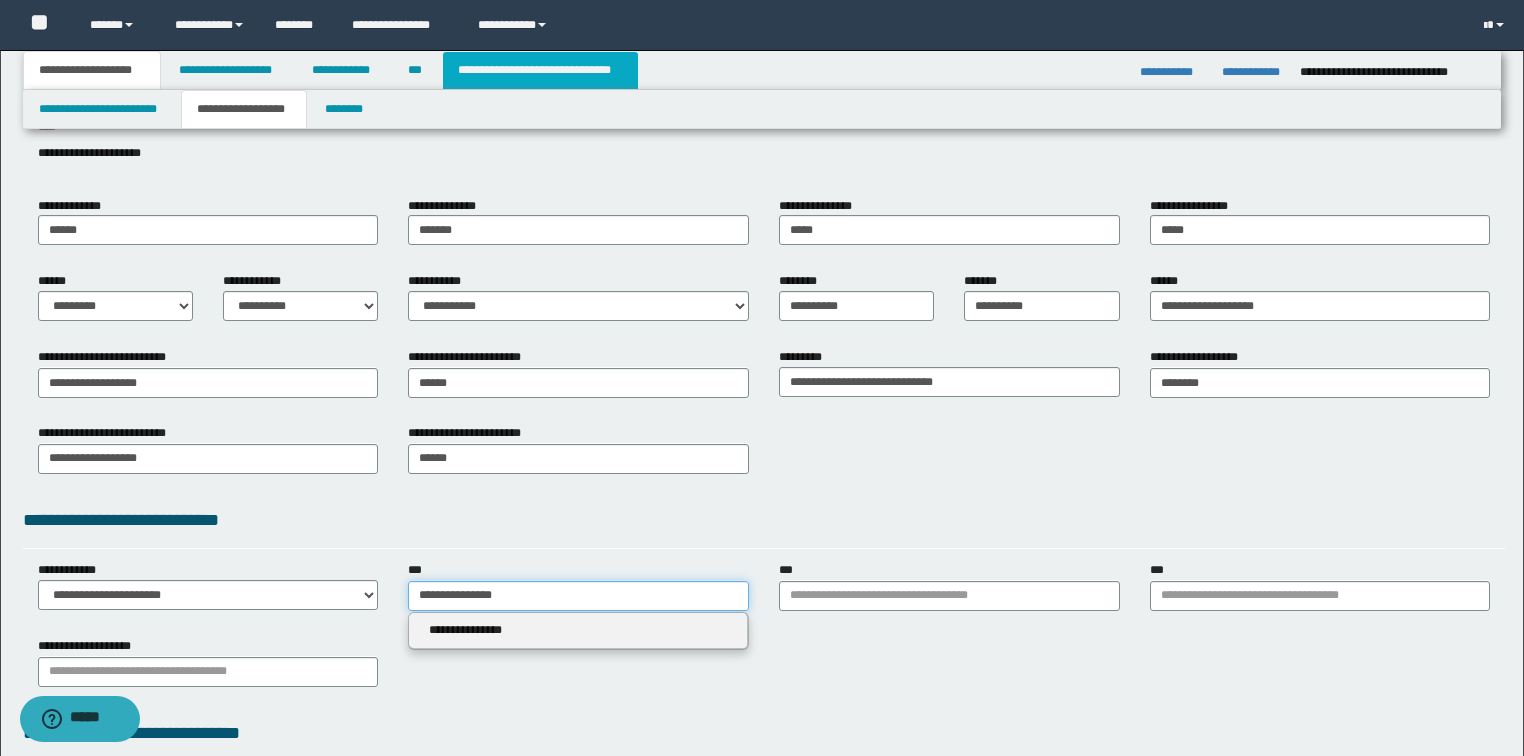 type on "**********" 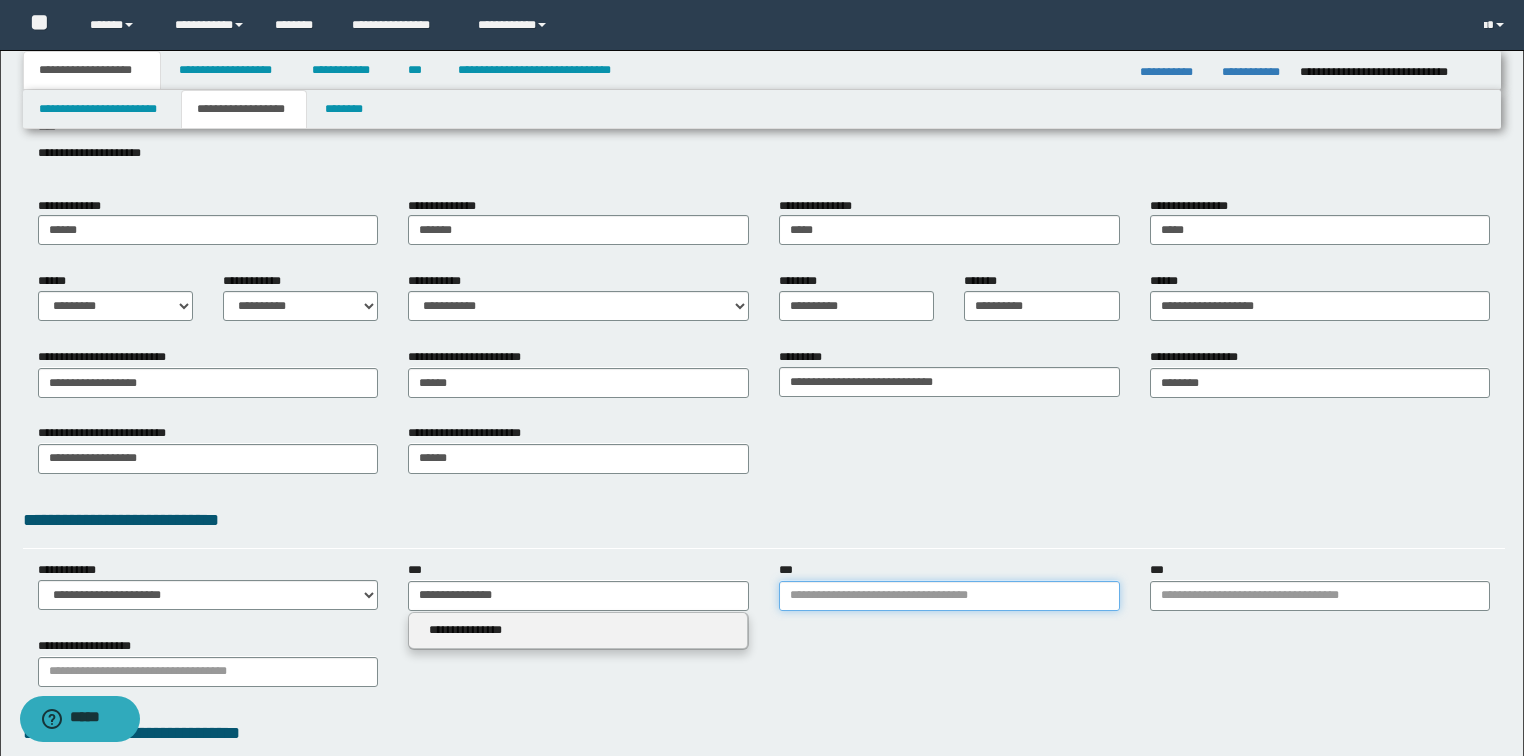 type 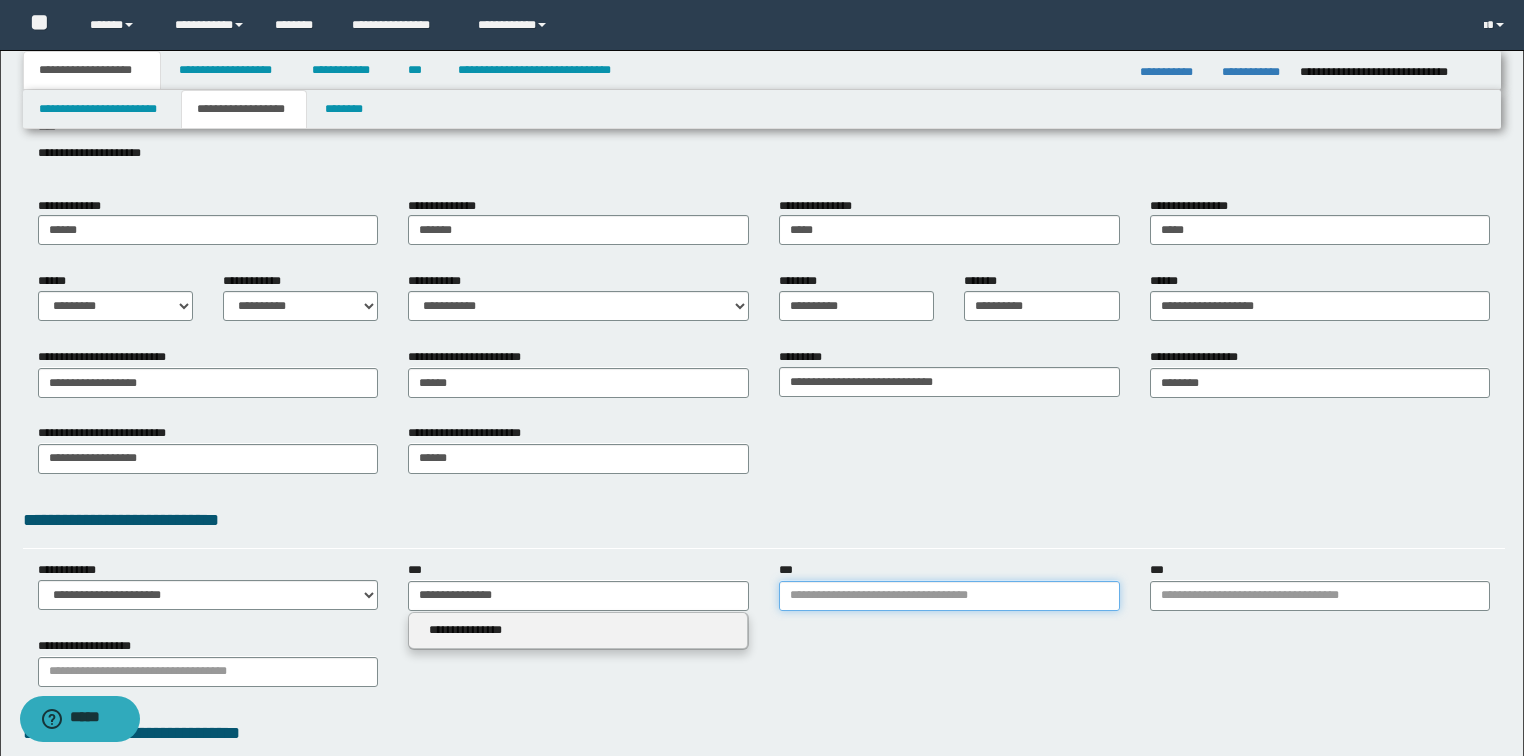 click on "***" at bounding box center (949, 596) 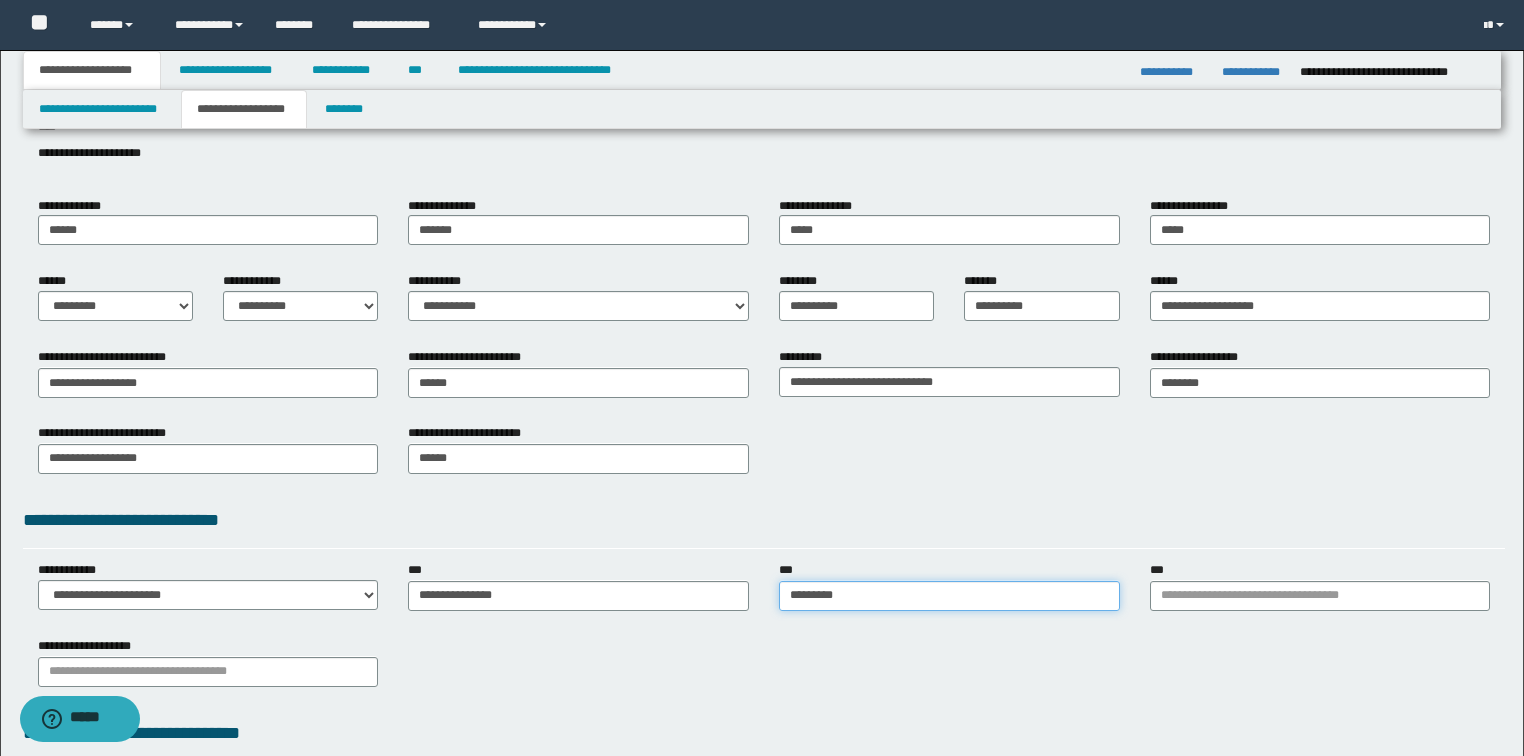 type on "**********" 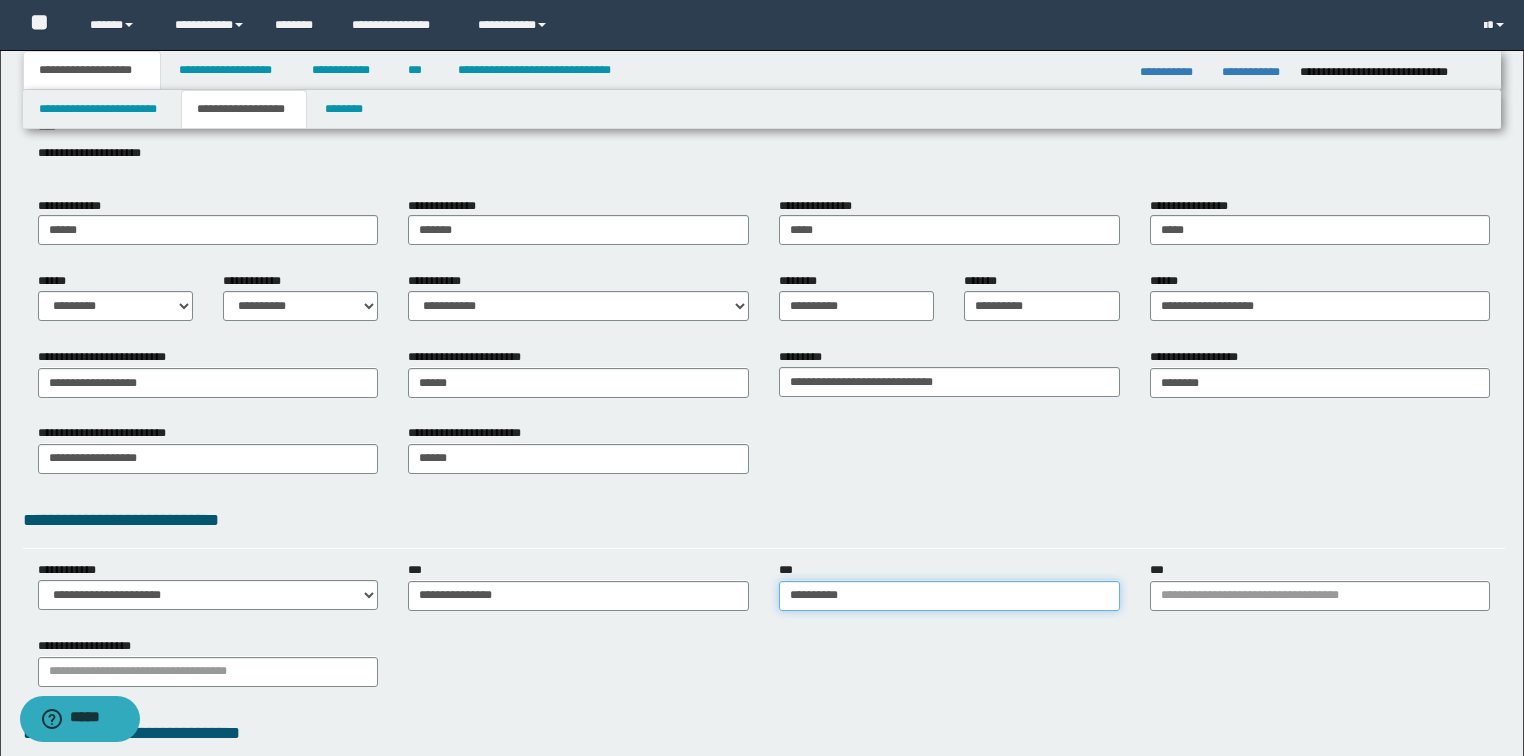 type on "**********" 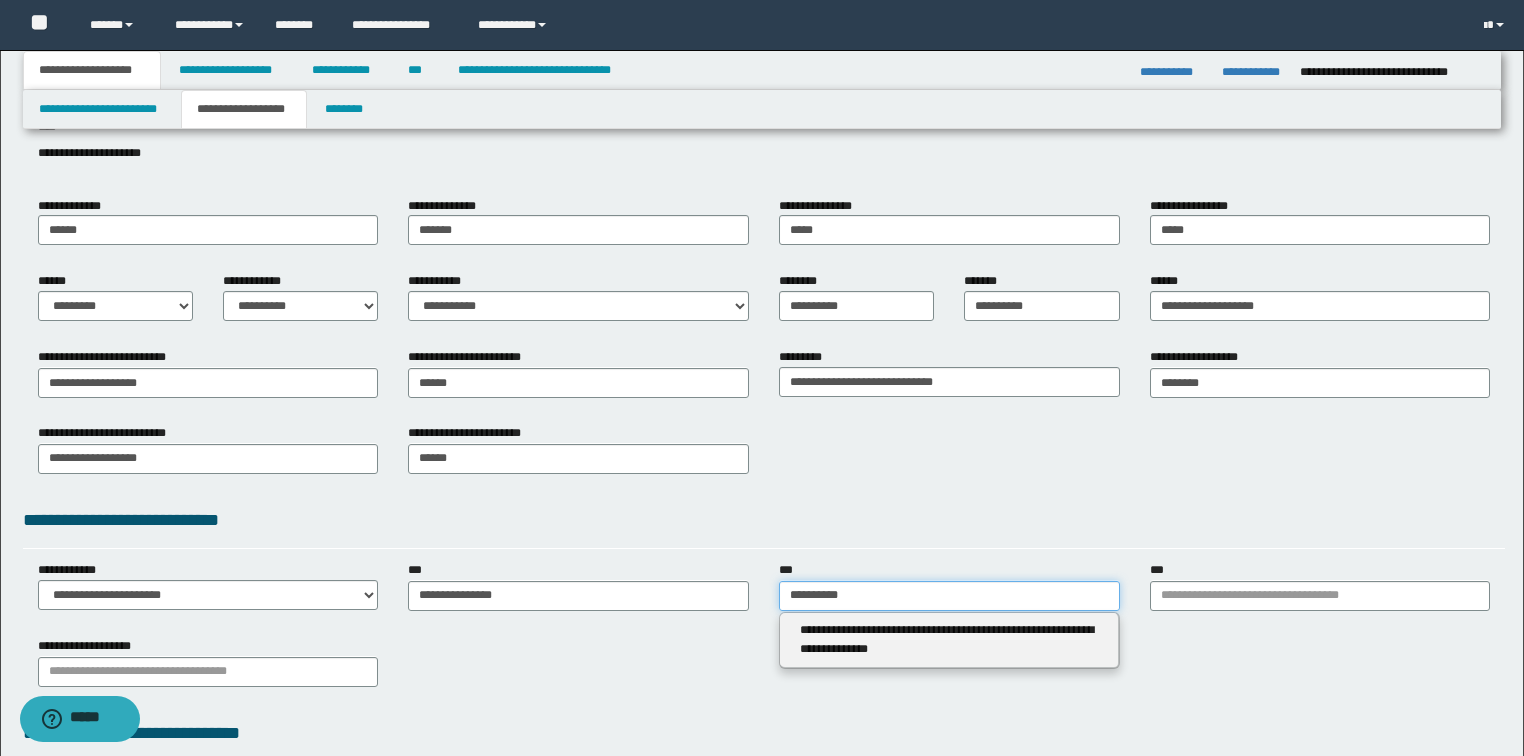 type 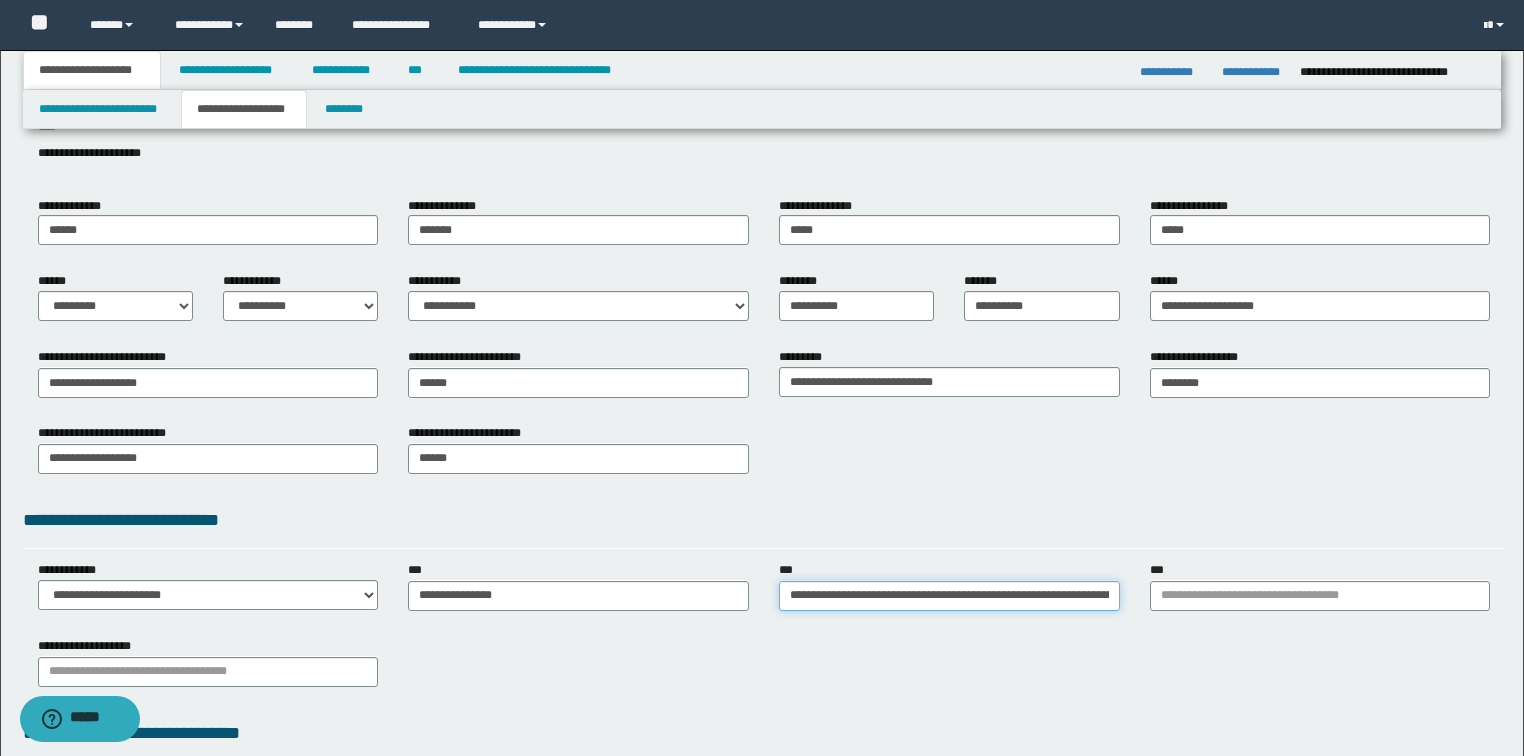 type on "**********" 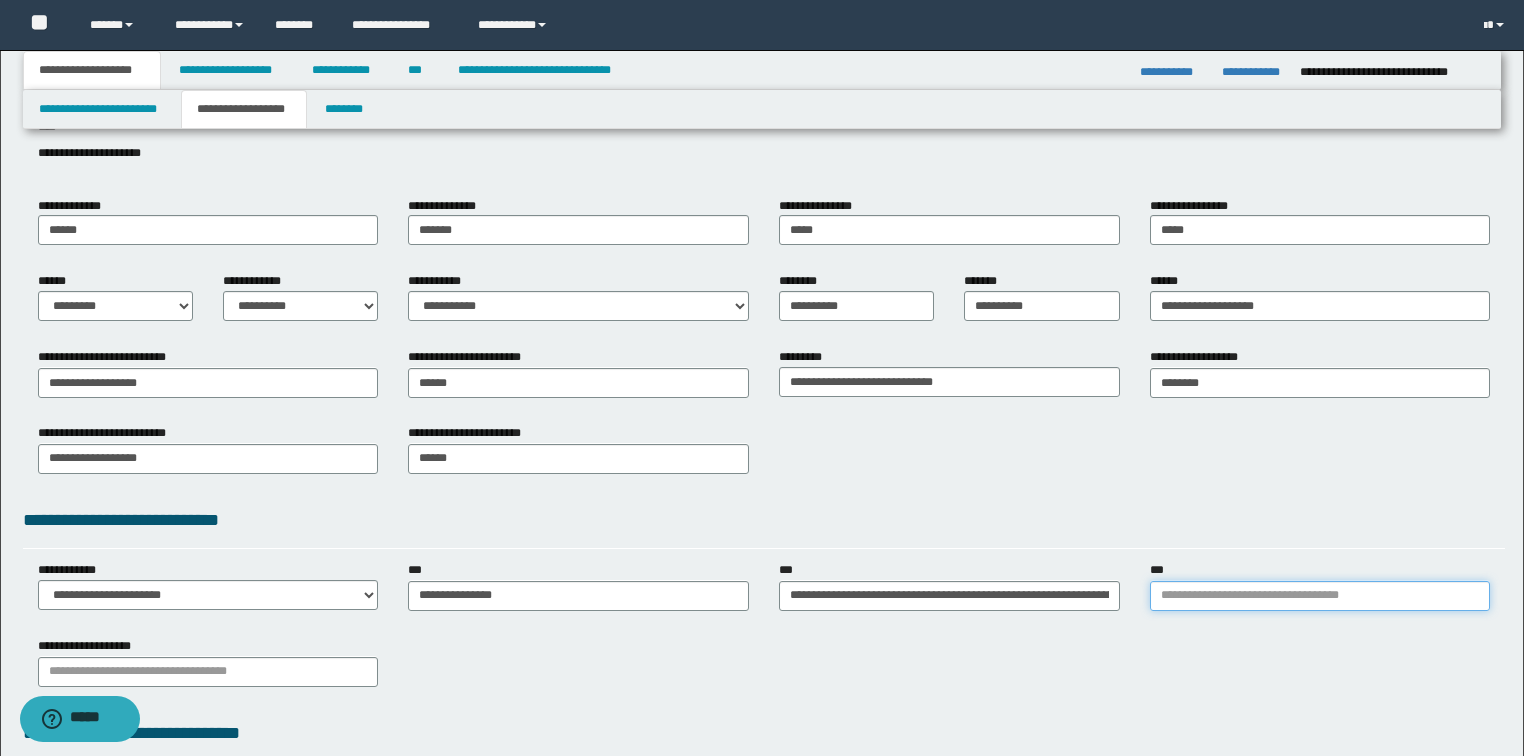 click on "***" at bounding box center (1320, 596) 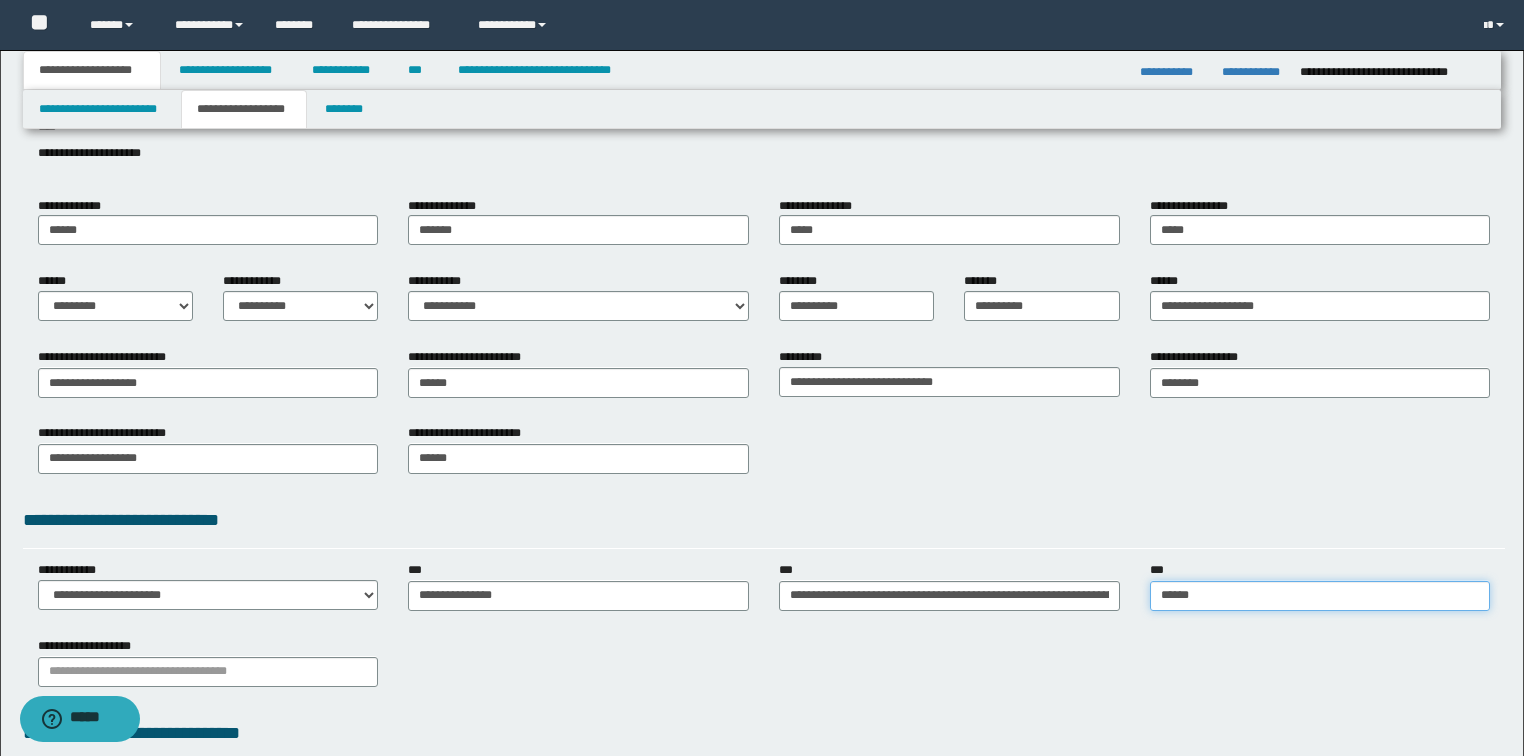 type on "*******" 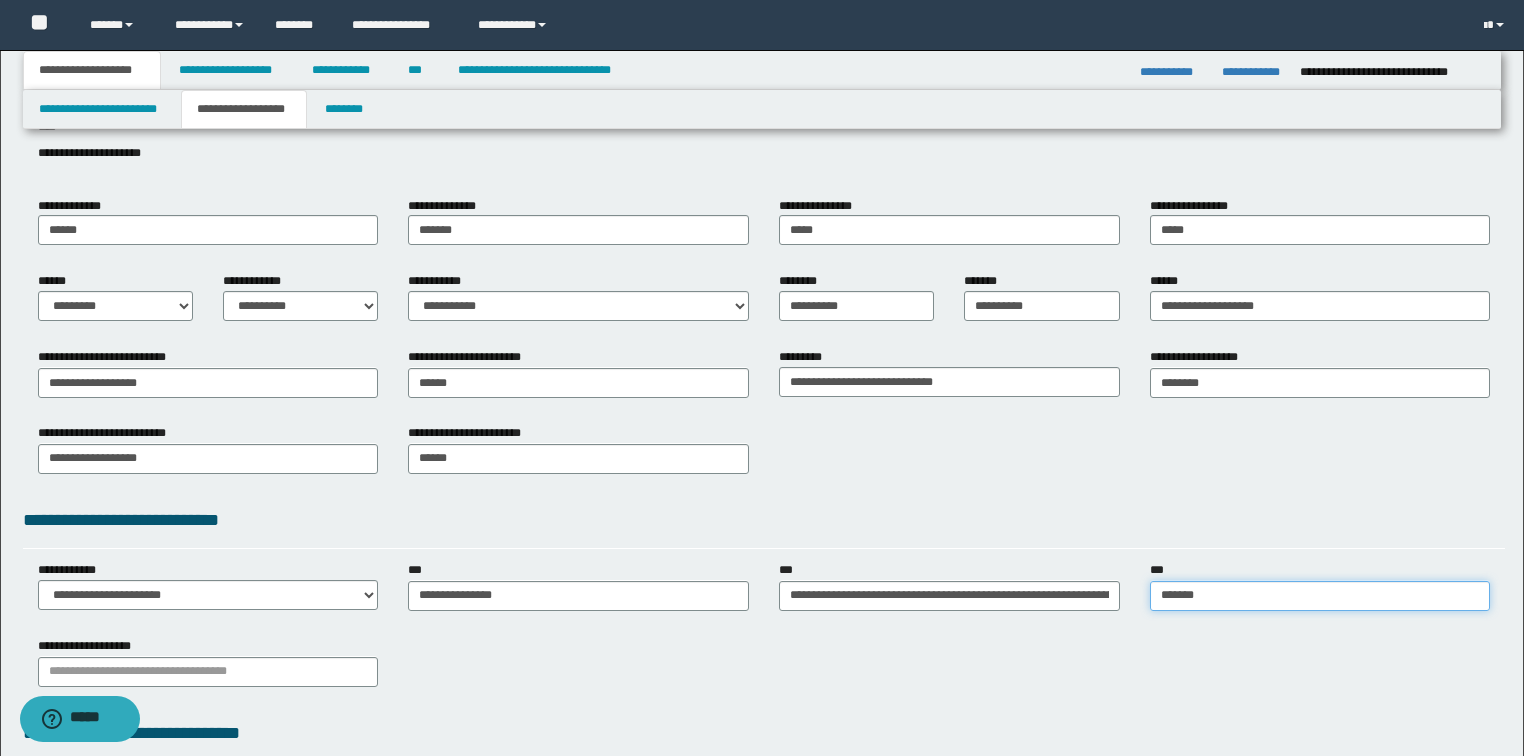 type on "*******" 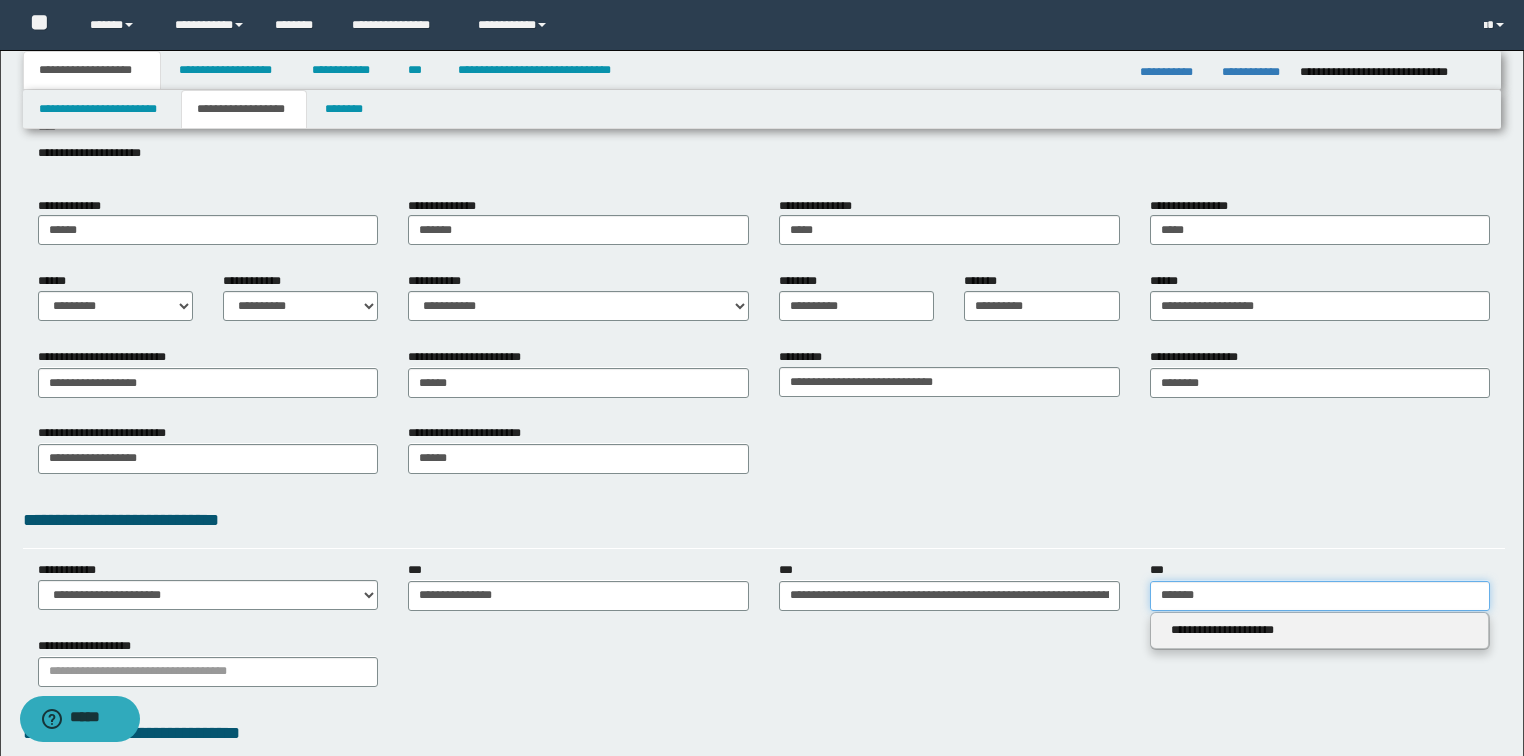 type on "*******" 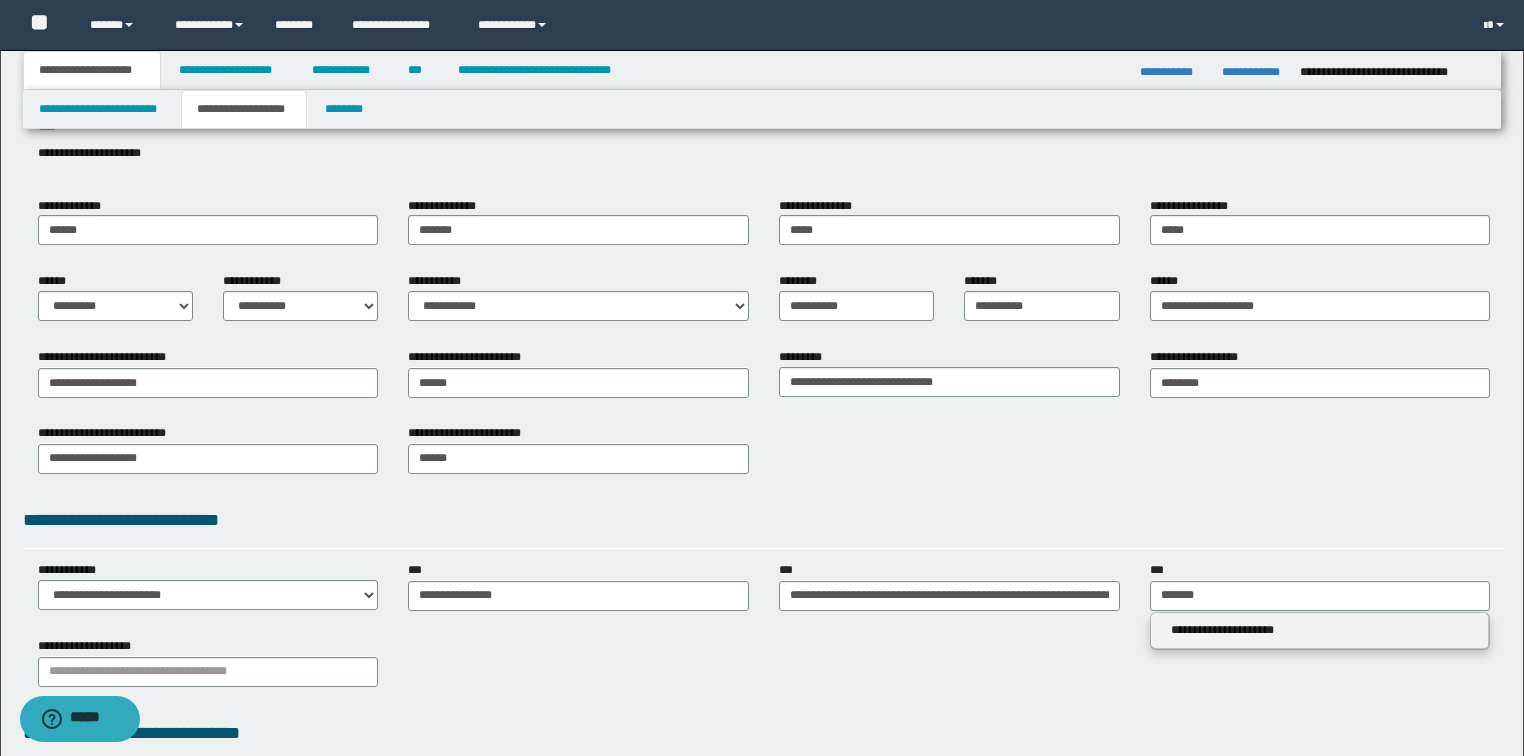 type 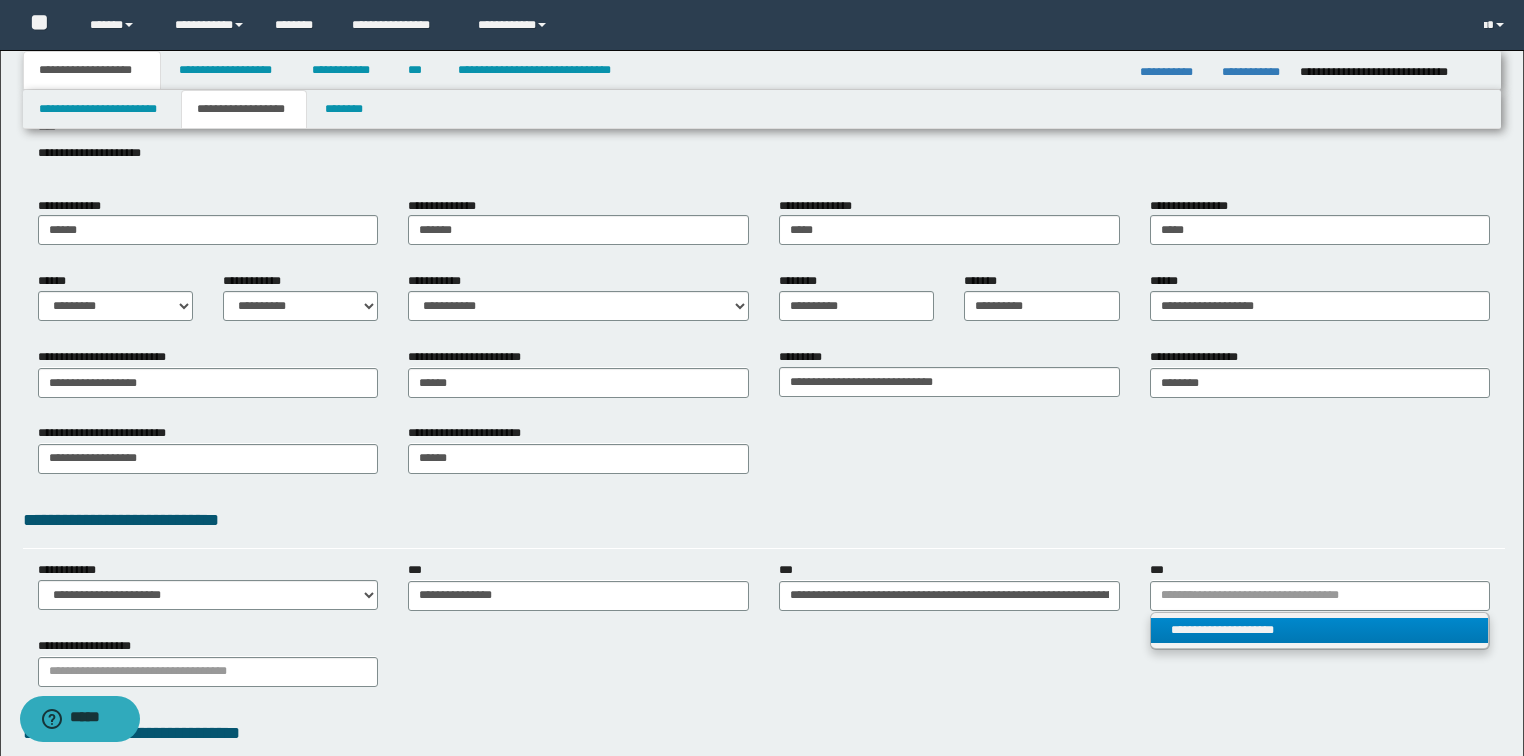 click on "**********" at bounding box center [1320, 630] 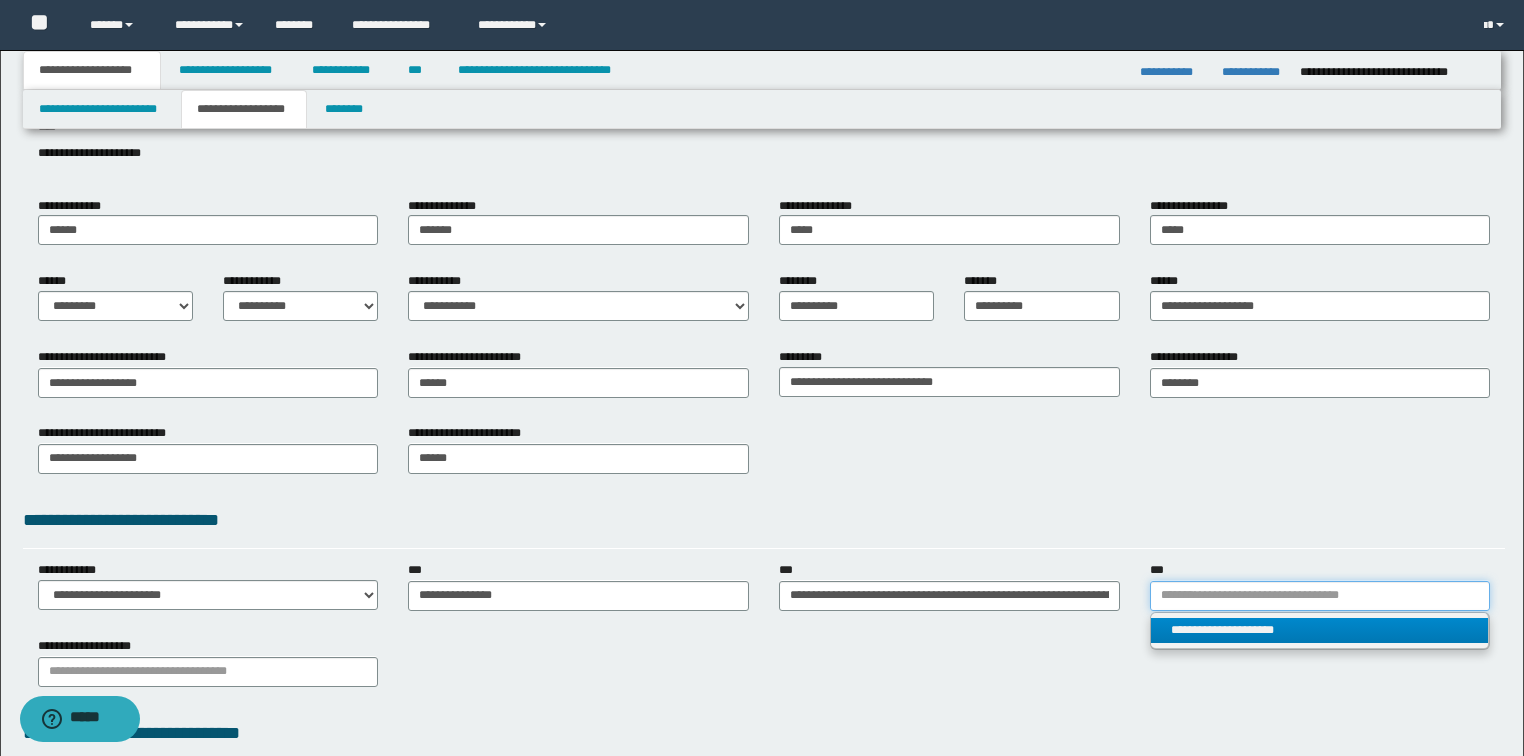 type 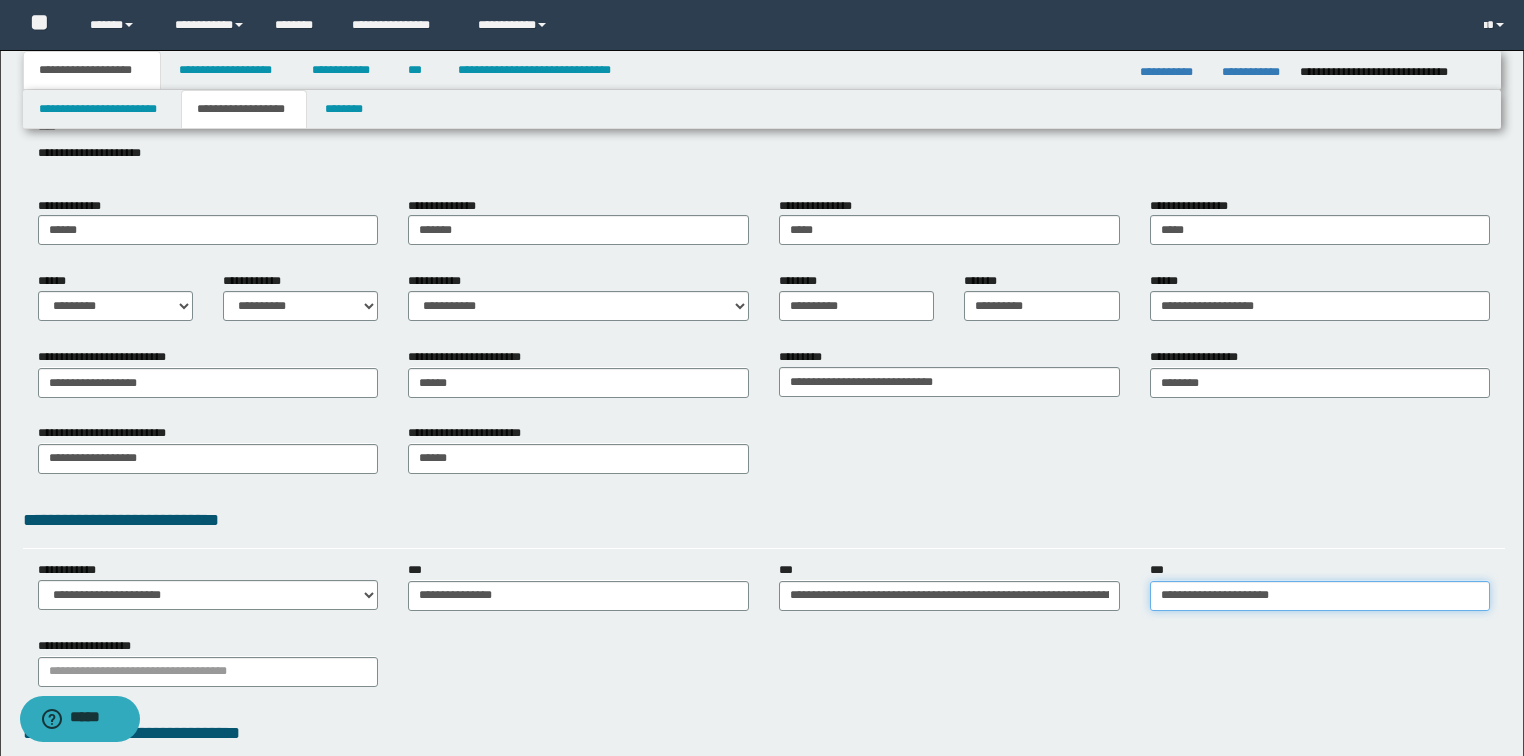 drag, startPoint x: 1329, startPoint y: 596, endPoint x: 900, endPoint y: 617, distance: 429.51367 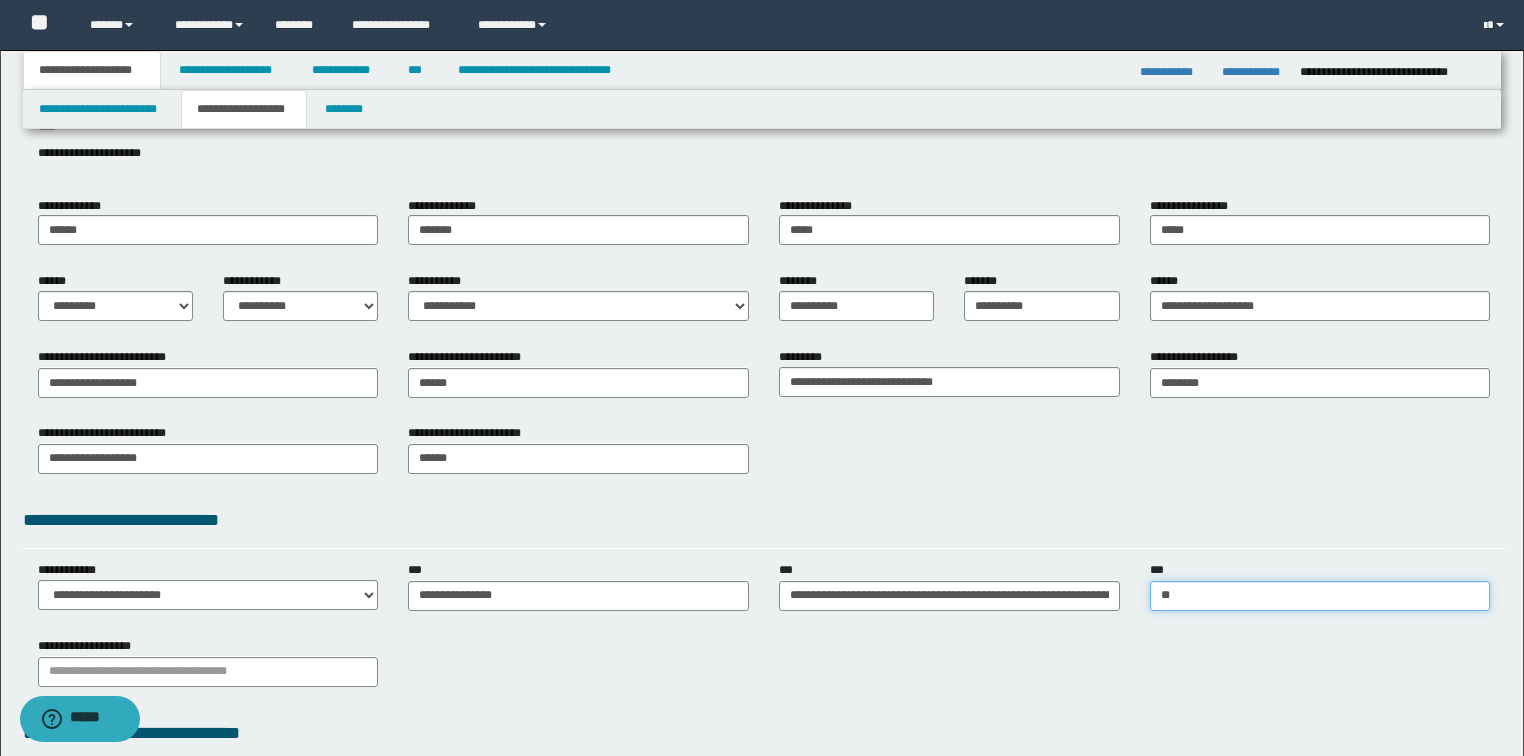 type on "*" 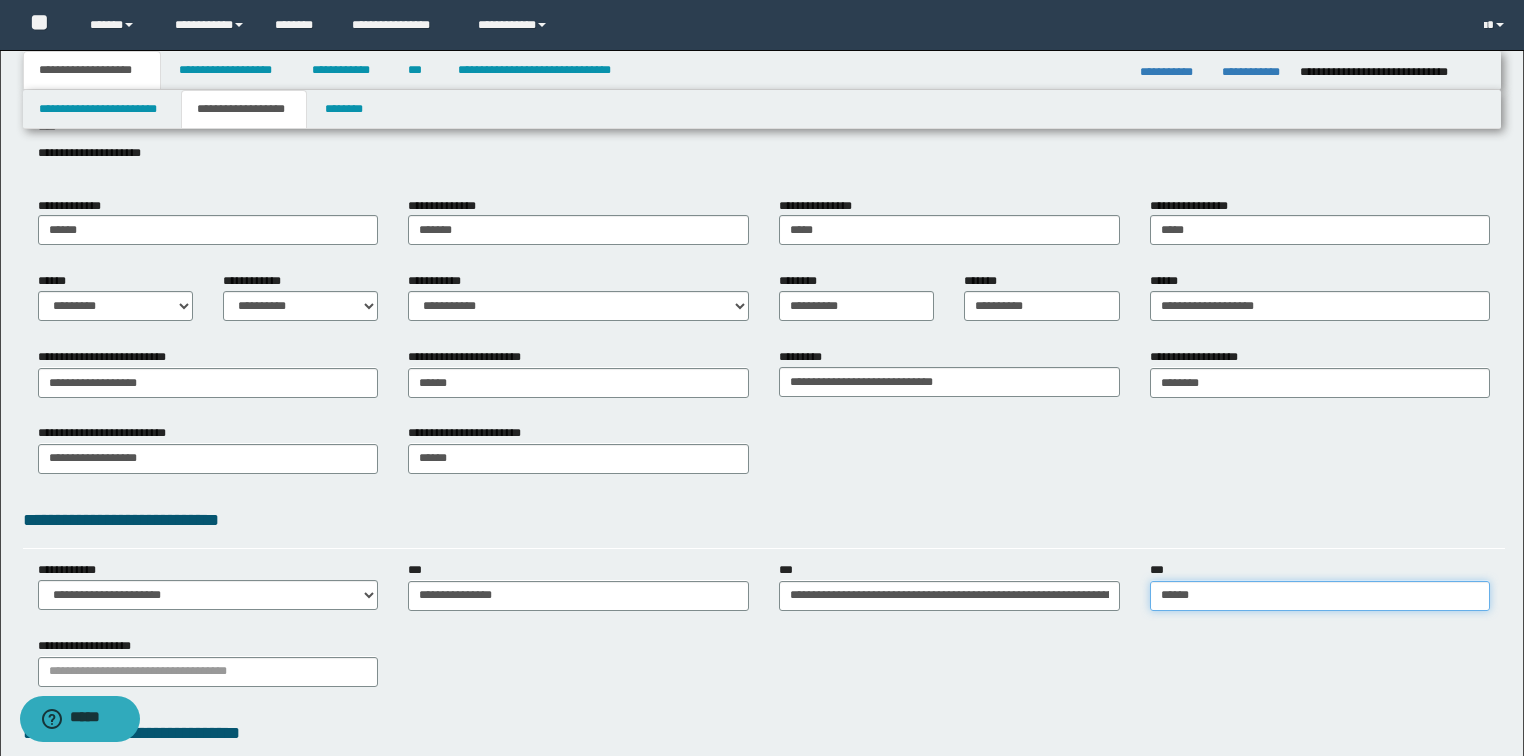 type on "*******" 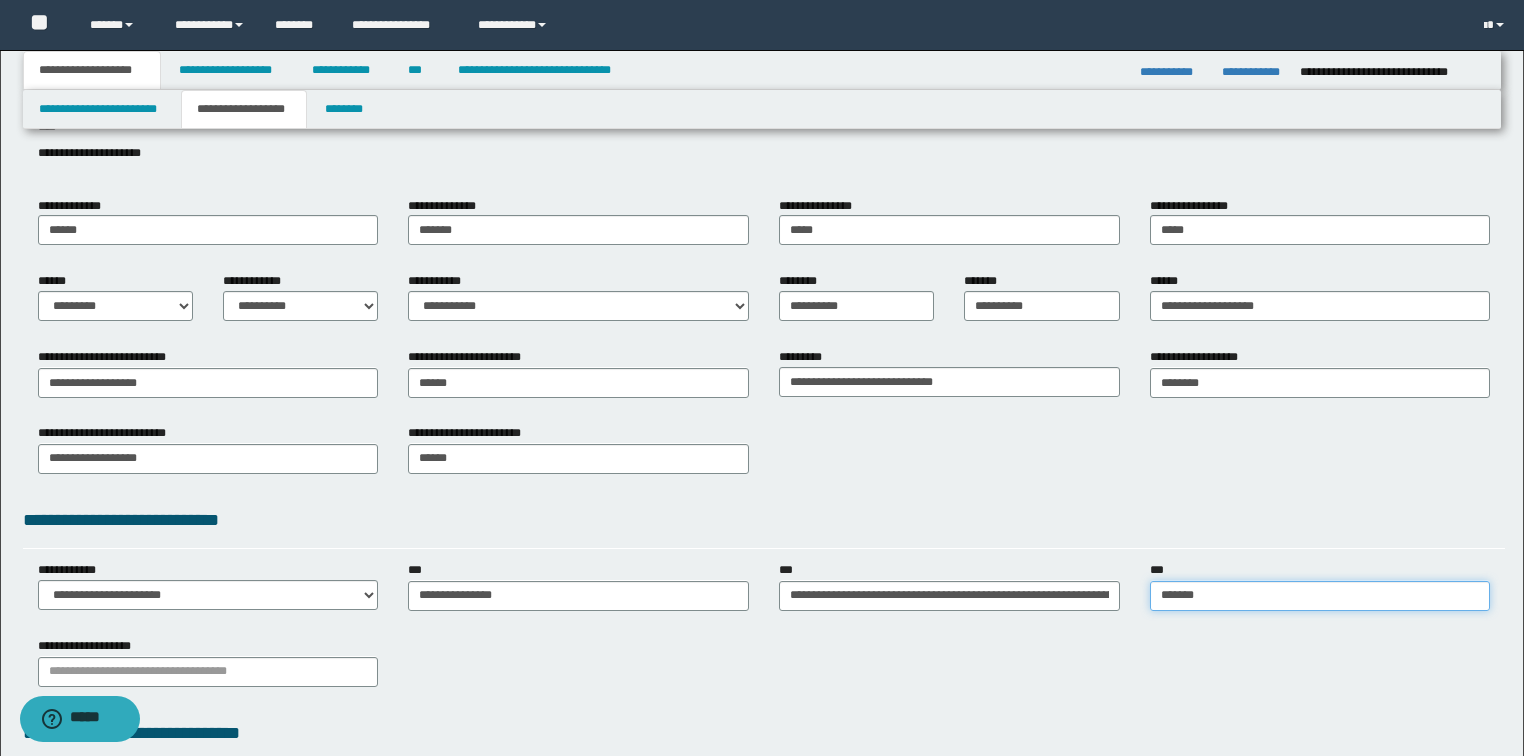 type on "*******" 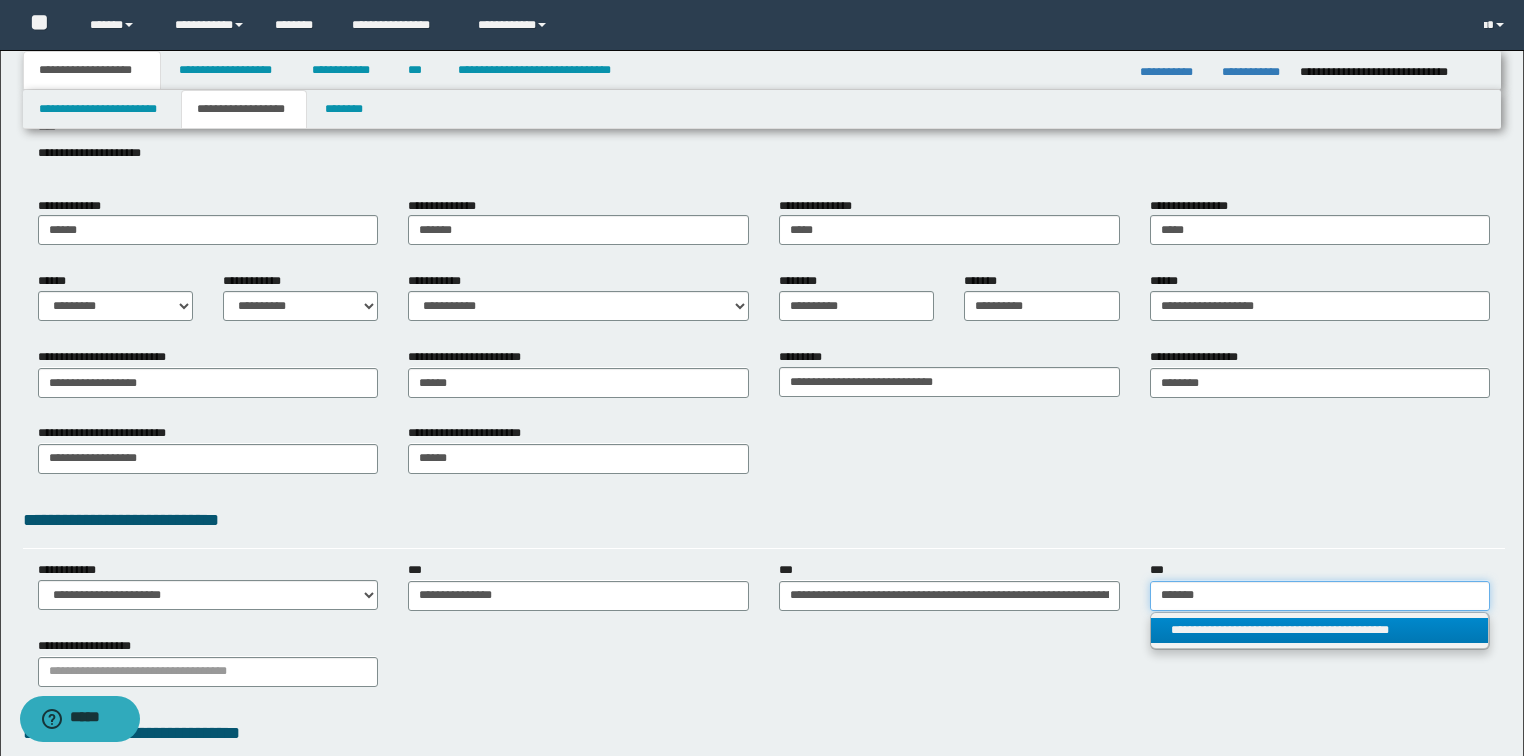 type on "*******" 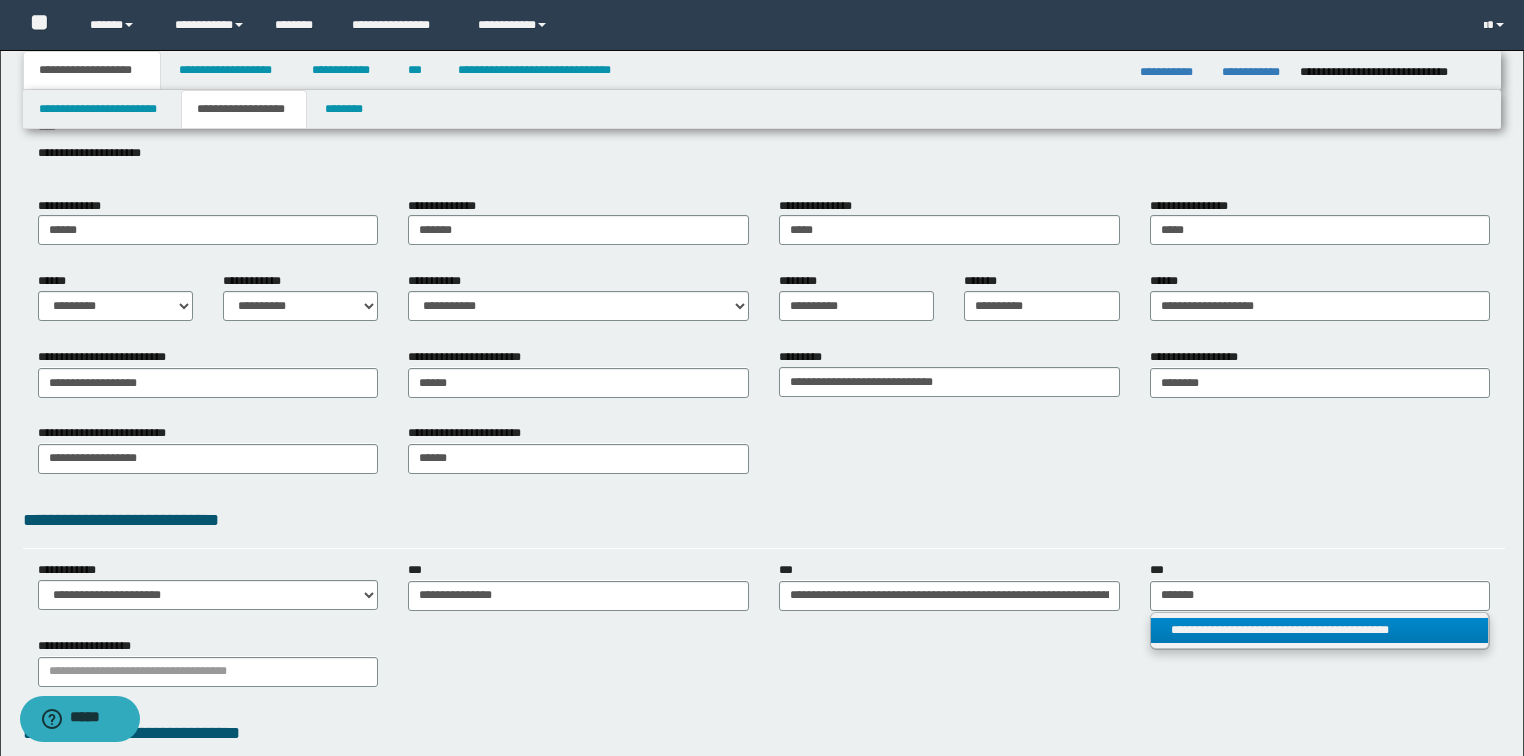 type 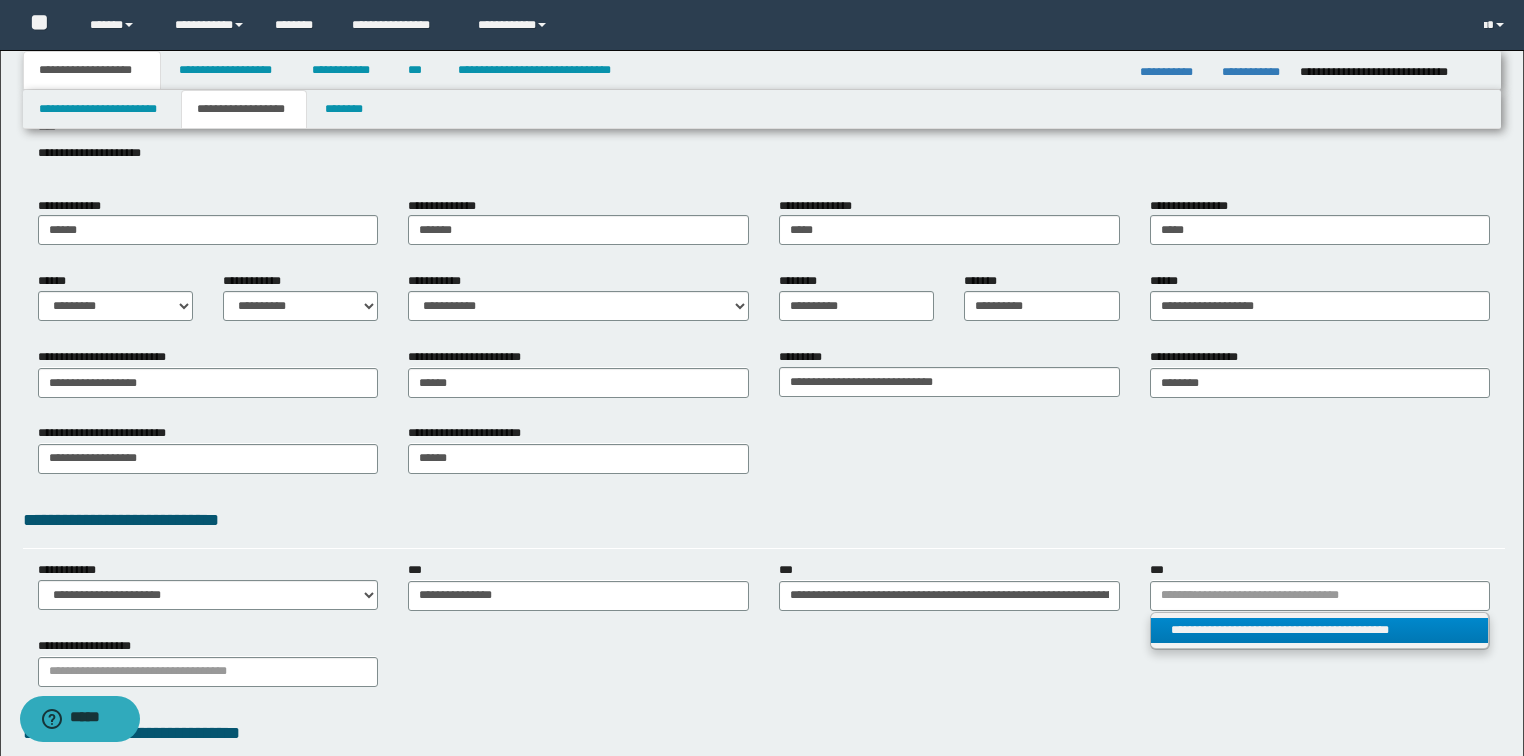 click on "**********" at bounding box center (1320, 630) 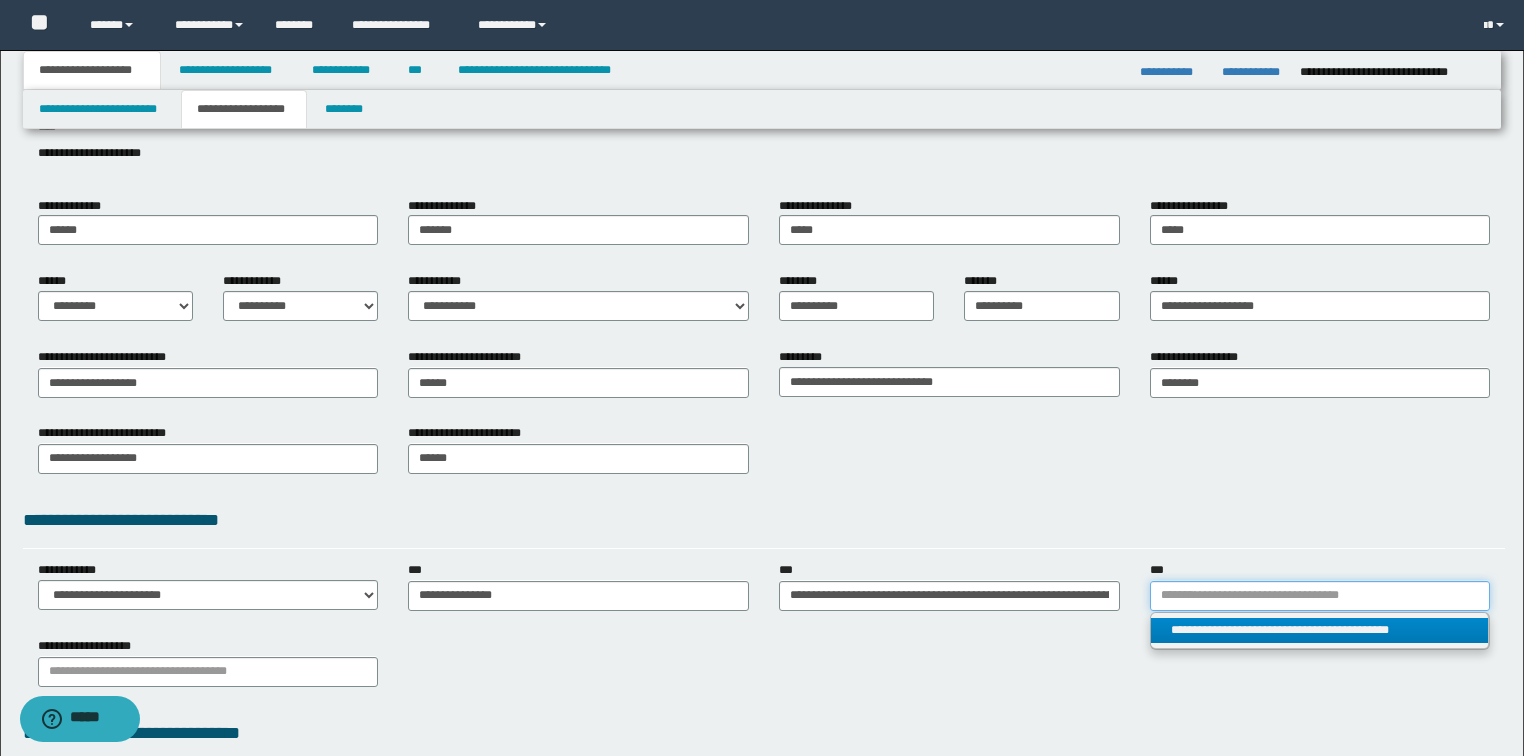 type 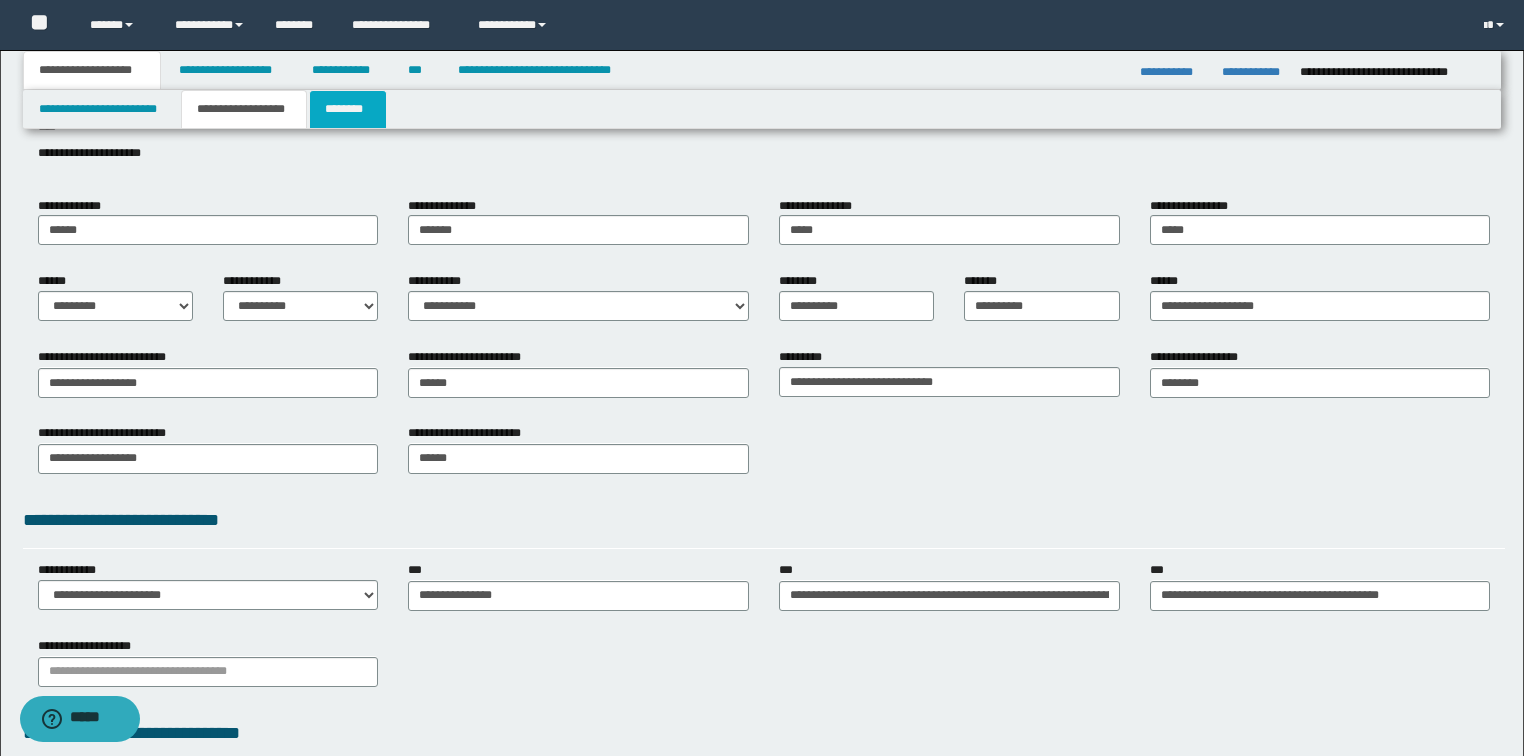 click on "********" at bounding box center (348, 109) 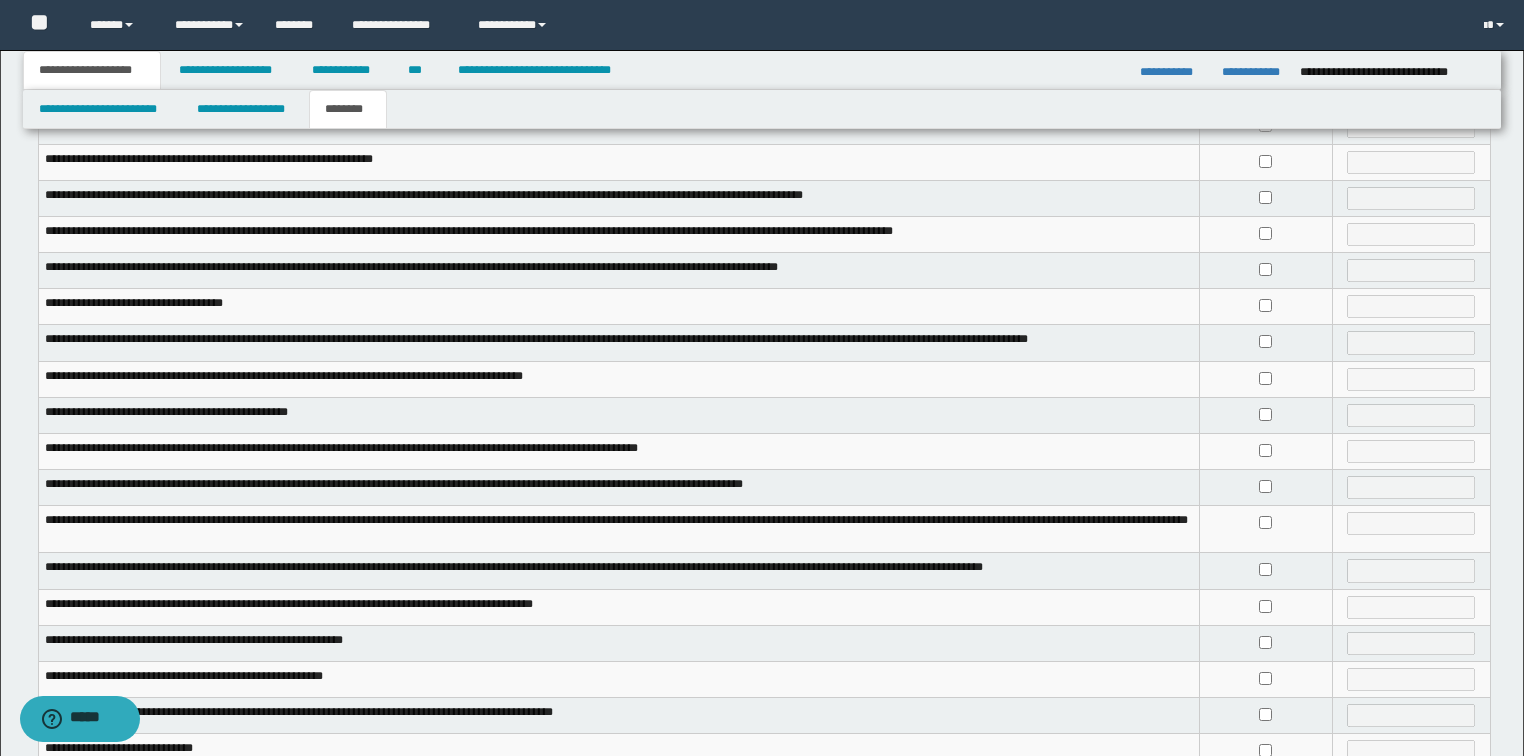 scroll, scrollTop: 240, scrollLeft: 0, axis: vertical 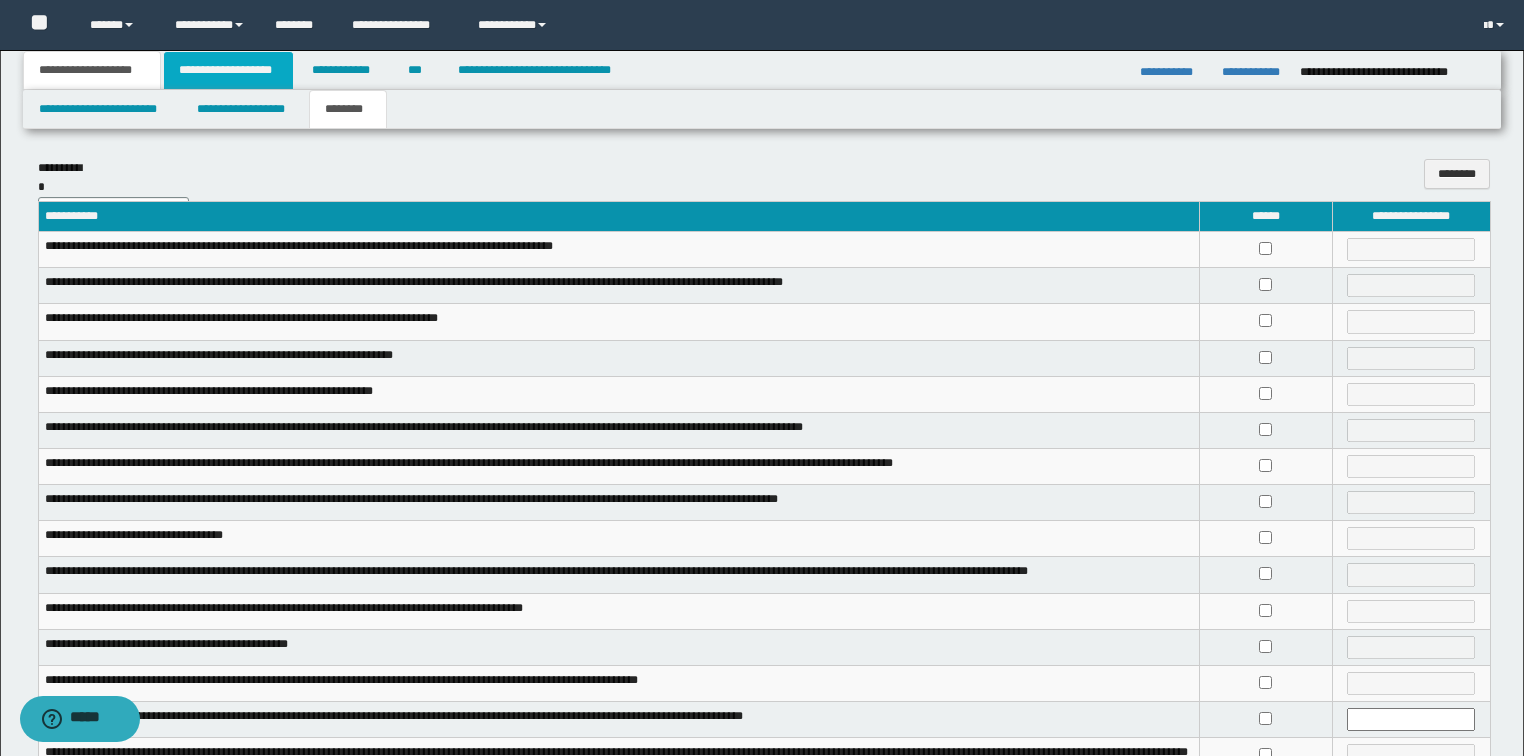 click on "**********" at bounding box center [228, 70] 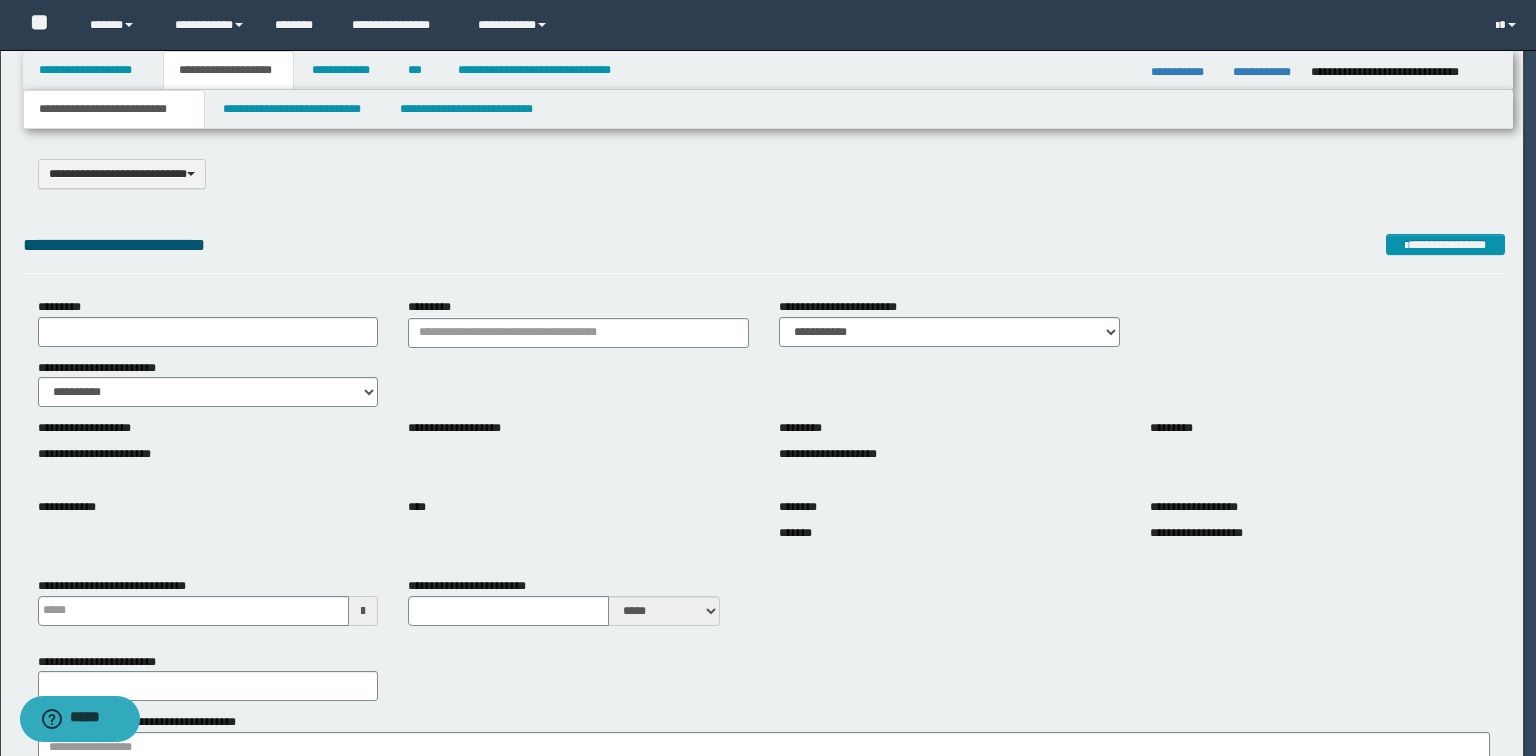 type 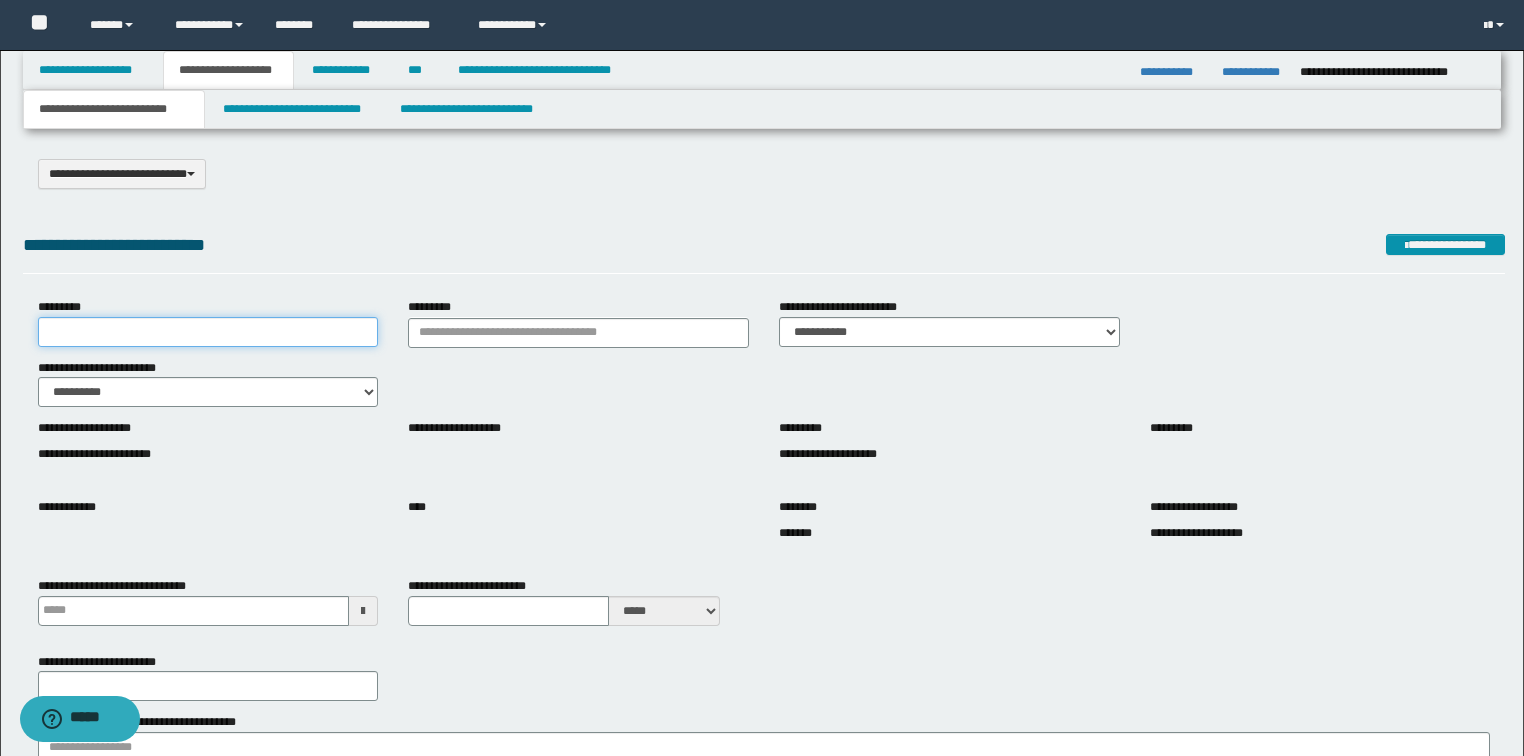 click on "*********" at bounding box center [208, 332] 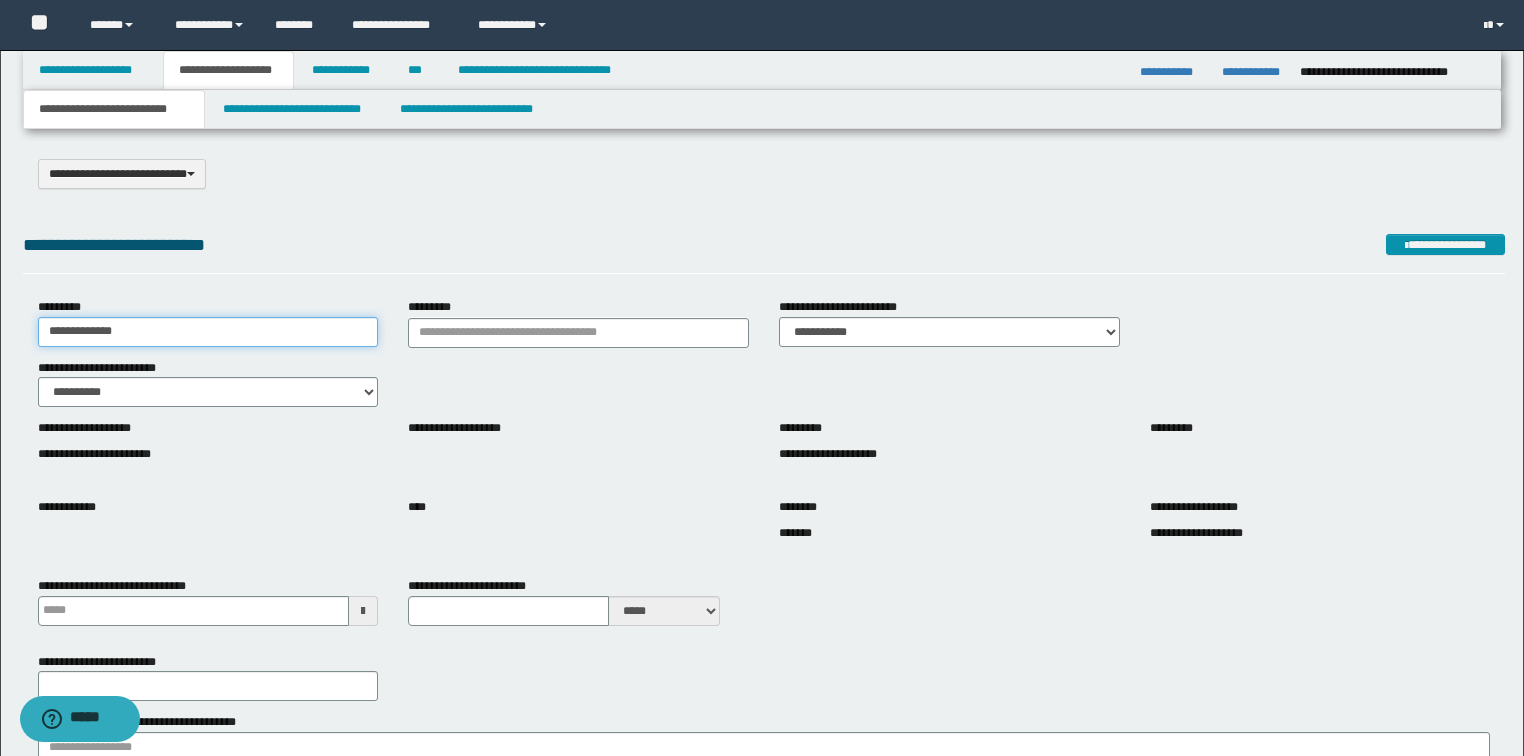 type on "**********" 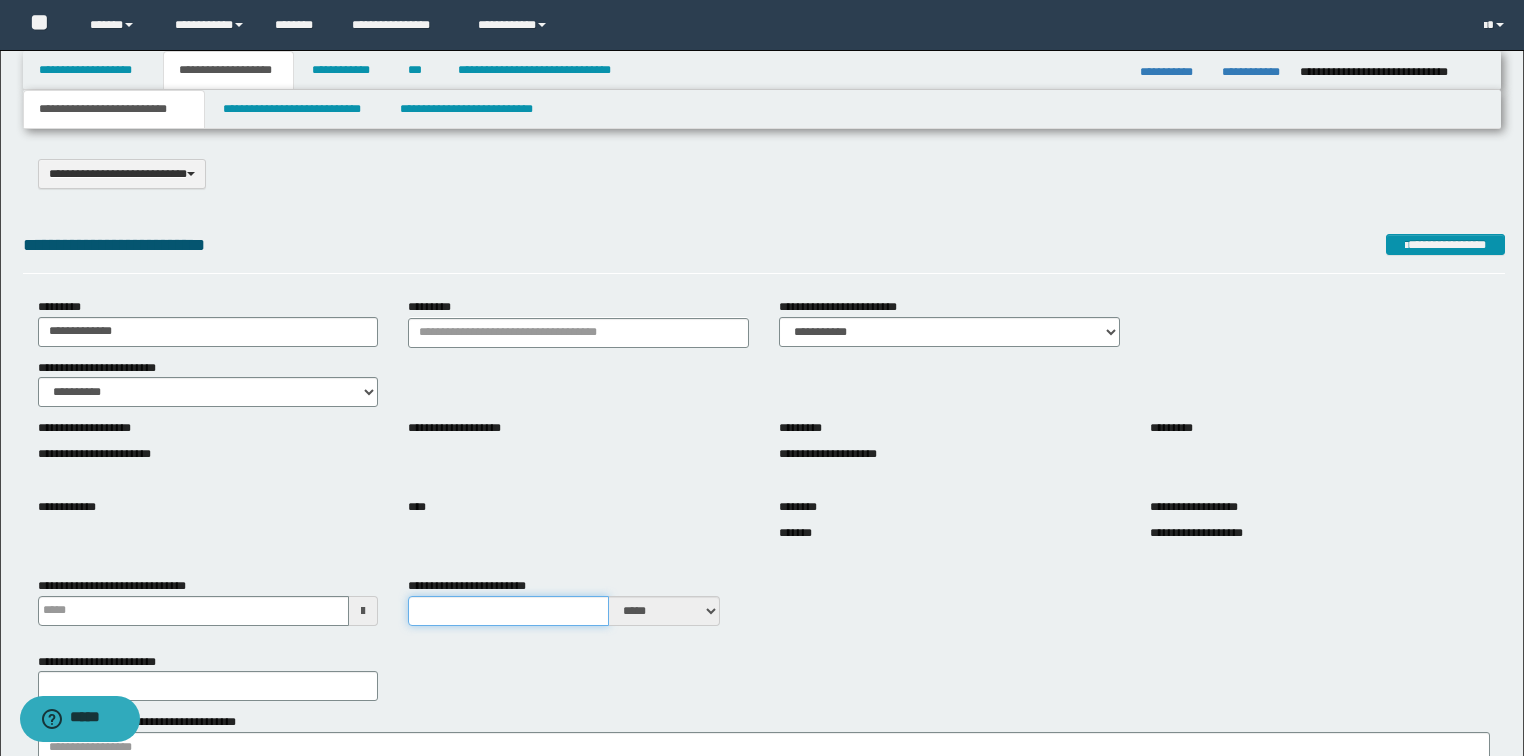 click on "**********" at bounding box center [508, 611] 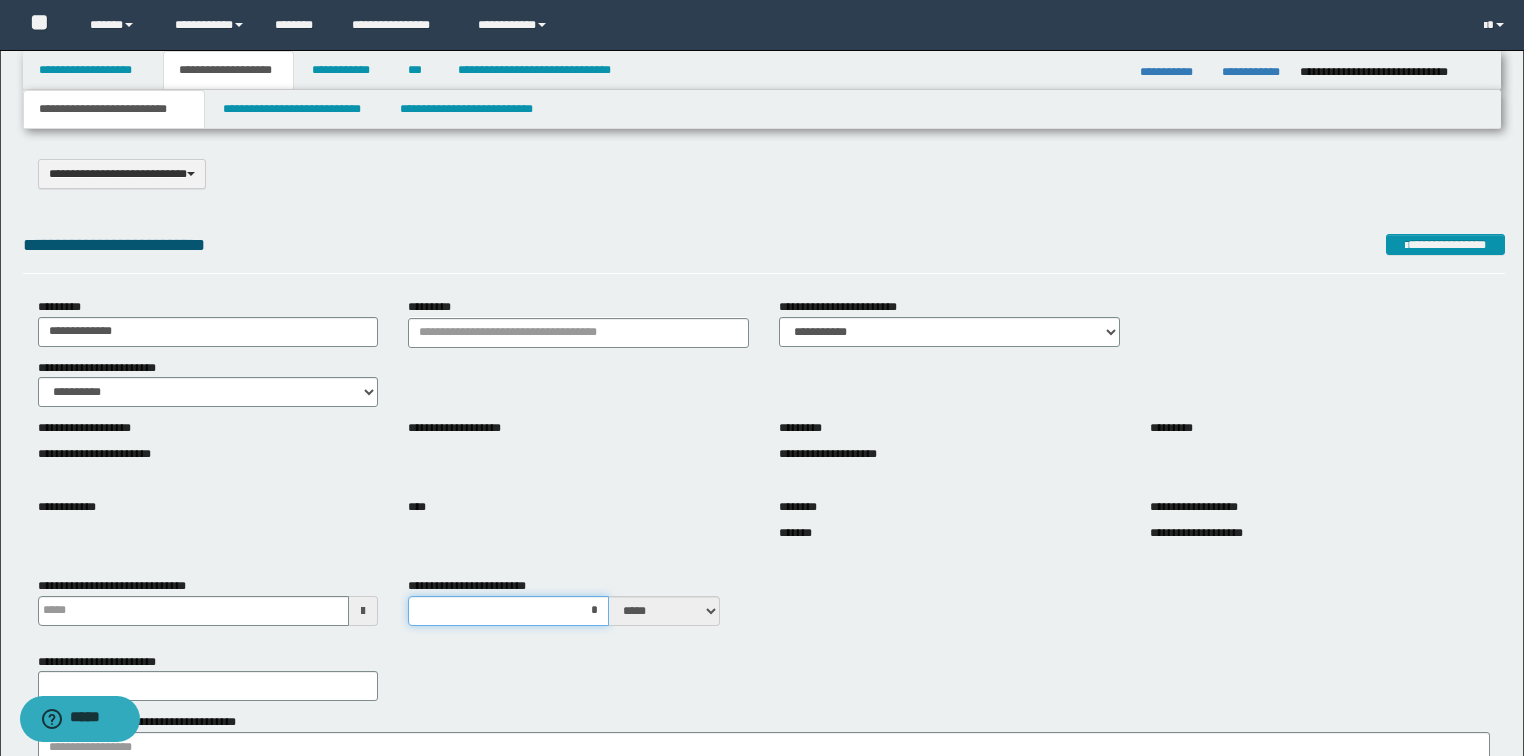 type on "**" 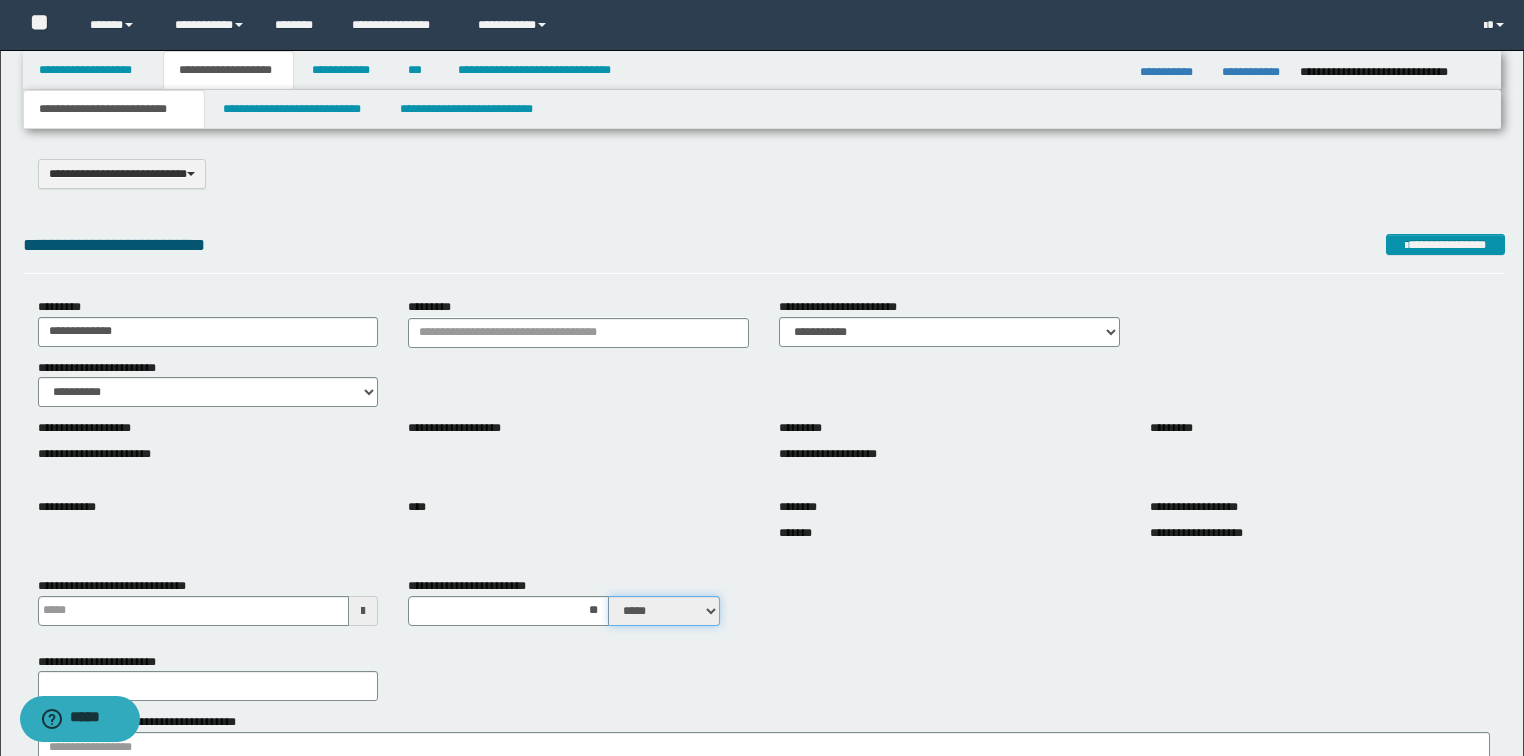 drag, startPoint x: 700, startPoint y: 613, endPoint x: 669, endPoint y: 670, distance: 64.884514 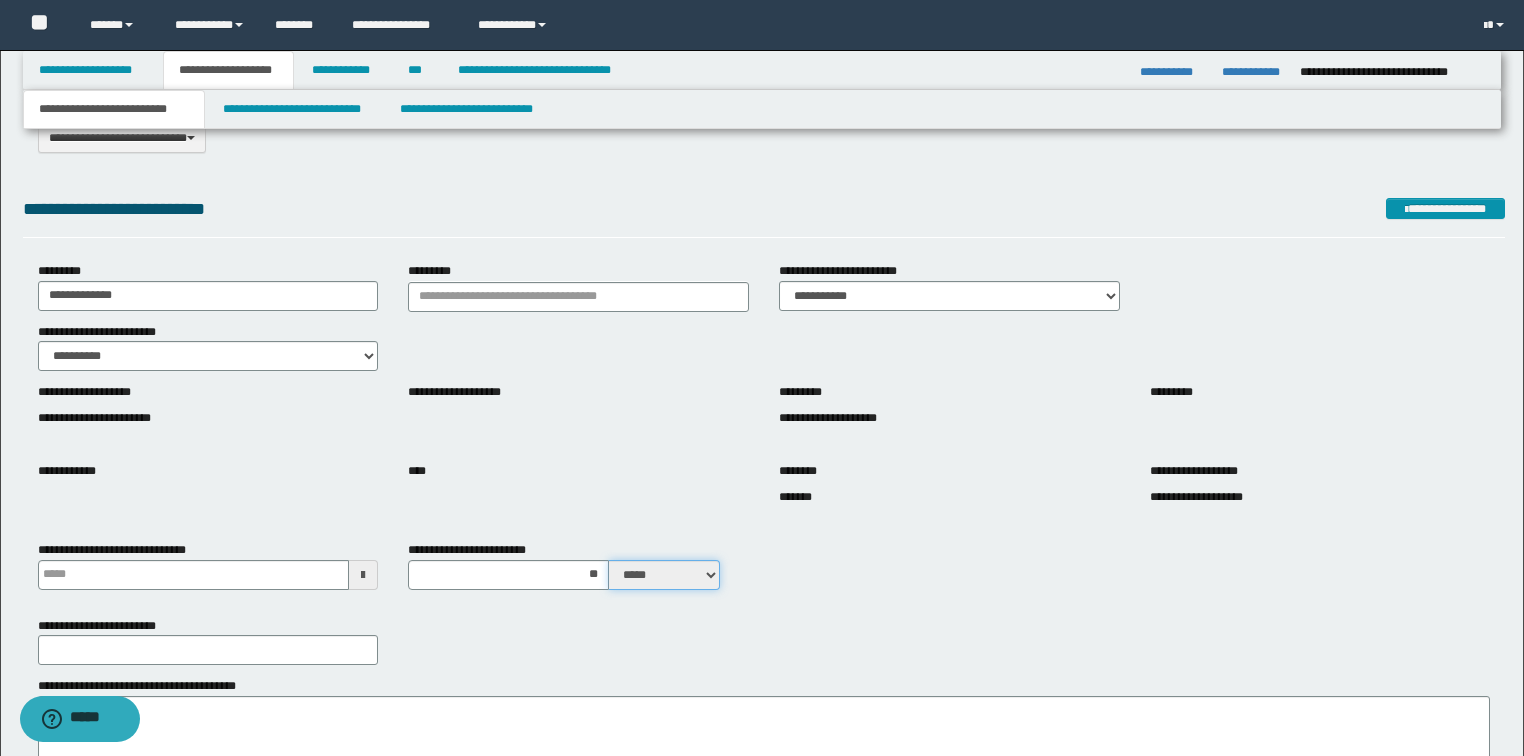scroll, scrollTop: 80, scrollLeft: 0, axis: vertical 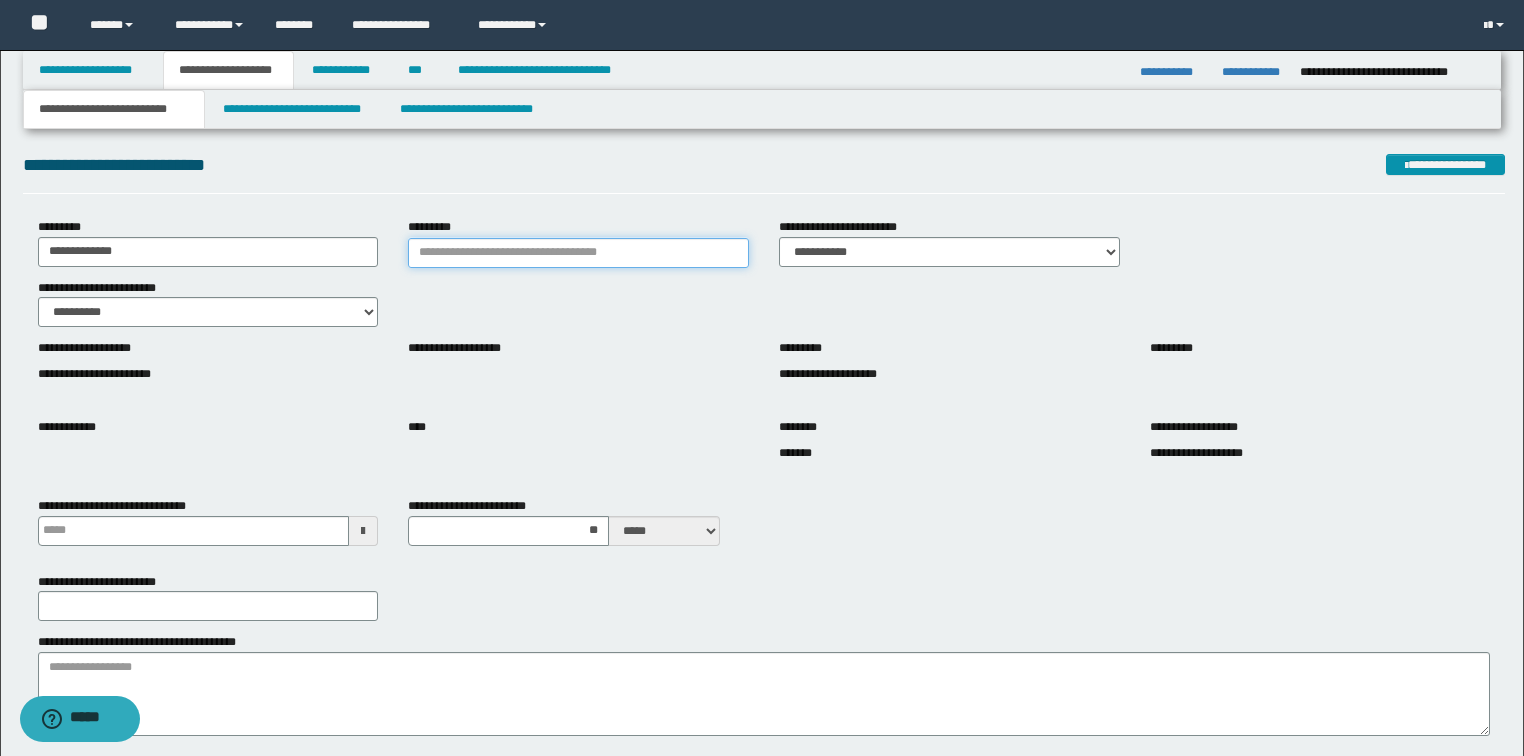click on "*********" at bounding box center [578, 253] 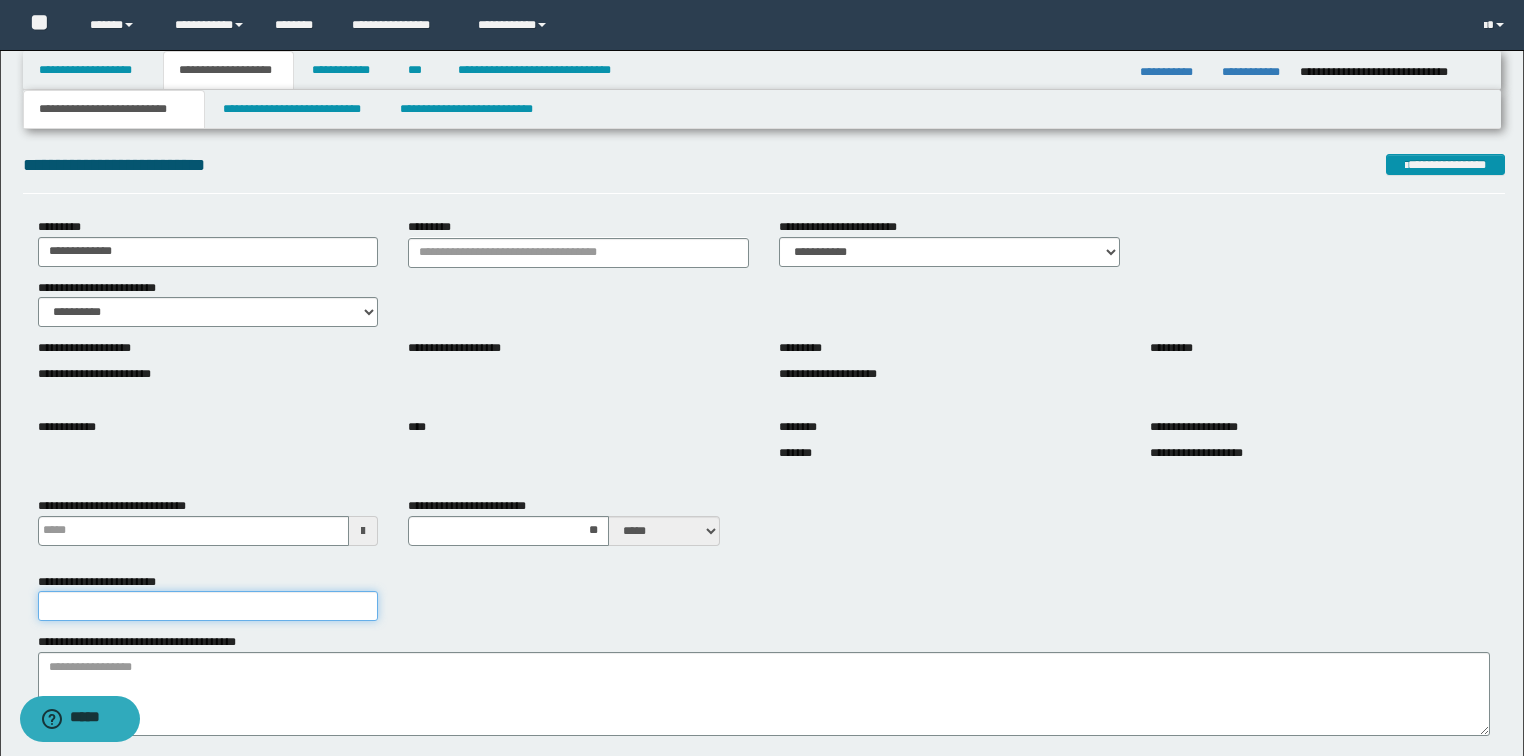 click on "**********" at bounding box center (208, 606) 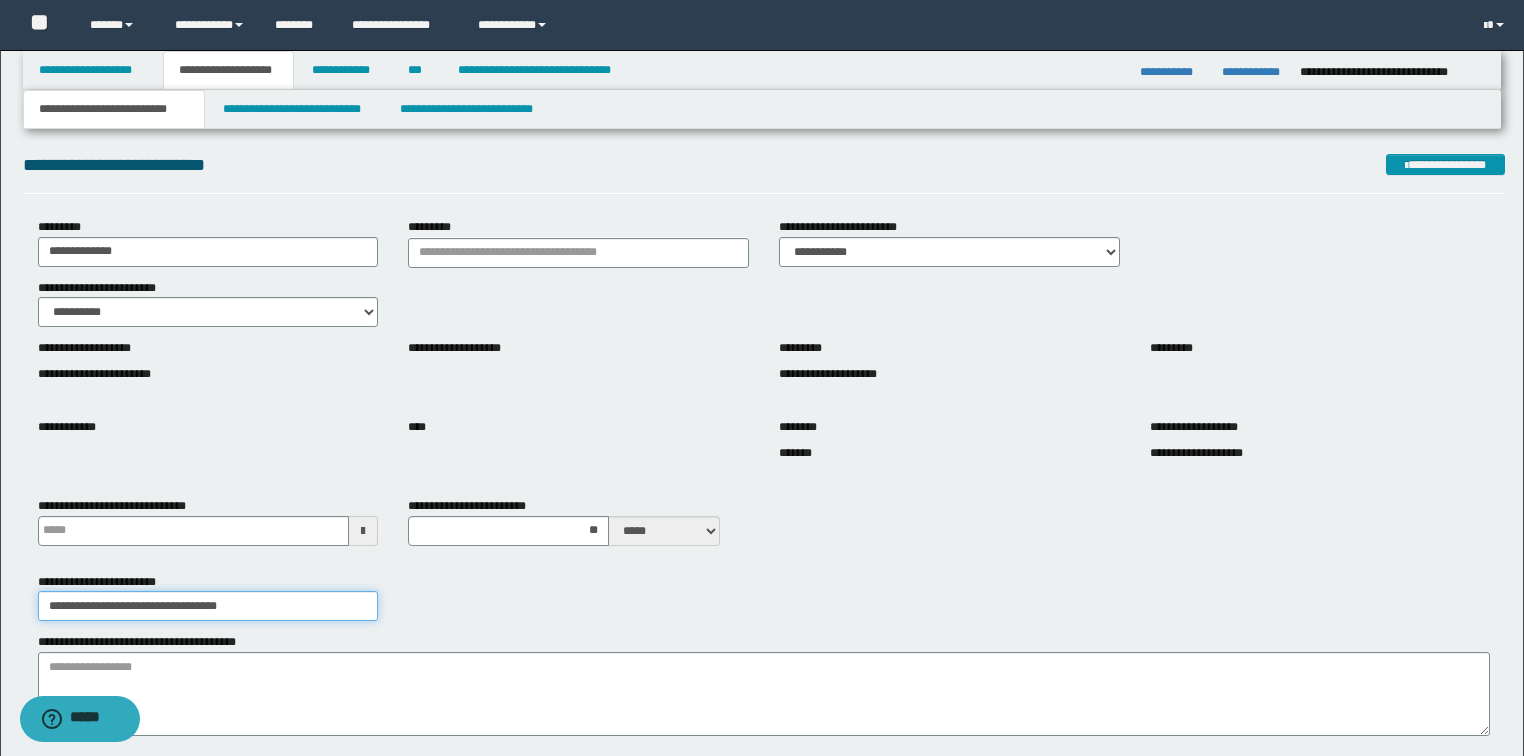 type on "**********" 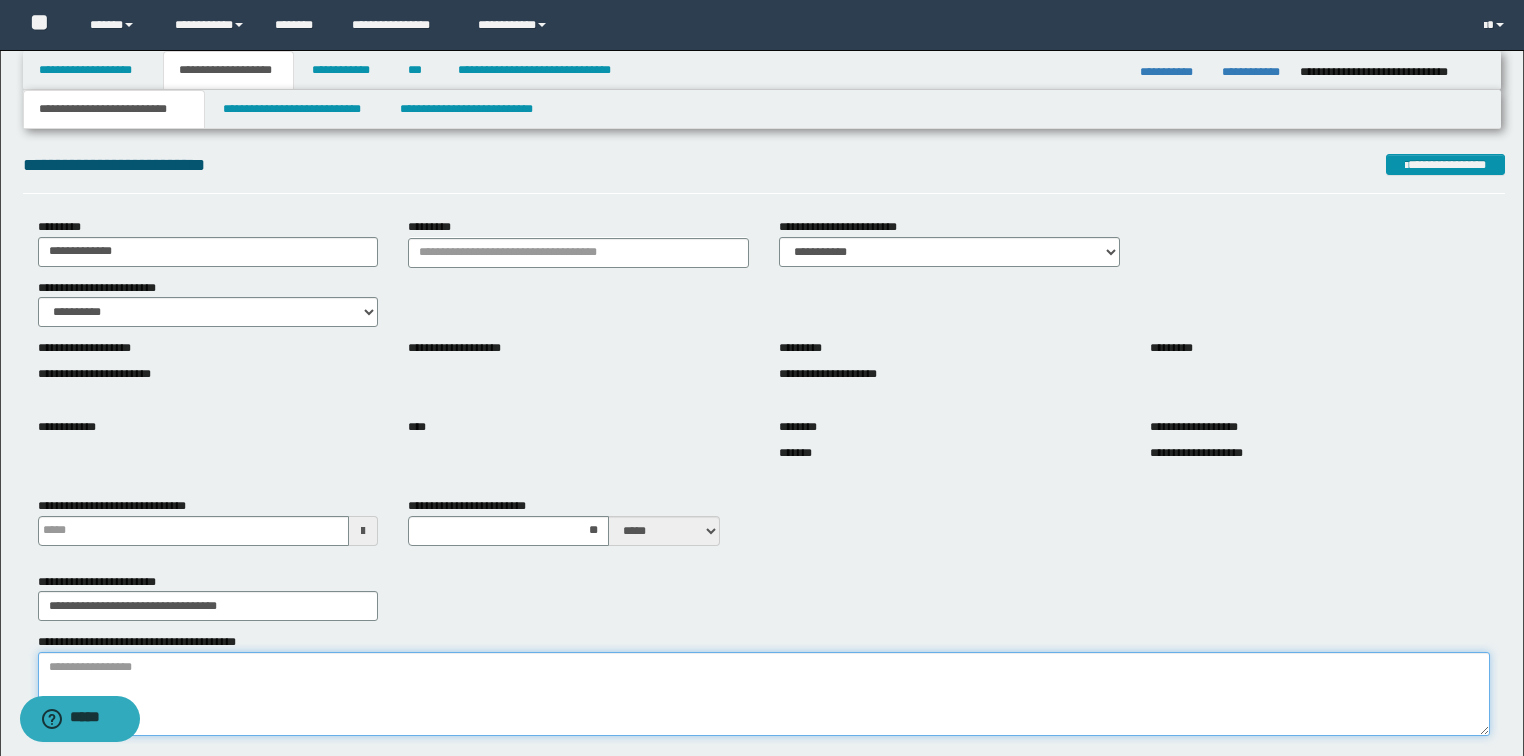 click on "**********" at bounding box center (764, 694) 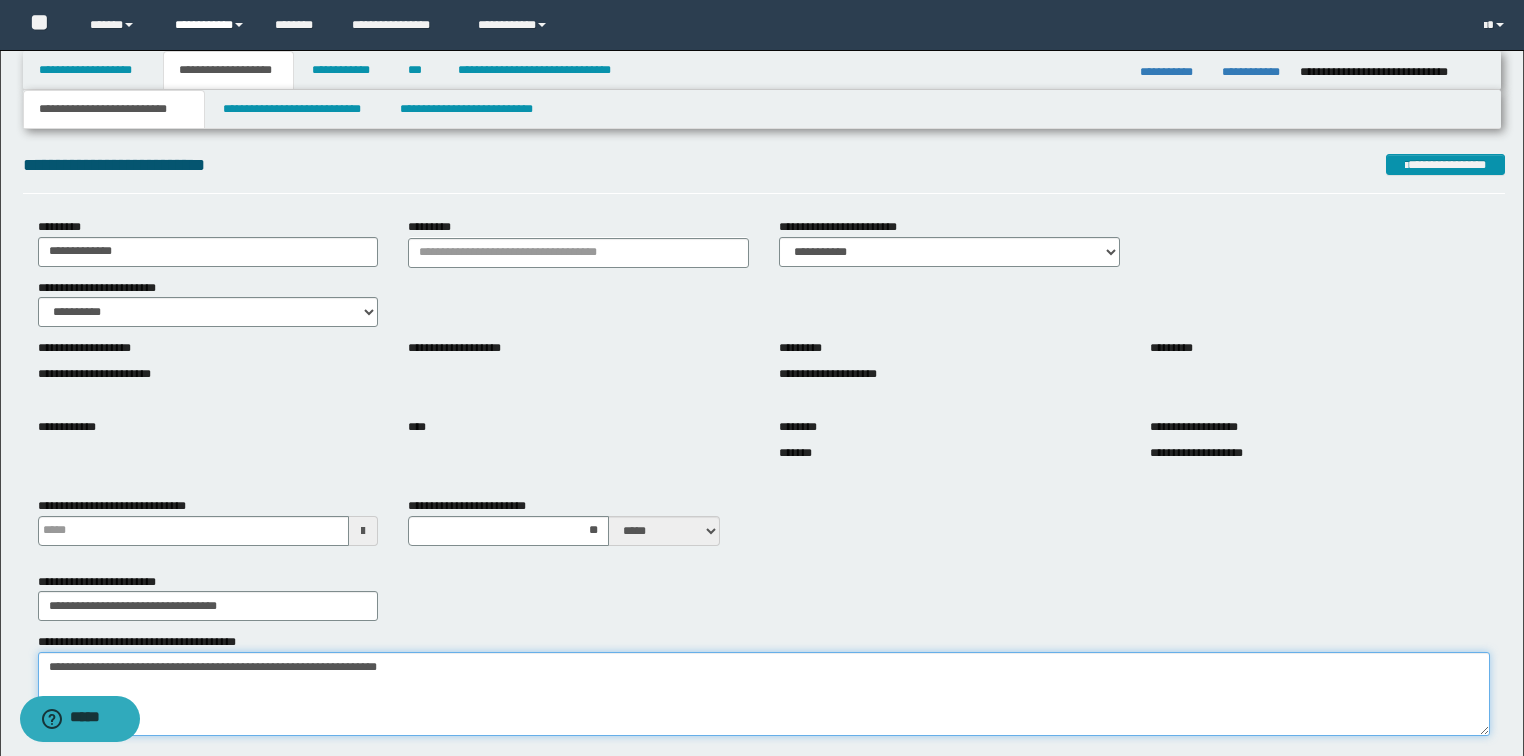 type on "**********" 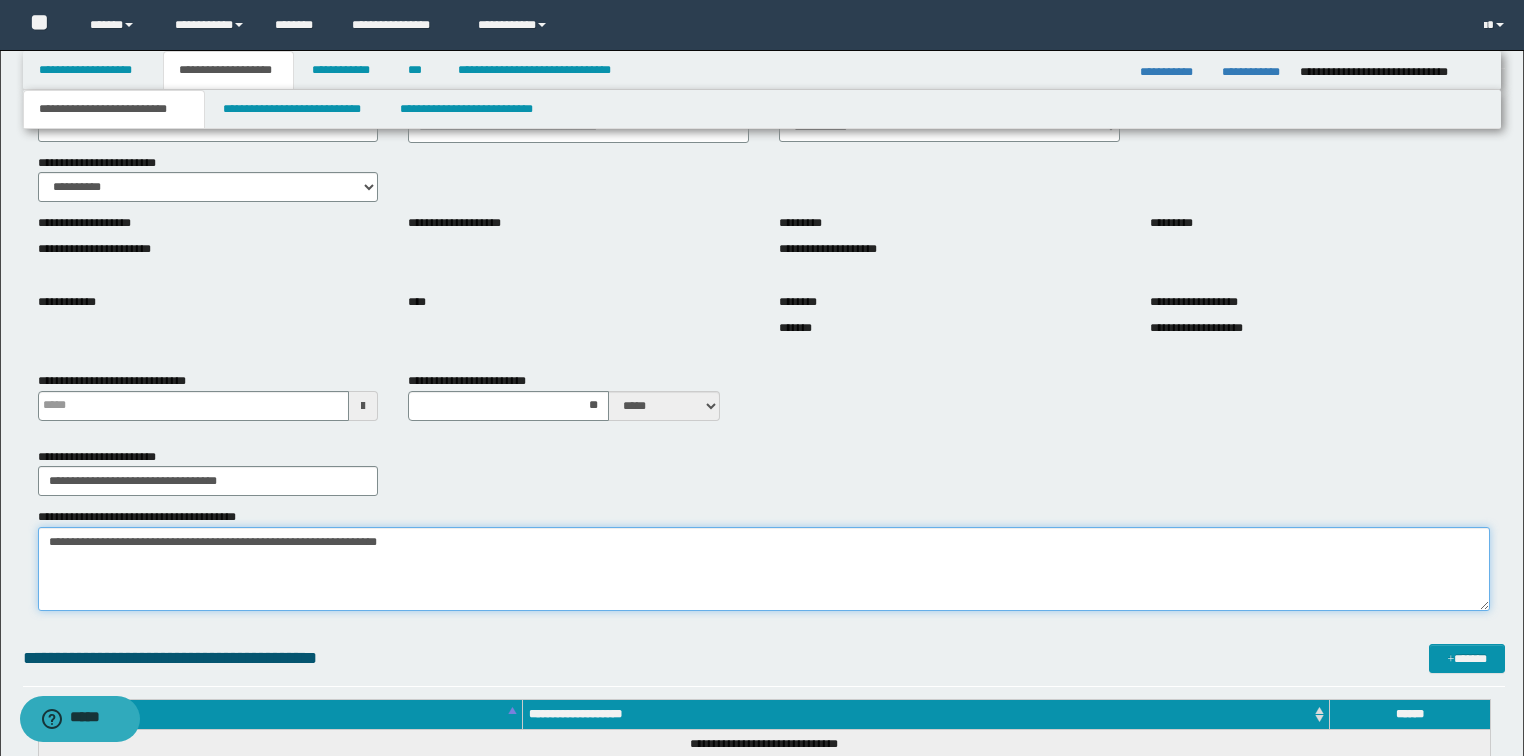 scroll, scrollTop: 7, scrollLeft: 0, axis: vertical 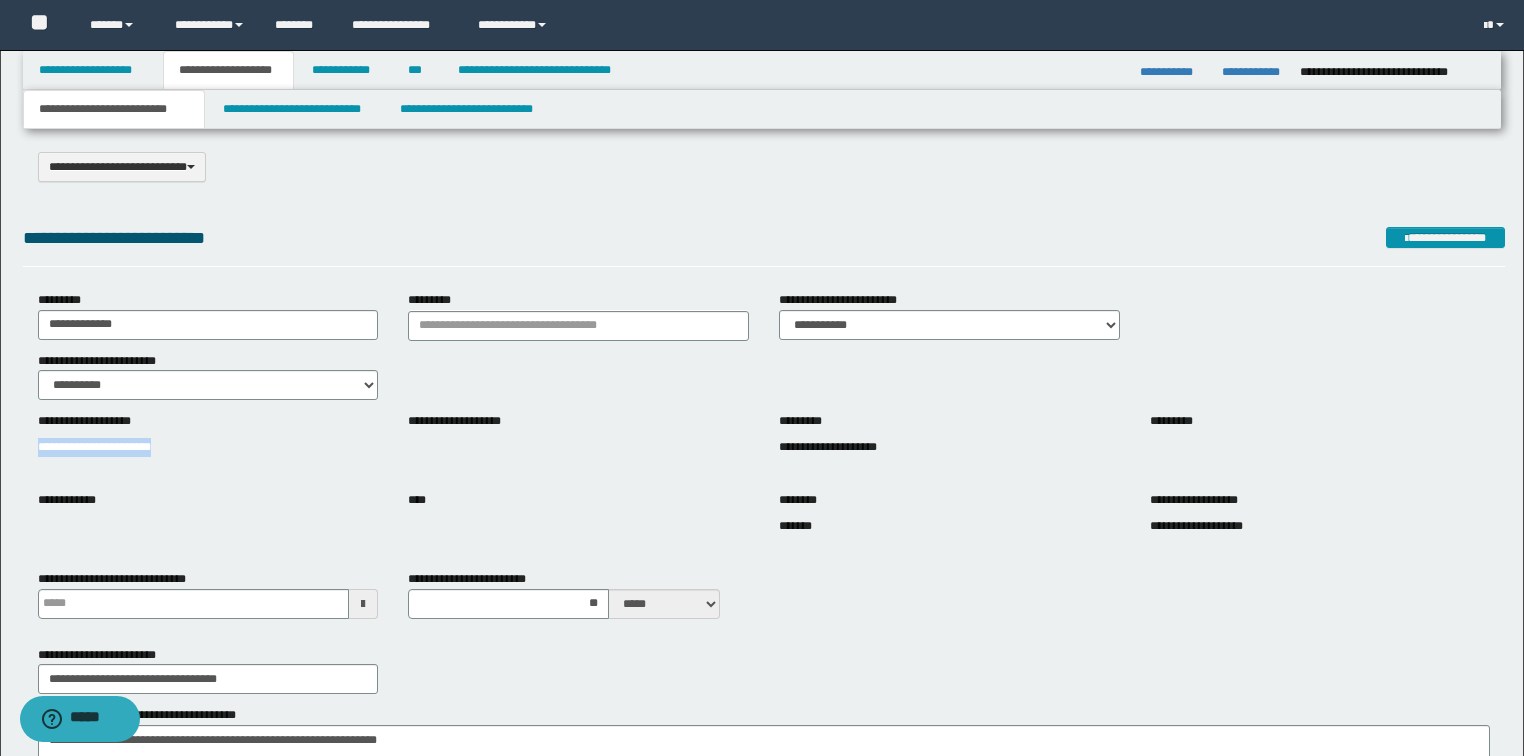 drag, startPoint x: 194, startPoint y: 449, endPoint x: 32, endPoint y: 436, distance: 162.52077 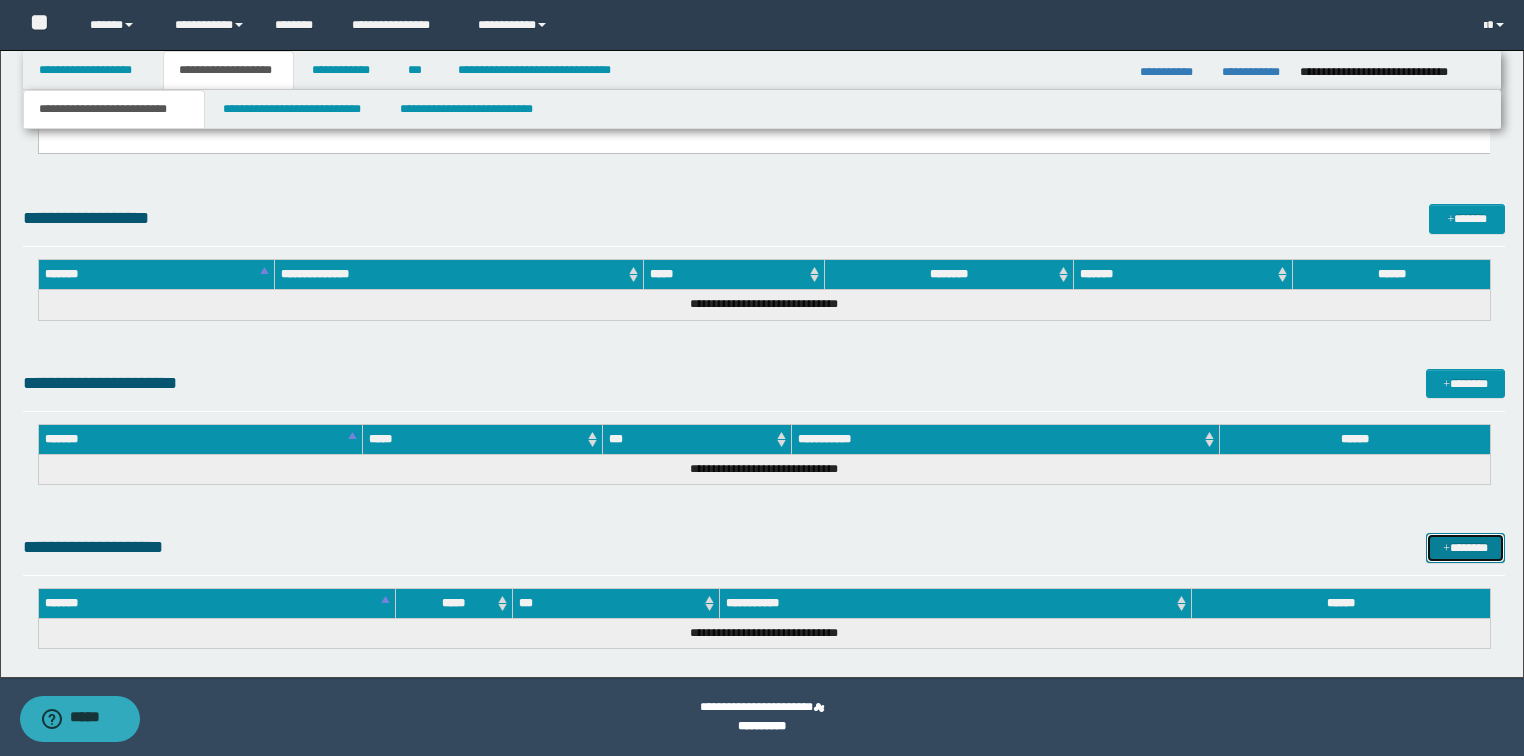 click on "*******" at bounding box center (1465, 548) 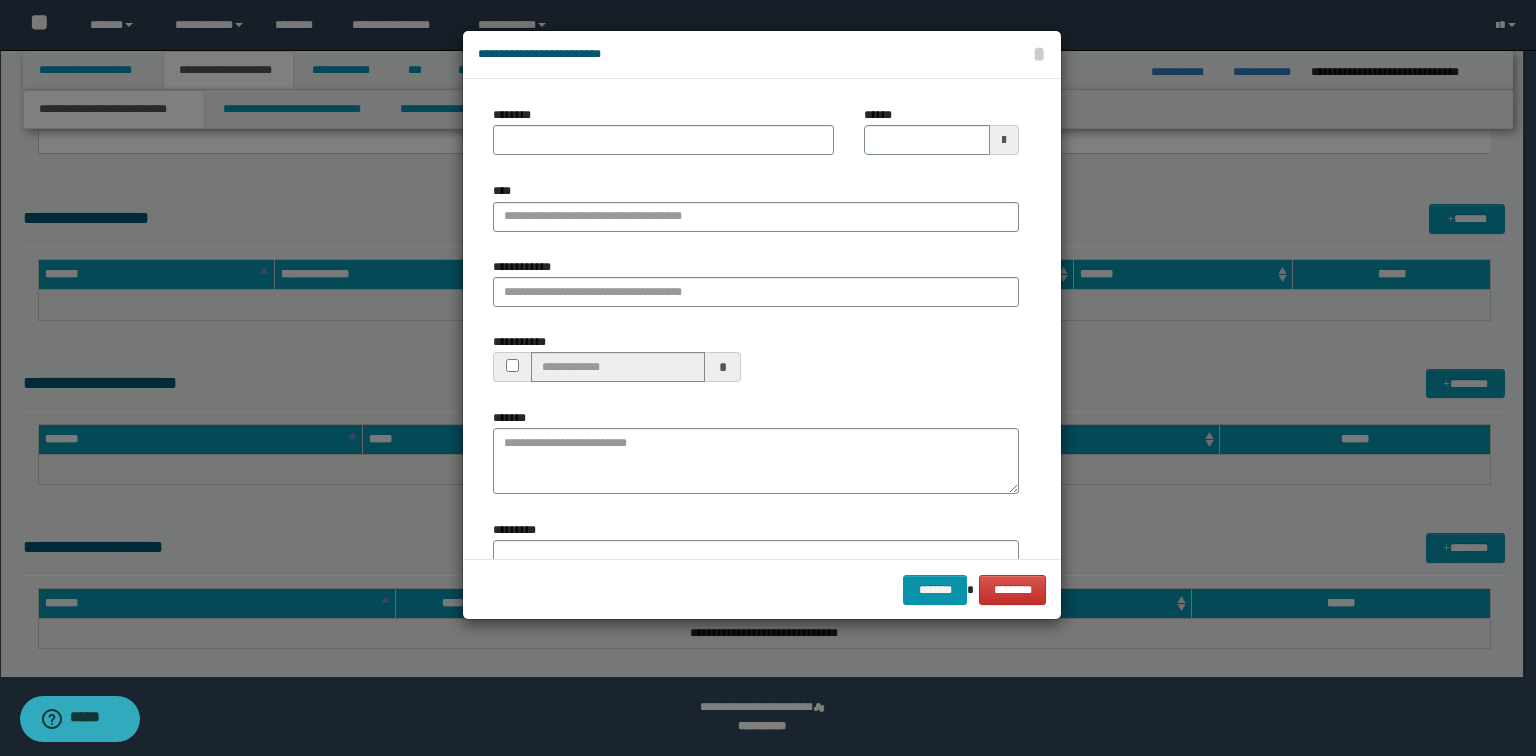 type 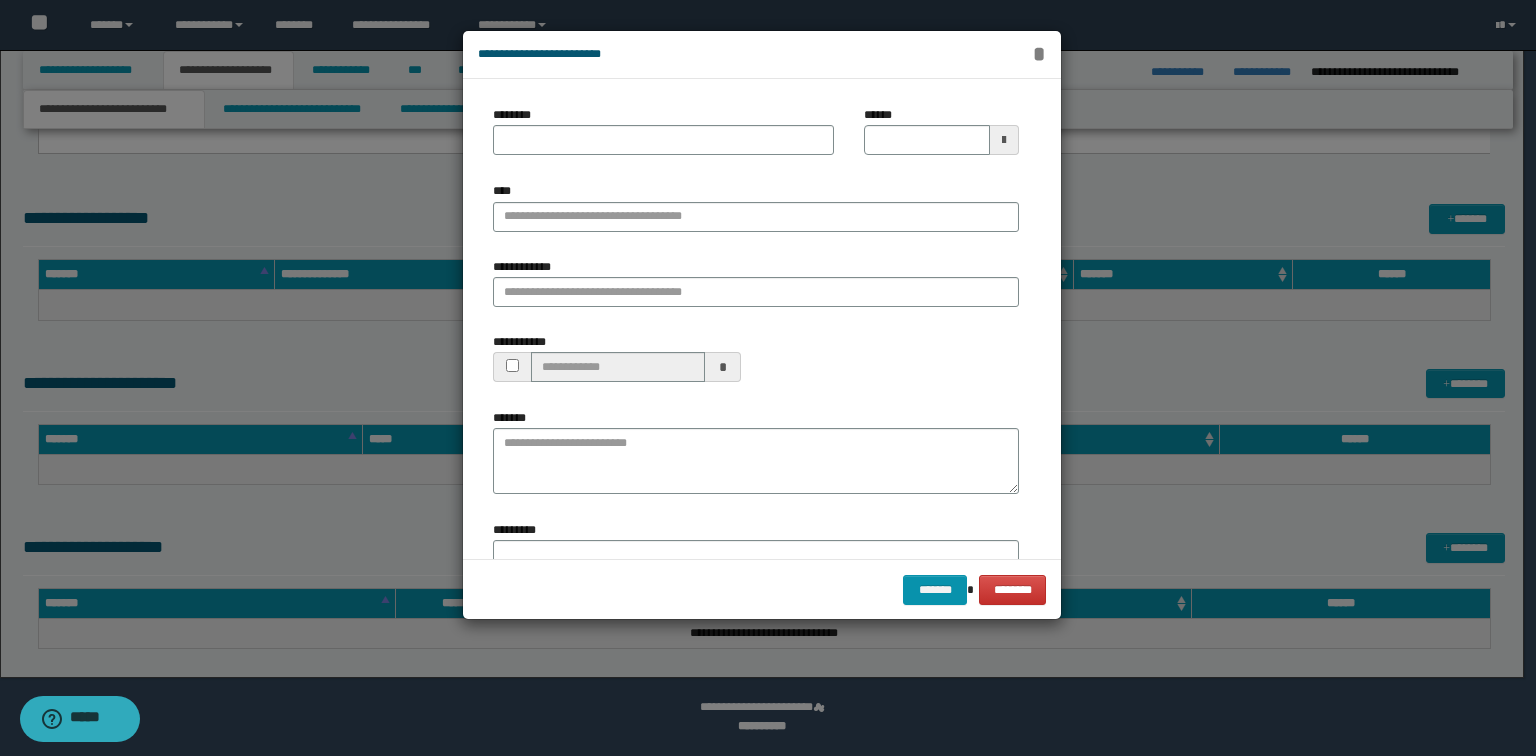 click on "*" at bounding box center (1039, 54) 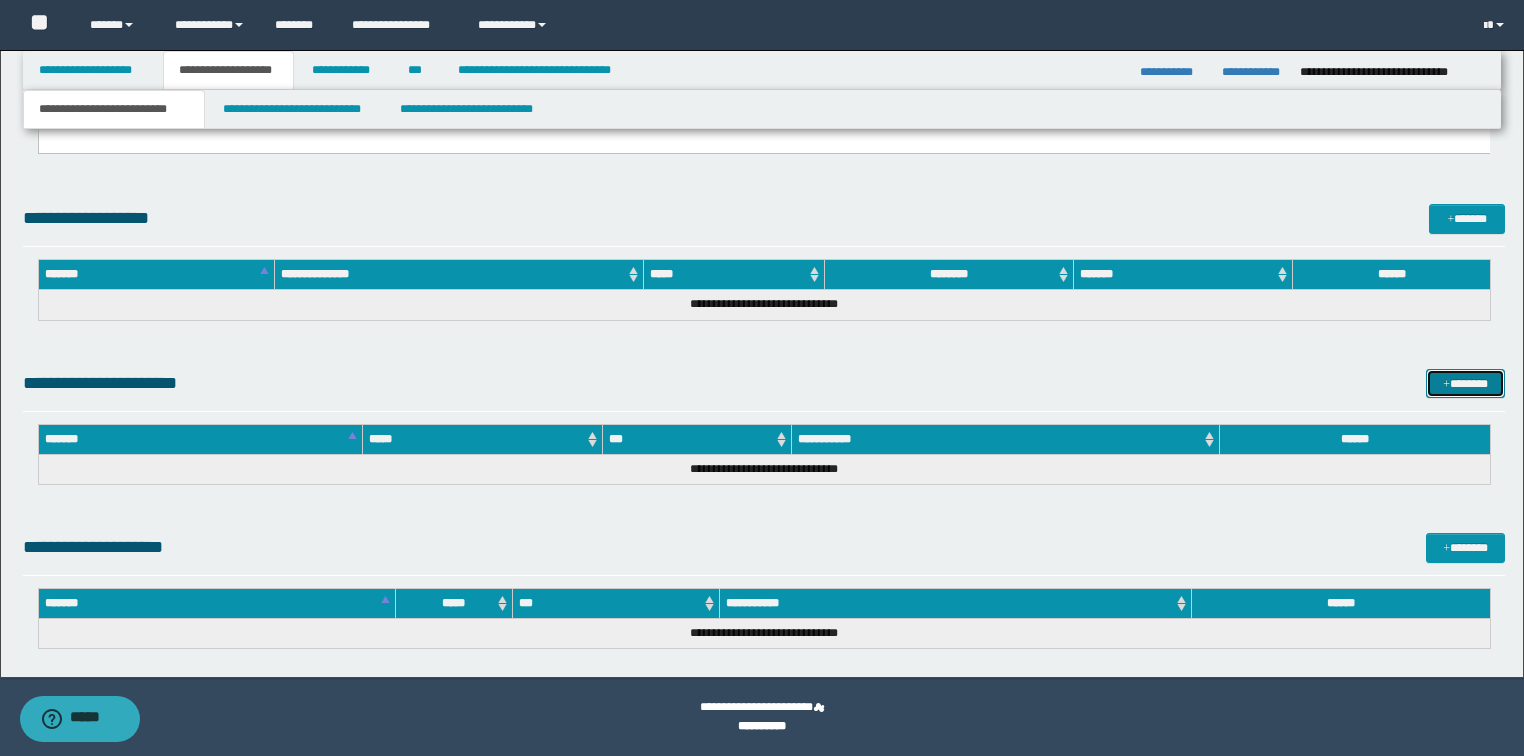 click on "*******" at bounding box center (1465, 384) 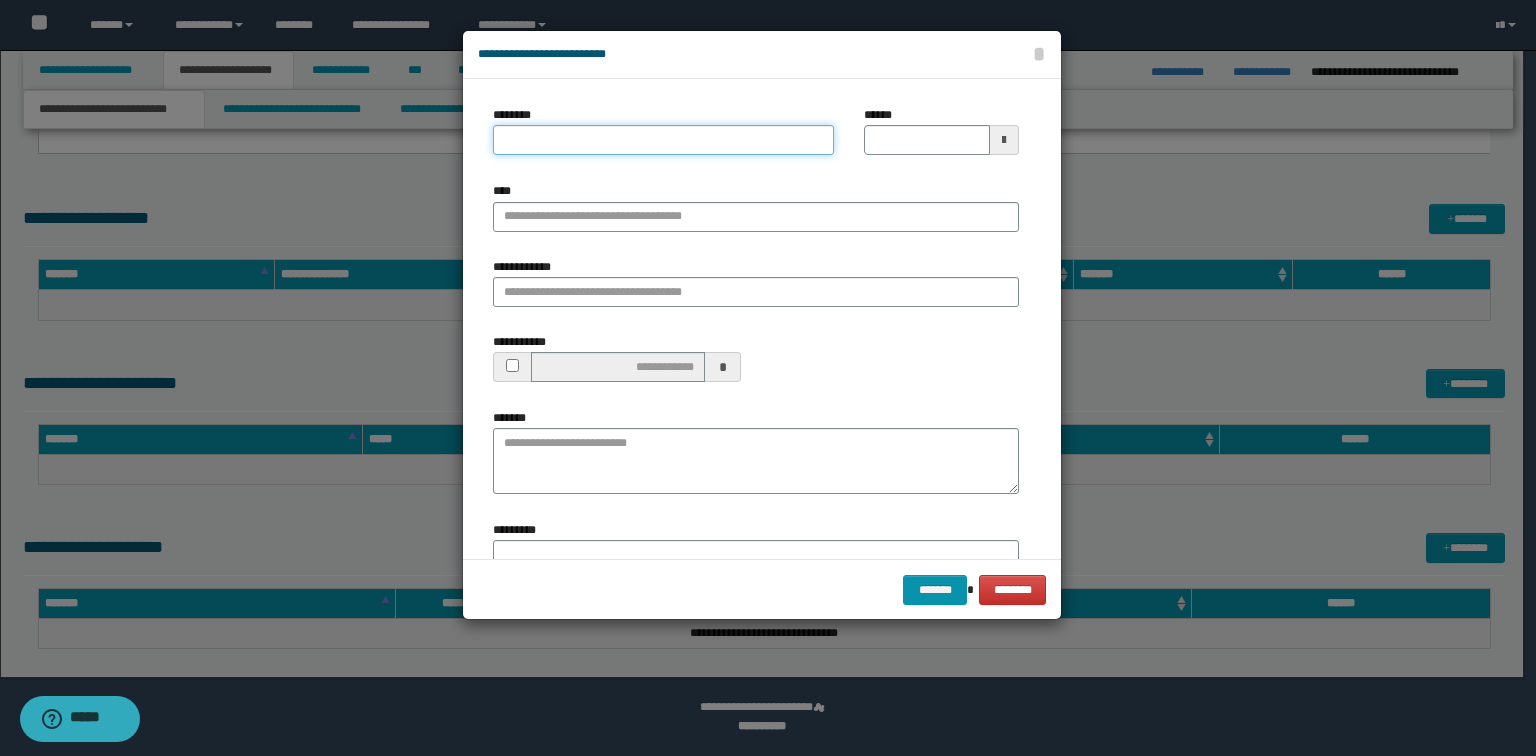 click on "********" at bounding box center [663, 140] 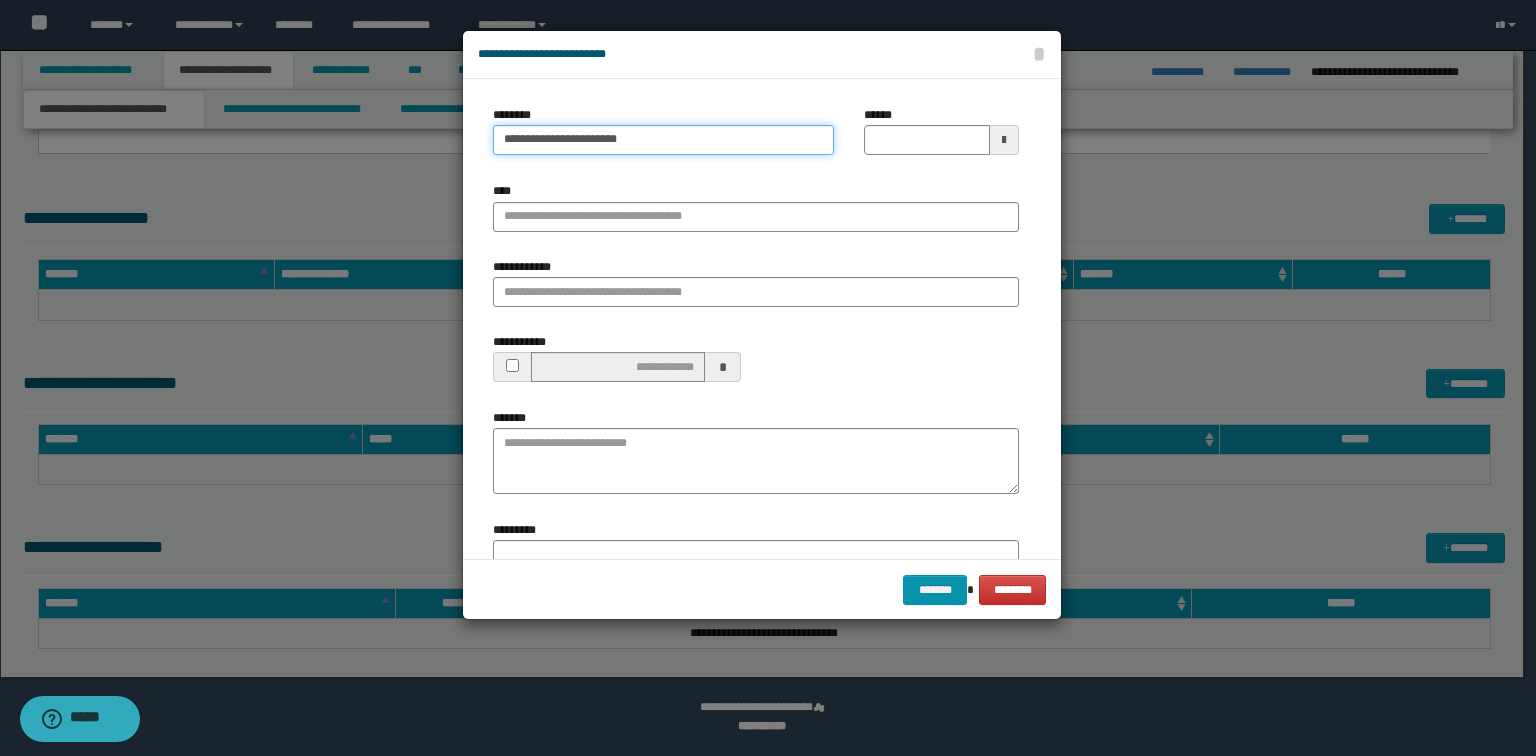 type on "**********" 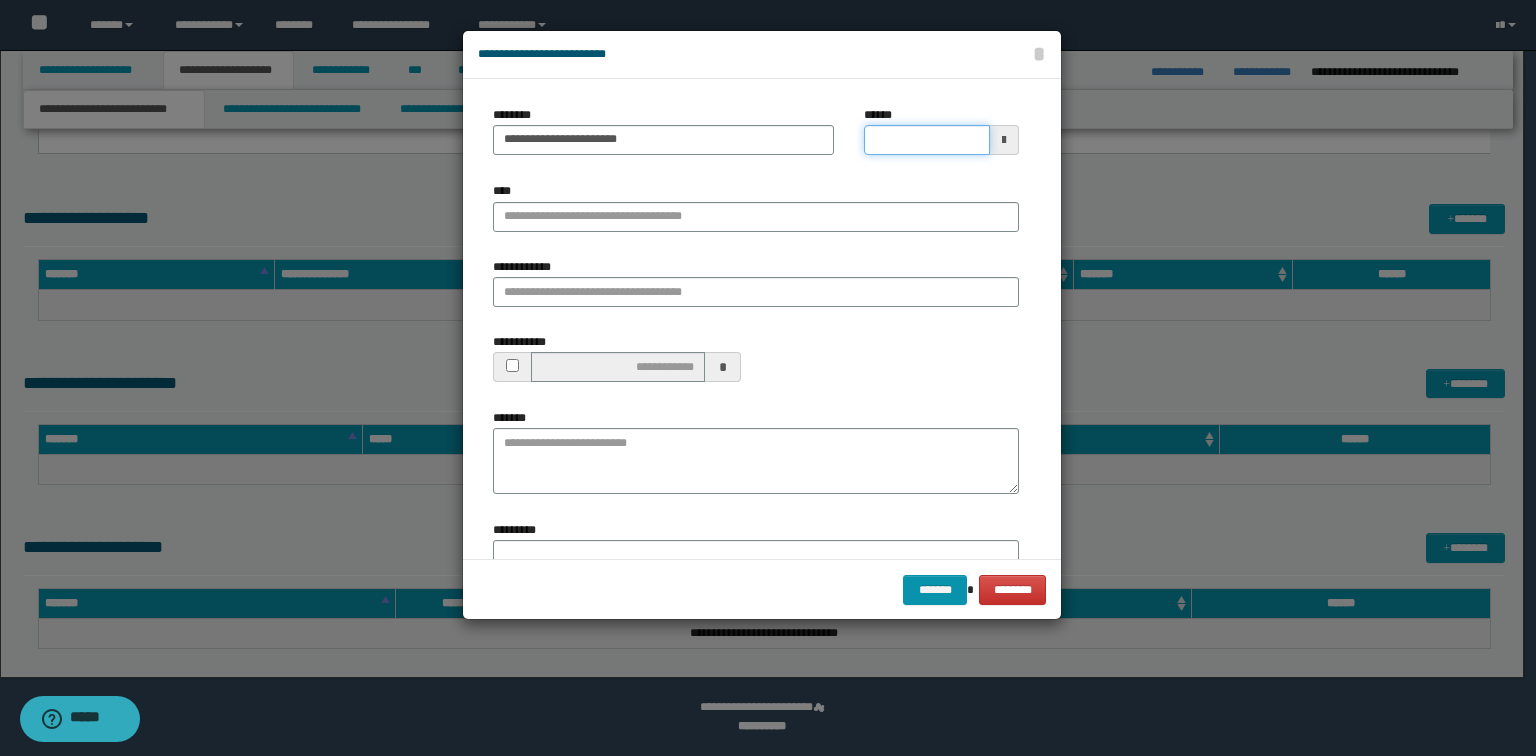 click on "******" at bounding box center [927, 140] 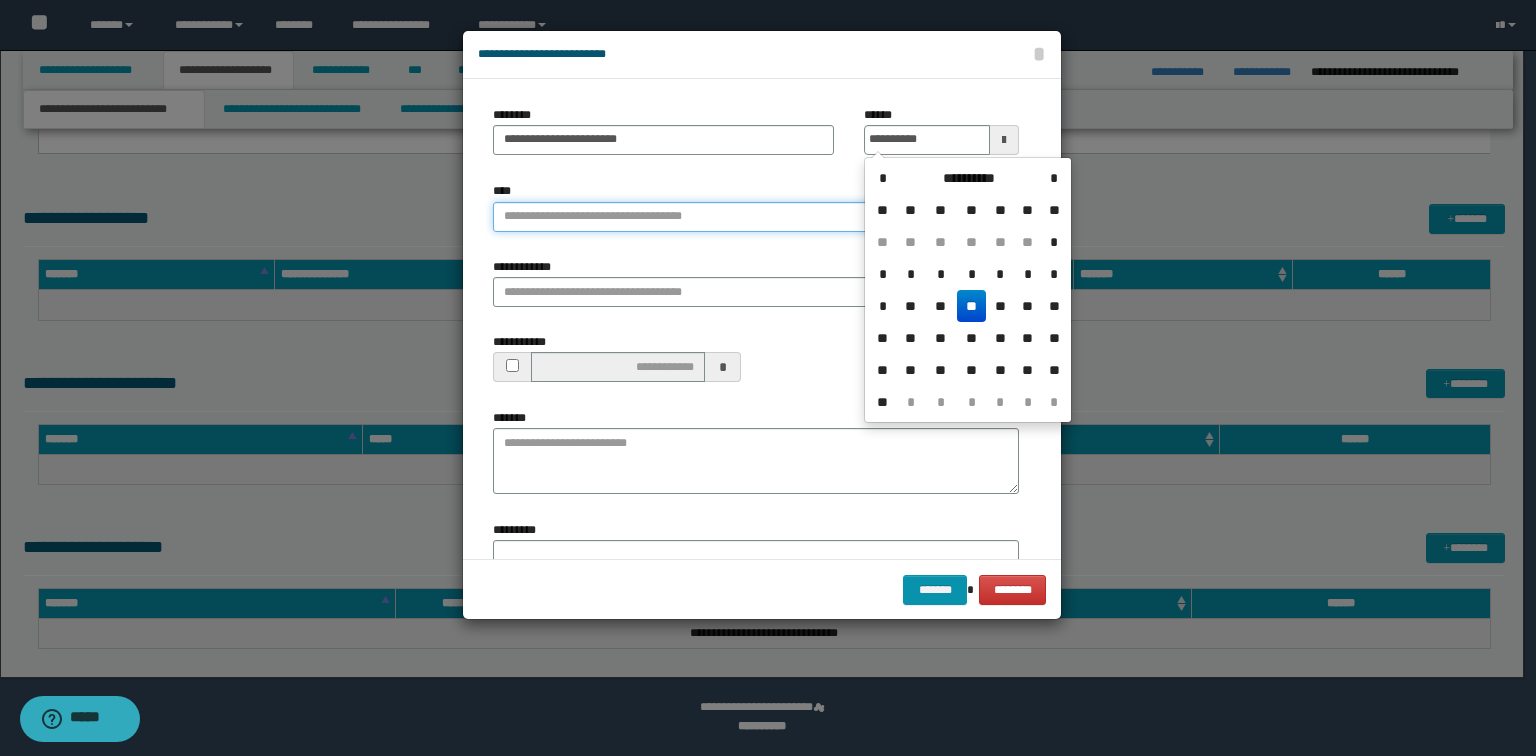 type on "**********" 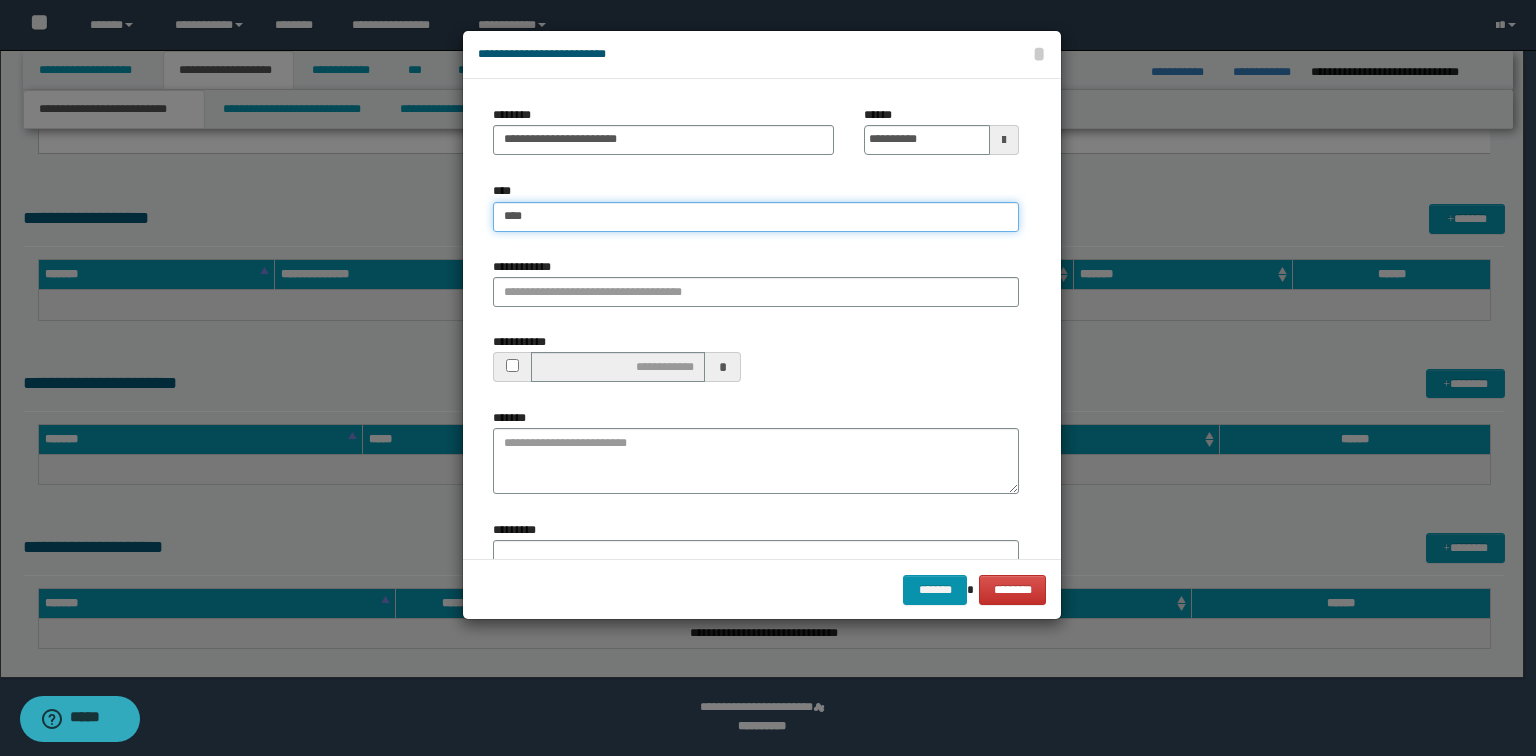 type on "*****" 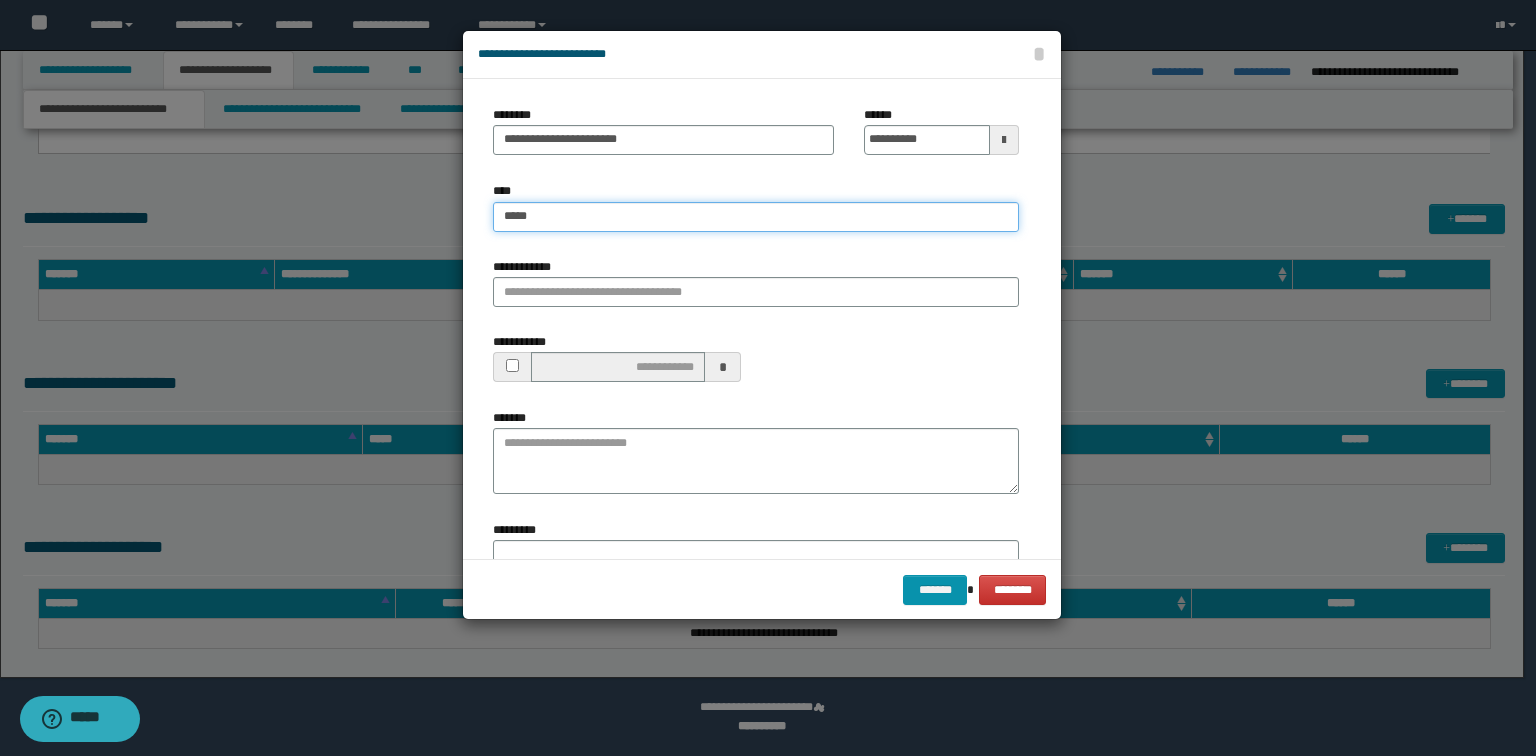 type on "*****" 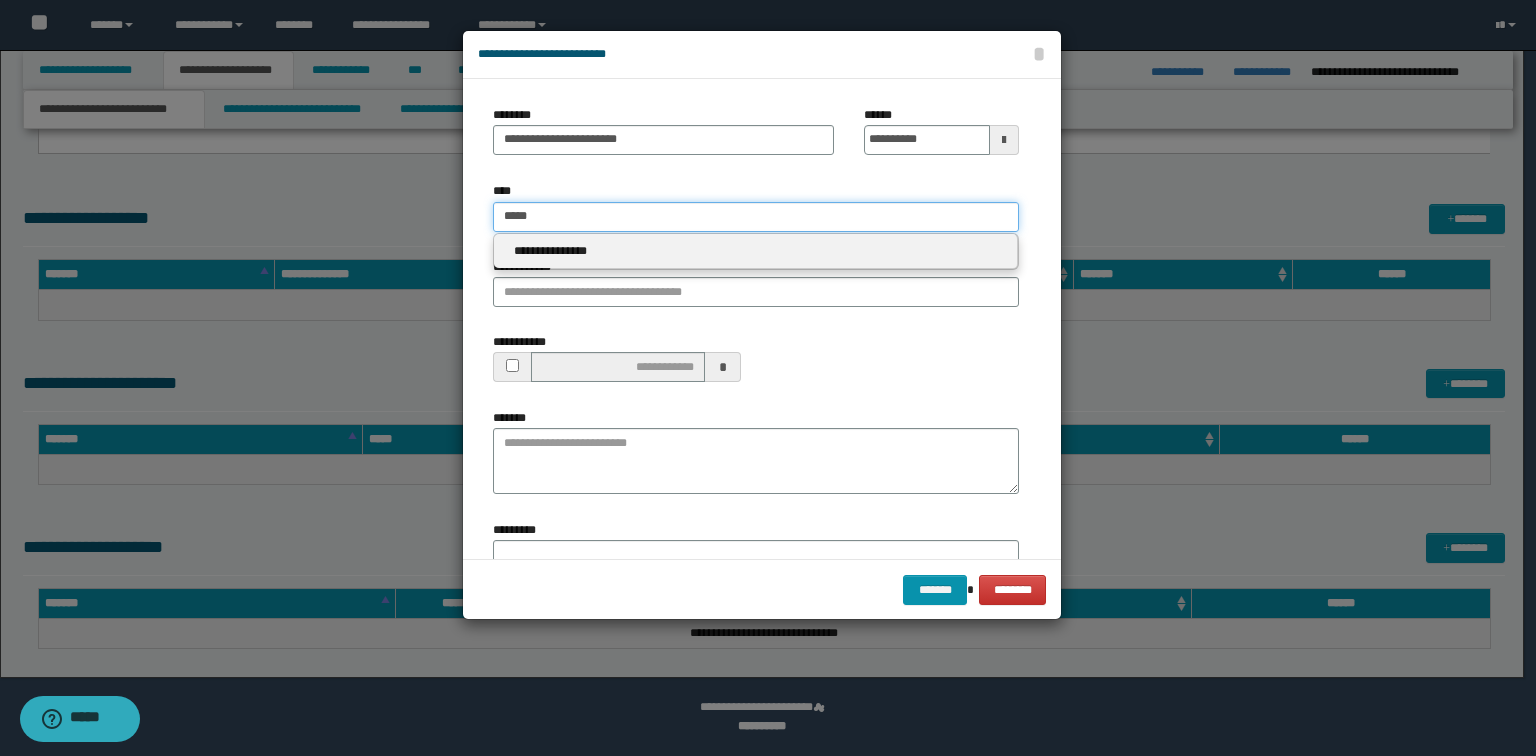 type 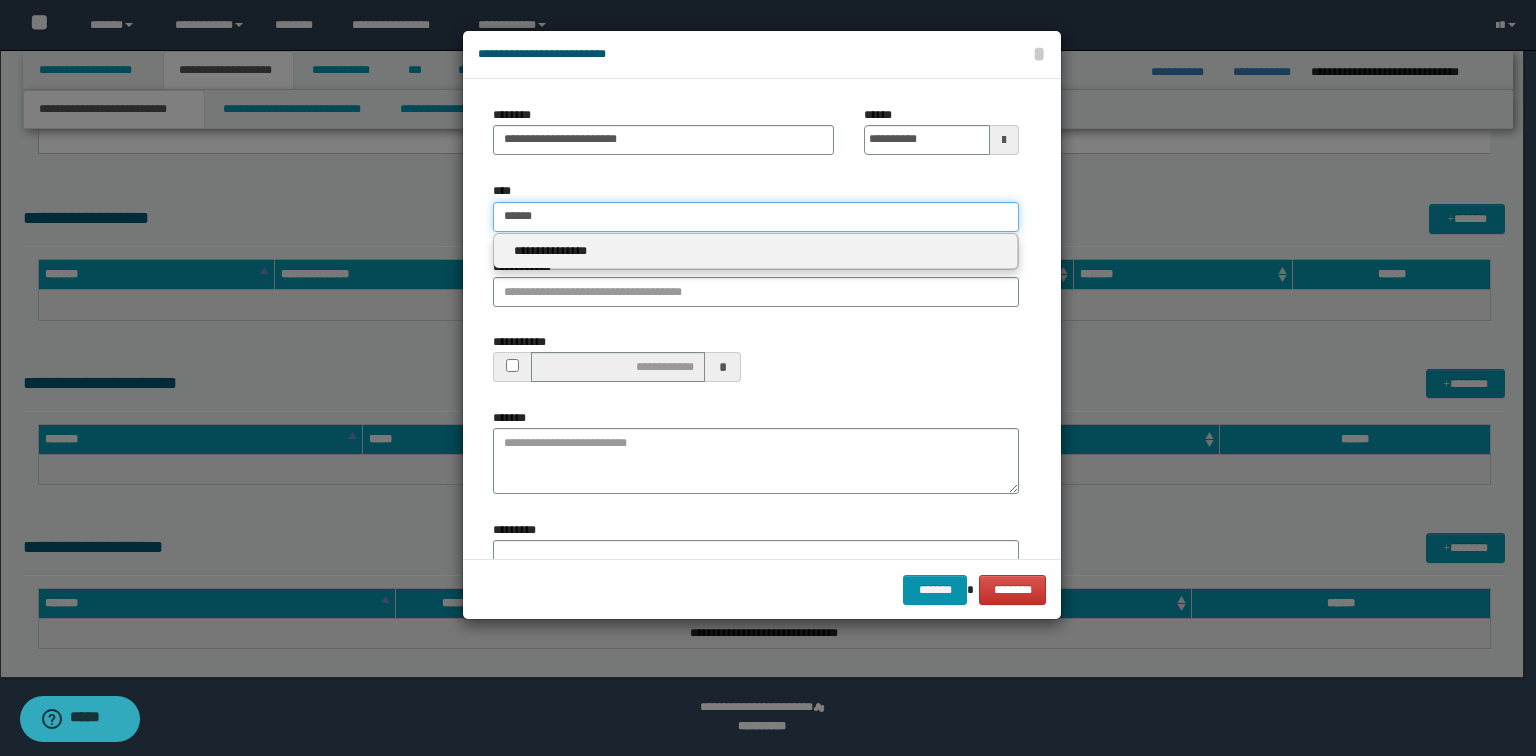 type on "*******" 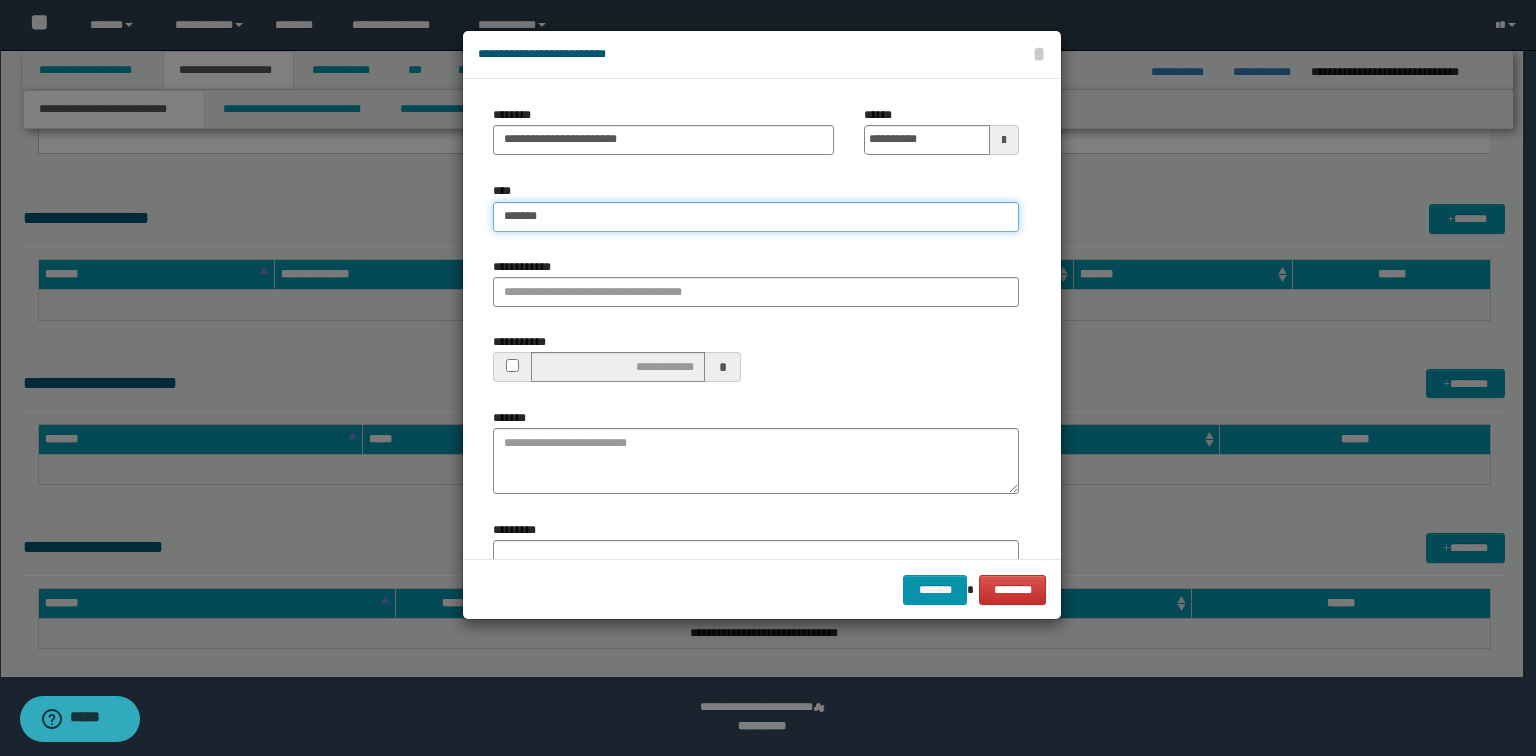 type on "*******" 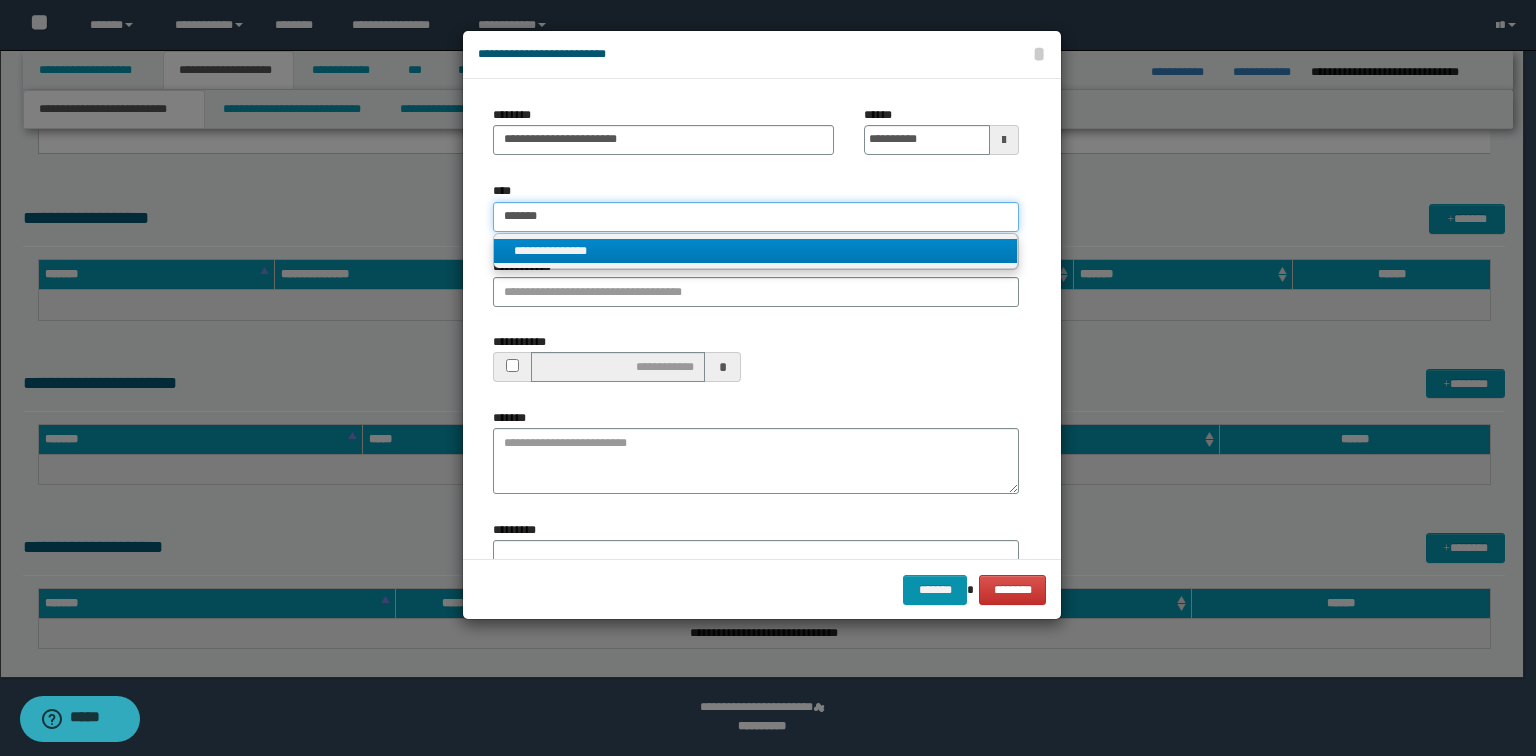 type on "*******" 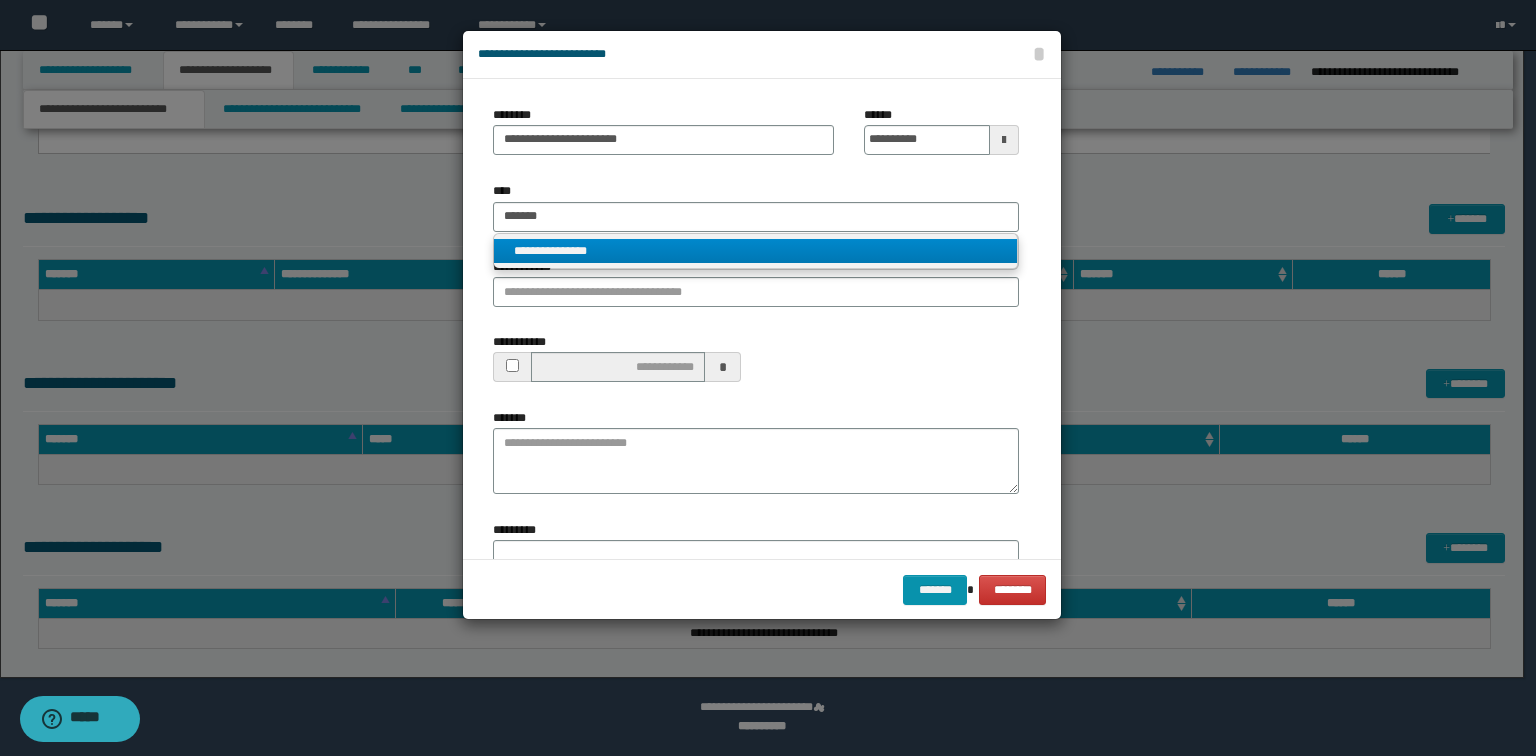 click on "**********" at bounding box center (756, 251) 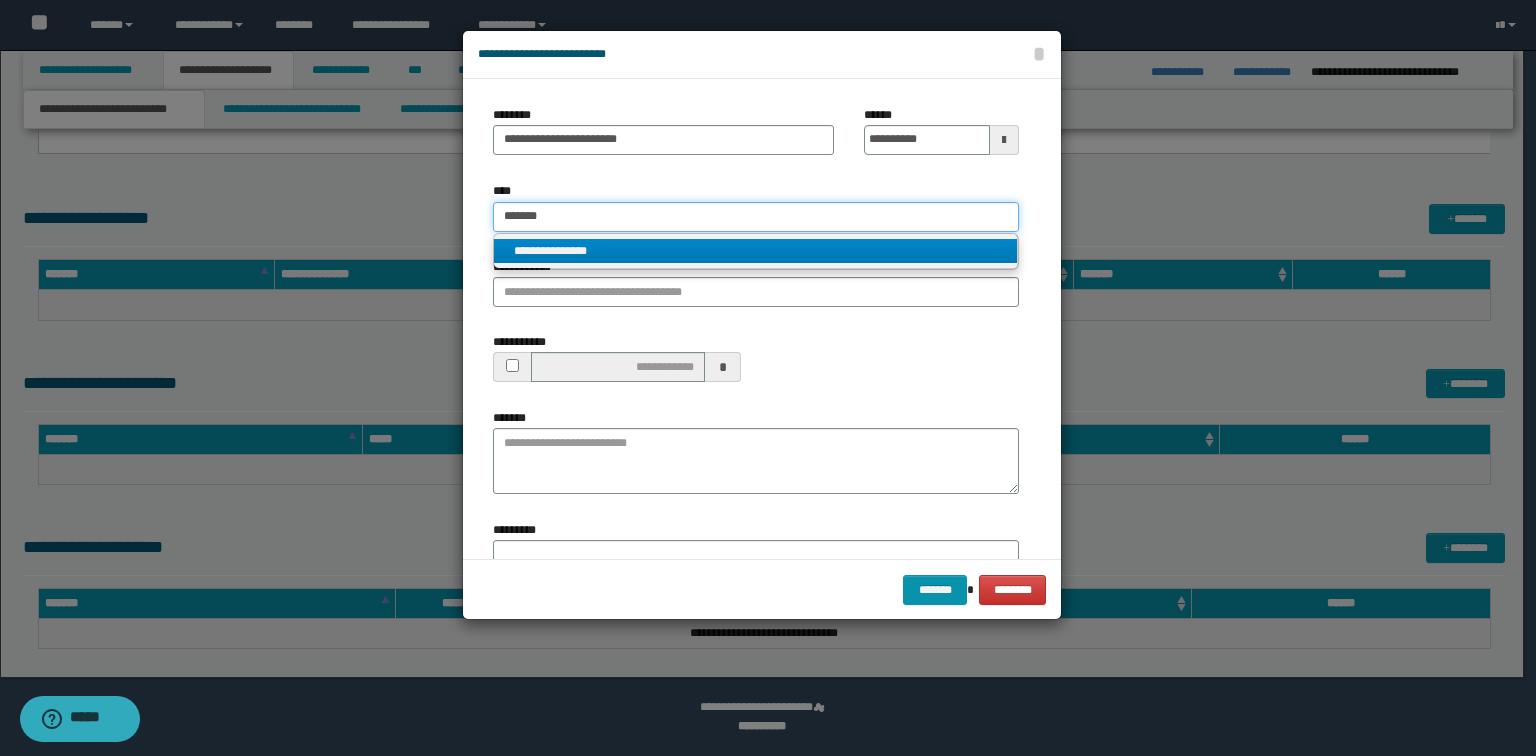 type 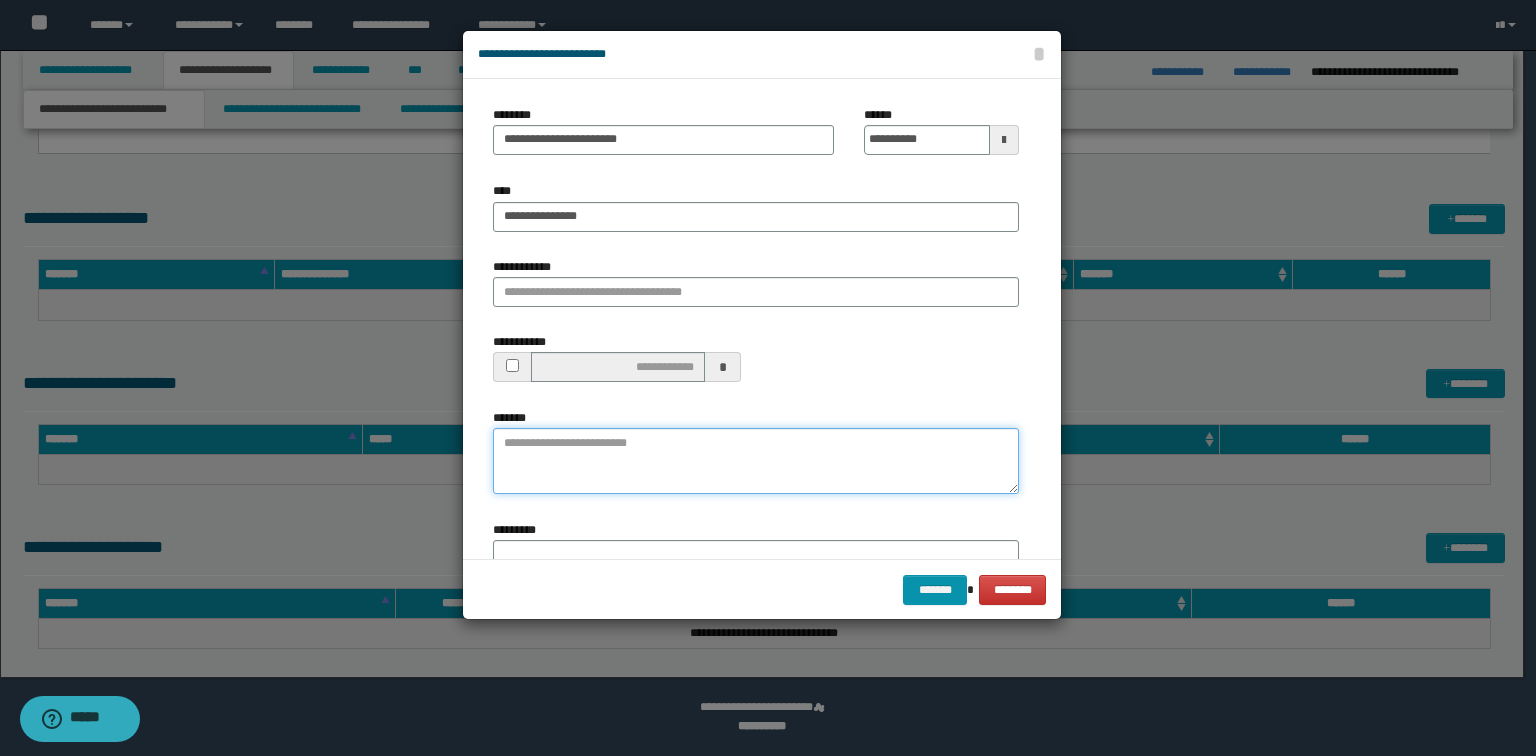 click on "*******" at bounding box center (756, 461) 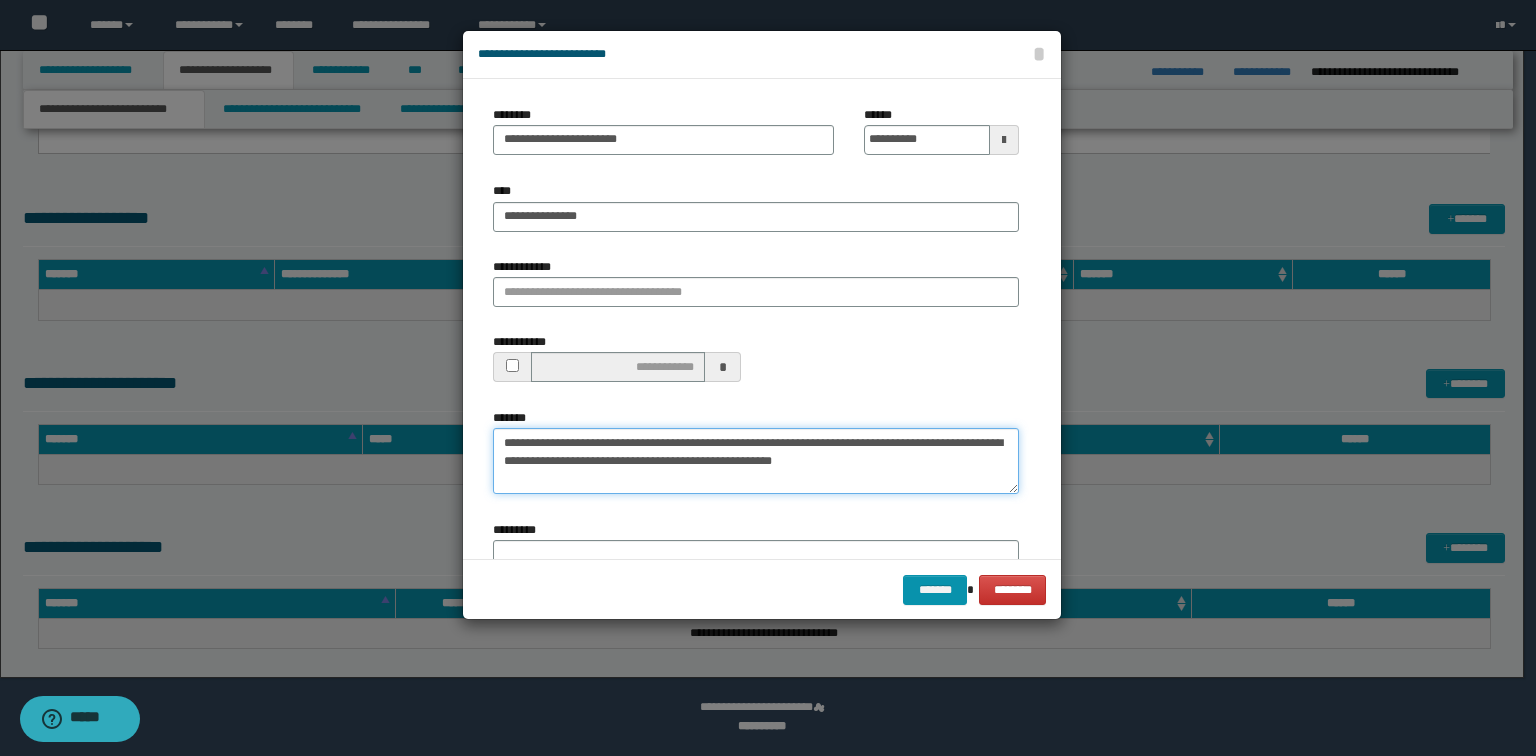 click on "**********" at bounding box center [756, 461] 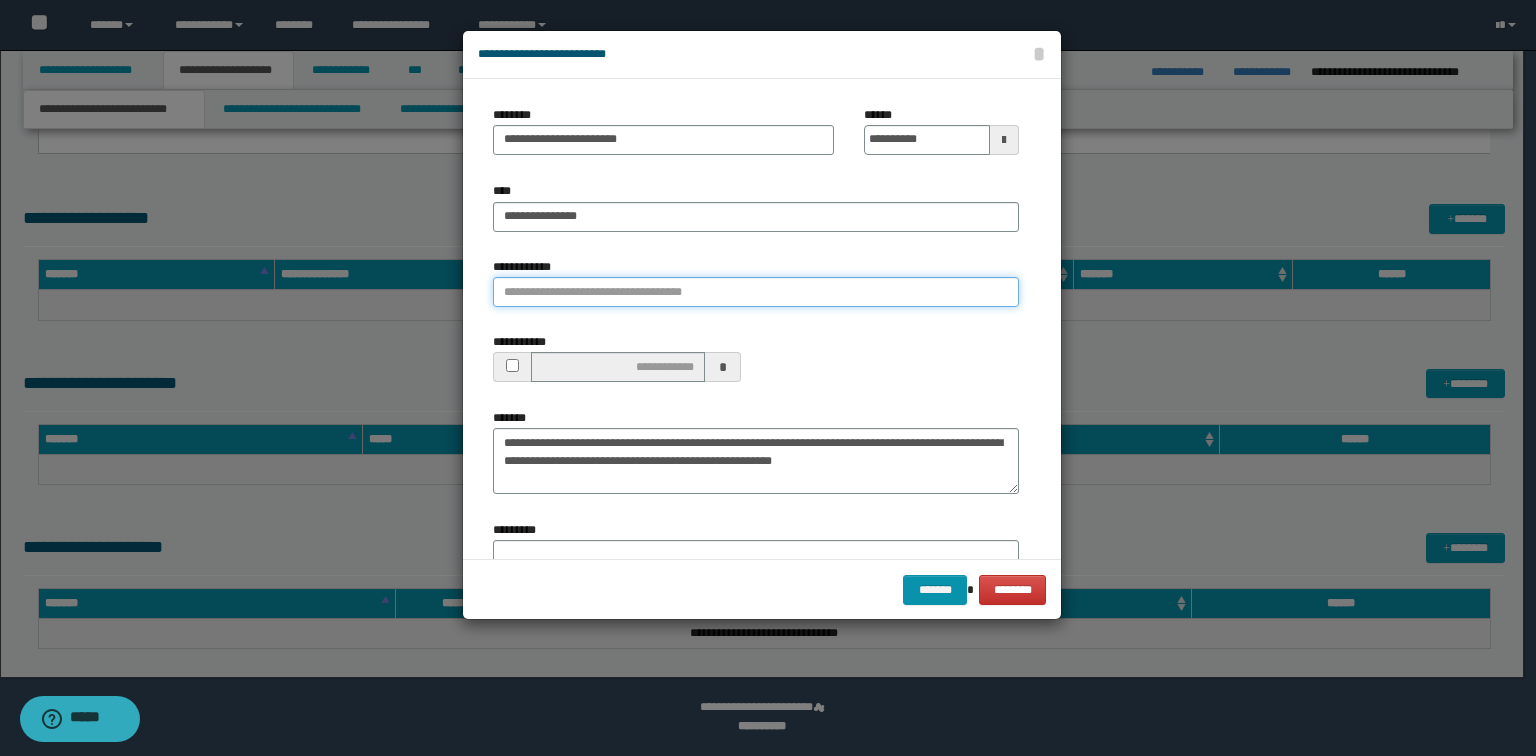 click on "**********" at bounding box center (756, 292) 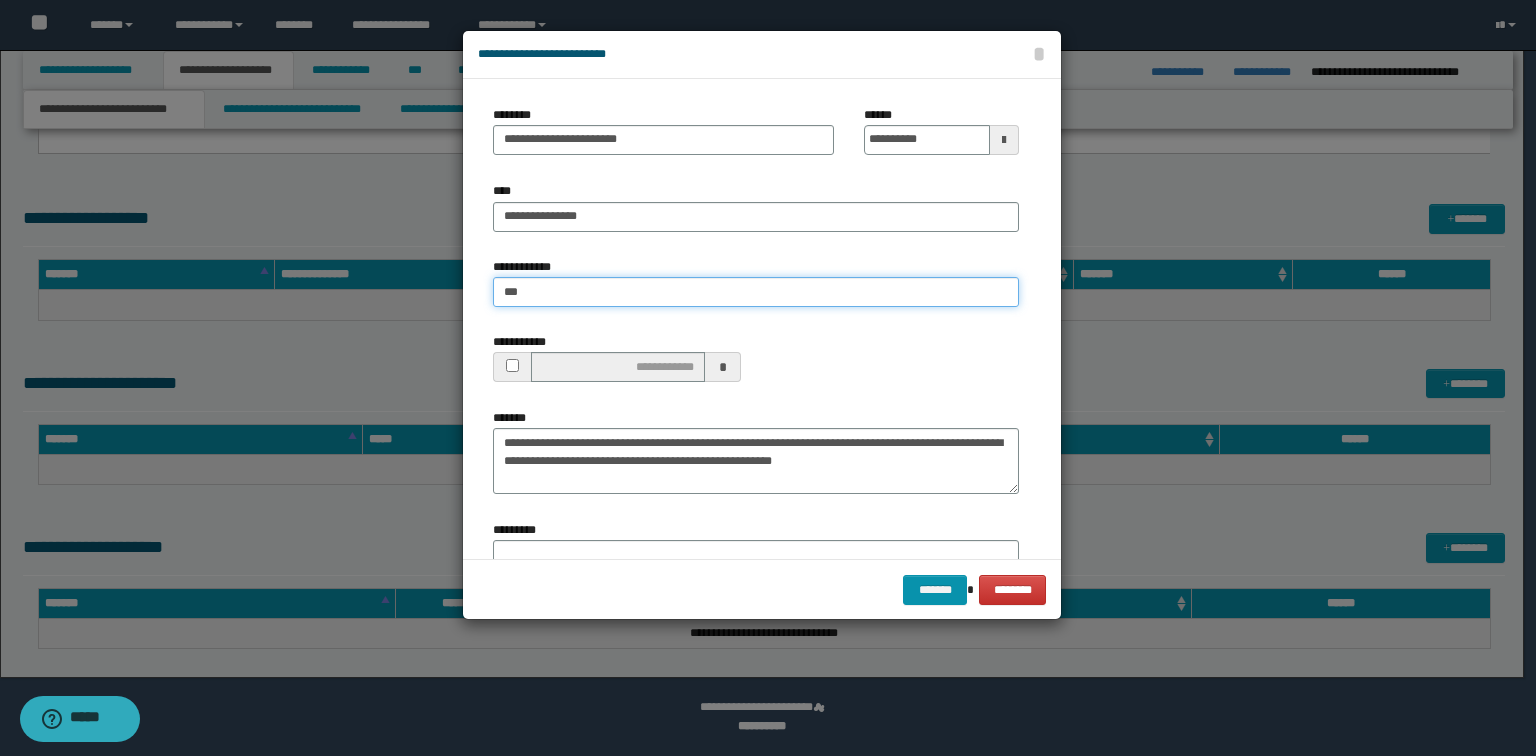 type on "****" 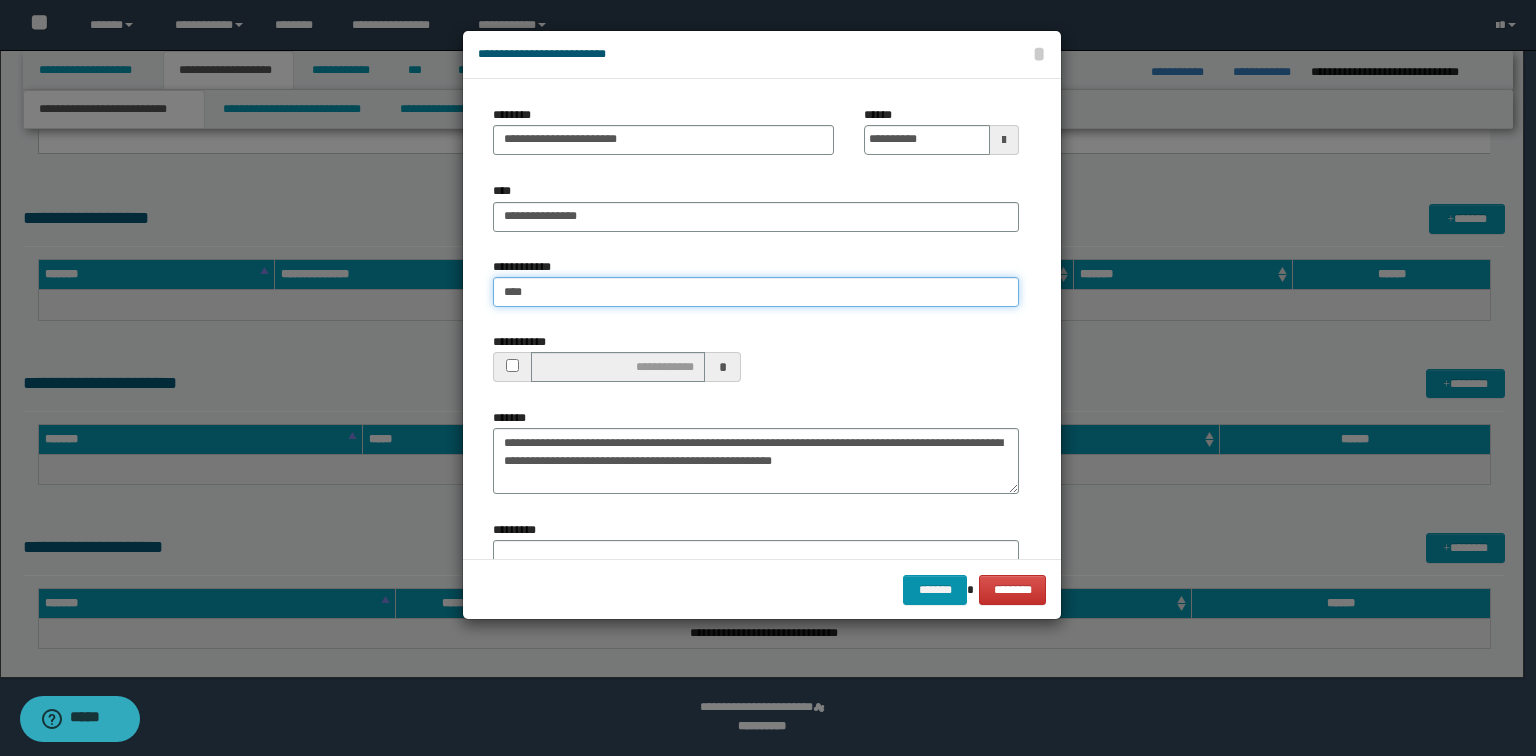 type on "****" 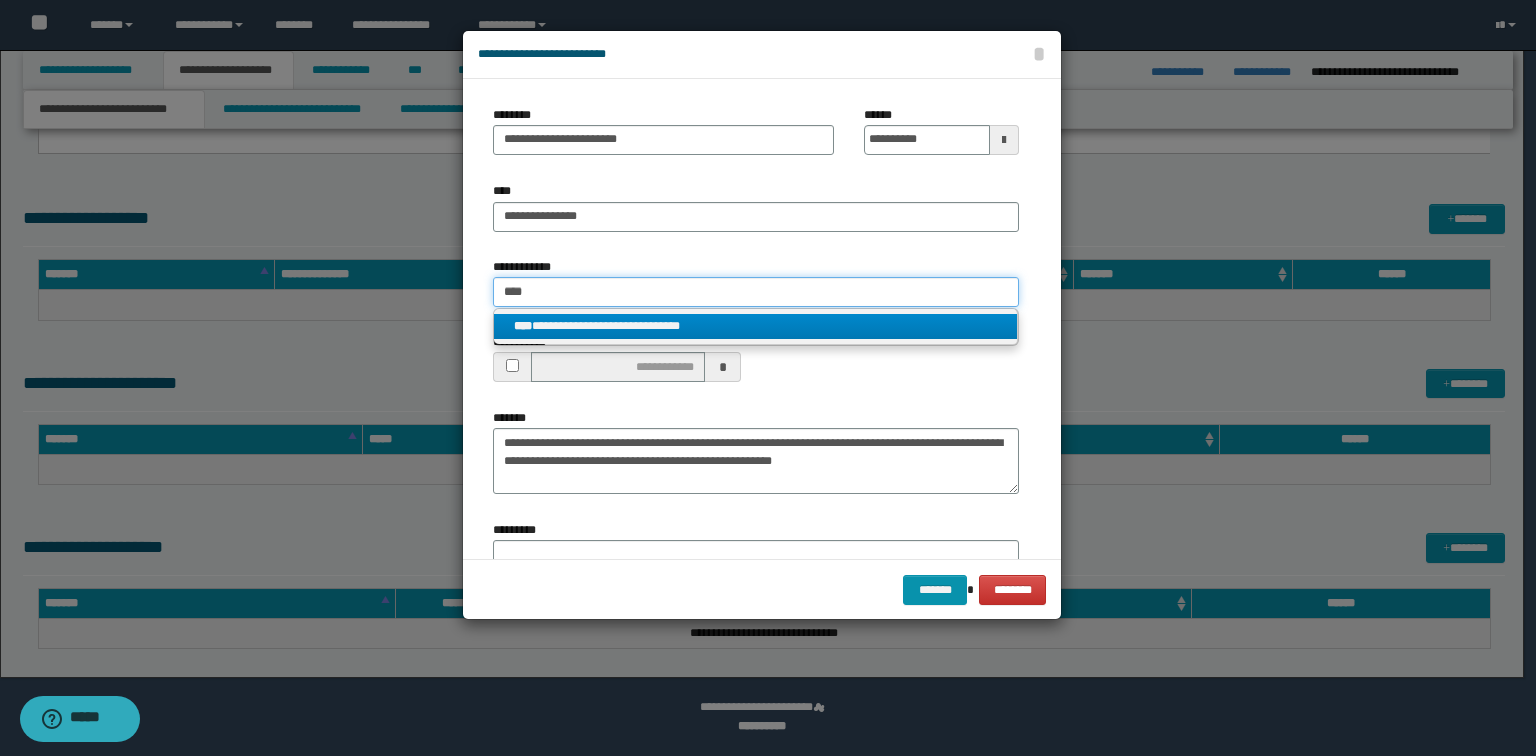 type on "****" 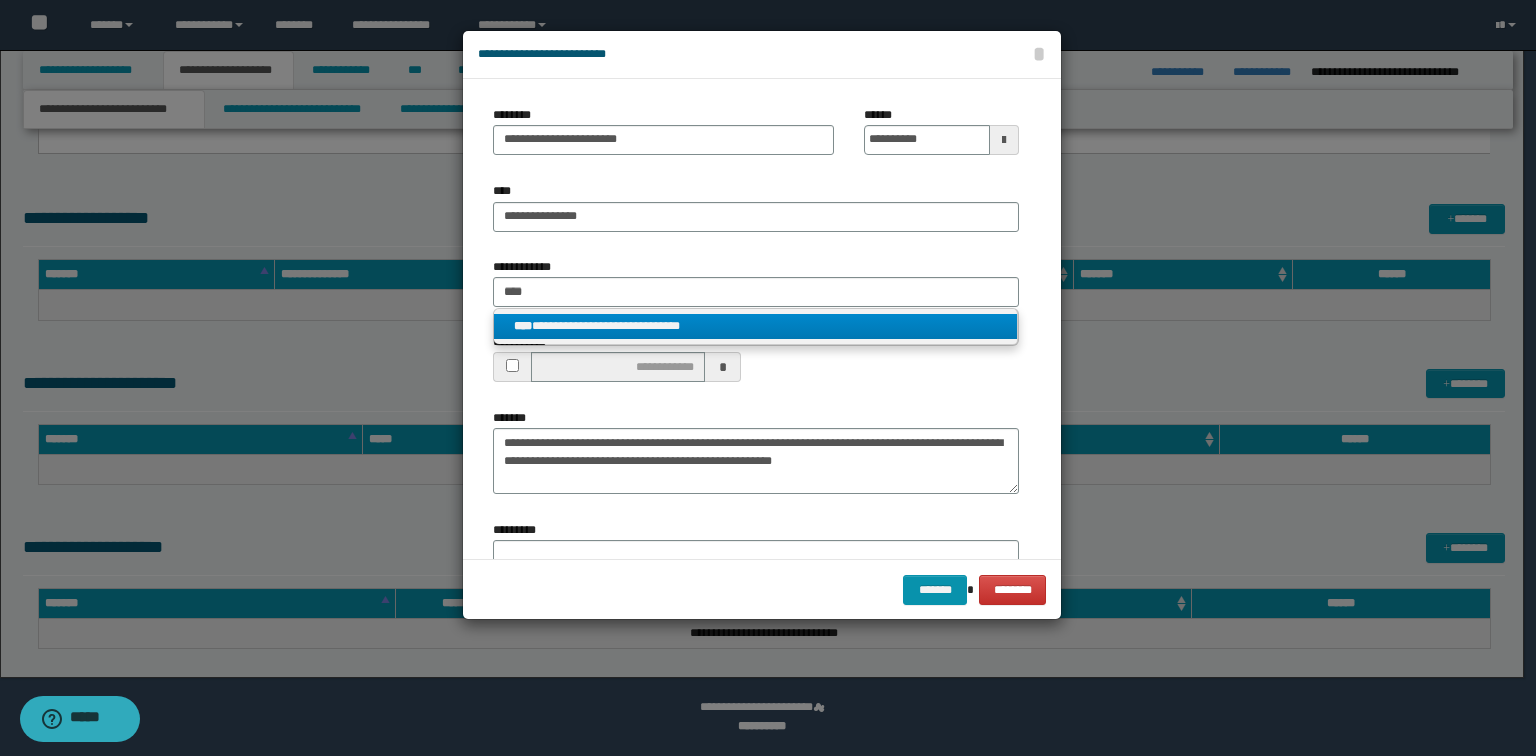 click on "**********" at bounding box center (756, 326) 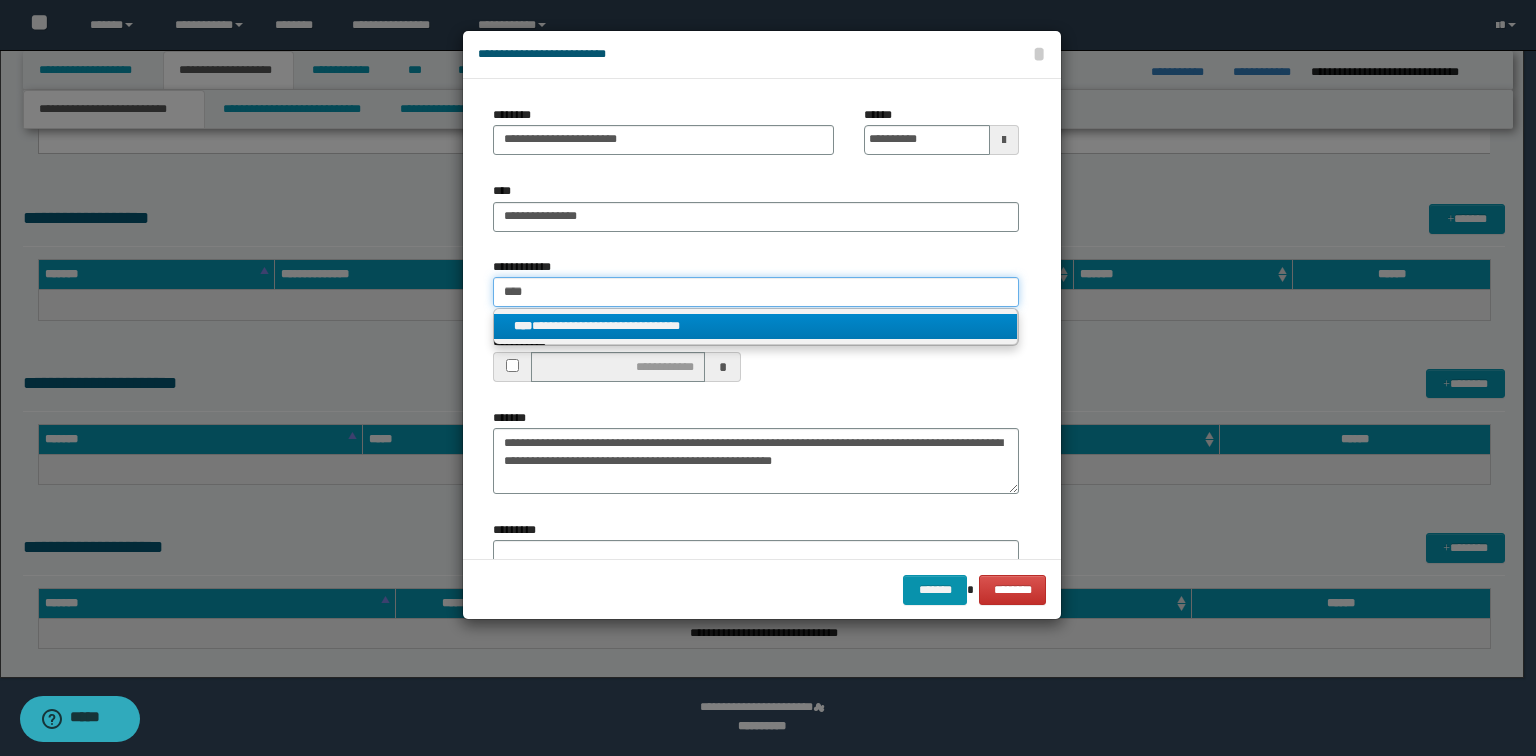 type 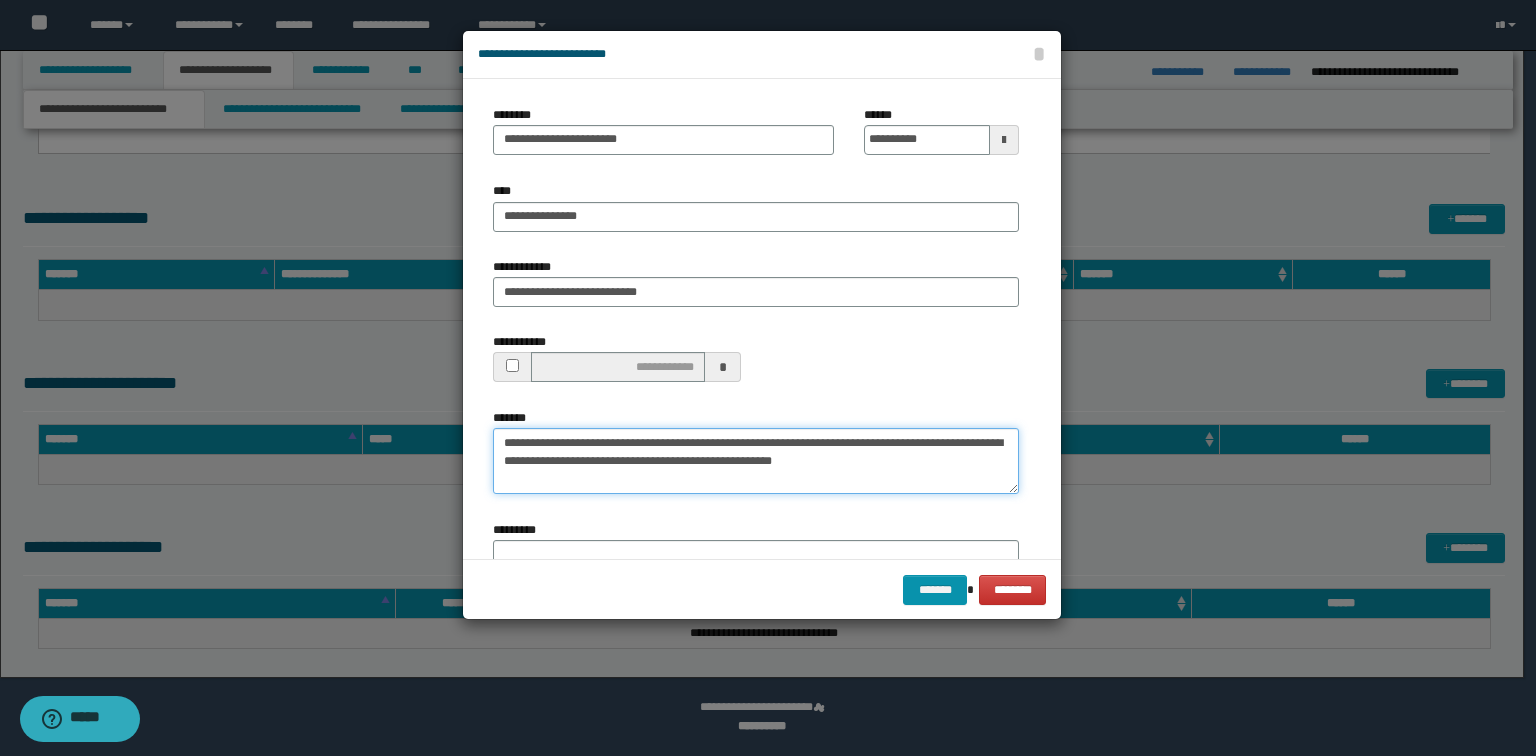 click on "**********" at bounding box center (756, 461) 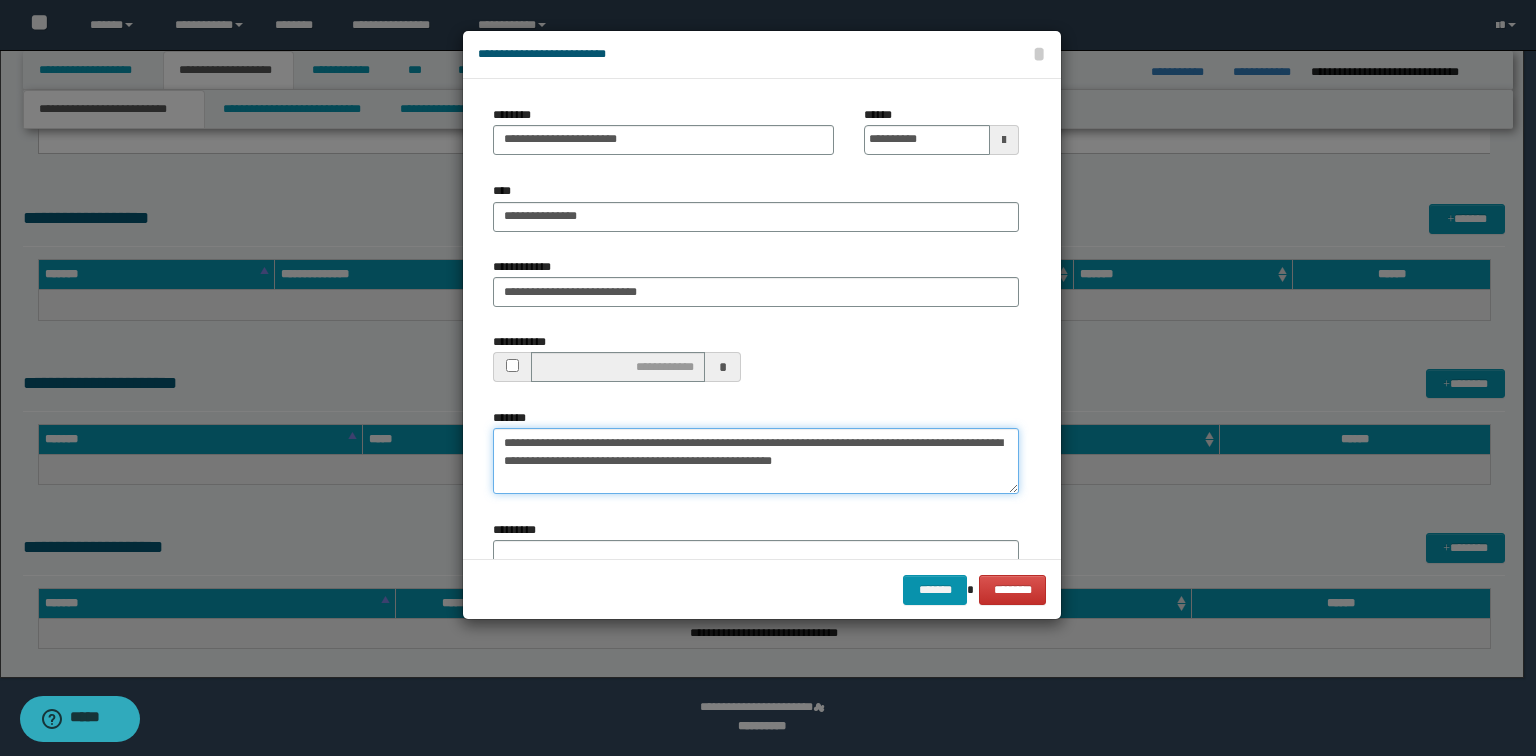 click on "**********" at bounding box center [756, 461] 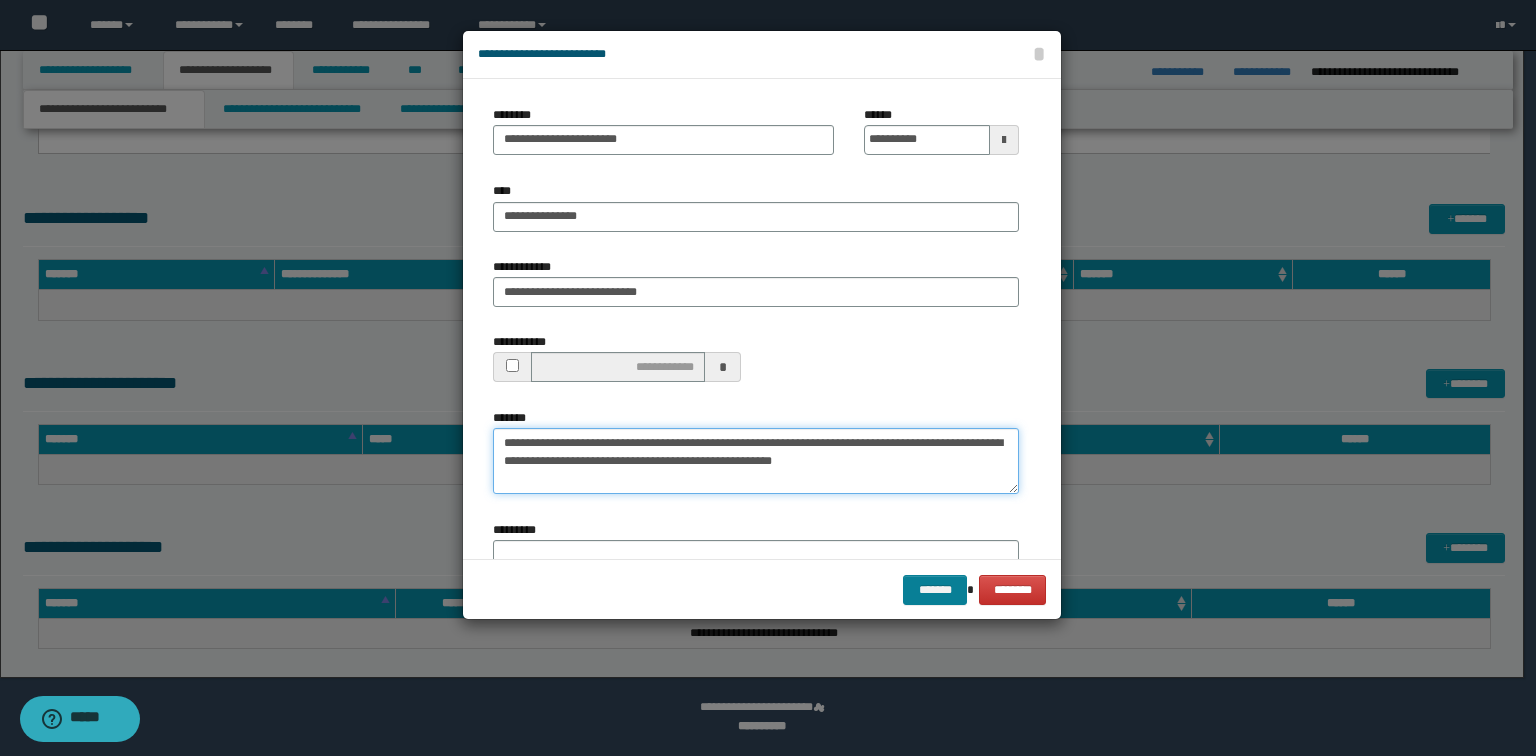 type on "**********" 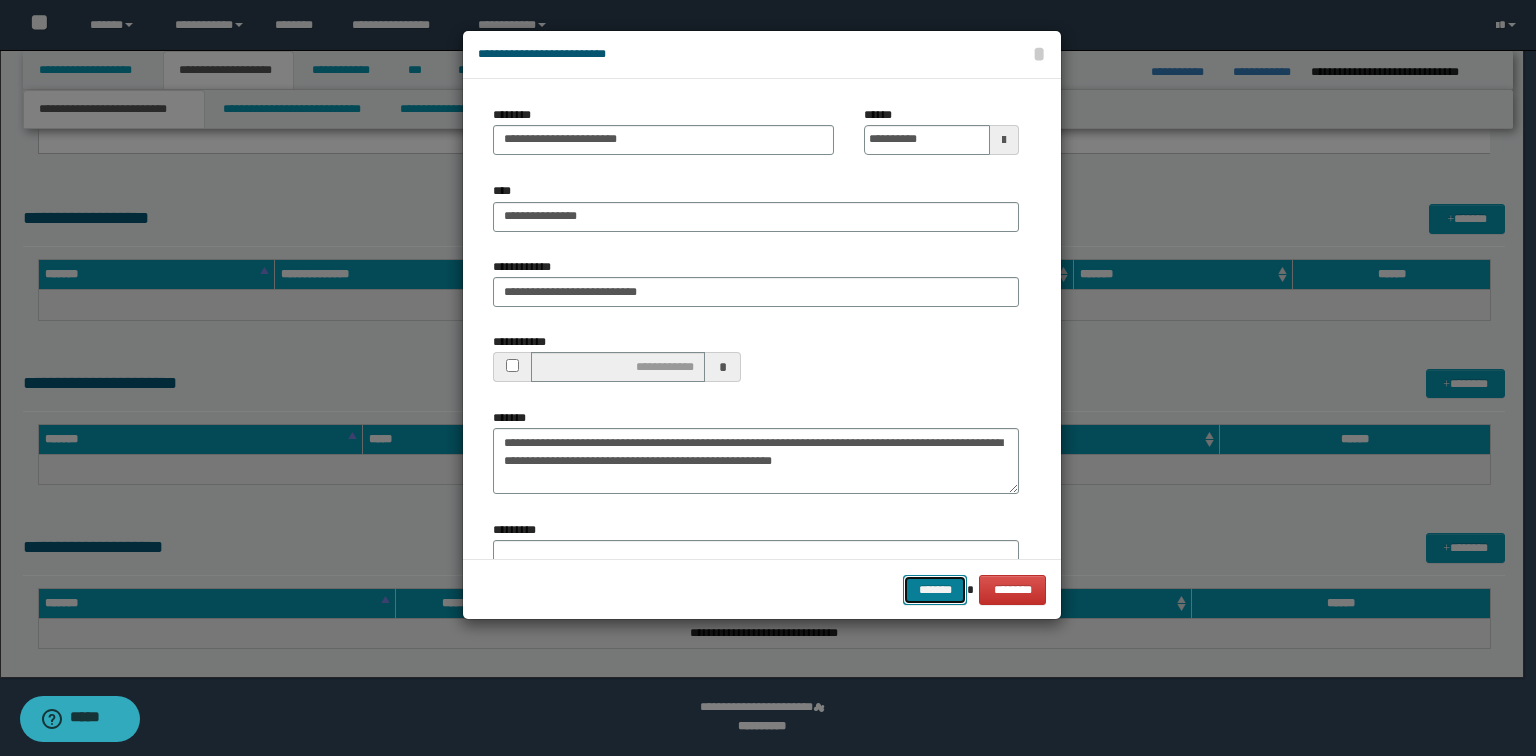 click on "*******" at bounding box center [935, 590] 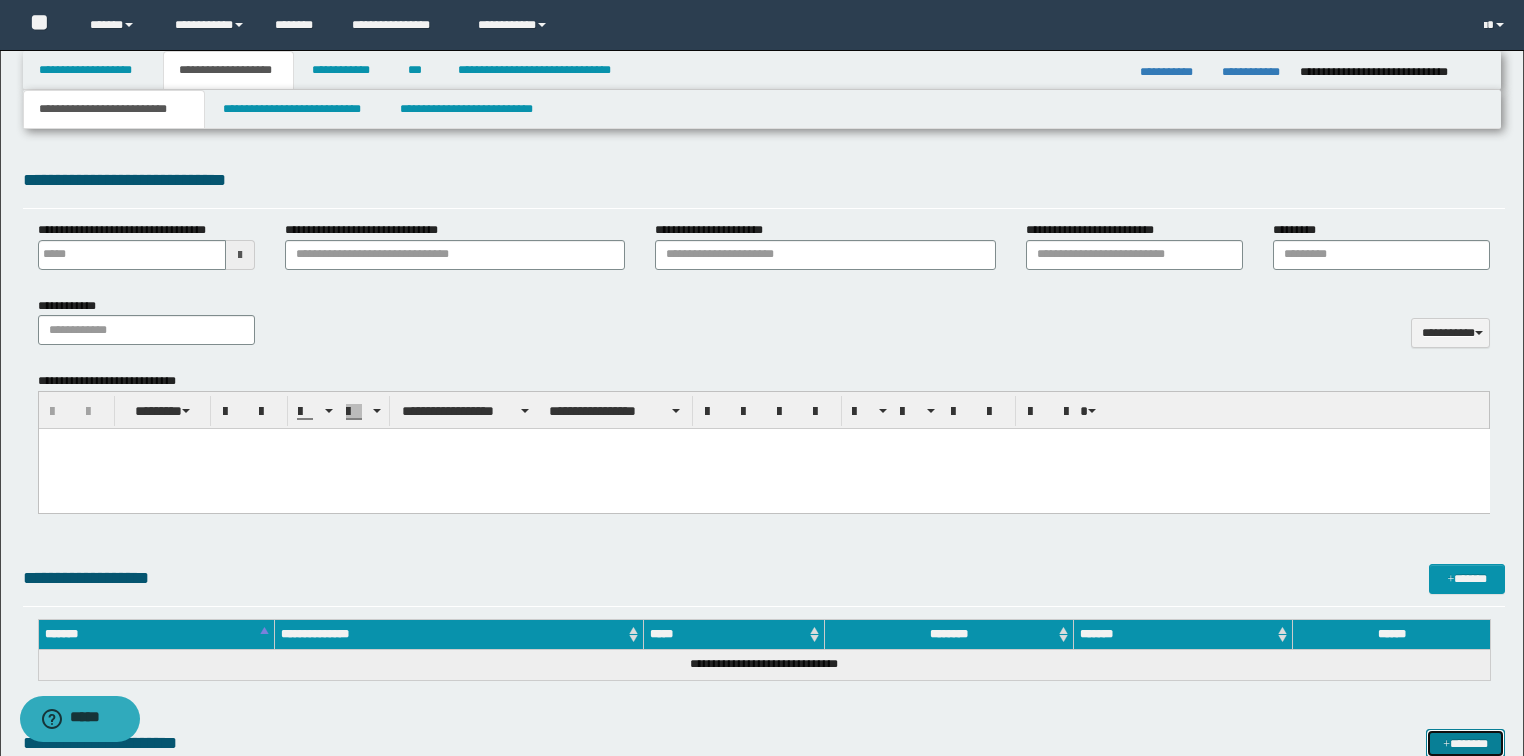 scroll, scrollTop: 327, scrollLeft: 0, axis: vertical 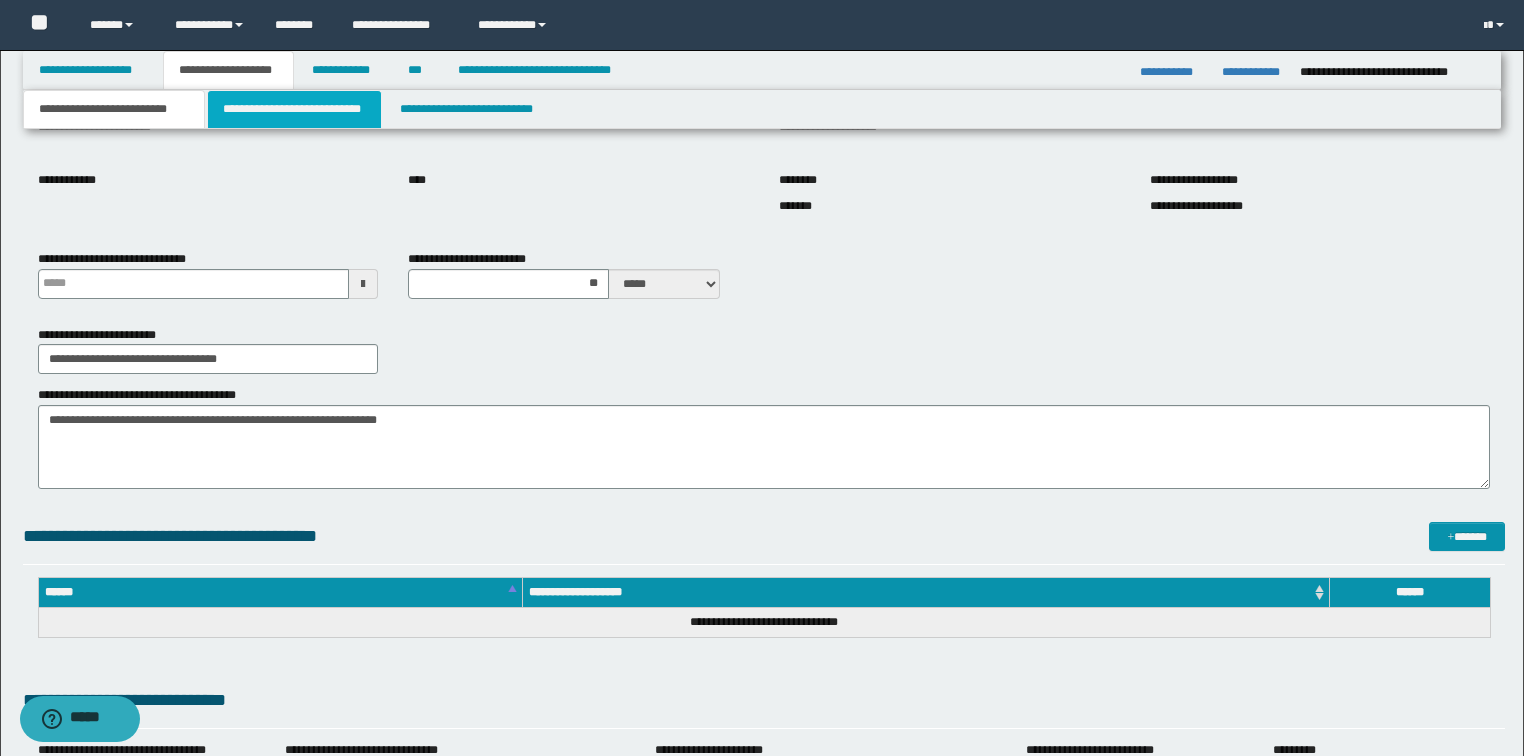 click on "**********" at bounding box center (294, 109) 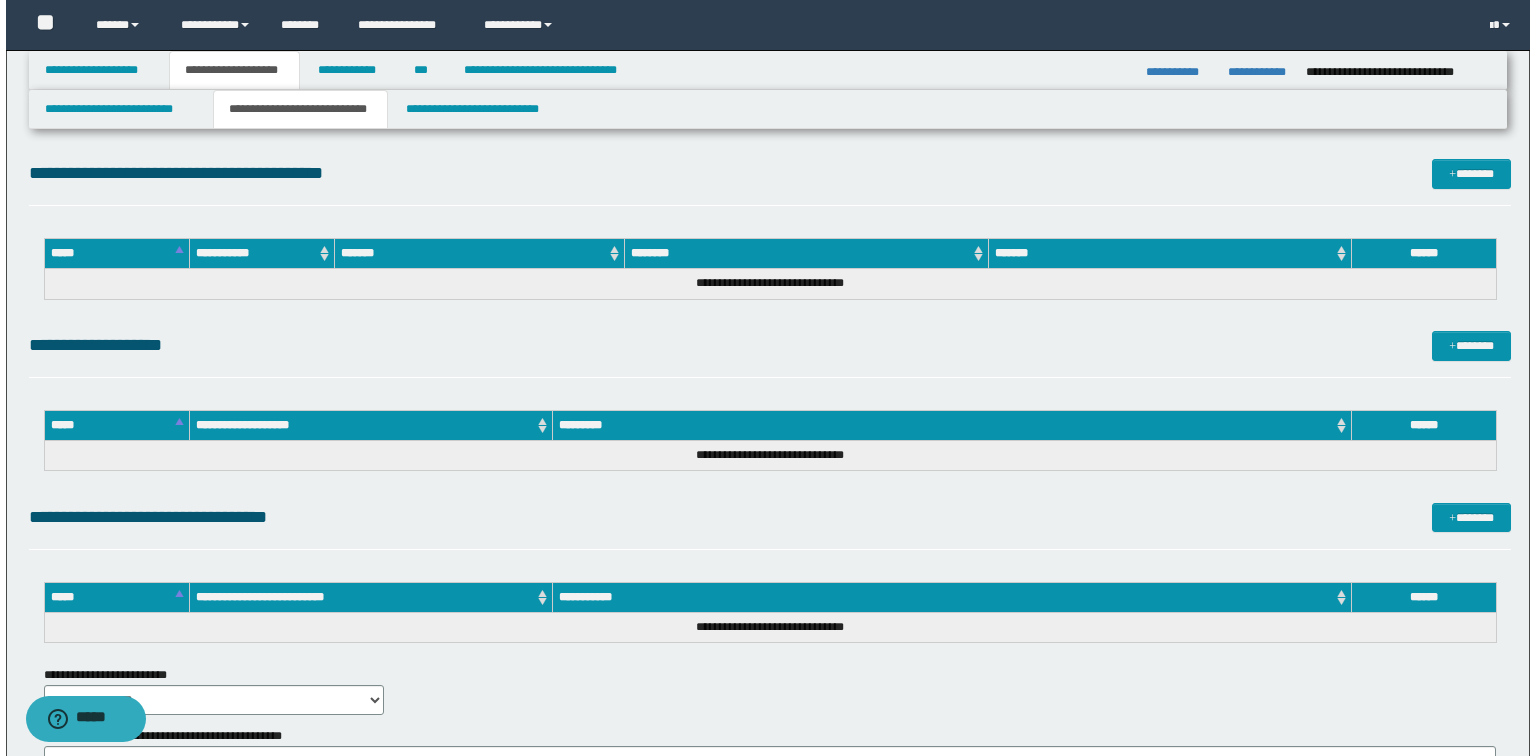 scroll, scrollTop: 0, scrollLeft: 0, axis: both 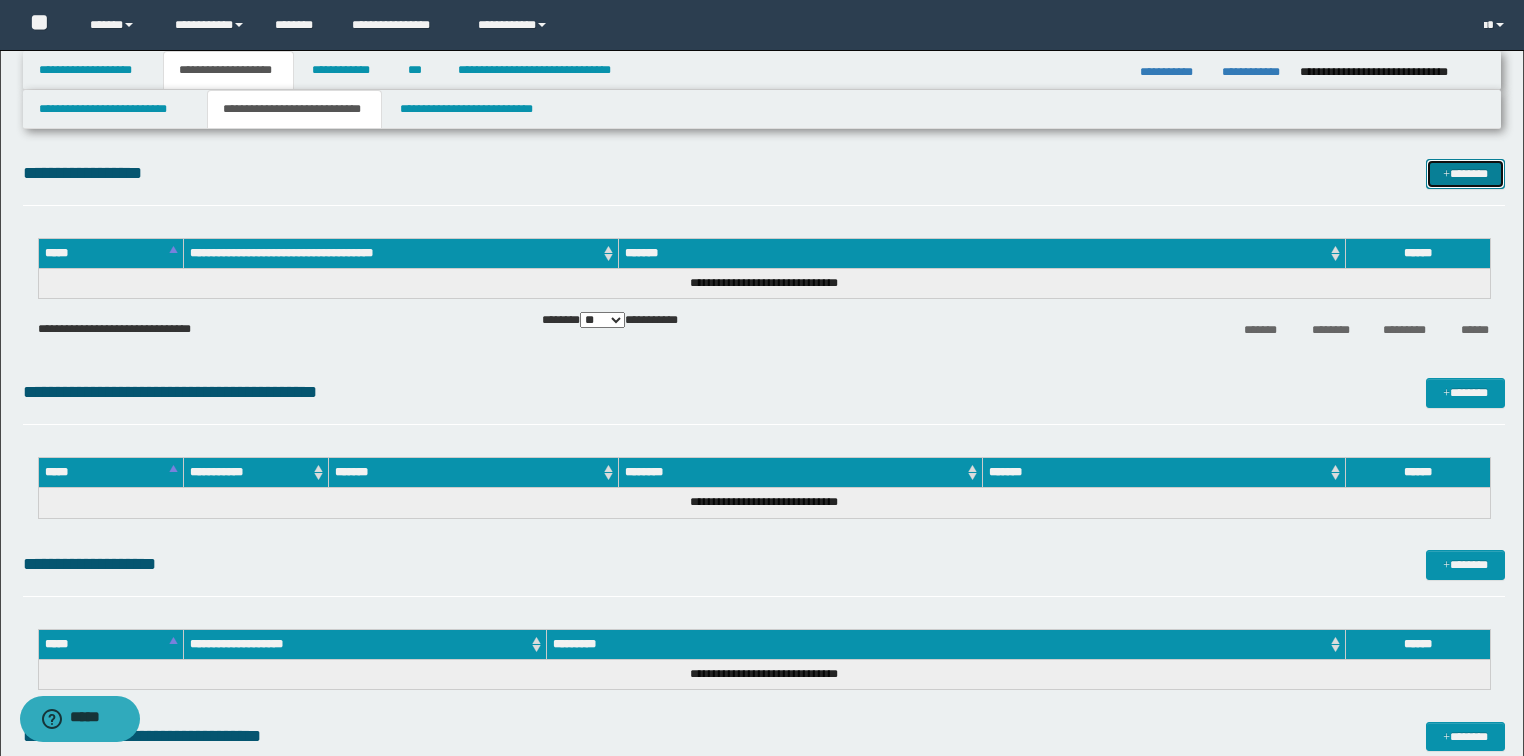 click on "*******" at bounding box center (1465, 174) 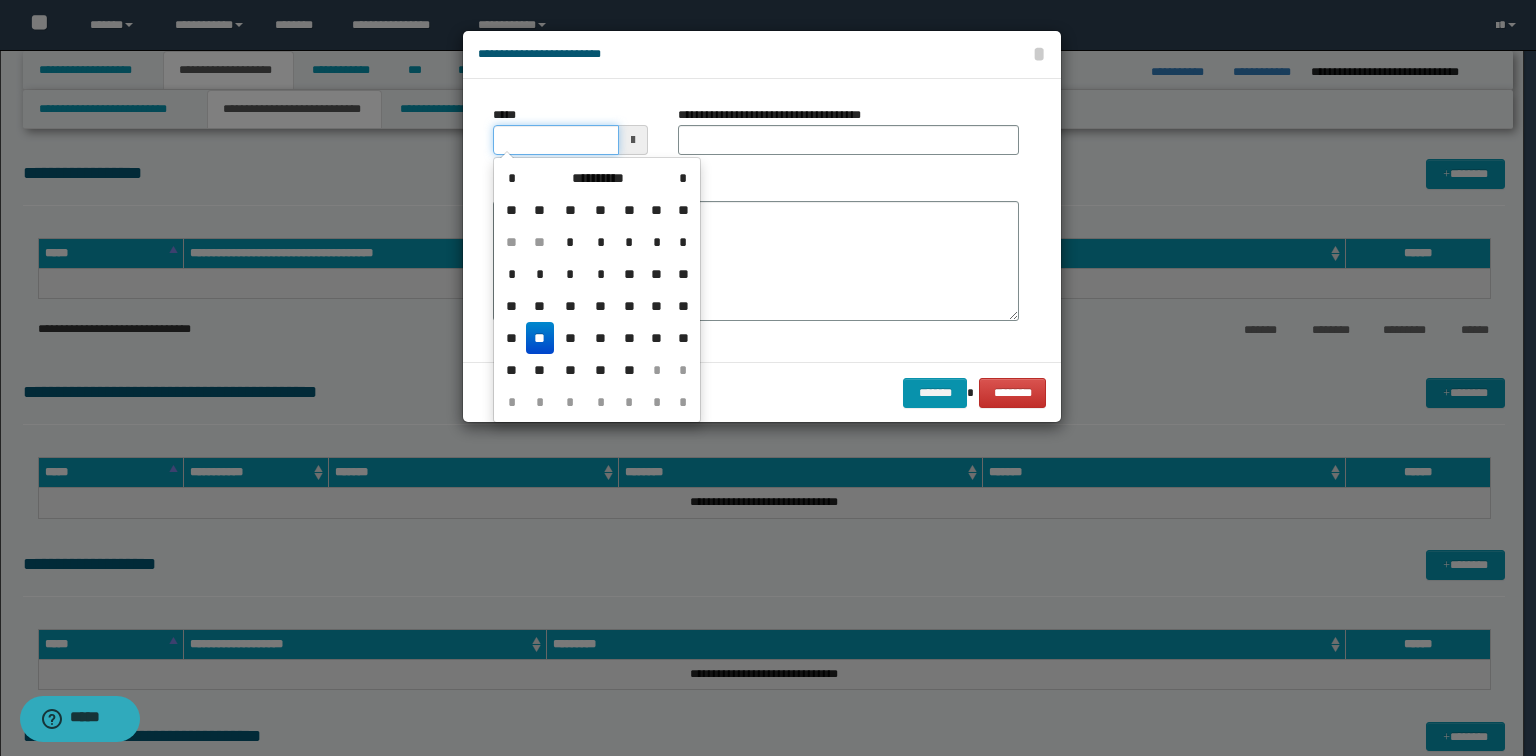 click on "*****" at bounding box center [556, 140] 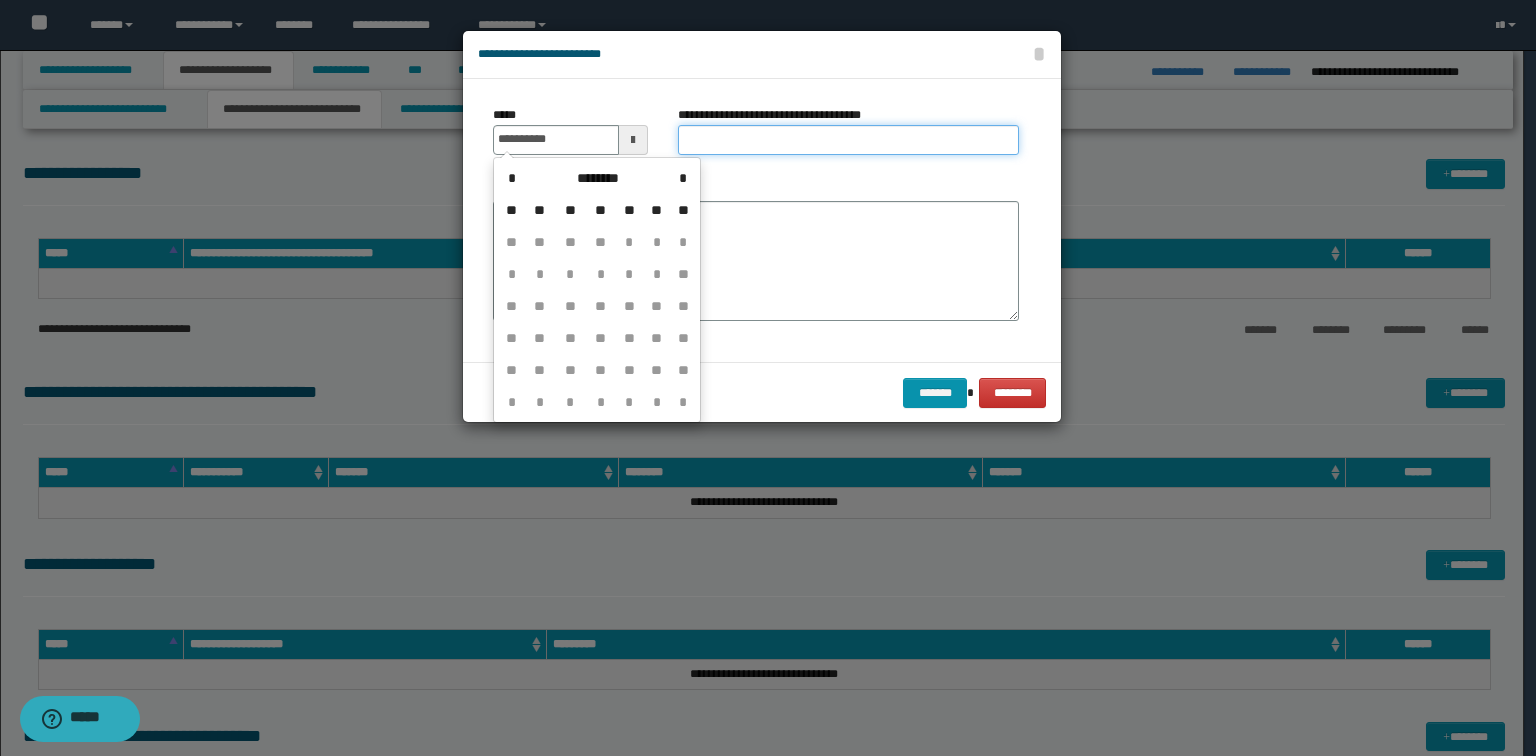 type on "**********" 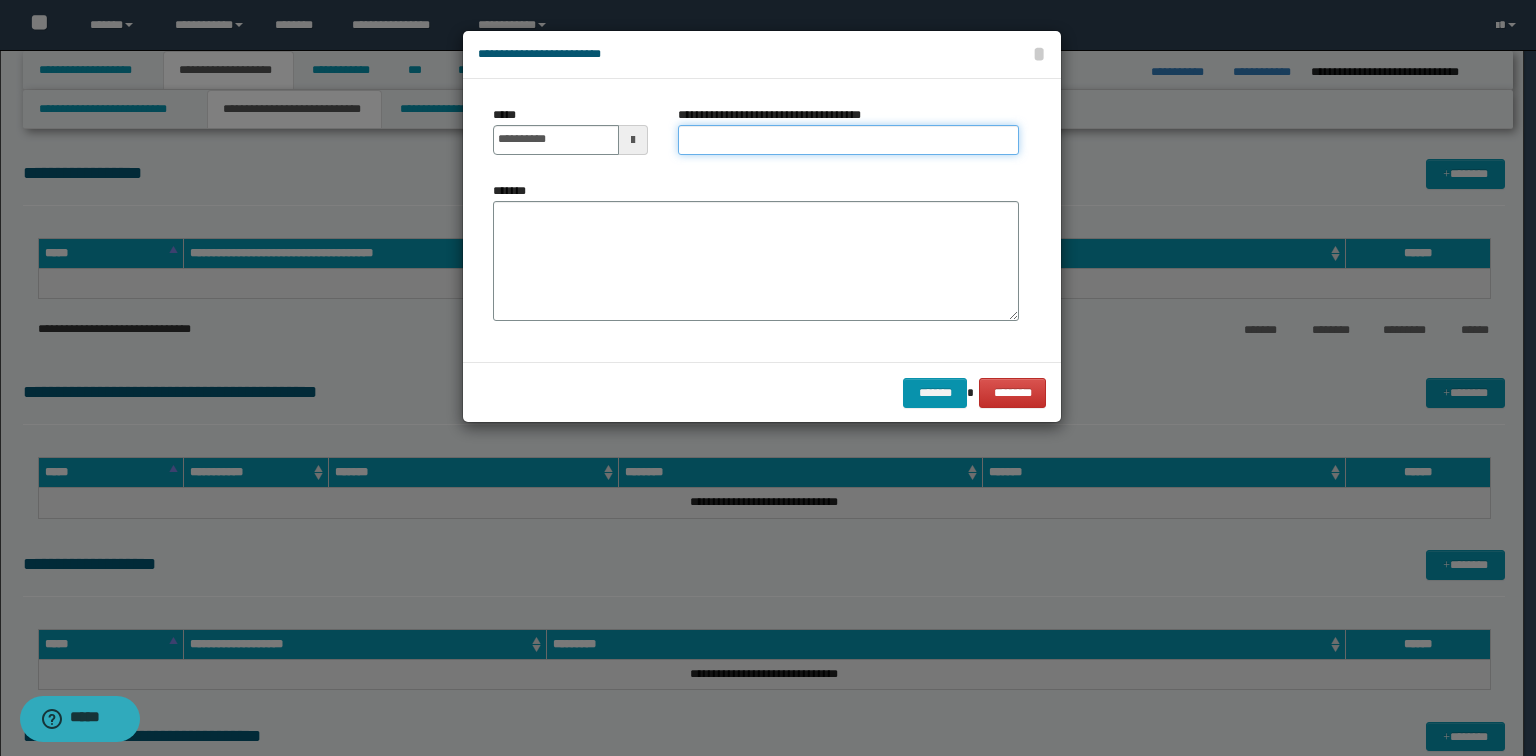 type on "*" 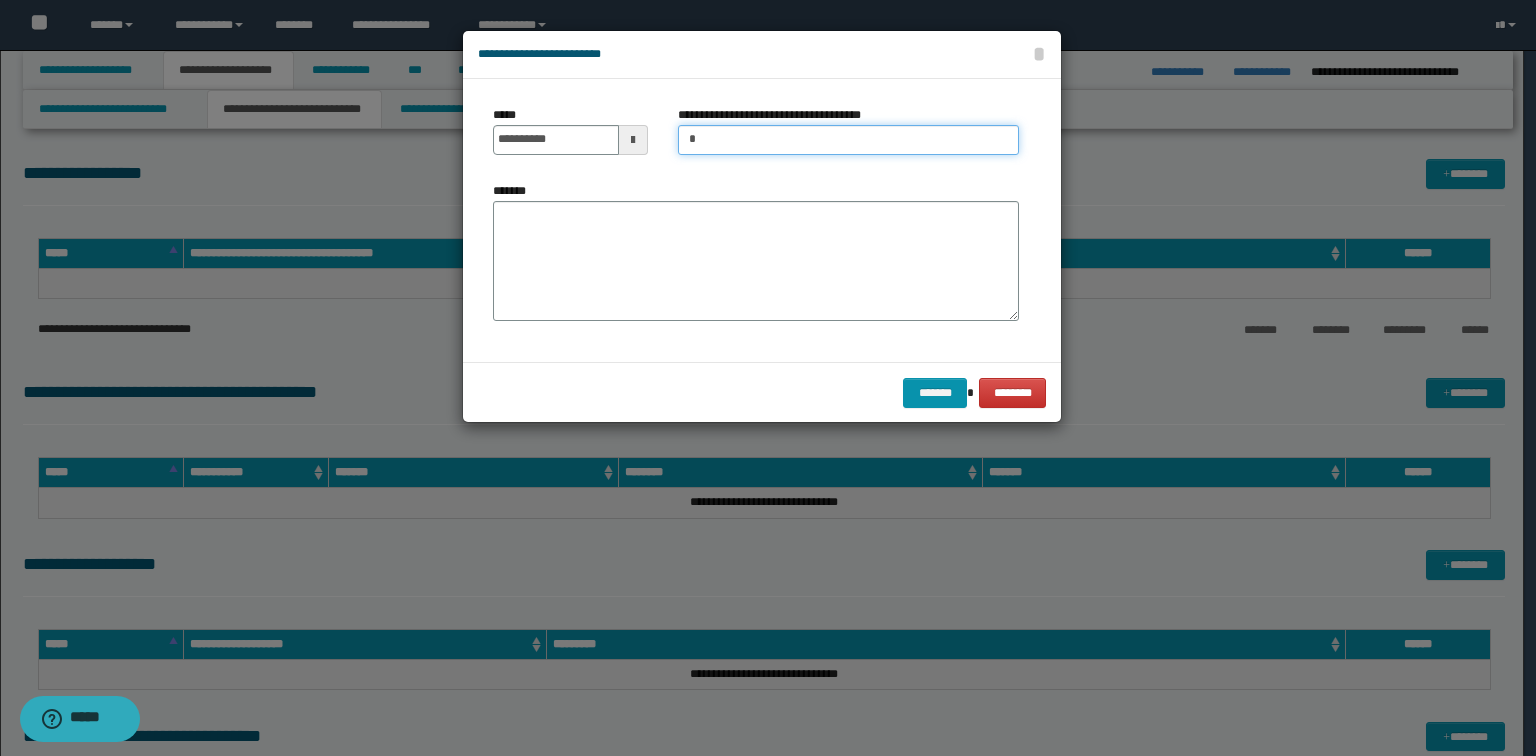 type on "**********" 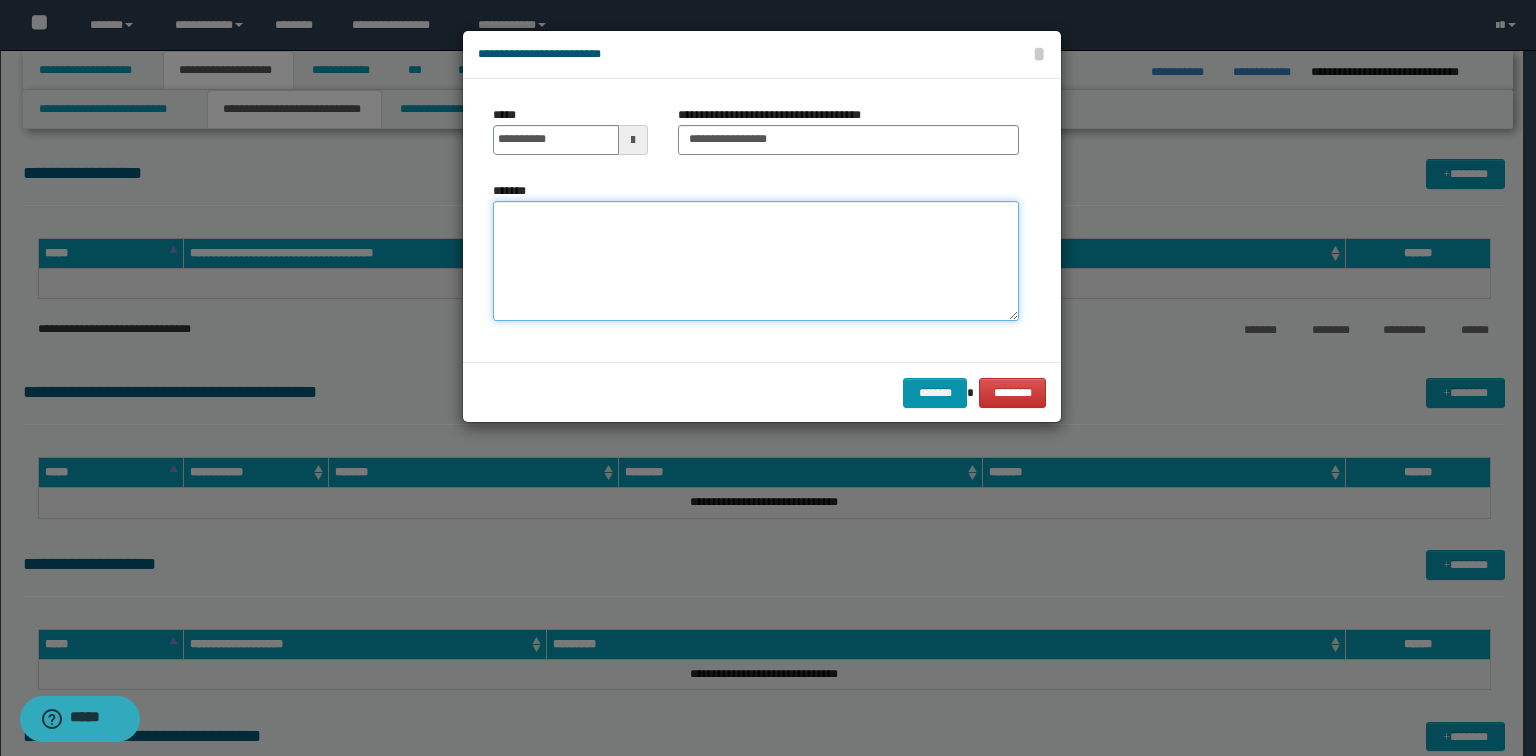 click on "*******" at bounding box center [756, 261] 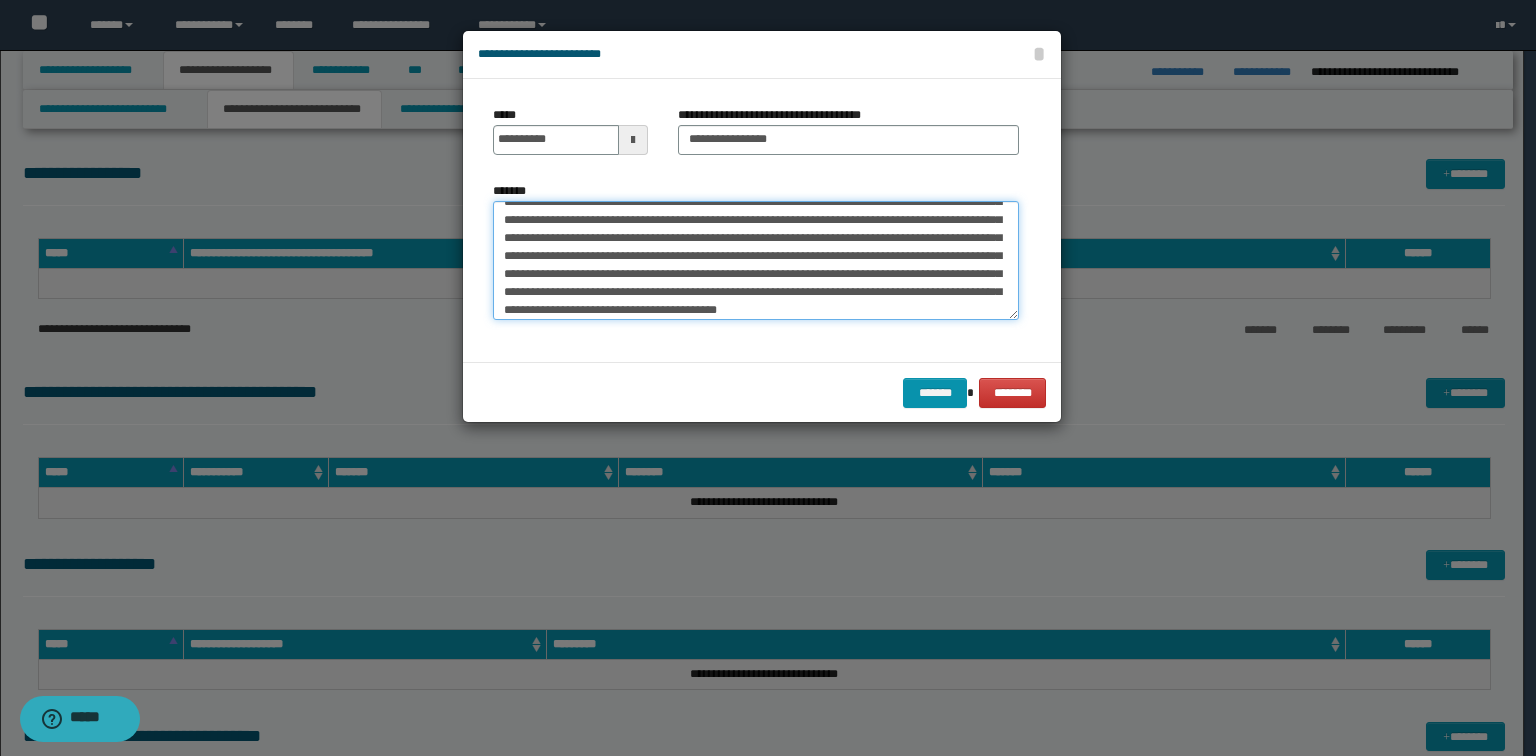 scroll, scrollTop: 0, scrollLeft: 0, axis: both 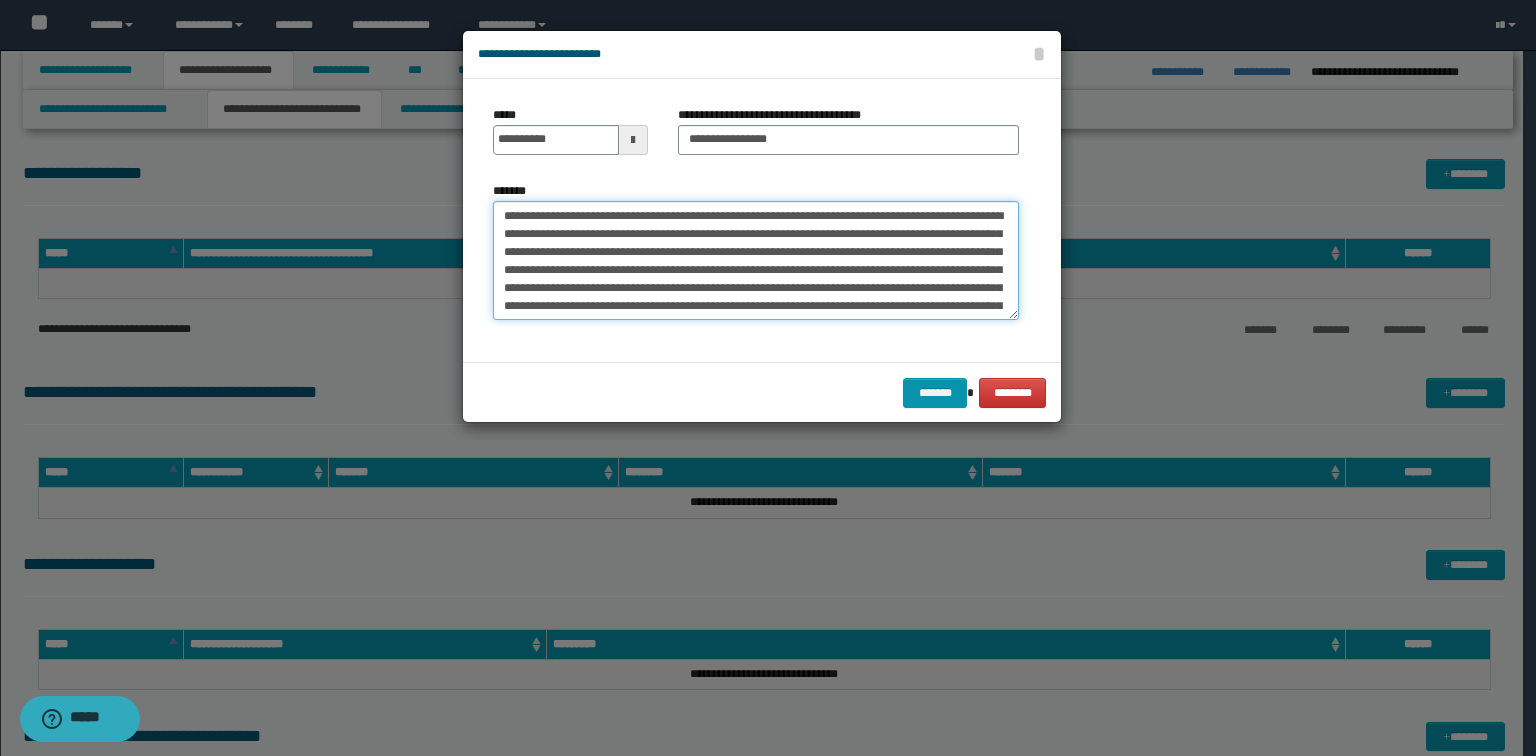 drag, startPoint x: 516, startPoint y: 219, endPoint x: 371, endPoint y: 225, distance: 145.12408 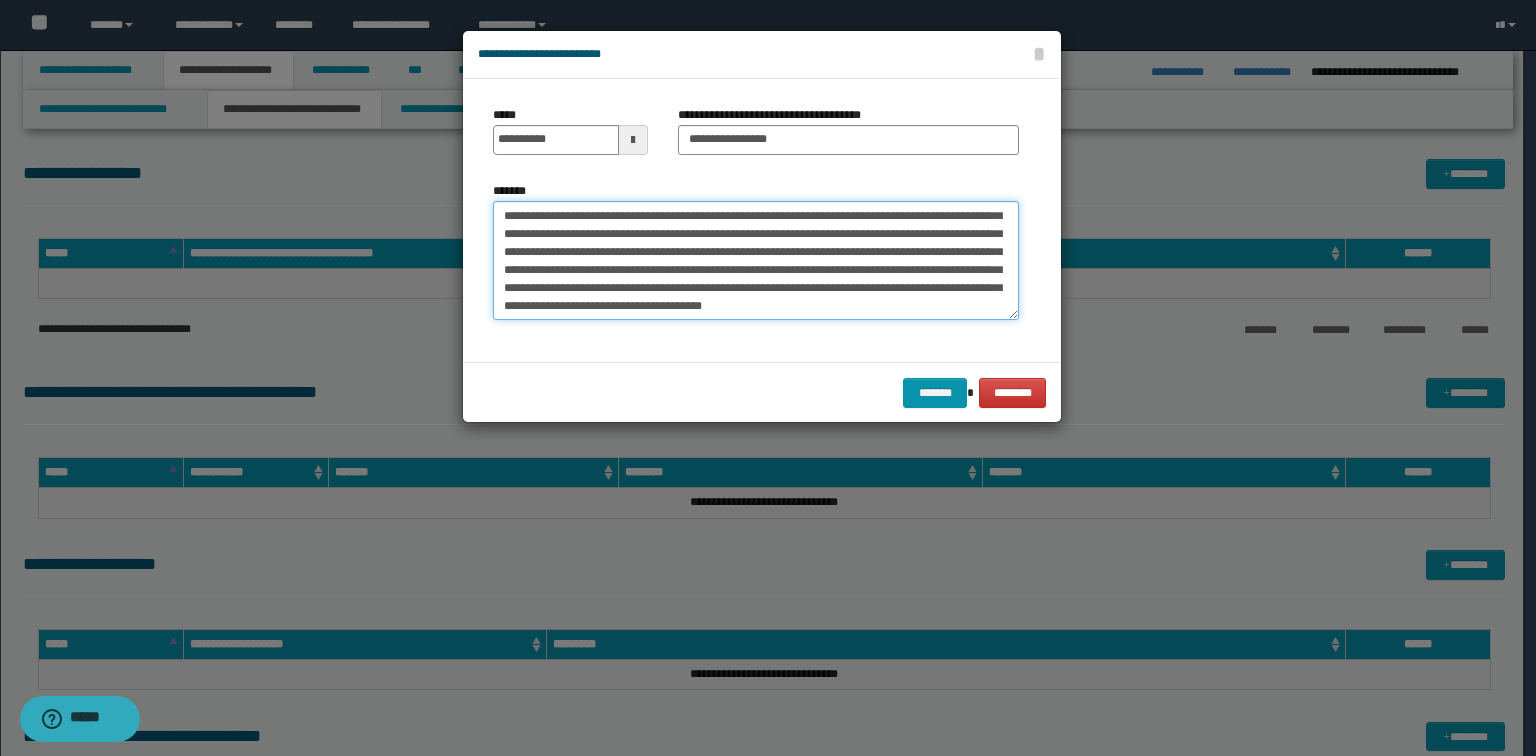 scroll, scrollTop: 72, scrollLeft: 0, axis: vertical 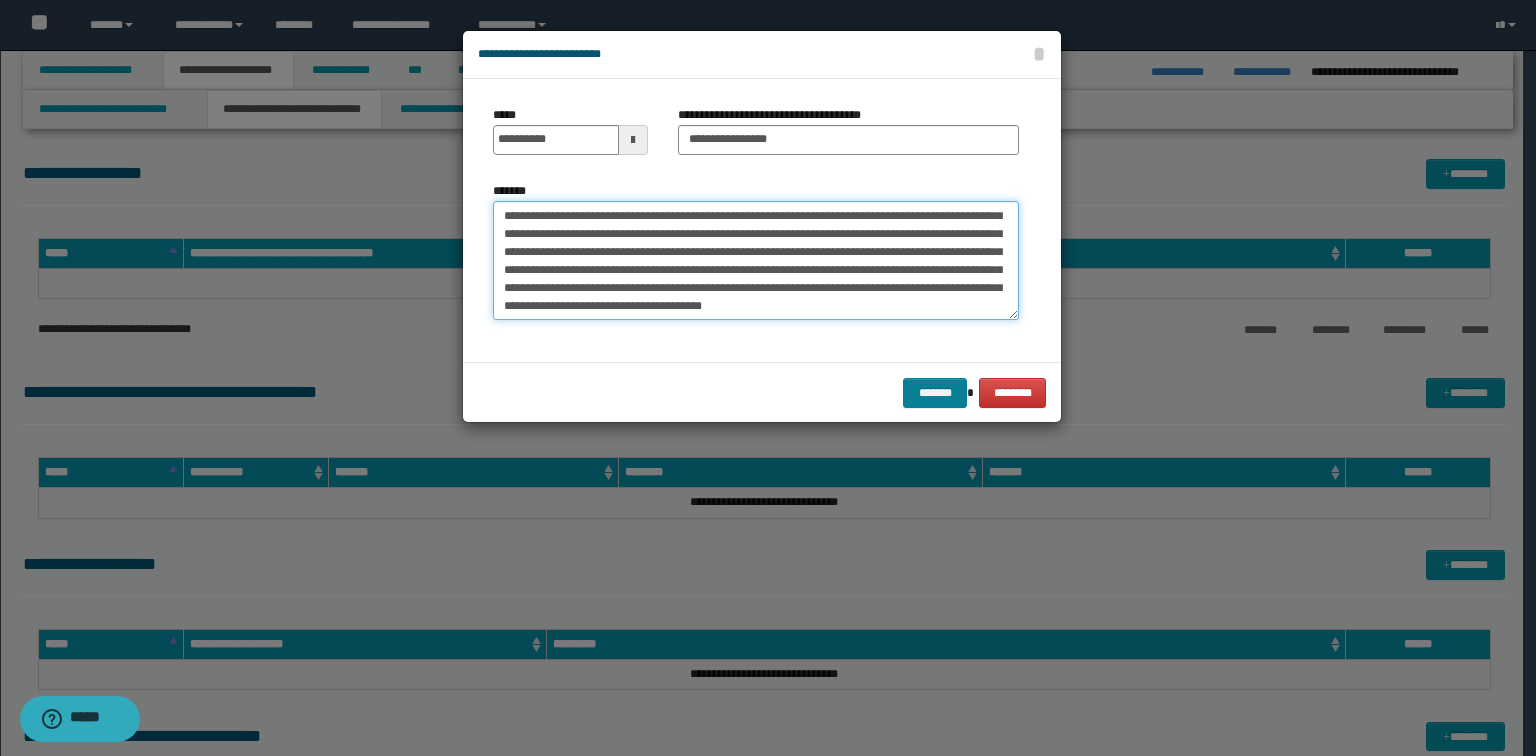 type on "**********" 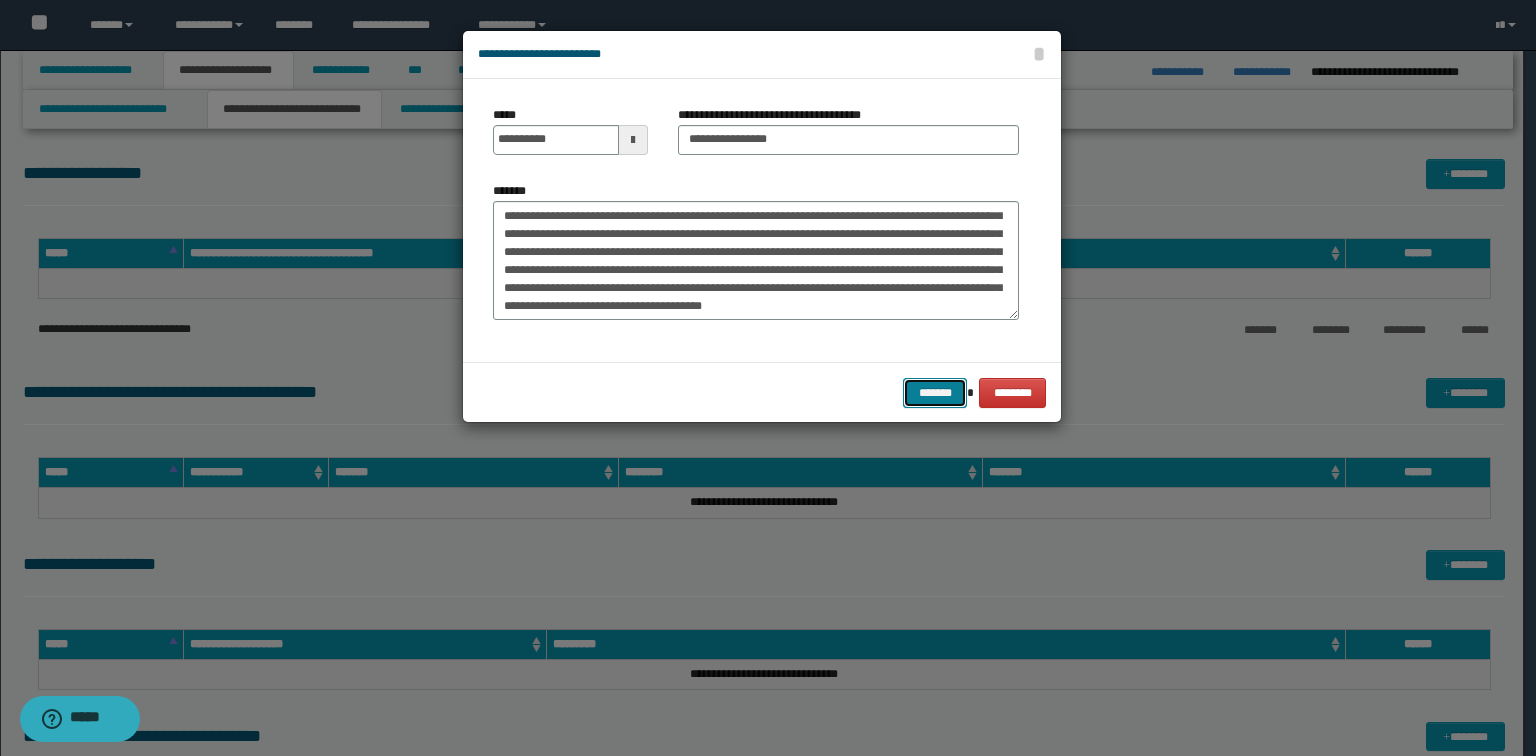 click on "*******" at bounding box center (935, 393) 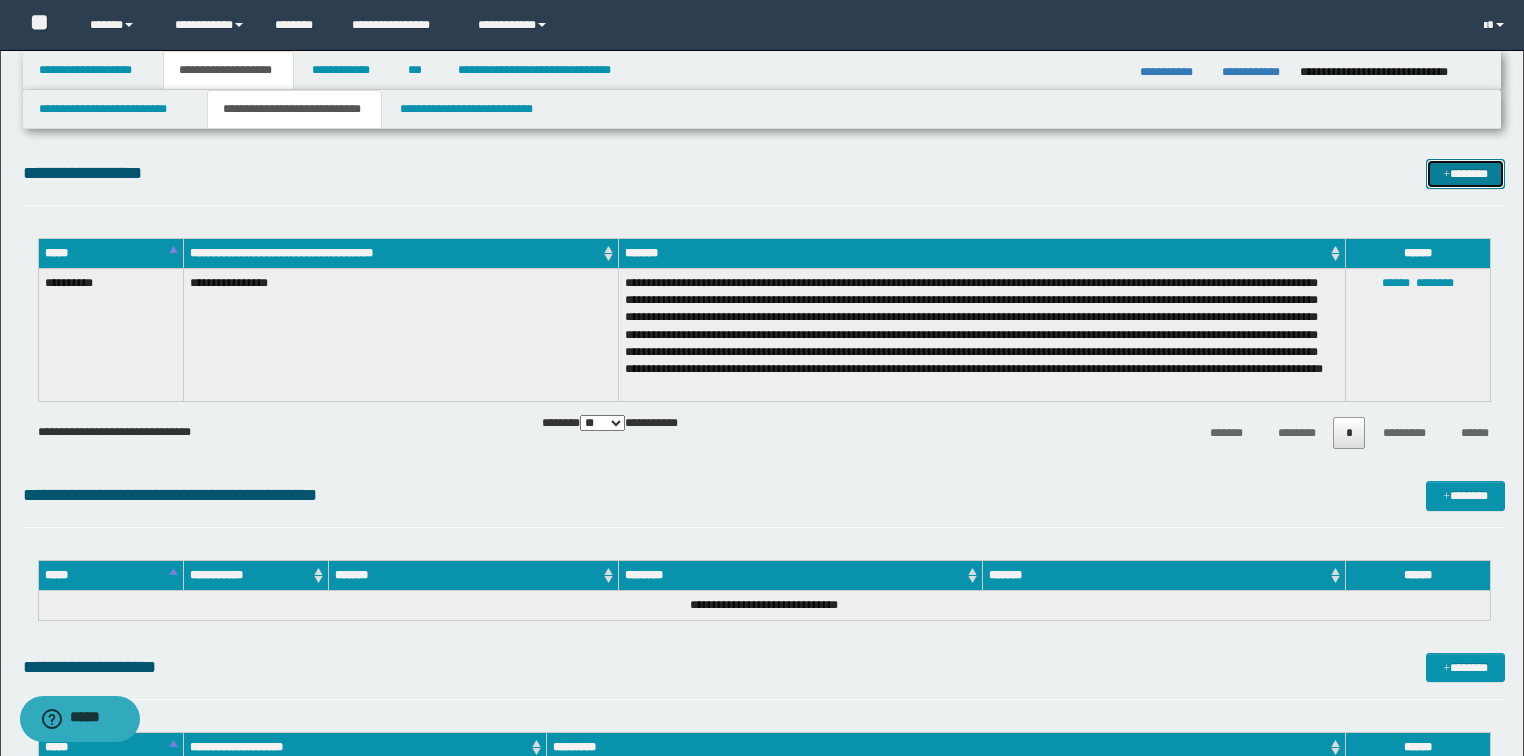 click at bounding box center [1446, 175] 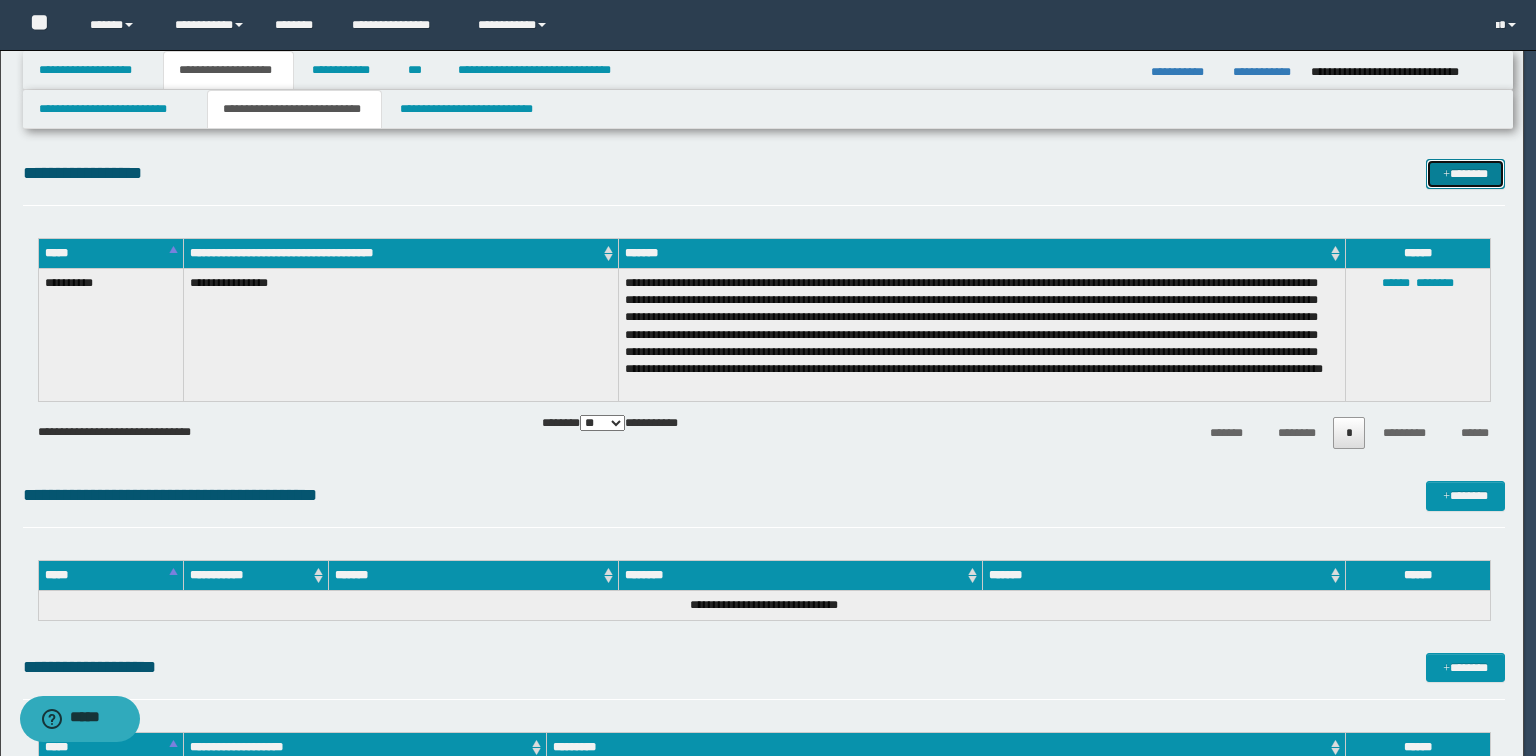 scroll, scrollTop: 0, scrollLeft: 0, axis: both 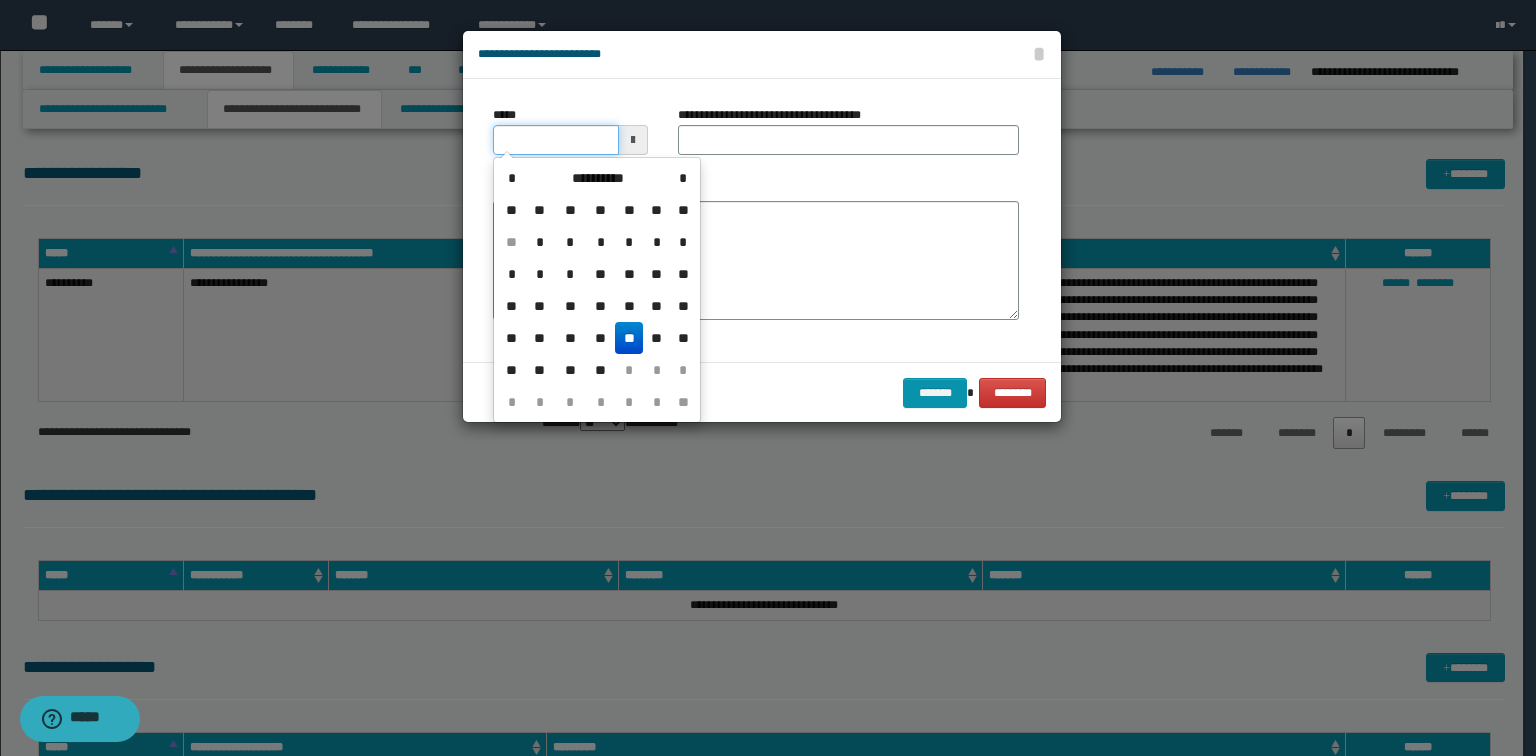 click on "*****" at bounding box center (556, 140) 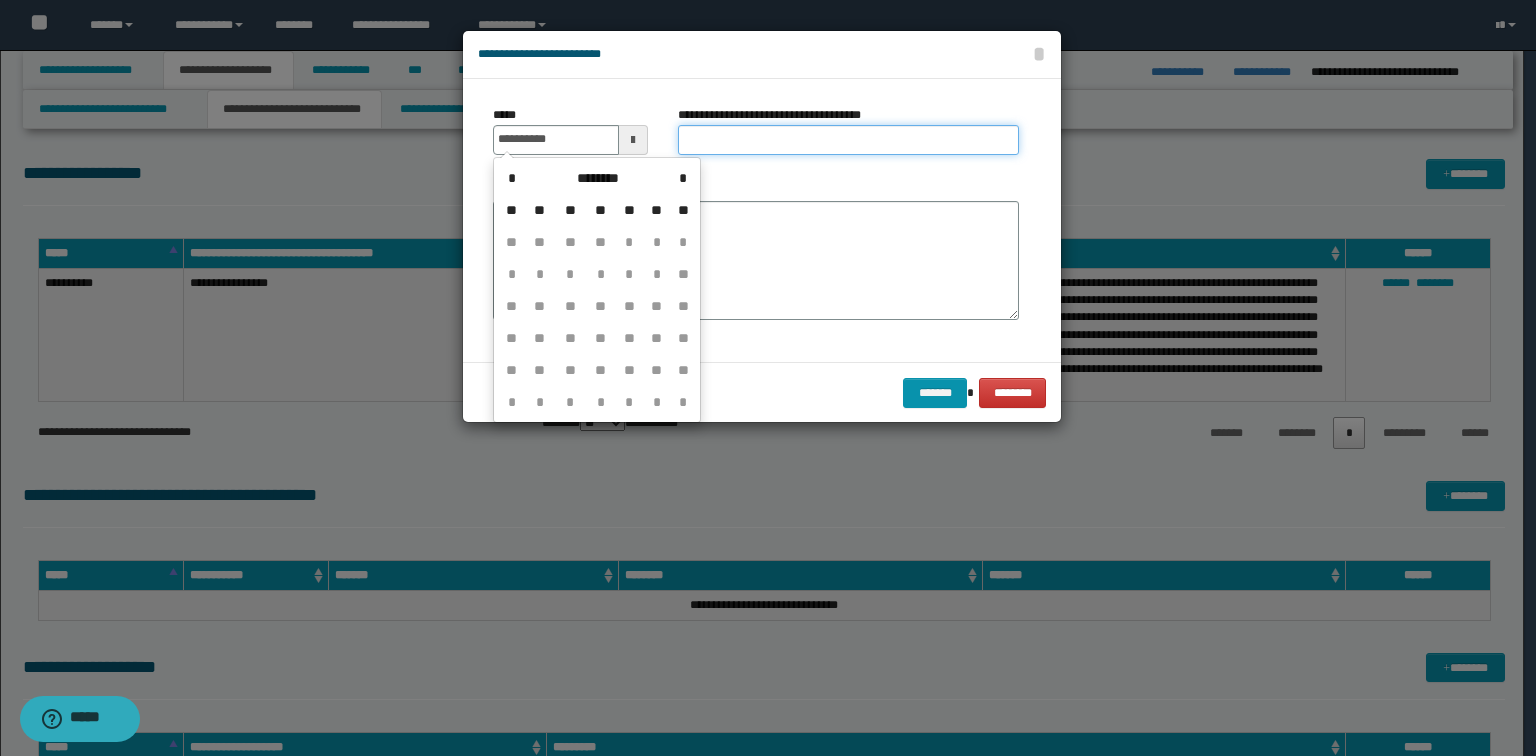 type on "**********" 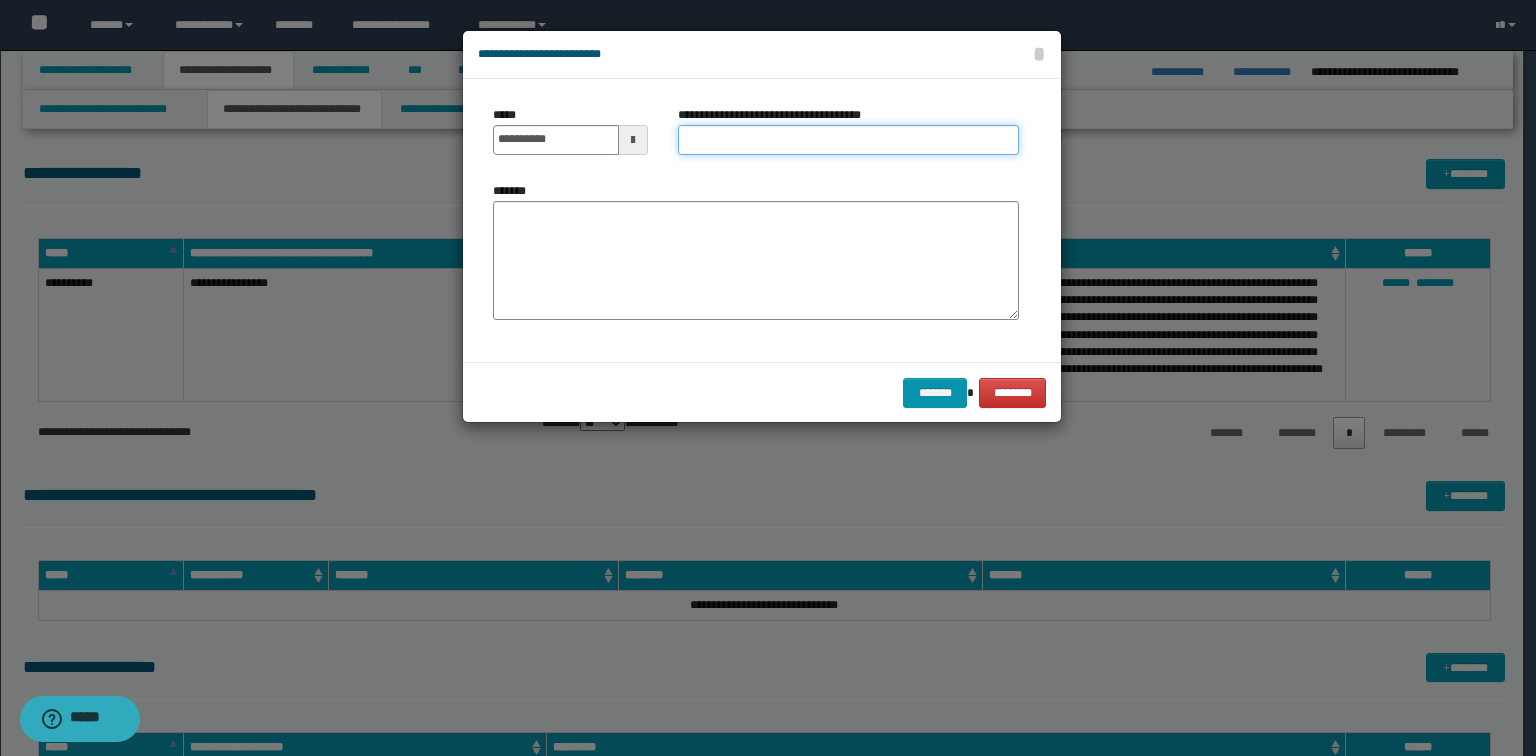 paste on "**********" 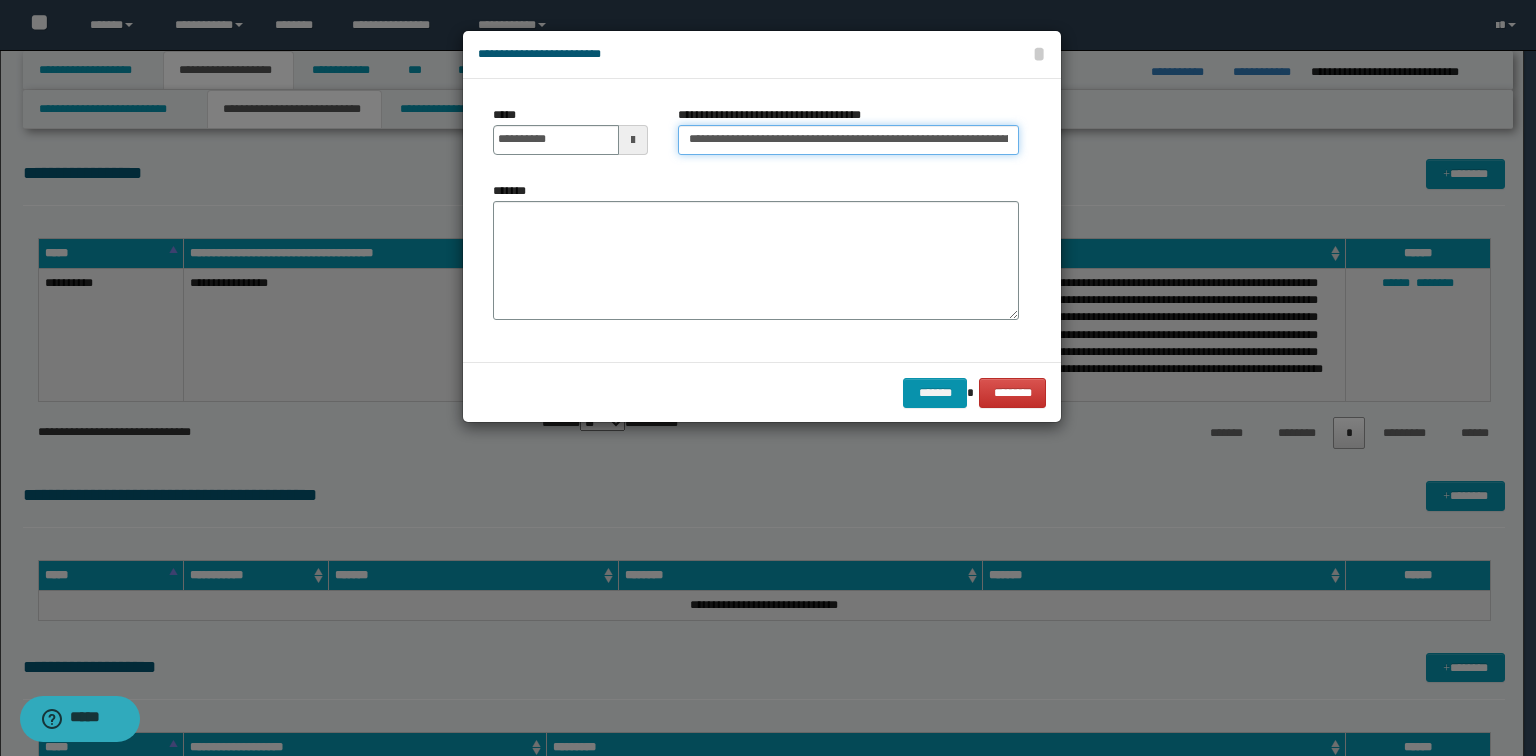 scroll, scrollTop: 0, scrollLeft: 1054, axis: horizontal 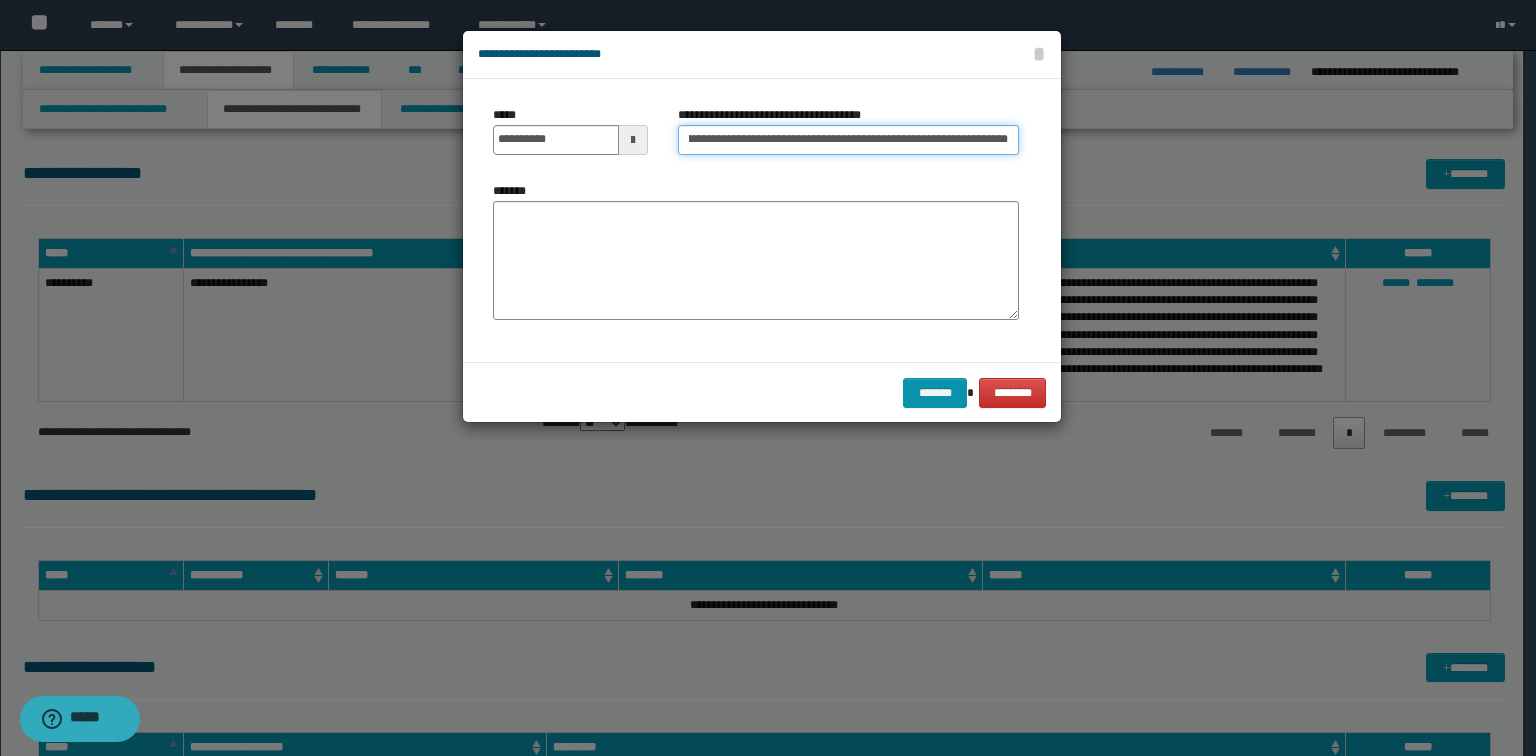 type on "**********" 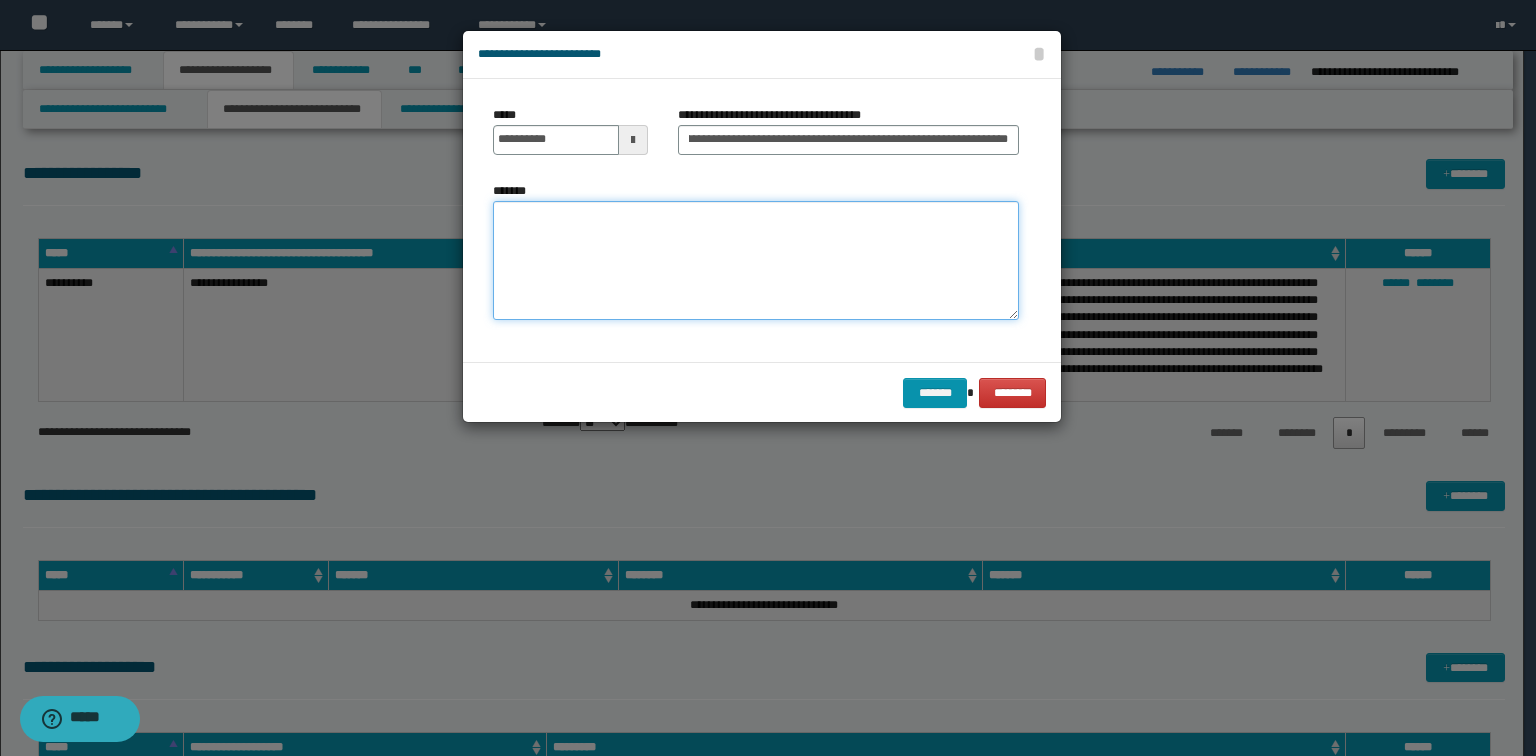 scroll, scrollTop: 0, scrollLeft: 0, axis: both 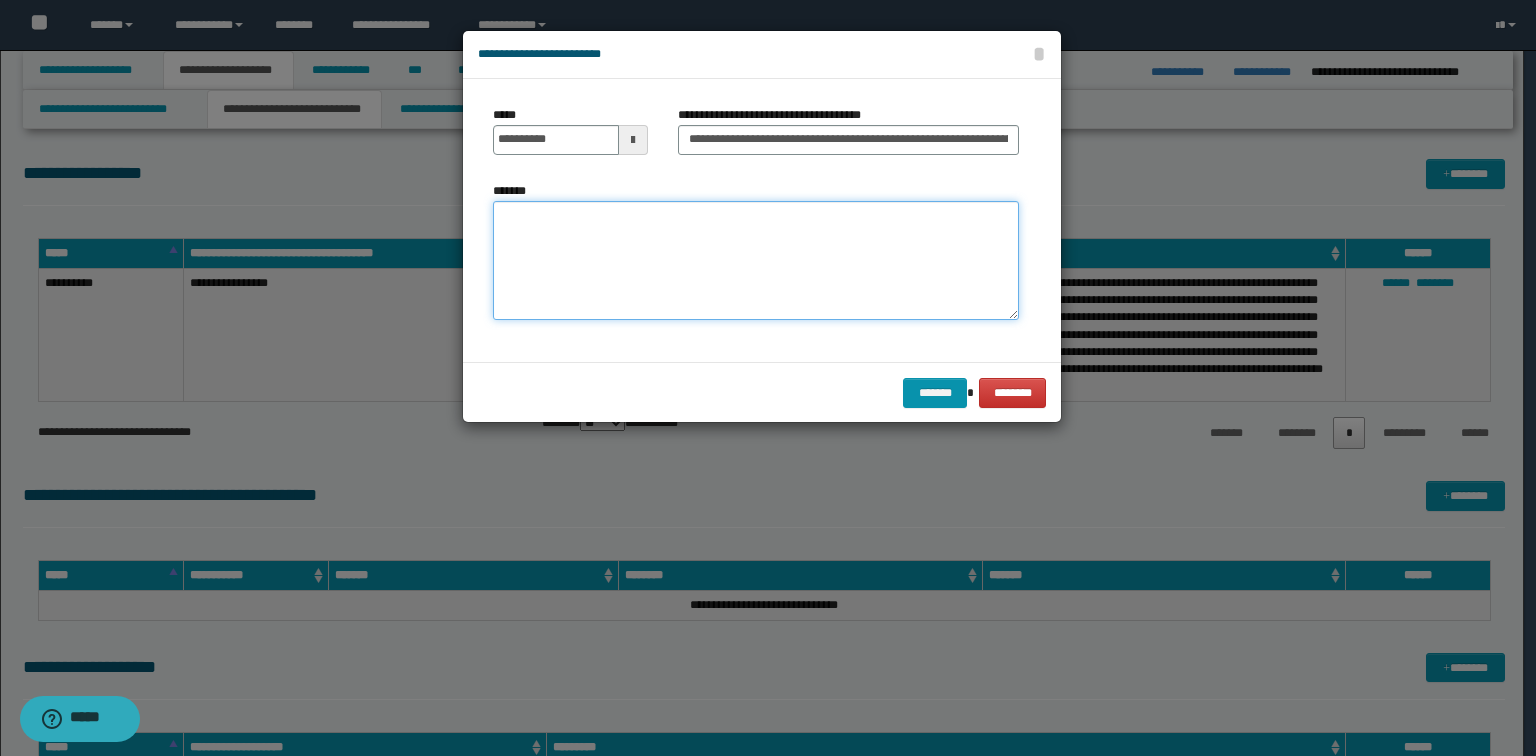 click on "*******" at bounding box center (756, 261) 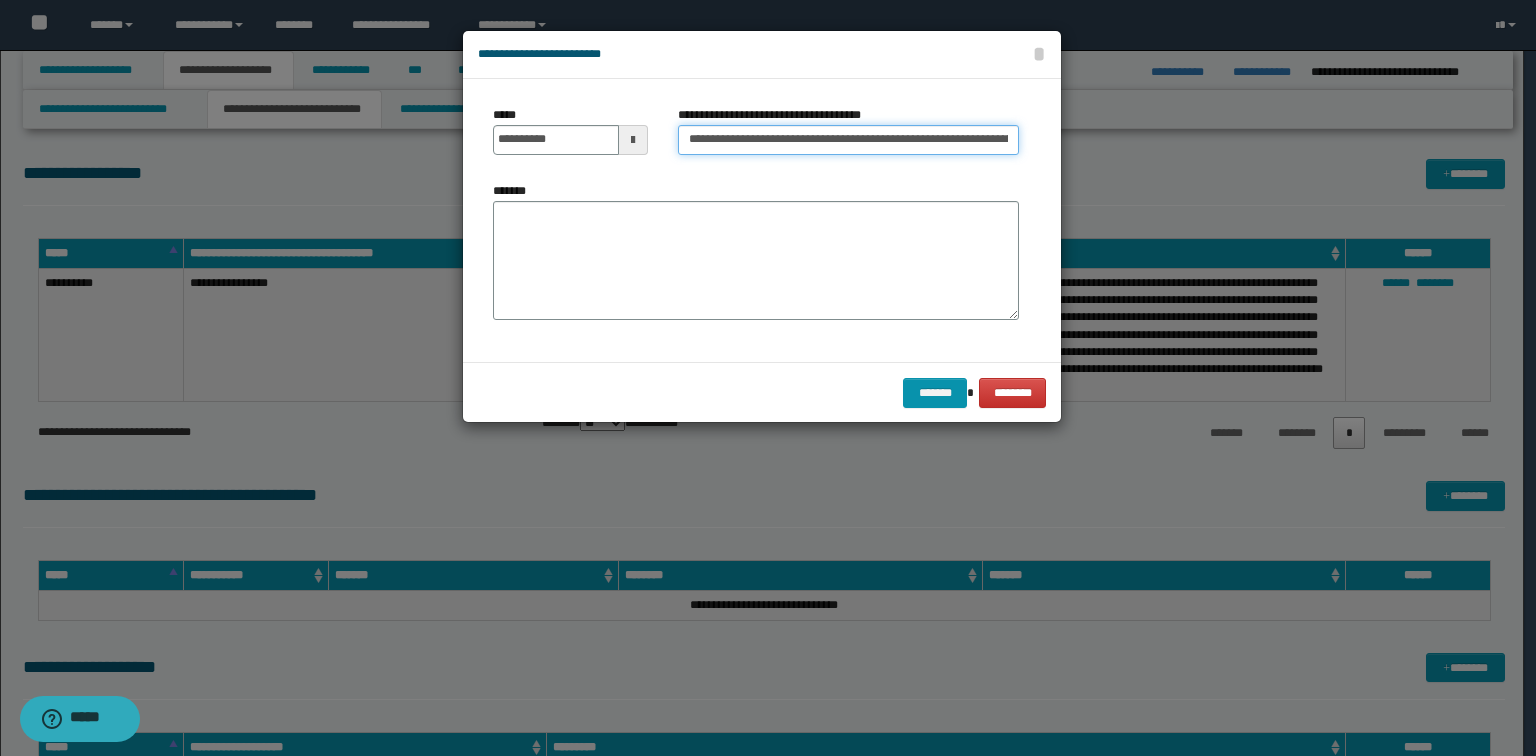 click on "**********" at bounding box center (848, 140) 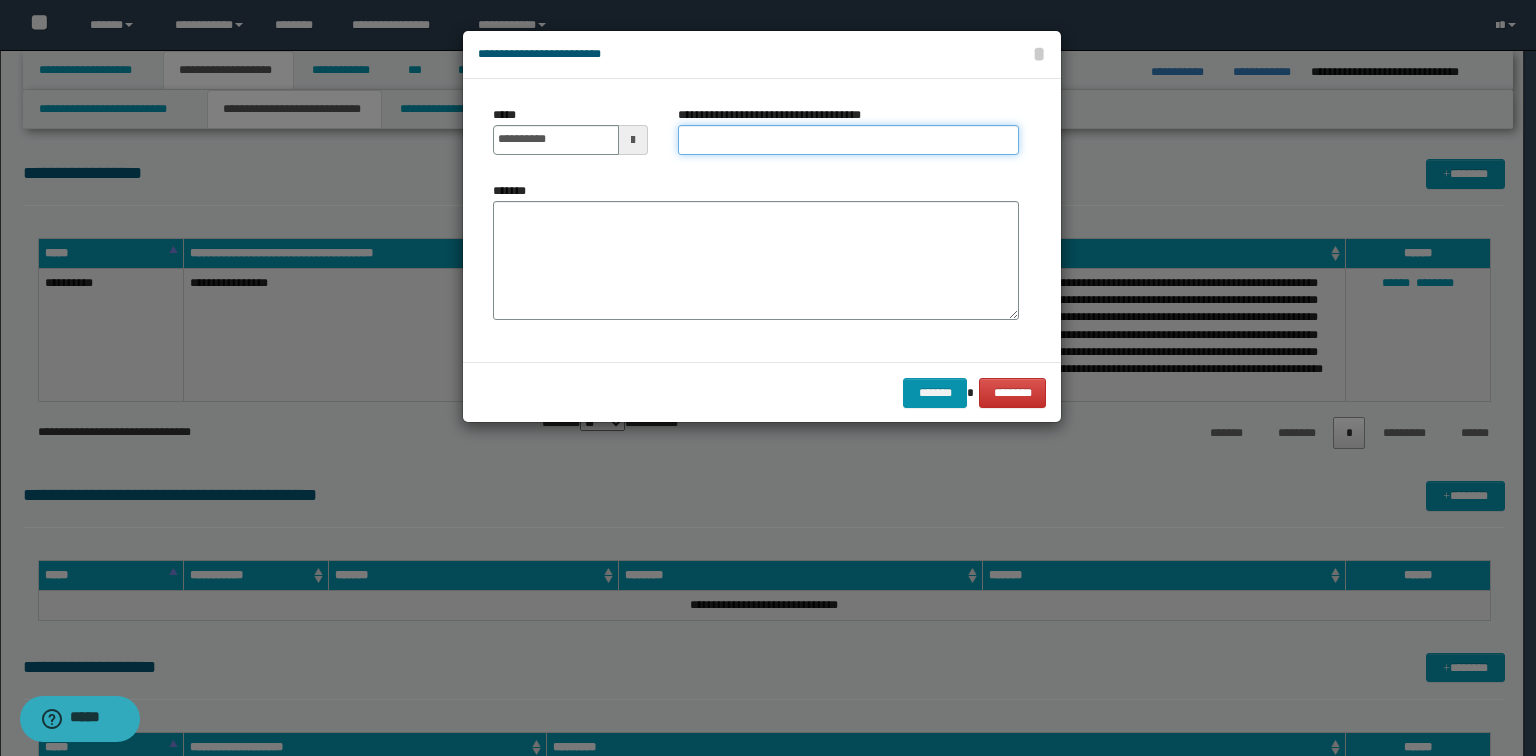 type 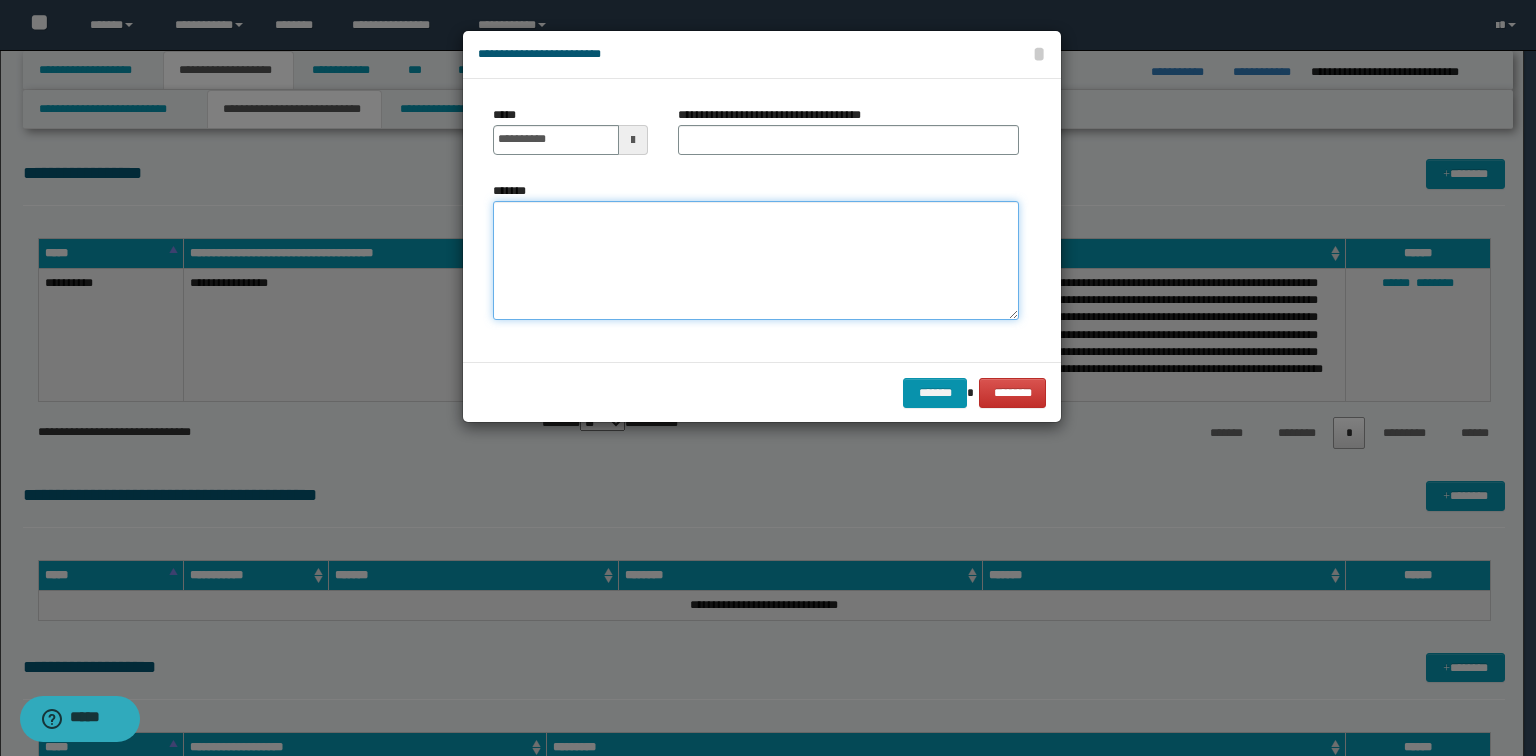 click on "*******" at bounding box center (756, 261) 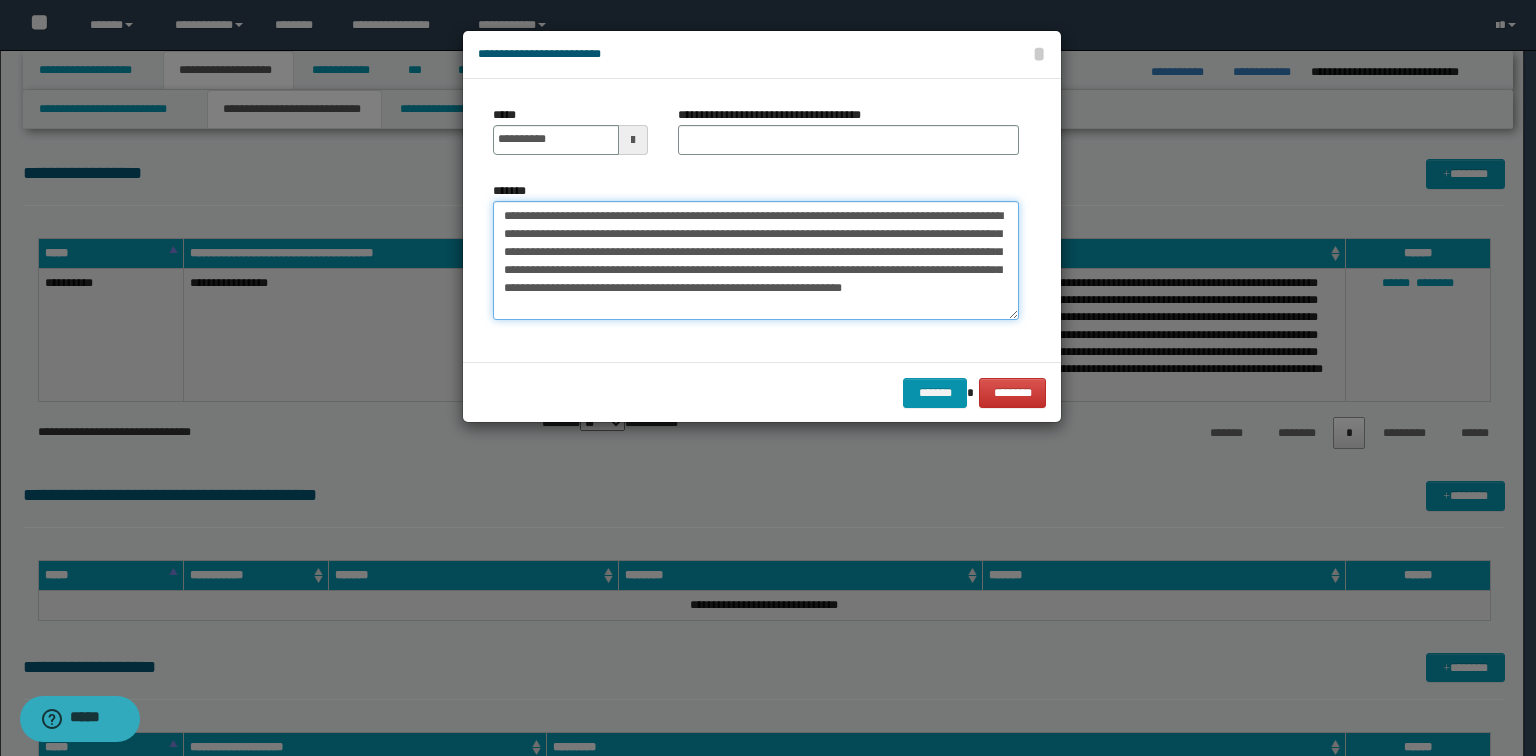 type on "**********" 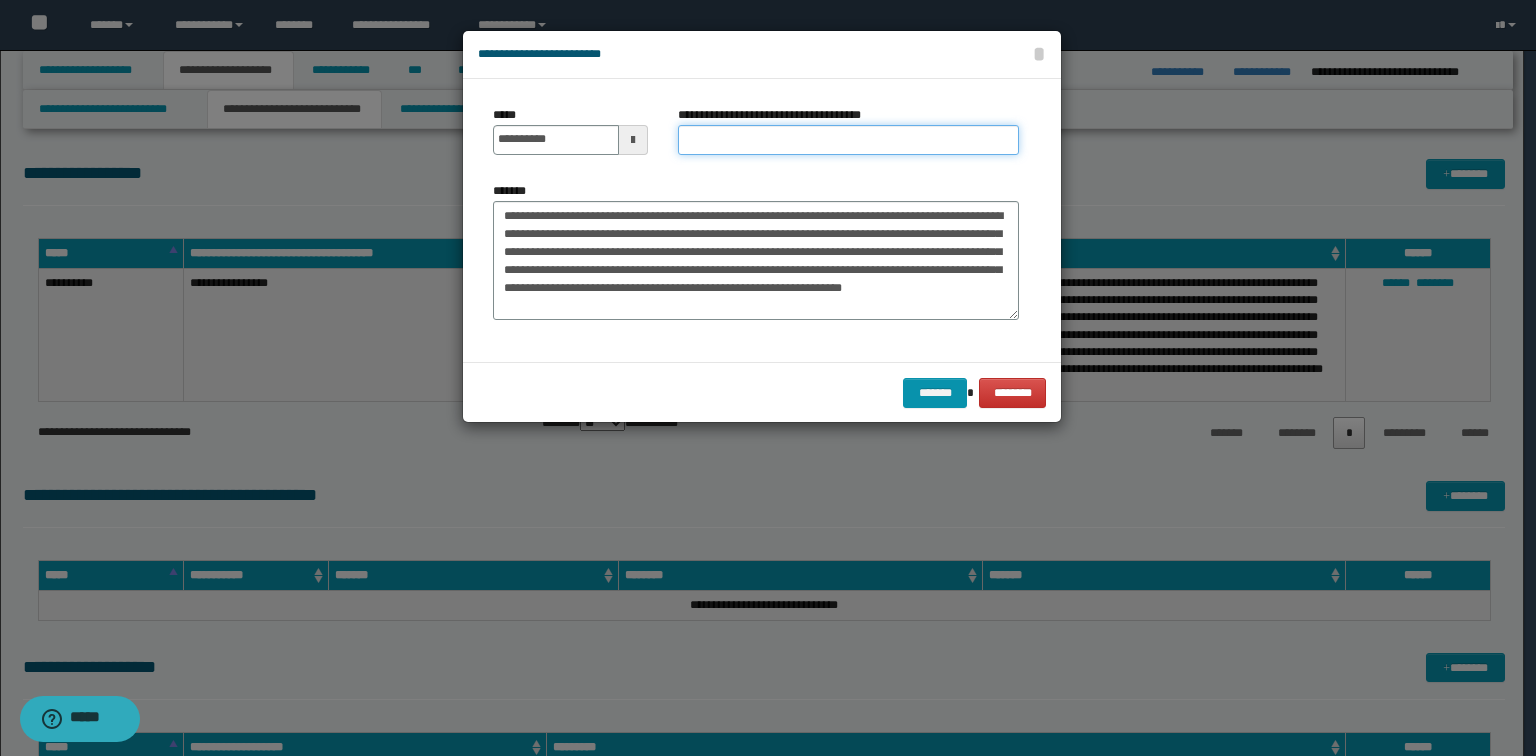 click on "**********" at bounding box center (848, 140) 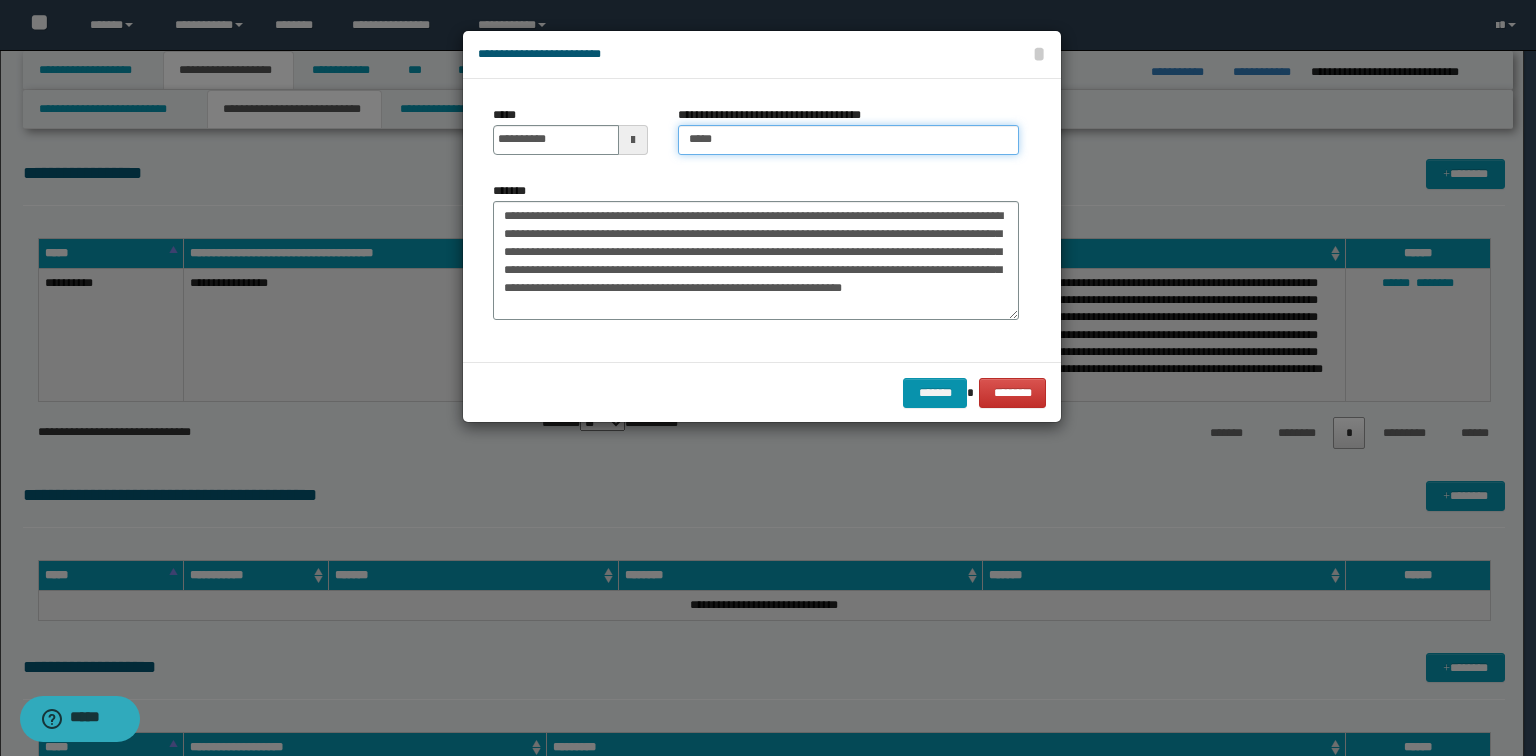type on "*********" 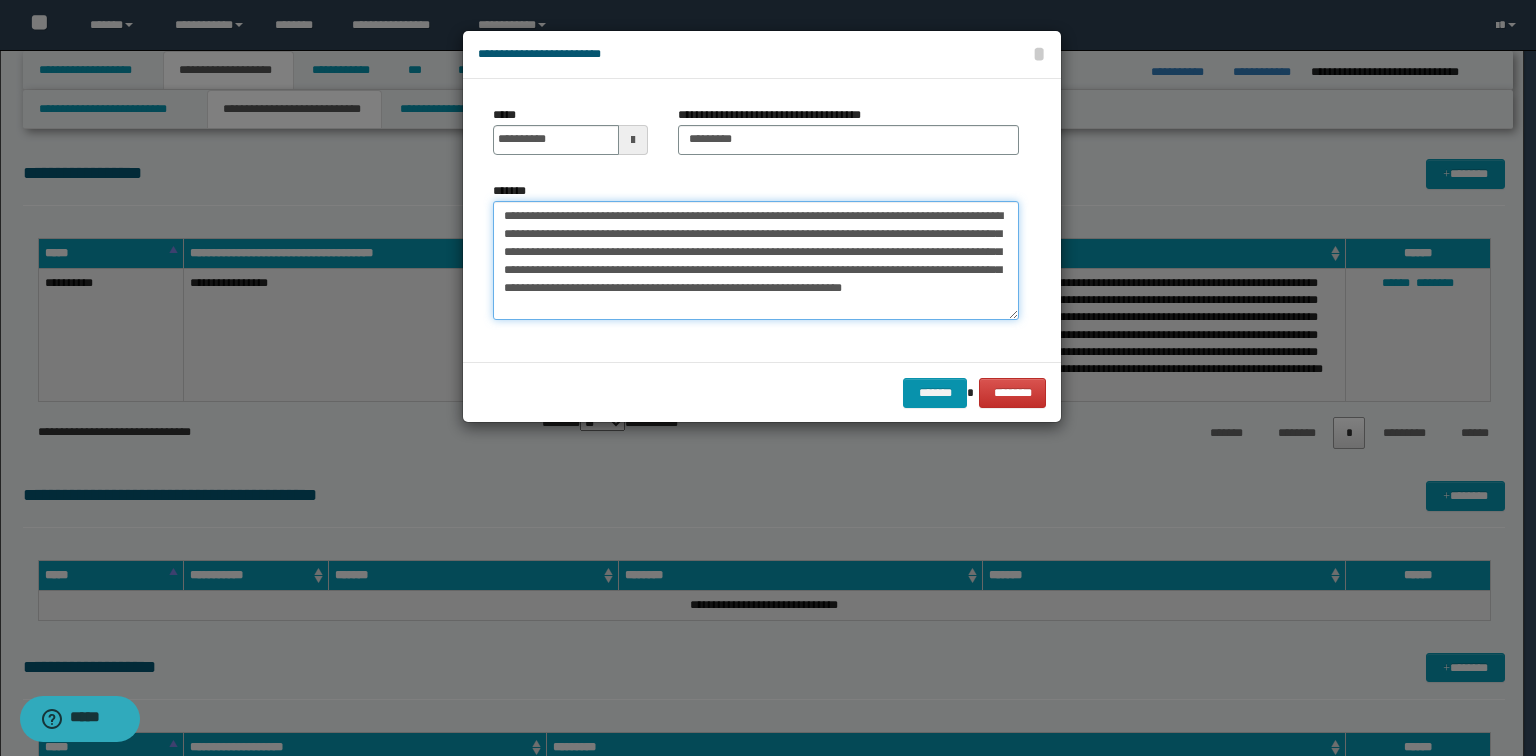 drag, startPoint x: 623, startPoint y: 216, endPoint x: 362, endPoint y: 202, distance: 261.3752 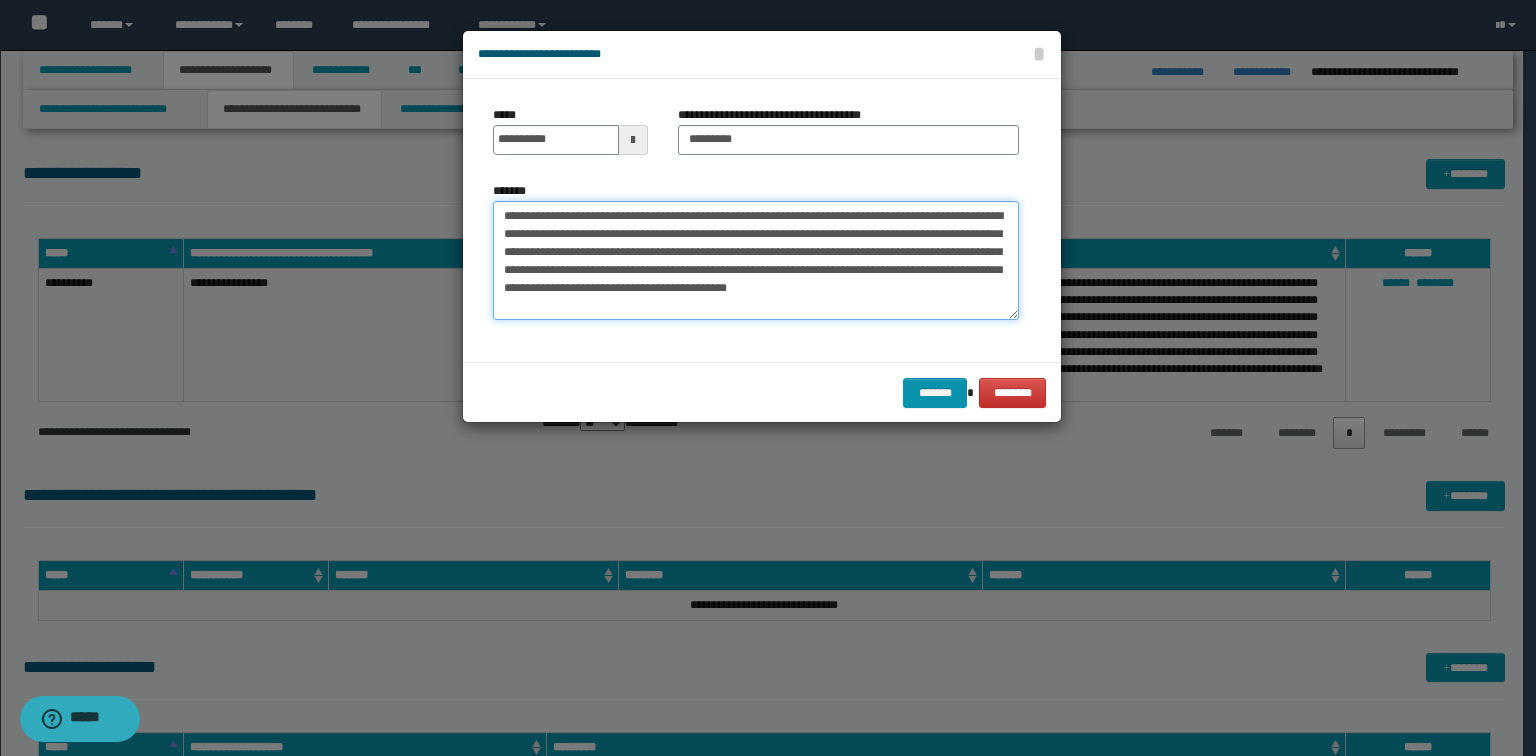 drag, startPoint x: 640, startPoint y: 217, endPoint x: 178, endPoint y: 203, distance: 462.21207 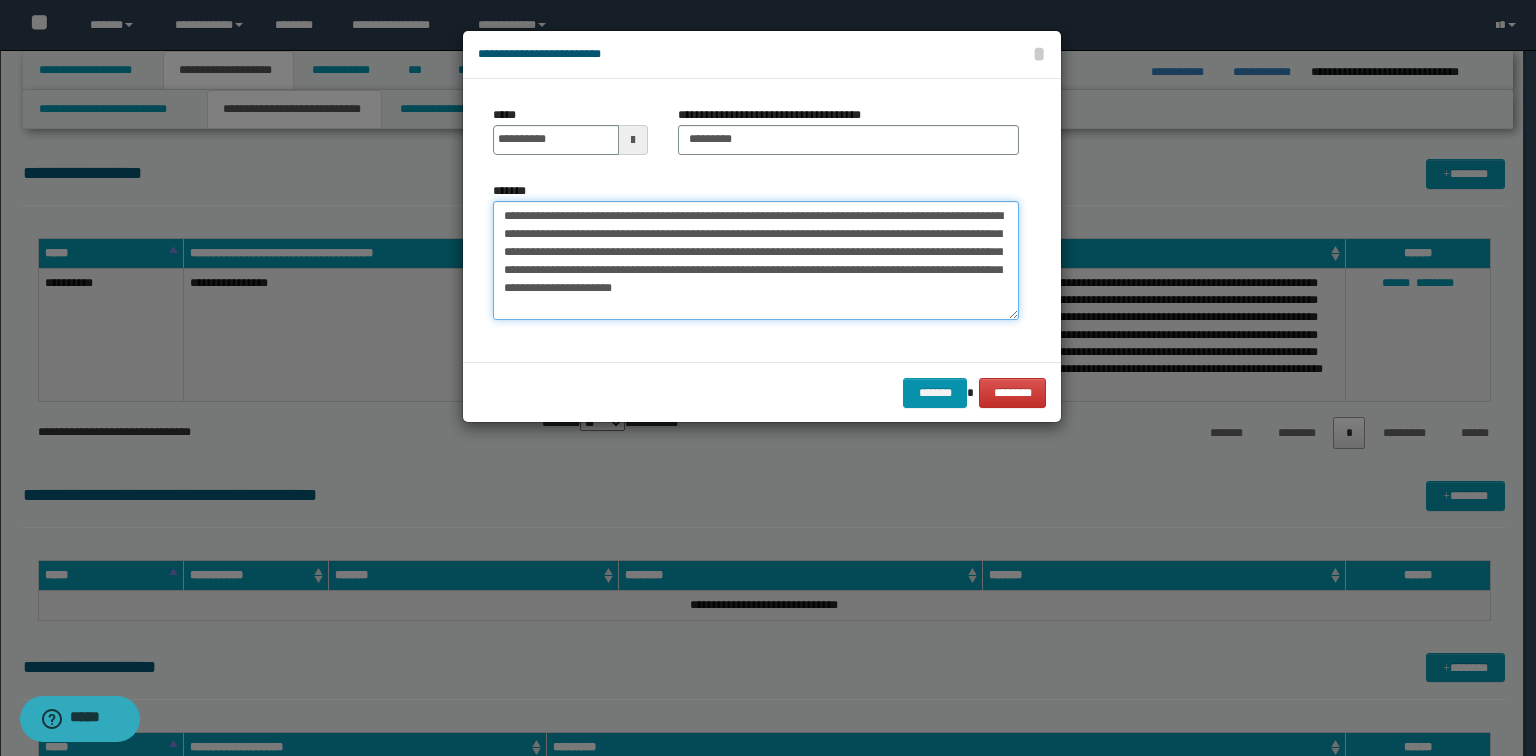 click on "**********" at bounding box center [756, 261] 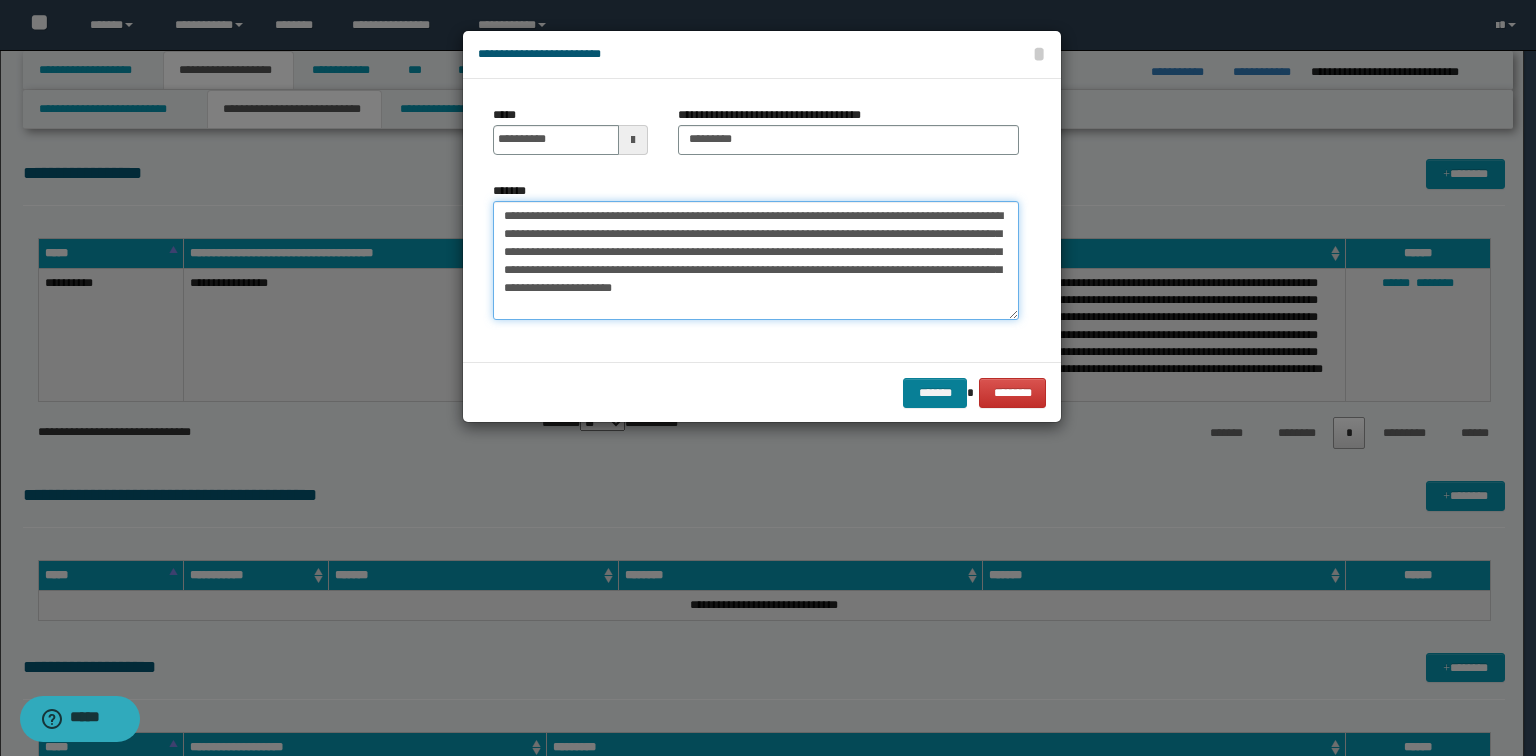 type on "**********" 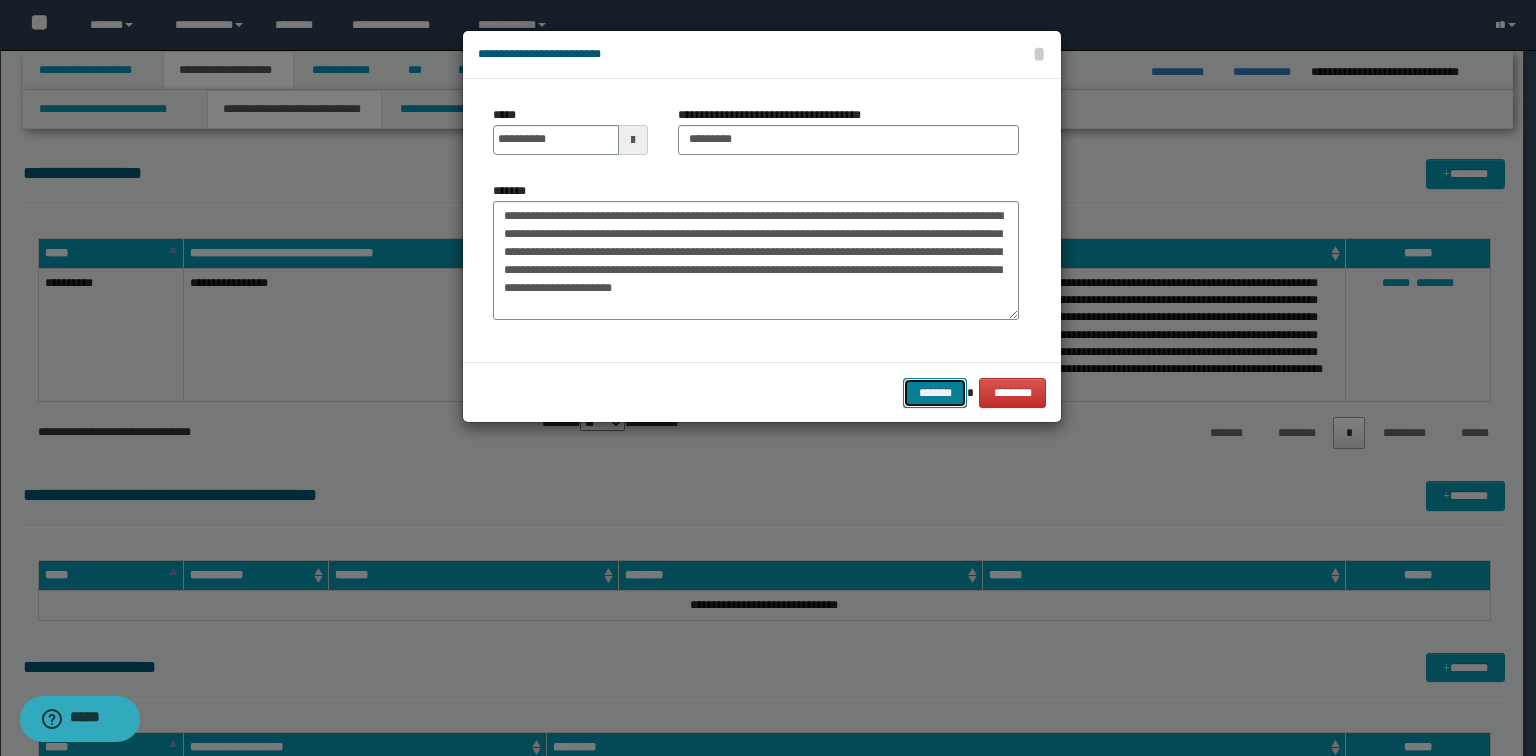 click on "*******" at bounding box center [935, 393] 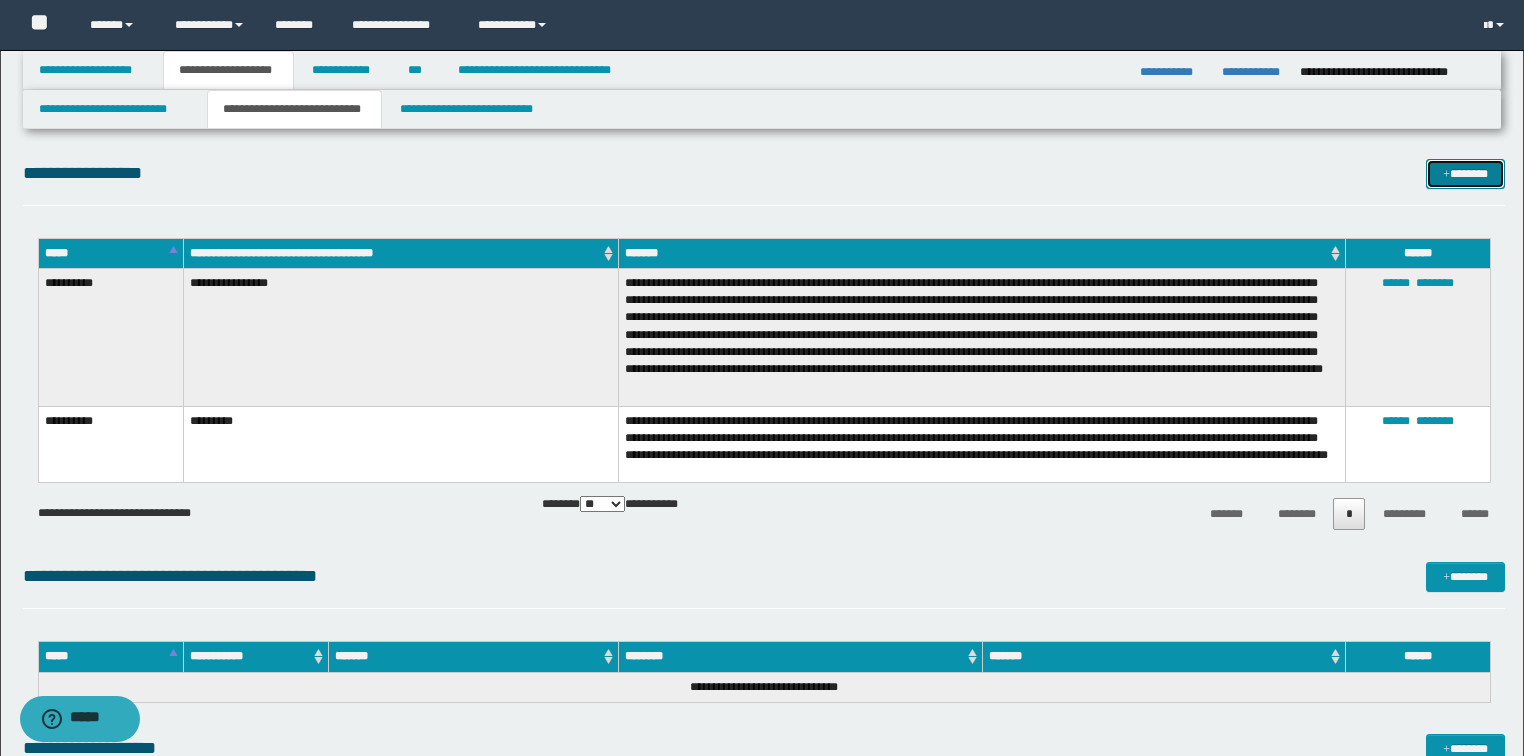 click at bounding box center [1446, 175] 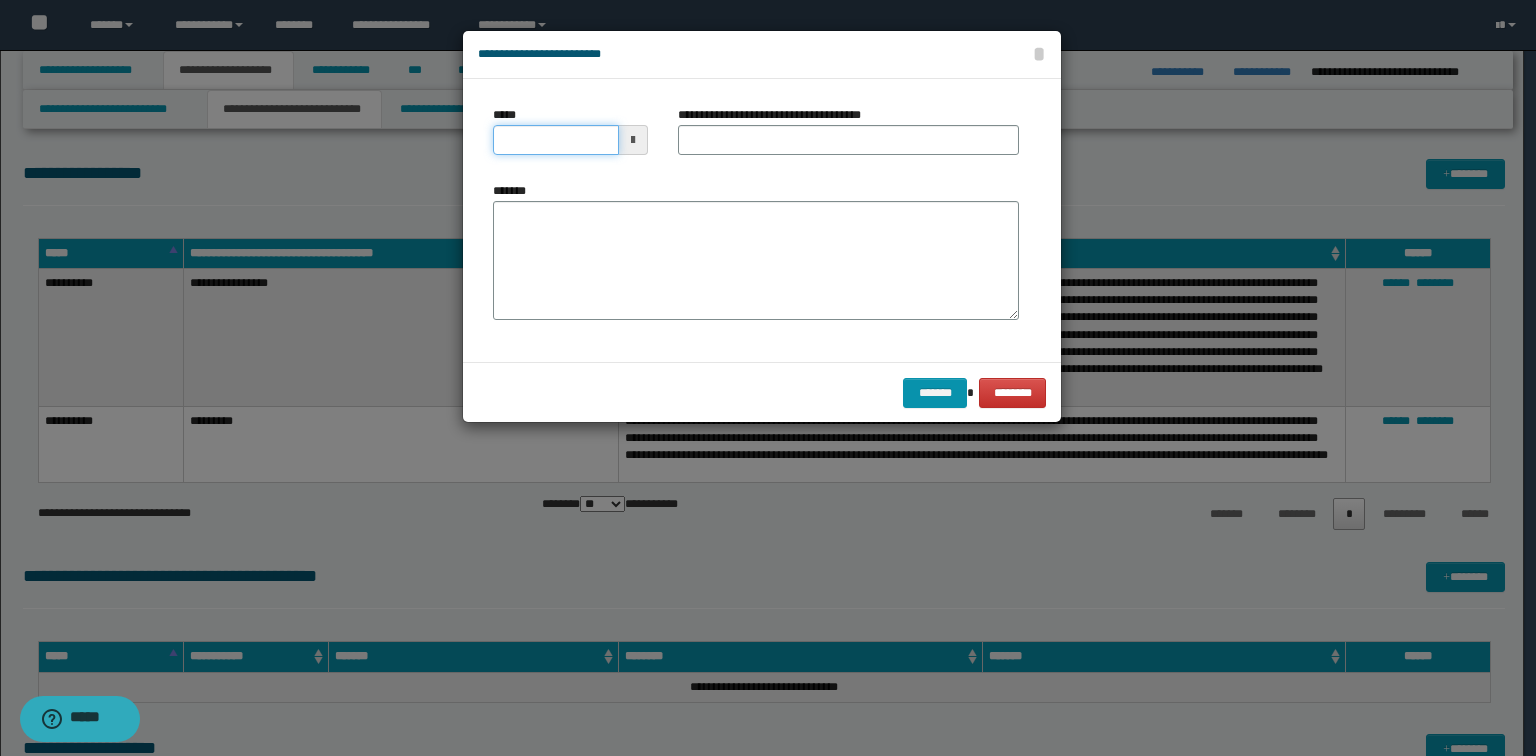 click on "*****" at bounding box center [556, 140] 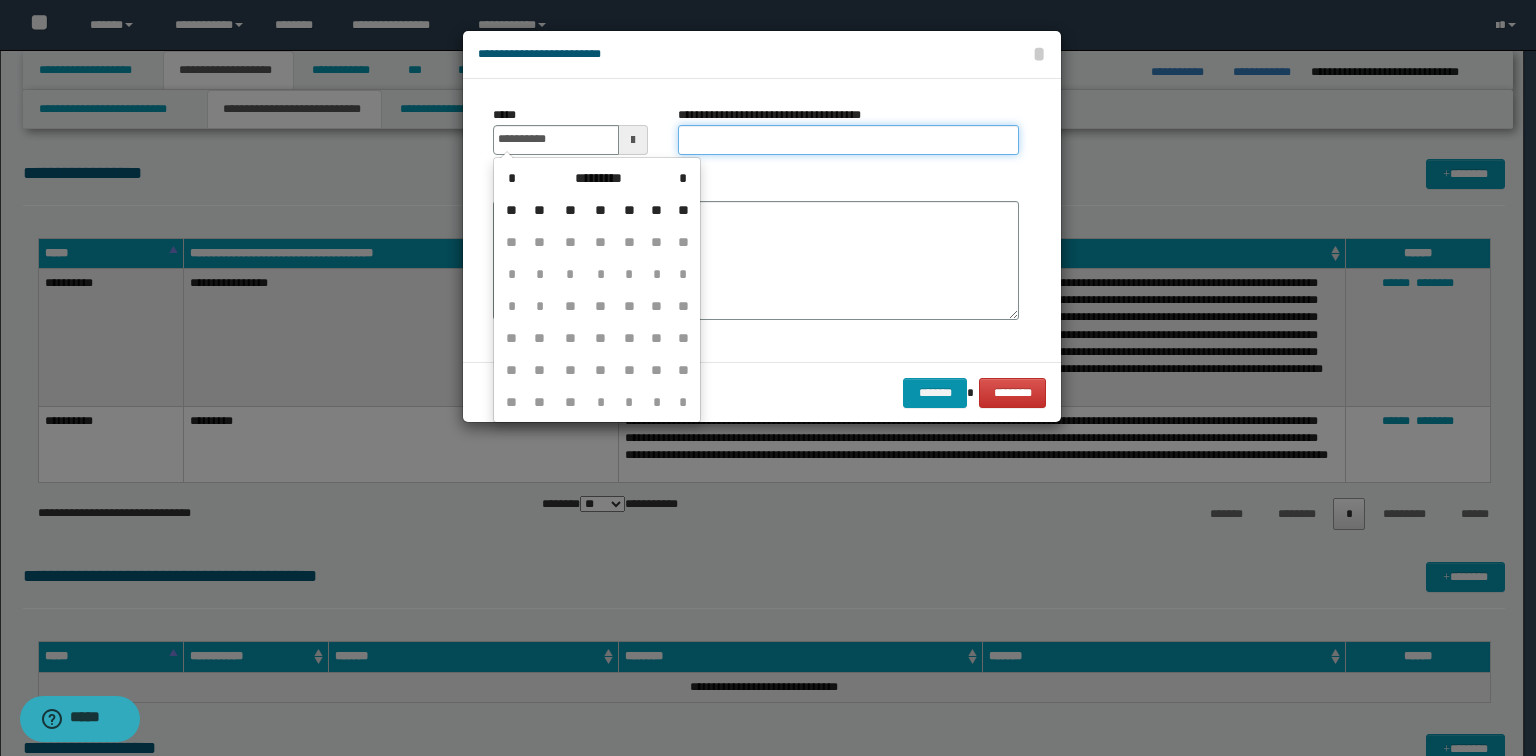 type on "**********" 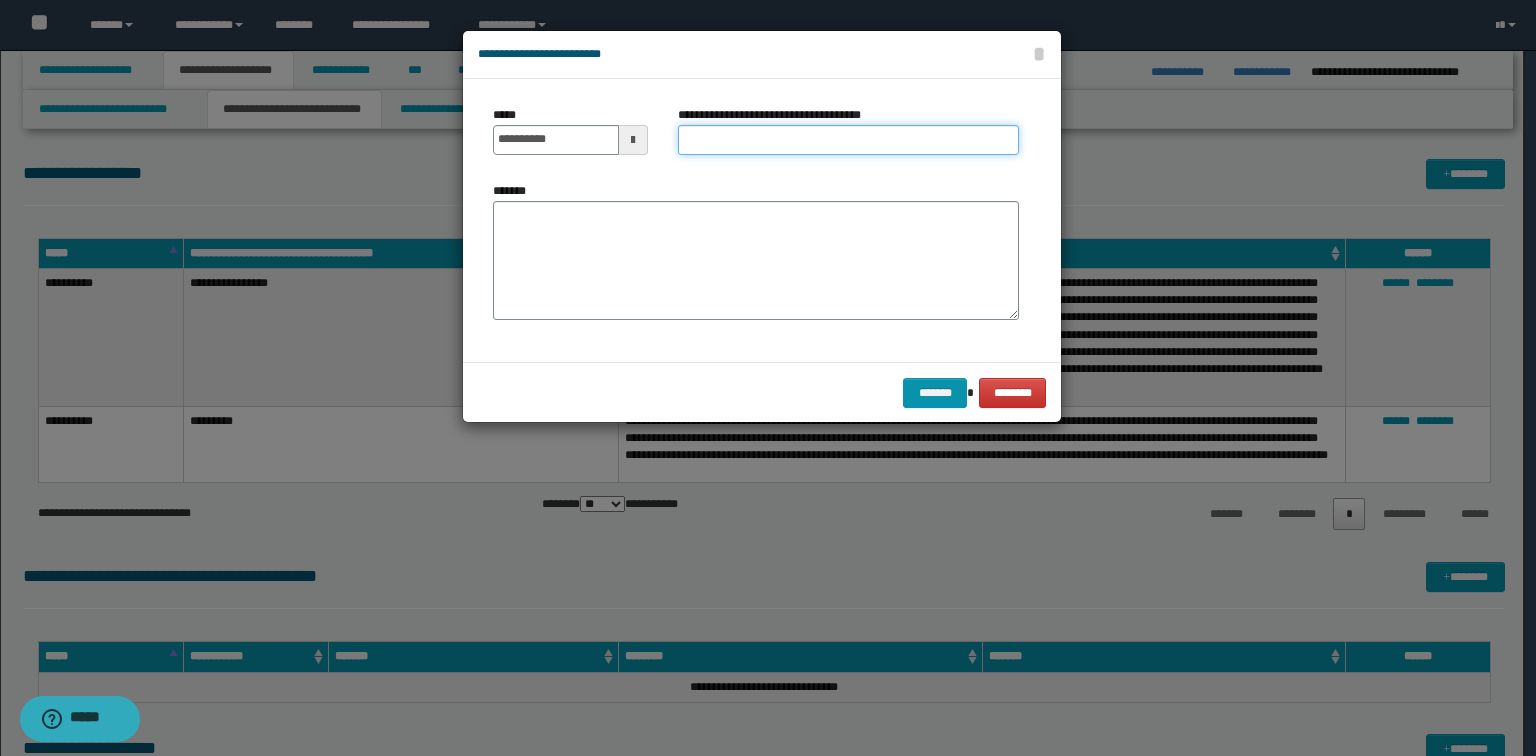 type on "*" 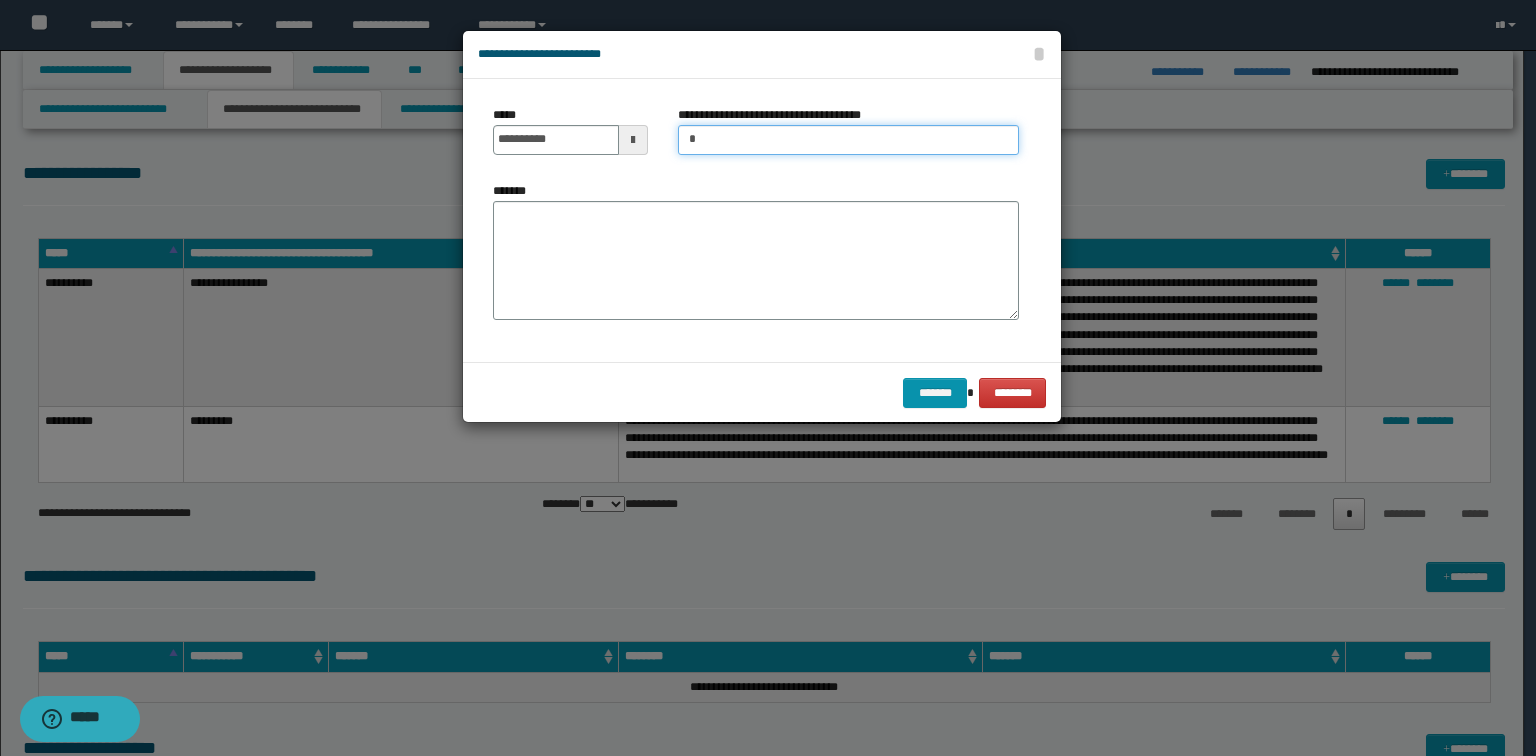 type on "*********" 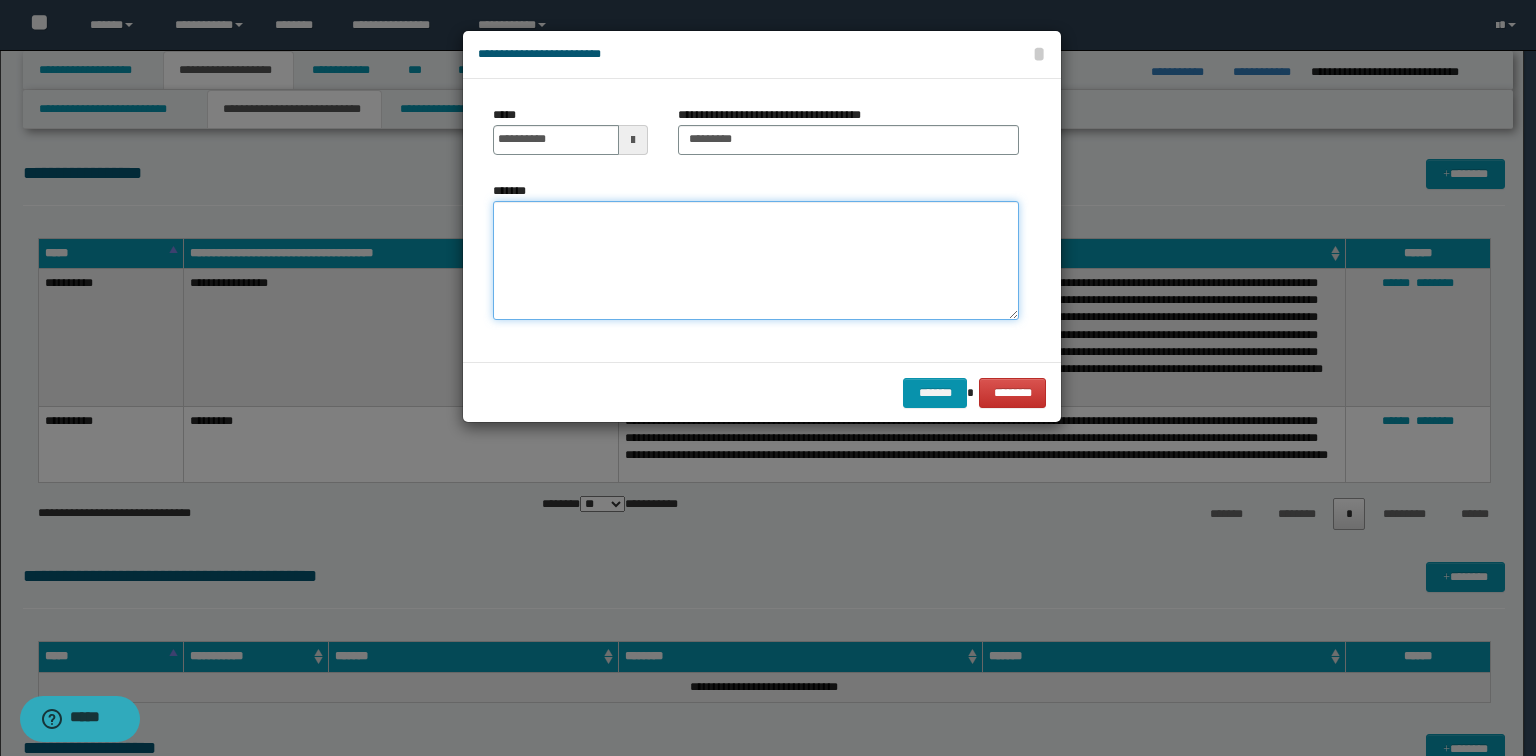 click on "*******" at bounding box center [756, 261] 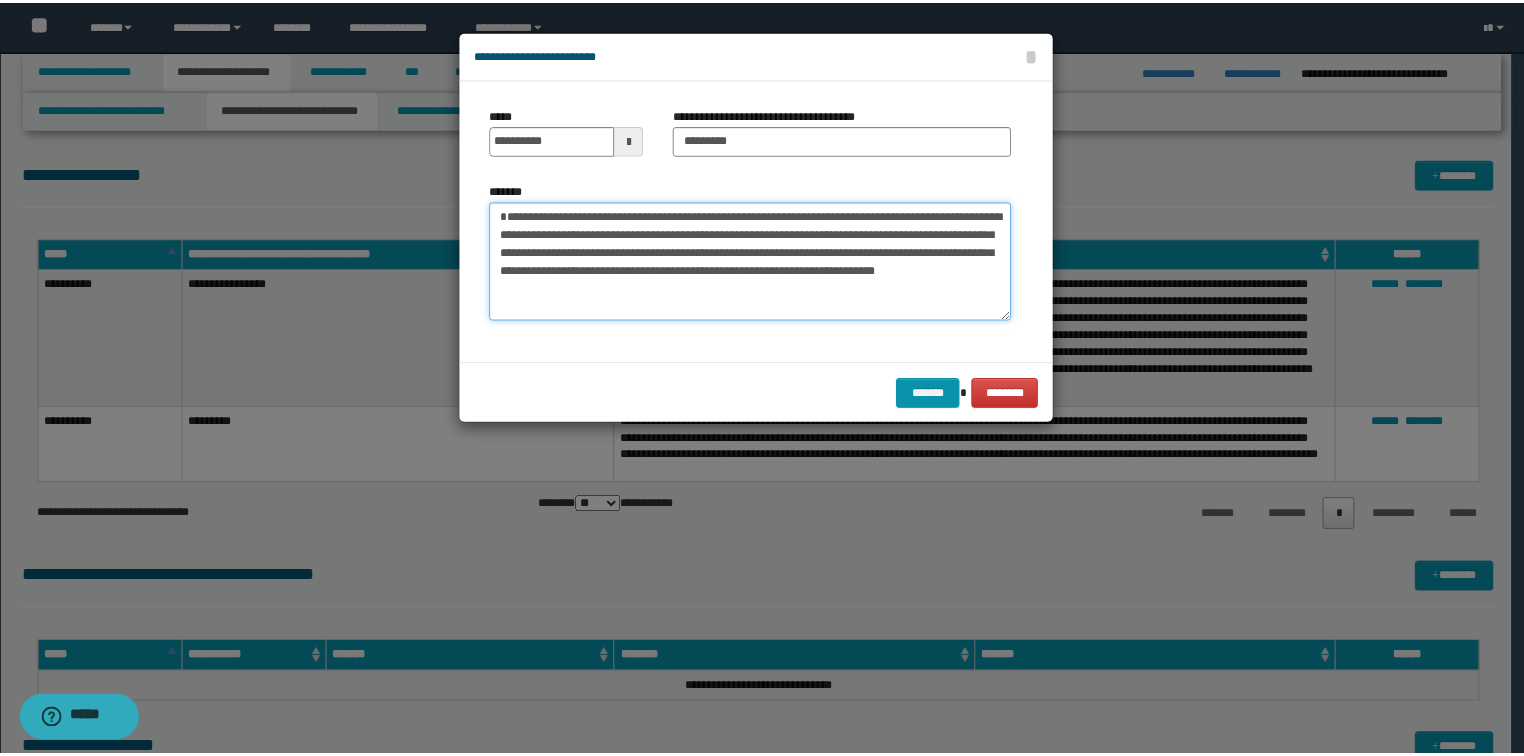 scroll, scrollTop: 0, scrollLeft: 0, axis: both 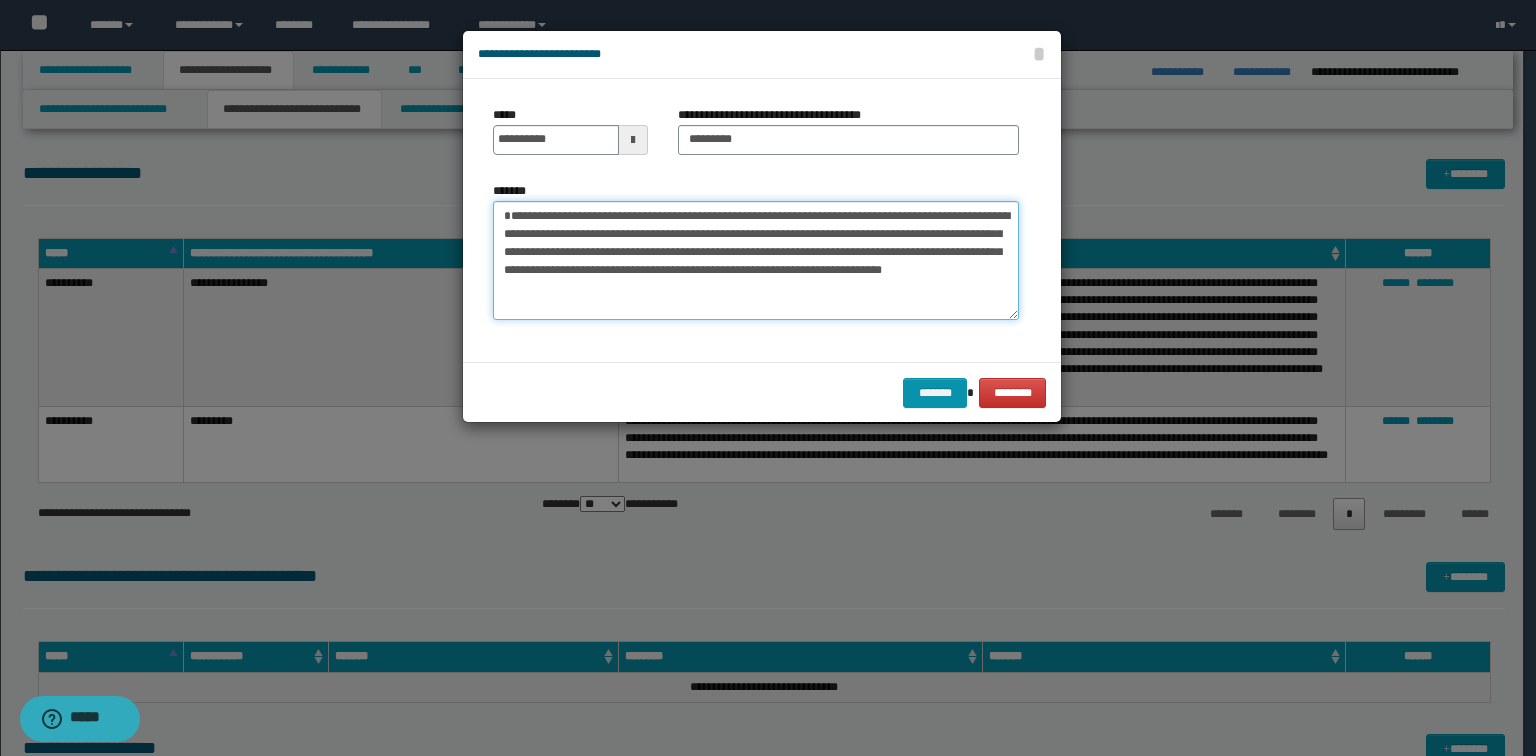drag, startPoint x: 621, startPoint y: 217, endPoint x: 344, endPoint y: 172, distance: 280.63144 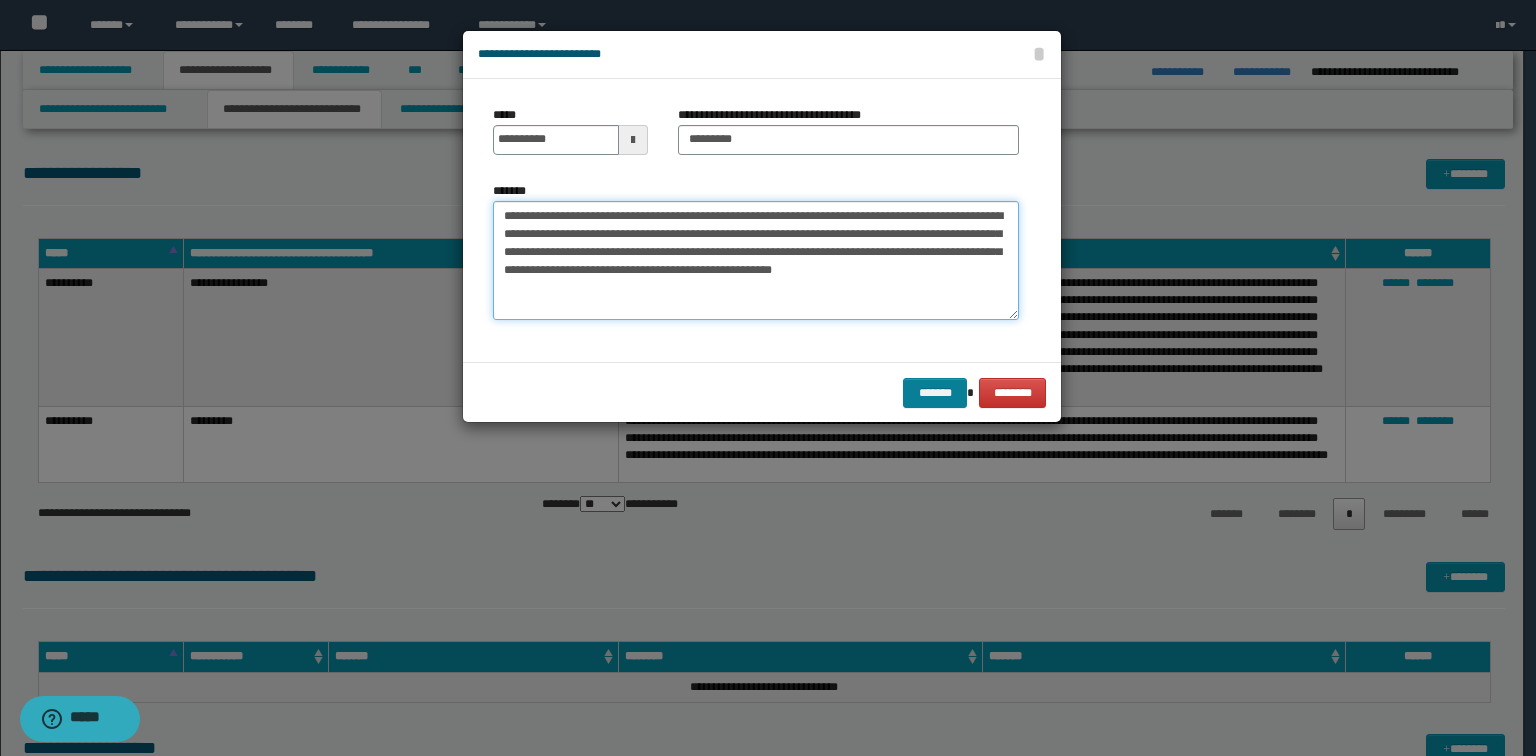 type on "**********" 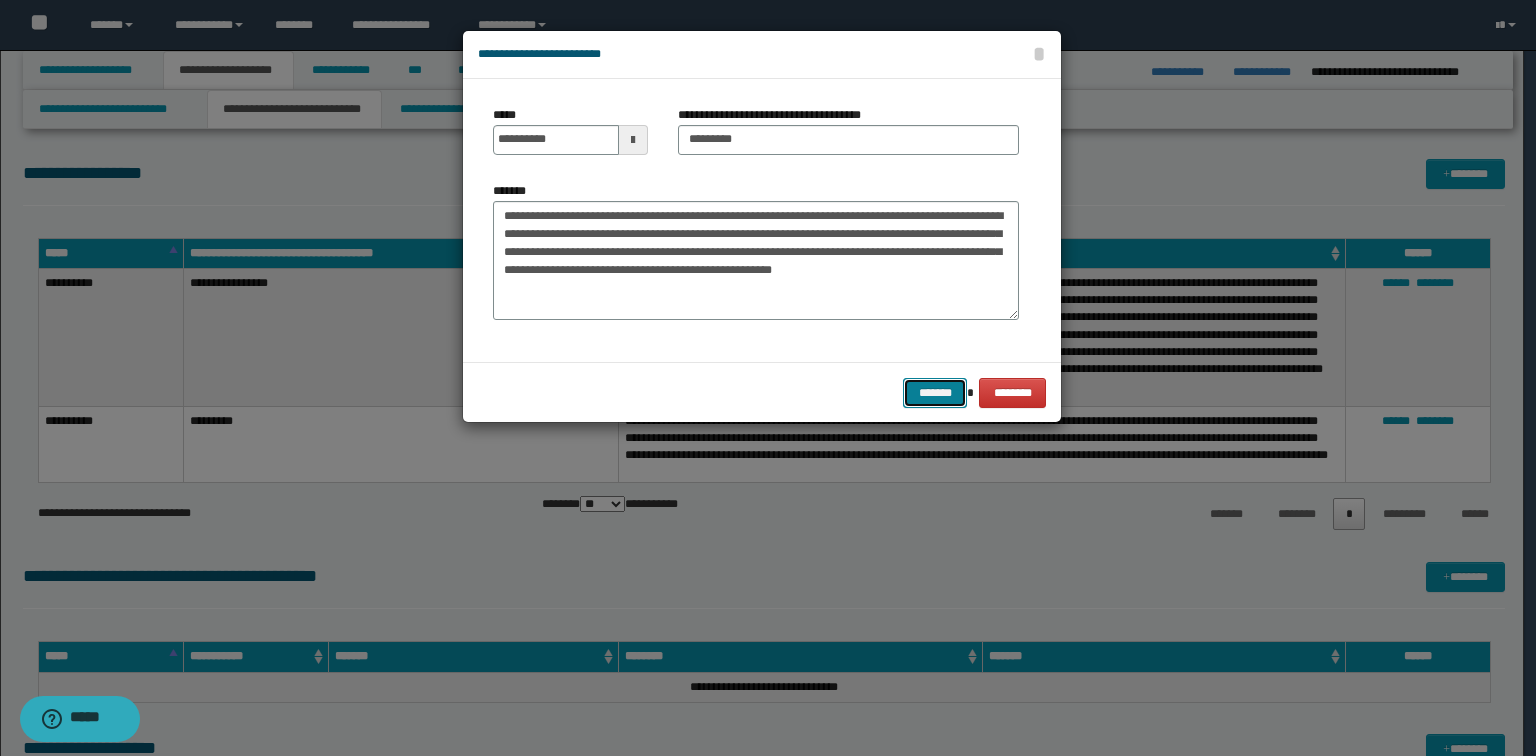 click on "*******" at bounding box center [935, 393] 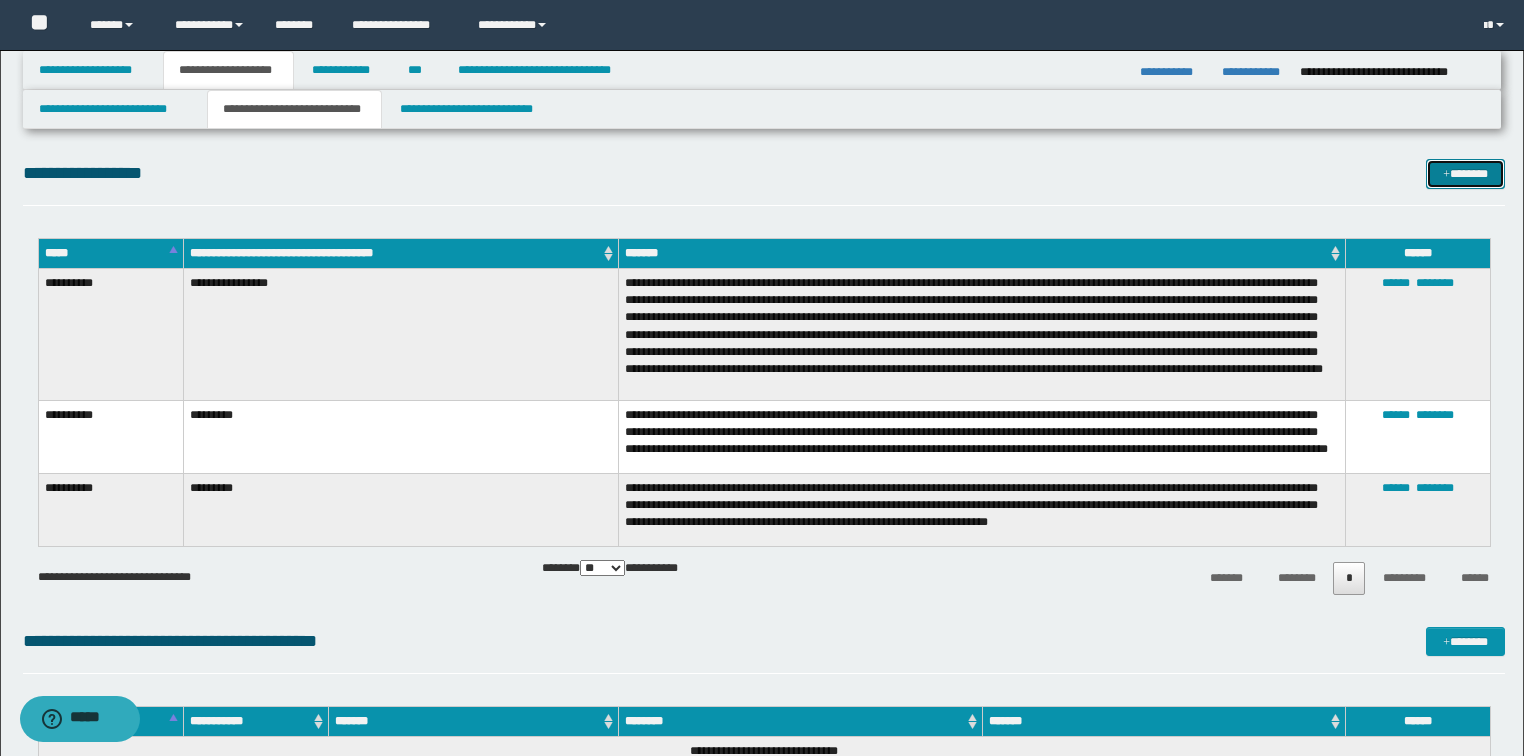 click on "*******" at bounding box center (1465, 174) 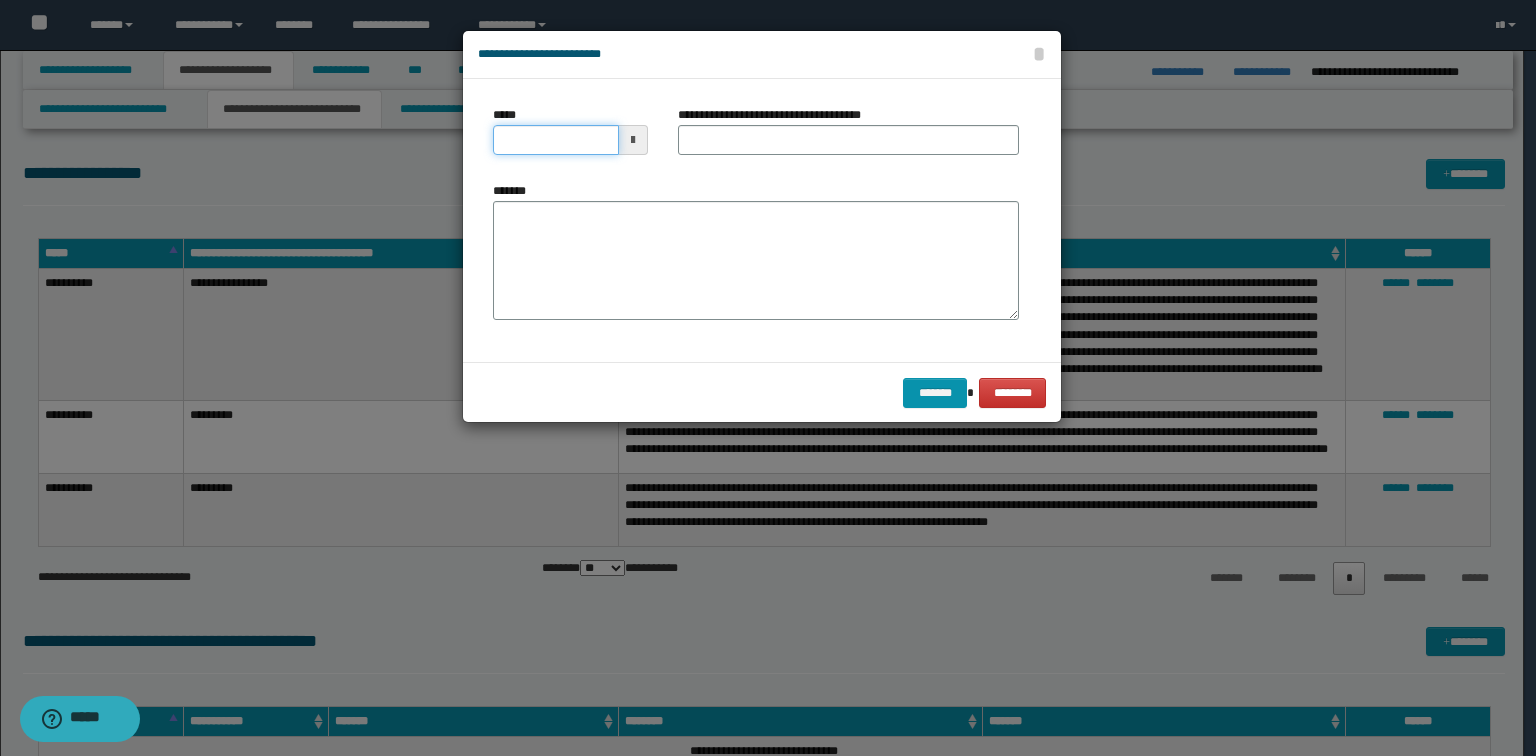 click on "*****" at bounding box center (556, 140) 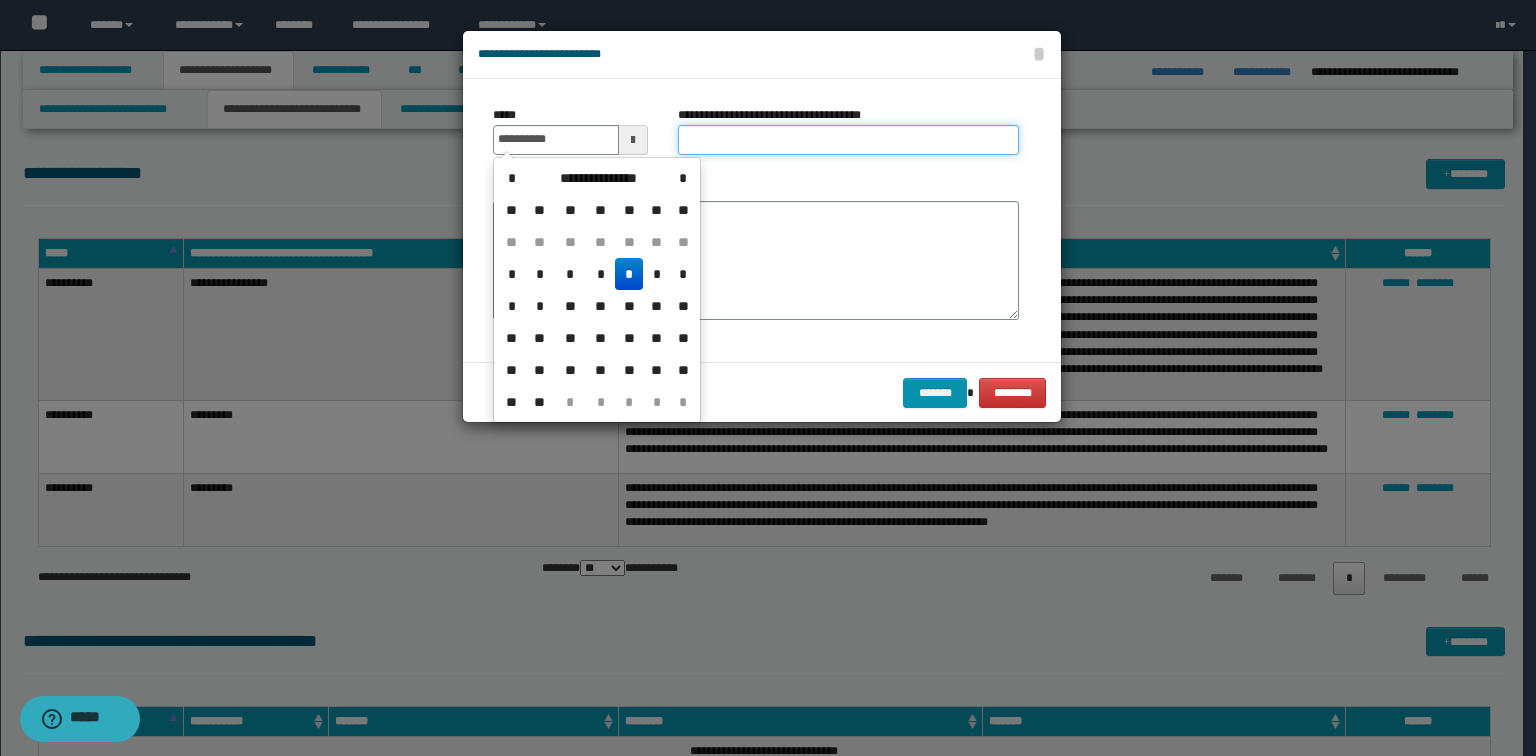 type on "**********" 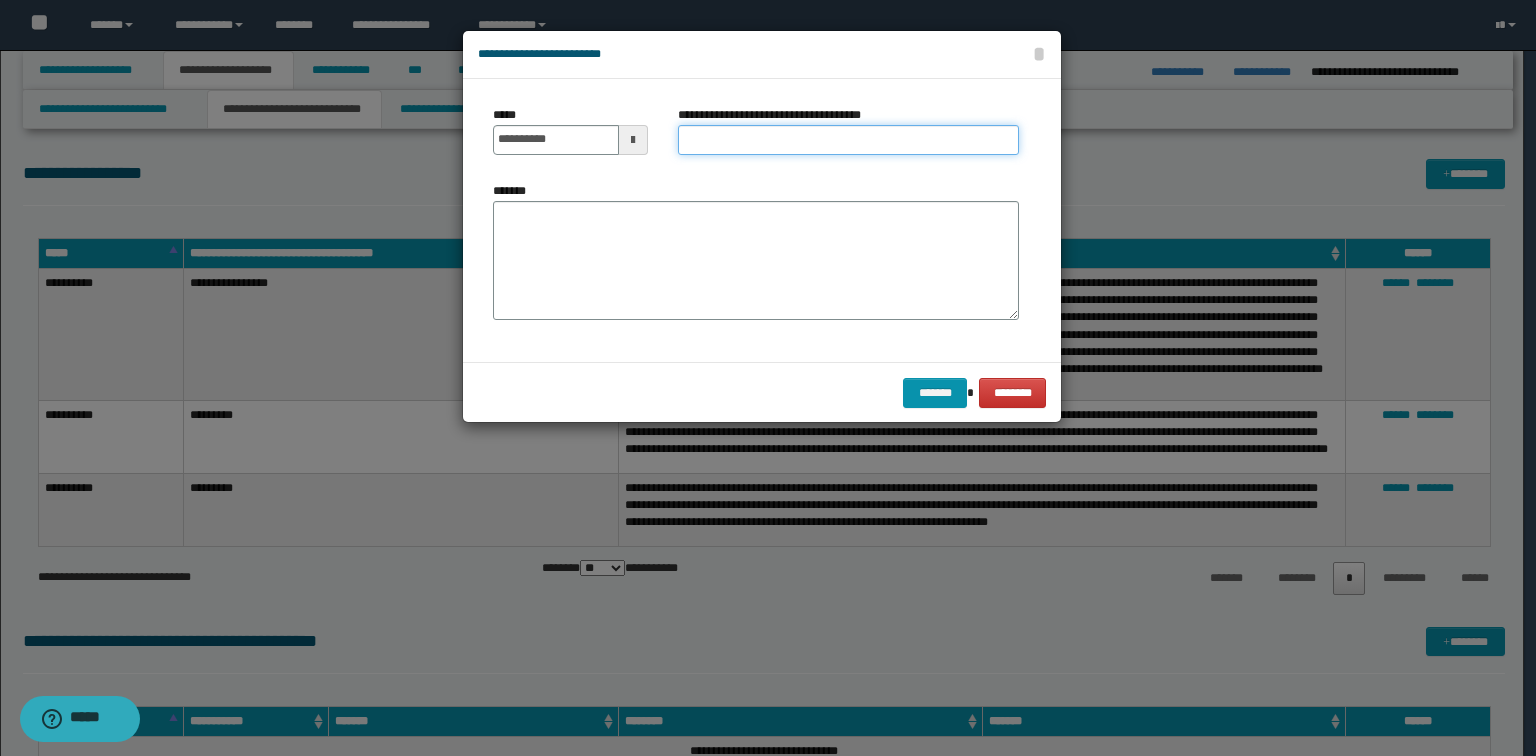 type on "*********" 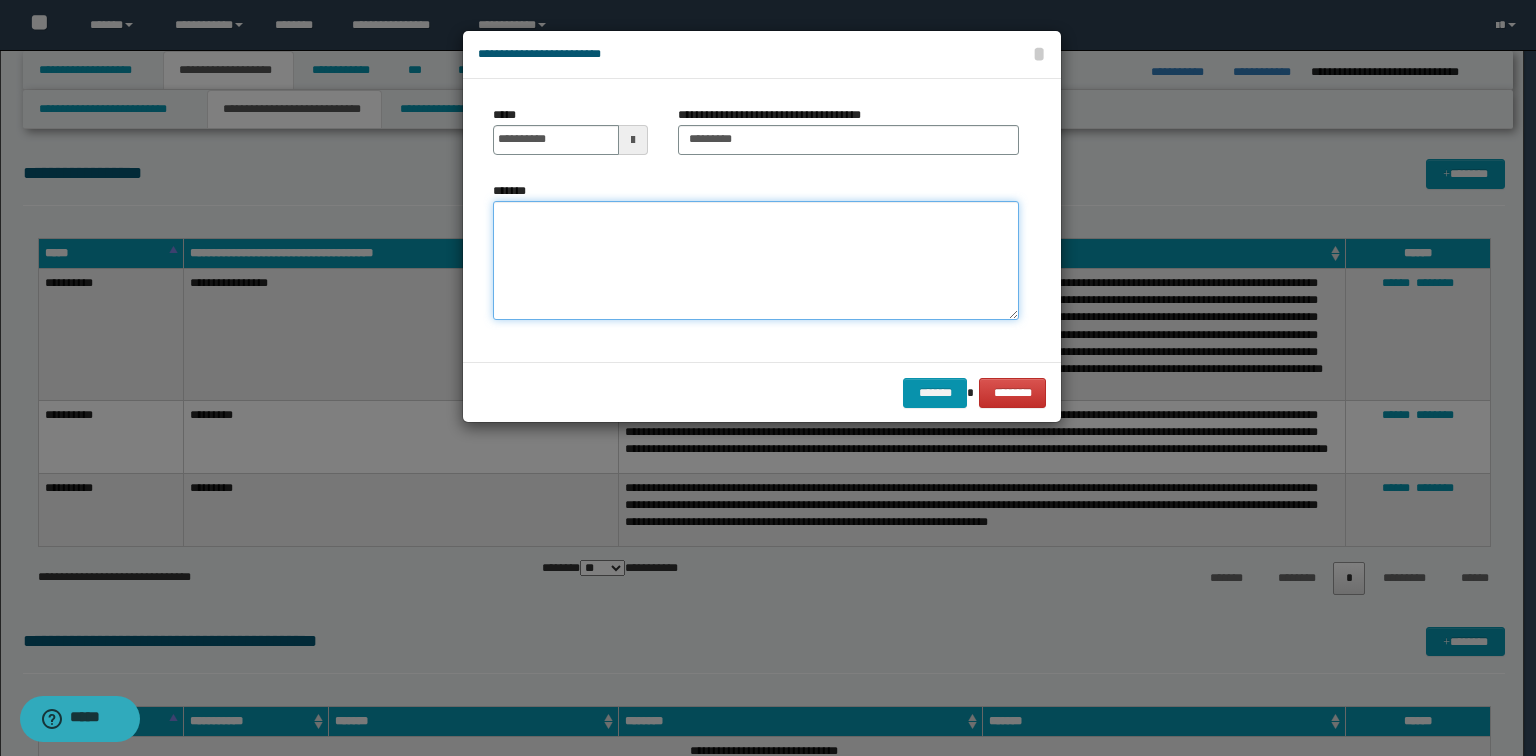 click on "*******" at bounding box center [756, 261] 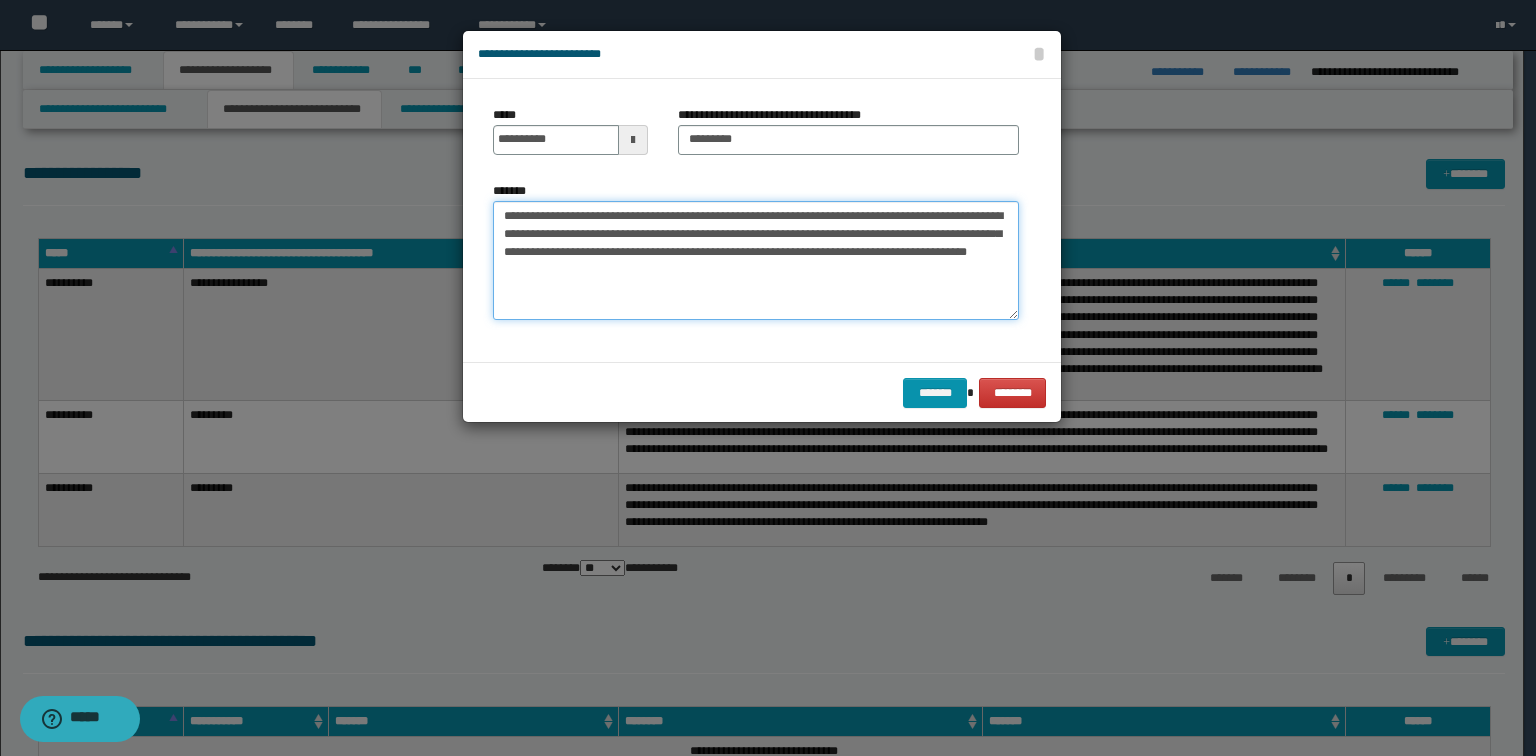 drag, startPoint x: 626, startPoint y: 214, endPoint x: 216, endPoint y: 224, distance: 410.12195 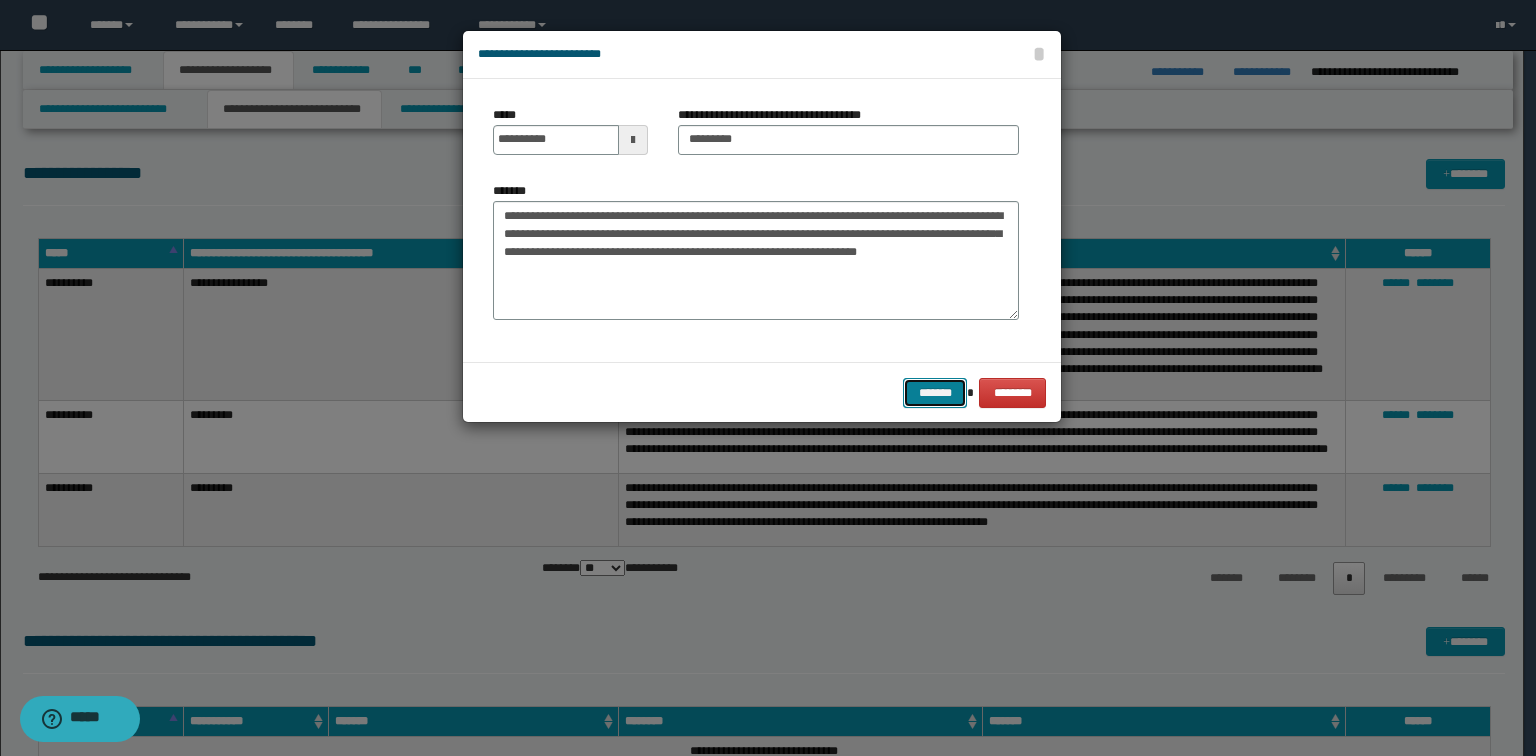 click on "*******" at bounding box center [935, 393] 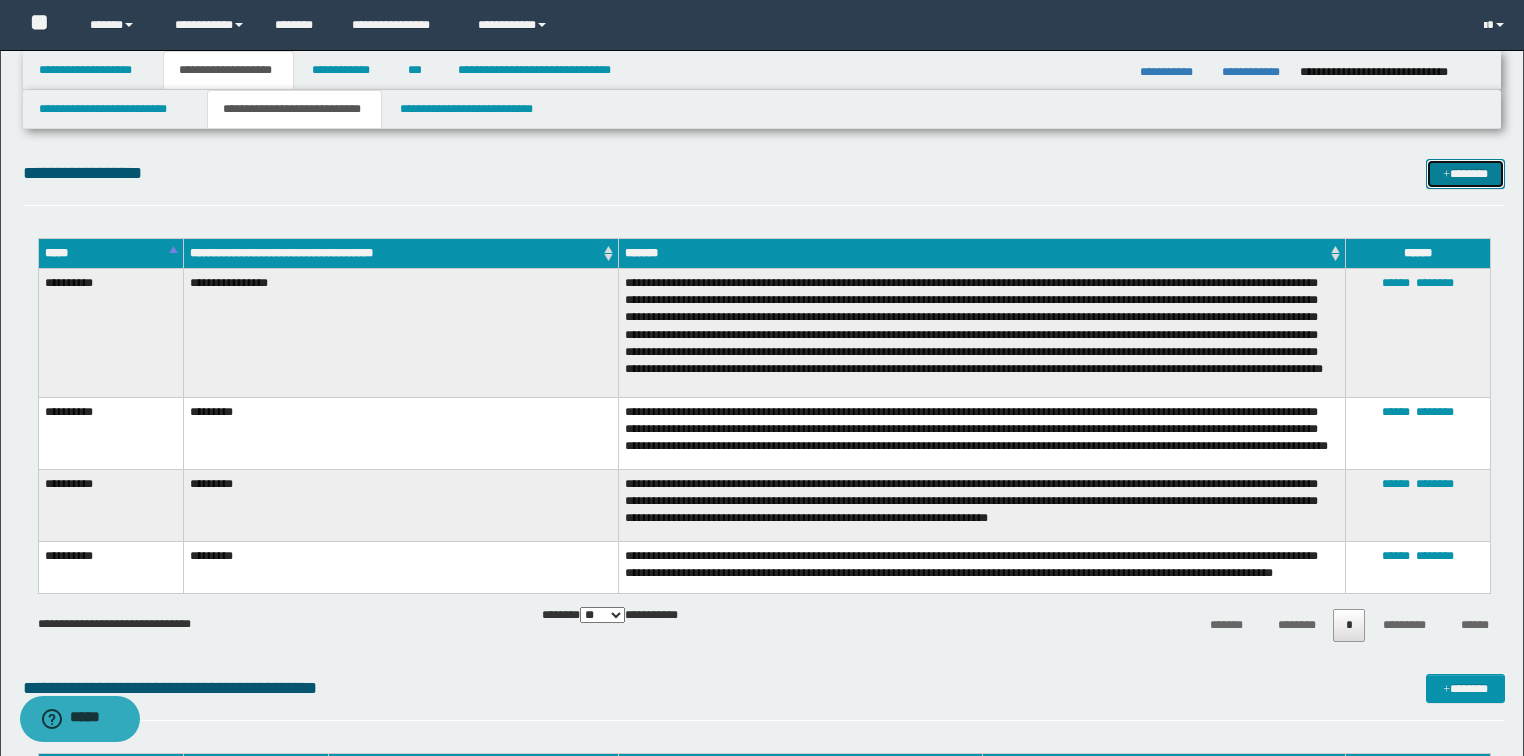 click on "*******" at bounding box center (1465, 174) 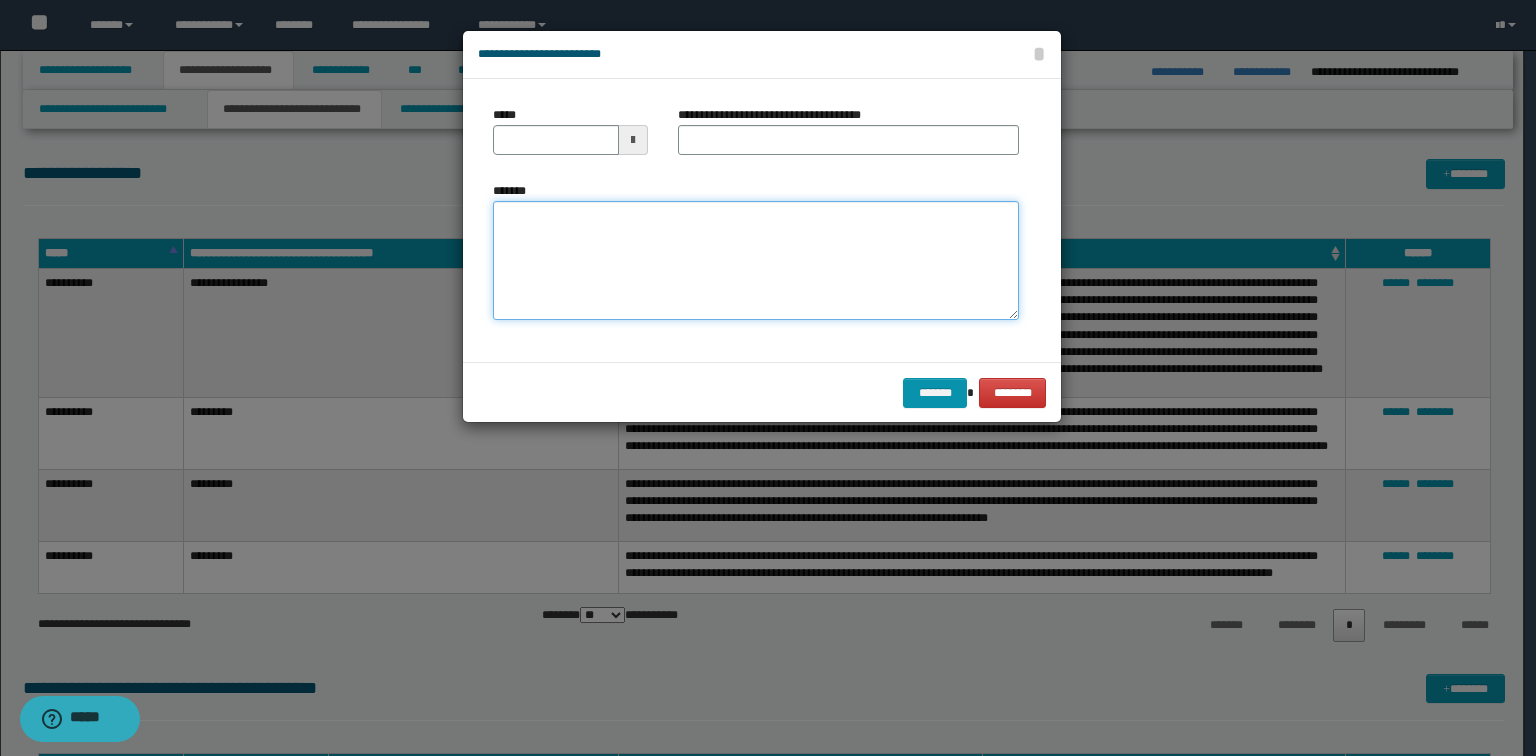 click on "*******" at bounding box center [756, 261] 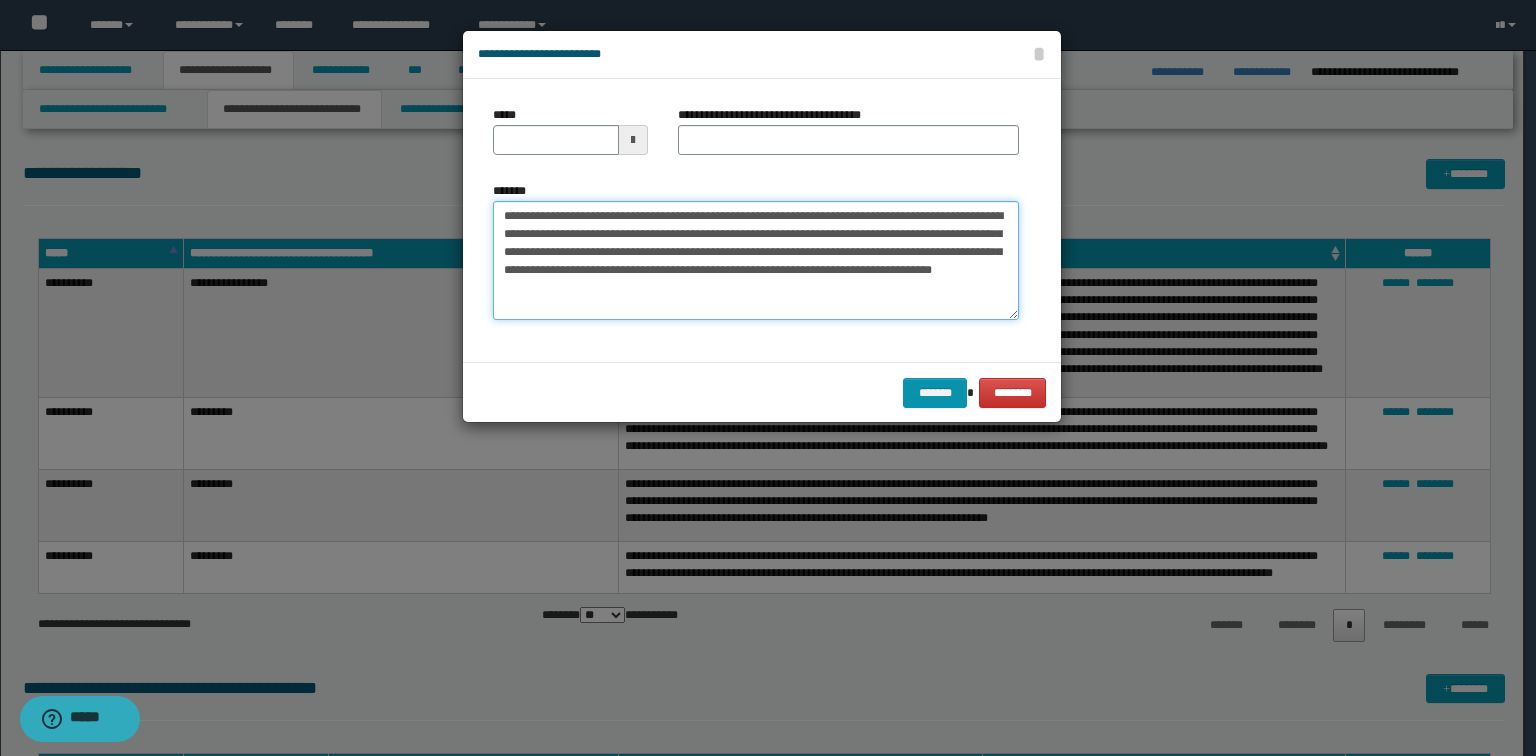type 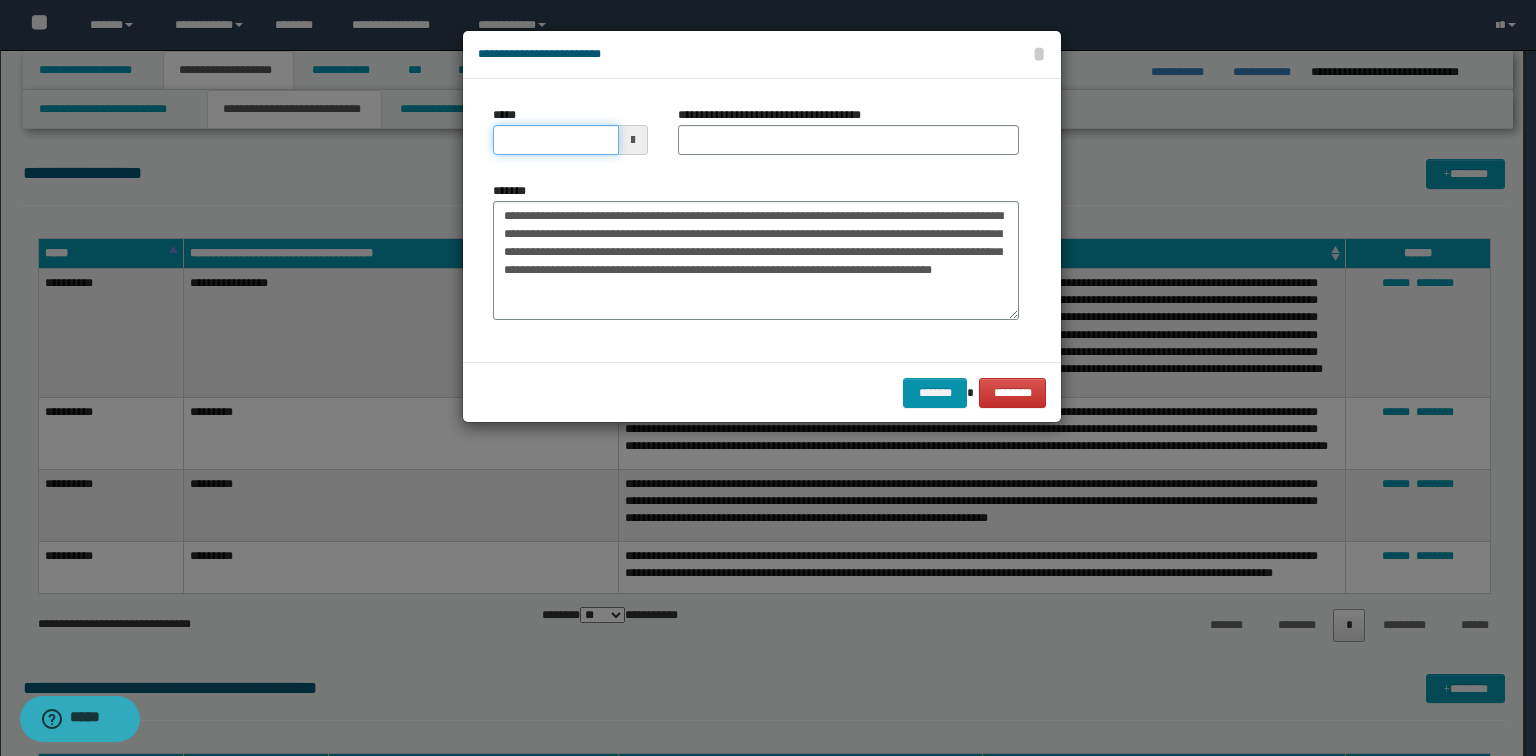 click on "*****" at bounding box center (556, 140) 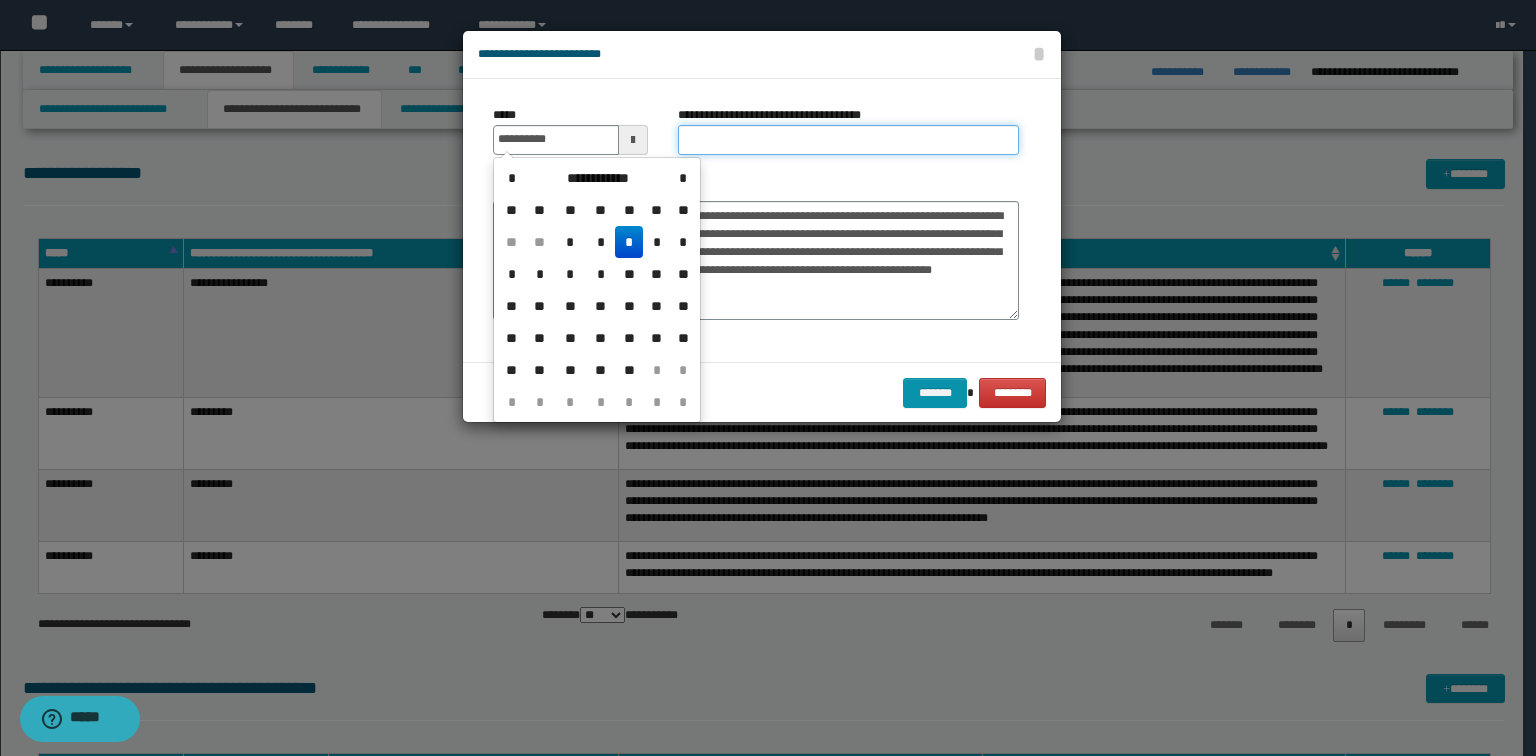 type on "**********" 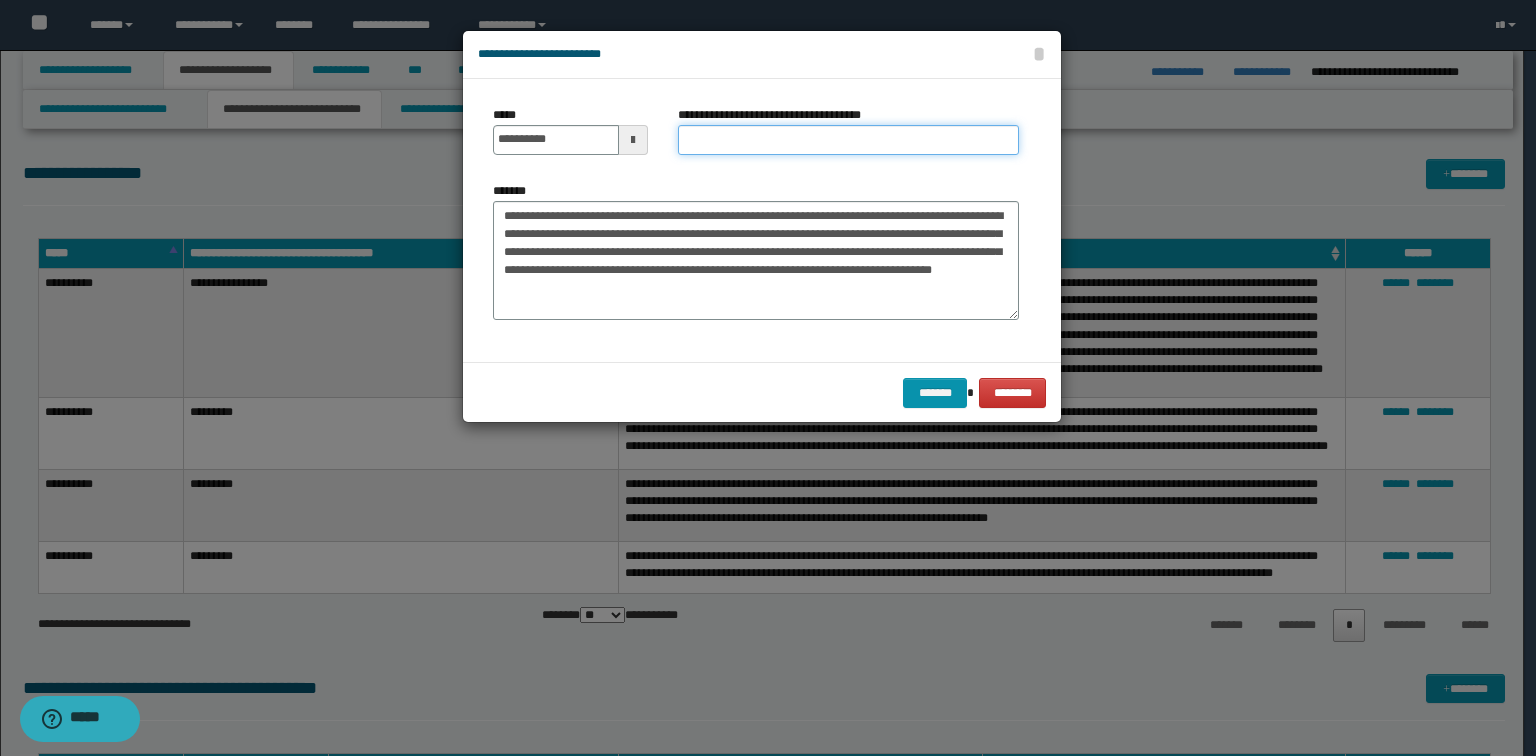 click on "**********" at bounding box center [848, 140] 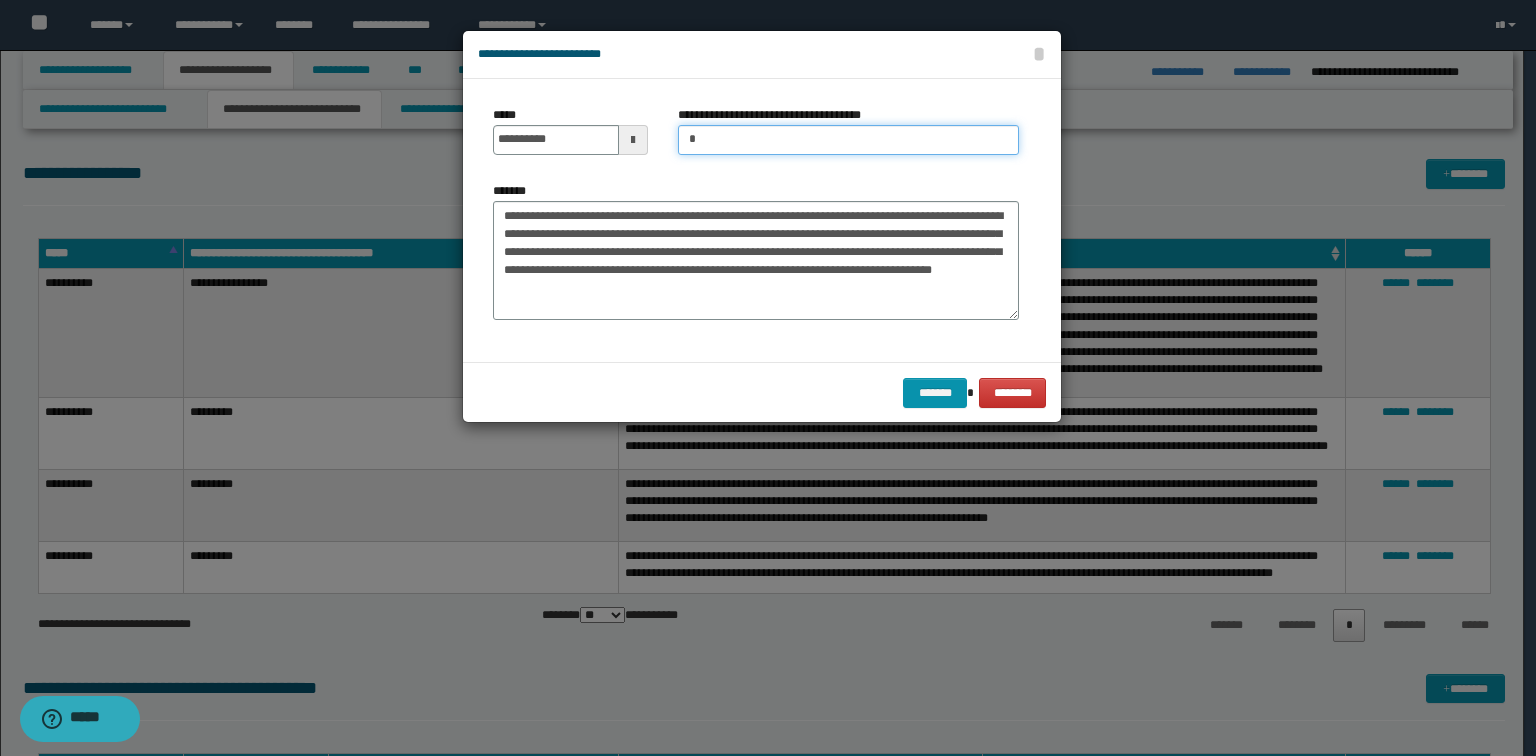 type on "**********" 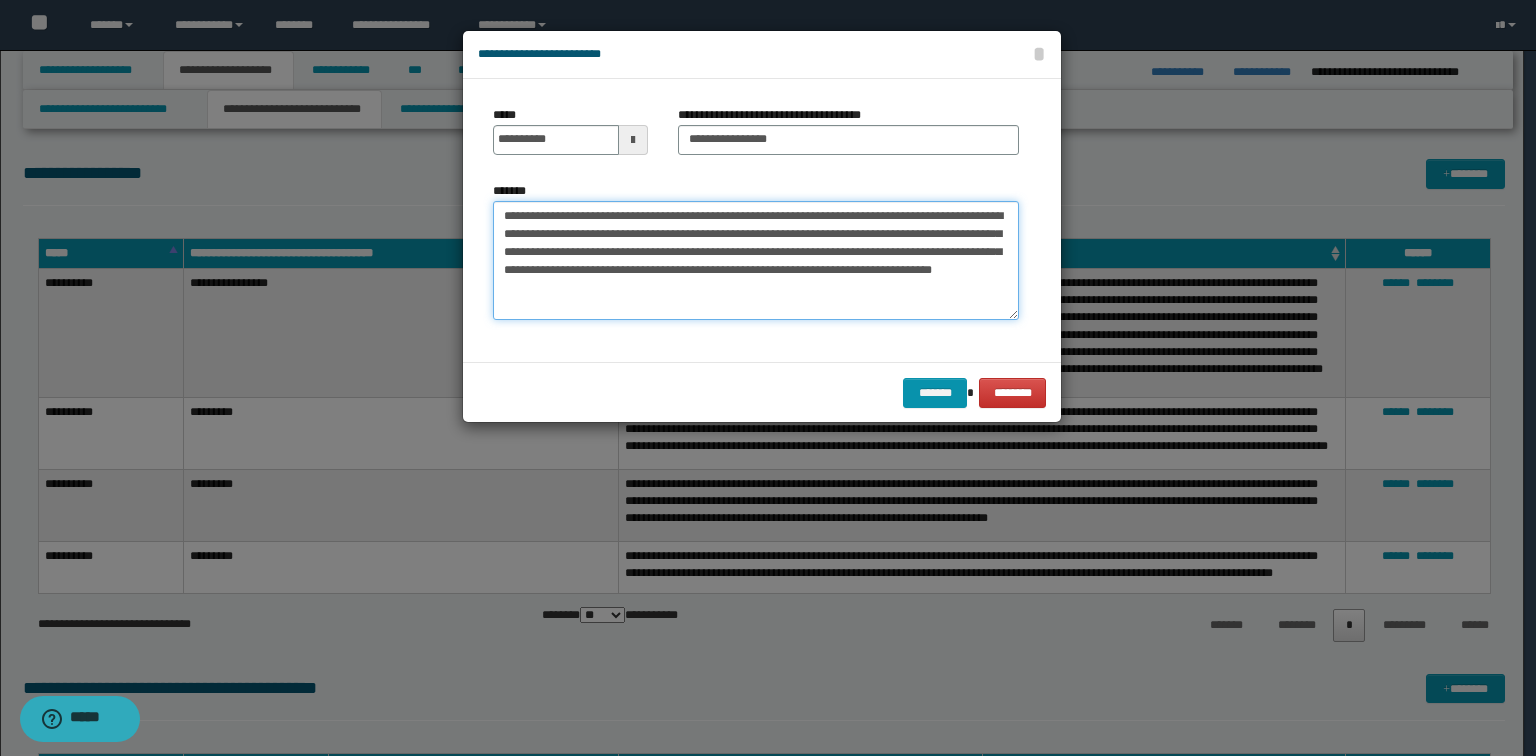 drag, startPoint x: 668, startPoint y: 214, endPoint x: 154, endPoint y: 221, distance: 514.04767 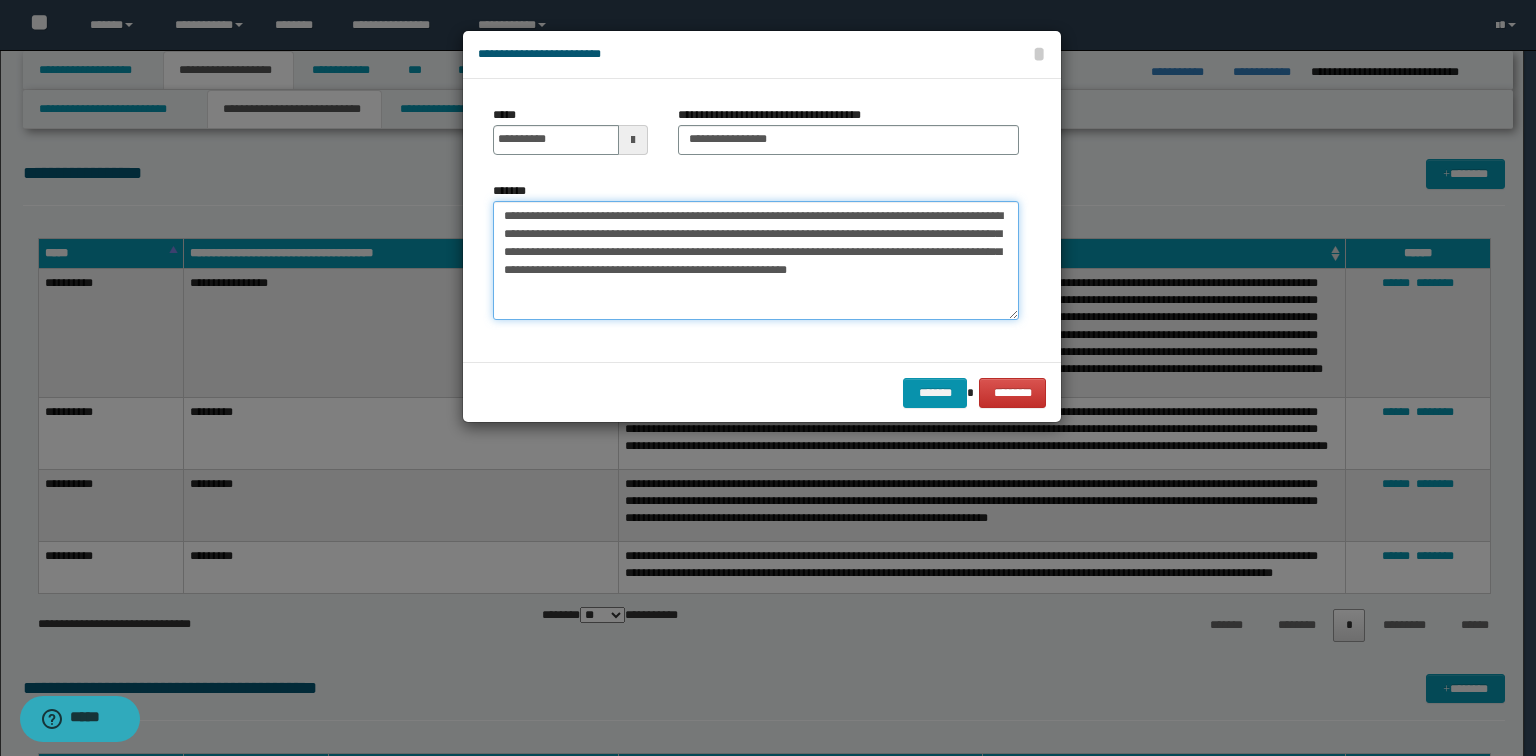 click on "**********" at bounding box center (756, 261) 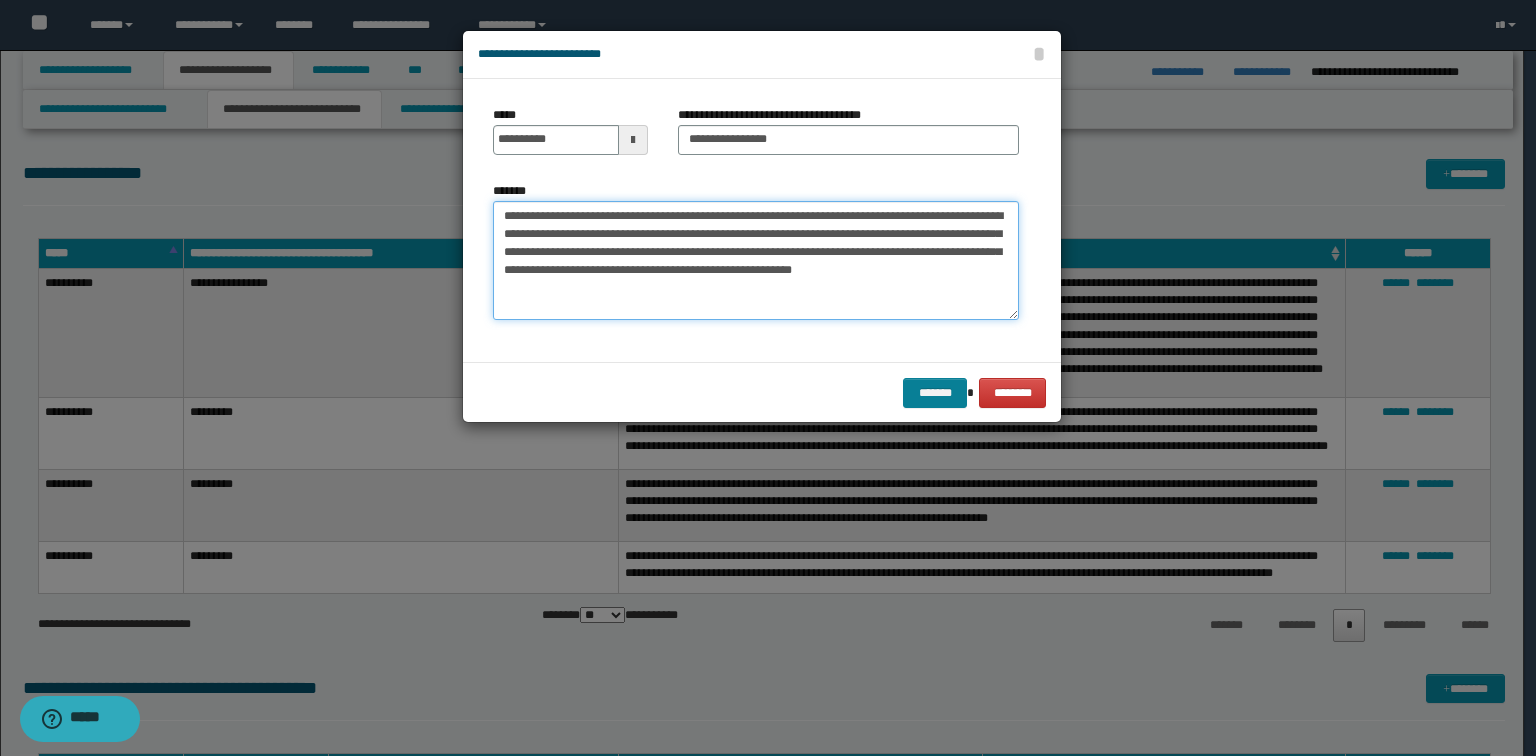 type on "**********" 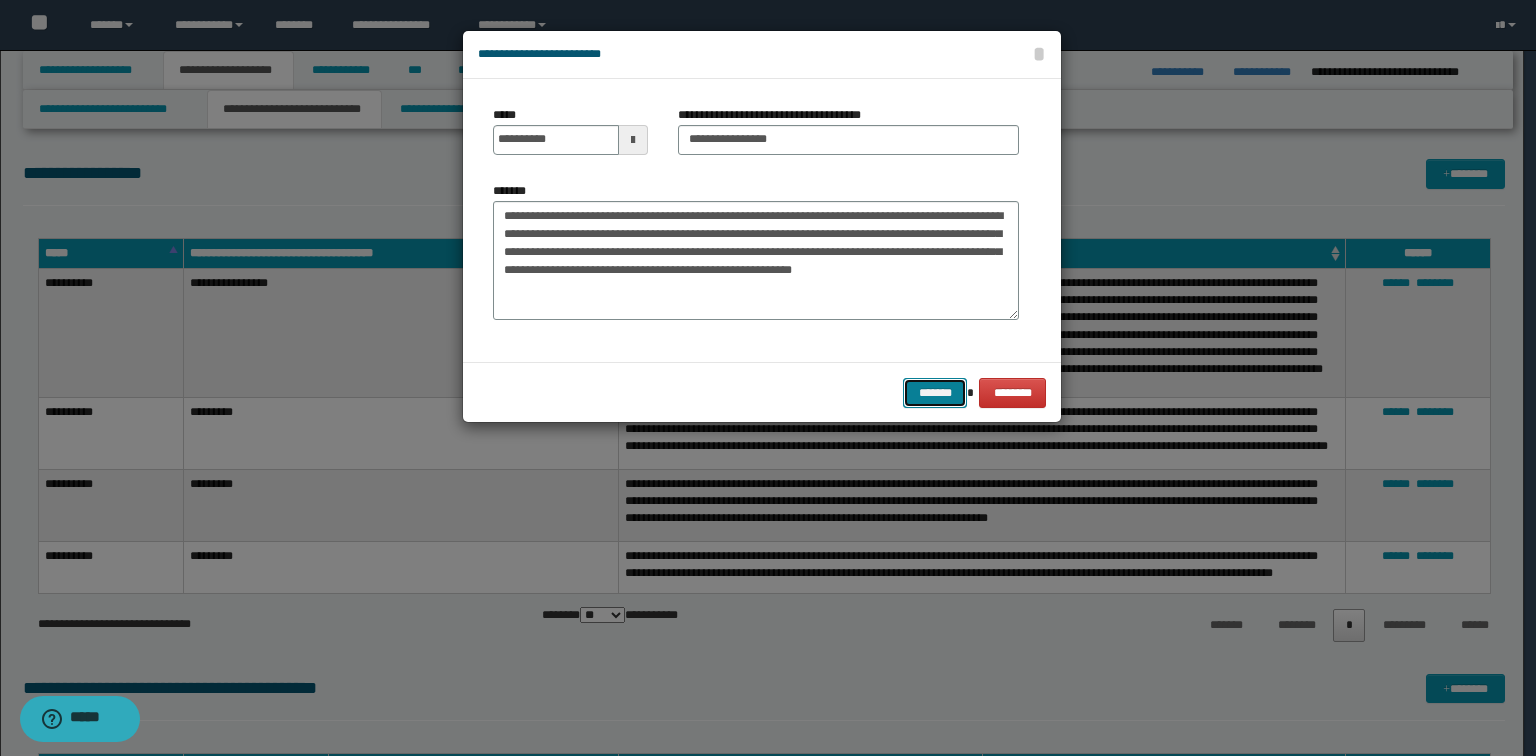 click on "*******" at bounding box center (935, 393) 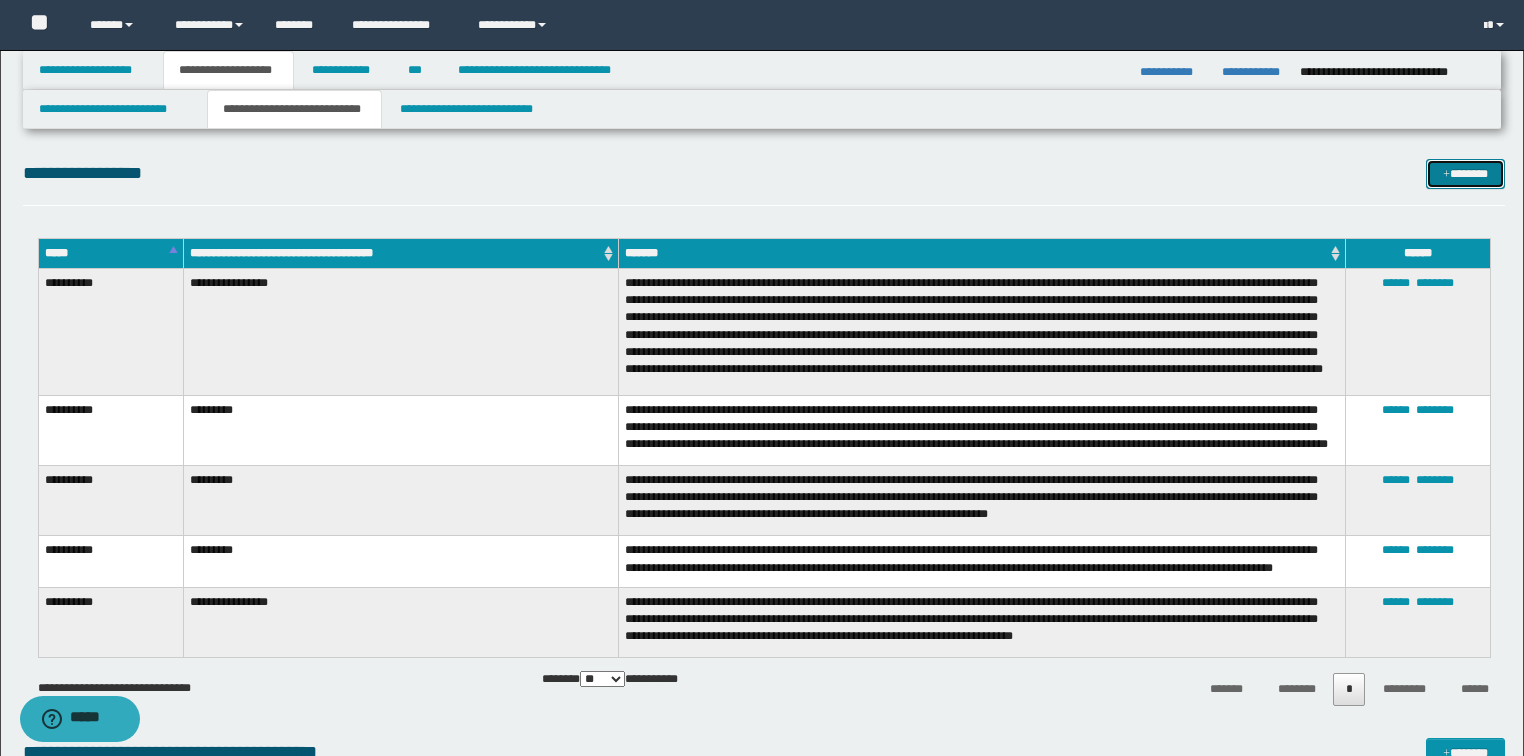 drag, startPoint x: 1480, startPoint y: 180, endPoint x: 1426, endPoint y: 191, distance: 55.108982 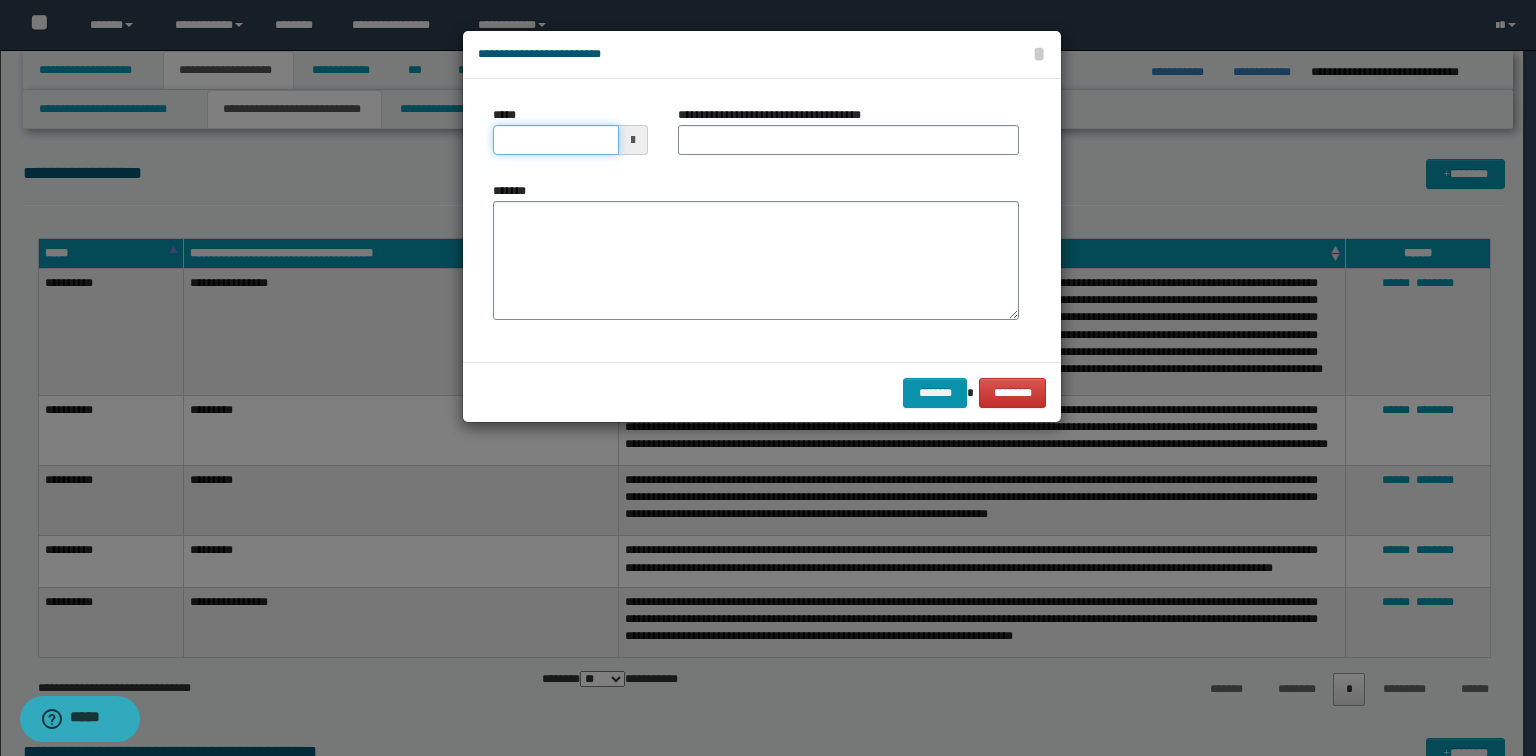 click on "*****" at bounding box center (556, 140) 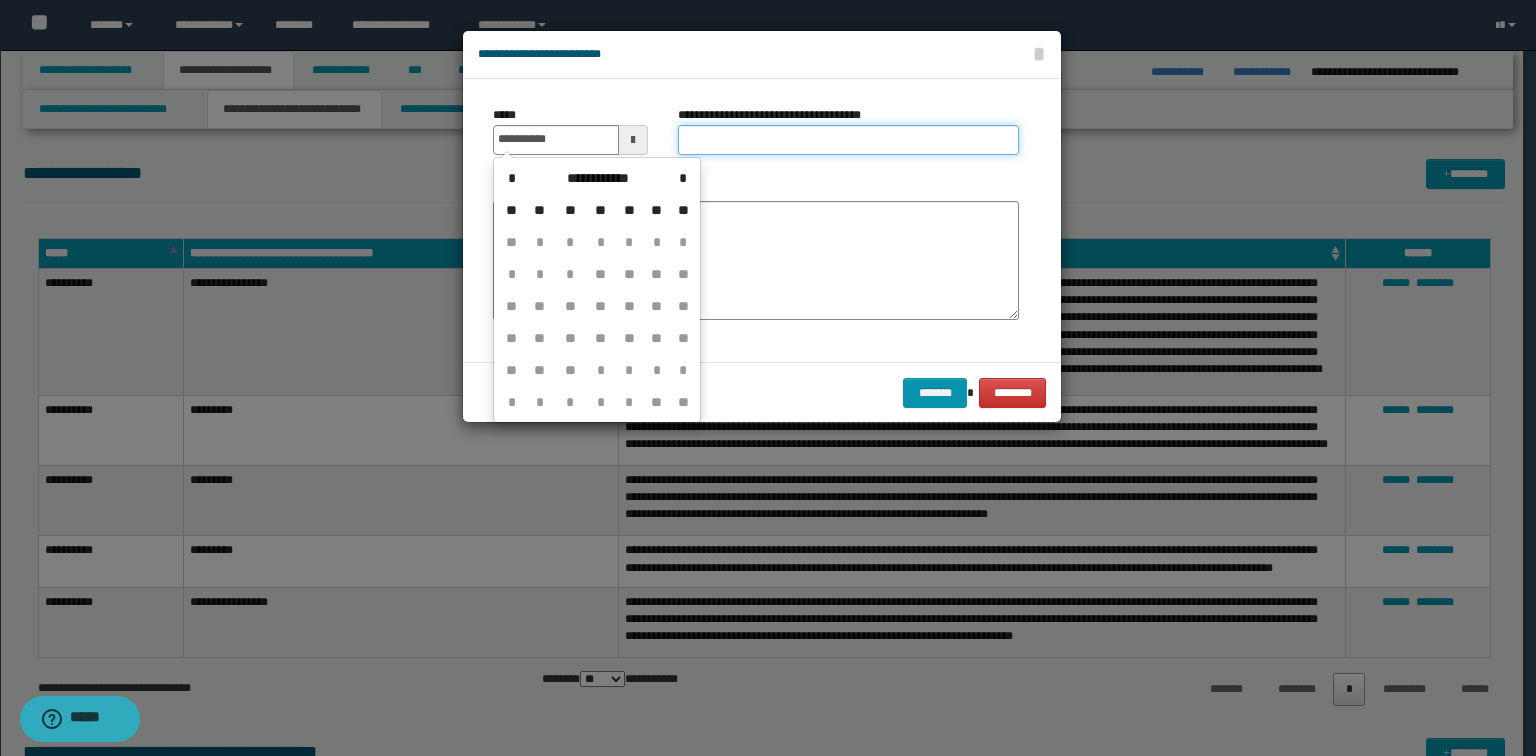 type on "**********" 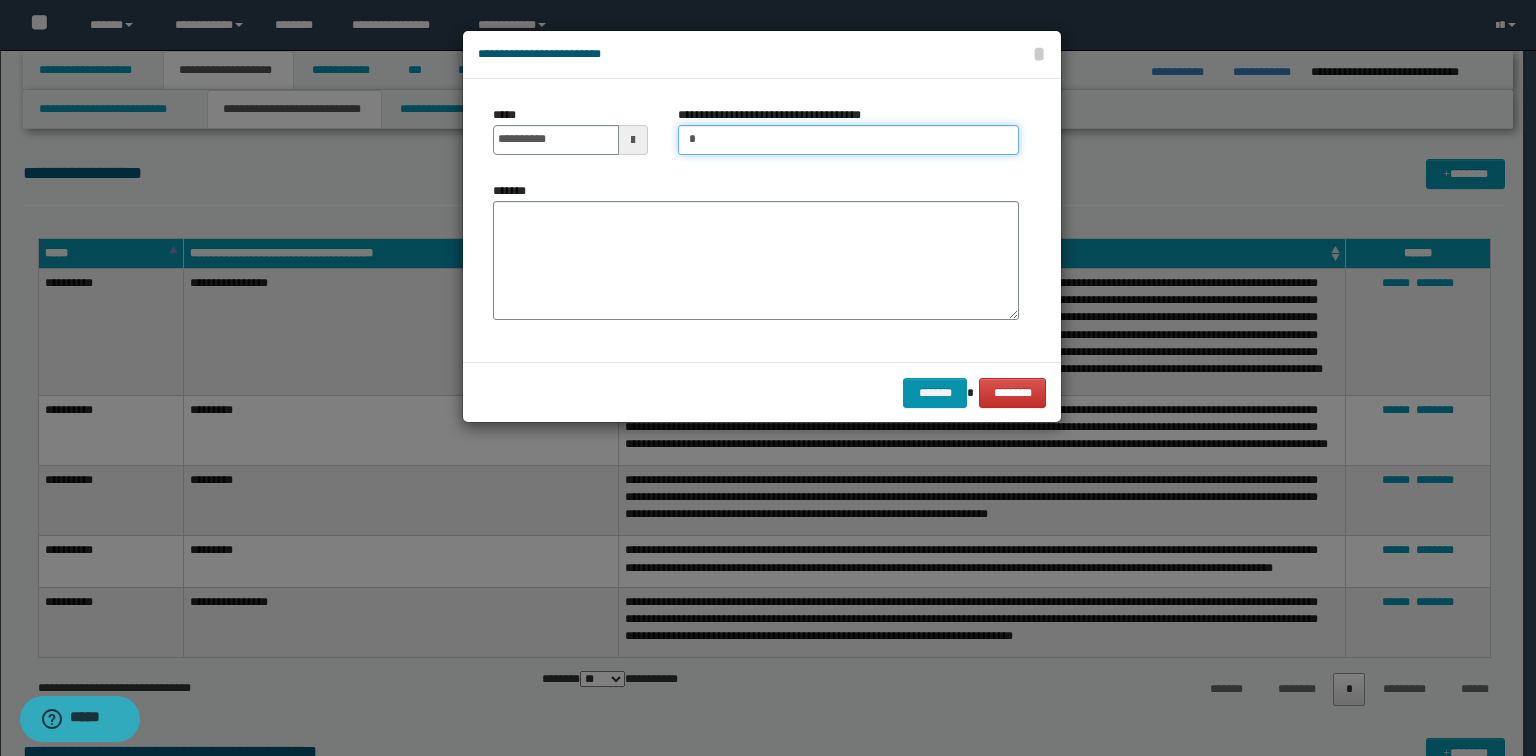 type on "**********" 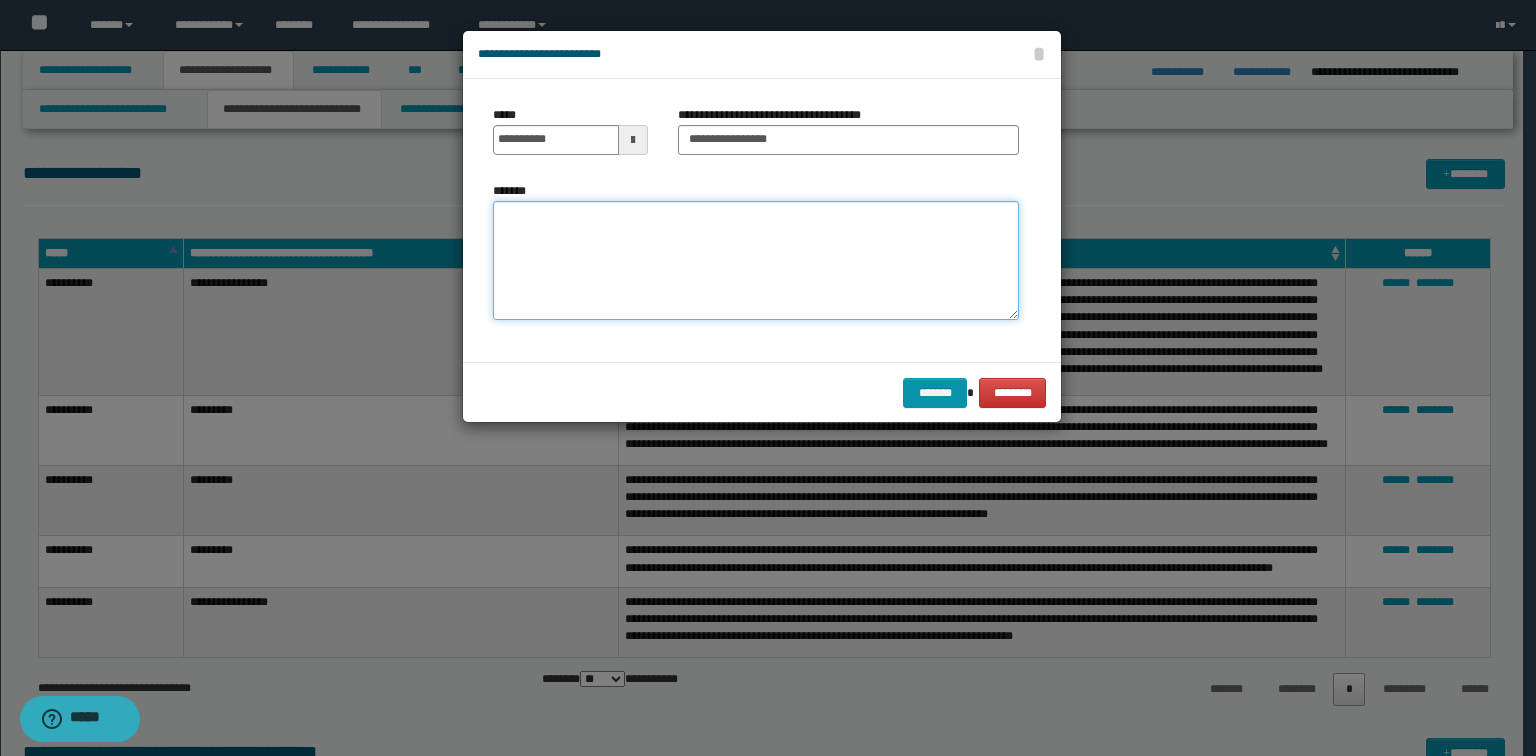 click on "*******" at bounding box center (756, 261) 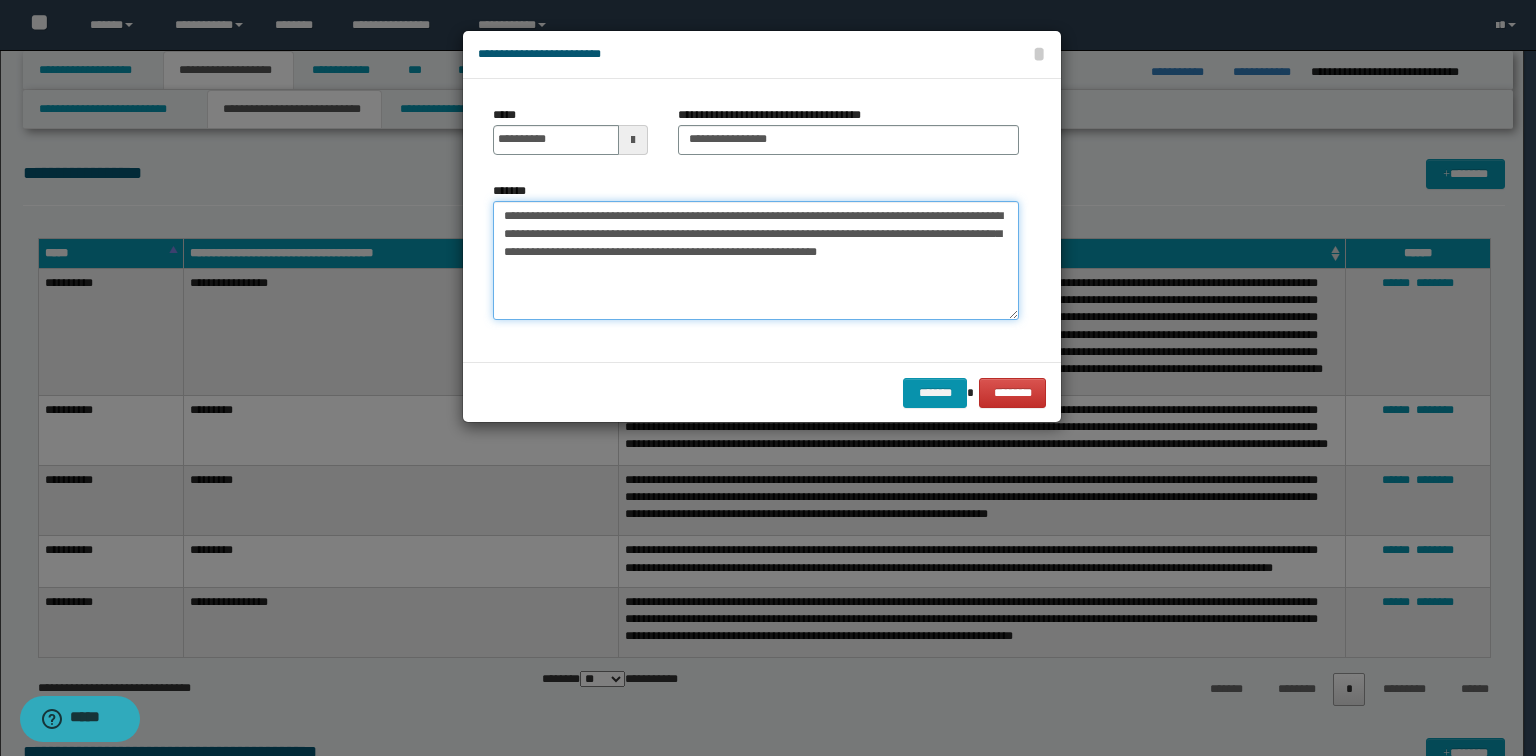 drag, startPoint x: 621, startPoint y: 216, endPoint x: 0, endPoint y: 227, distance: 621.0974 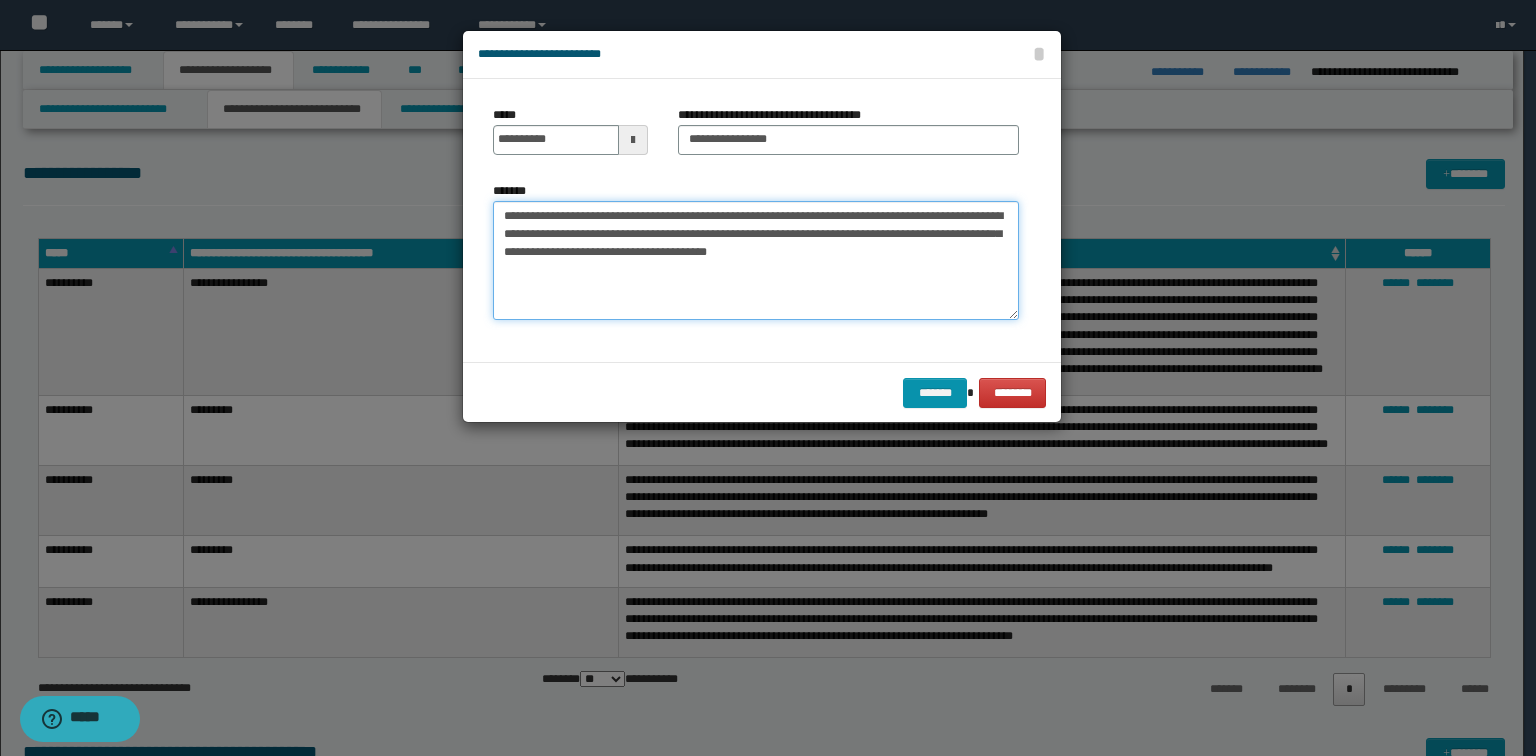 type on "**********" 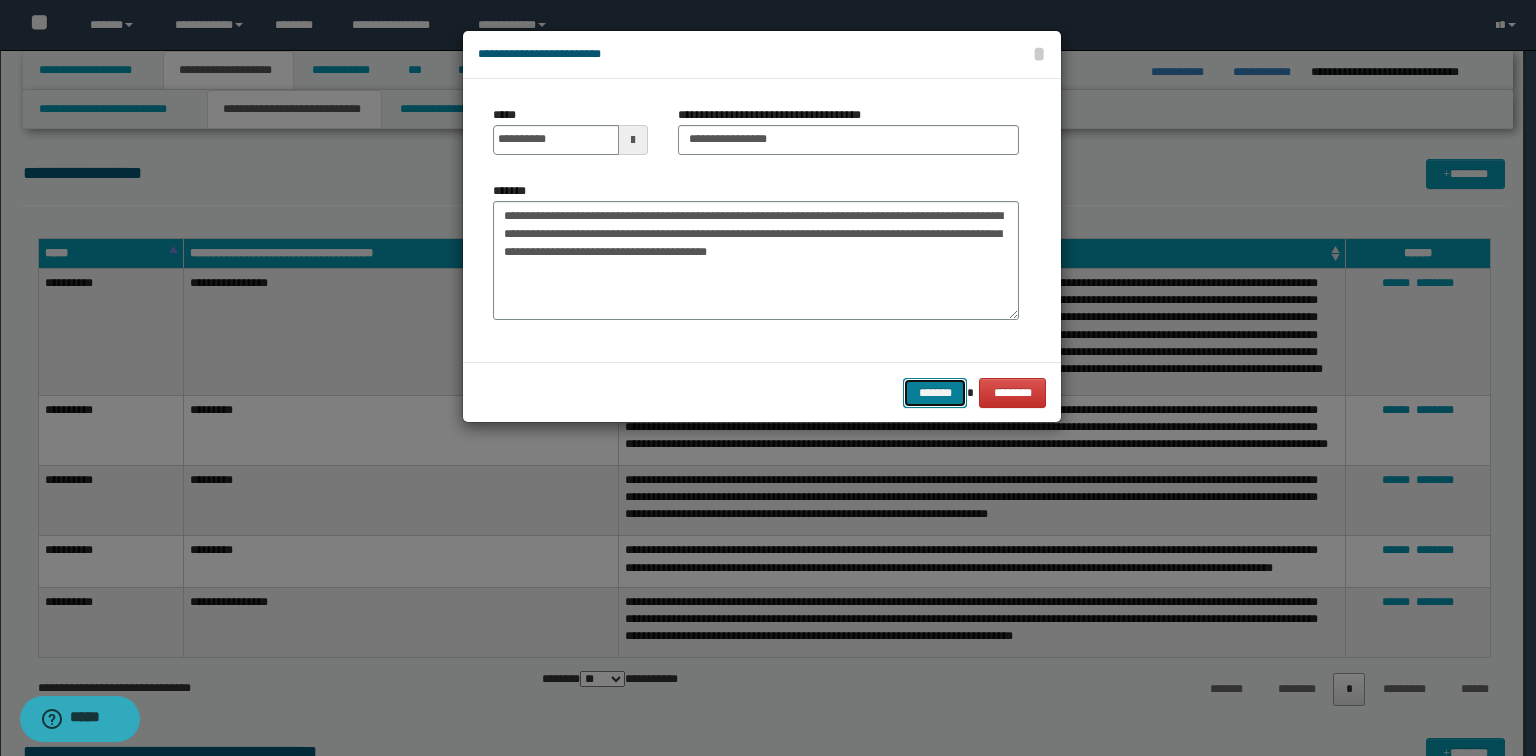 click on "*******" at bounding box center [935, 393] 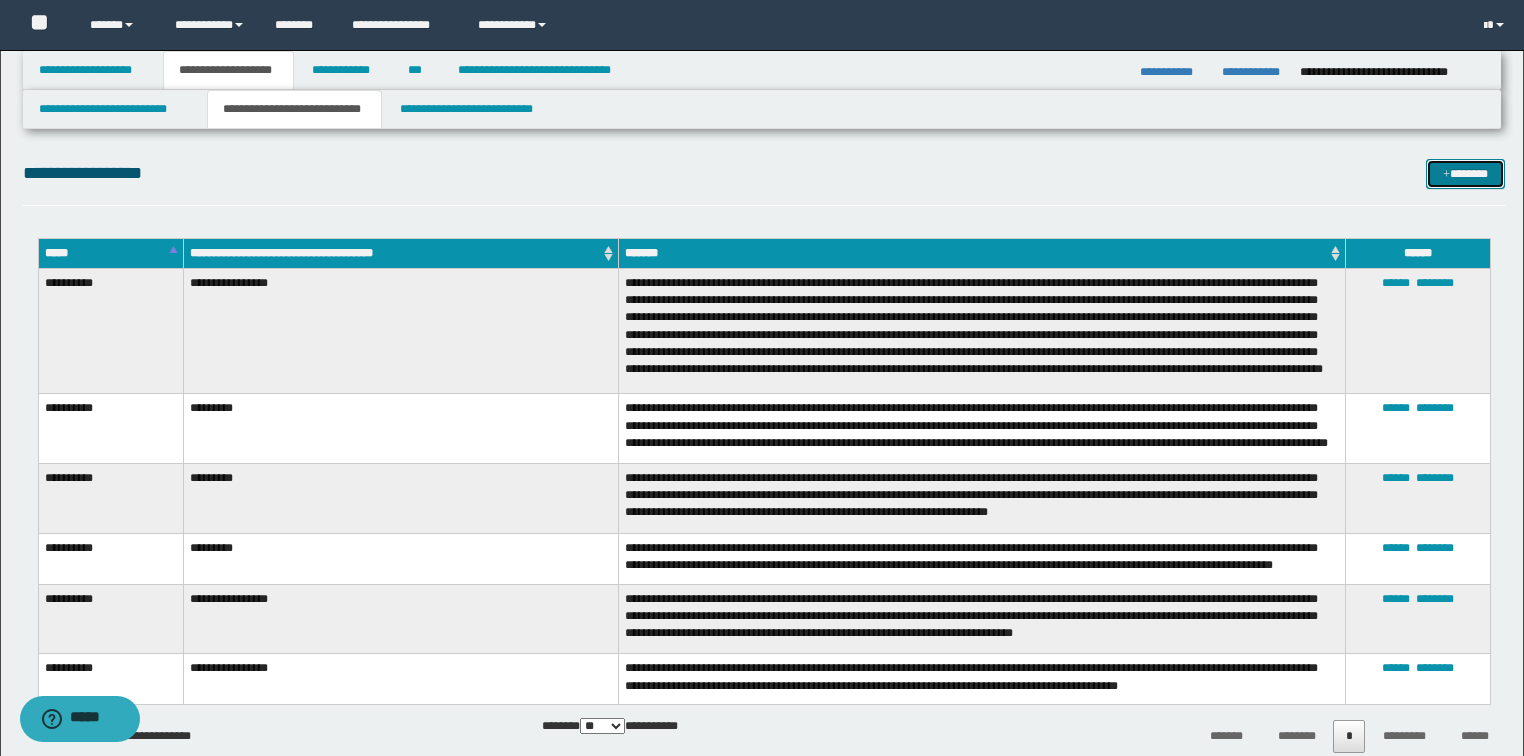 click on "*******" at bounding box center (1465, 174) 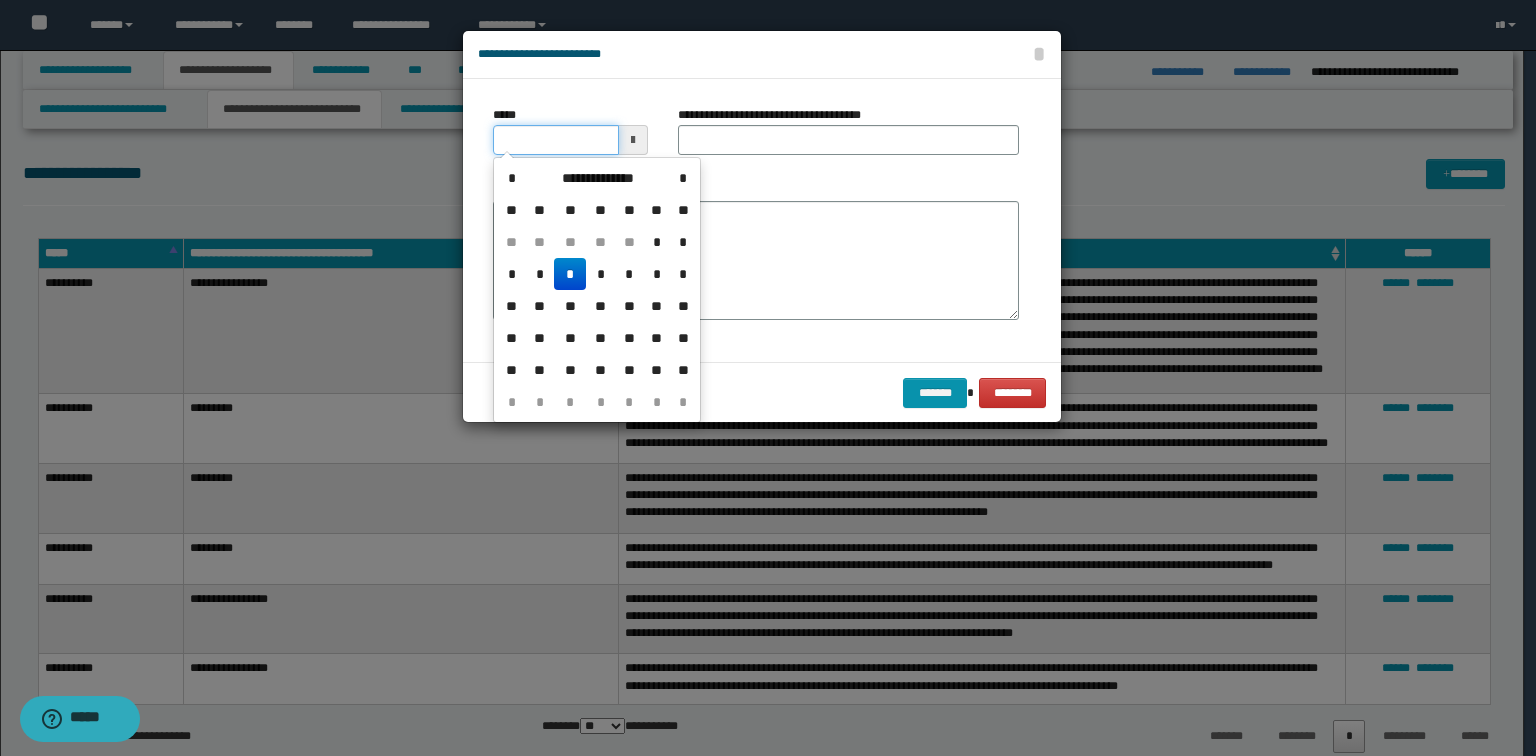 click on "*****" at bounding box center (556, 140) 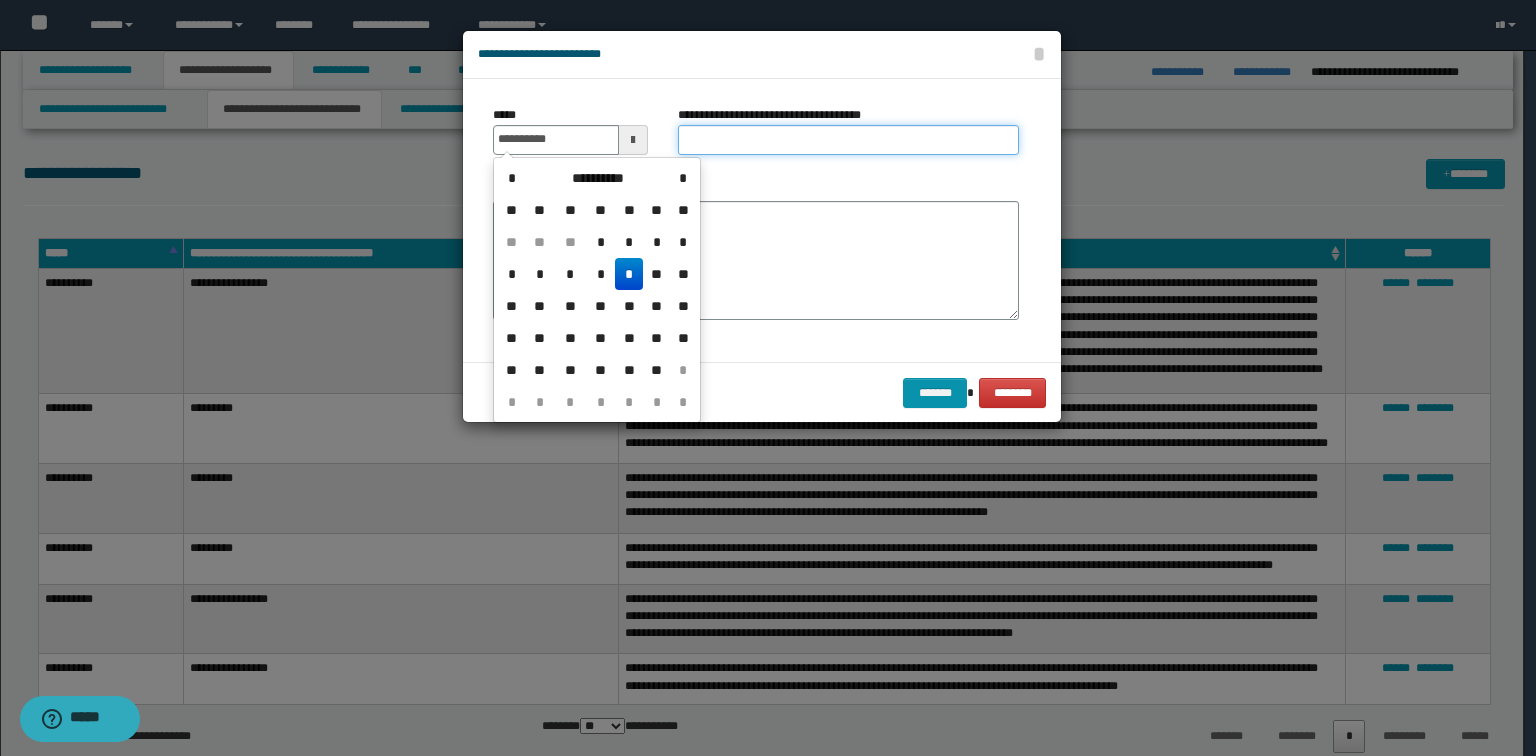 type on "**********" 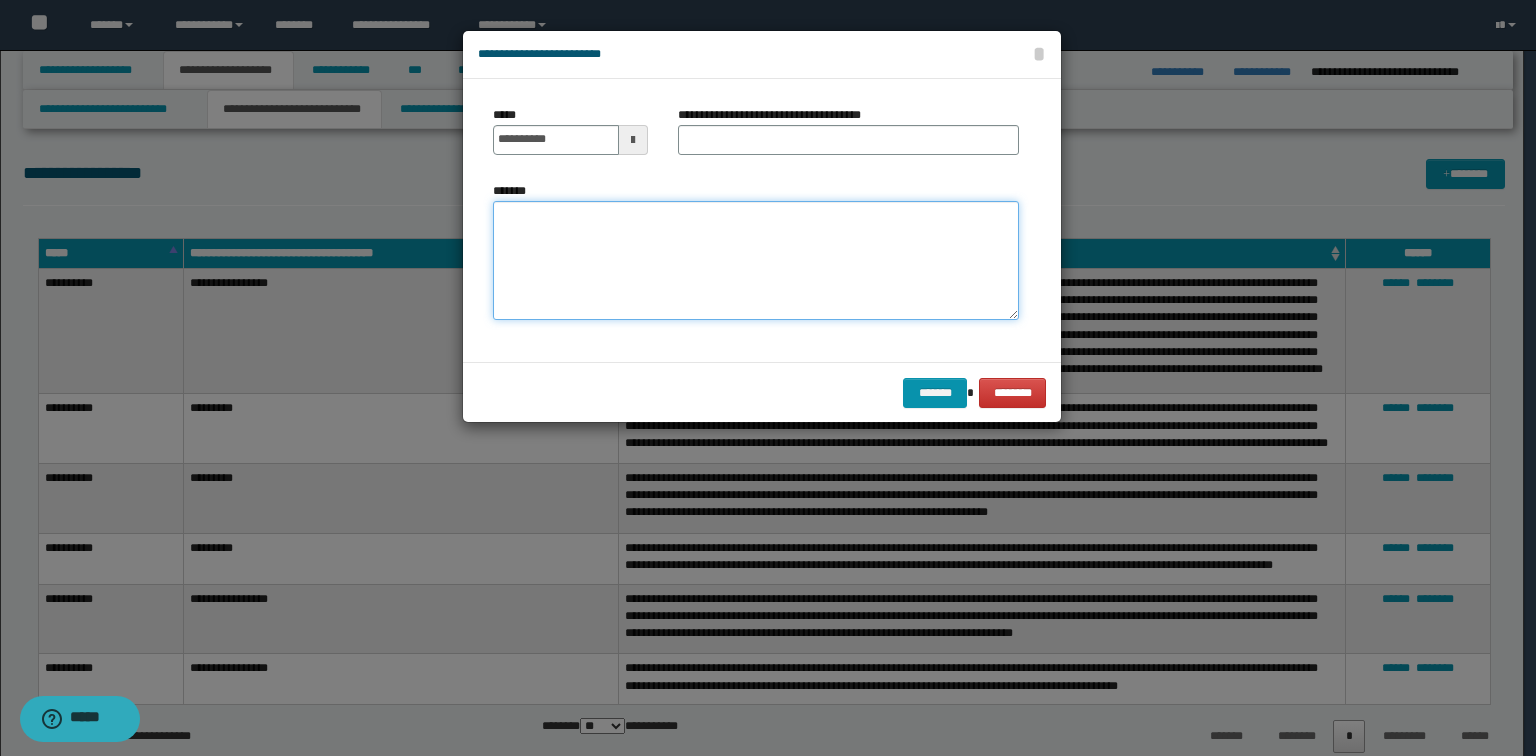 click on "*******" at bounding box center (756, 261) 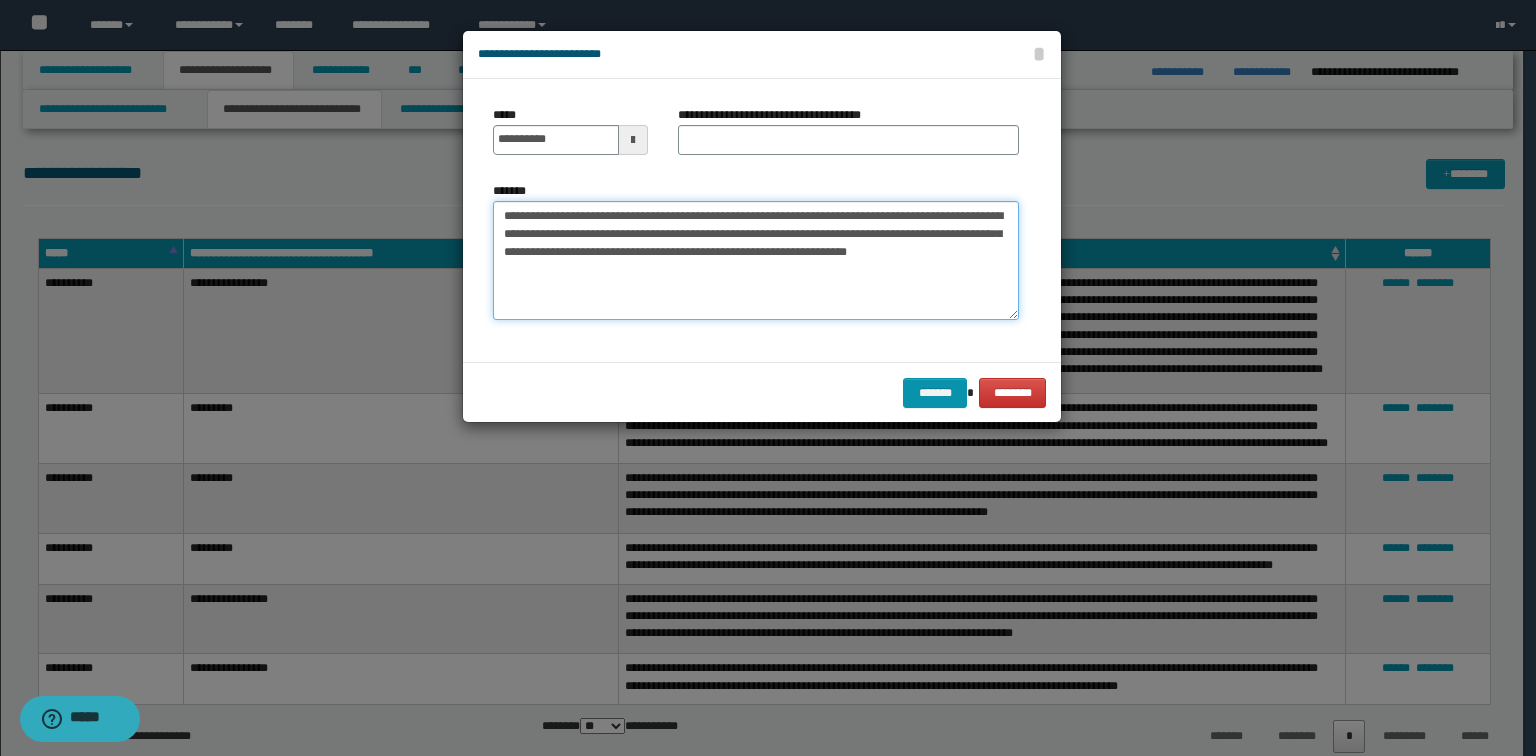type on "**********" 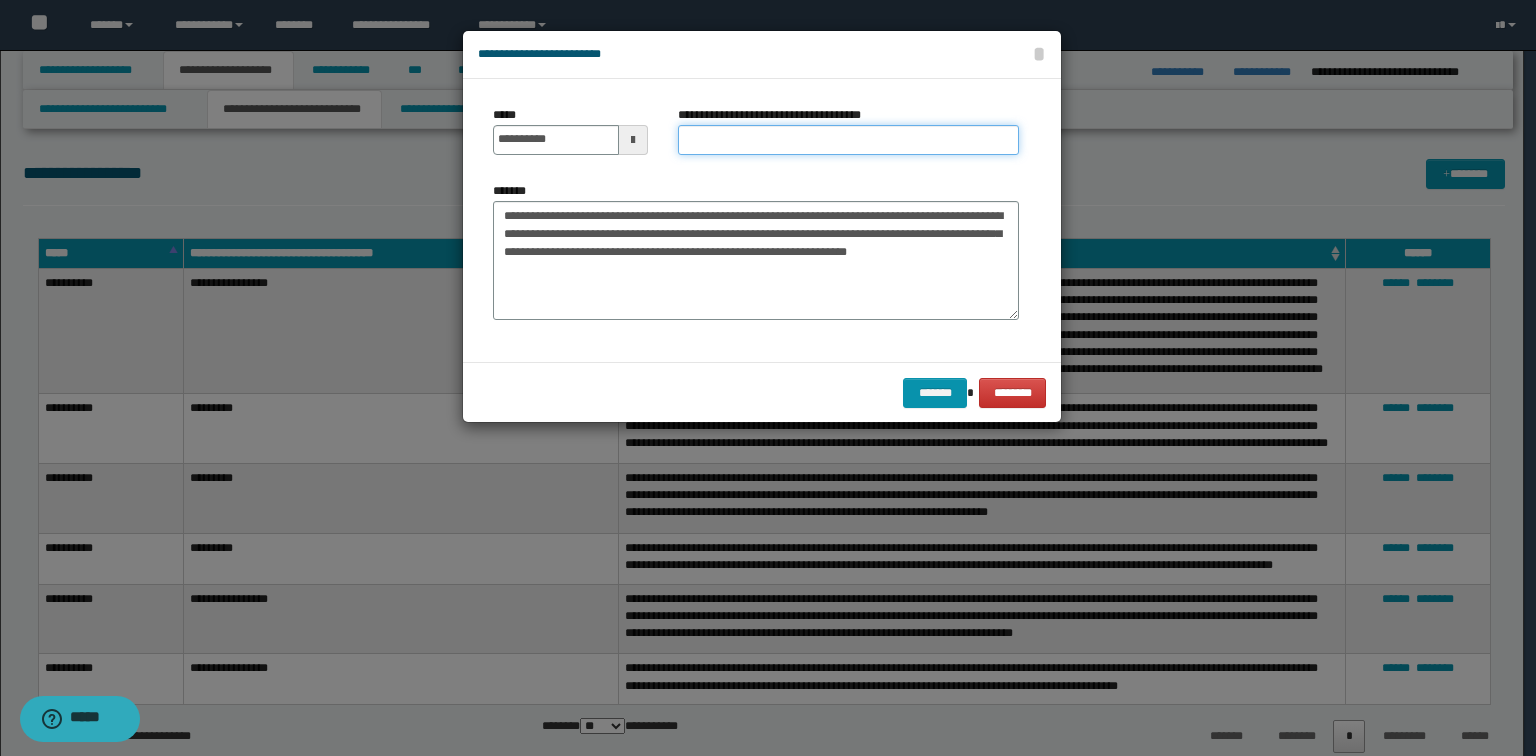 click on "**********" at bounding box center (848, 140) 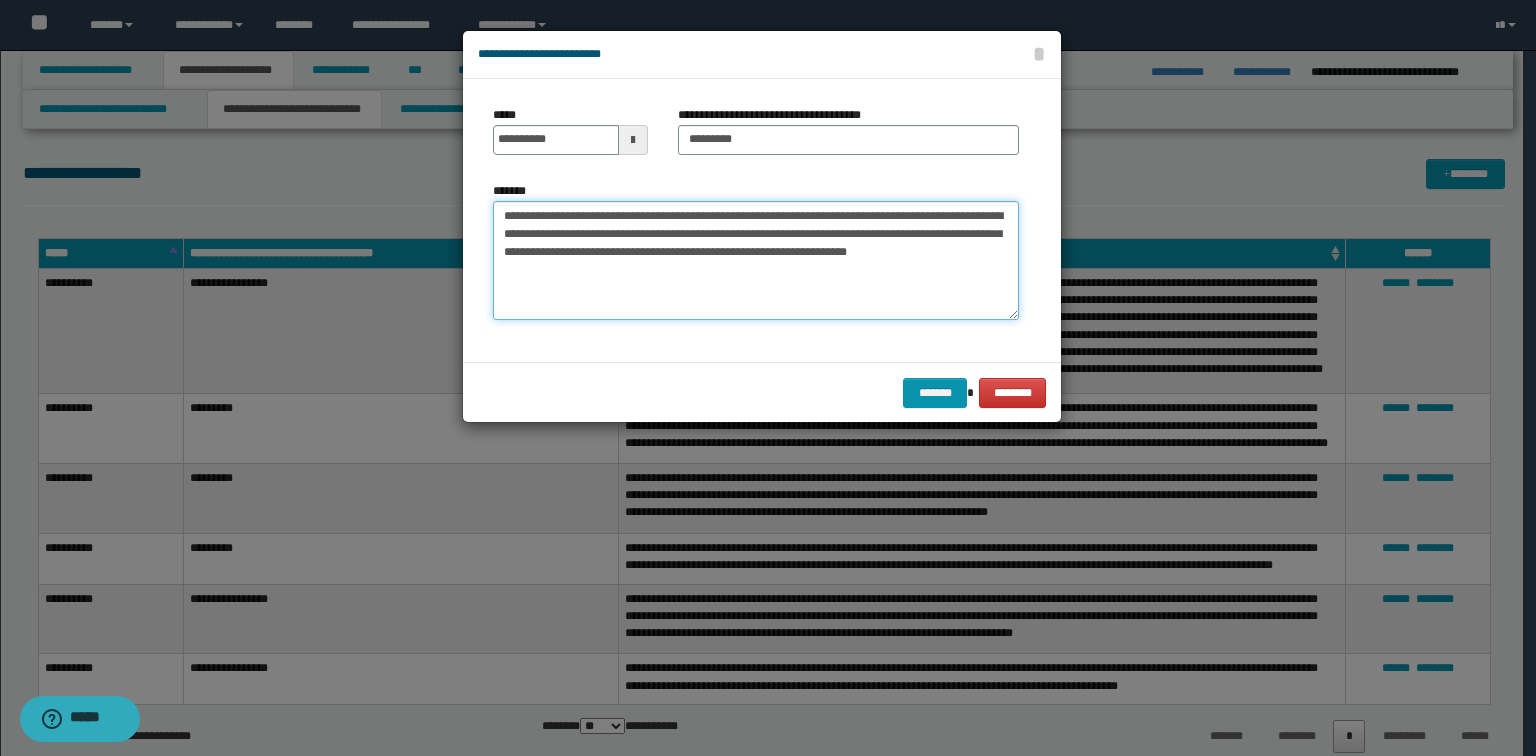 drag, startPoint x: 634, startPoint y: 217, endPoint x: 309, endPoint y: 216, distance: 325.00153 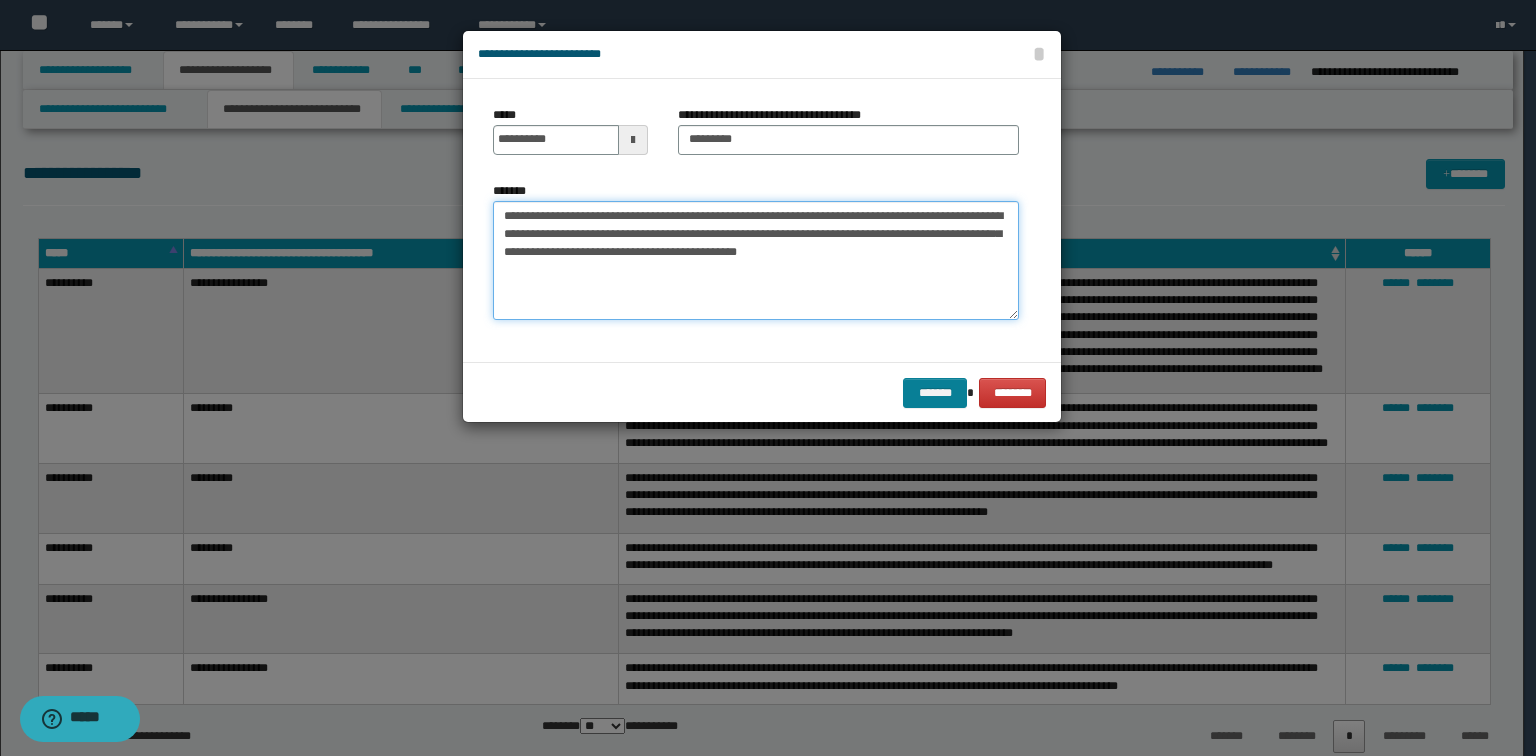 type on "**********" 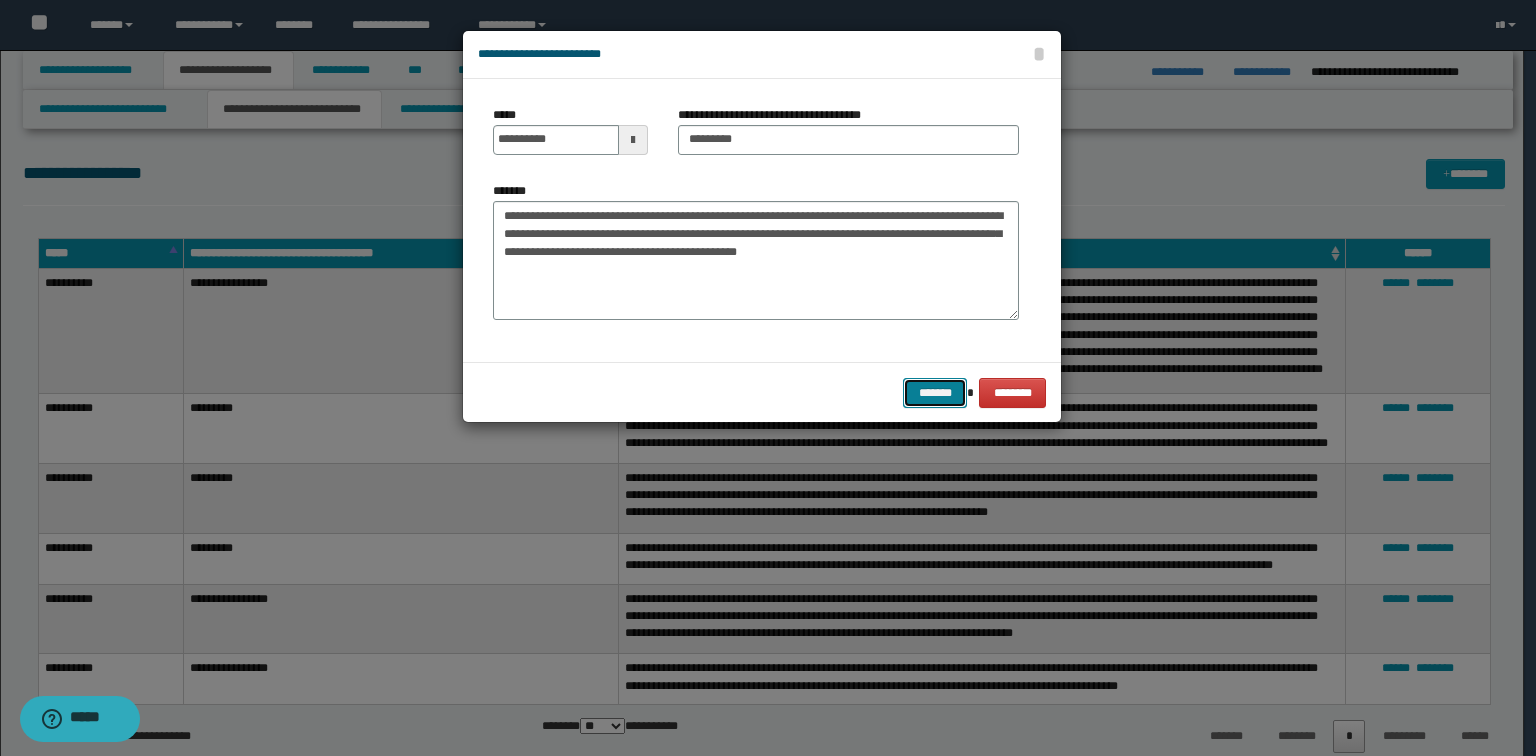 click on "*******" at bounding box center [935, 393] 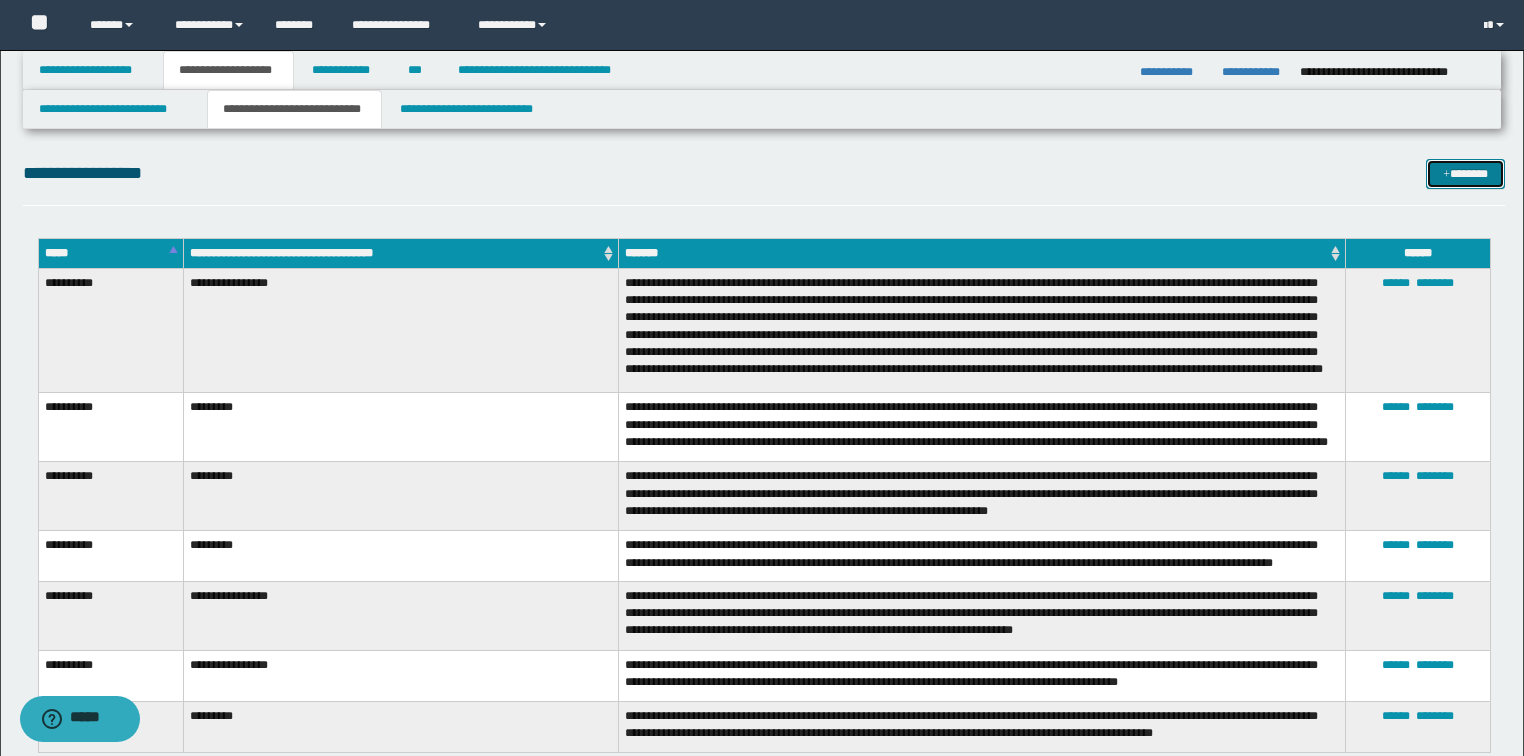 drag, startPoint x: 1440, startPoint y: 174, endPoint x: 1030, endPoint y: 200, distance: 410.82358 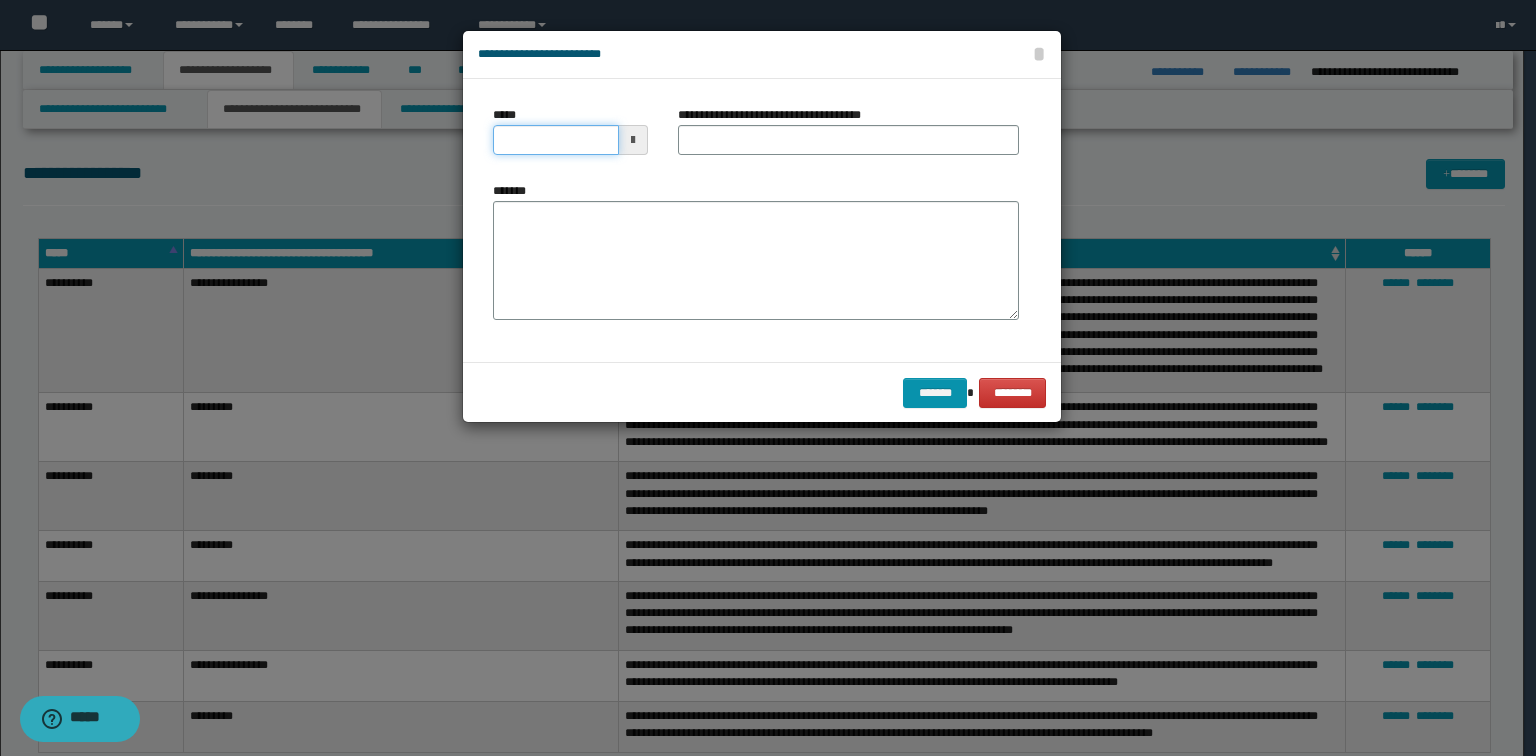 click on "*****" at bounding box center (556, 140) 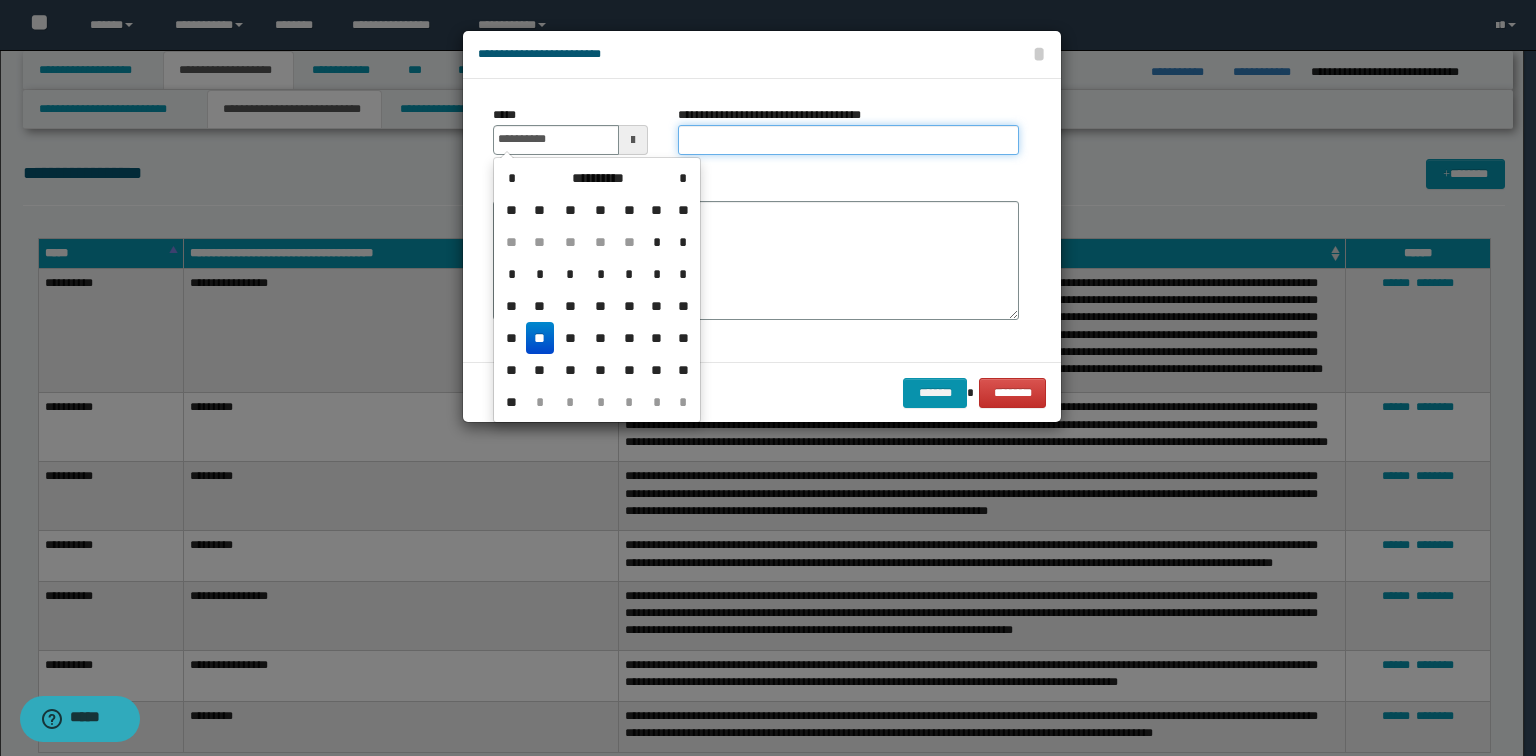 type on "**********" 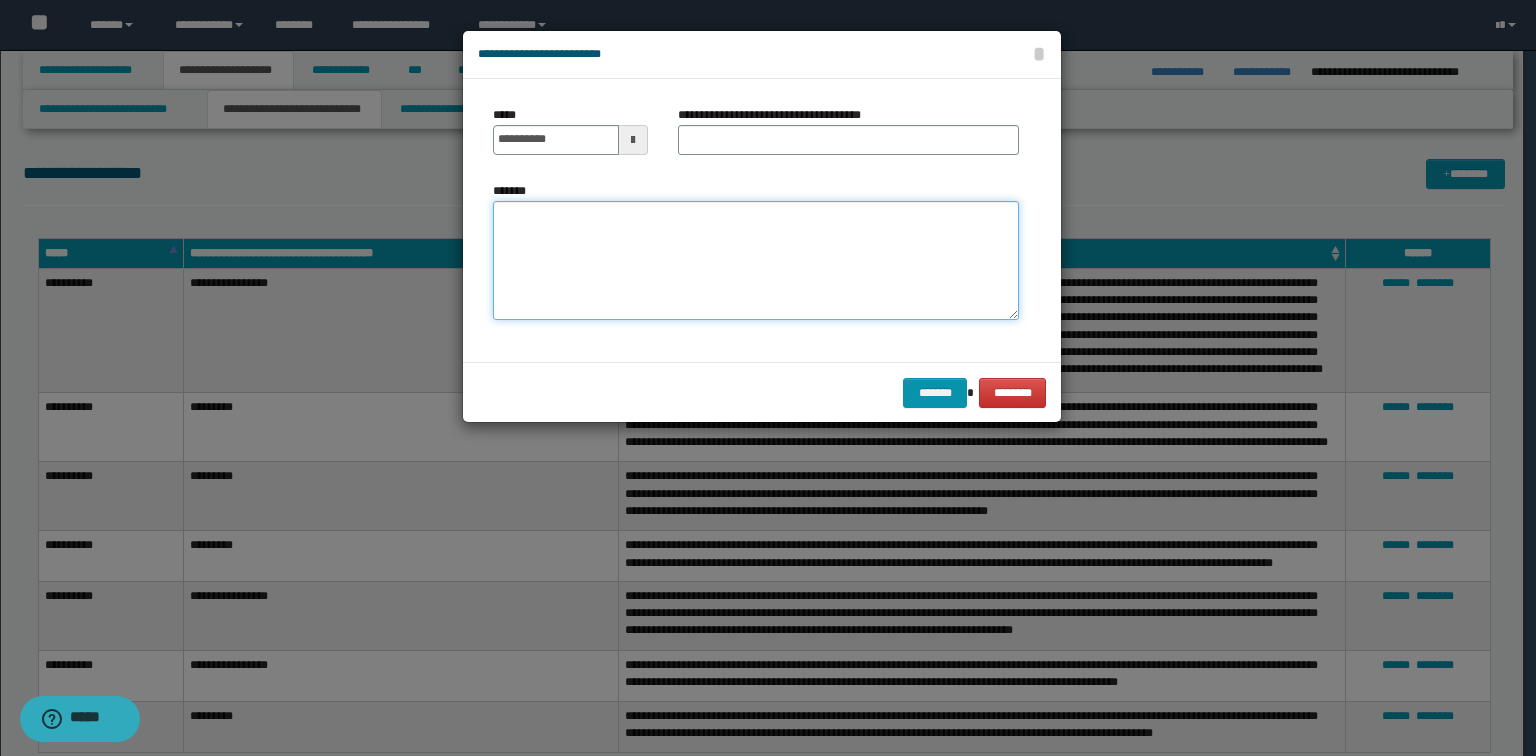 click on "*******" at bounding box center [756, 261] 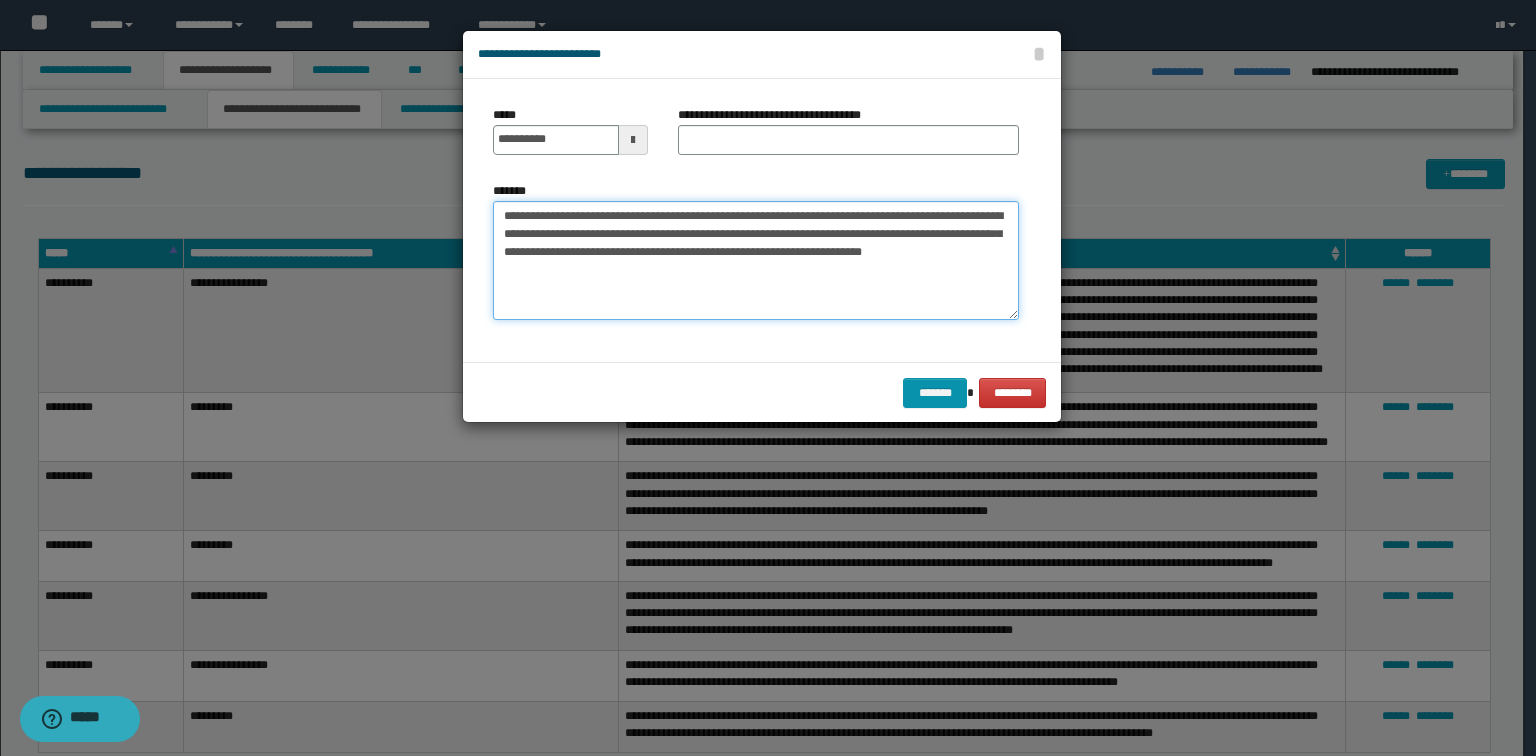 type on "**********" 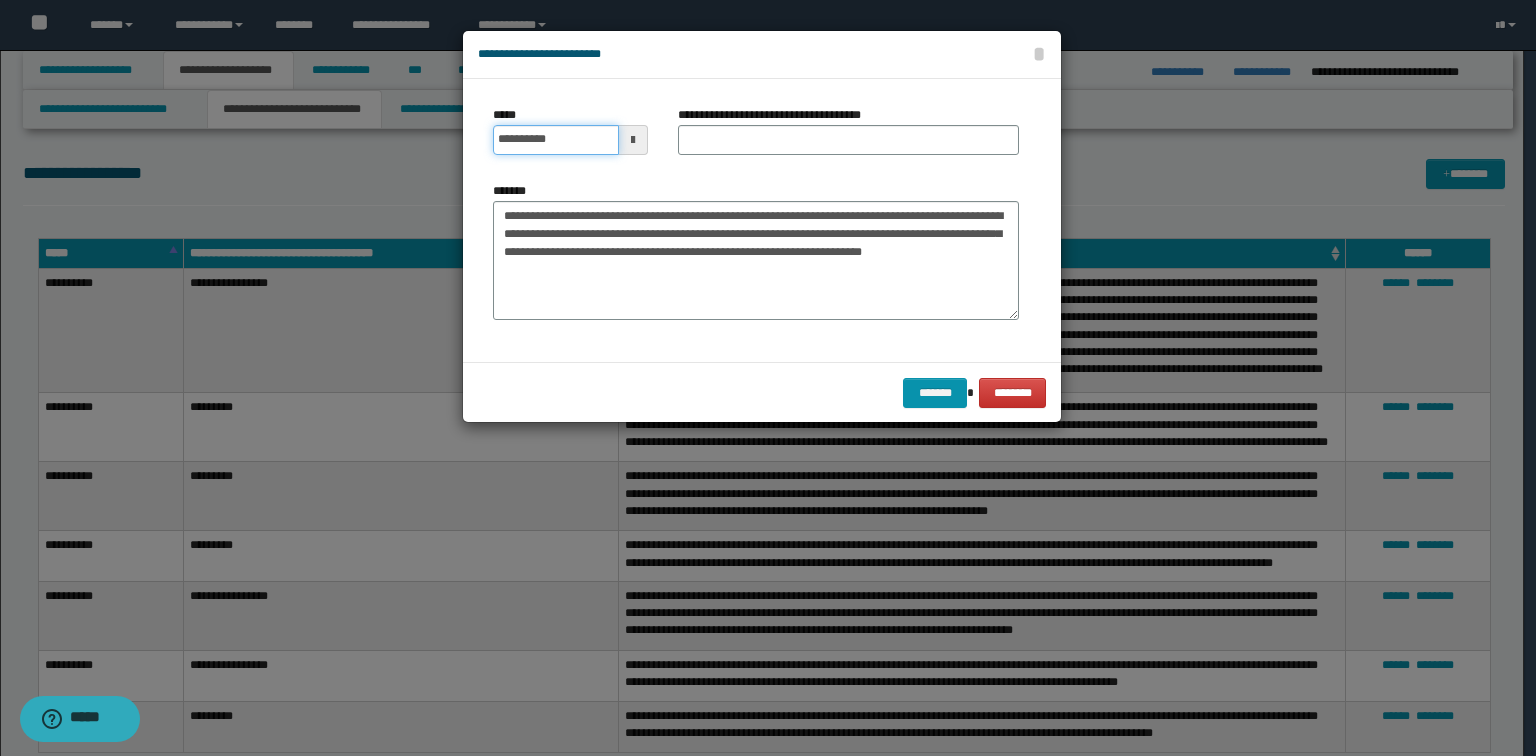 click on "**********" at bounding box center [556, 140] 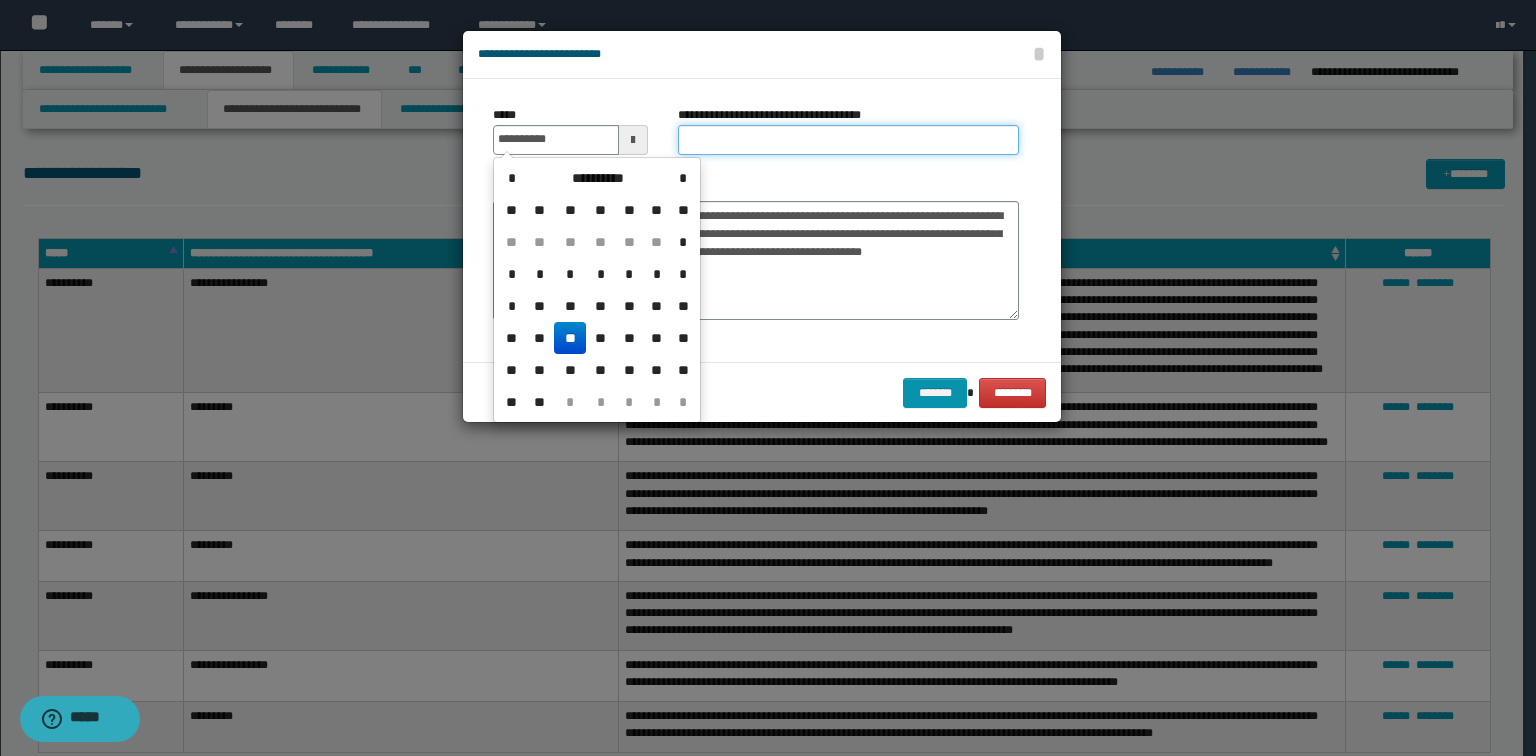 type on "**********" 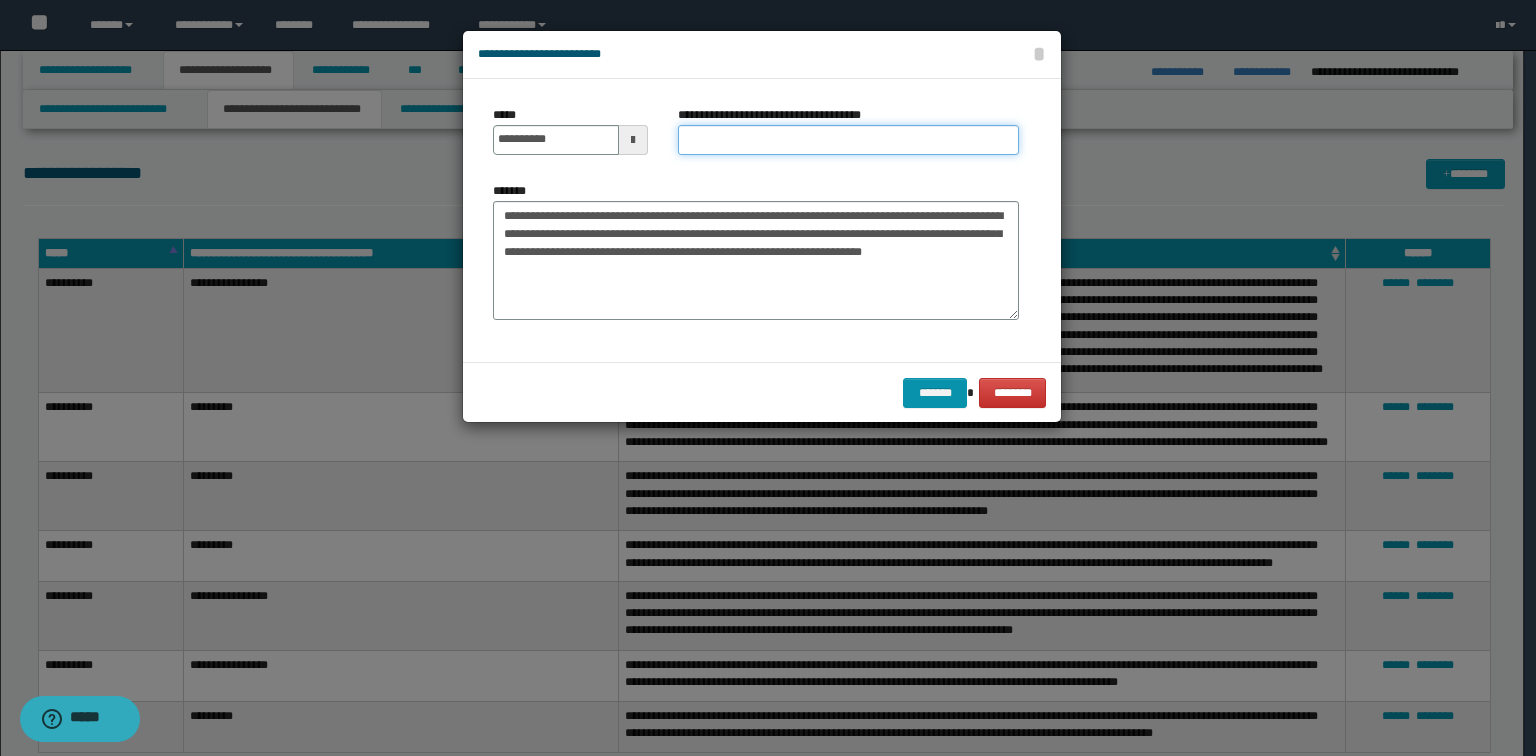type on "*********" 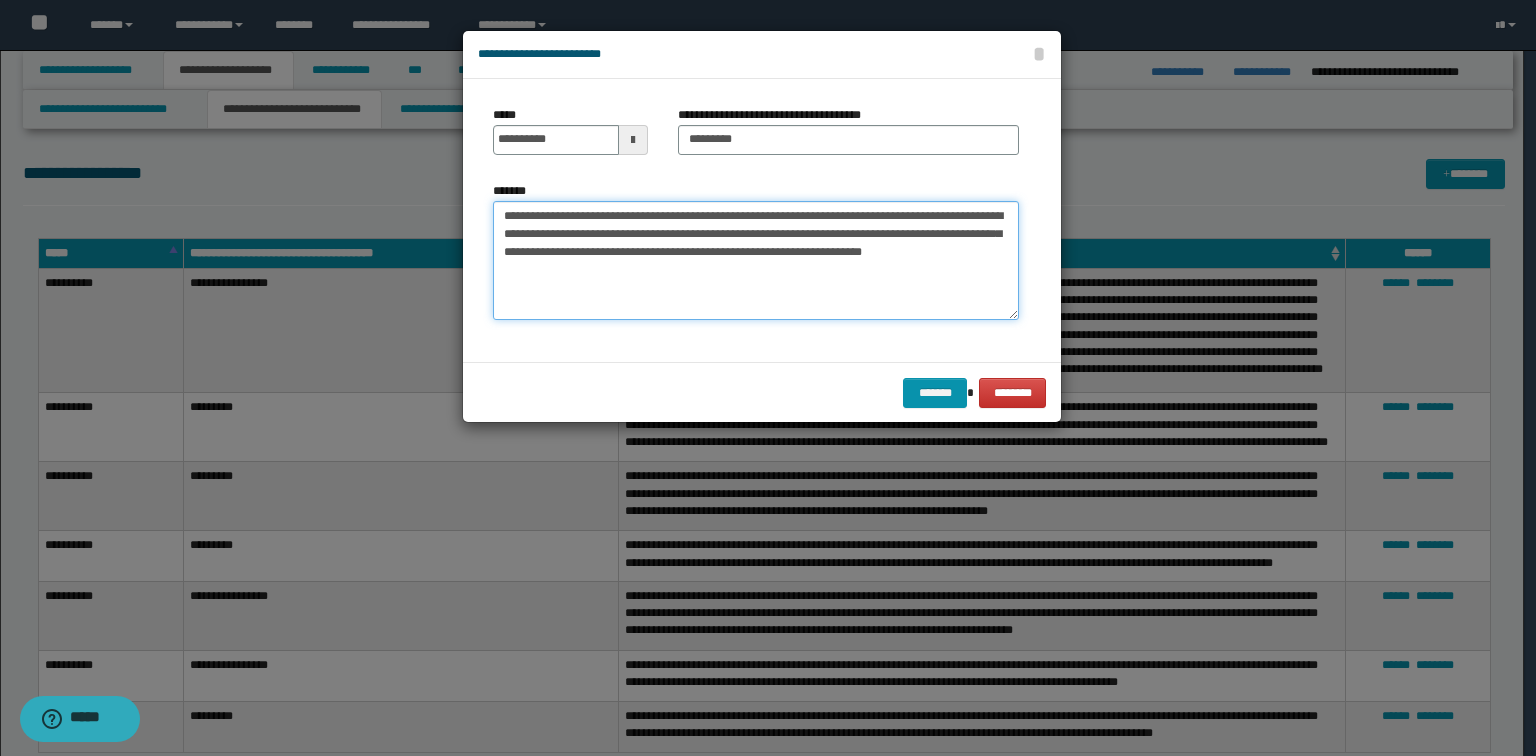 drag, startPoint x: 644, startPoint y: 216, endPoint x: 266, endPoint y: 223, distance: 378.06482 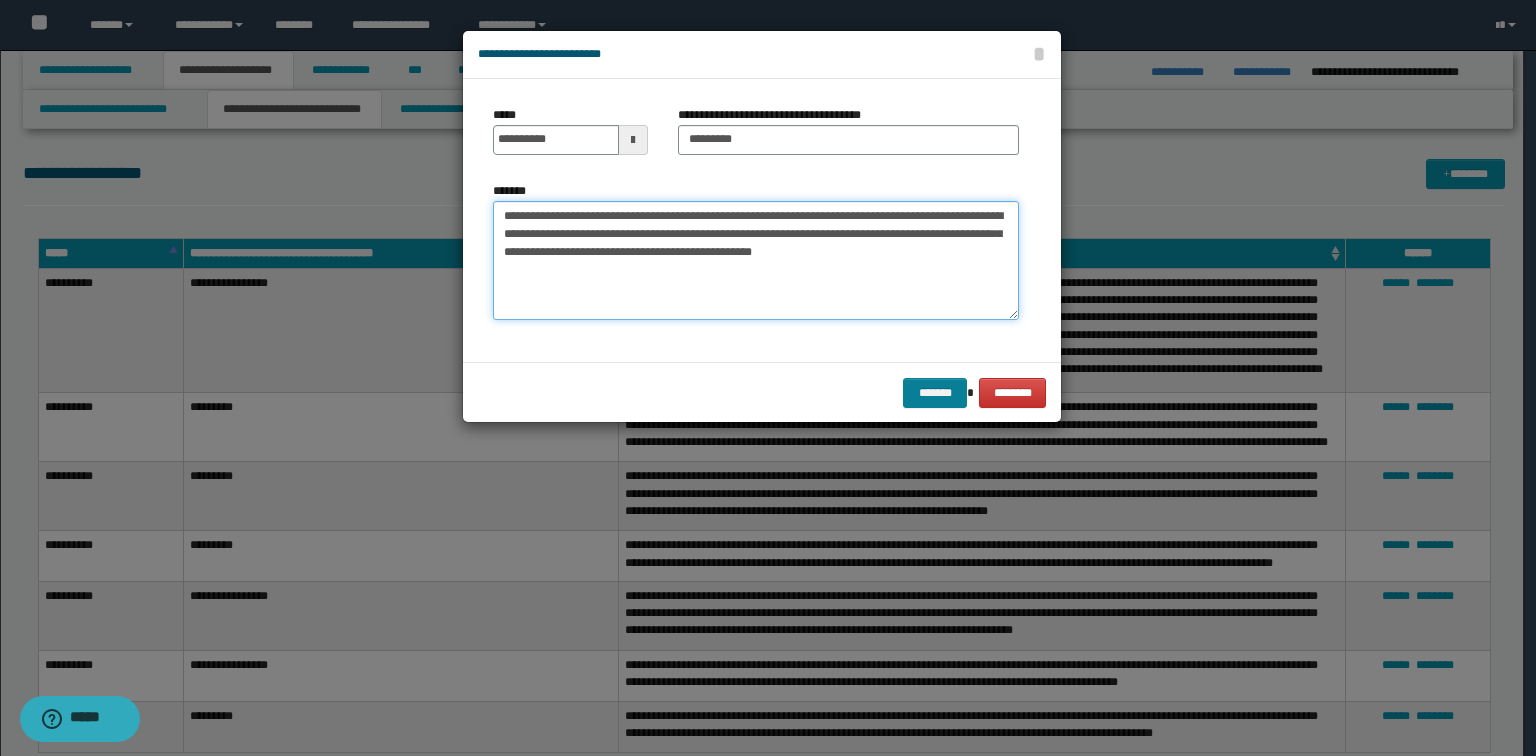 type on "**********" 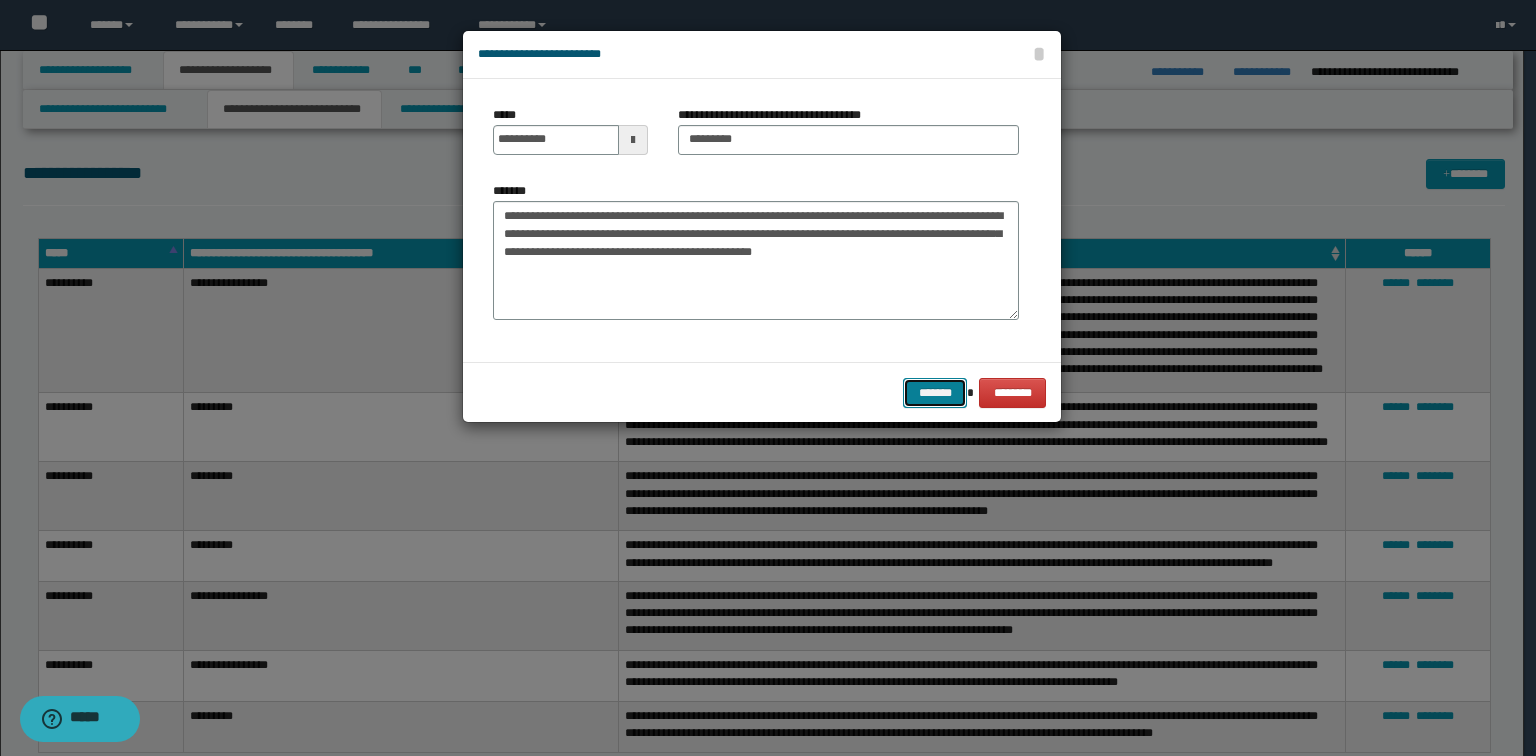click on "*******" at bounding box center (935, 393) 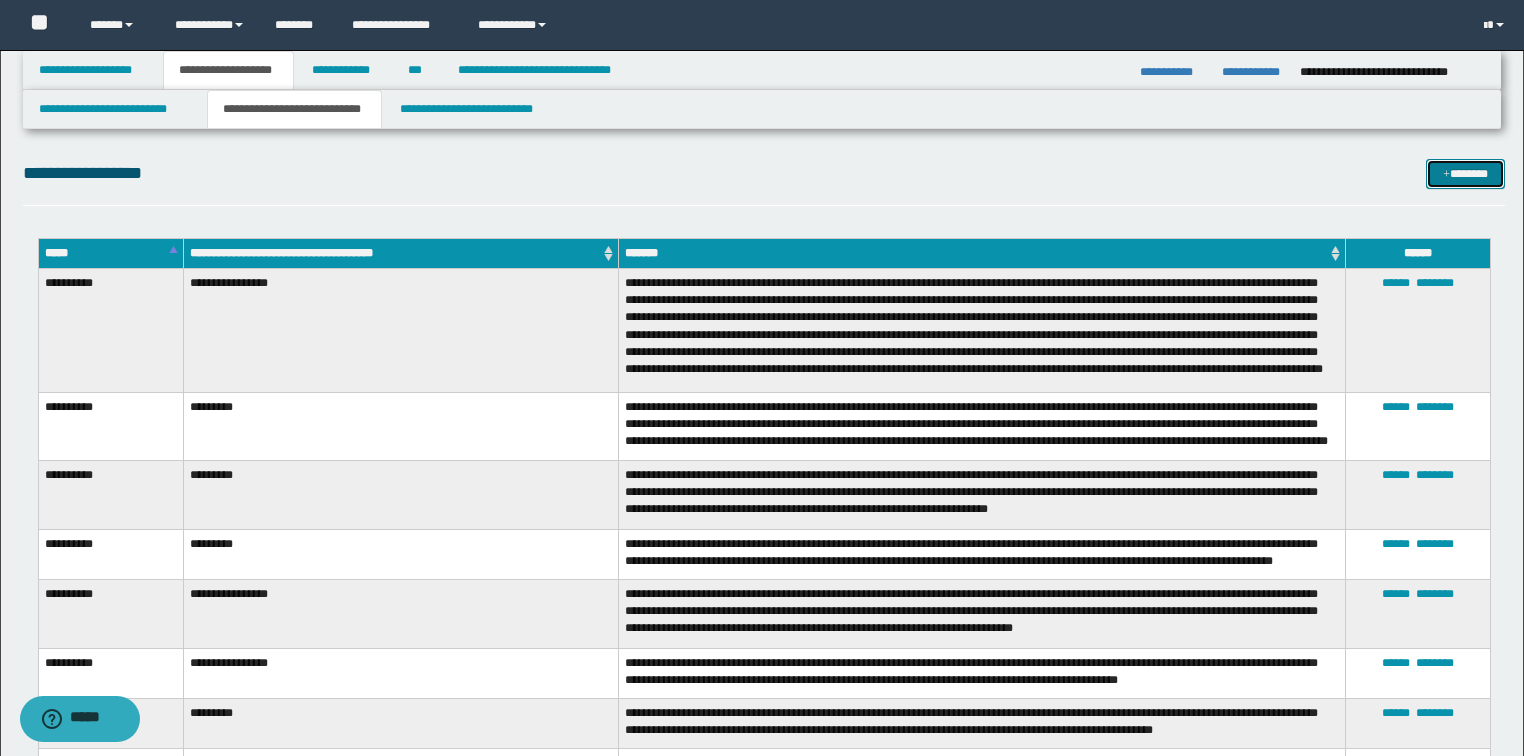 drag, startPoint x: 1455, startPoint y: 185, endPoint x: 823, endPoint y: 184, distance: 632.0008 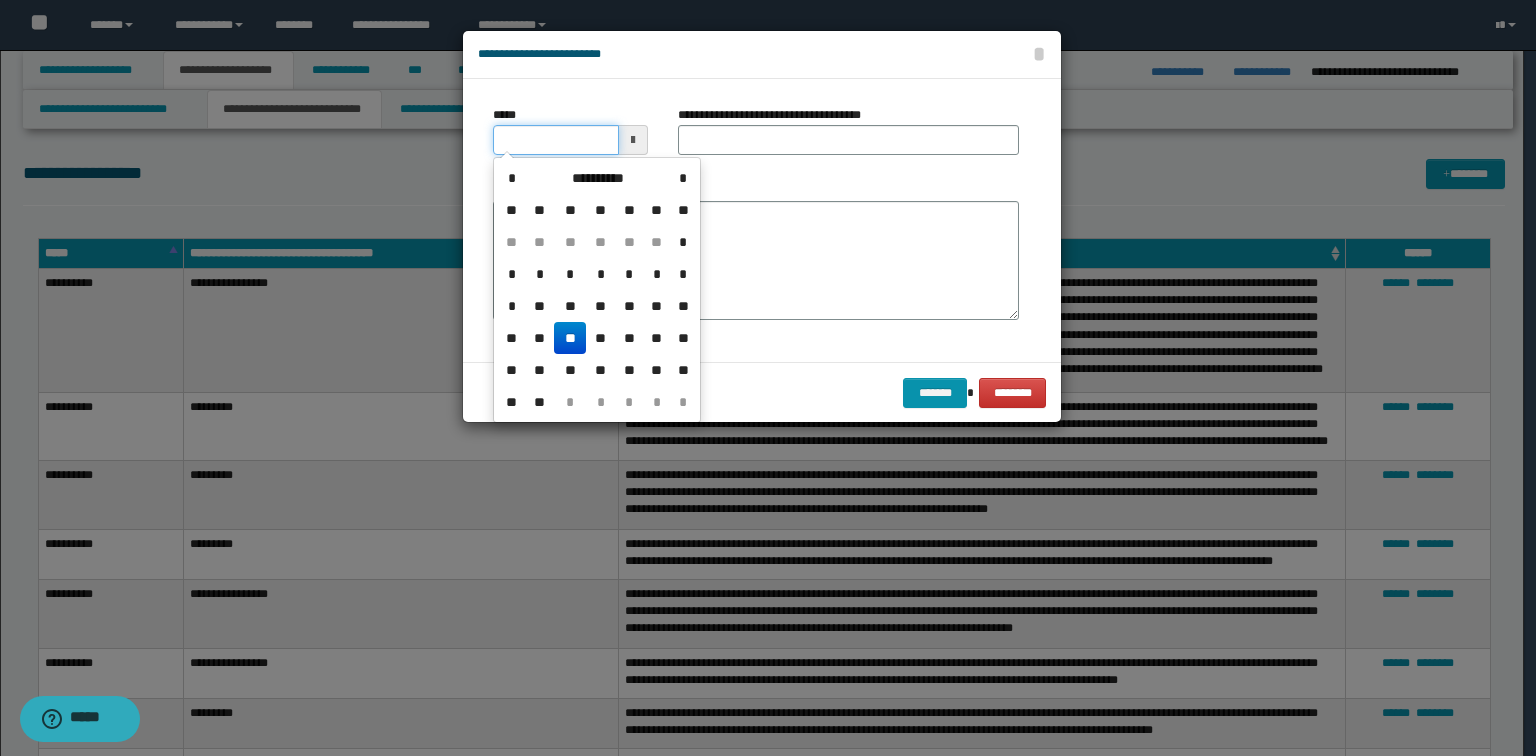 click on "*****" at bounding box center (556, 140) 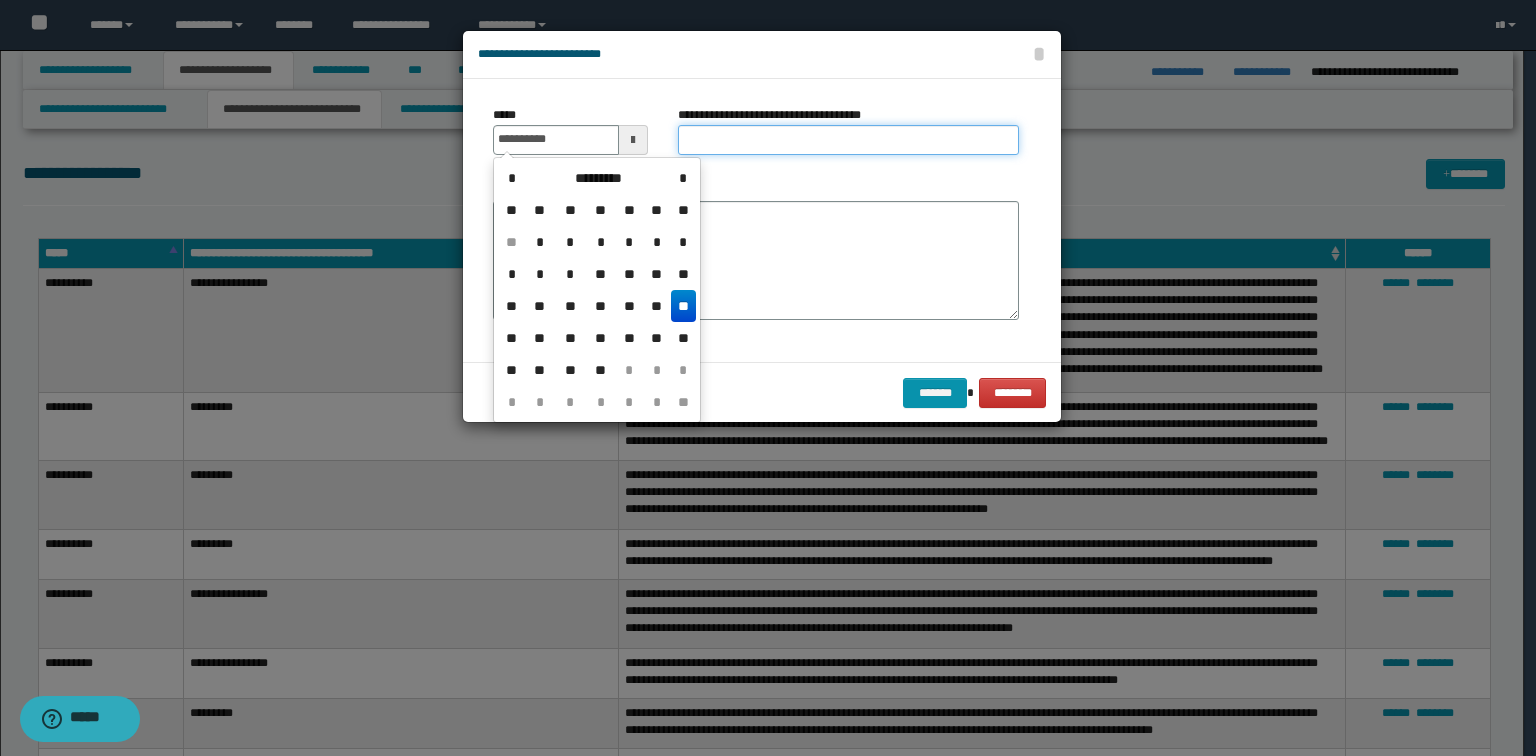 type on "**********" 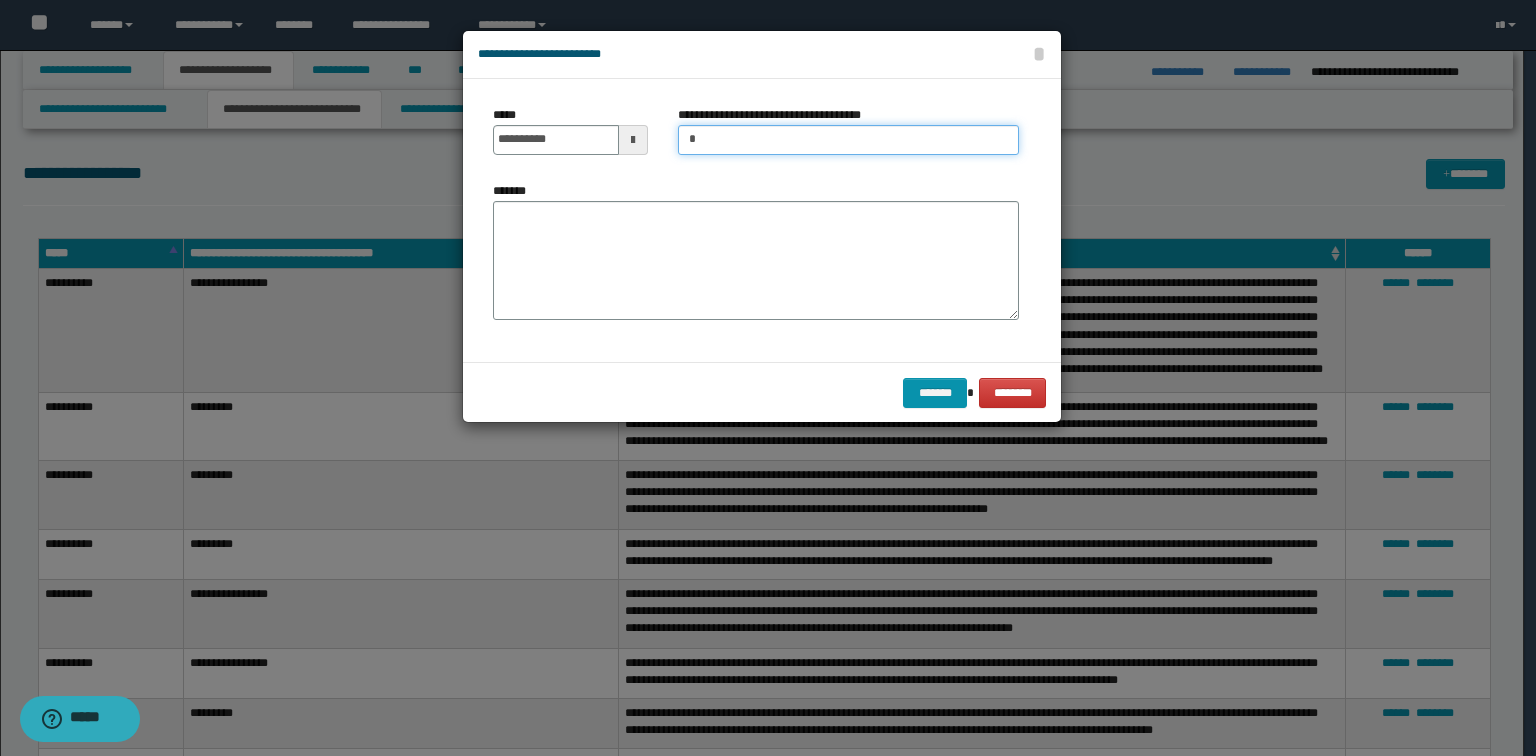 type on "*********" 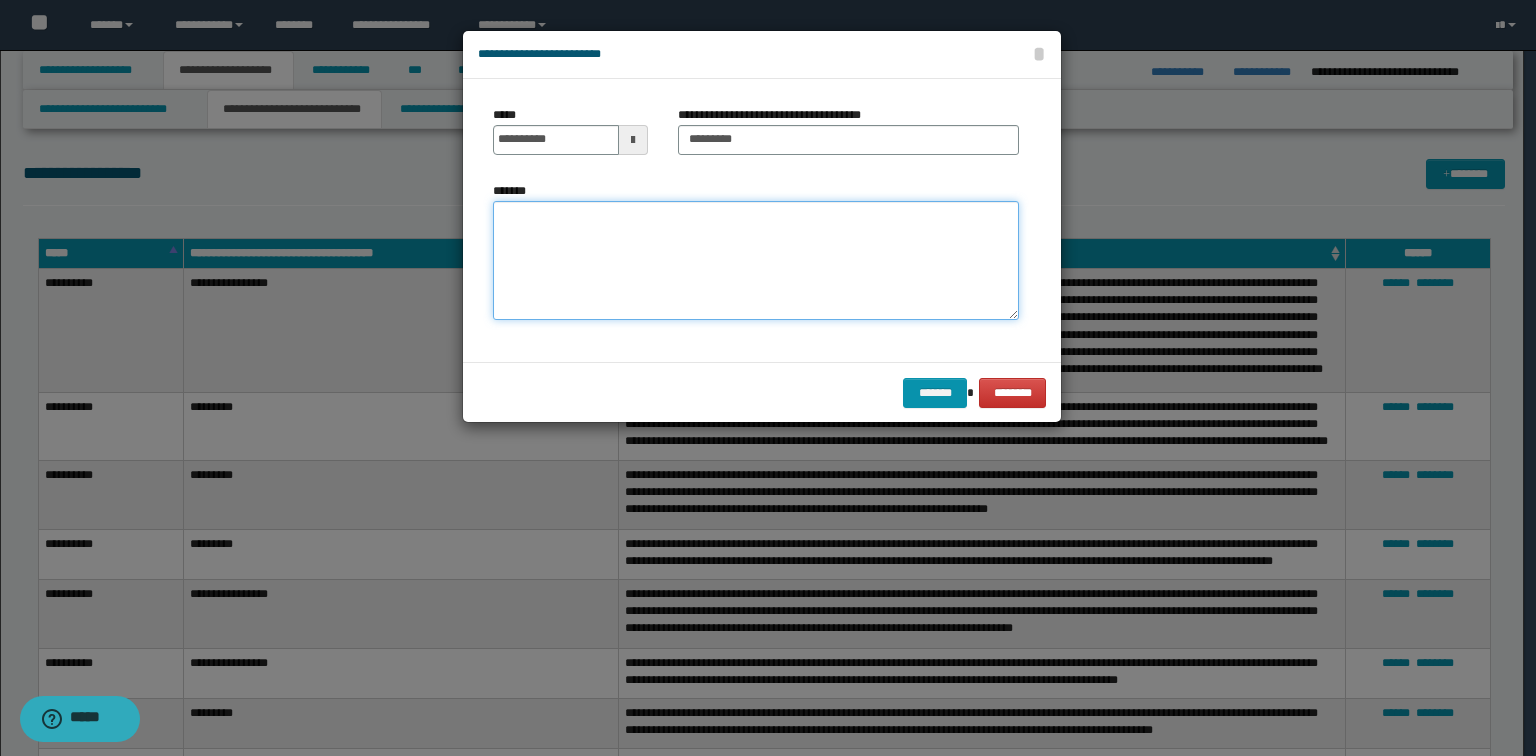click on "*******" at bounding box center [756, 261] 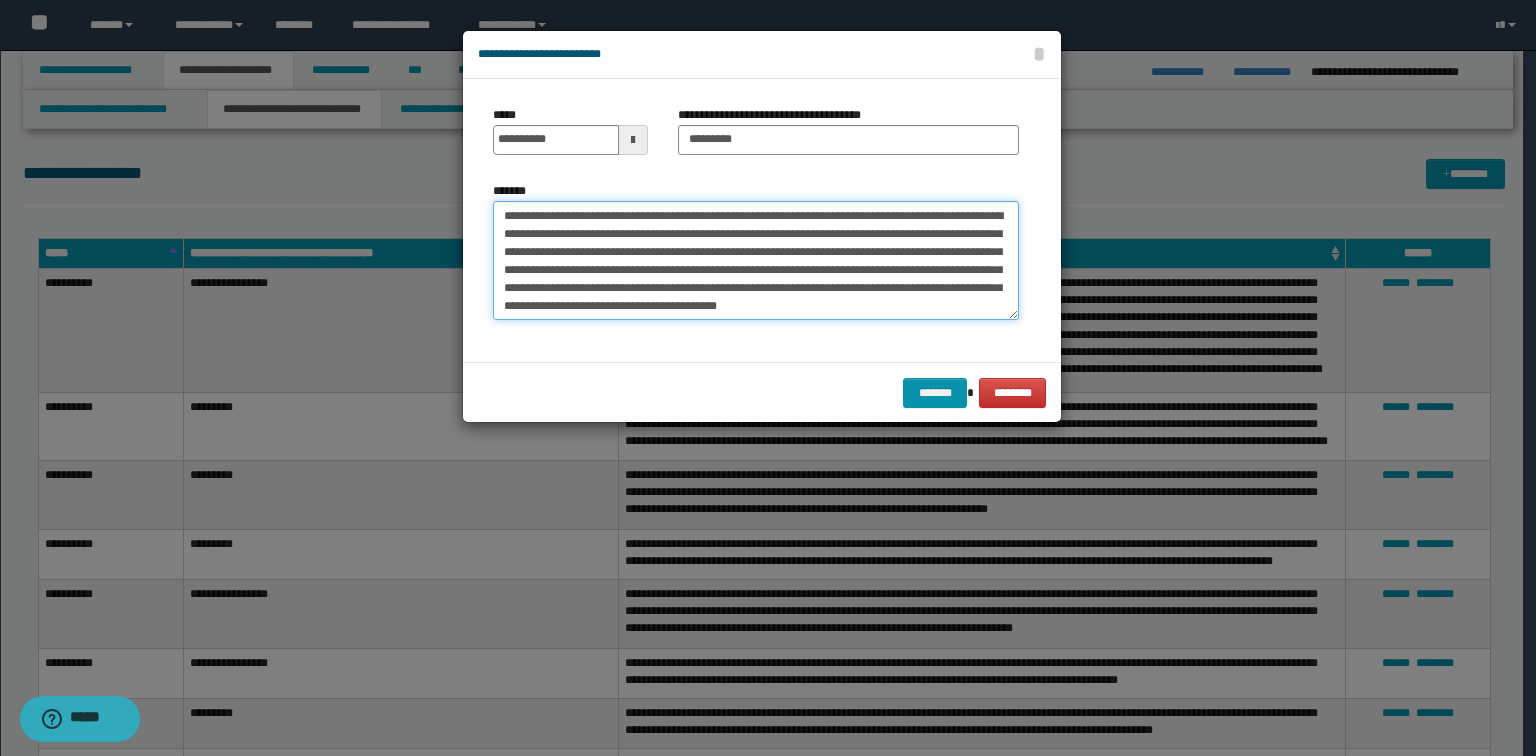 drag, startPoint x: 617, startPoint y: 213, endPoint x: 312, endPoint y: 217, distance: 305.0262 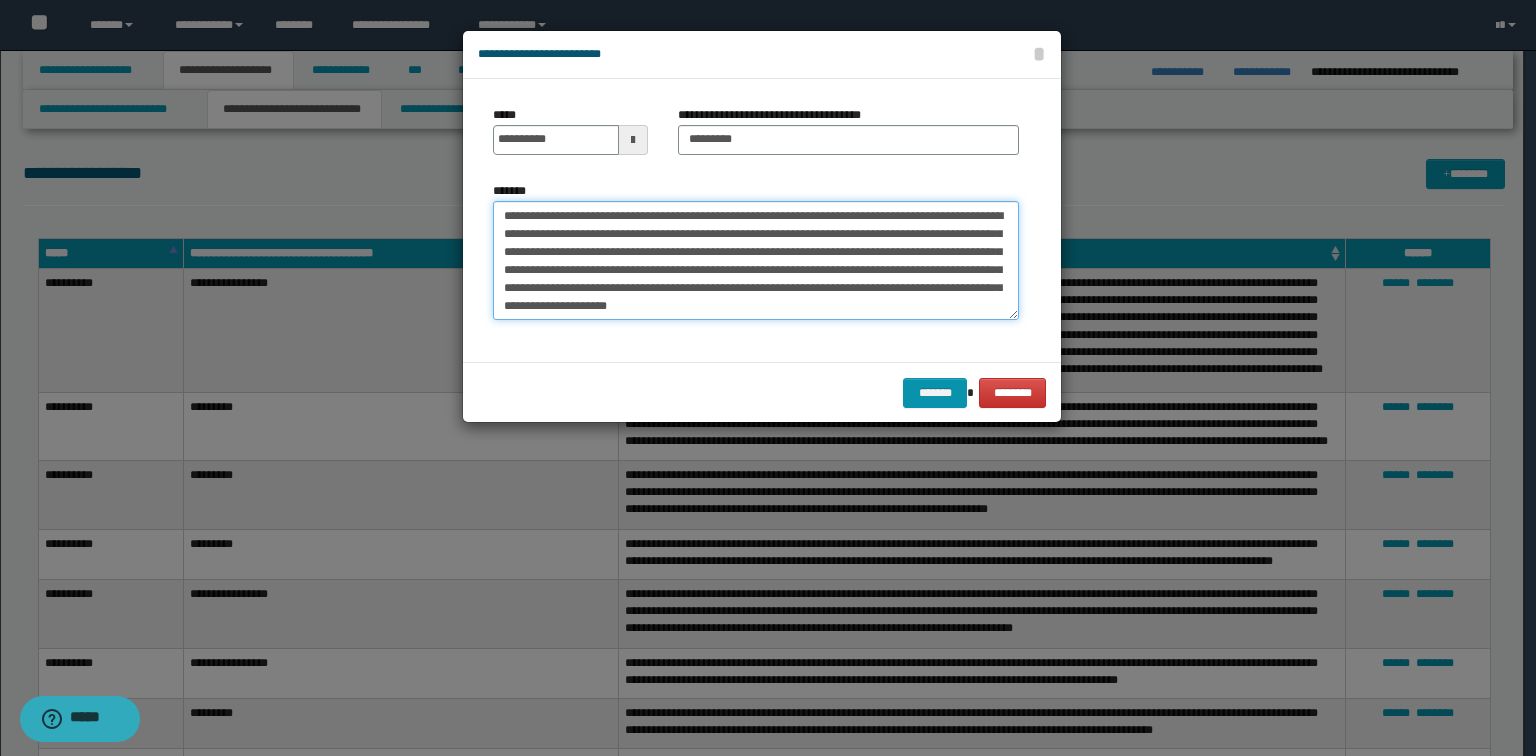 click on "**********" at bounding box center (756, 261) 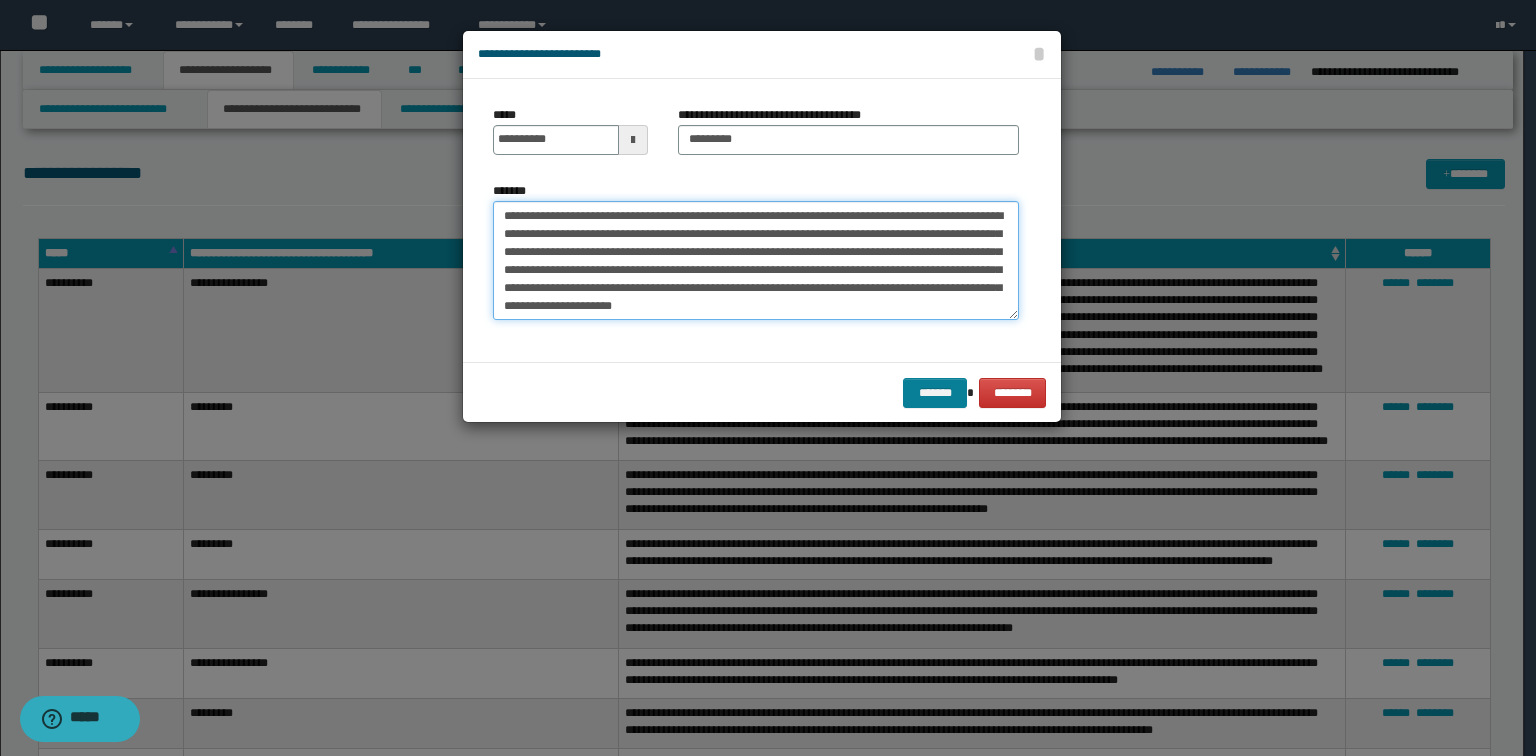type on "**********" 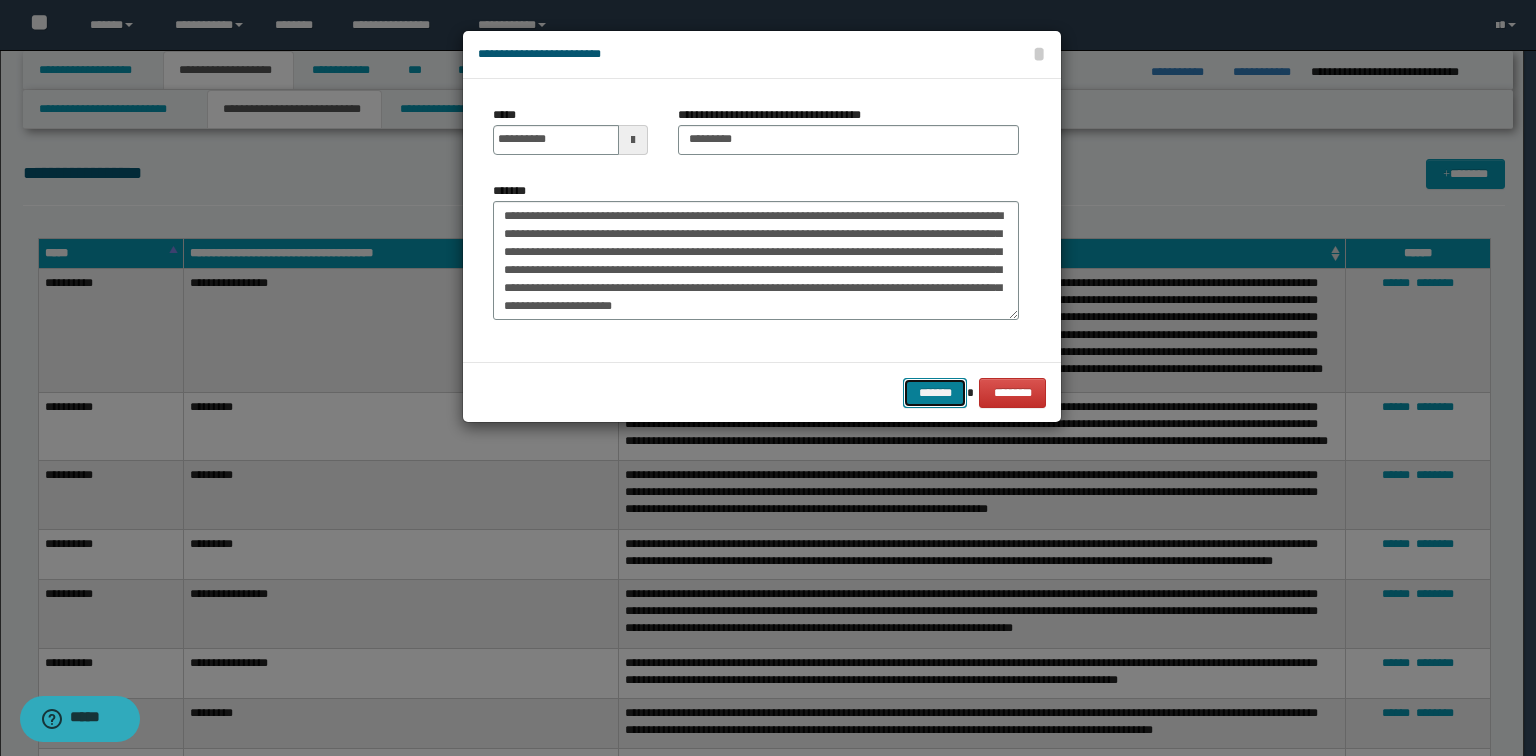 click on "*******" at bounding box center (935, 393) 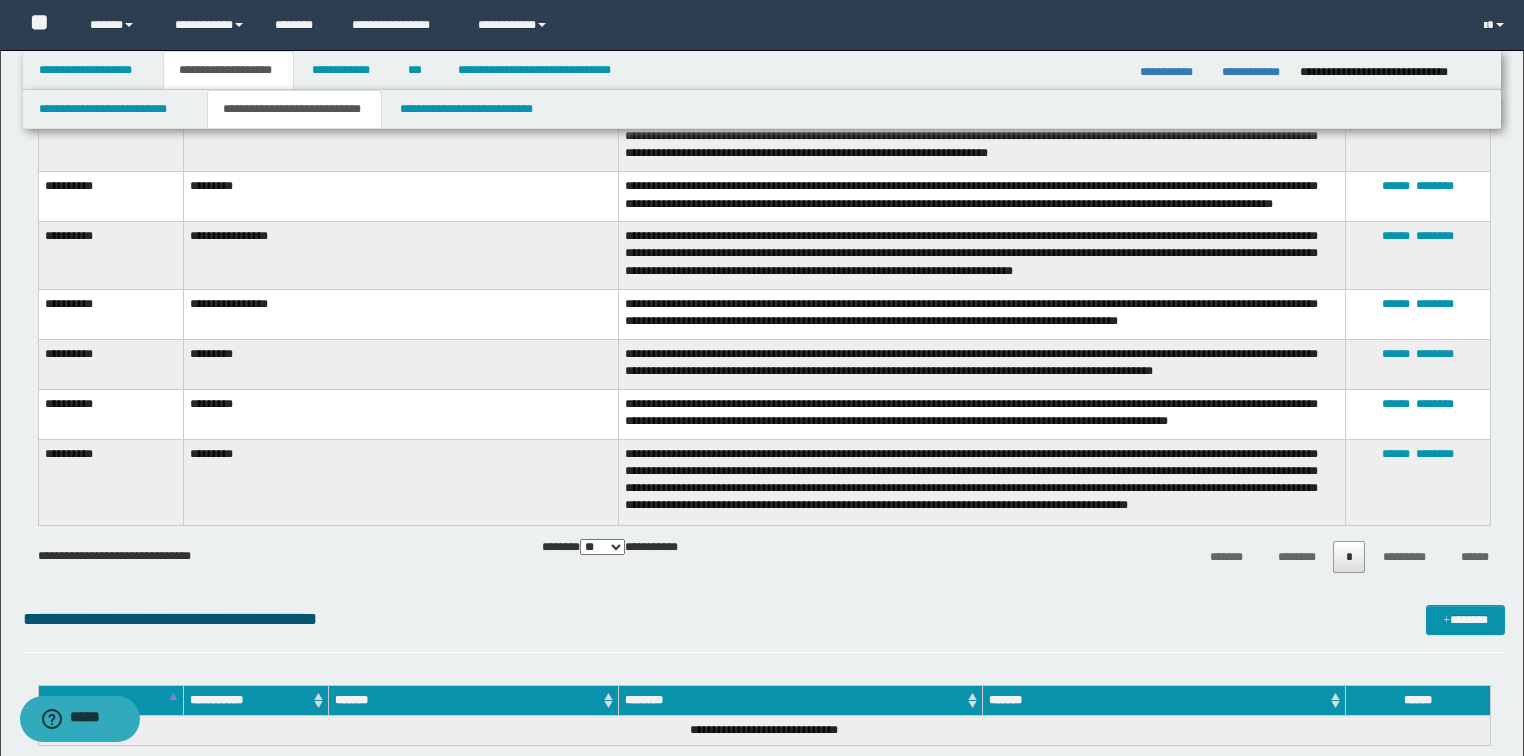 scroll, scrollTop: 320, scrollLeft: 0, axis: vertical 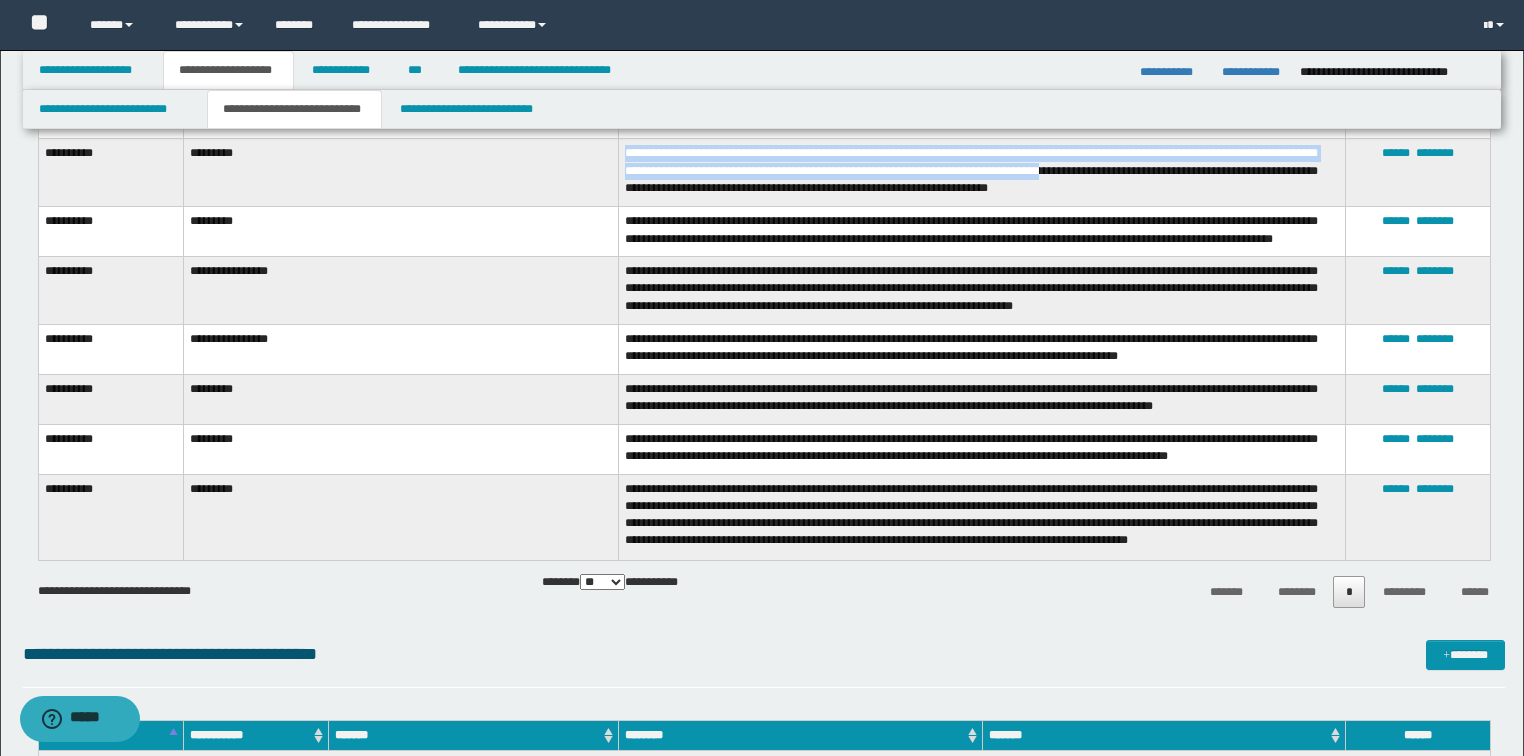drag, startPoint x: 623, startPoint y: 180, endPoint x: 1097, endPoint y: 196, distance: 474.26996 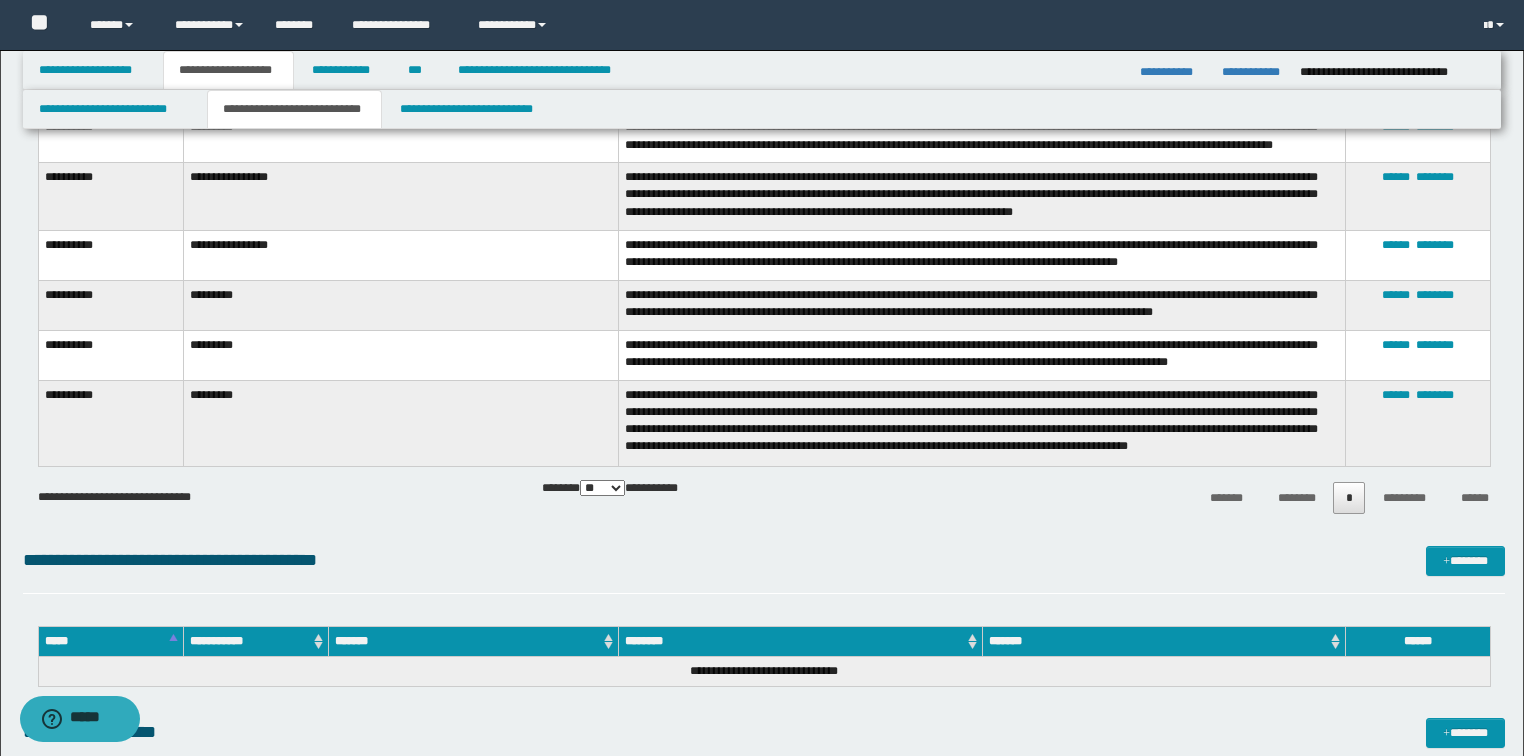 scroll, scrollTop: 800, scrollLeft: 0, axis: vertical 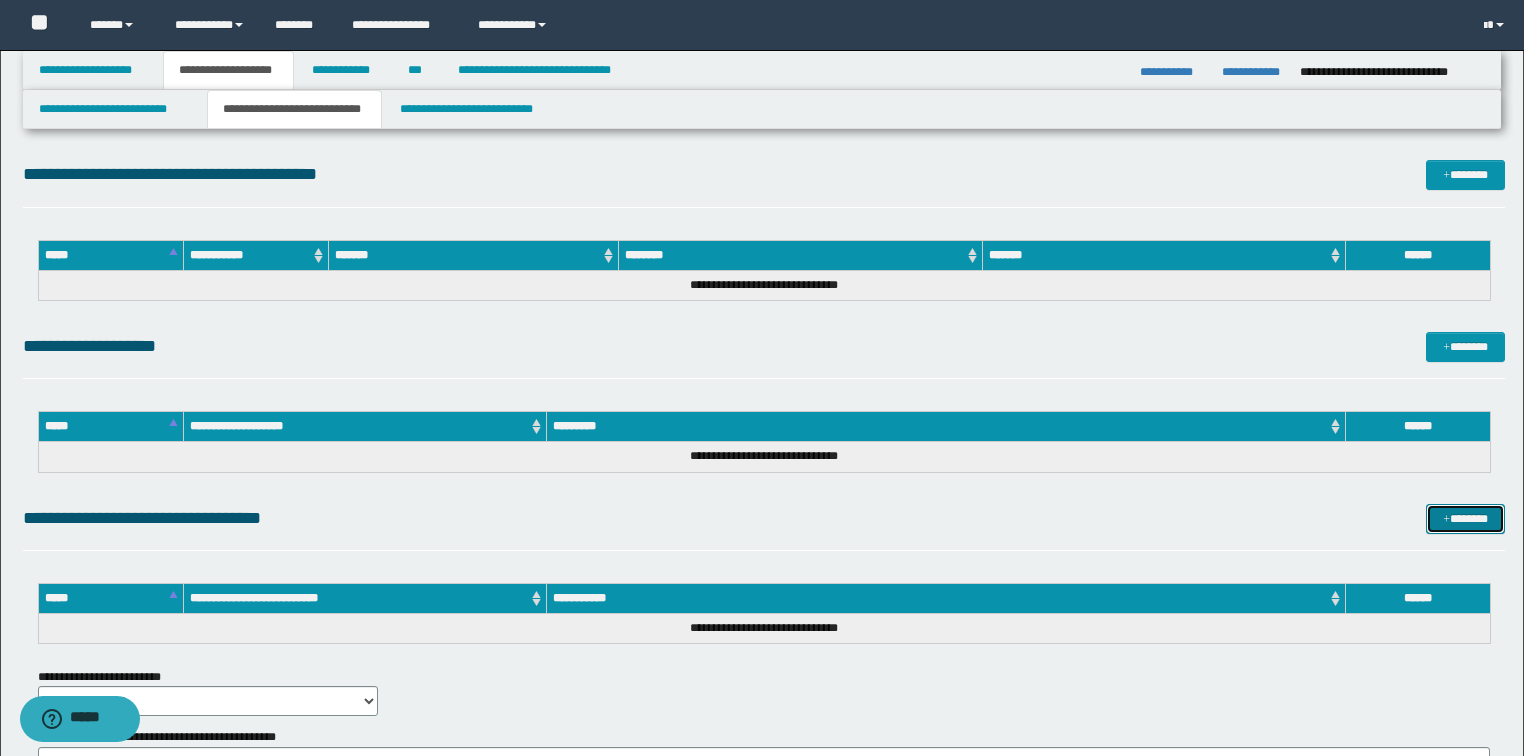 click on "*******" at bounding box center [1465, 519] 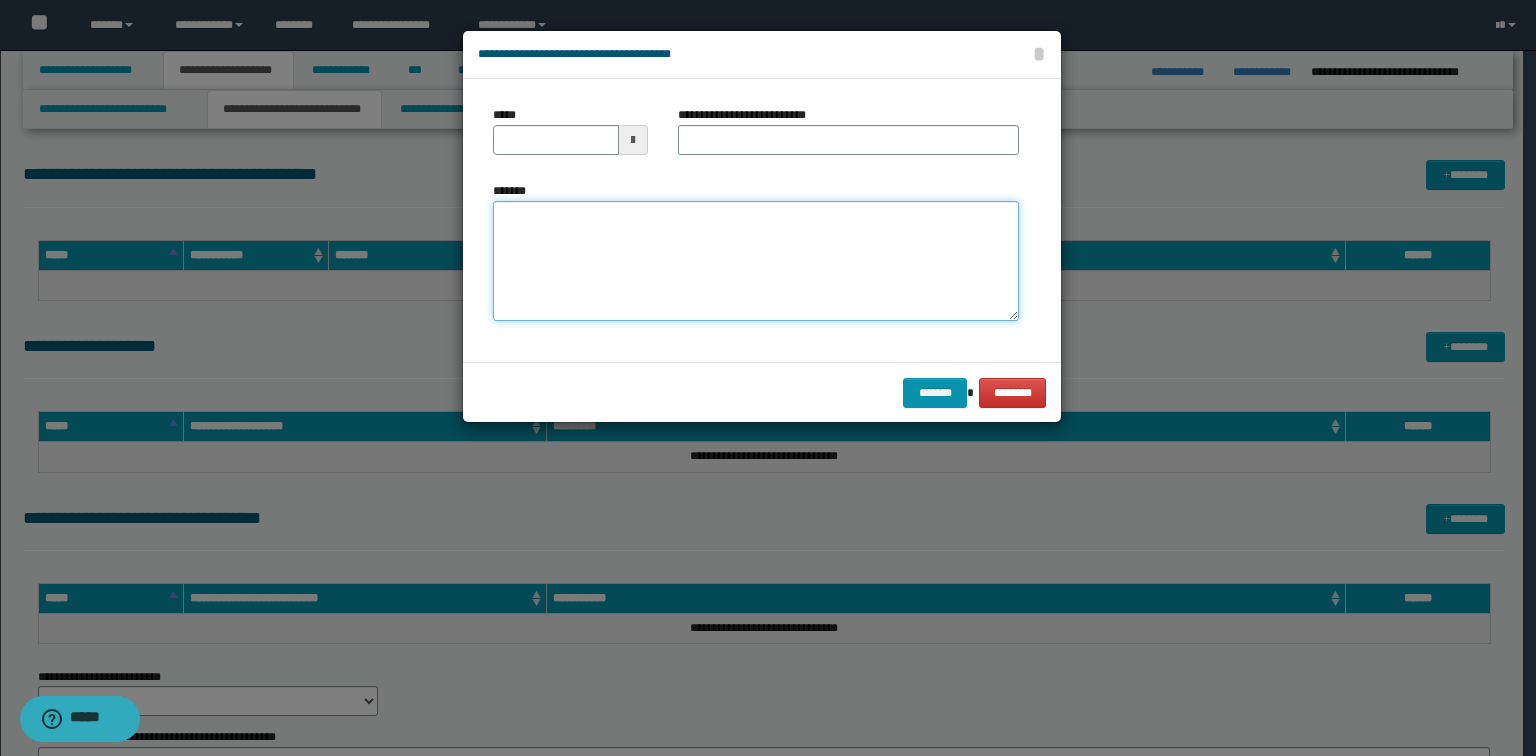 click on "*******" at bounding box center [756, 261] 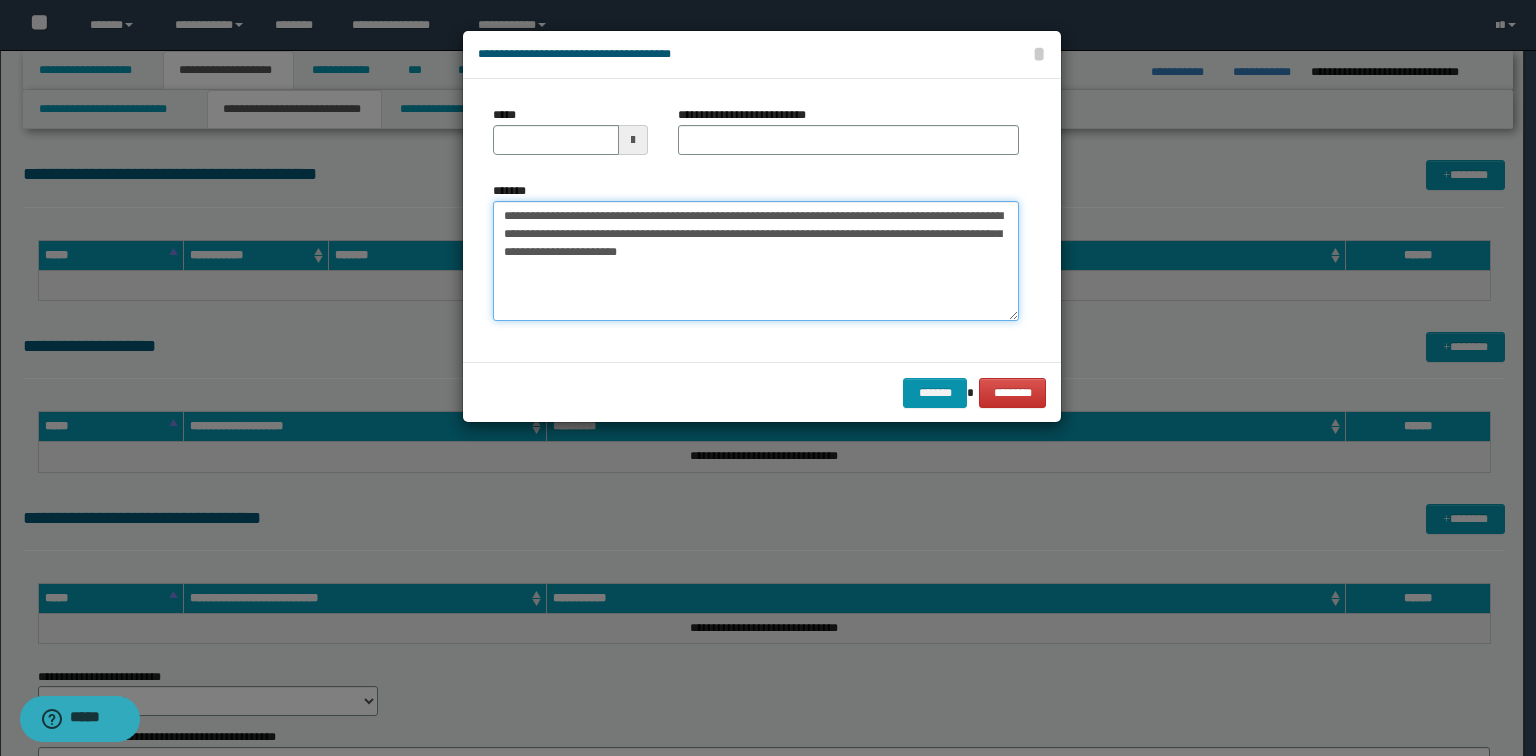 type 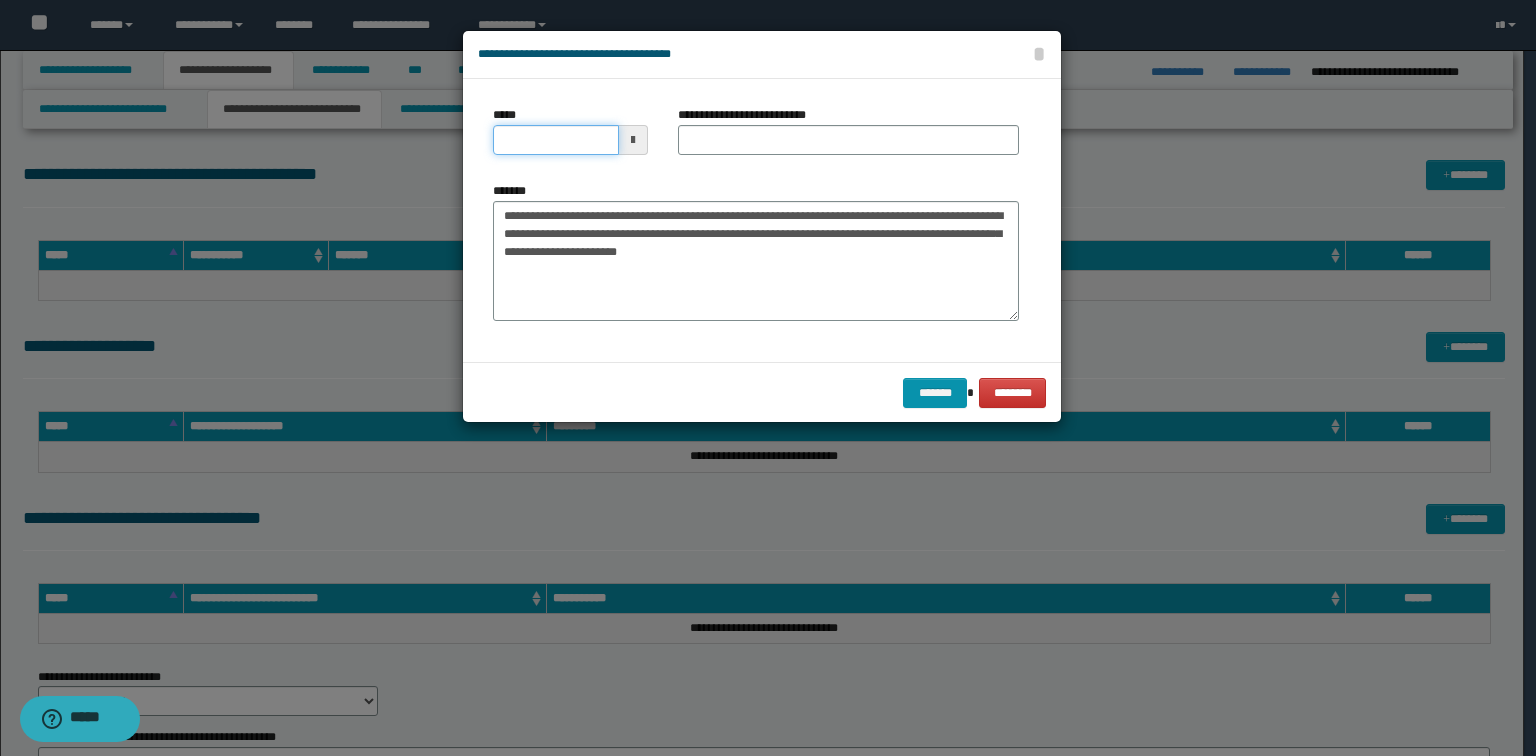 click on "*****" at bounding box center [556, 140] 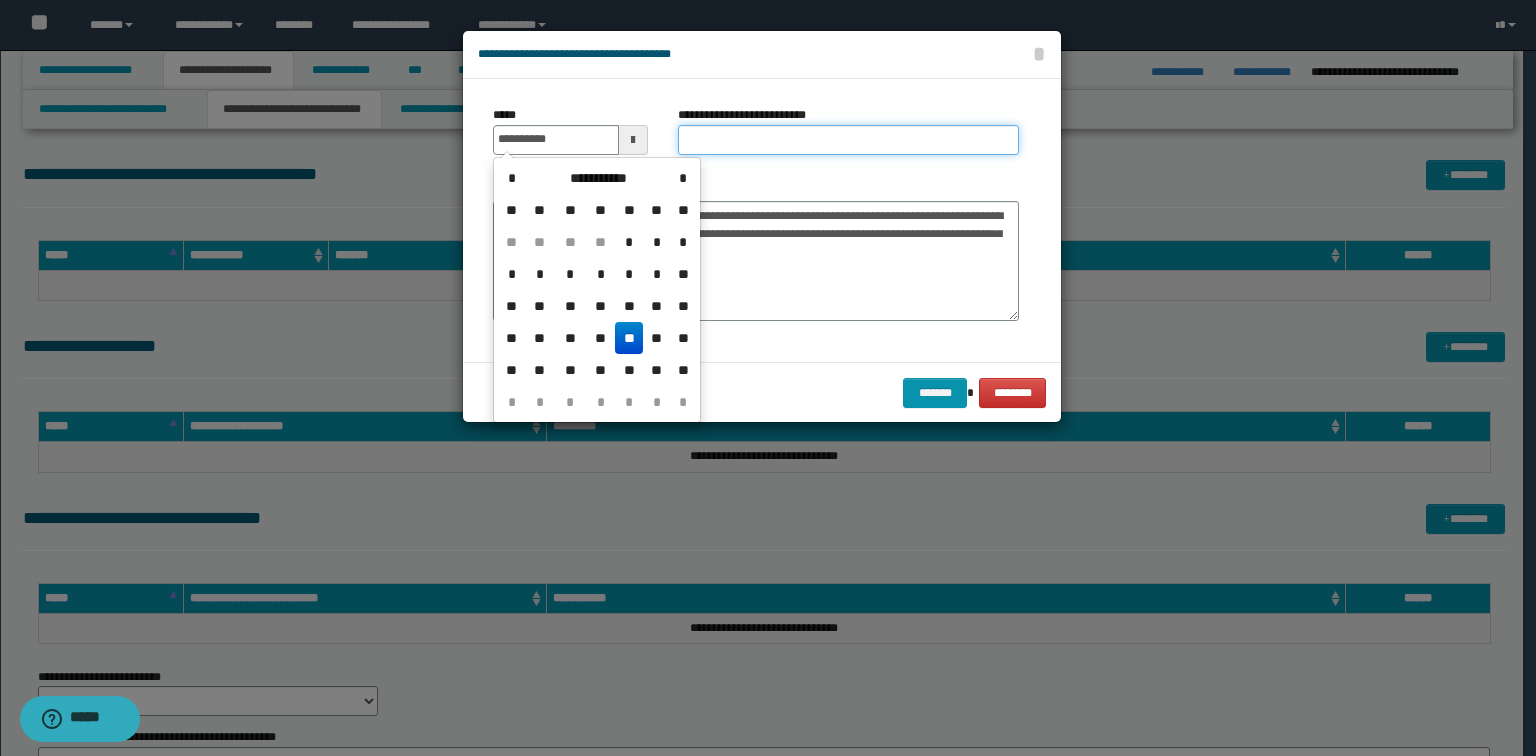 type on "**********" 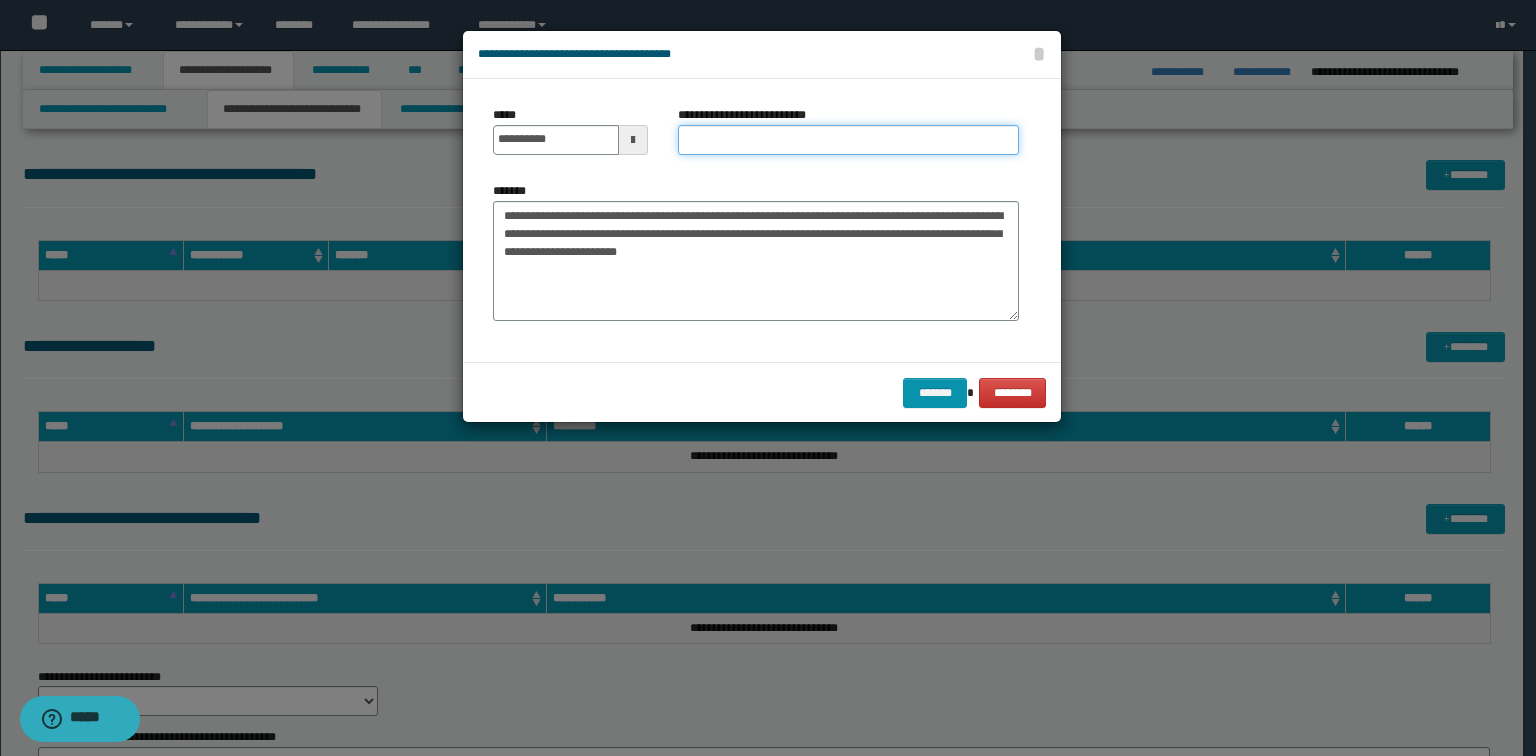 click on "**********" at bounding box center [848, 140] 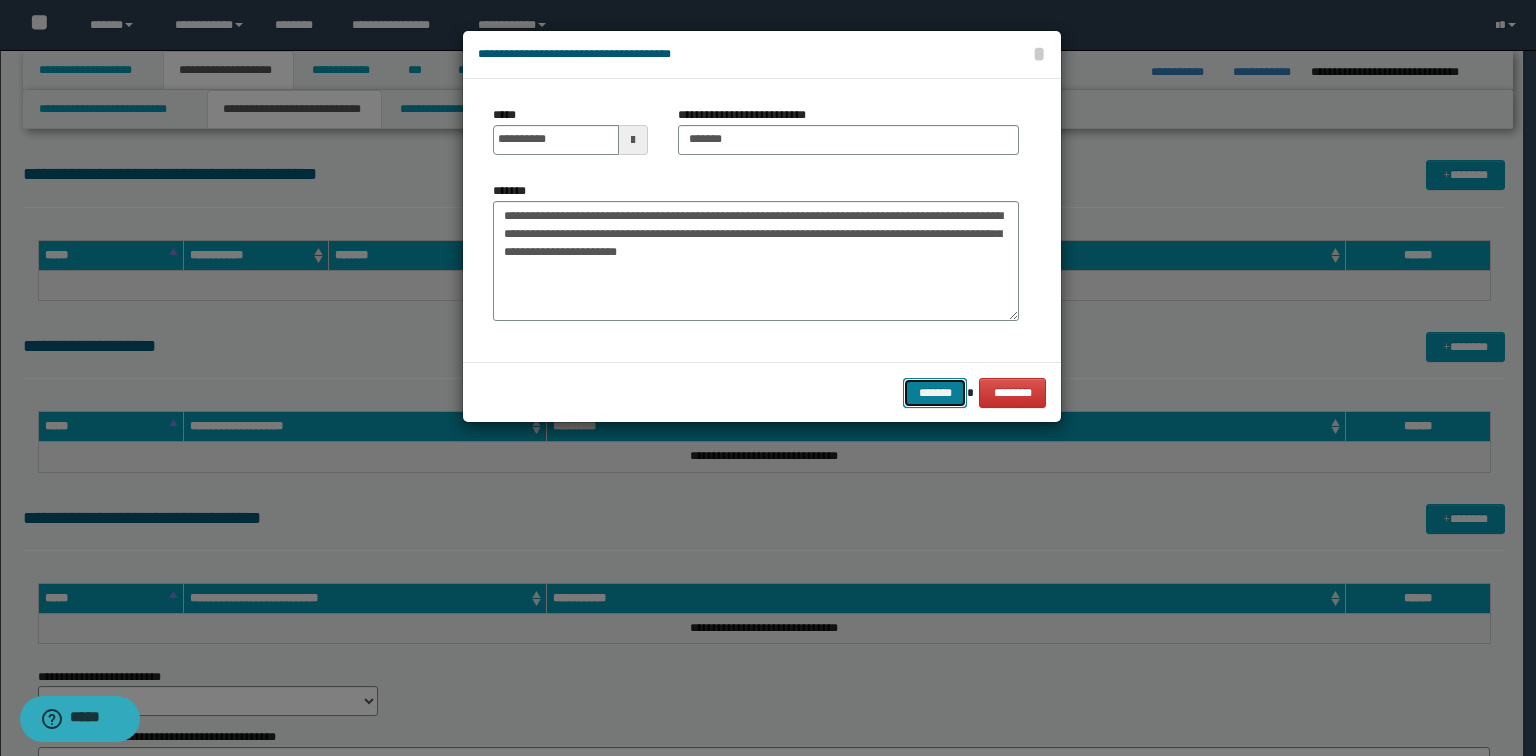 click on "*******" at bounding box center (935, 393) 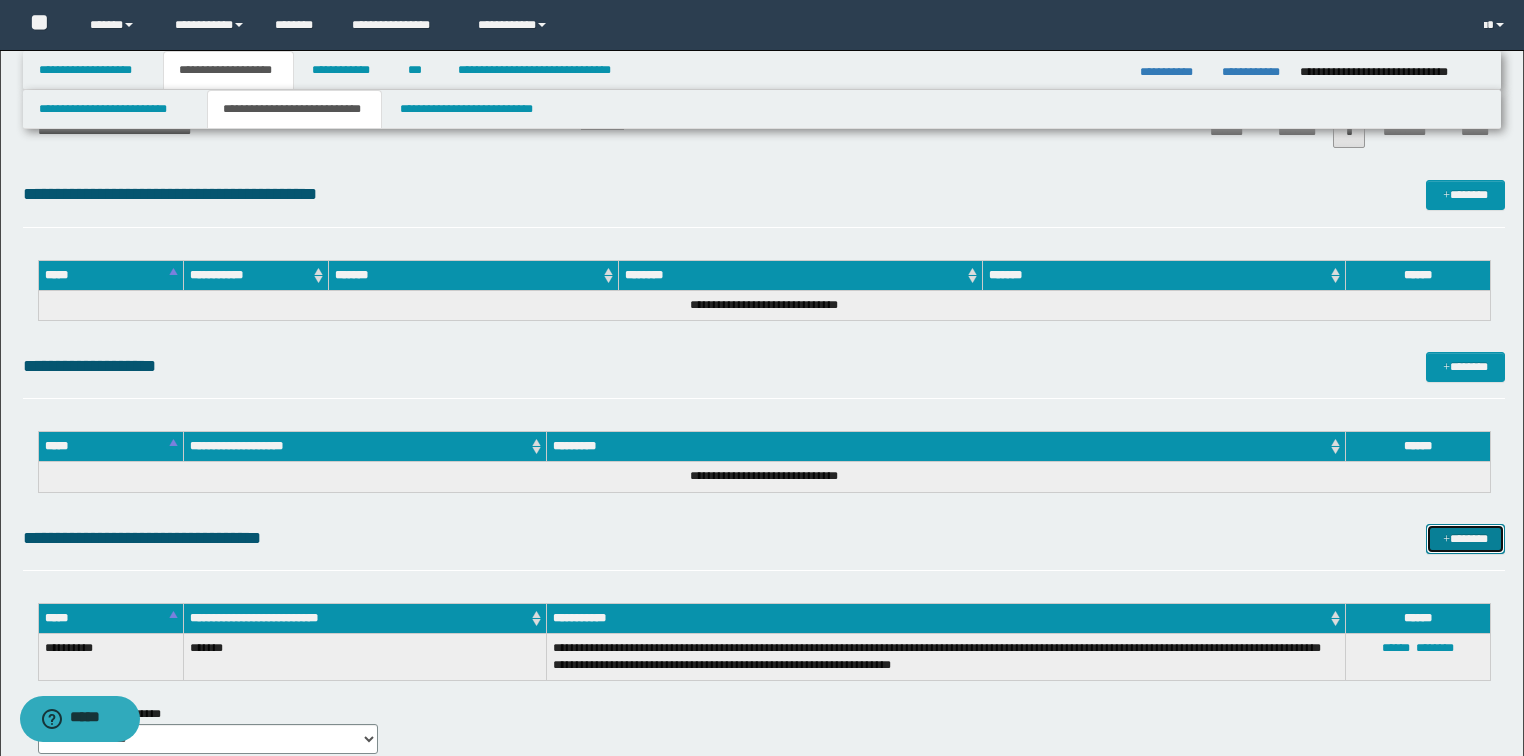 scroll, scrollTop: 800, scrollLeft: 0, axis: vertical 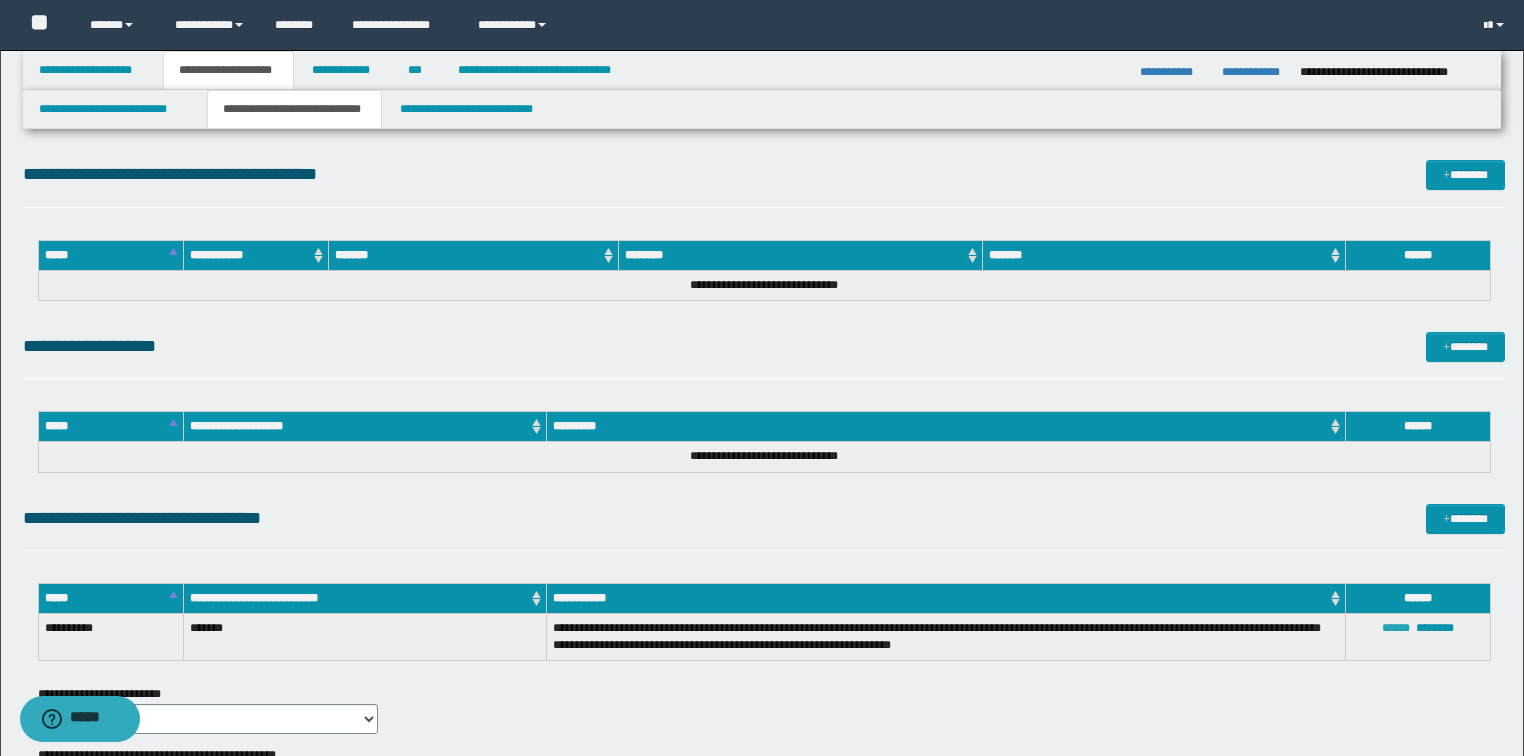 click on "******" at bounding box center [1396, 628] 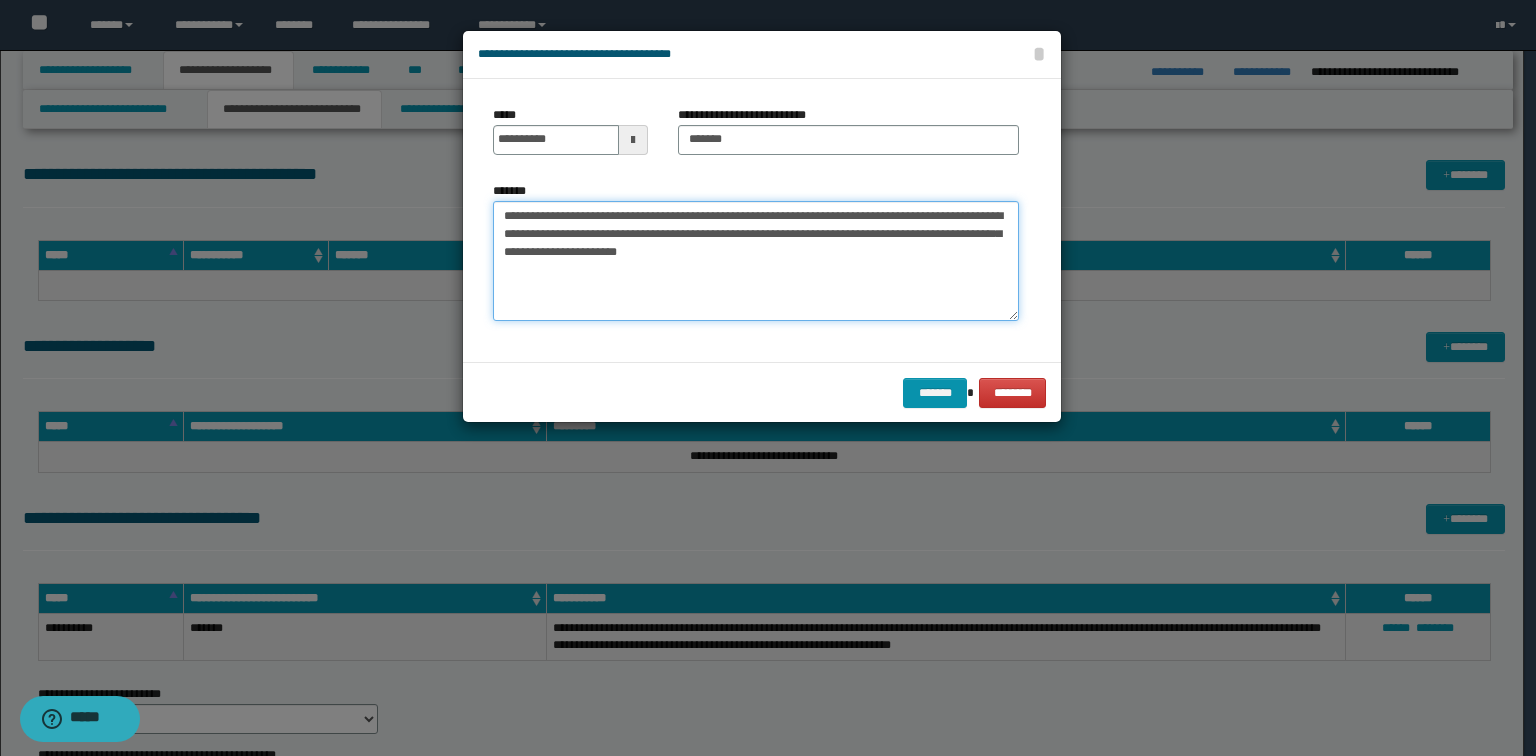 click on "**********" at bounding box center (756, 261) 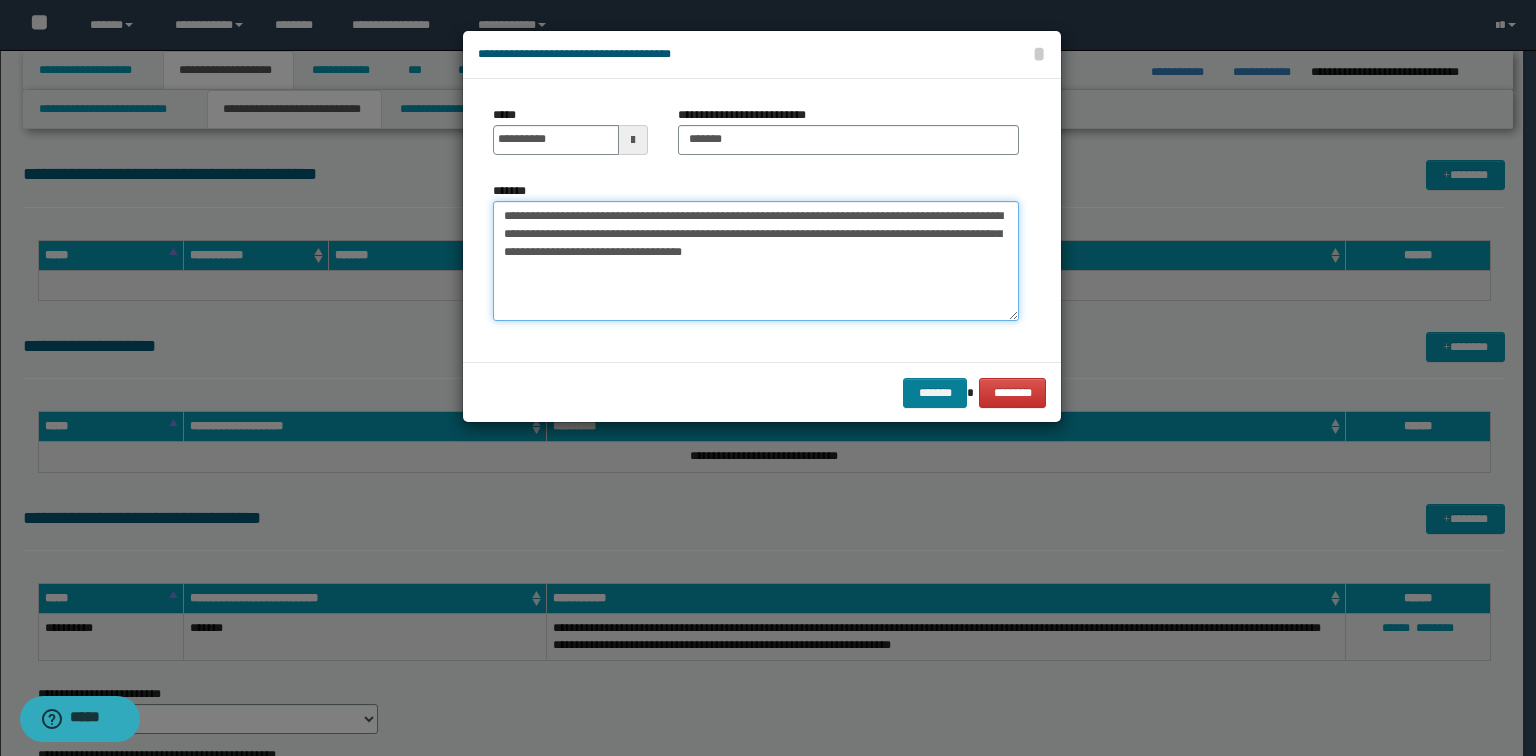 type on "**********" 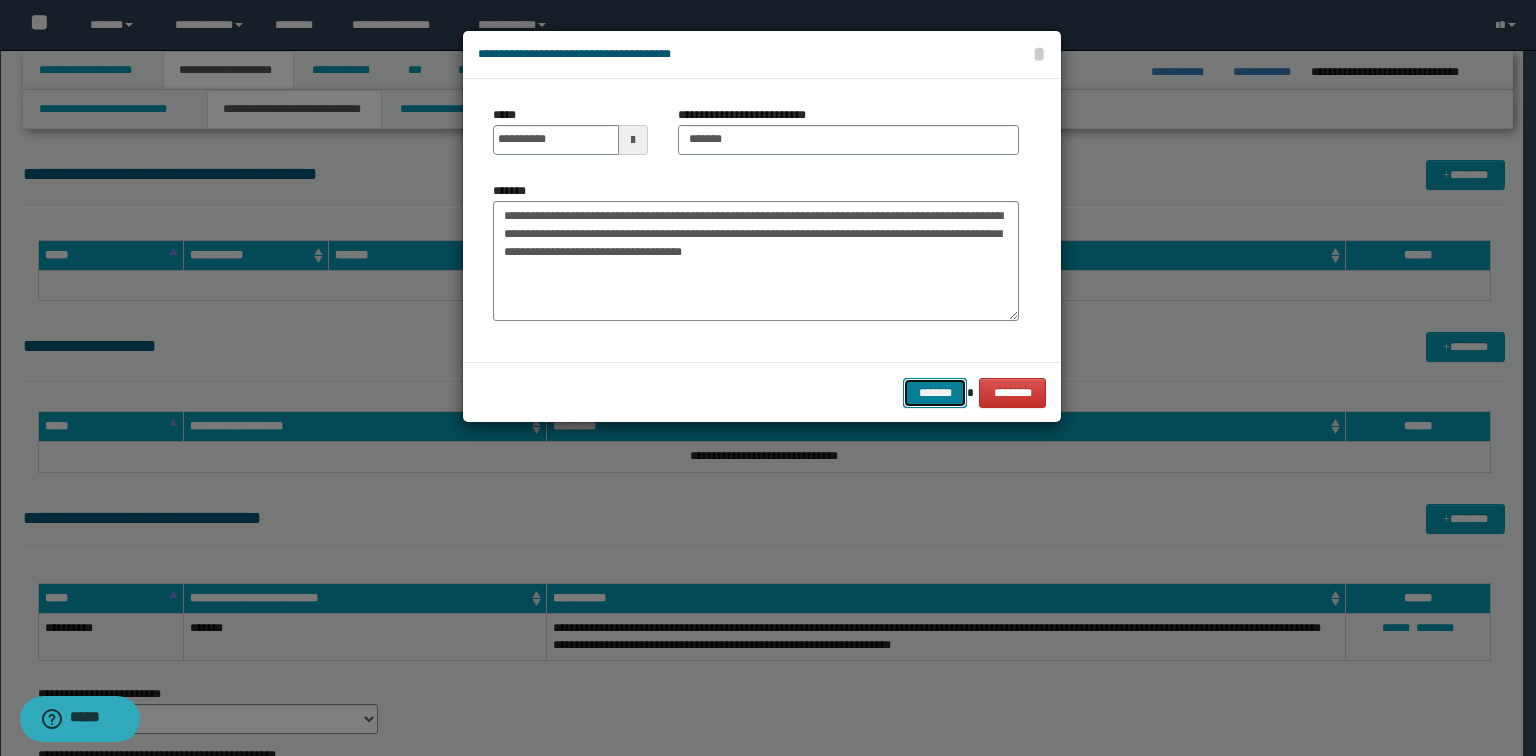 click on "*******" at bounding box center [935, 393] 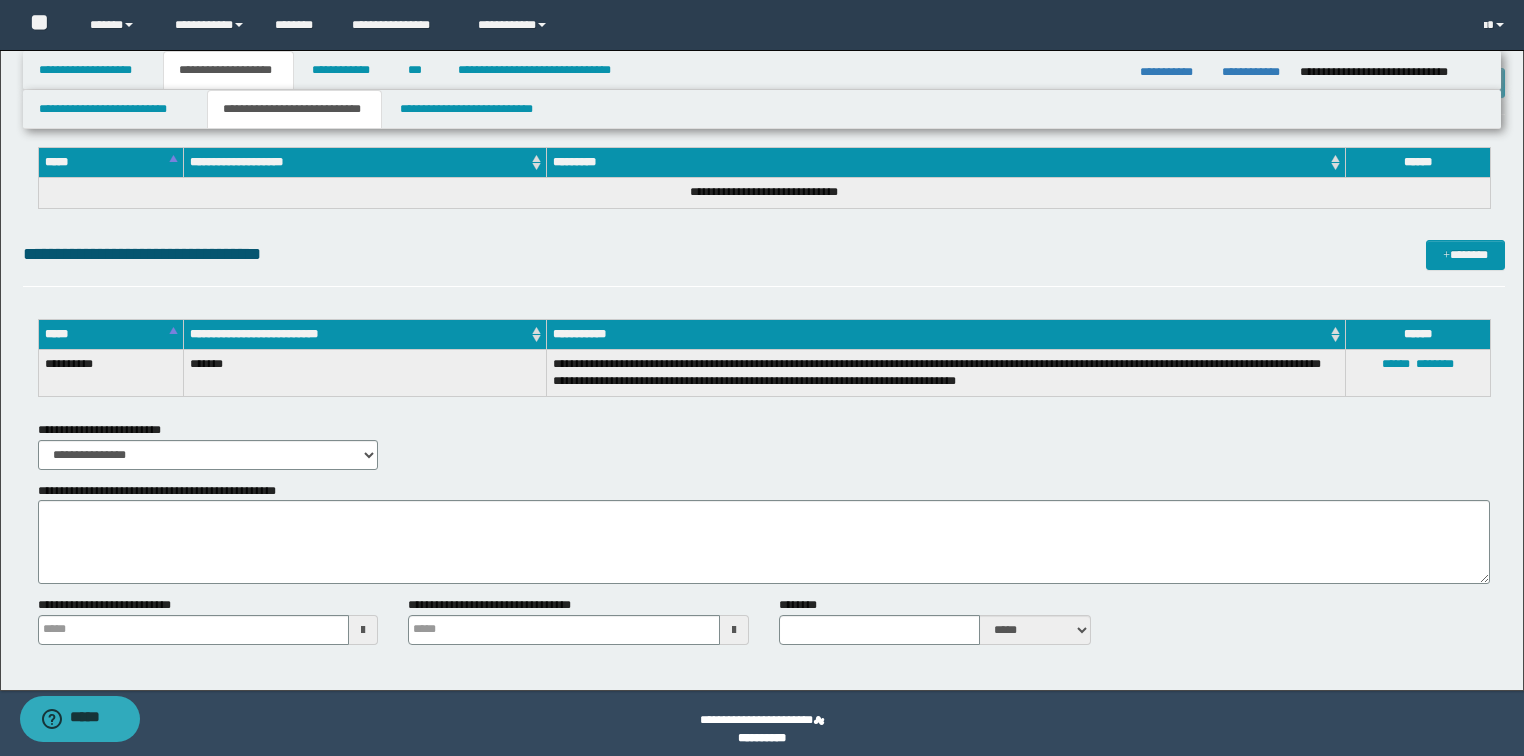 scroll, scrollTop: 1076, scrollLeft: 0, axis: vertical 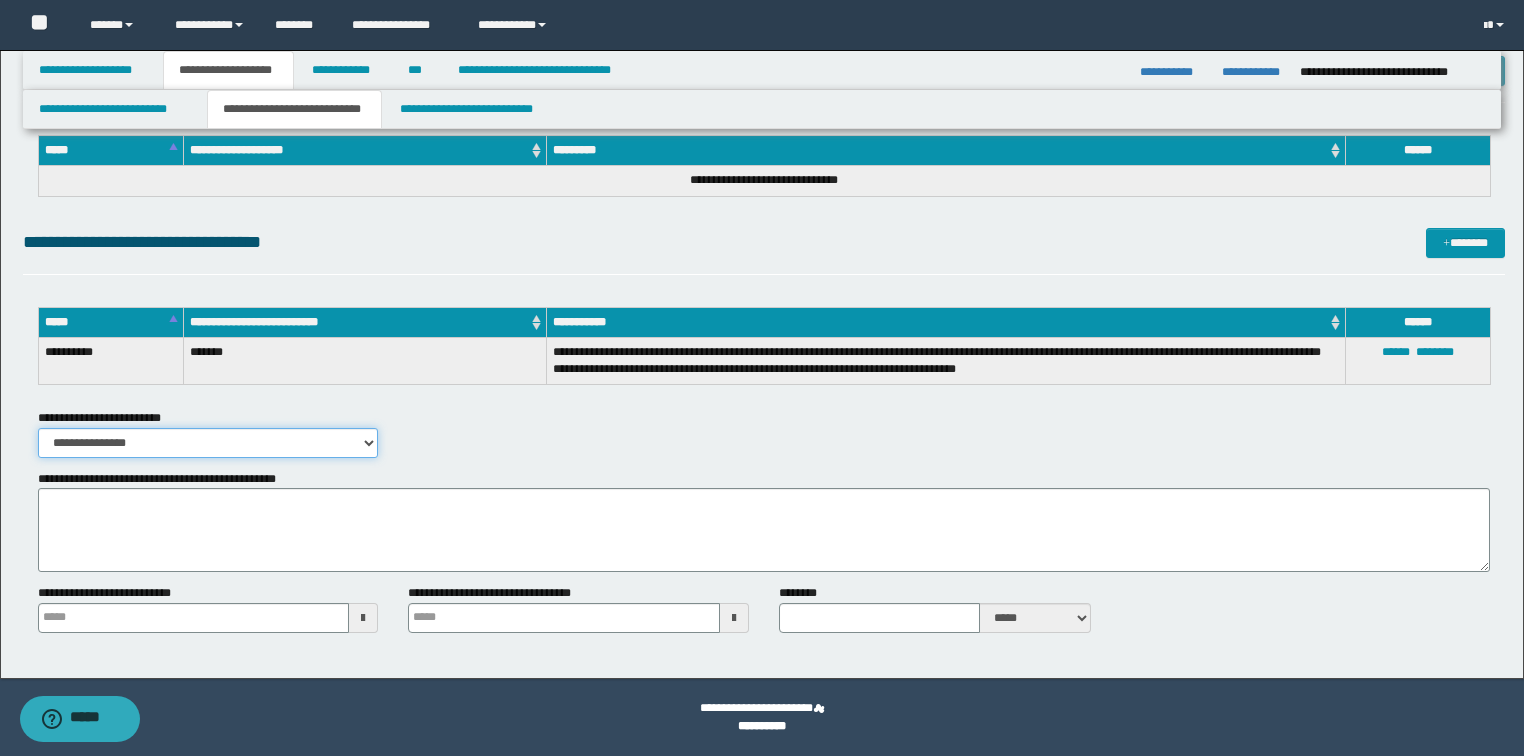 click on "**********" at bounding box center [208, 443] 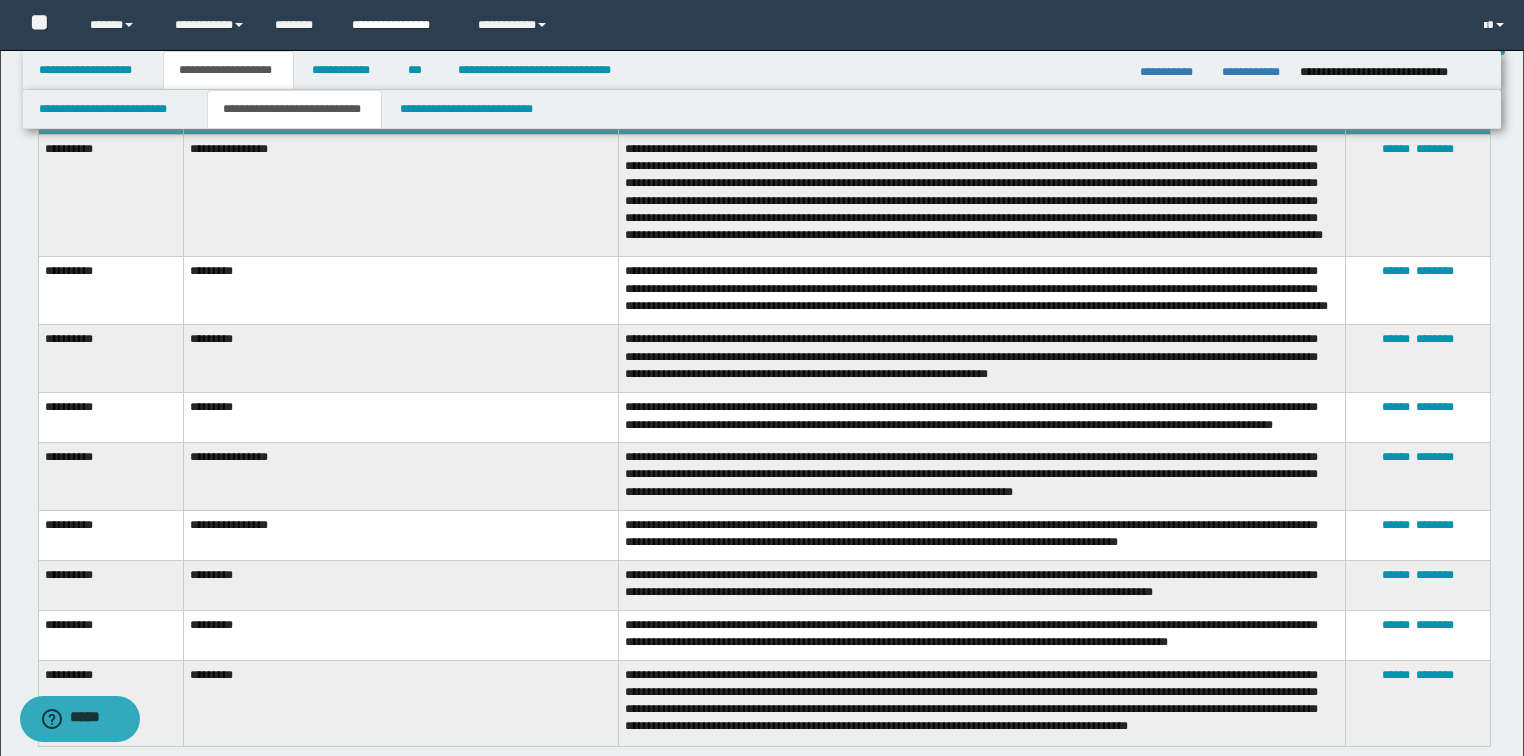 scroll, scrollTop: 0, scrollLeft: 0, axis: both 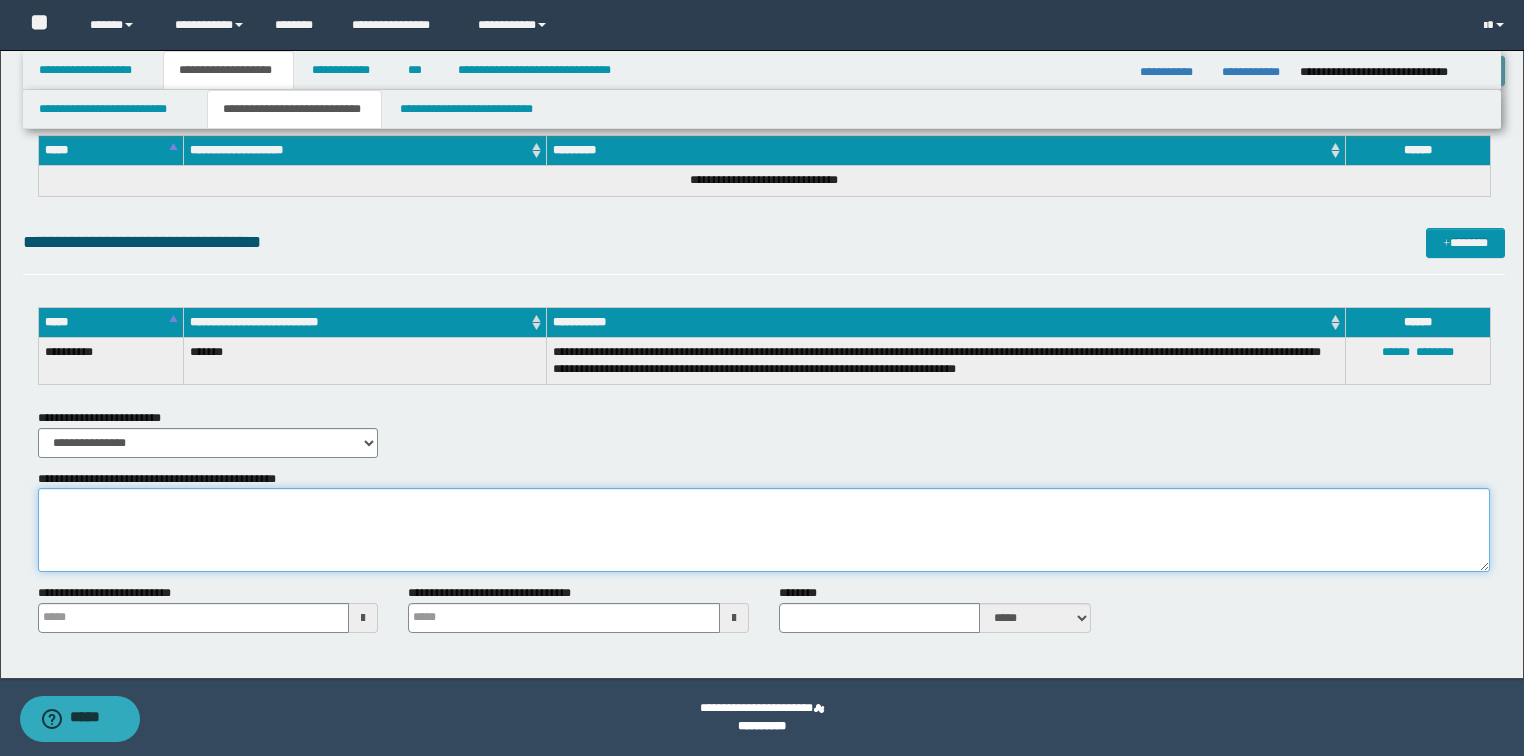 click on "**********" at bounding box center (764, 530) 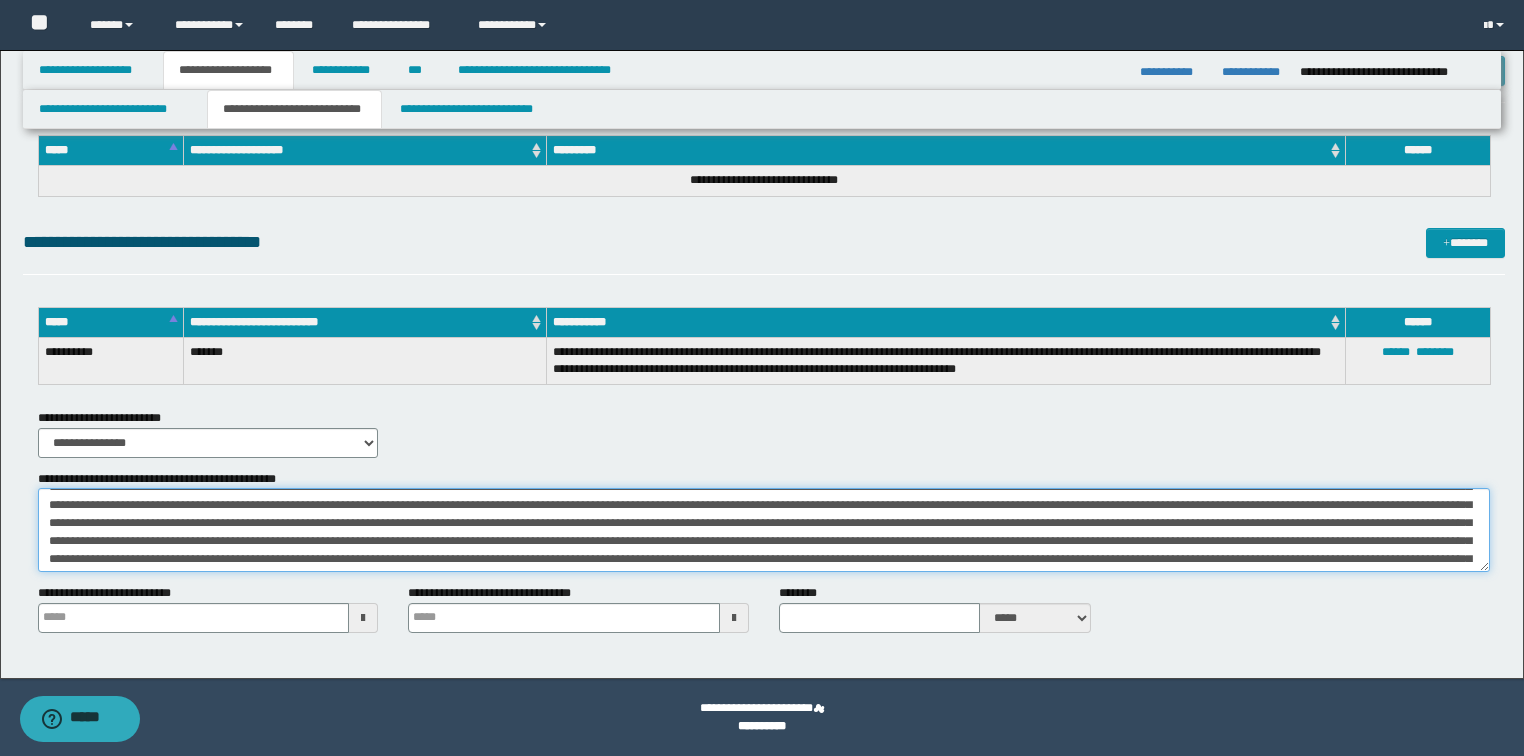 scroll, scrollTop: 0, scrollLeft: 0, axis: both 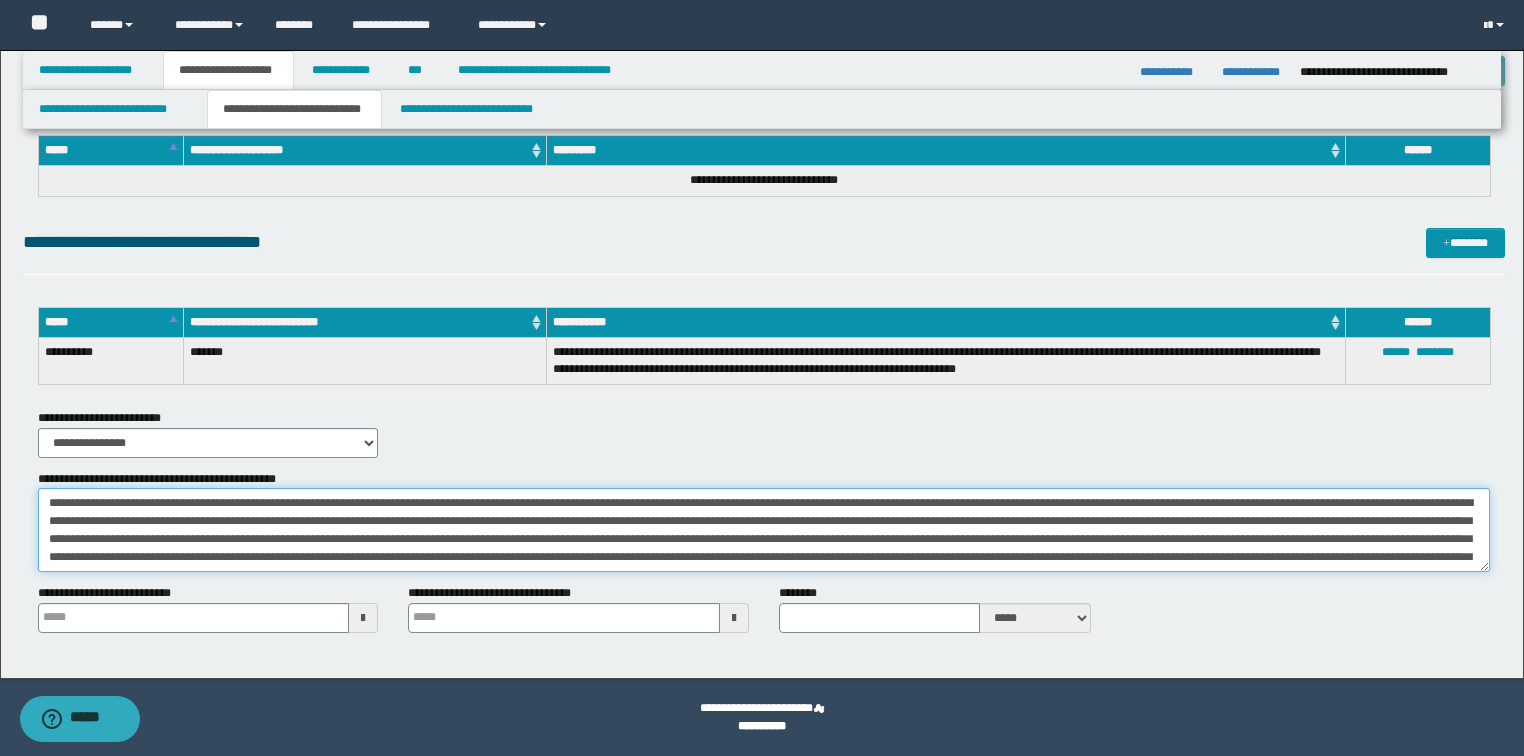 click on "**********" at bounding box center (764, 530) 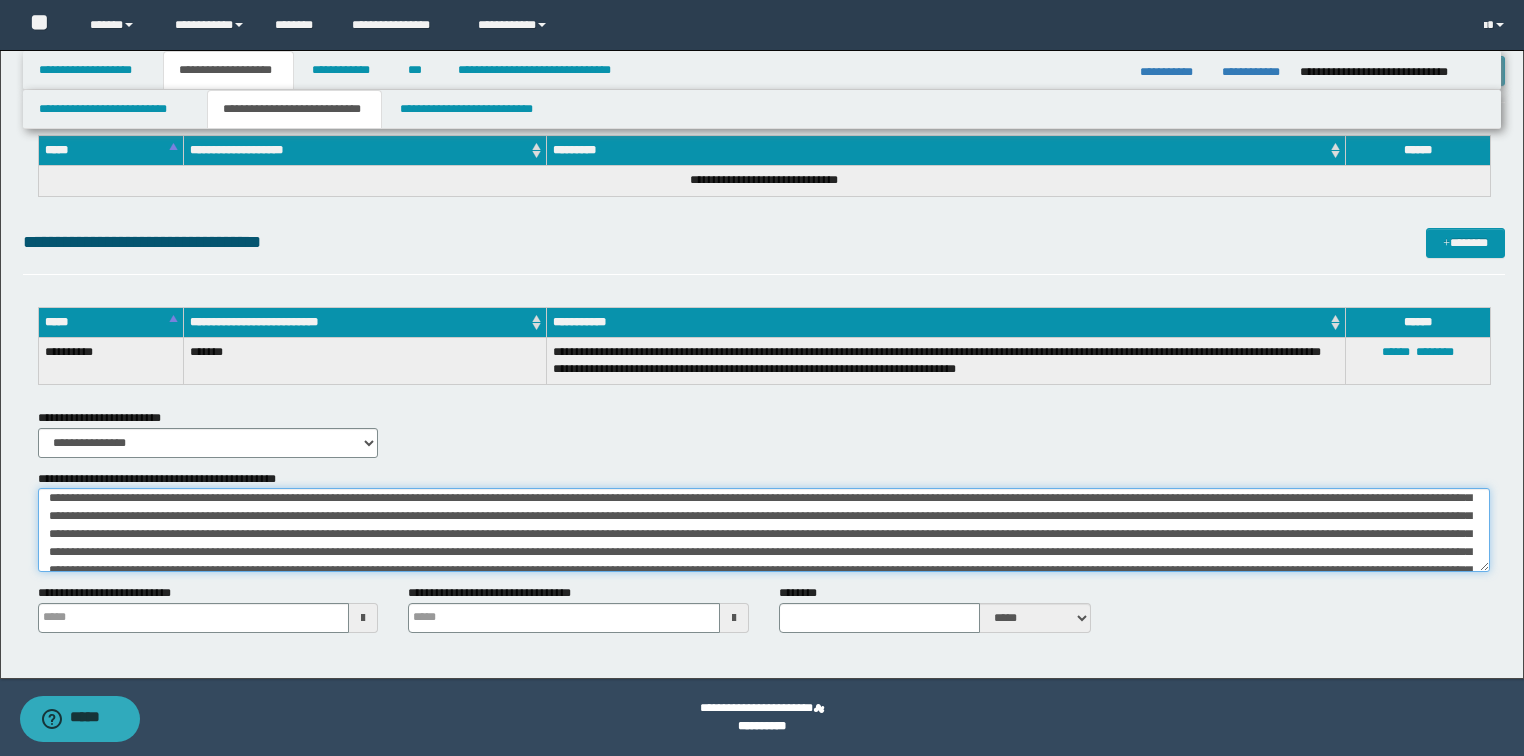 scroll, scrollTop: 72, scrollLeft: 0, axis: vertical 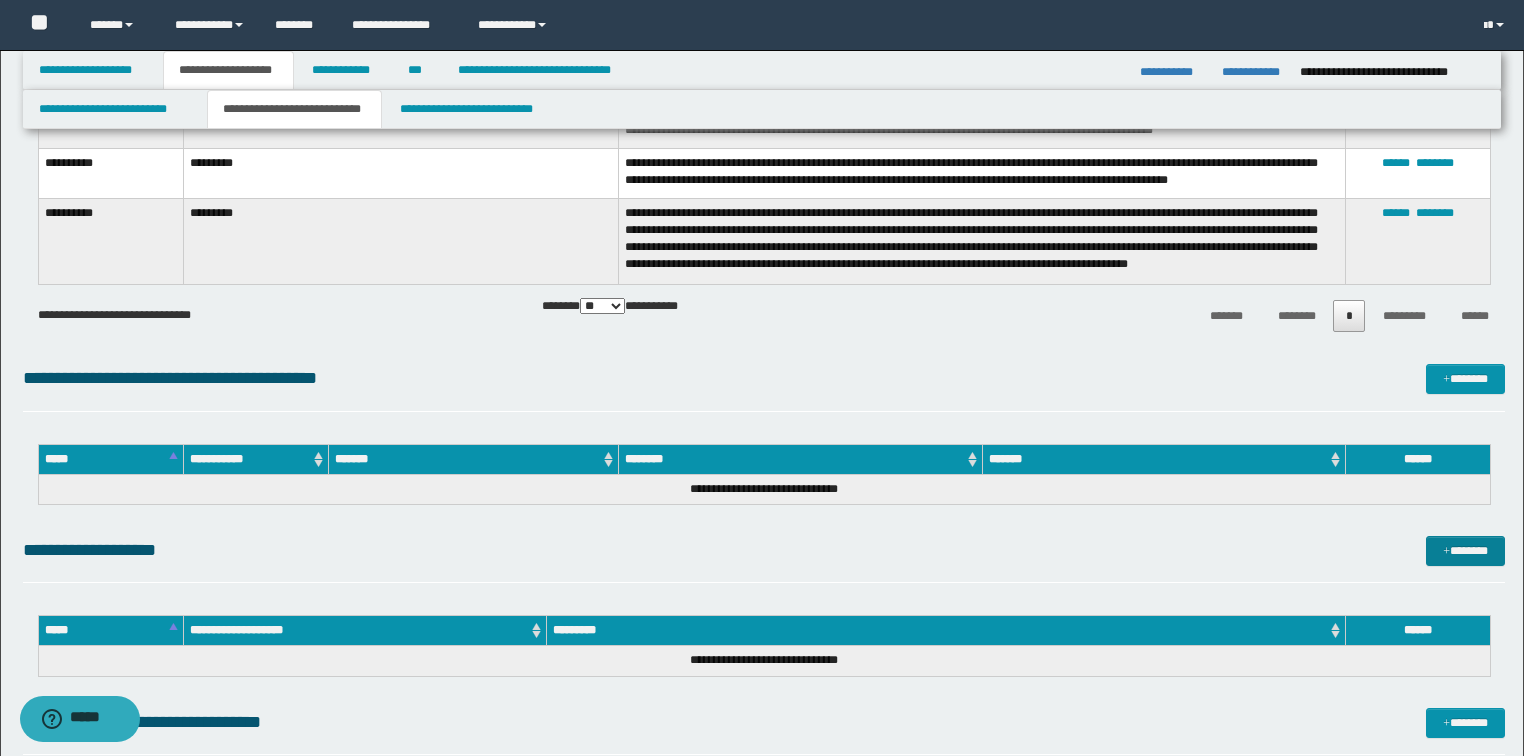 type on "**********" 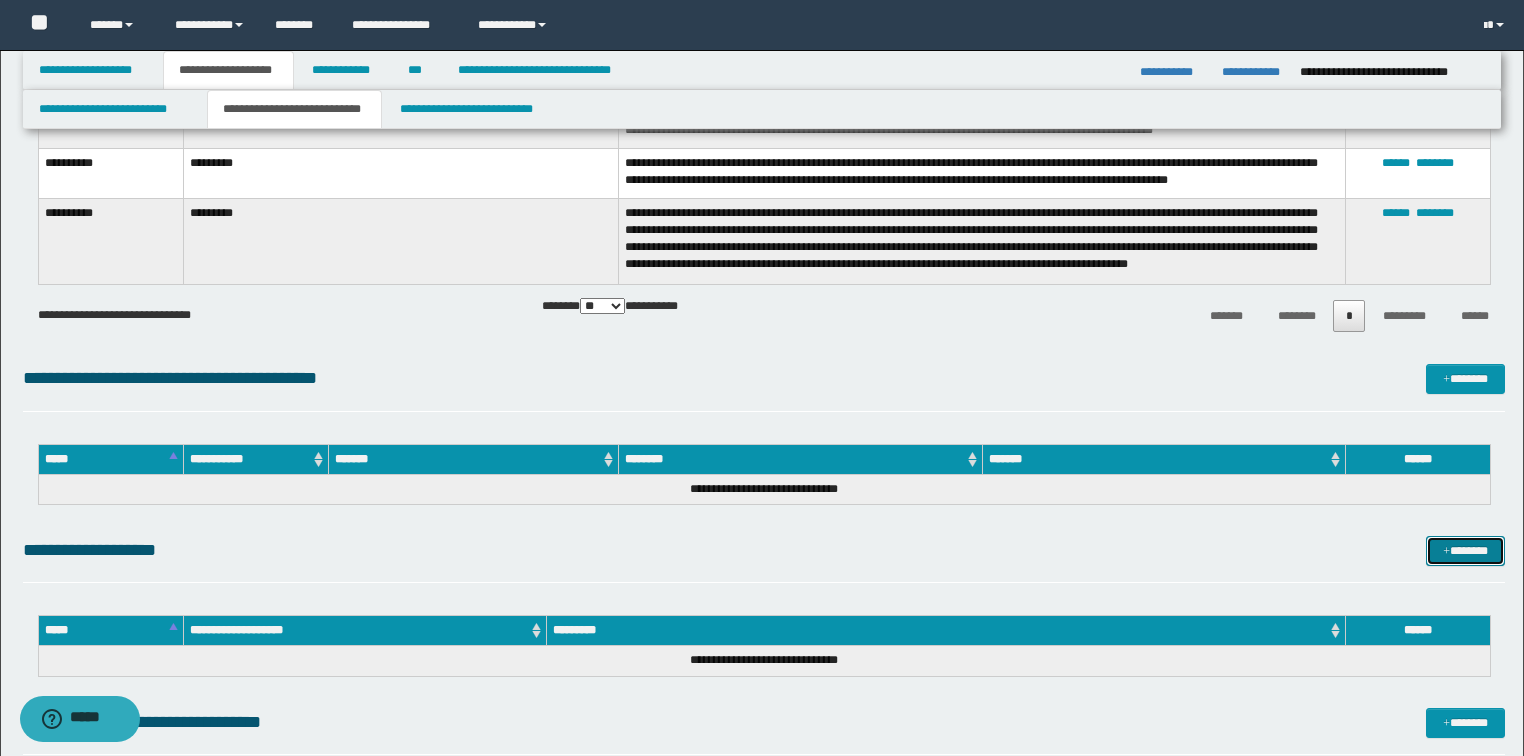click on "*******" at bounding box center (1465, 551) 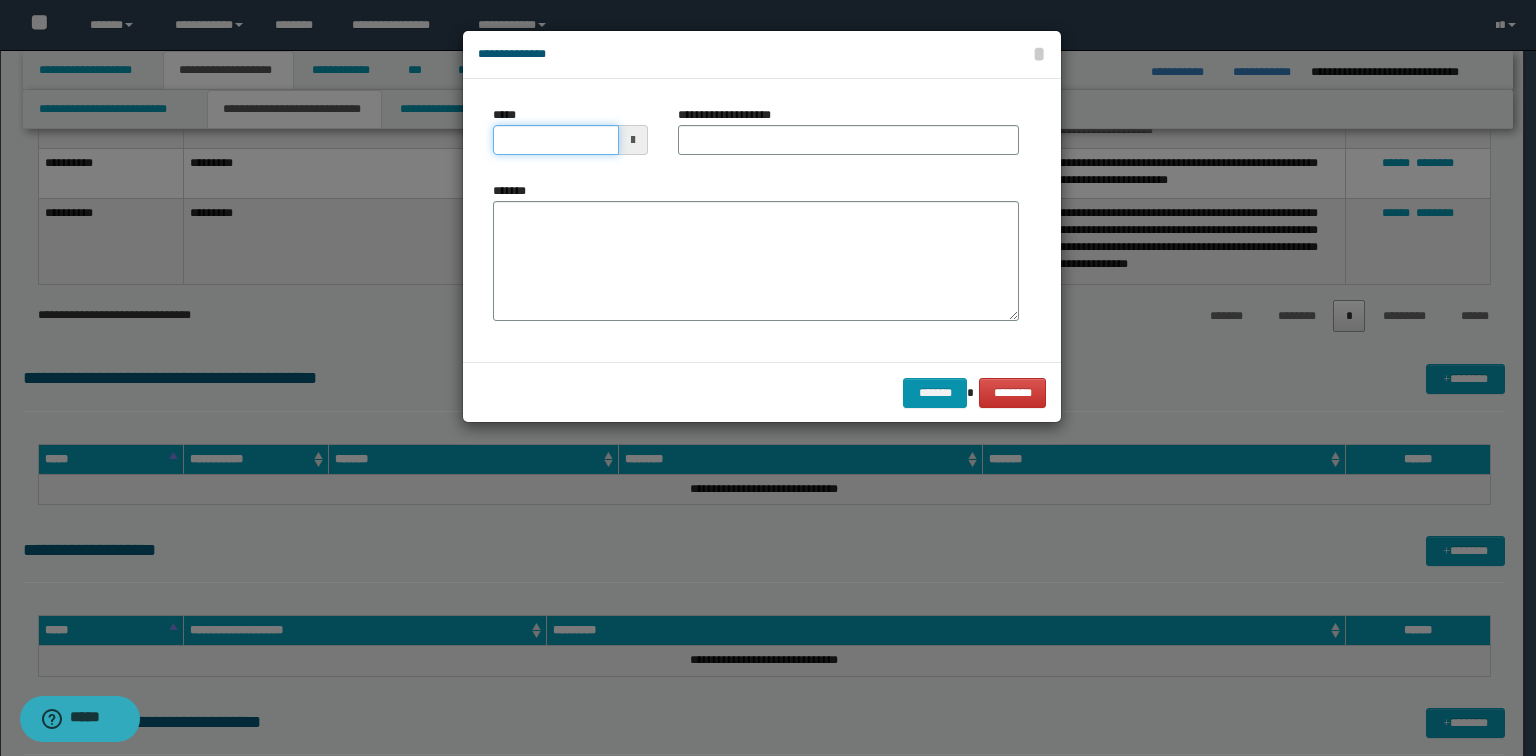 click on "*****" at bounding box center (556, 140) 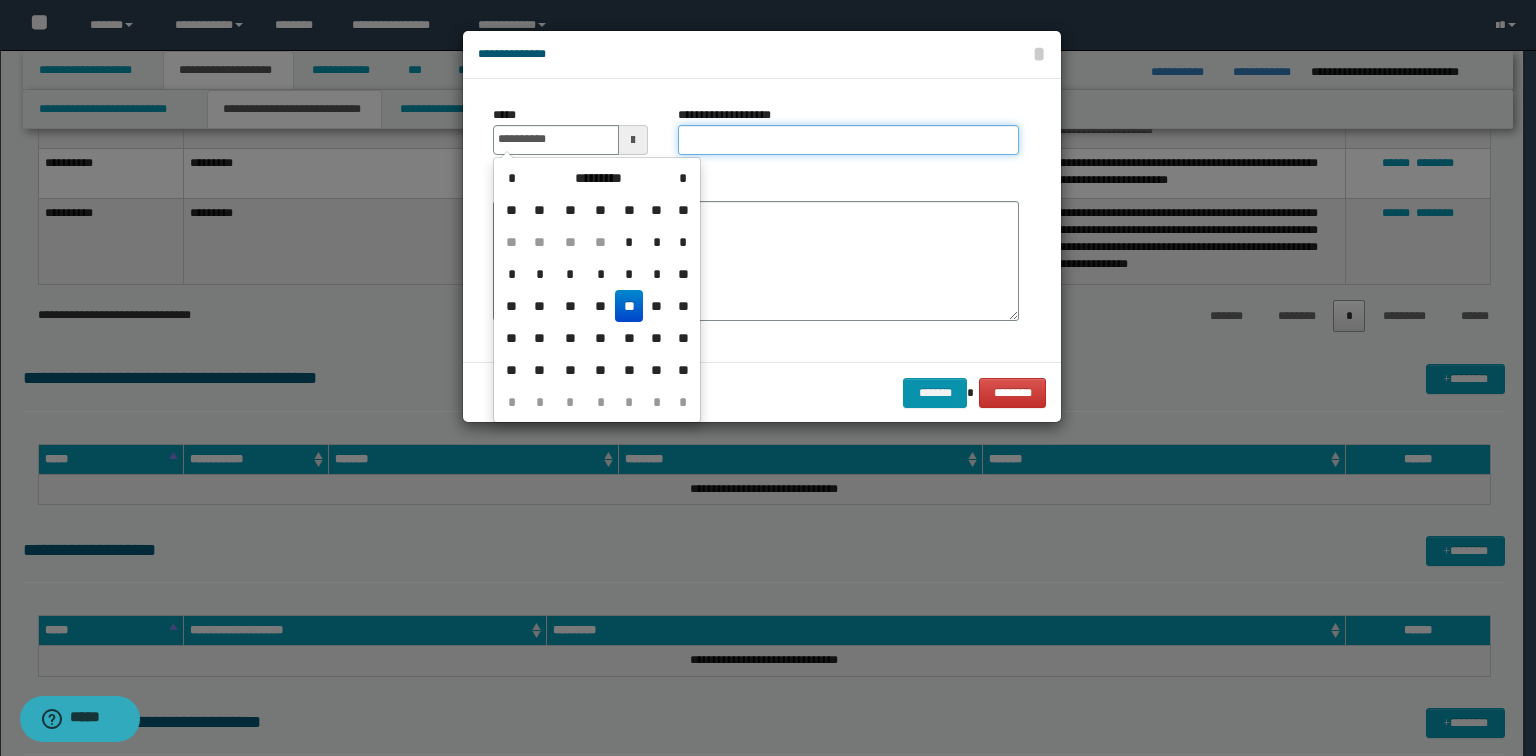 type on "**********" 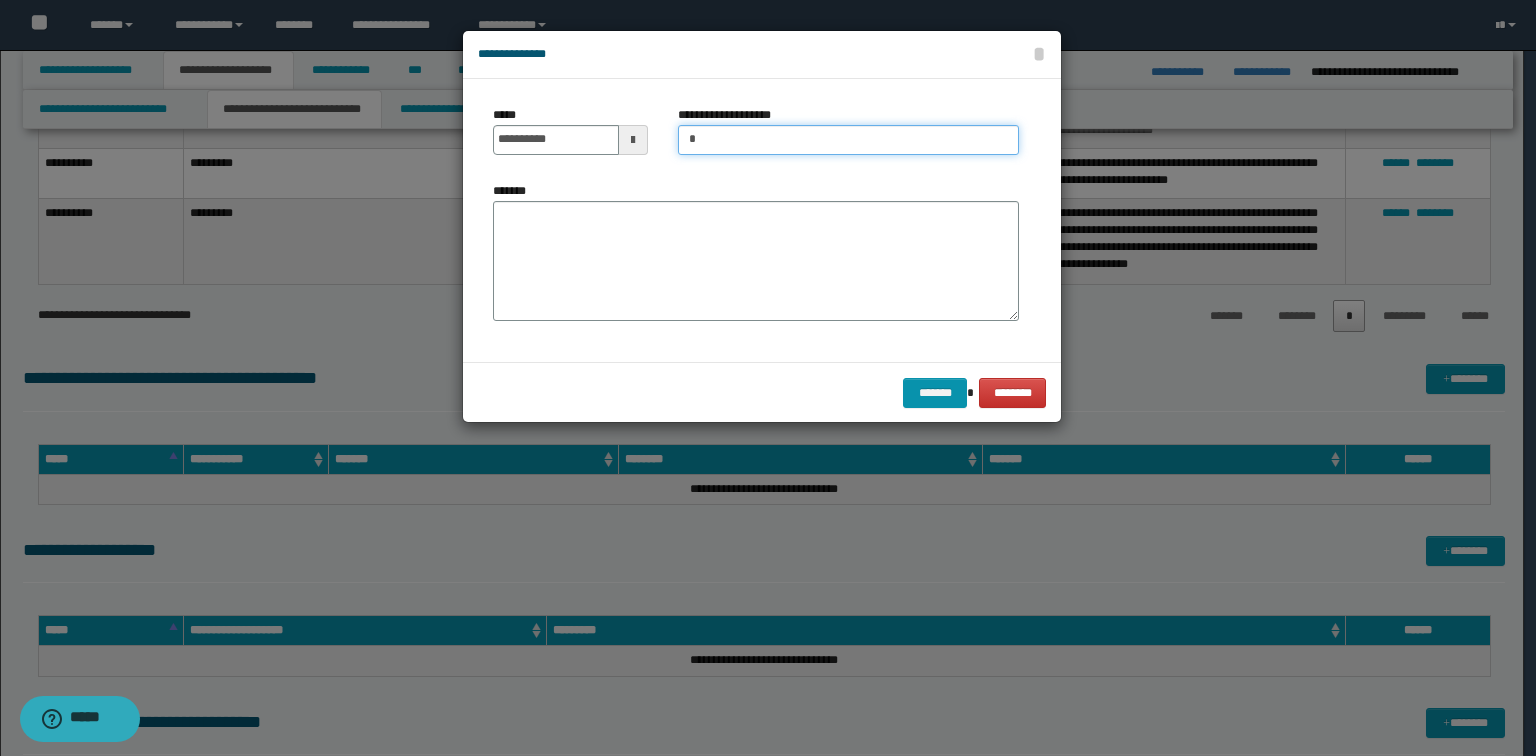 type on "**********" 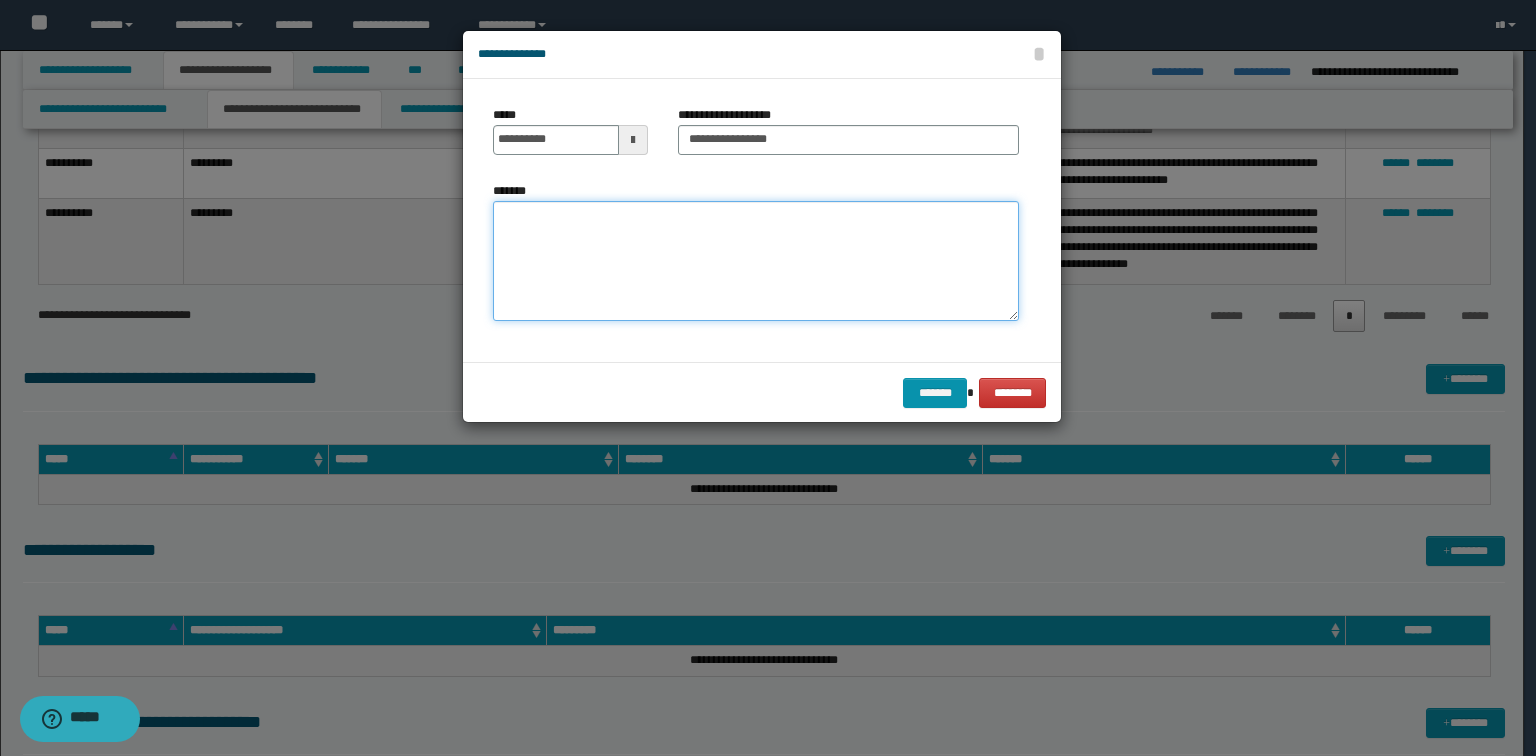 click on "*******" at bounding box center [756, 261] 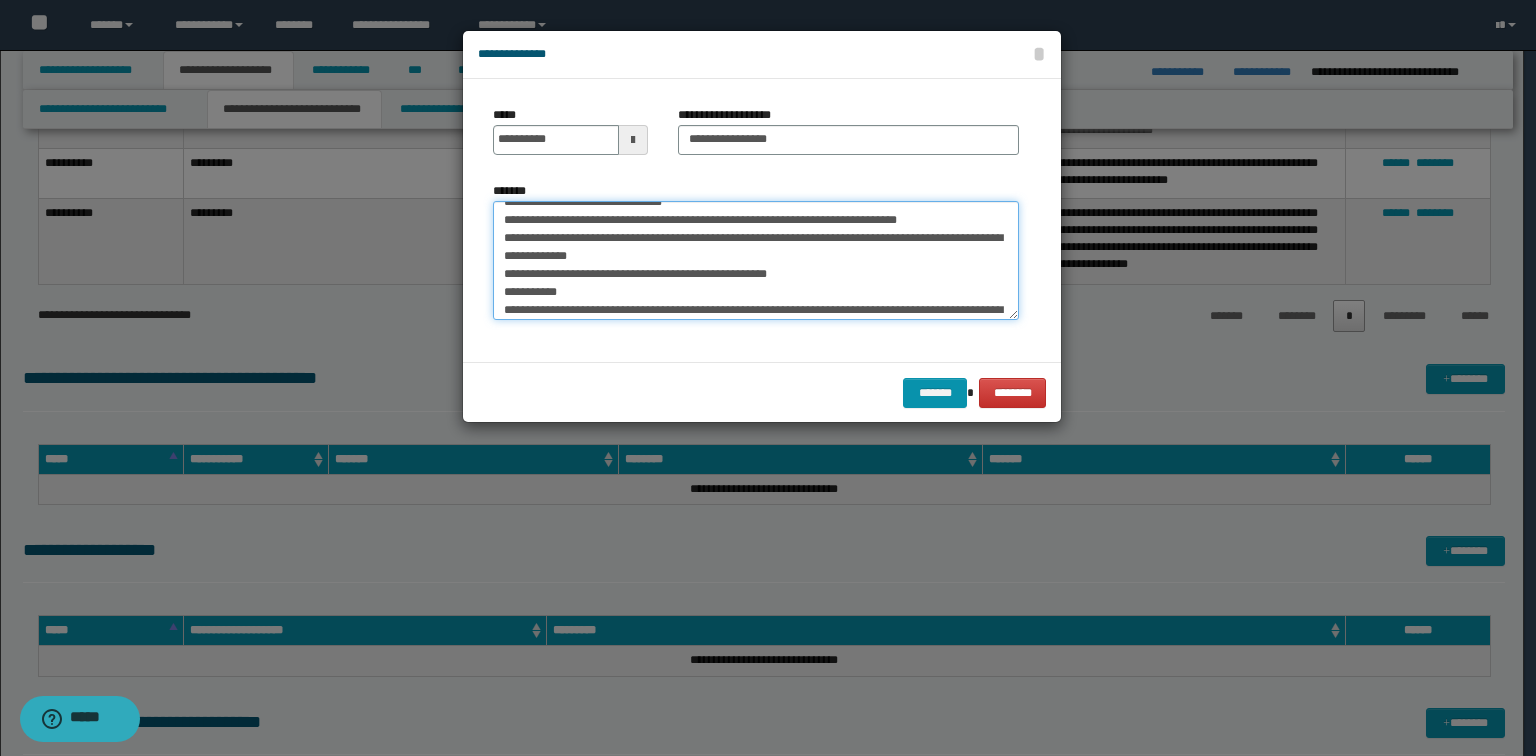 scroll, scrollTop: 0, scrollLeft: 0, axis: both 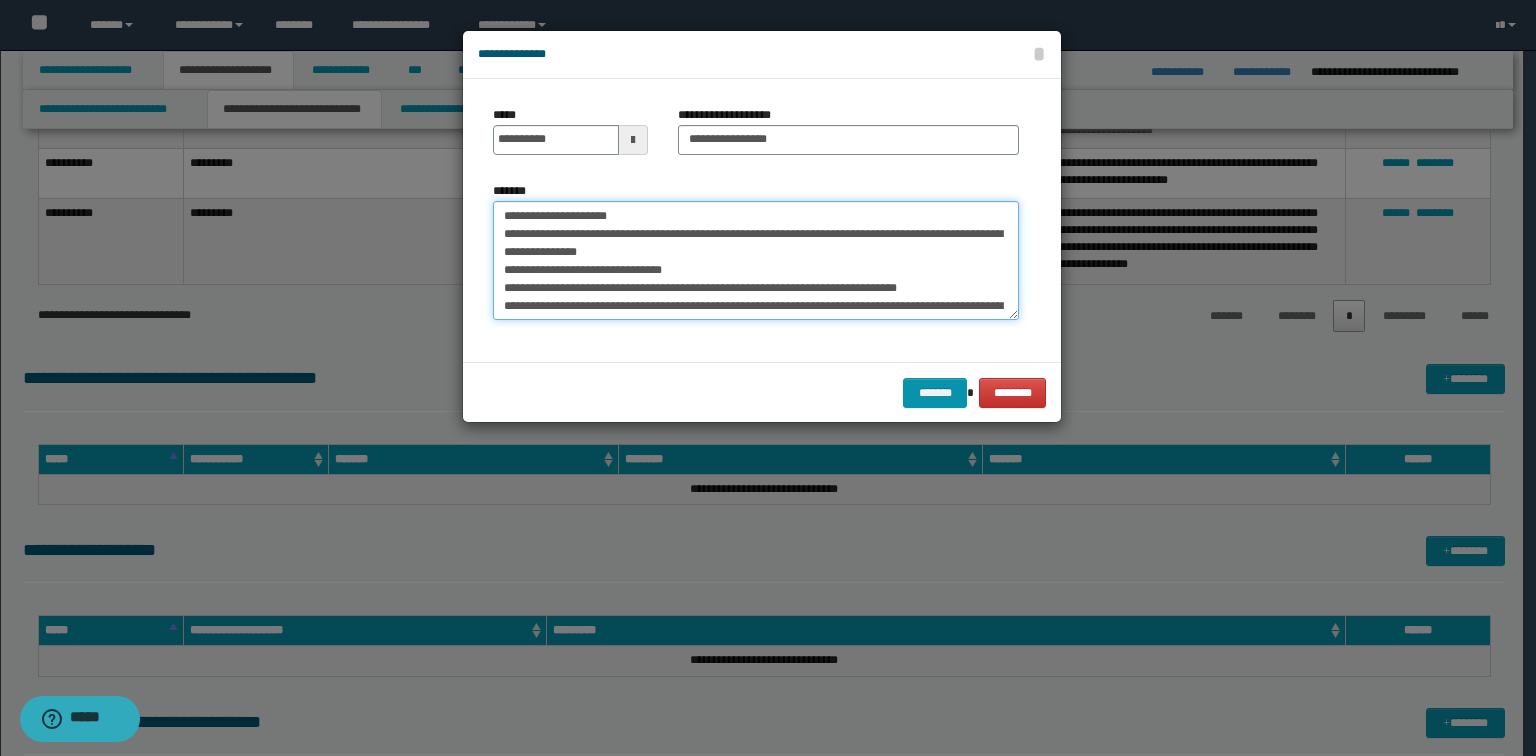 click on "**********" at bounding box center (756, 261) 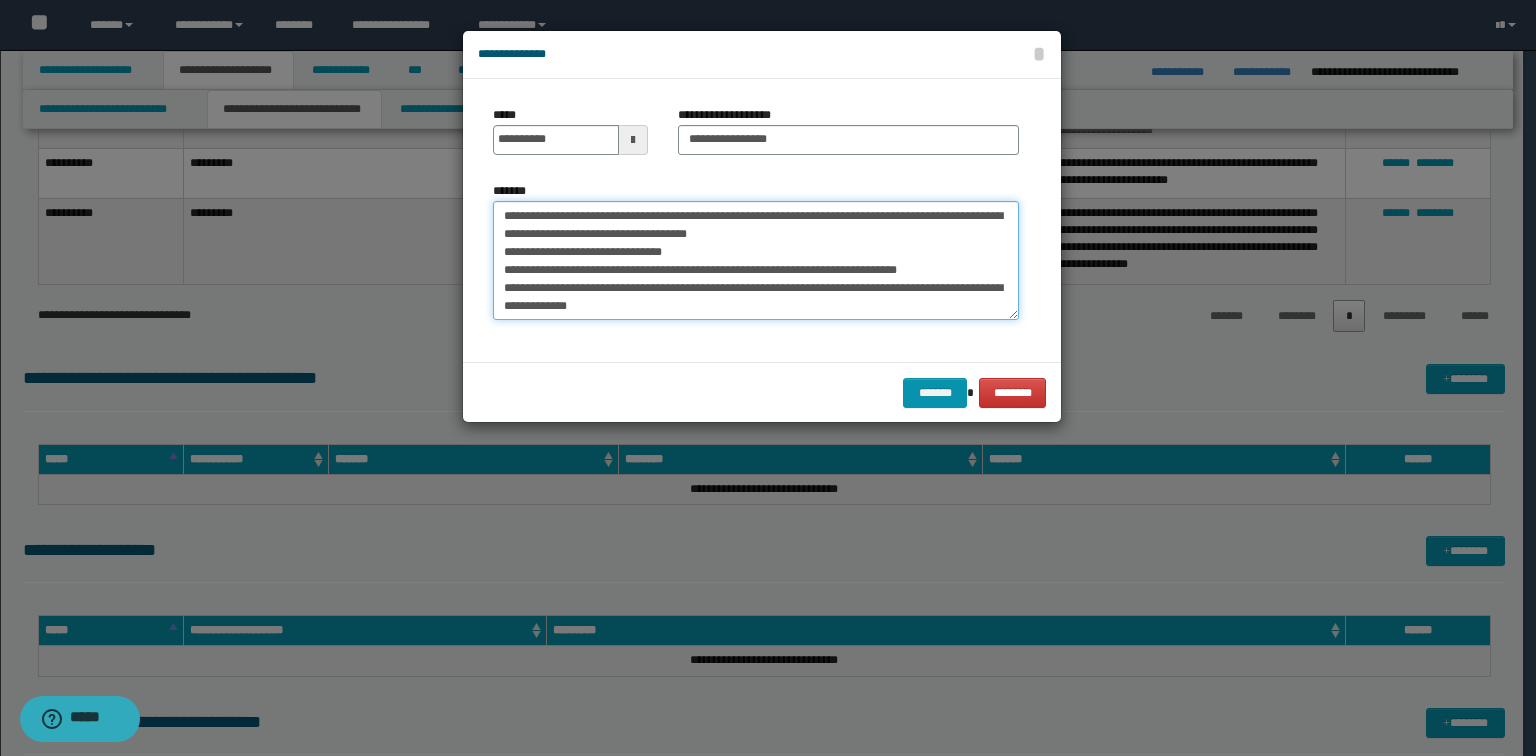 click on "**********" at bounding box center [756, 261] 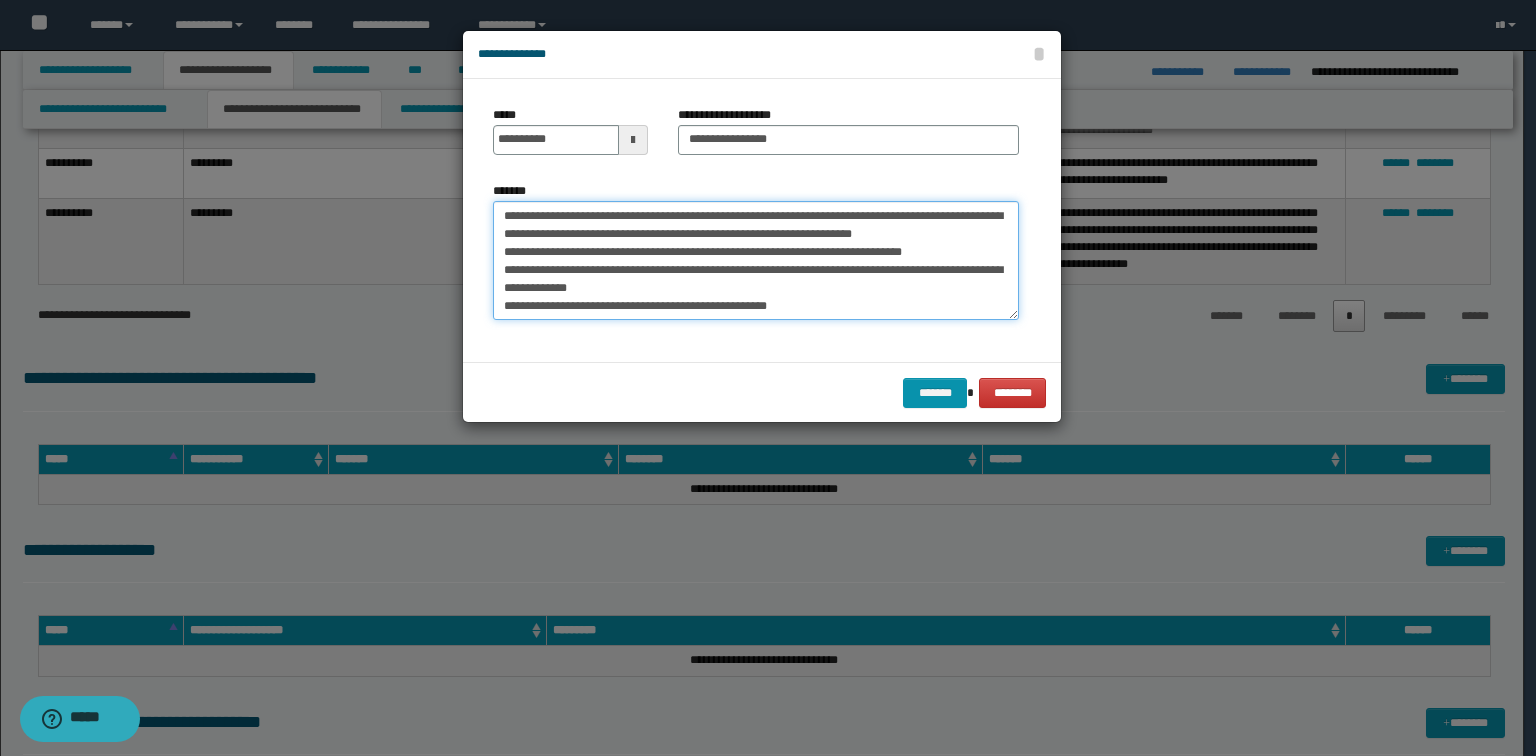 click on "**********" at bounding box center (756, 261) 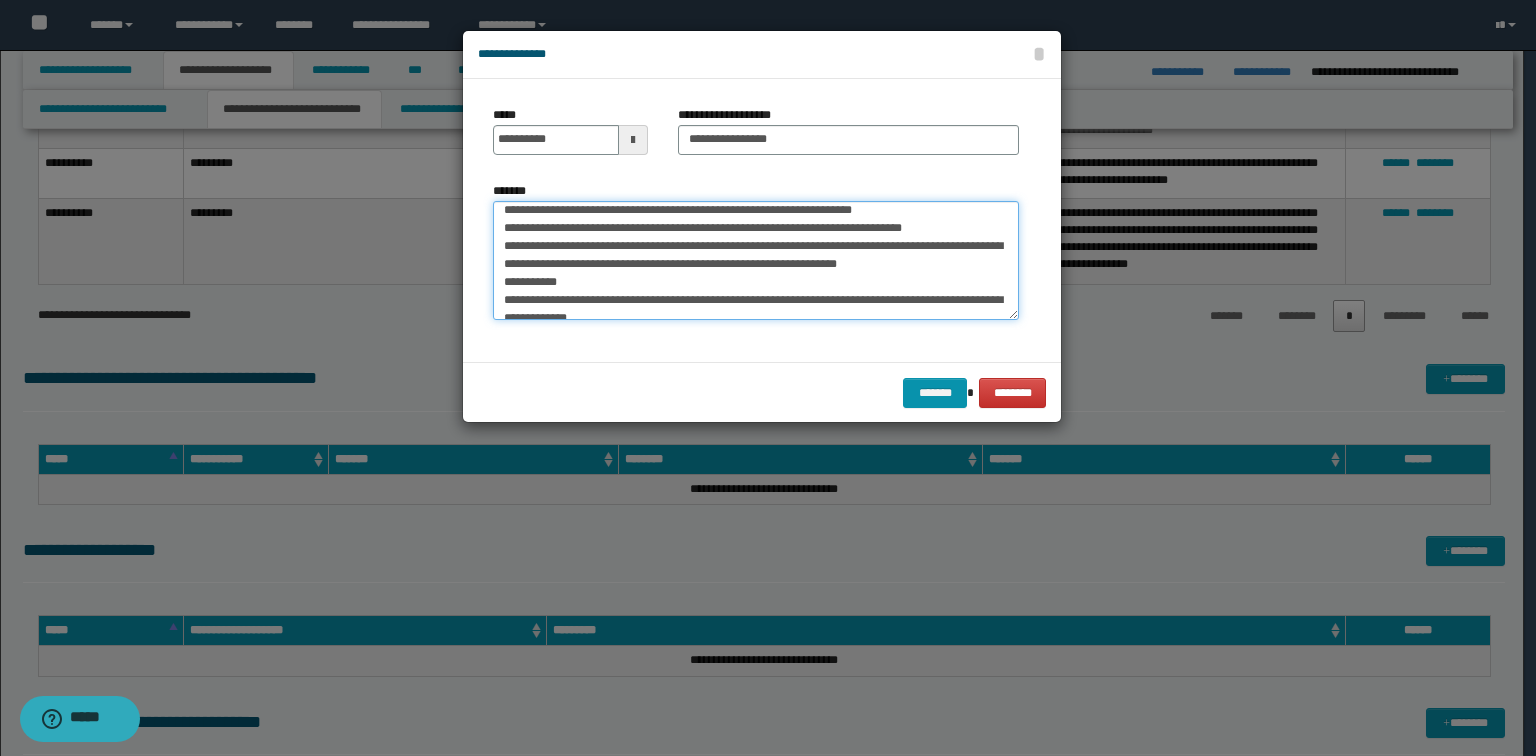 scroll, scrollTop: 53, scrollLeft: 0, axis: vertical 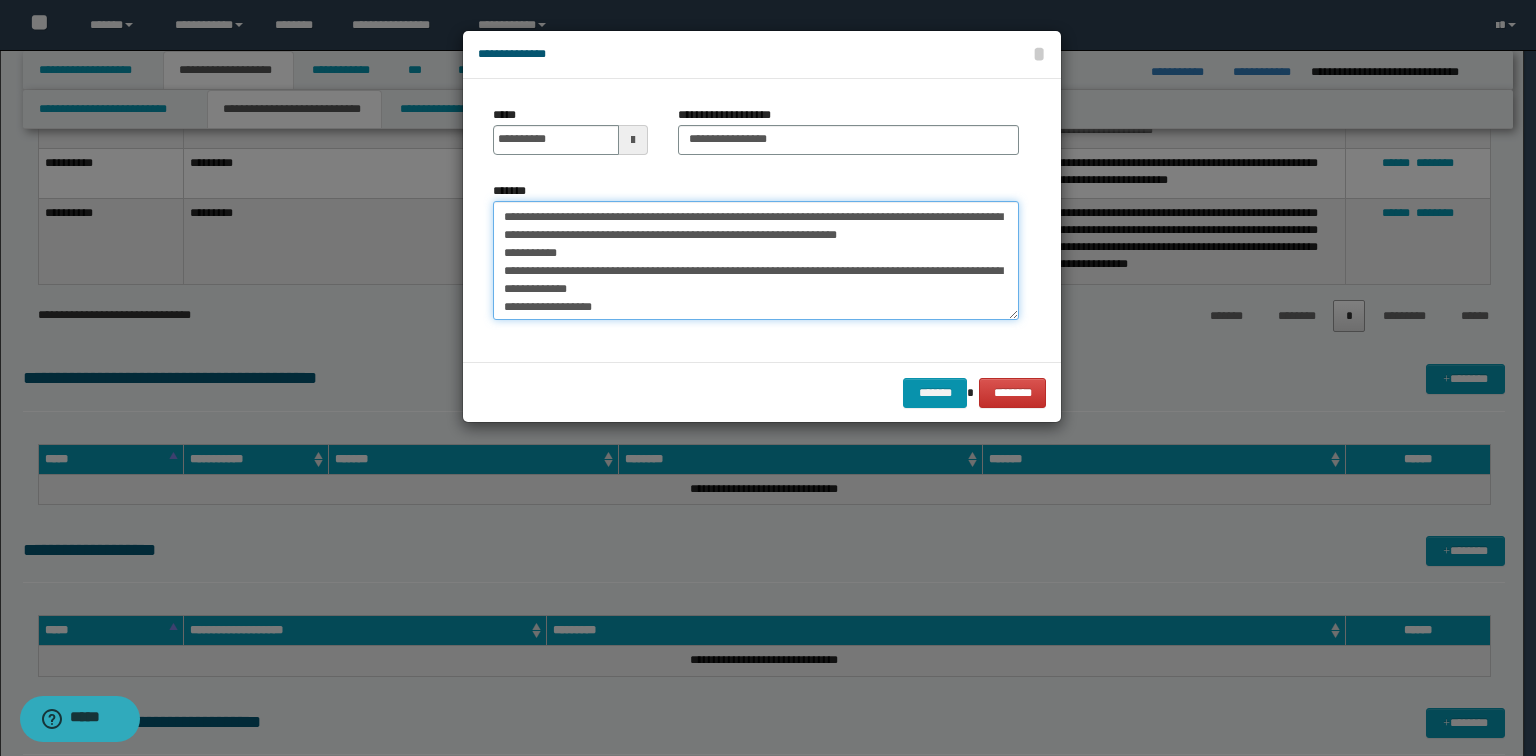 click on "**********" at bounding box center (756, 261) 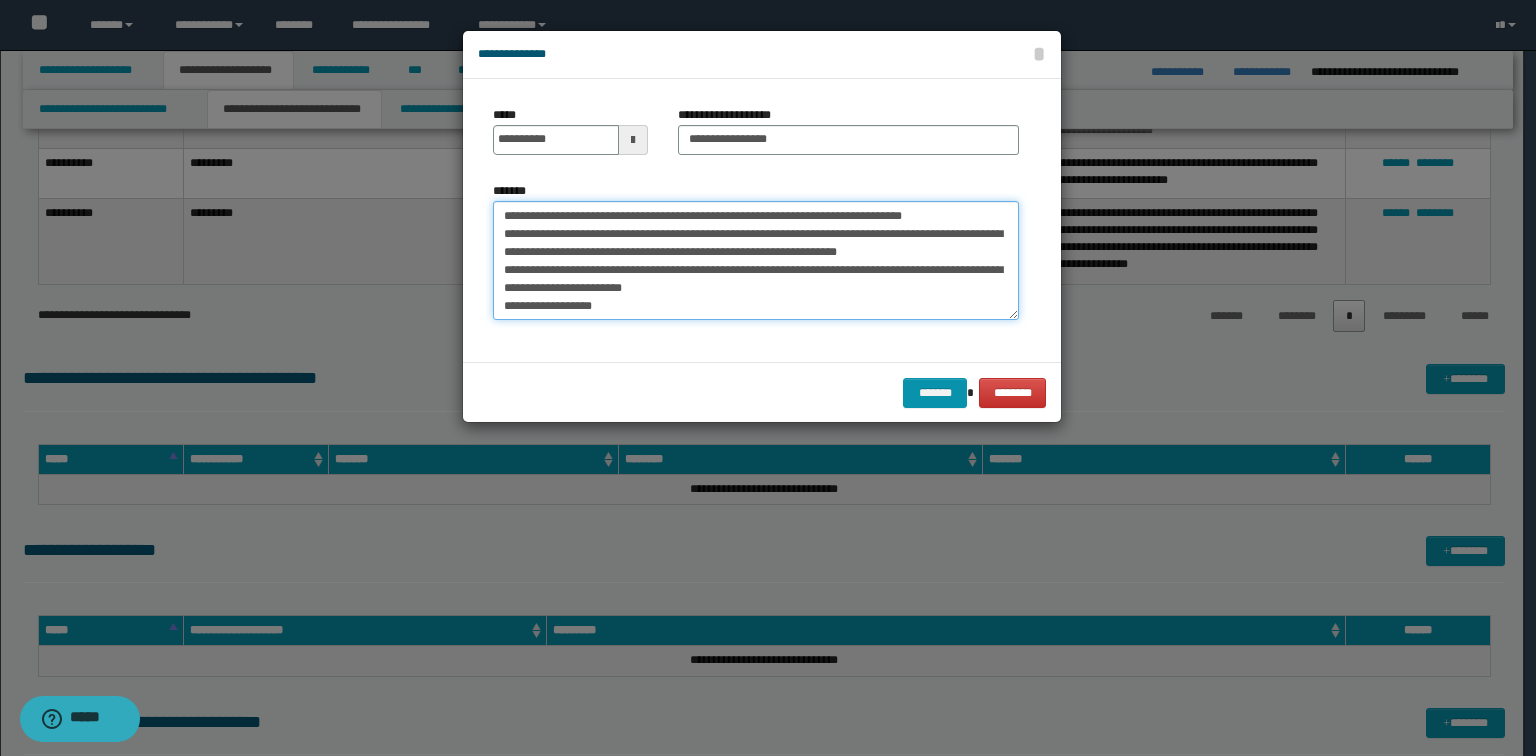 scroll, scrollTop: 36, scrollLeft: 0, axis: vertical 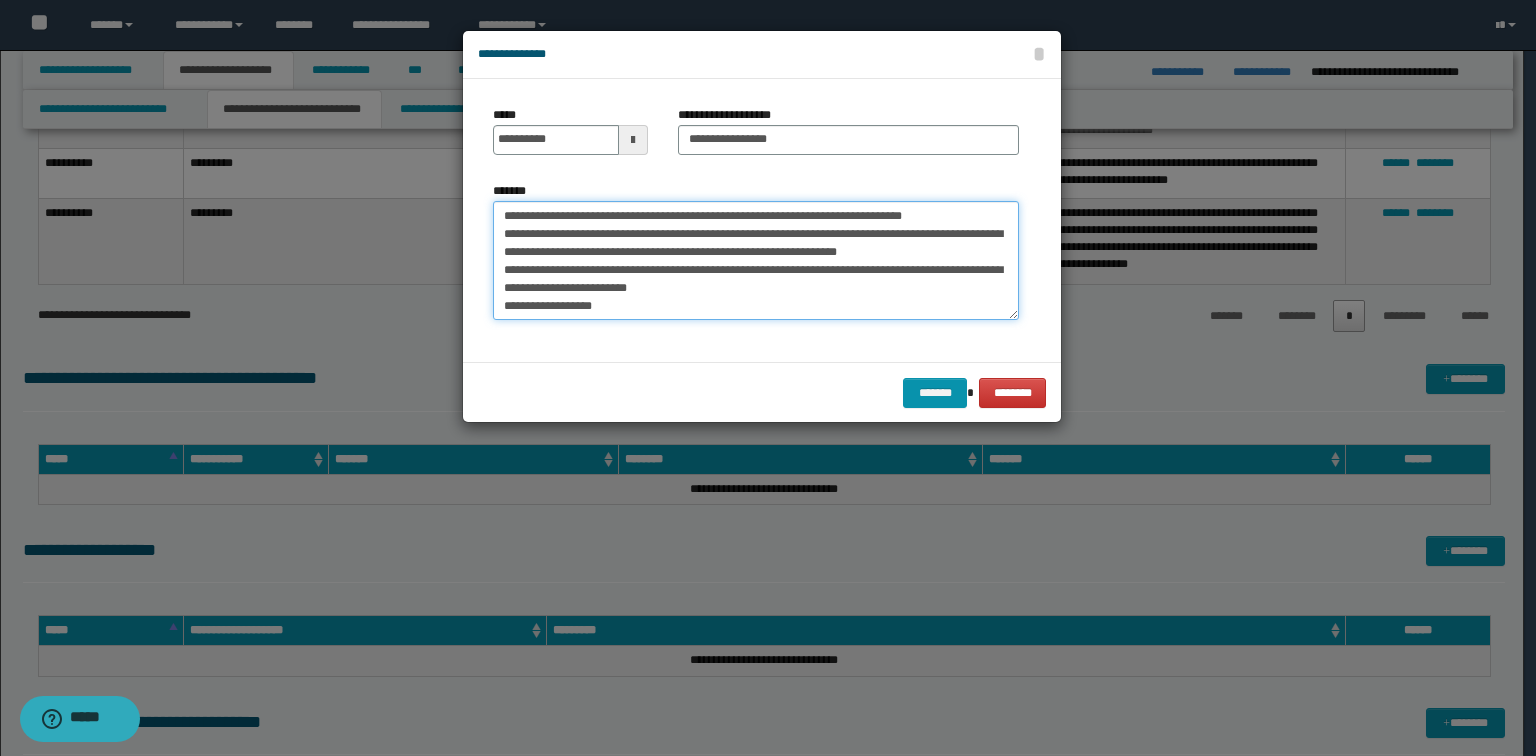 click on "**********" at bounding box center [756, 261] 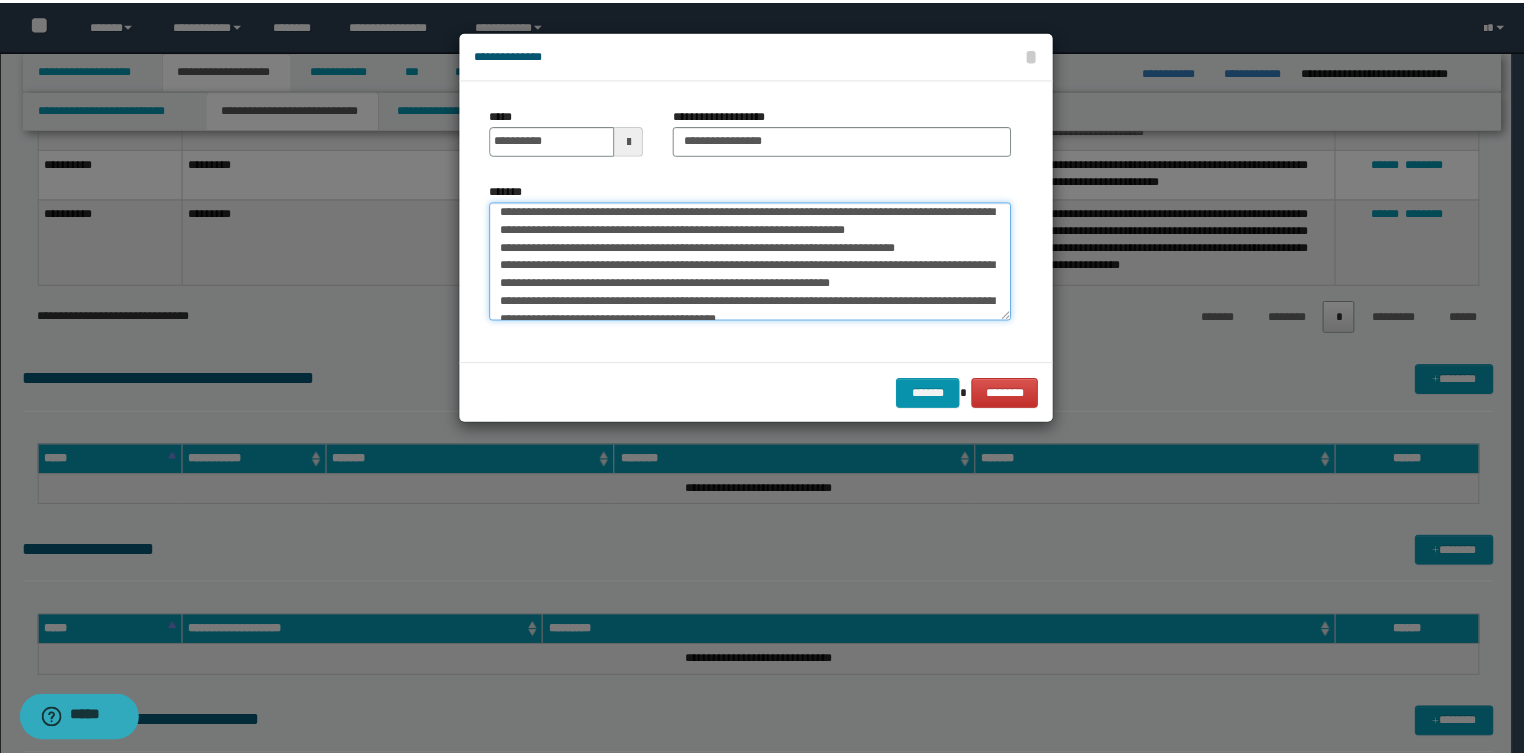 scroll, scrollTop: 0, scrollLeft: 0, axis: both 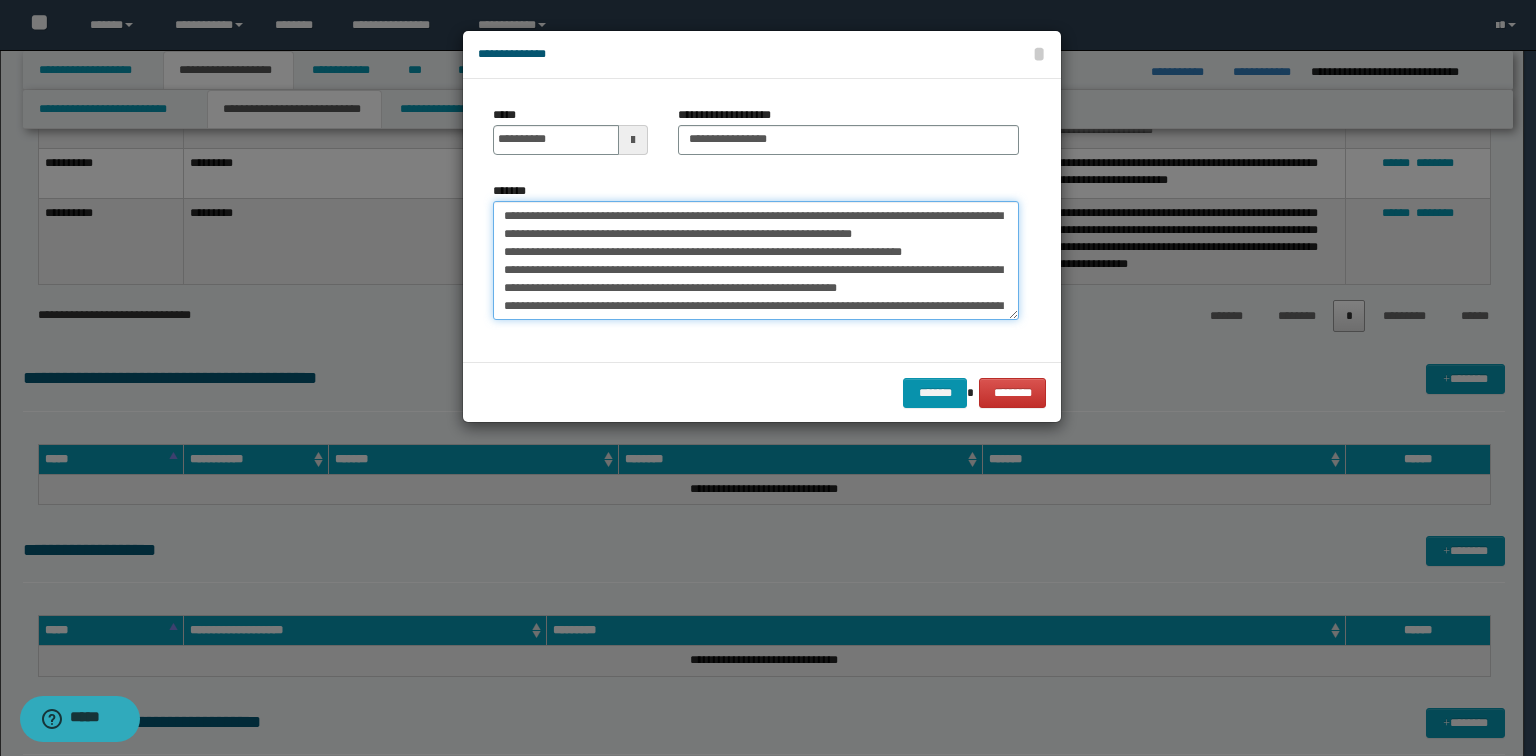 click on "**********" at bounding box center (756, 261) 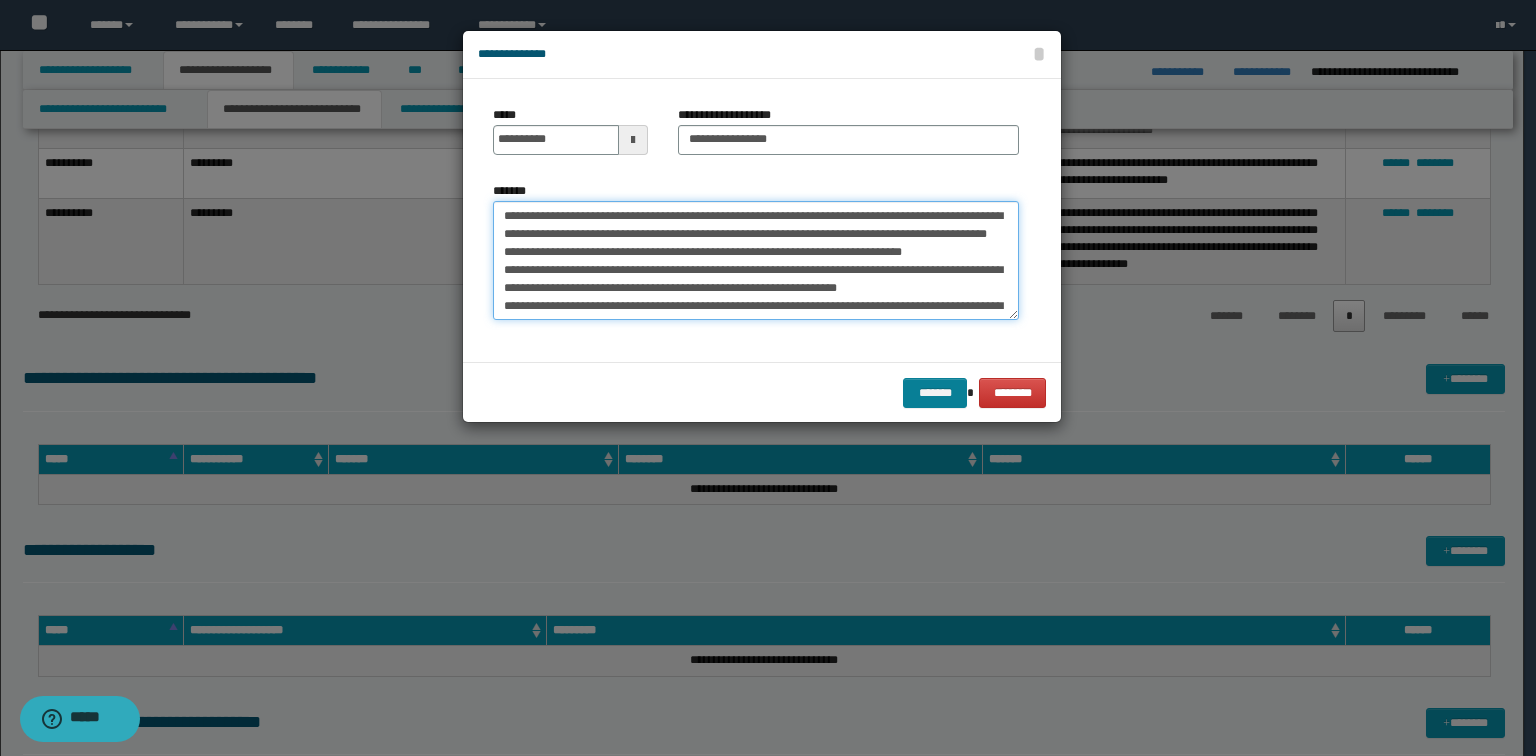 type on "**********" 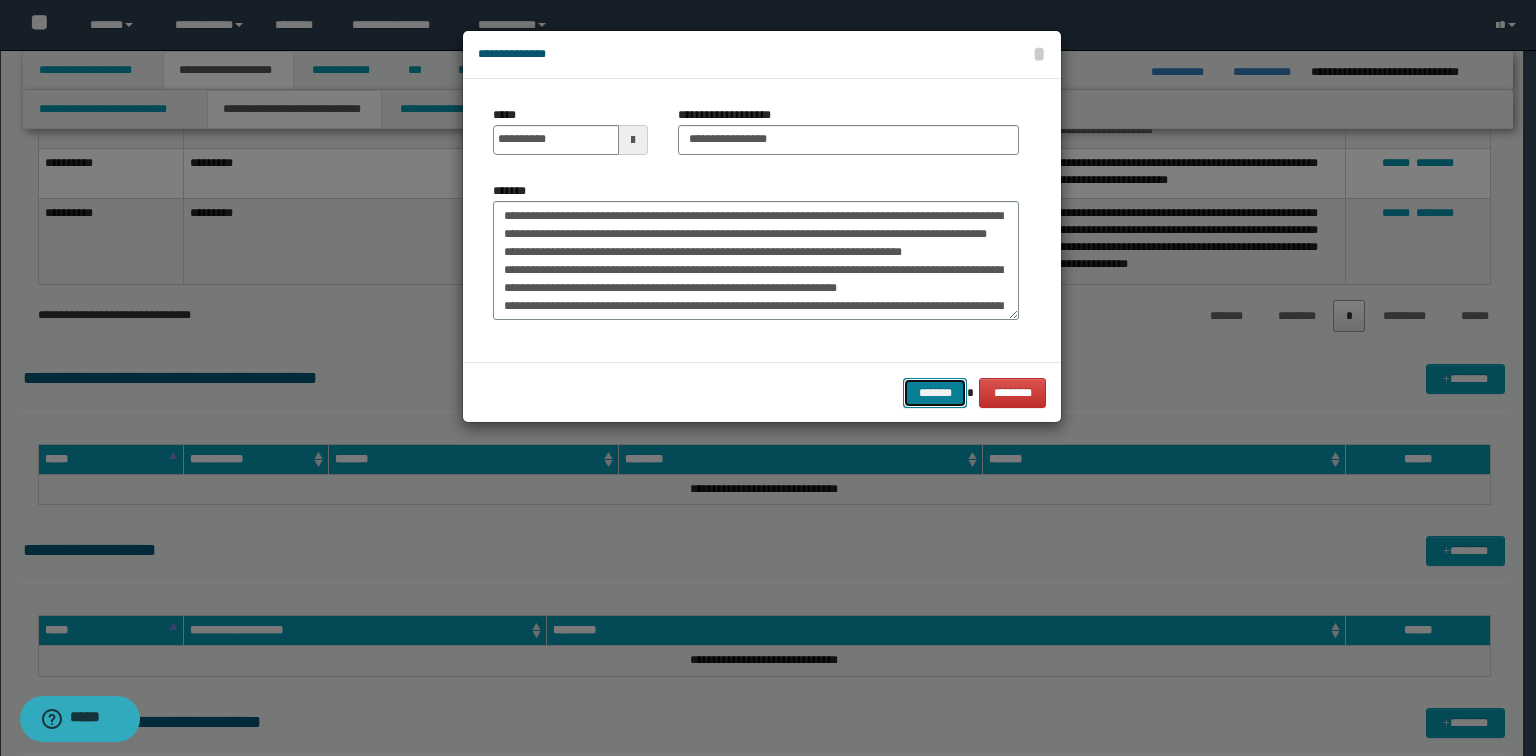 click on "*******" at bounding box center [935, 393] 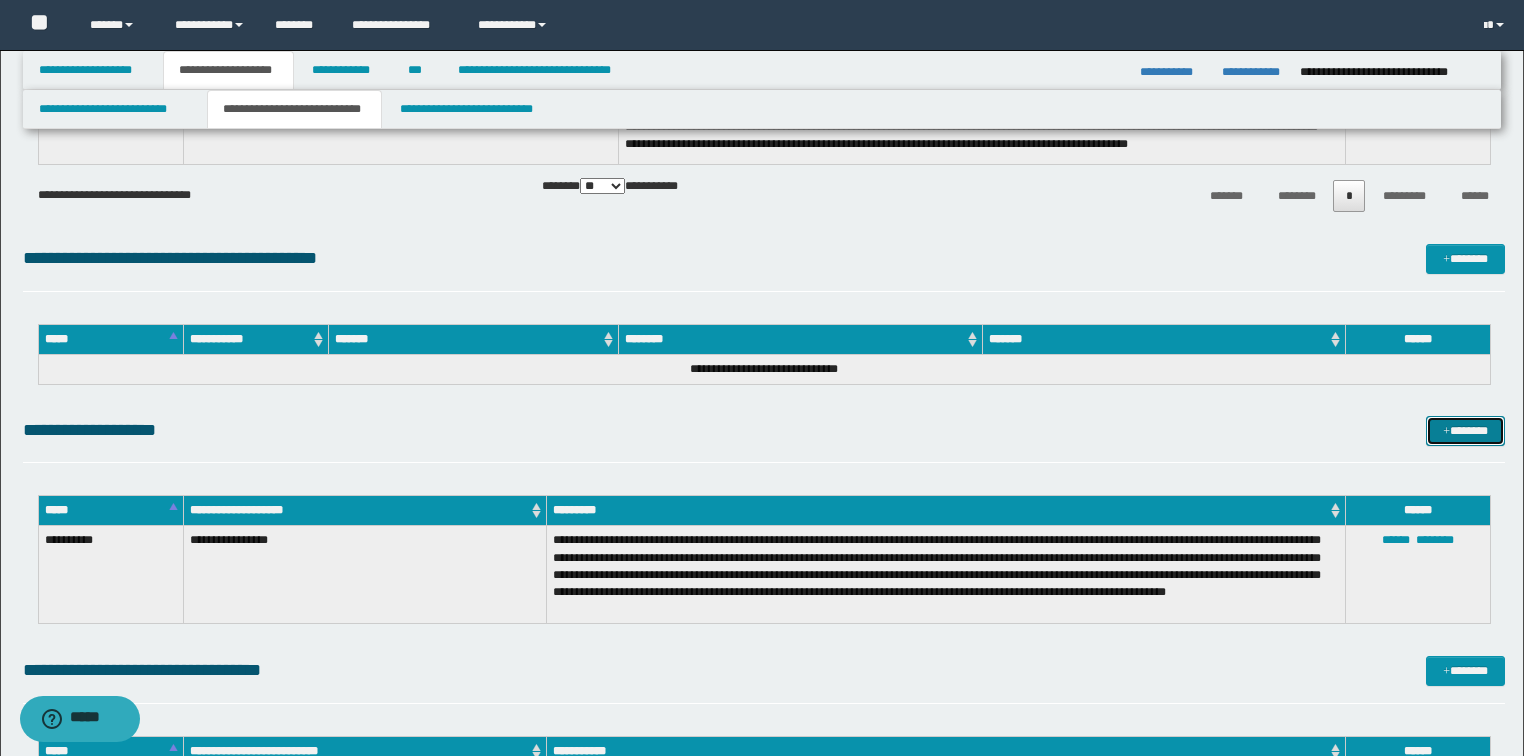 scroll, scrollTop: 1144, scrollLeft: 0, axis: vertical 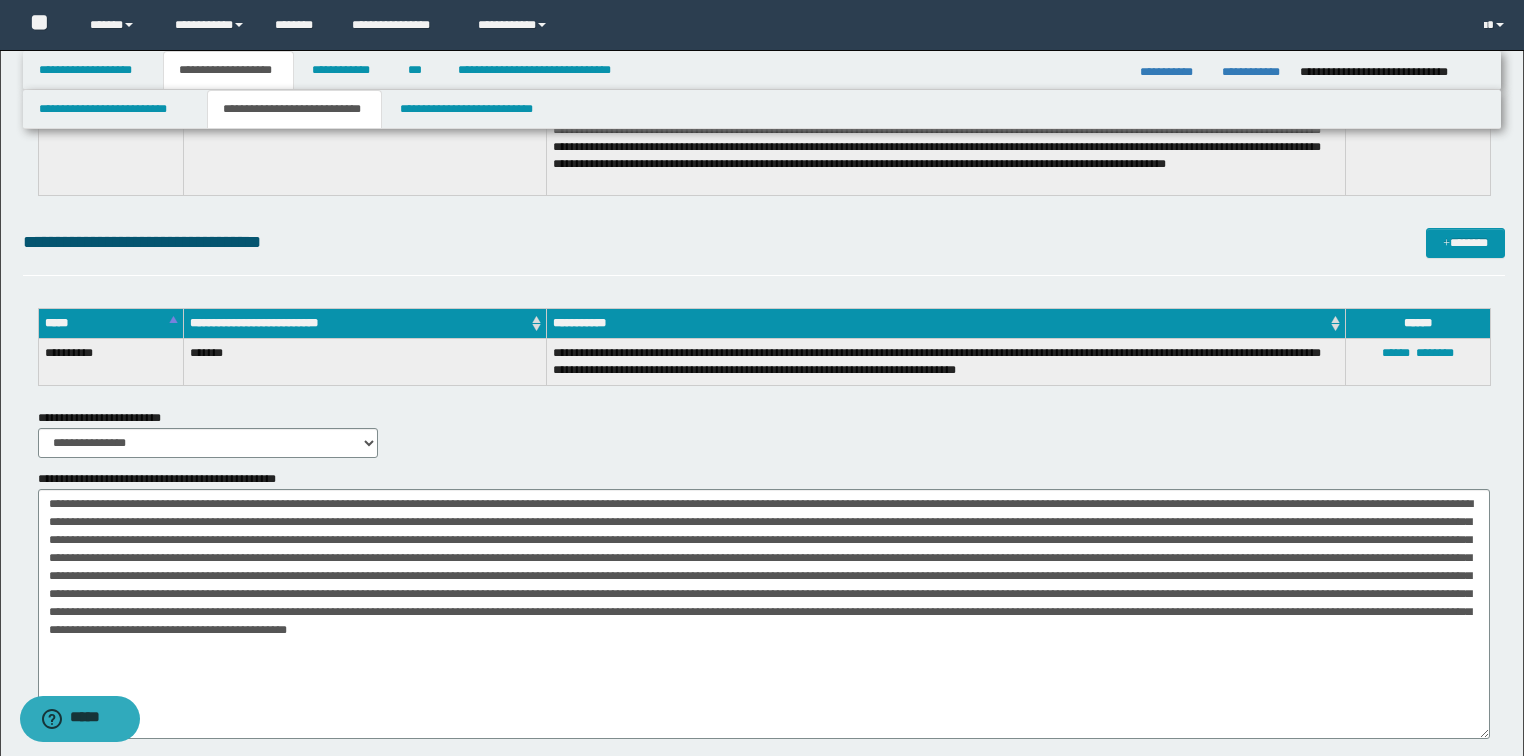 drag, startPoint x: 1487, startPoint y: 564, endPoint x: 1474, endPoint y: 732, distance: 168.50223 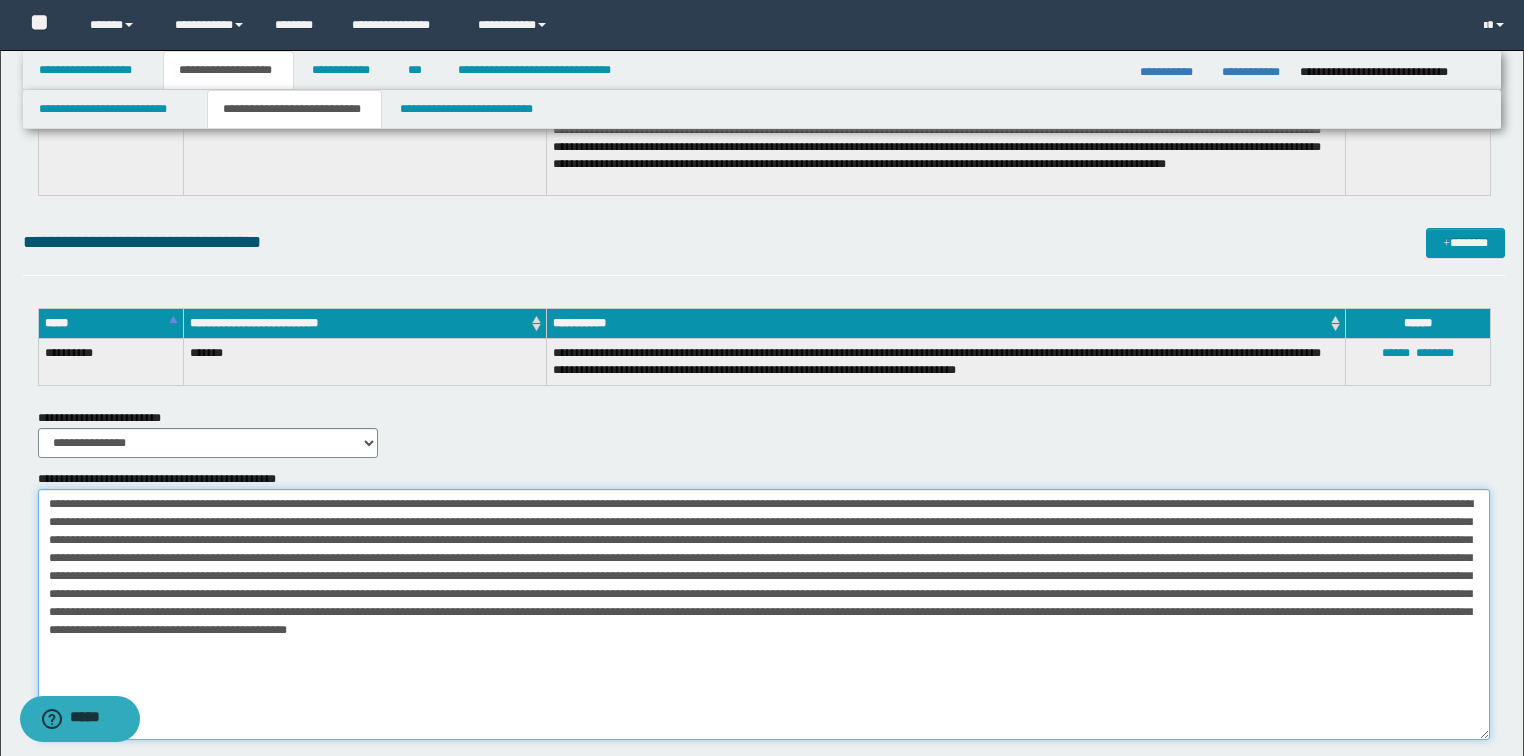 drag, startPoint x: 739, startPoint y: 516, endPoint x: 794, endPoint y: 577, distance: 82.13403 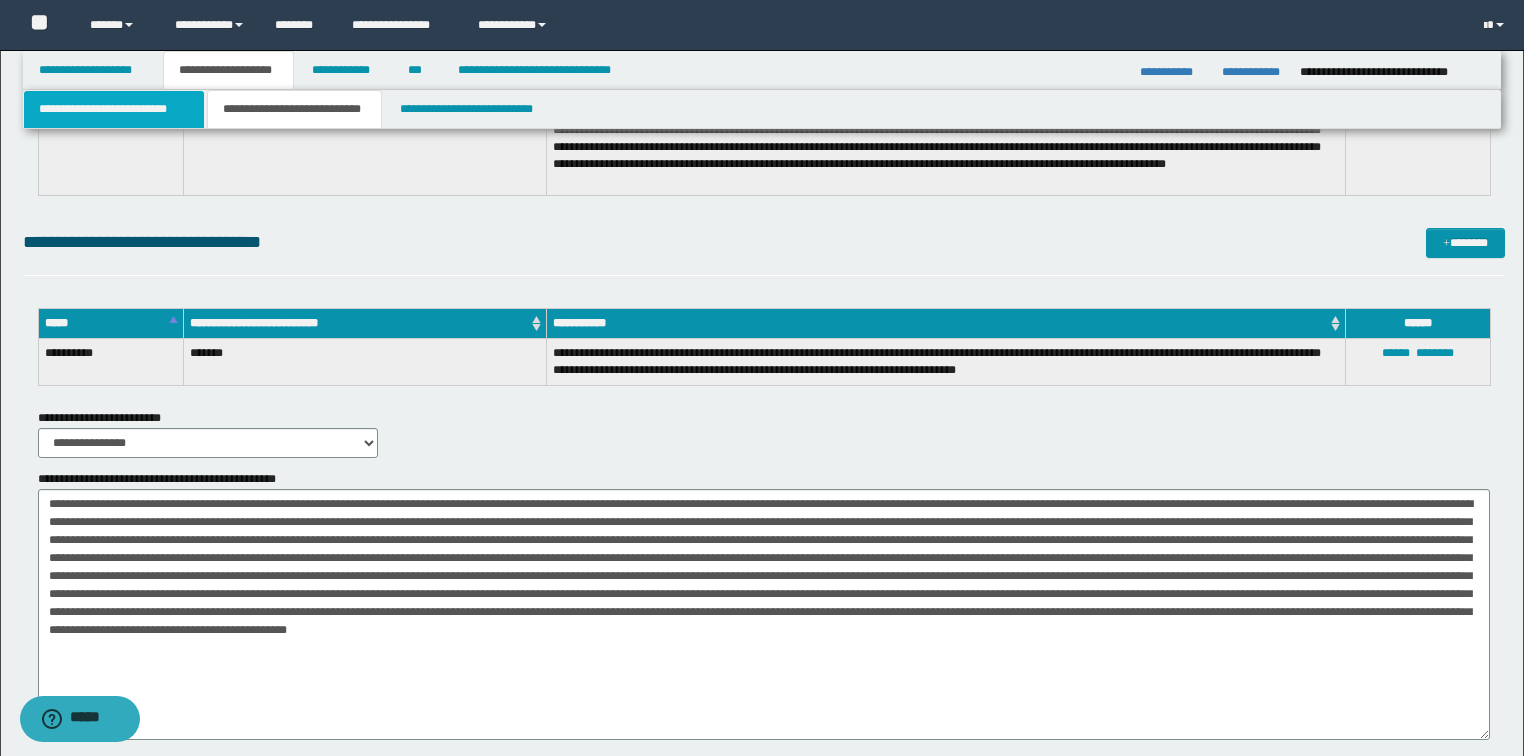 click on "**********" at bounding box center (114, 109) 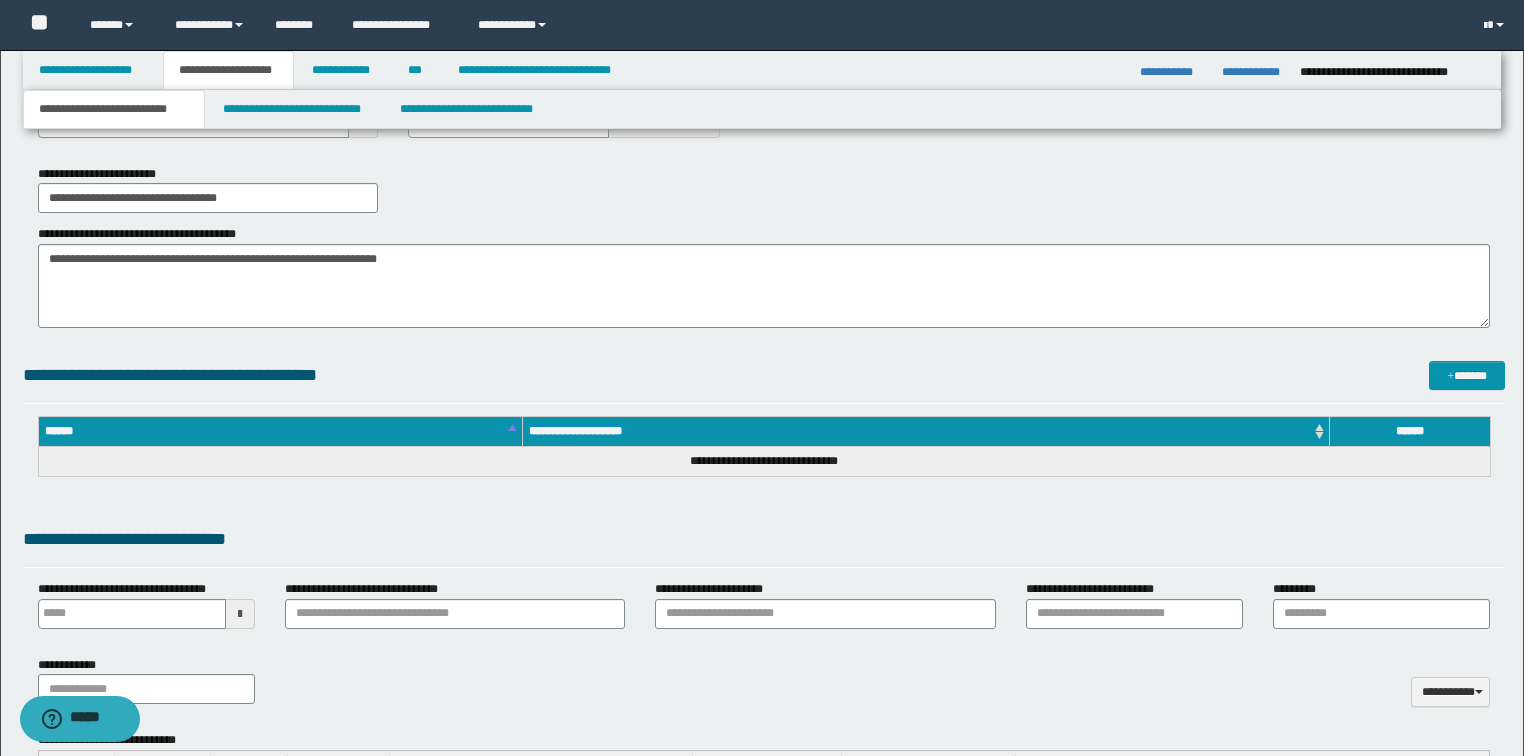 scroll, scrollTop: 487, scrollLeft: 0, axis: vertical 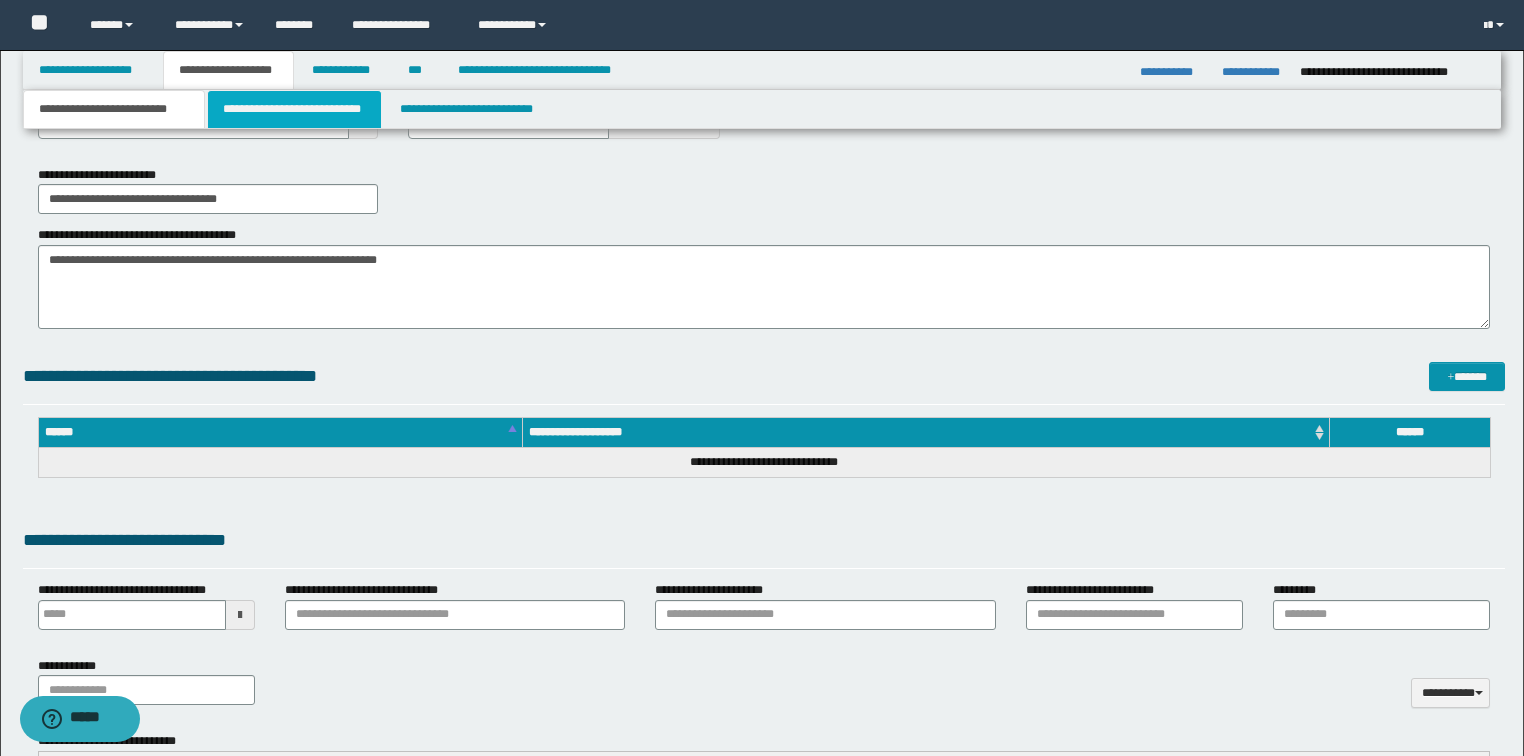 type 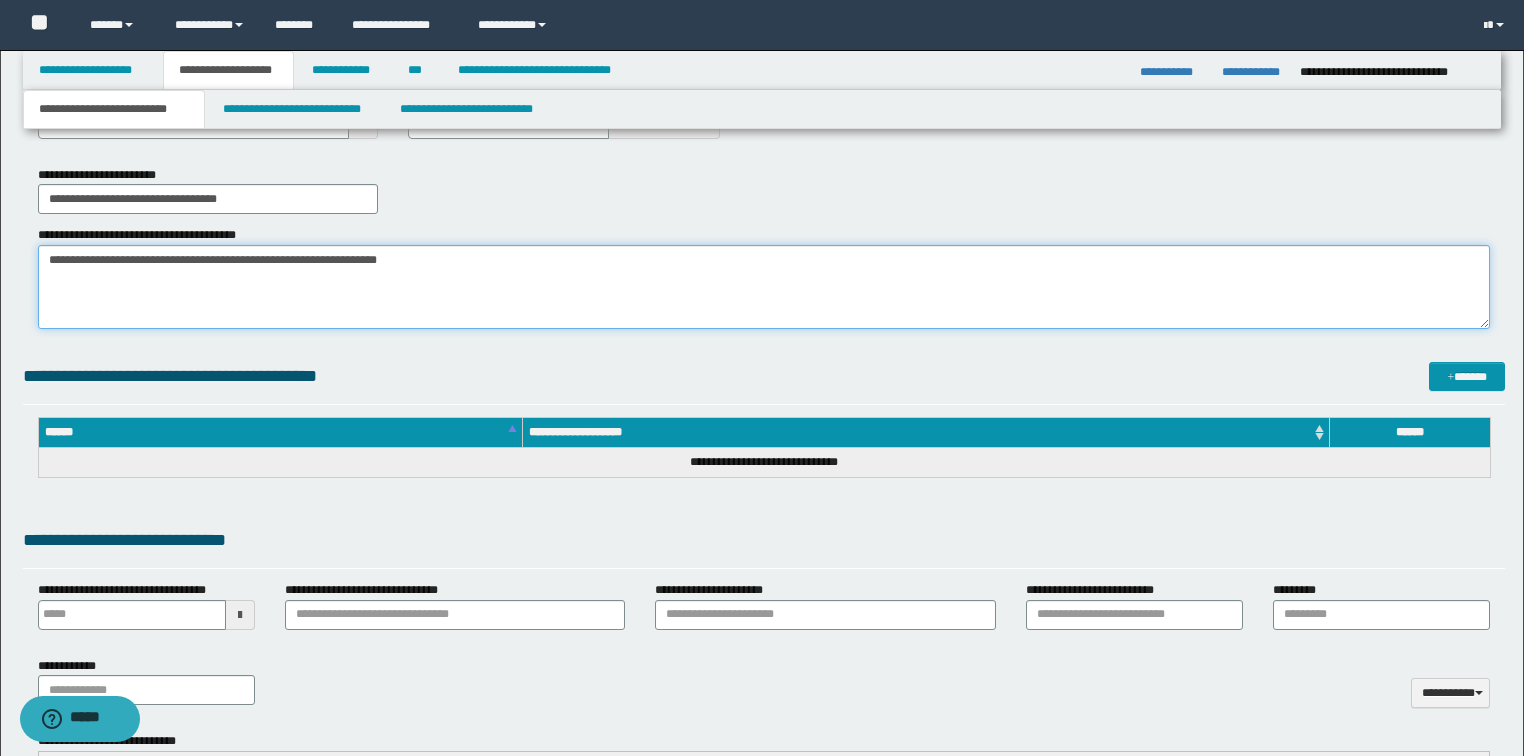 drag, startPoint x: 608, startPoint y: 265, endPoint x: 0, endPoint y: 252, distance: 608.139 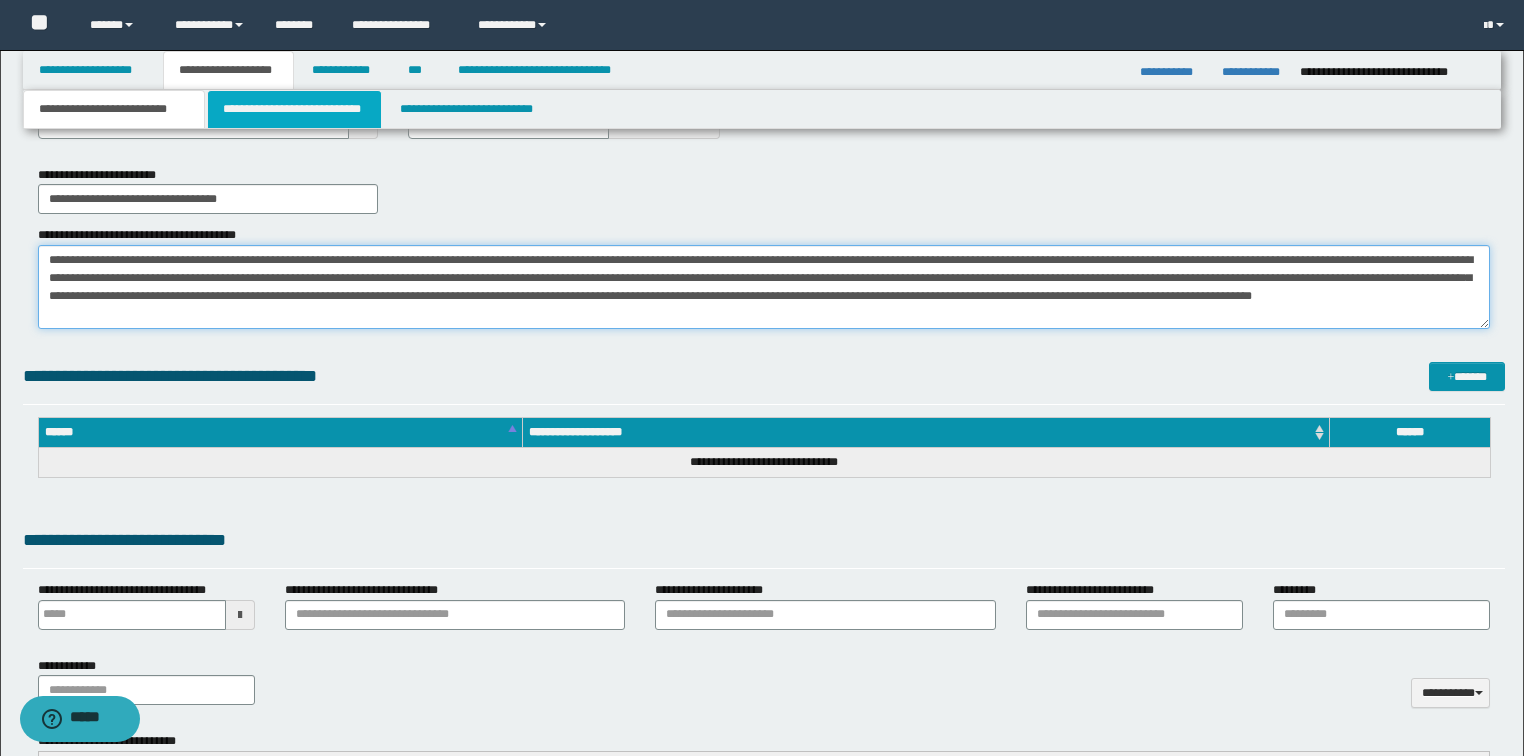 type on "**********" 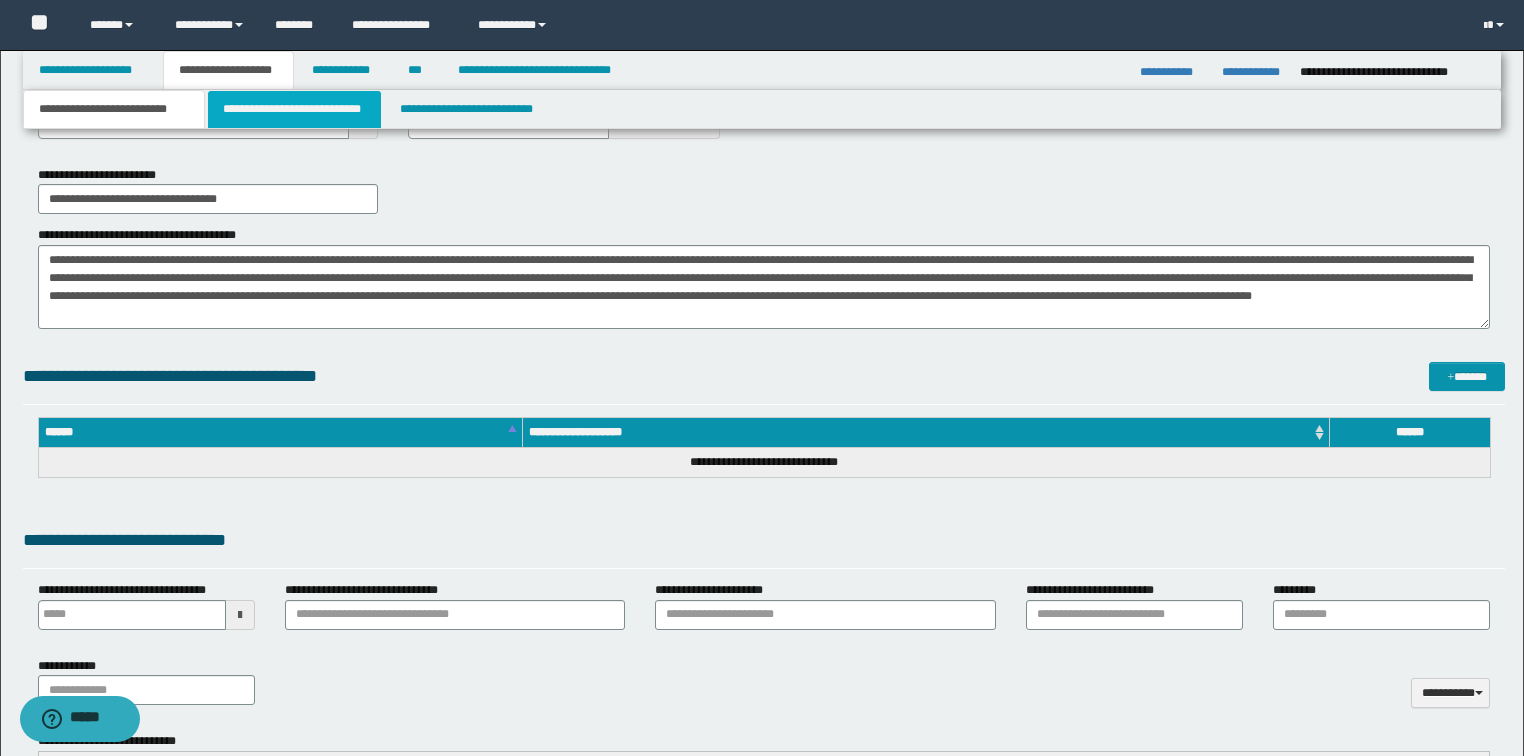 click on "**********" at bounding box center [294, 109] 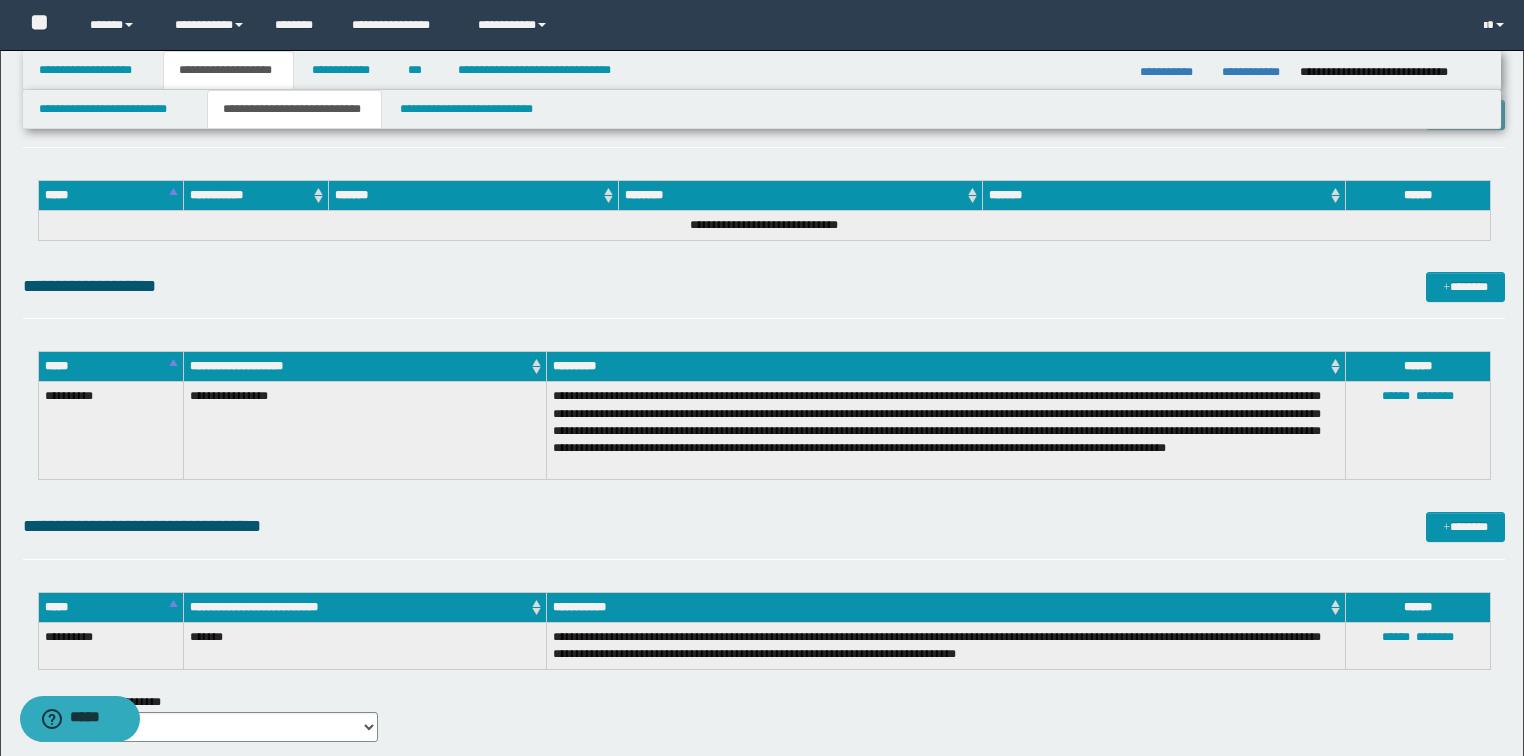 scroll, scrollTop: 1127, scrollLeft: 0, axis: vertical 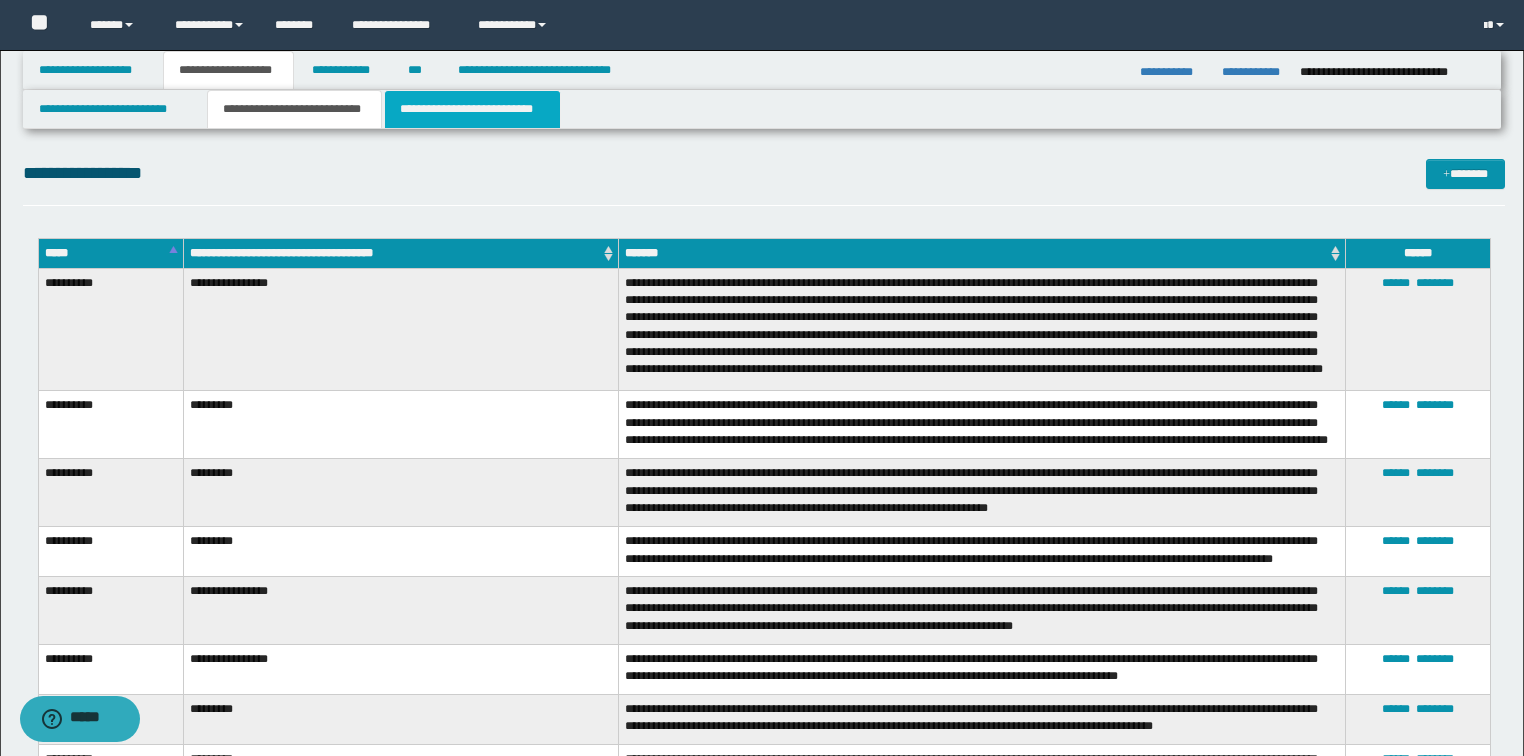 click on "**********" at bounding box center (472, 109) 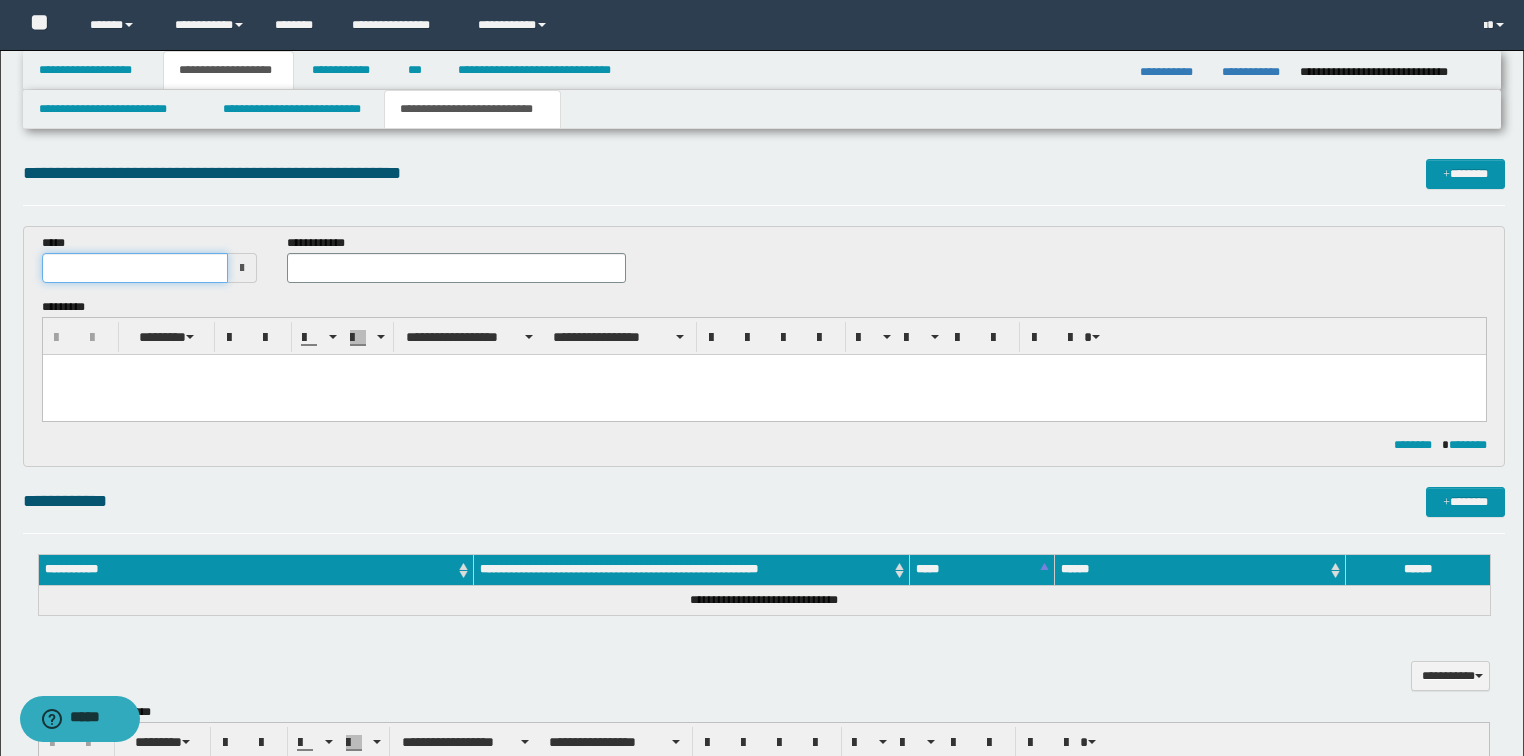 click at bounding box center [135, 268] 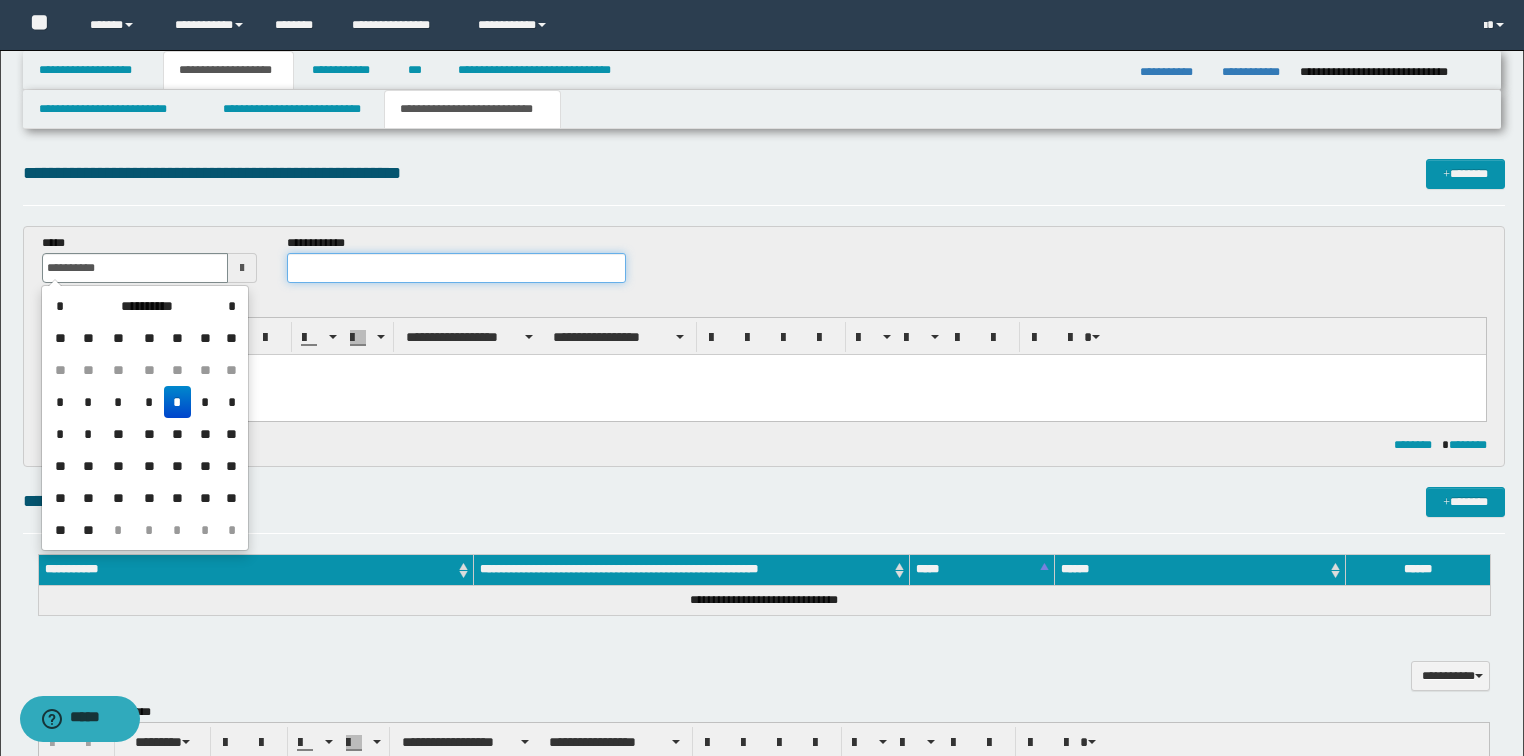type on "**********" 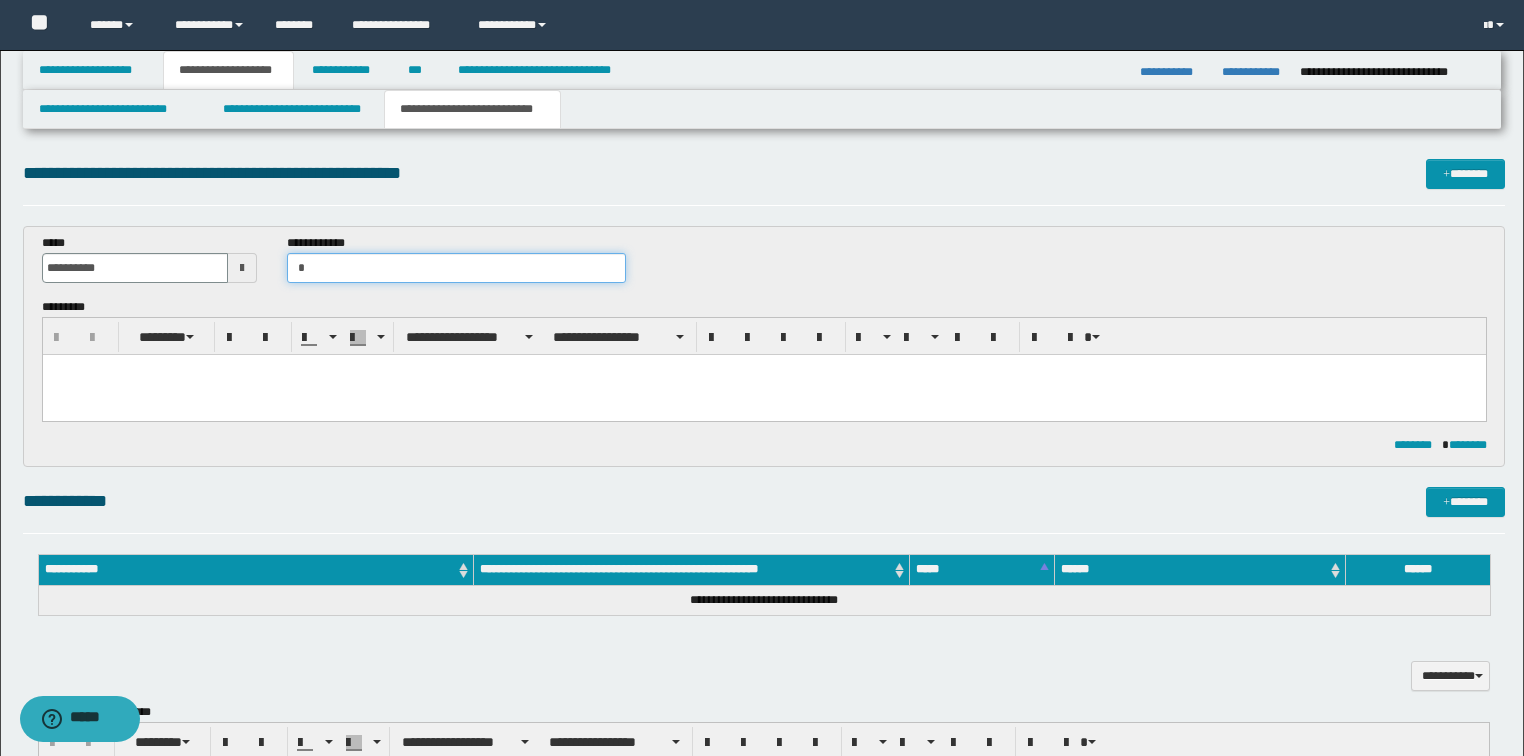 drag, startPoint x: 338, startPoint y: 260, endPoint x: 132, endPoint y: 266, distance: 206.08736 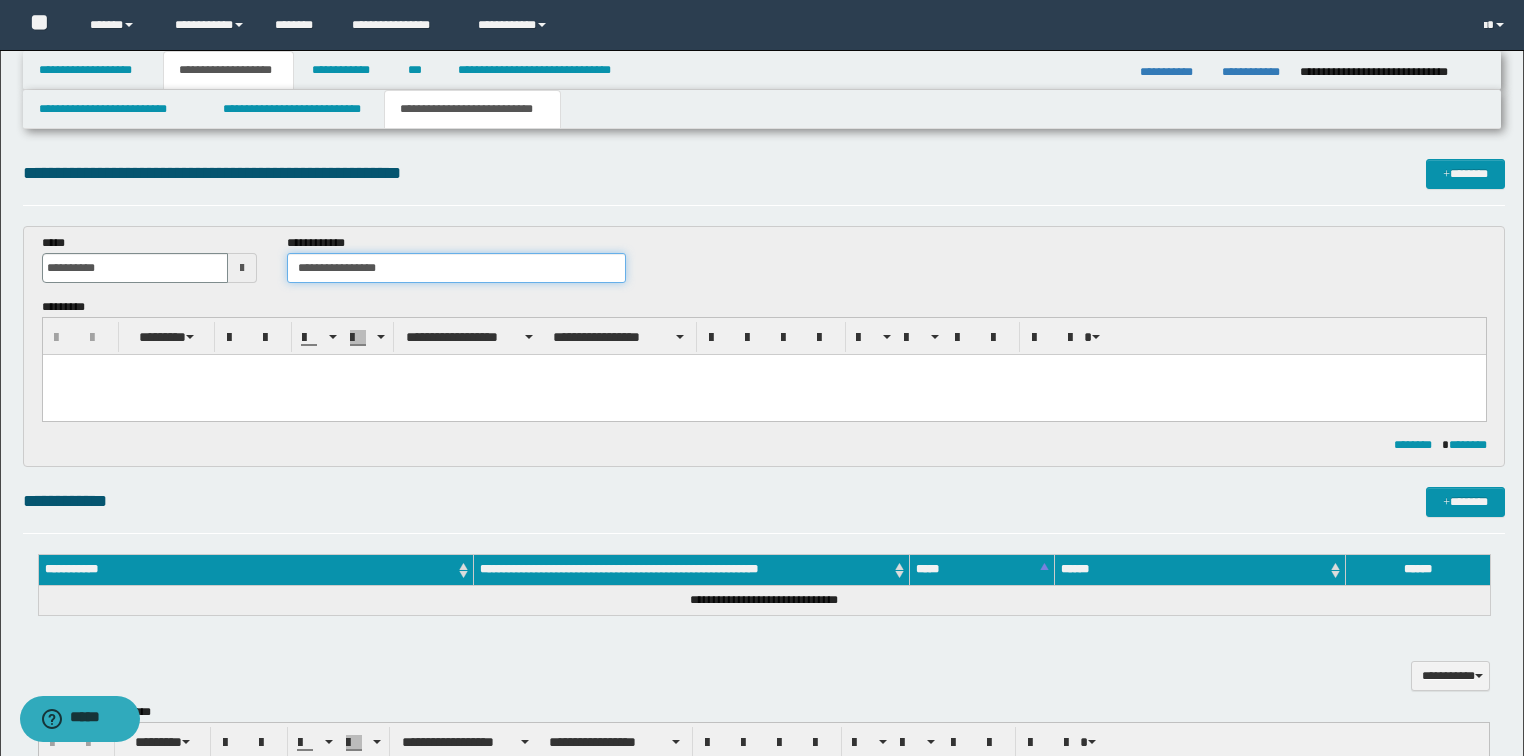 type on "**********" 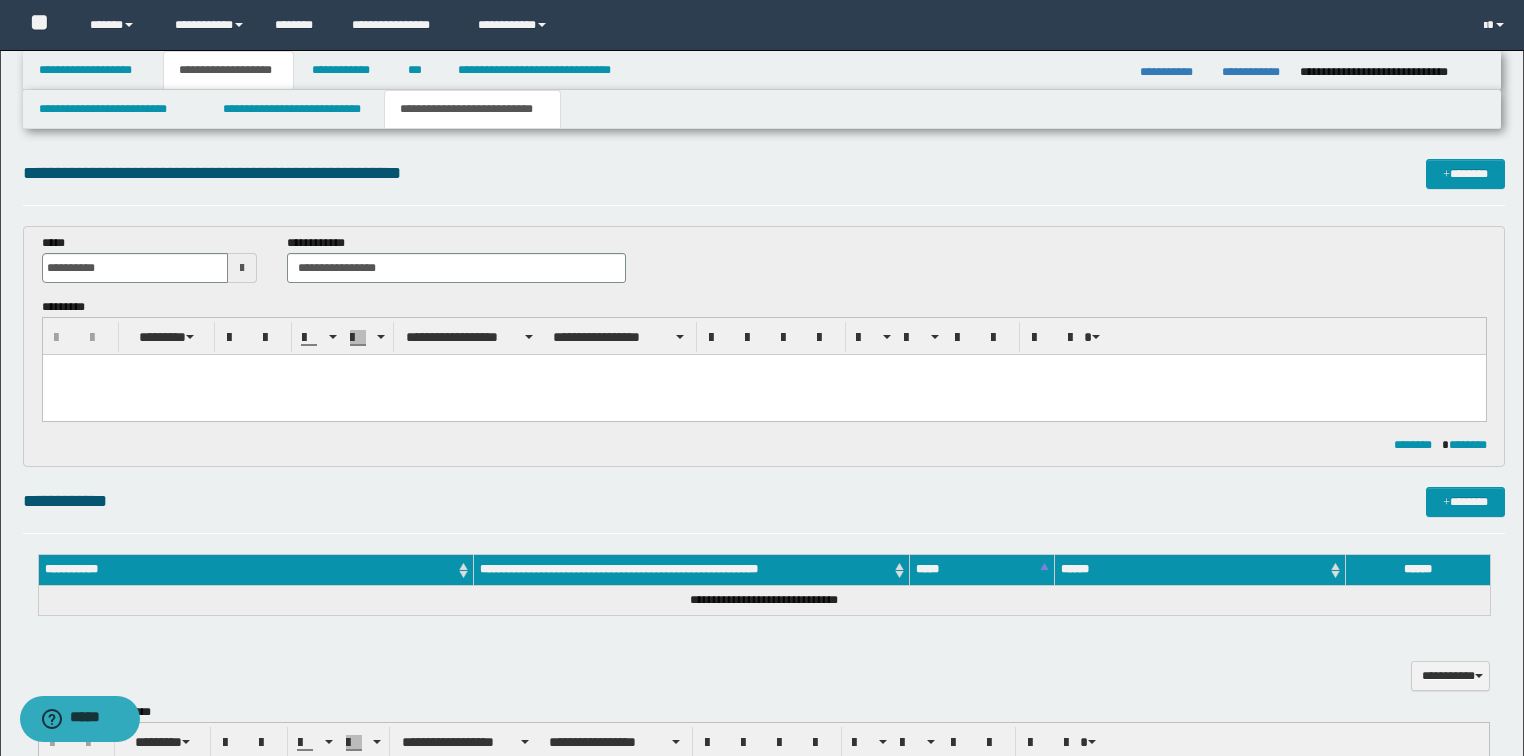 click at bounding box center [763, 394] 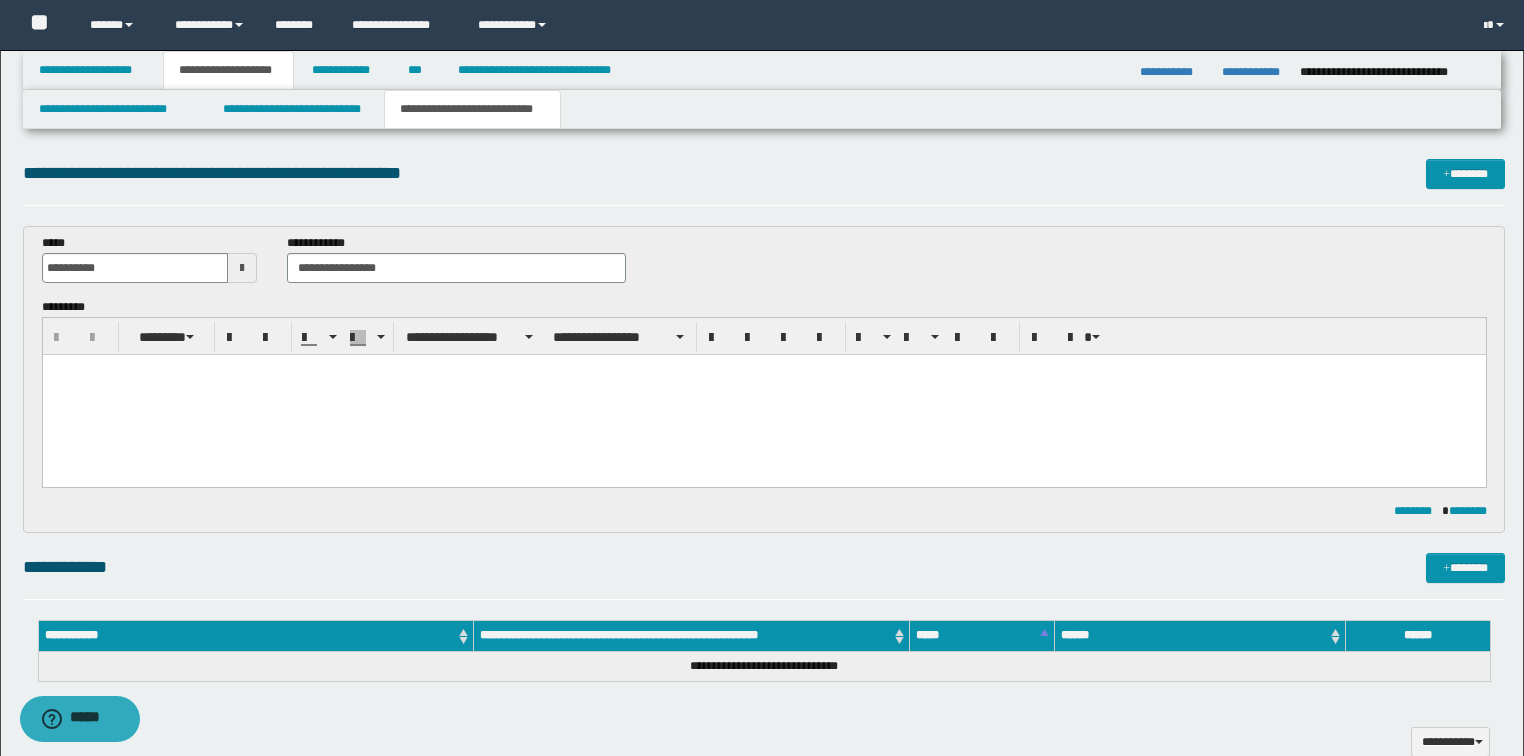 type 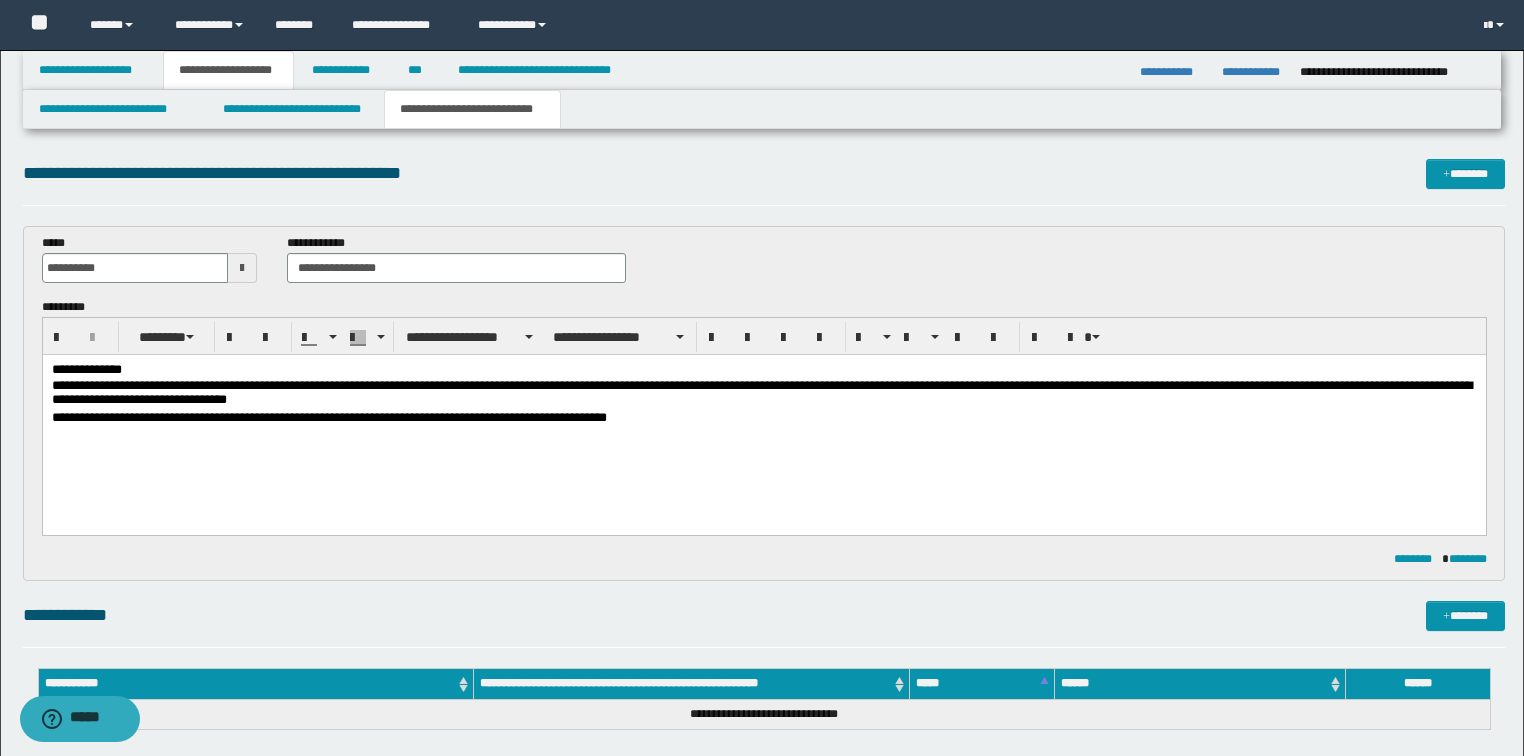 click on "**********" at bounding box center [763, 419] 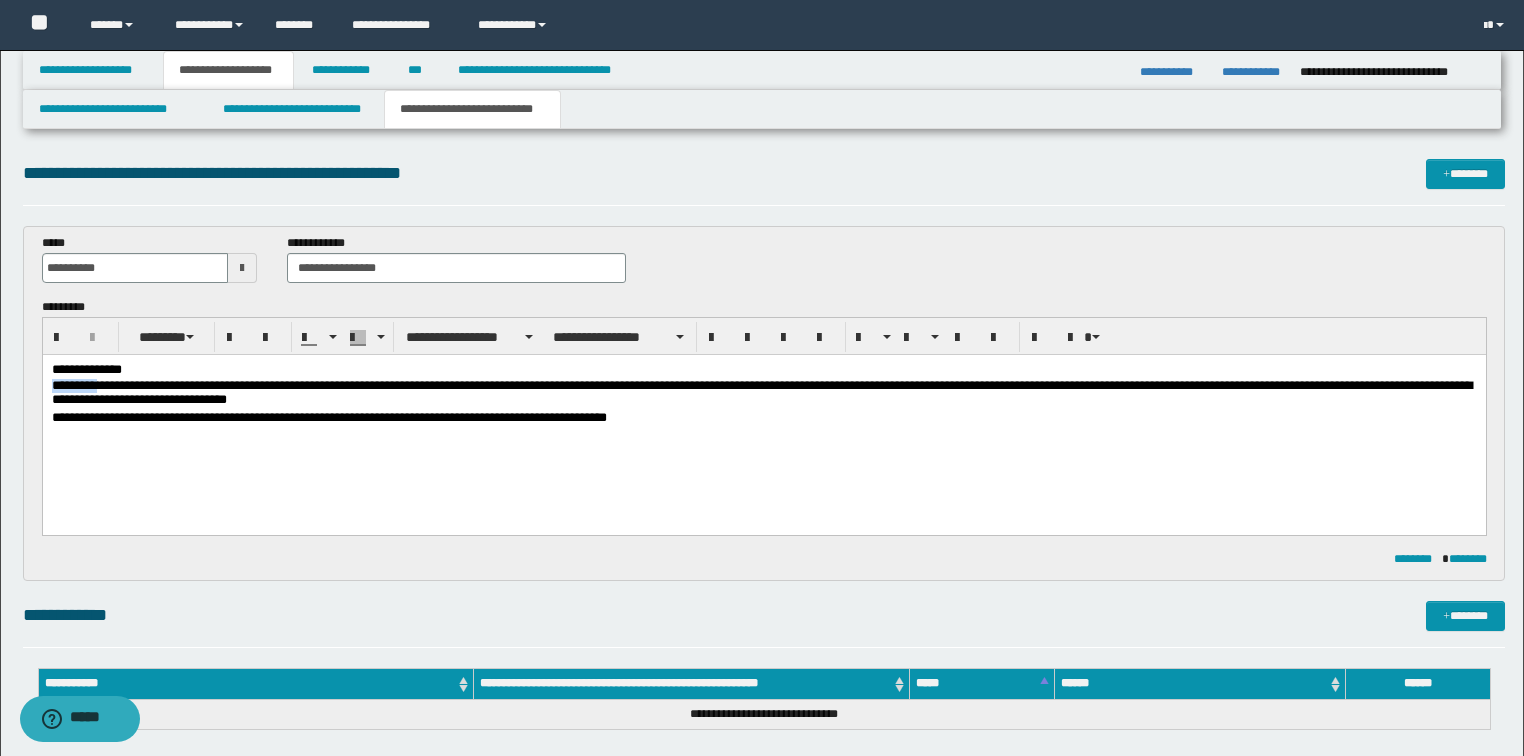 click on "**********" at bounding box center [763, 419] 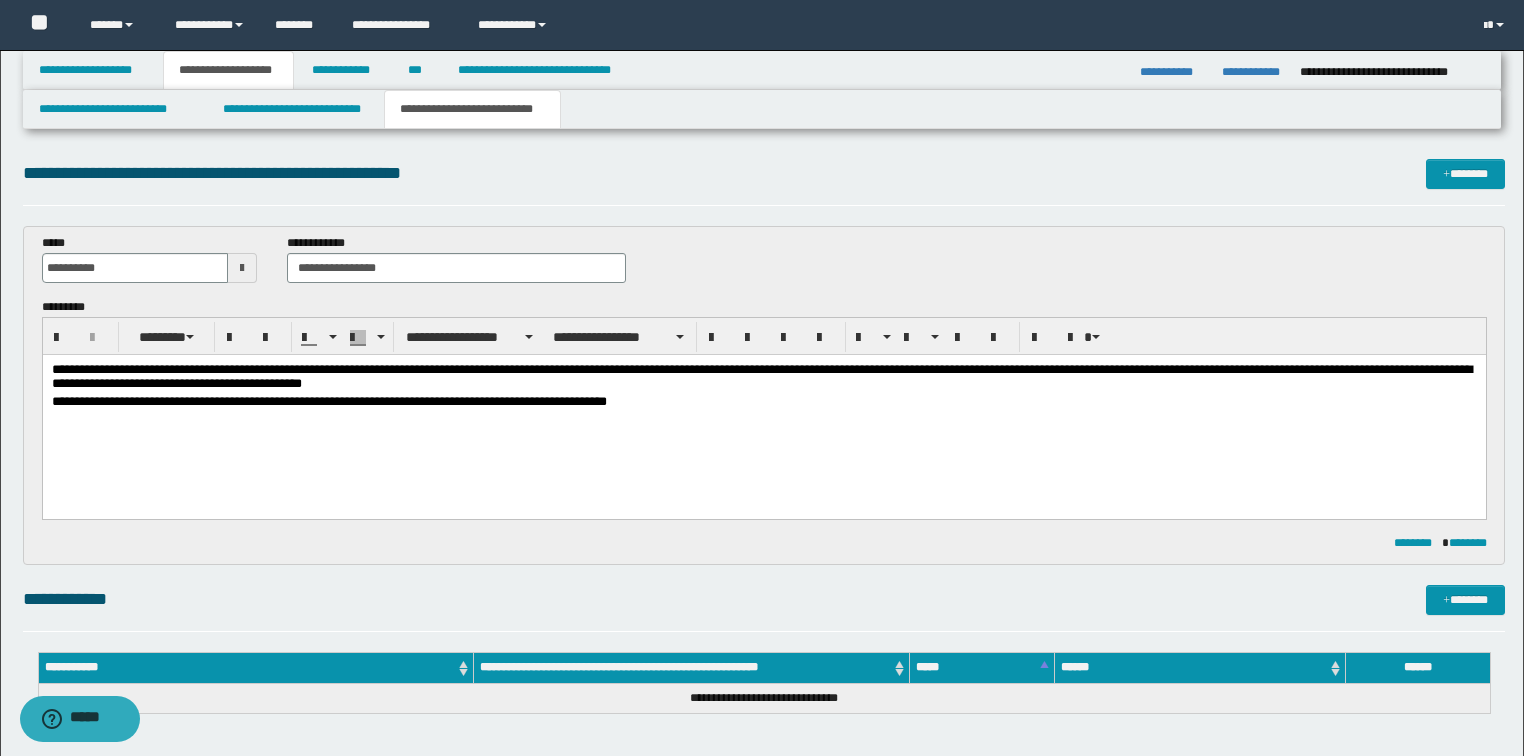 click on "**********" at bounding box center (764, 402) 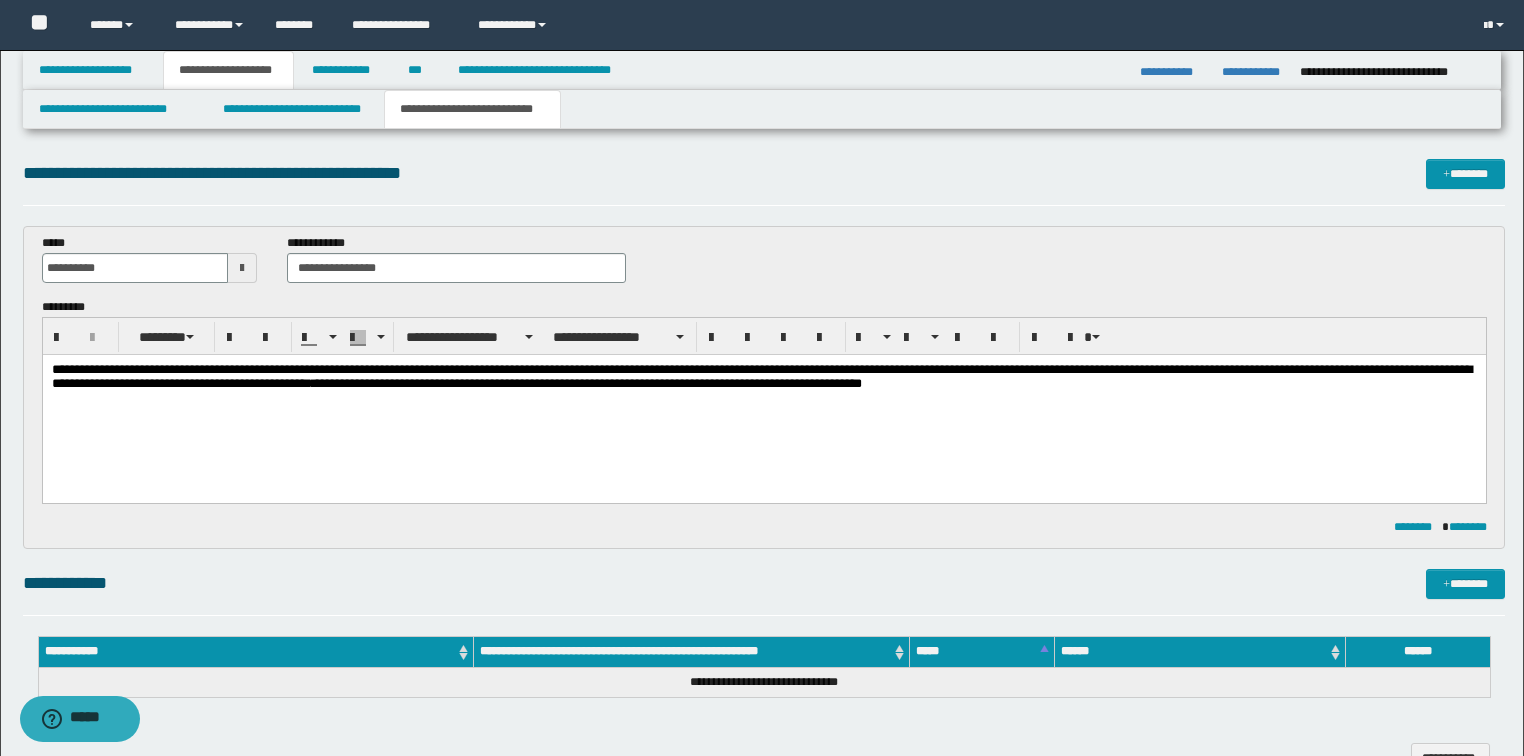 drag, startPoint x: 262, startPoint y: 690, endPoint x: 405, endPoint y: 793, distance: 176.2328 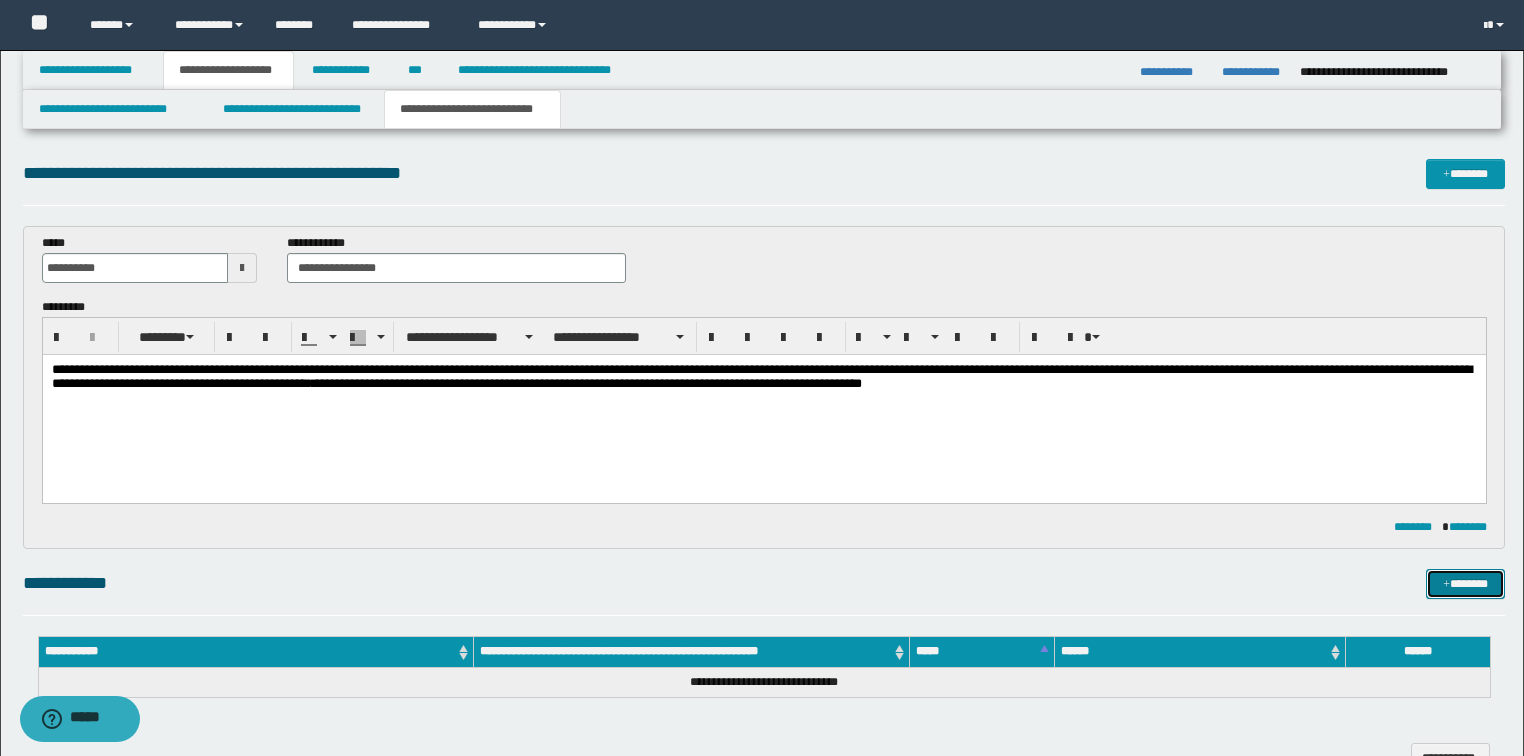 click on "*******" at bounding box center [1465, 584] 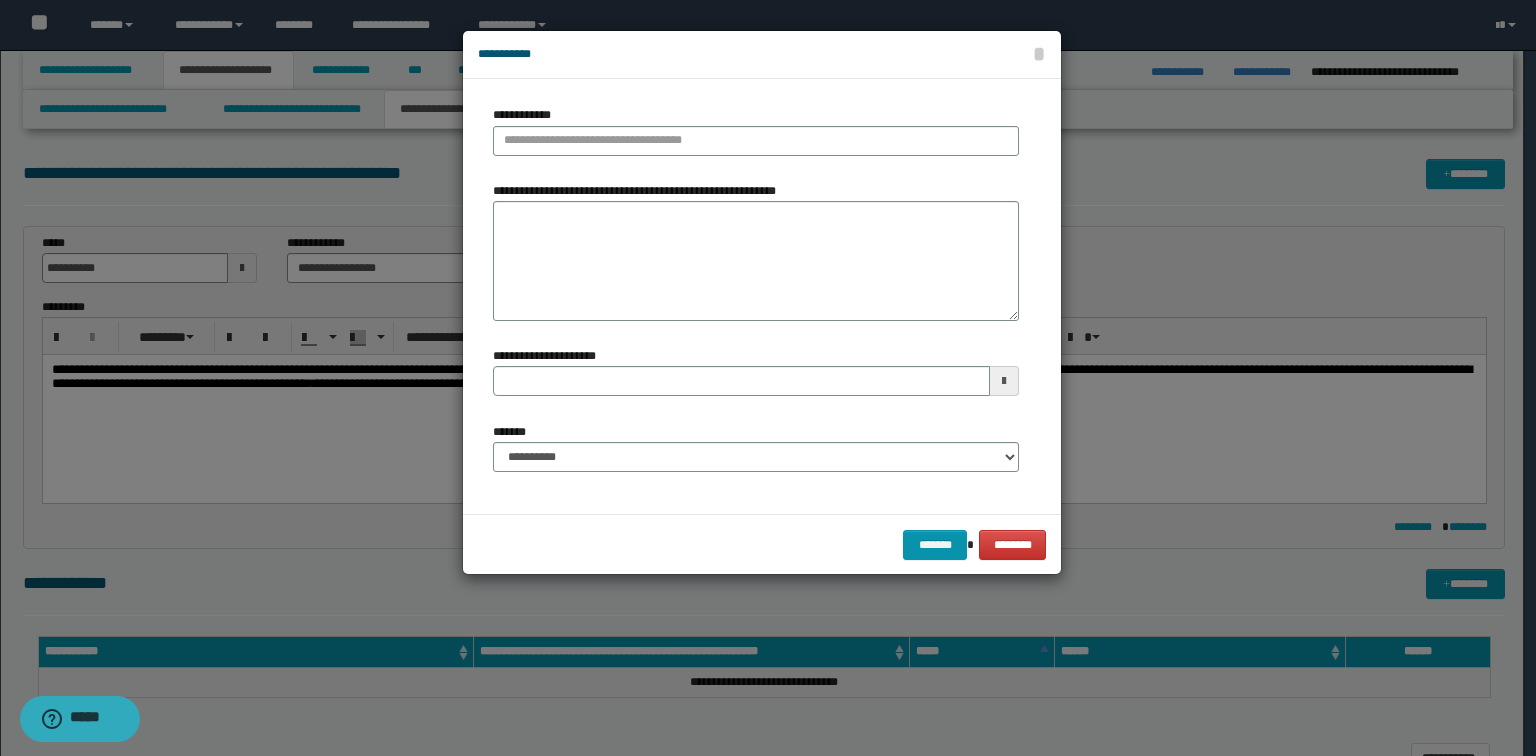 type 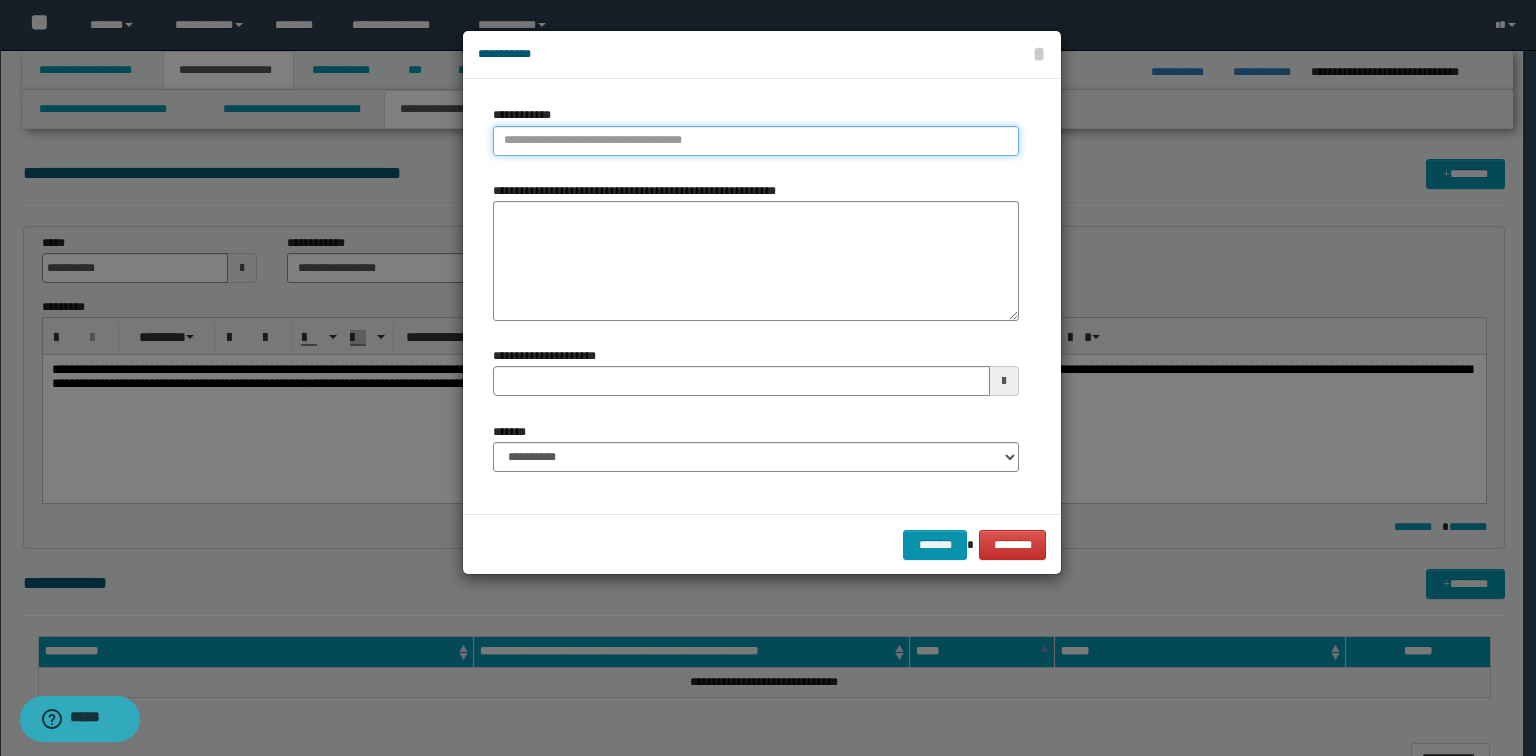 click on "**********" at bounding box center [756, 141] 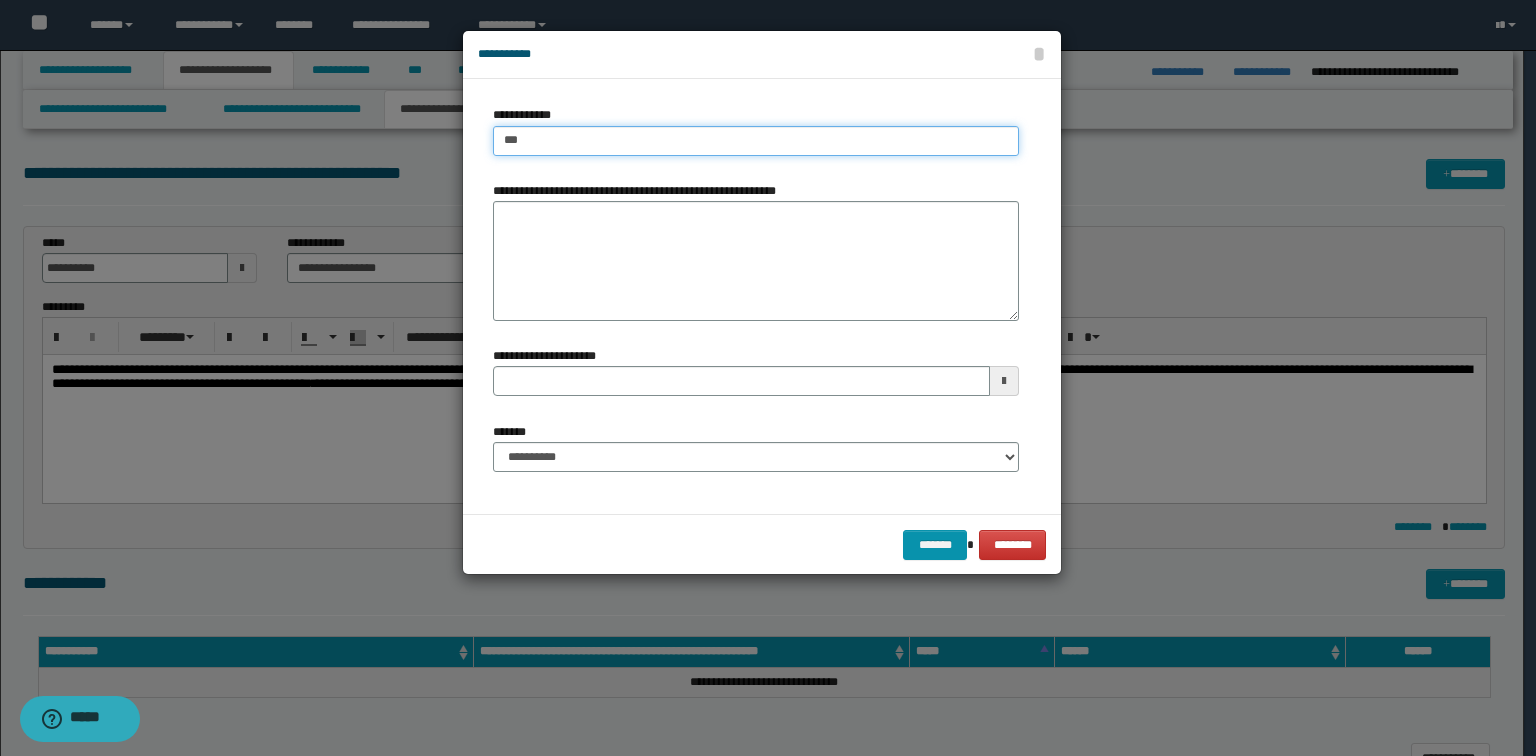 type on "****" 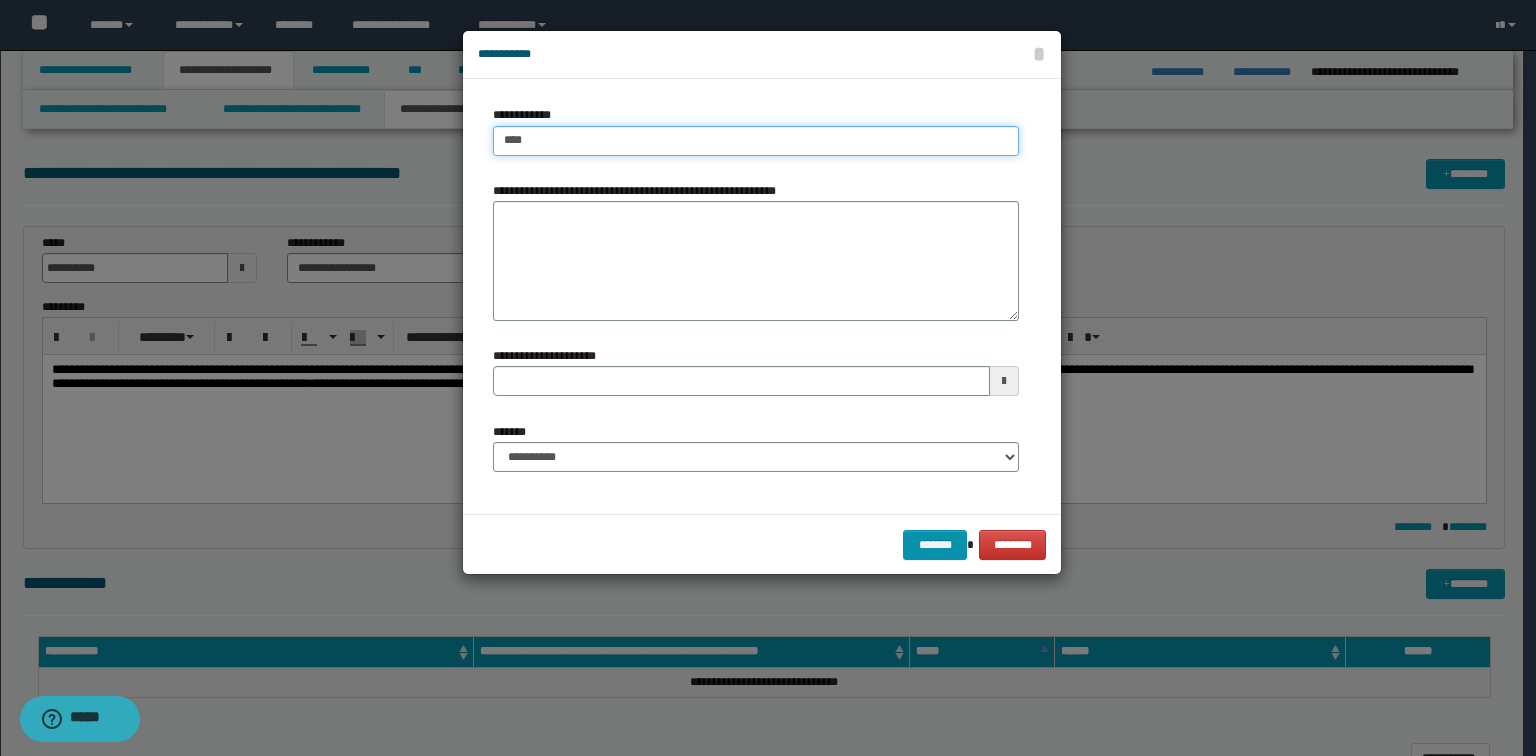 type on "****" 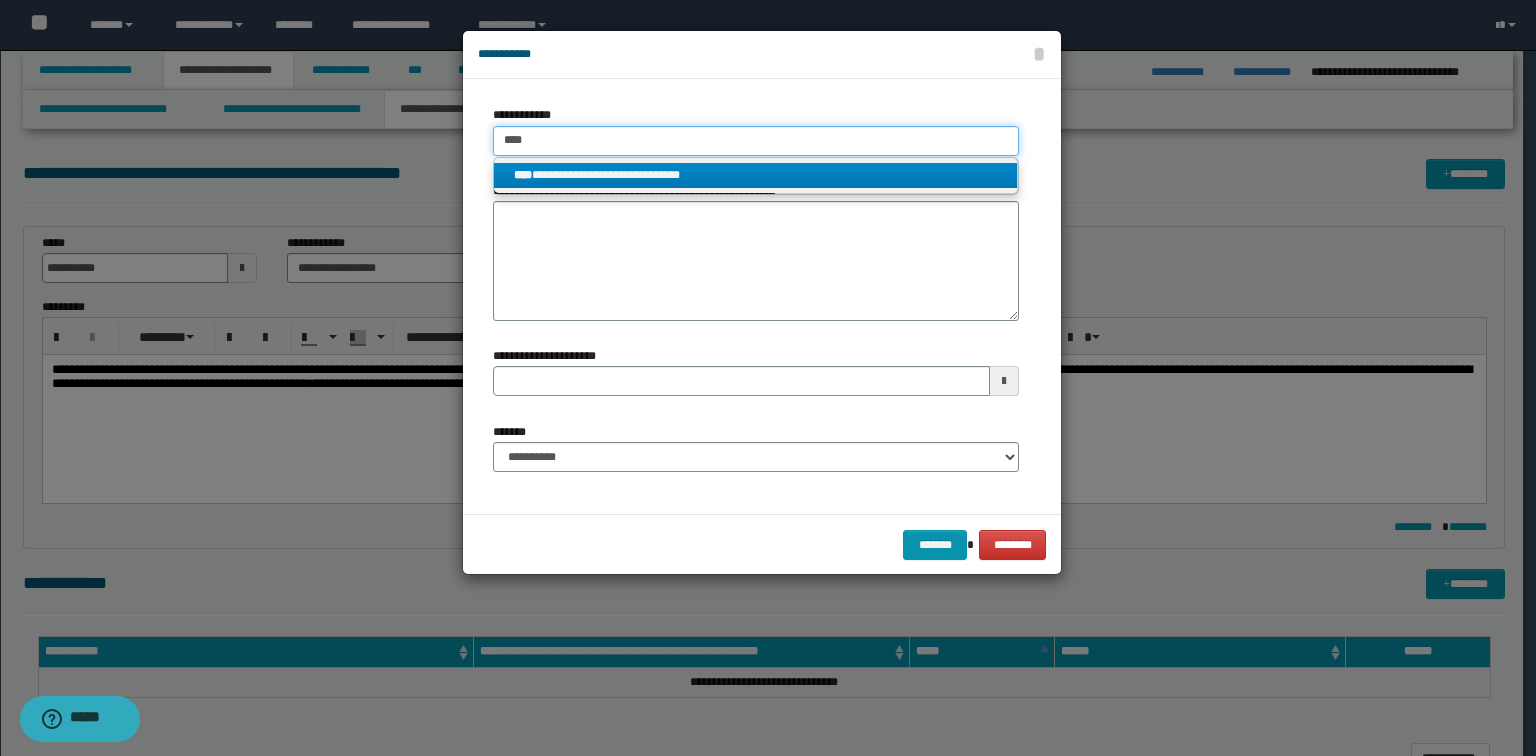 type on "****" 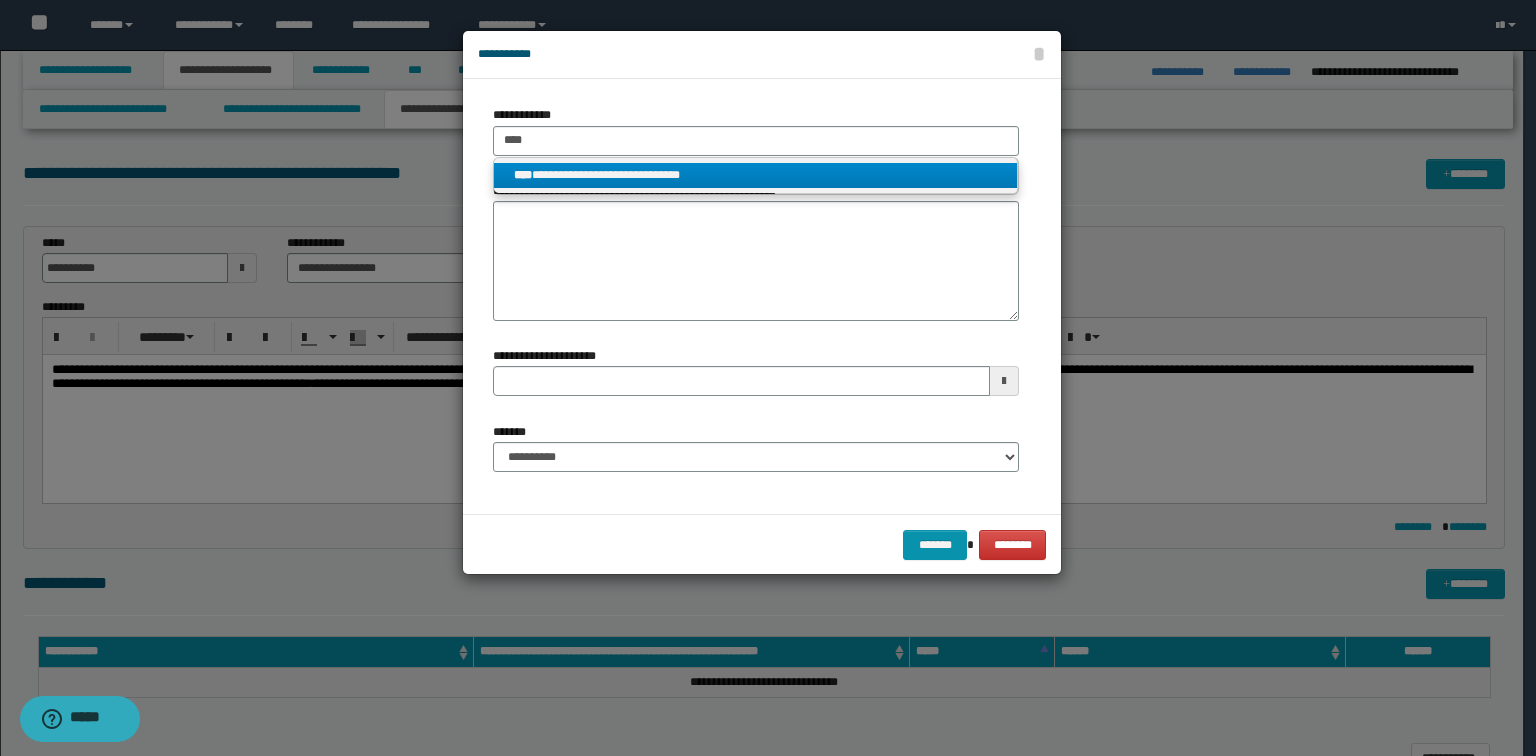 click on "**********" at bounding box center [756, 175] 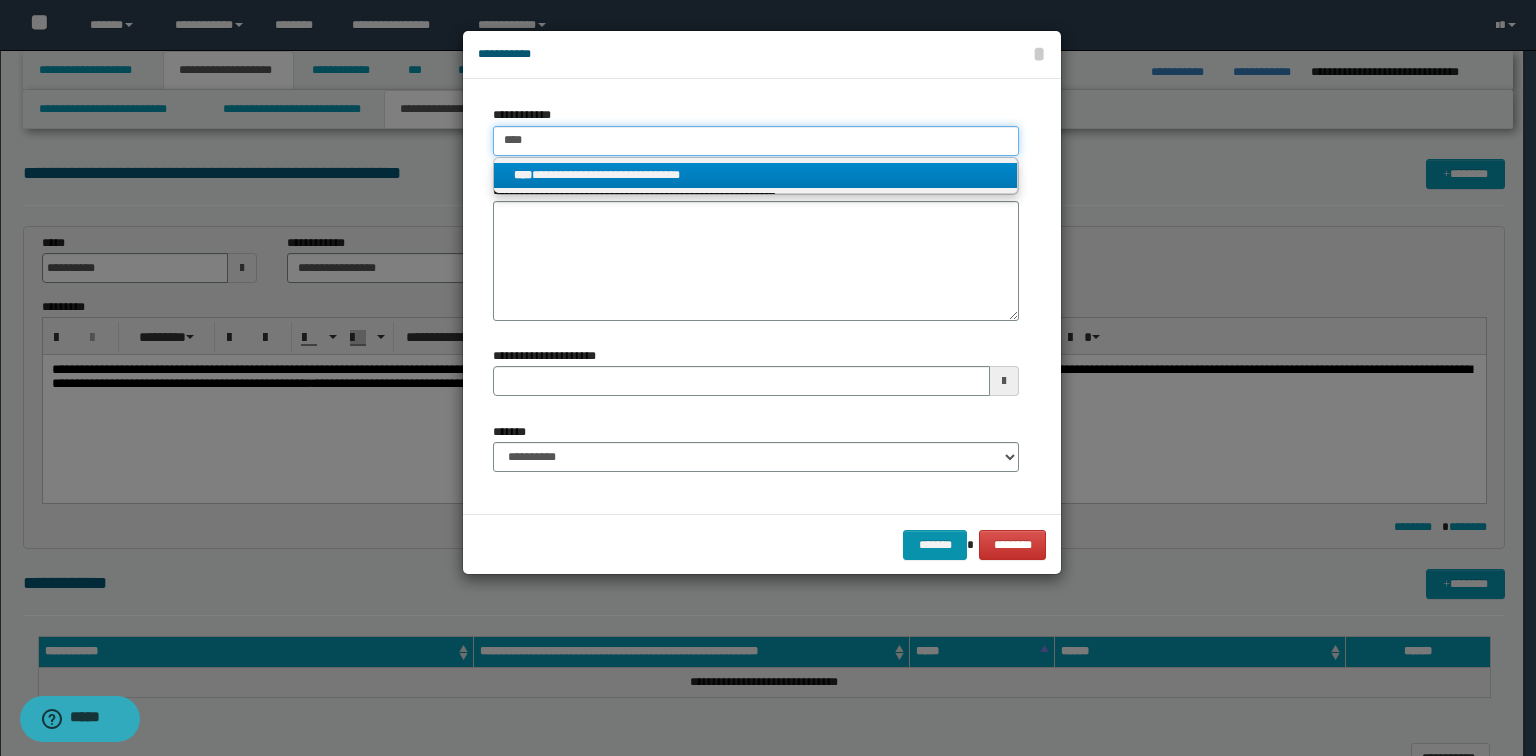 type 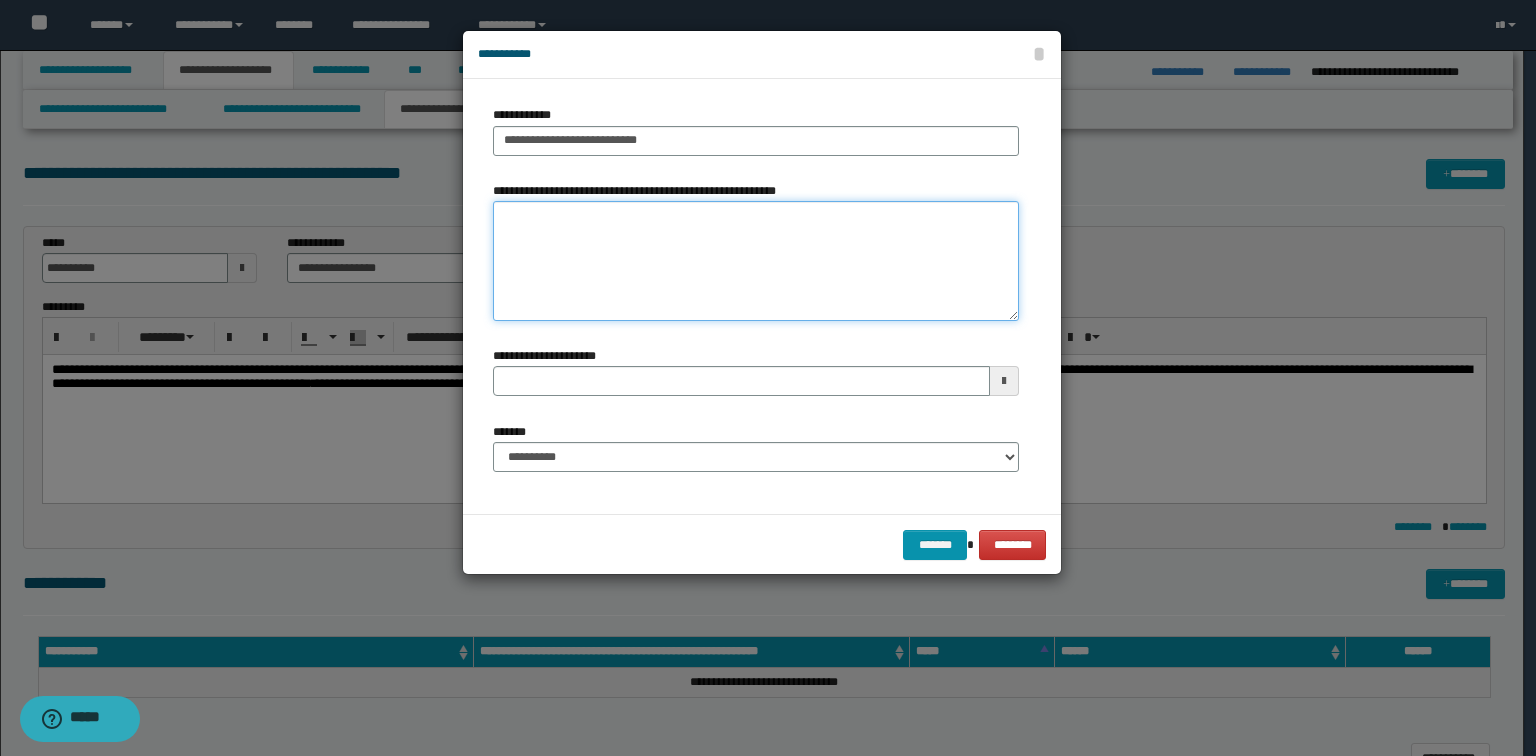 click on "**********" at bounding box center (756, 261) 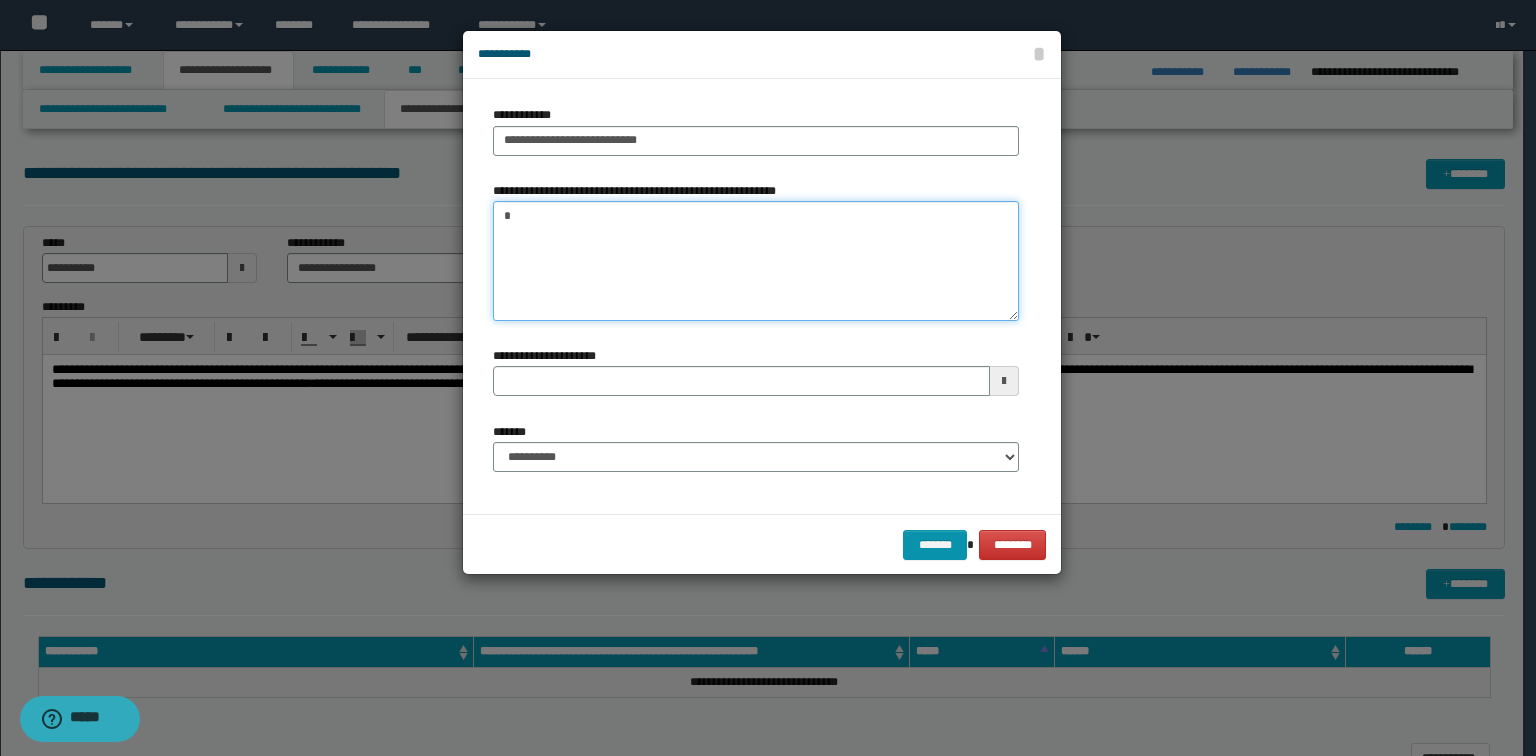 type on "*" 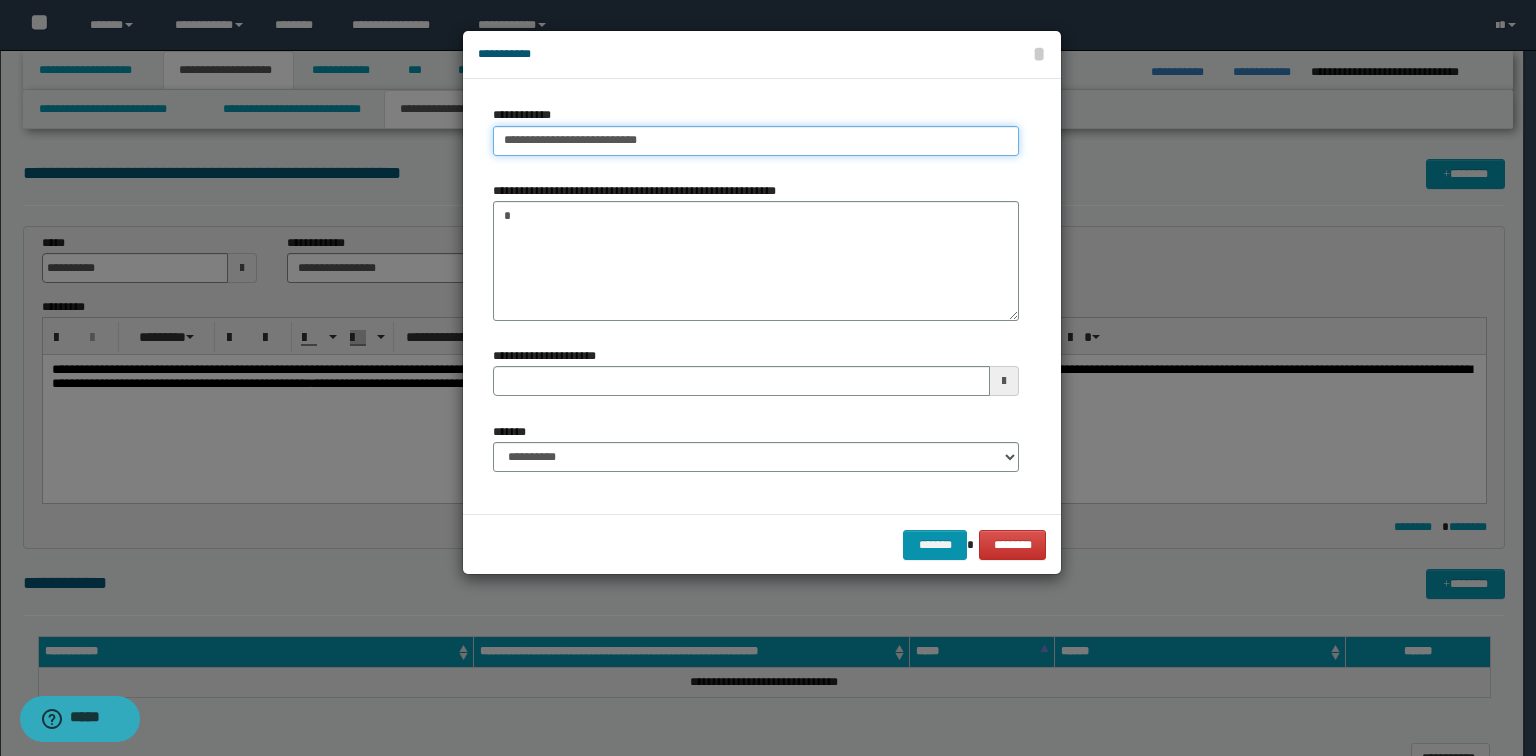 type on "**********" 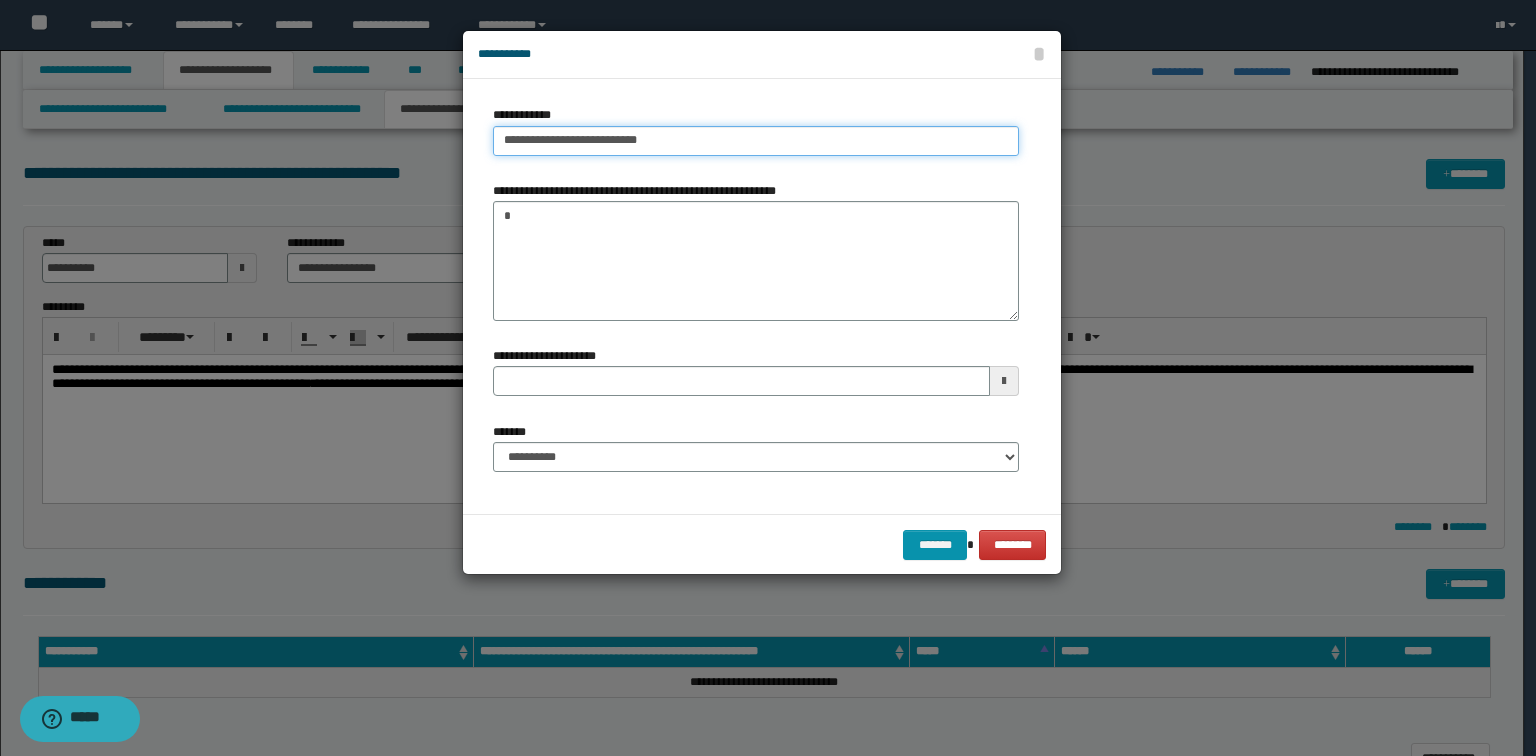 drag, startPoint x: 180, startPoint y: 121, endPoint x: 52, endPoint y: 127, distance: 128.14055 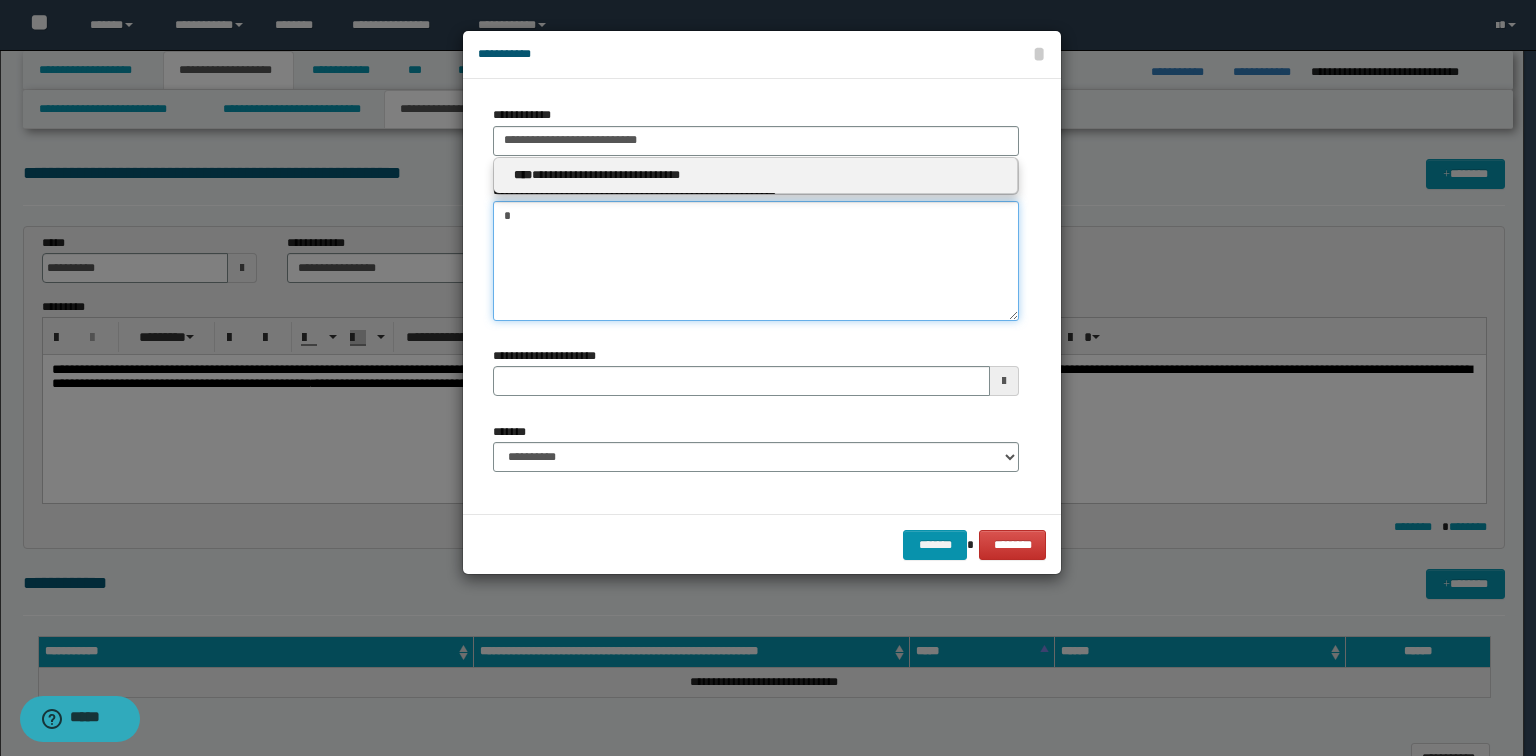 type 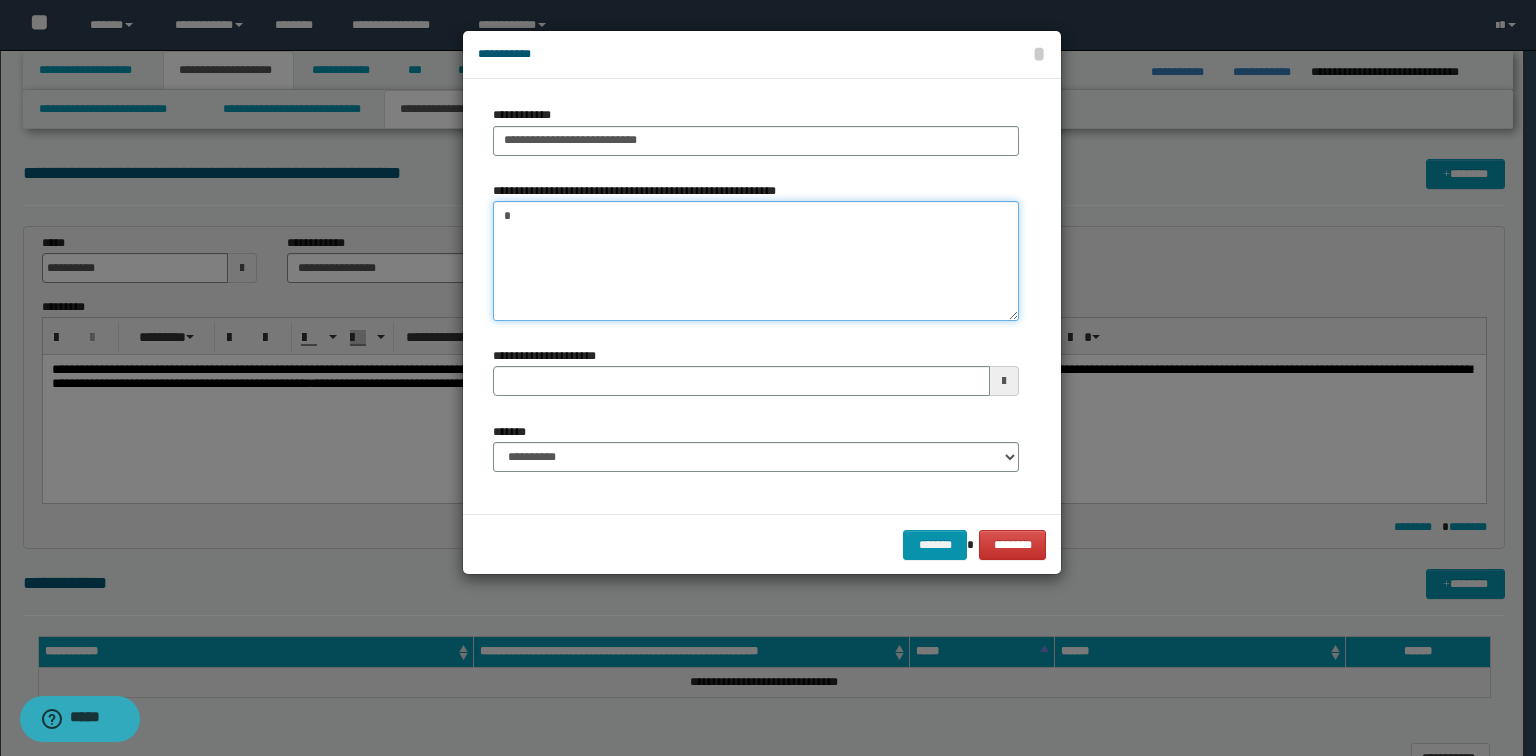 drag, startPoint x: 606, startPoint y: 266, endPoint x: 288, endPoint y: 222, distance: 321.0296 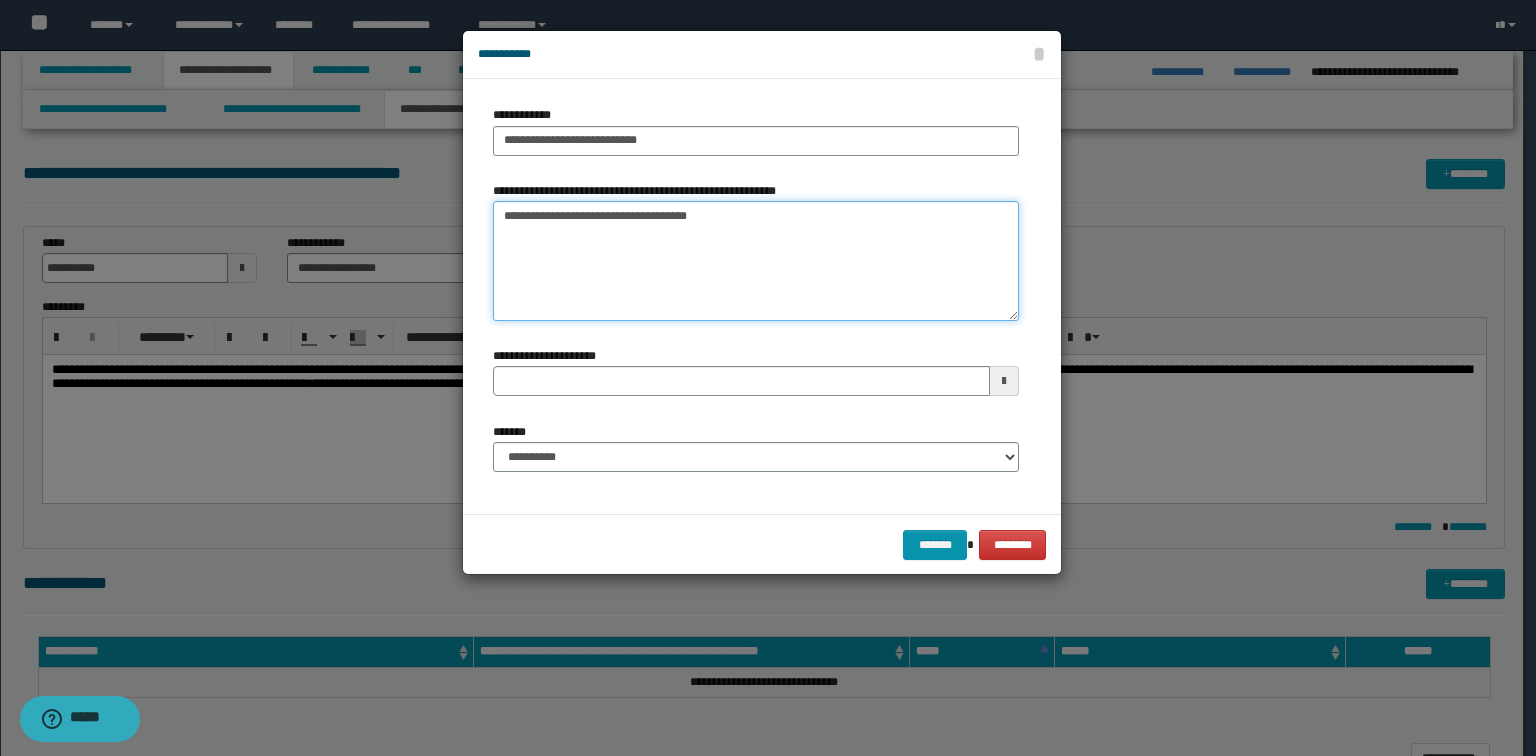 type on "**********" 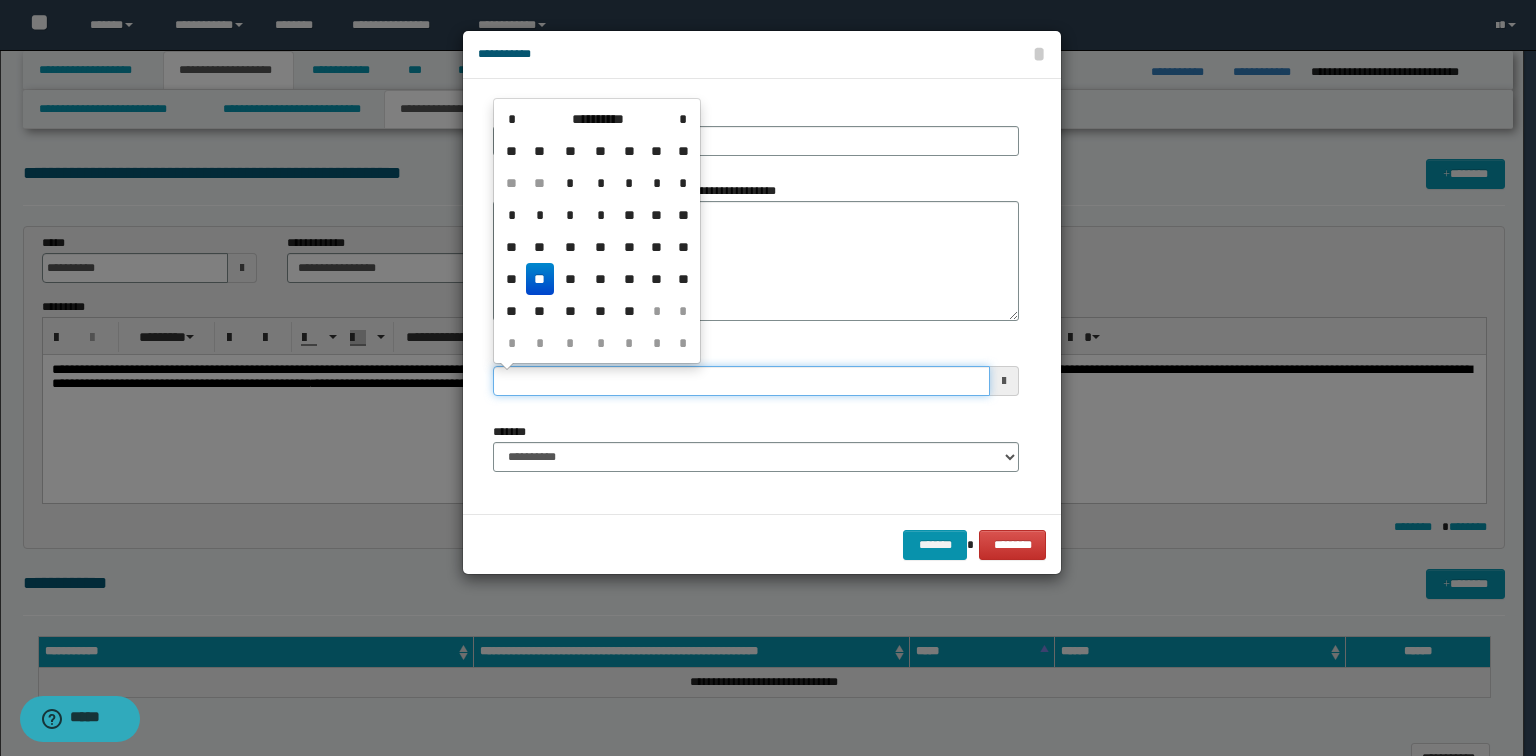 click on "**********" at bounding box center [741, 381] 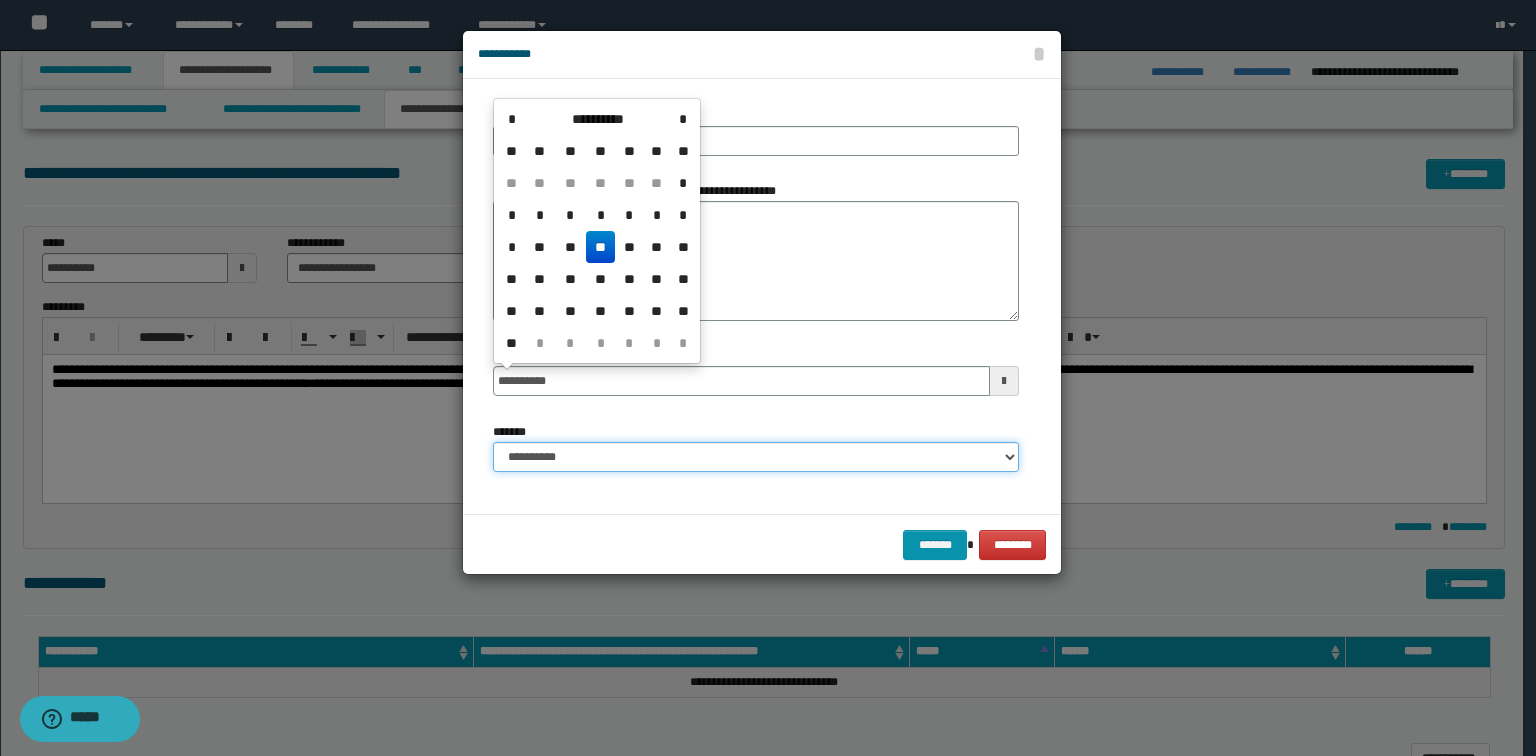 type on "**********" 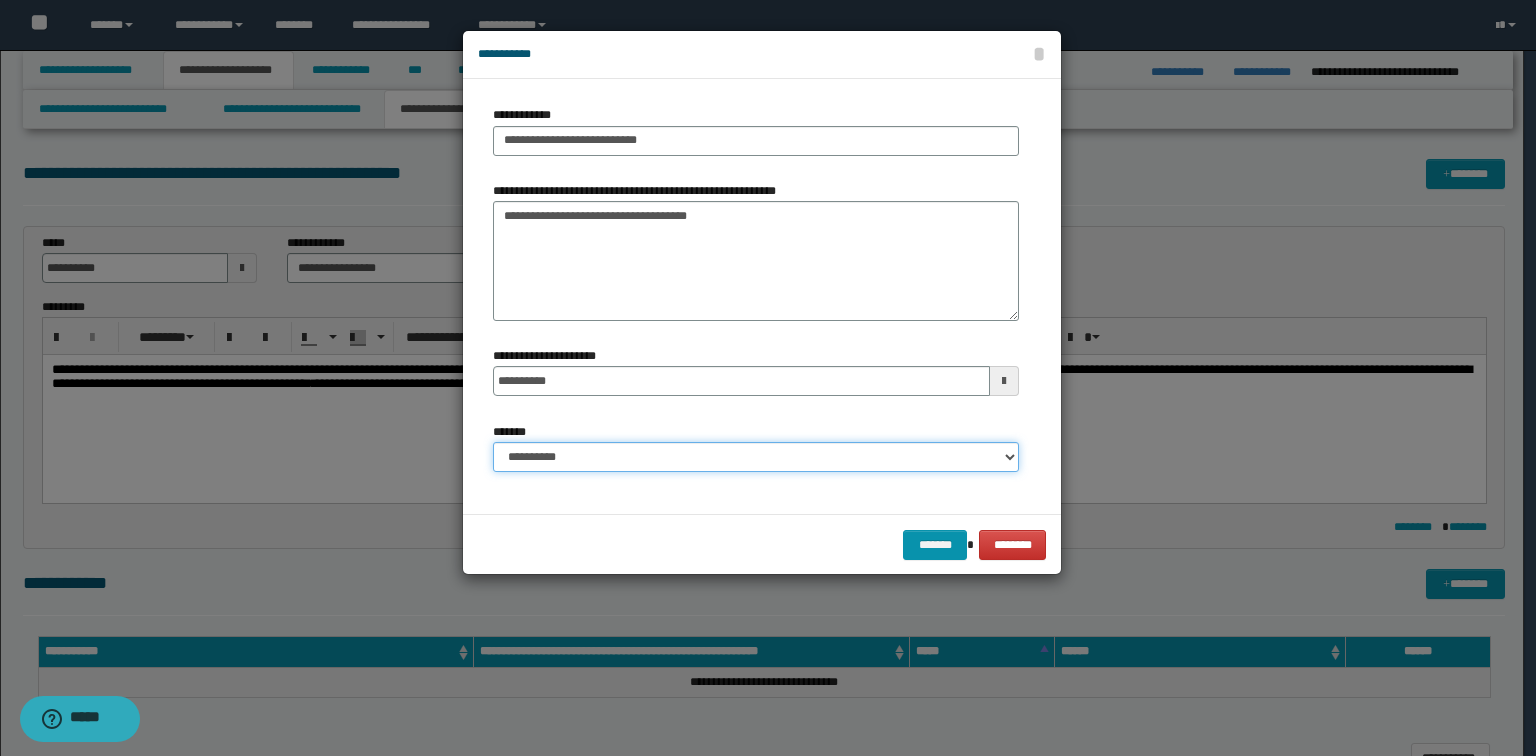 click on "**********" at bounding box center [756, 457] 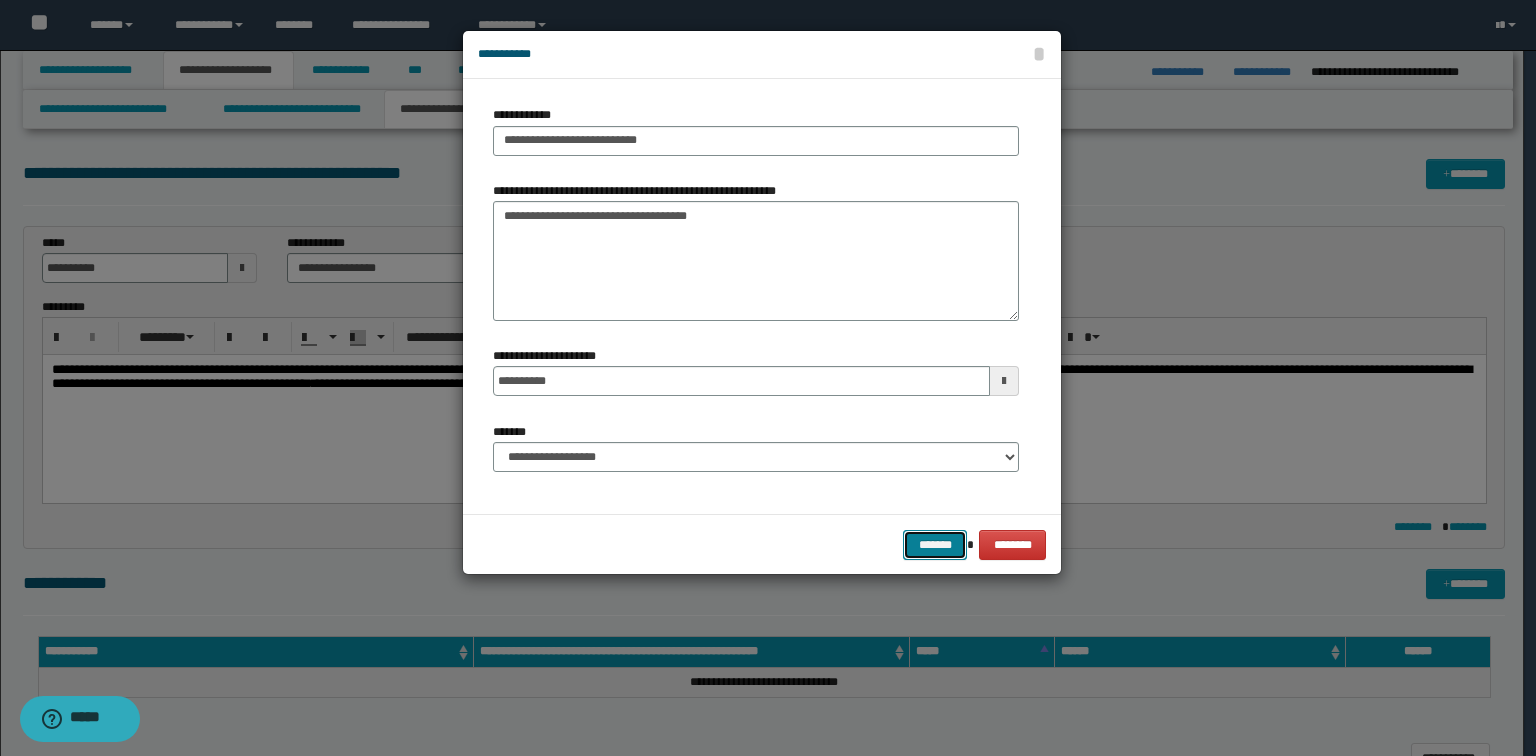 click on "*******" at bounding box center [935, 545] 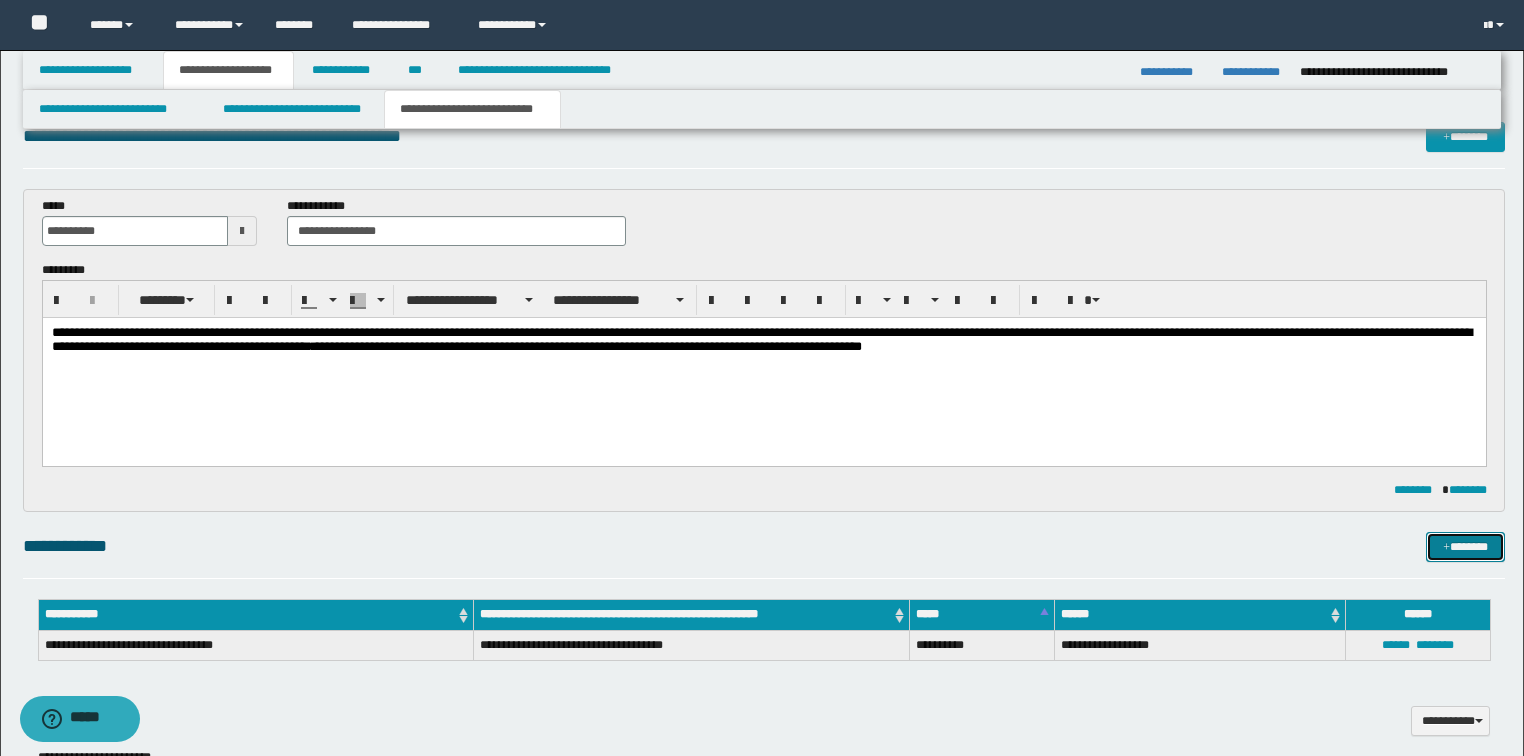 scroll, scrollTop: 80, scrollLeft: 0, axis: vertical 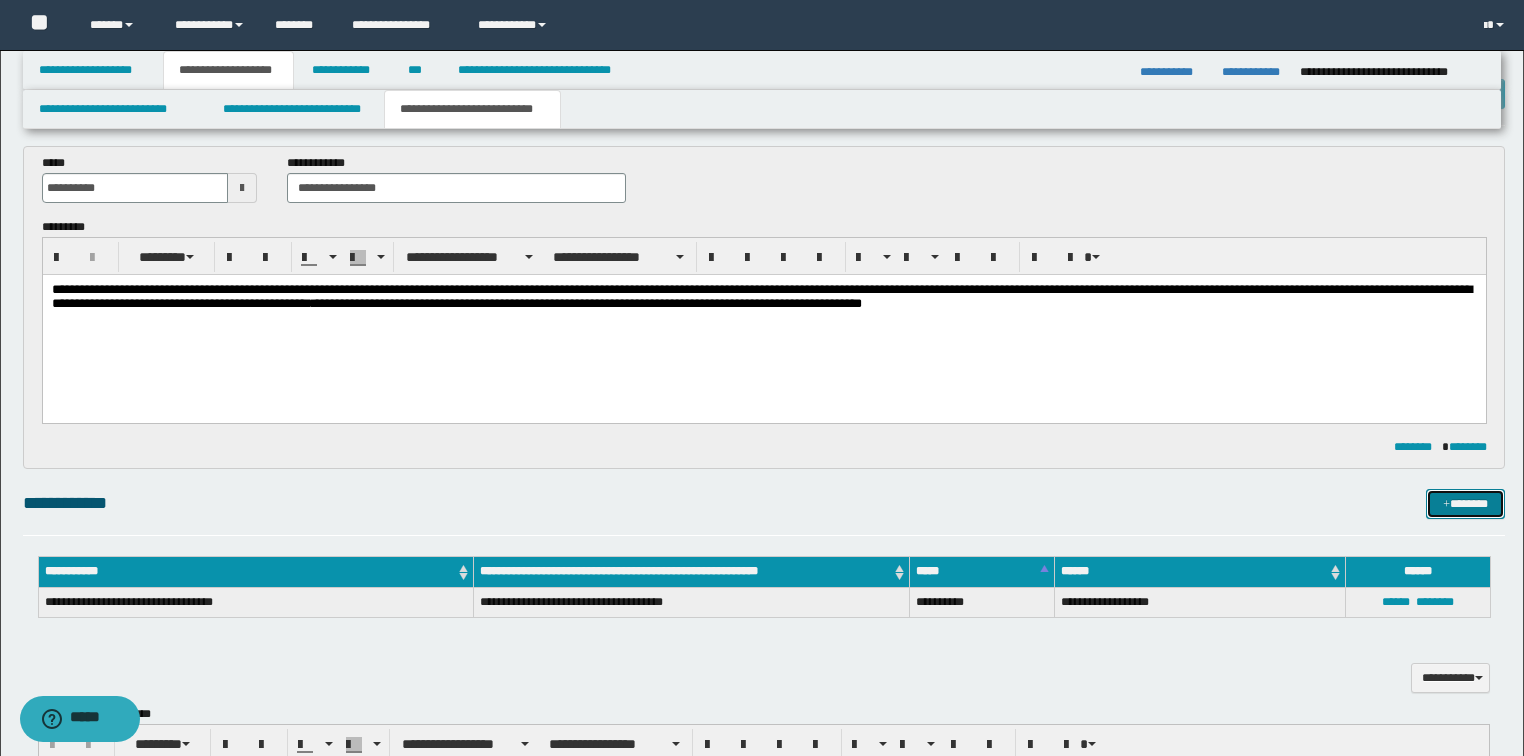 click on "*******" at bounding box center (1465, 504) 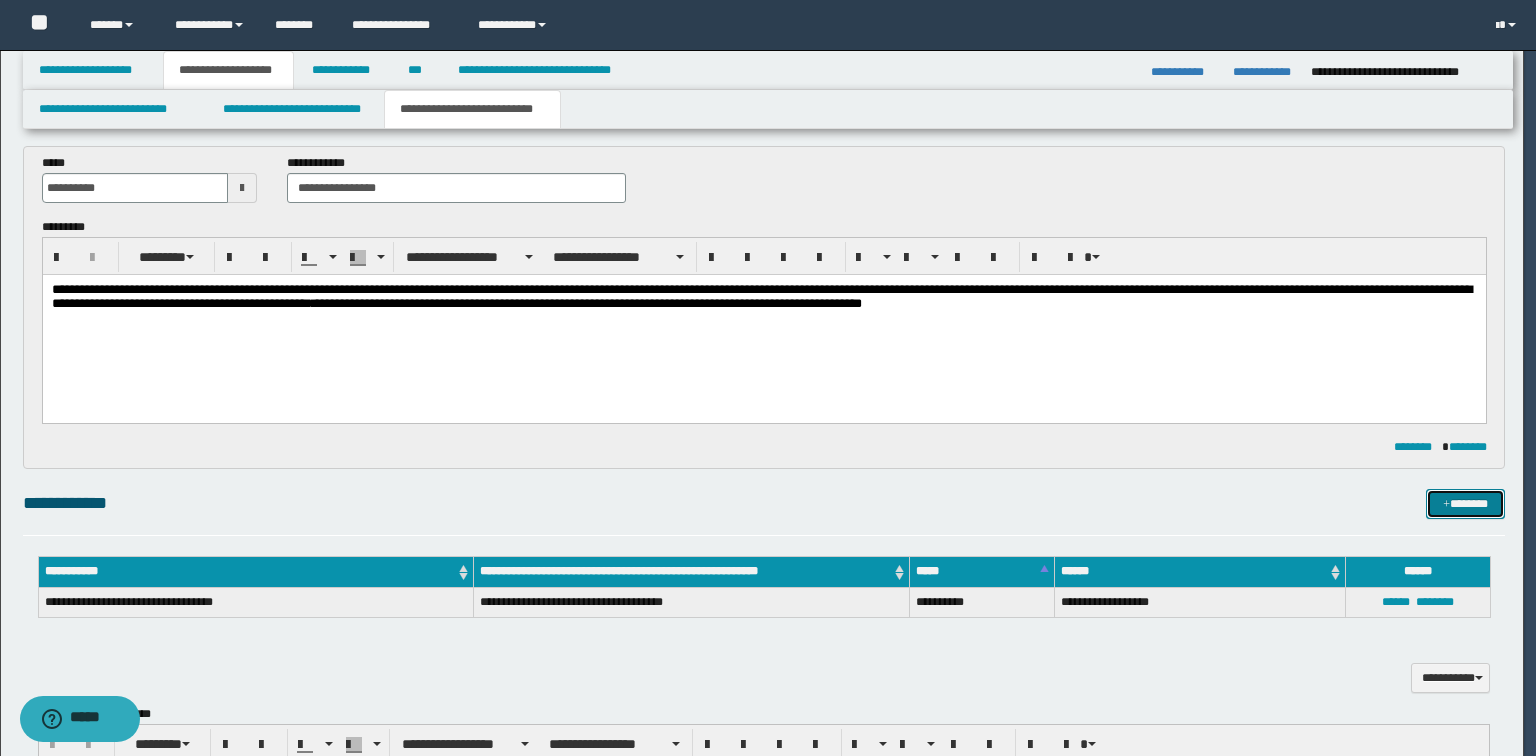 type 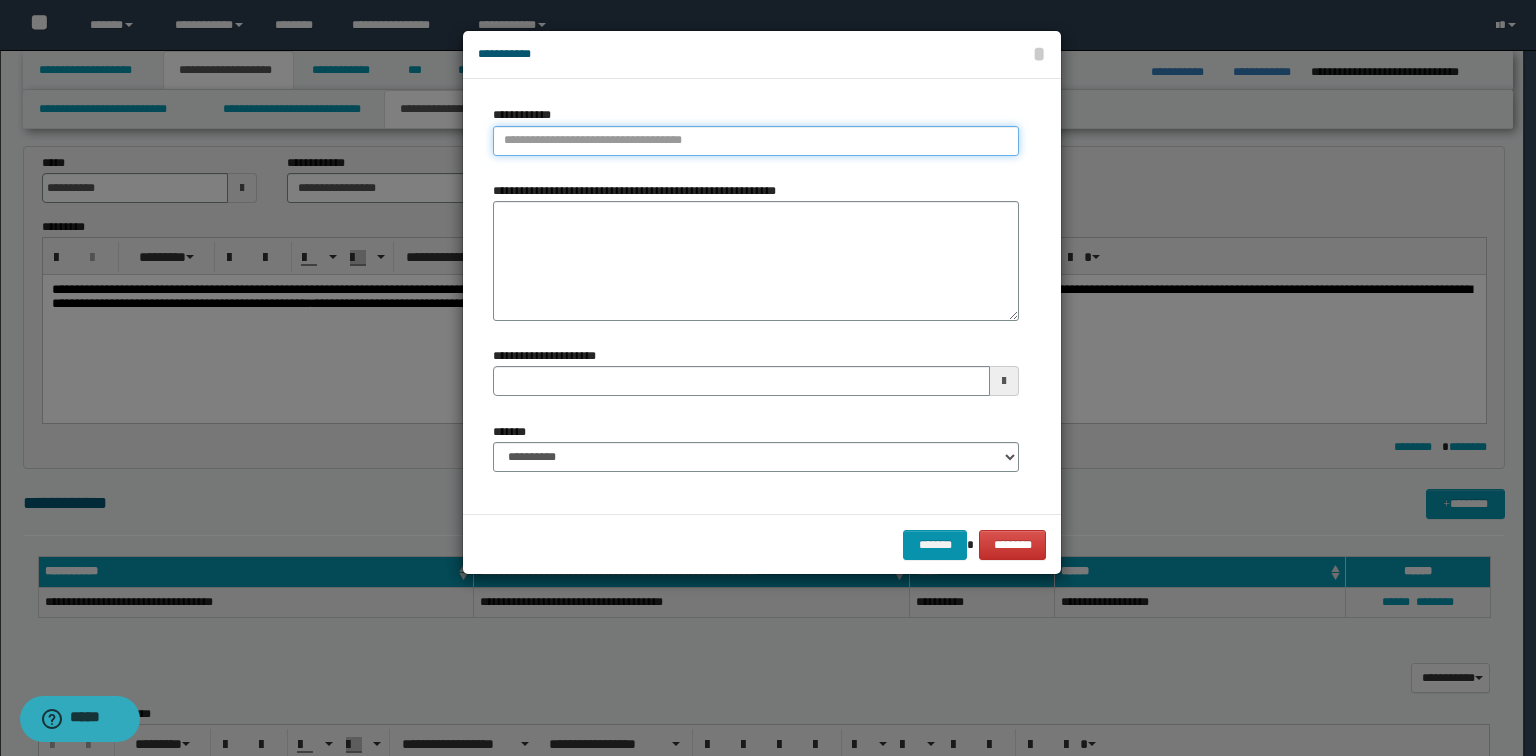 type on "**********" 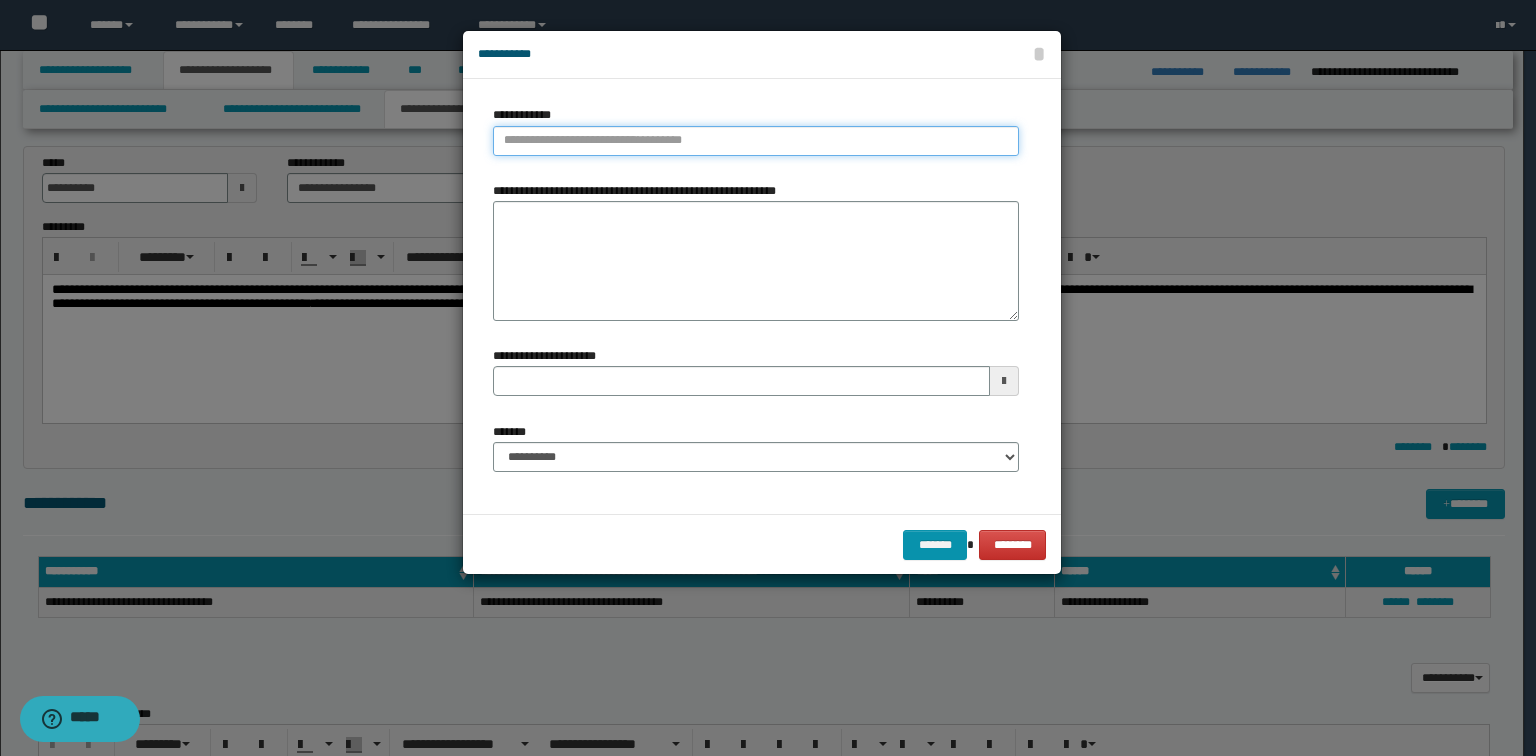 click on "**********" at bounding box center [756, 141] 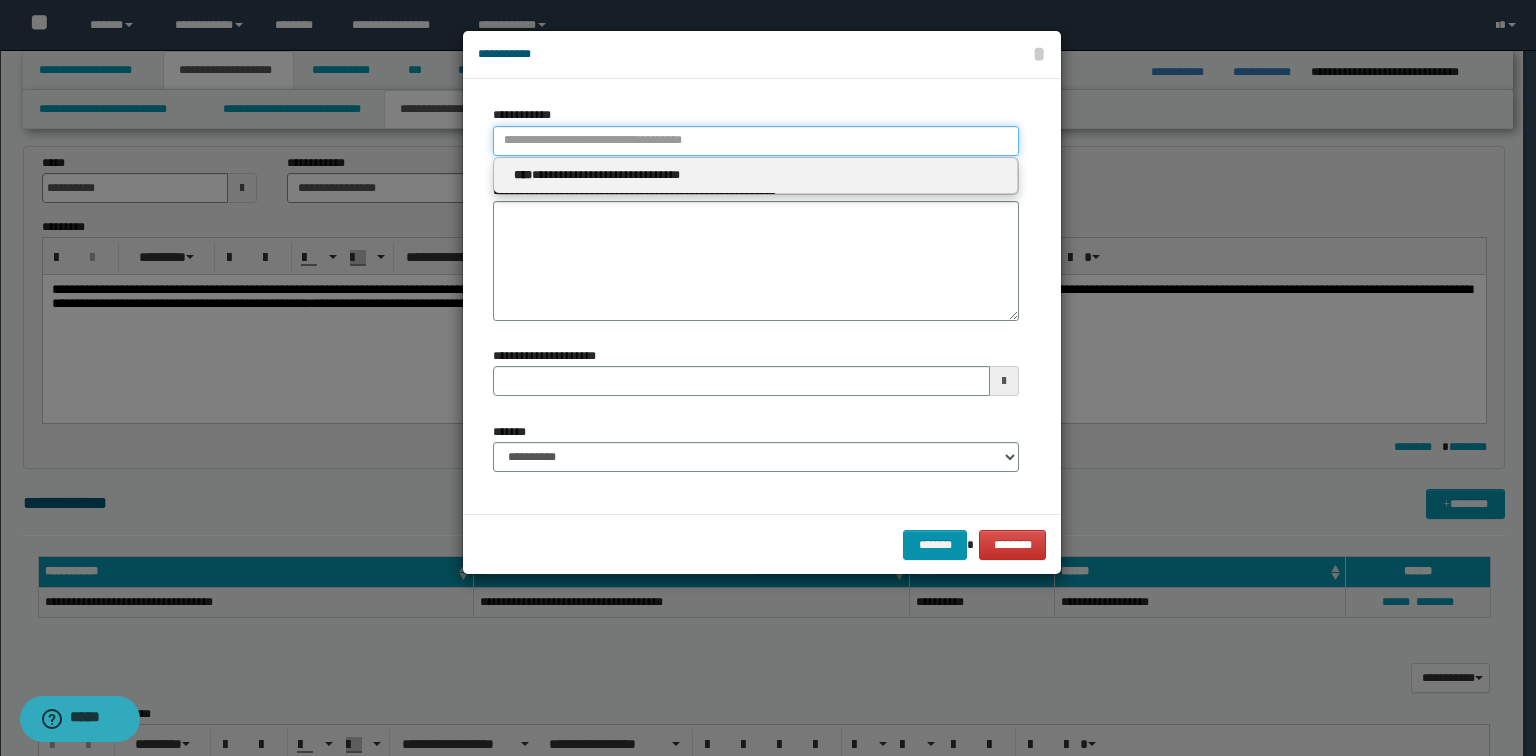 type 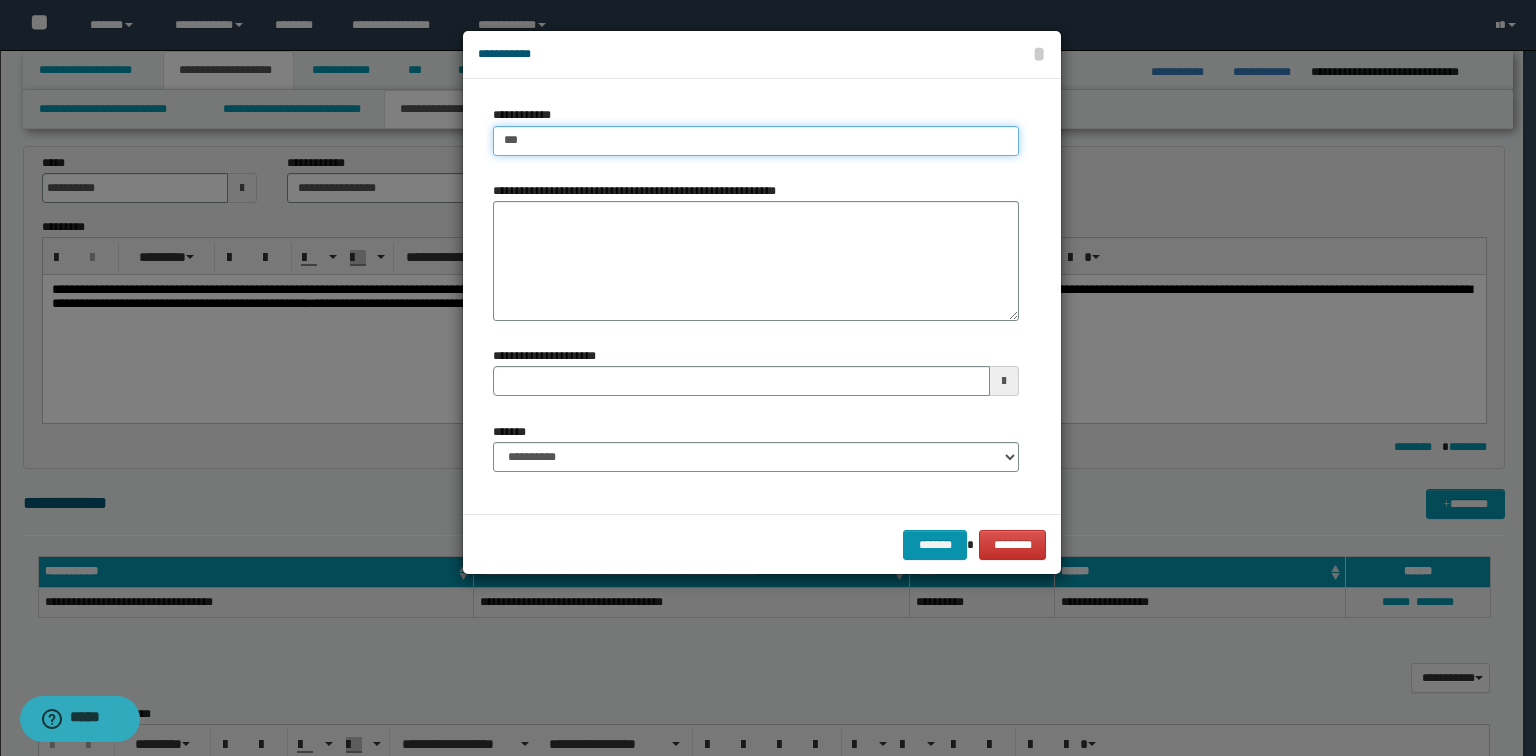 type on "****" 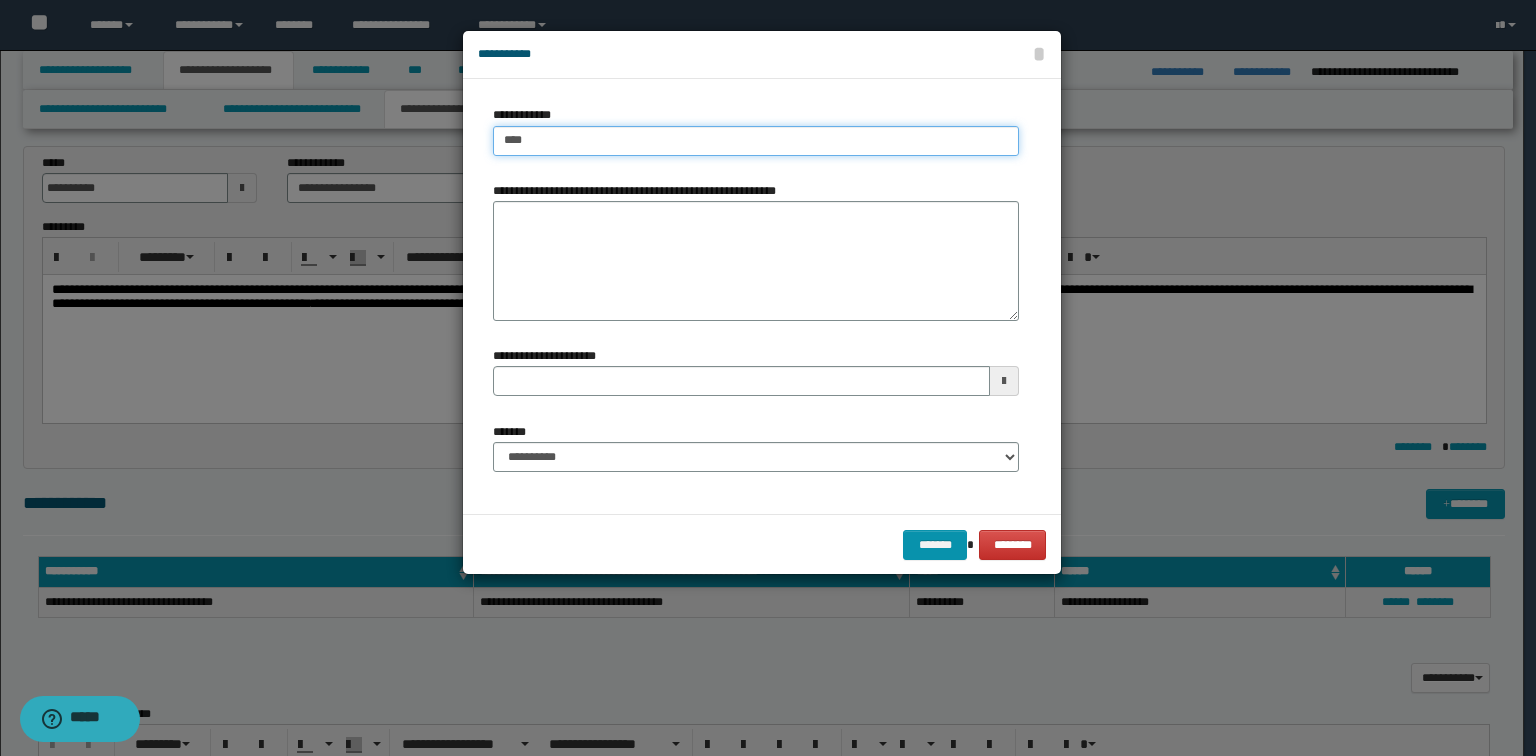 type on "****" 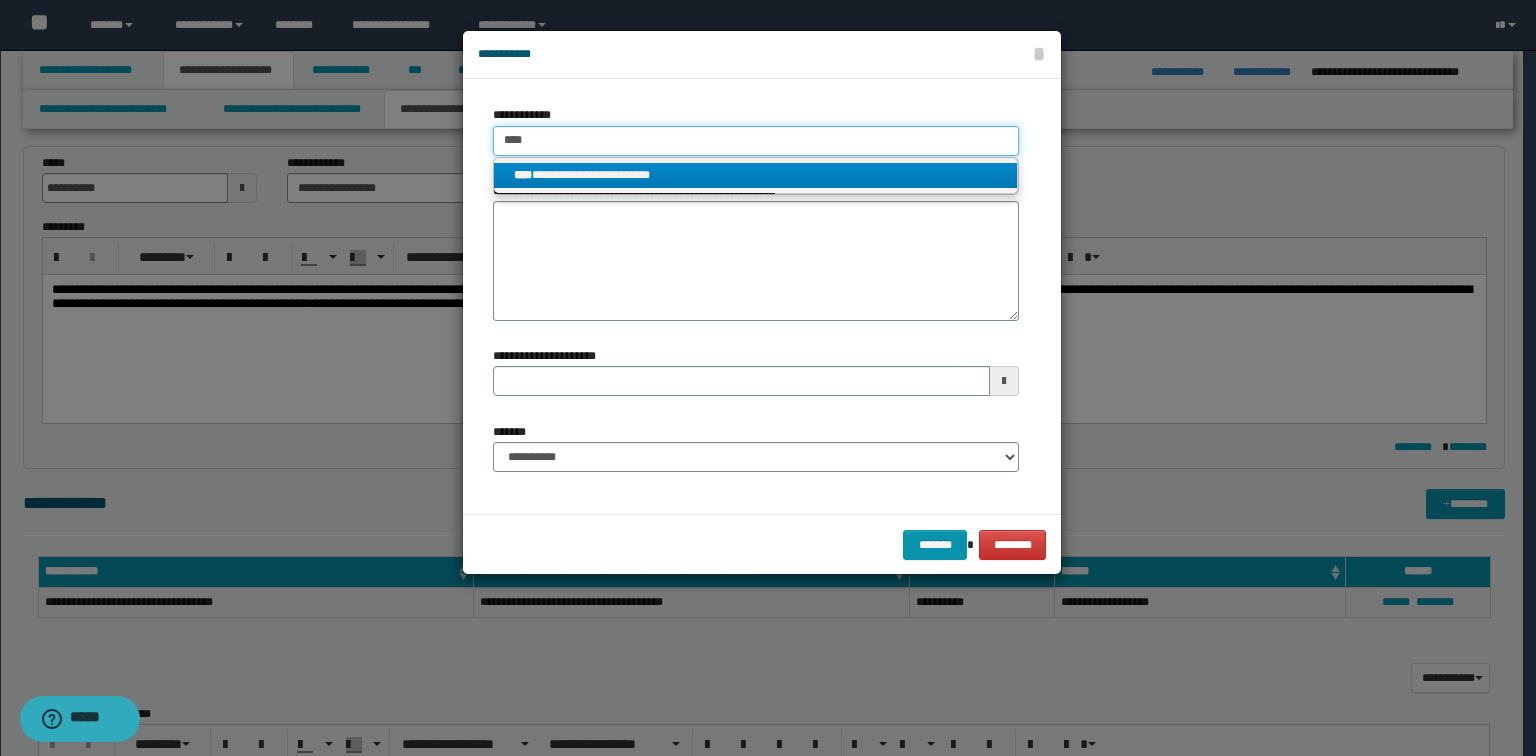 type on "****" 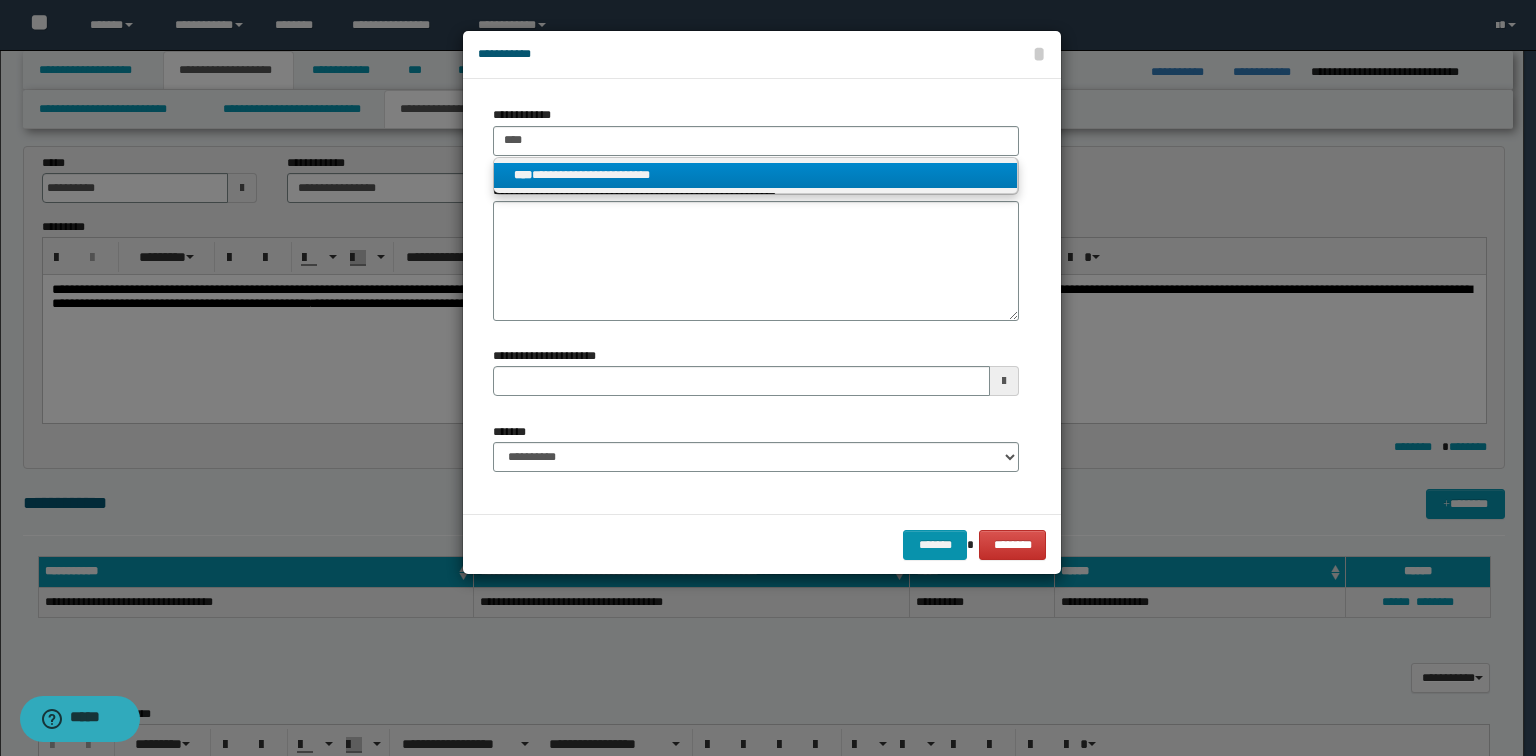click on "****" at bounding box center [523, 175] 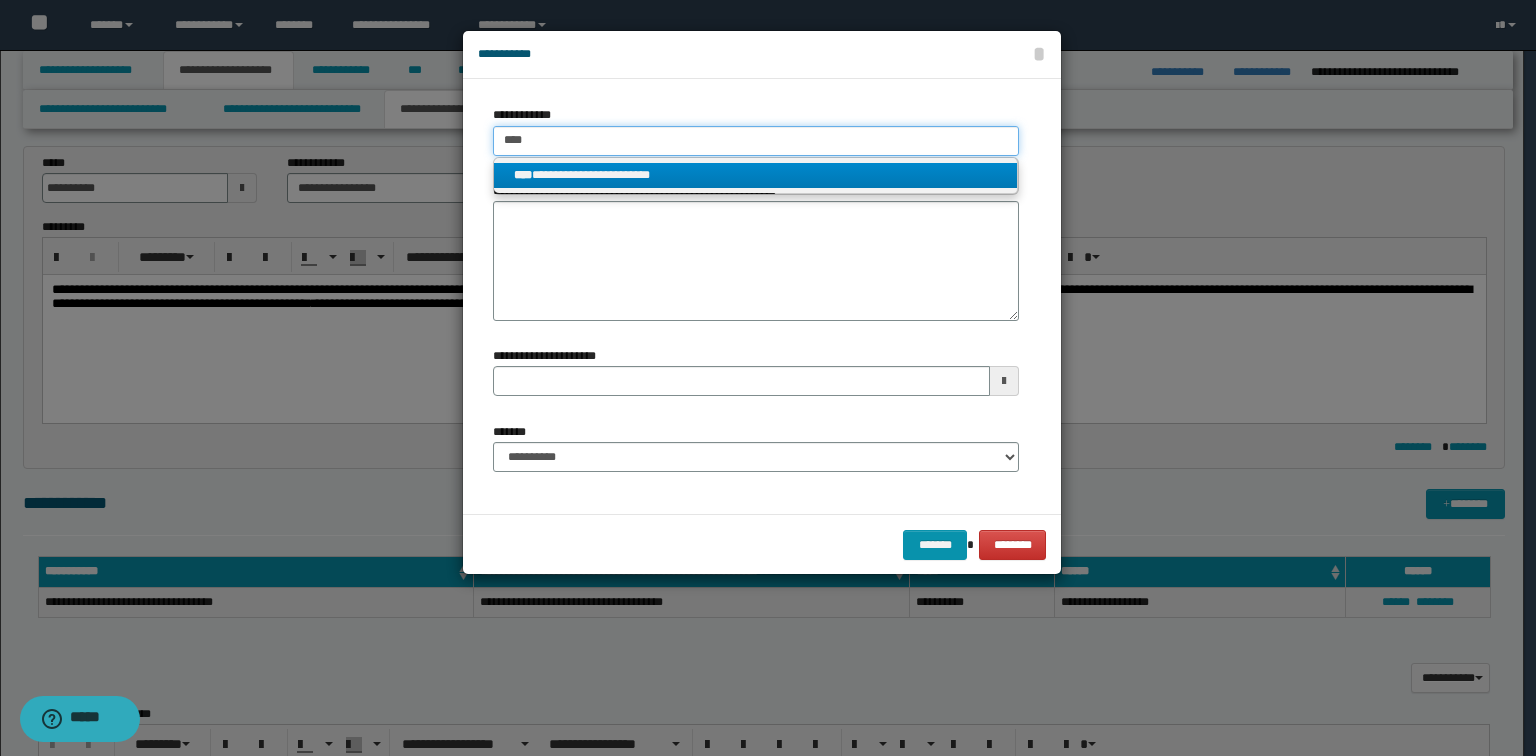 type 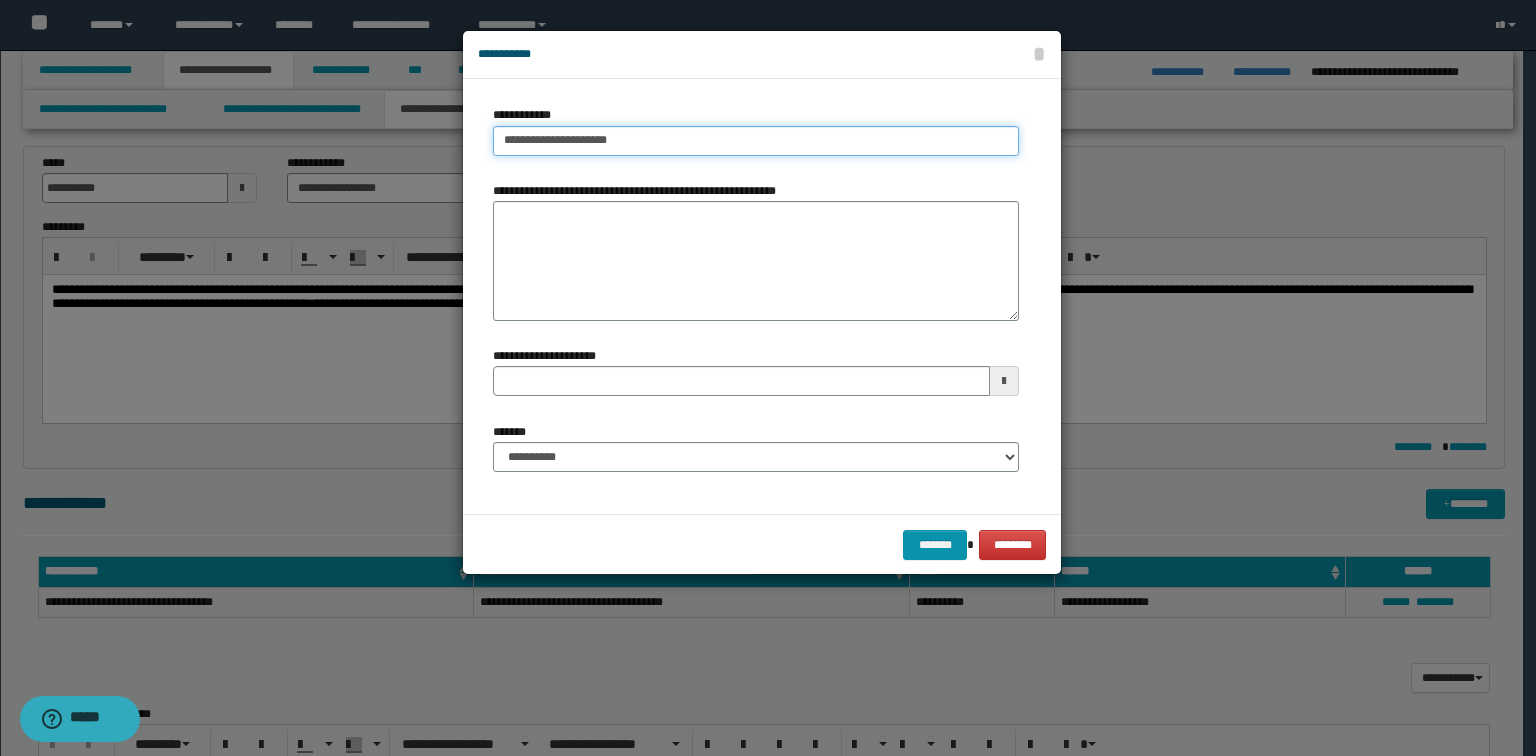 drag, startPoint x: 477, startPoint y: 136, endPoint x: 195, endPoint y: 152, distance: 282.45352 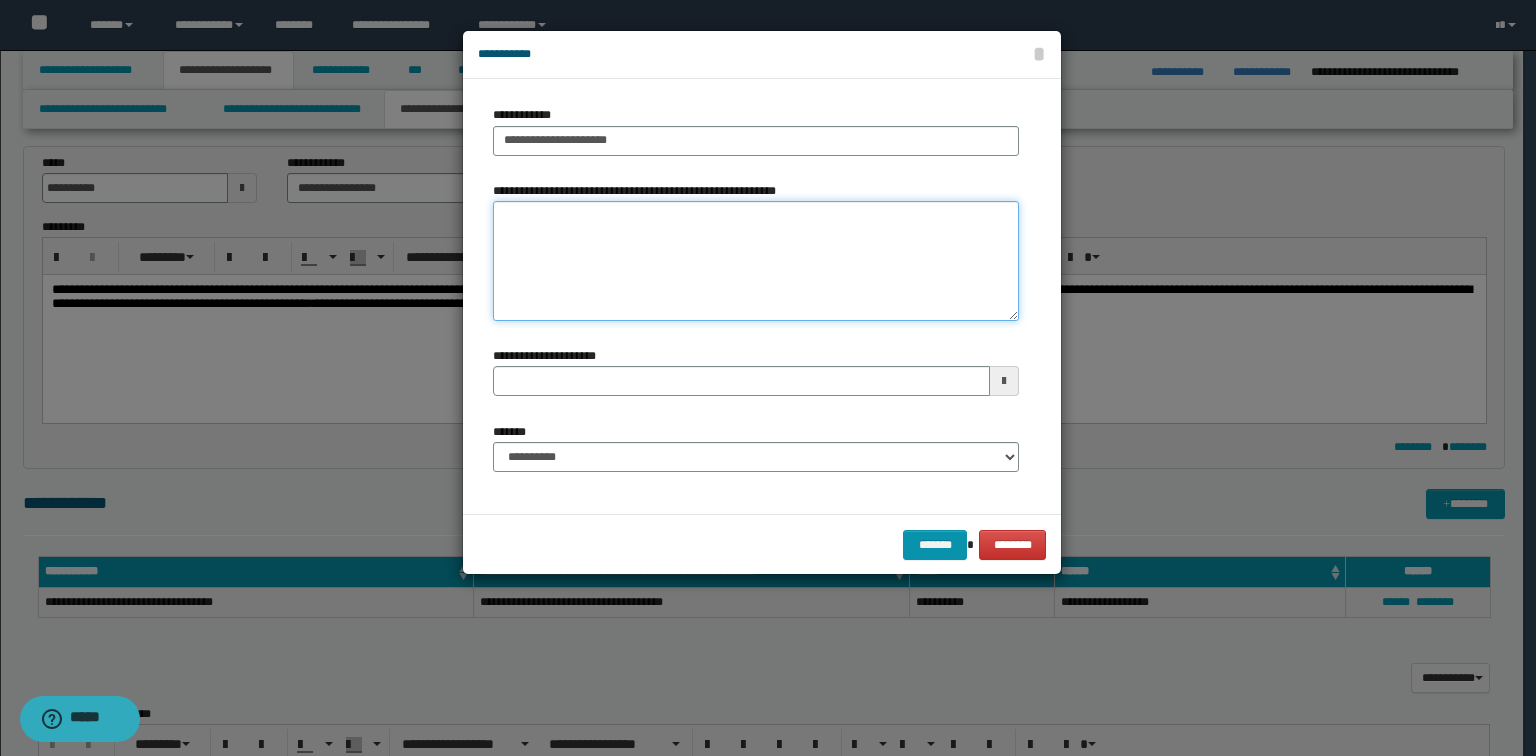 click on "**********" at bounding box center (756, 261) 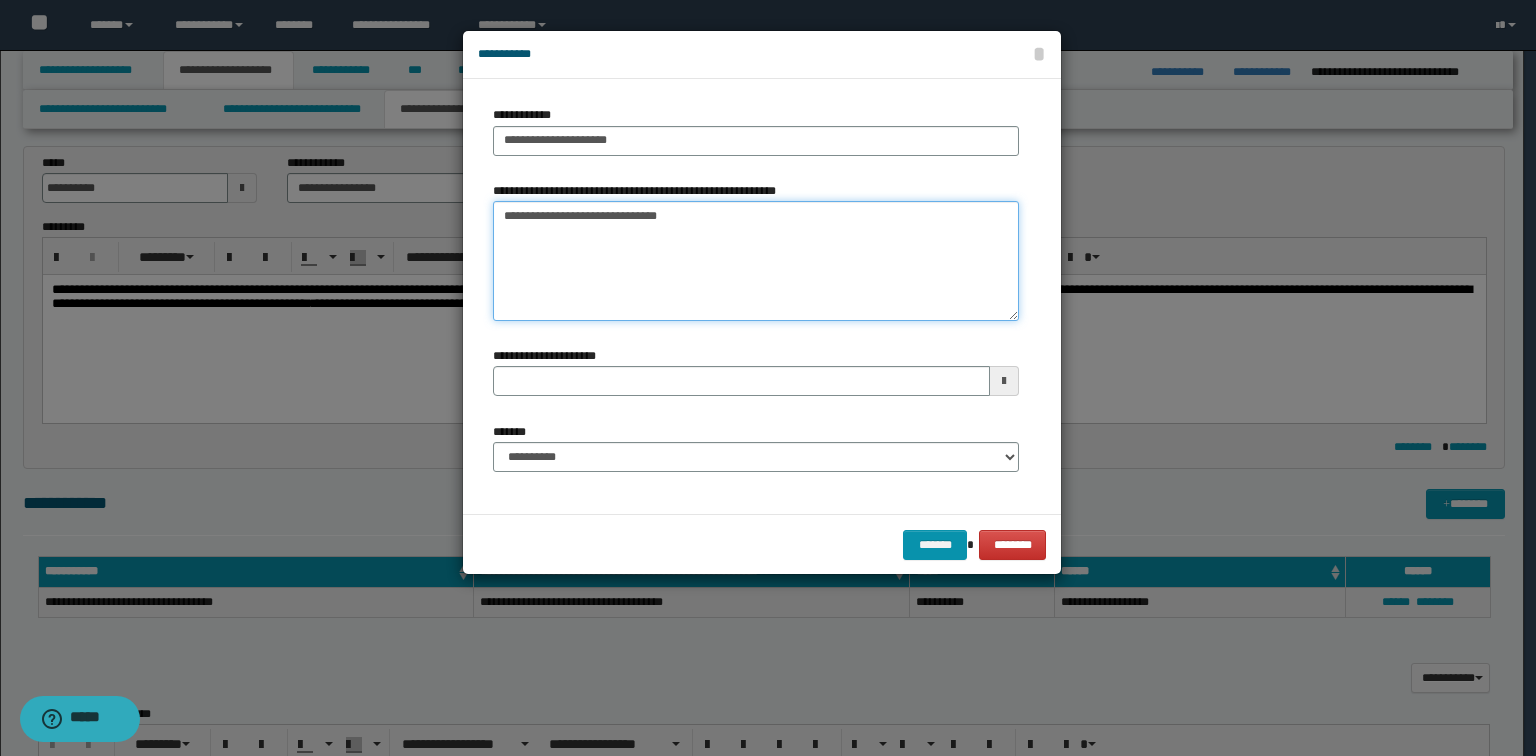 click on "**********" at bounding box center [756, 261] 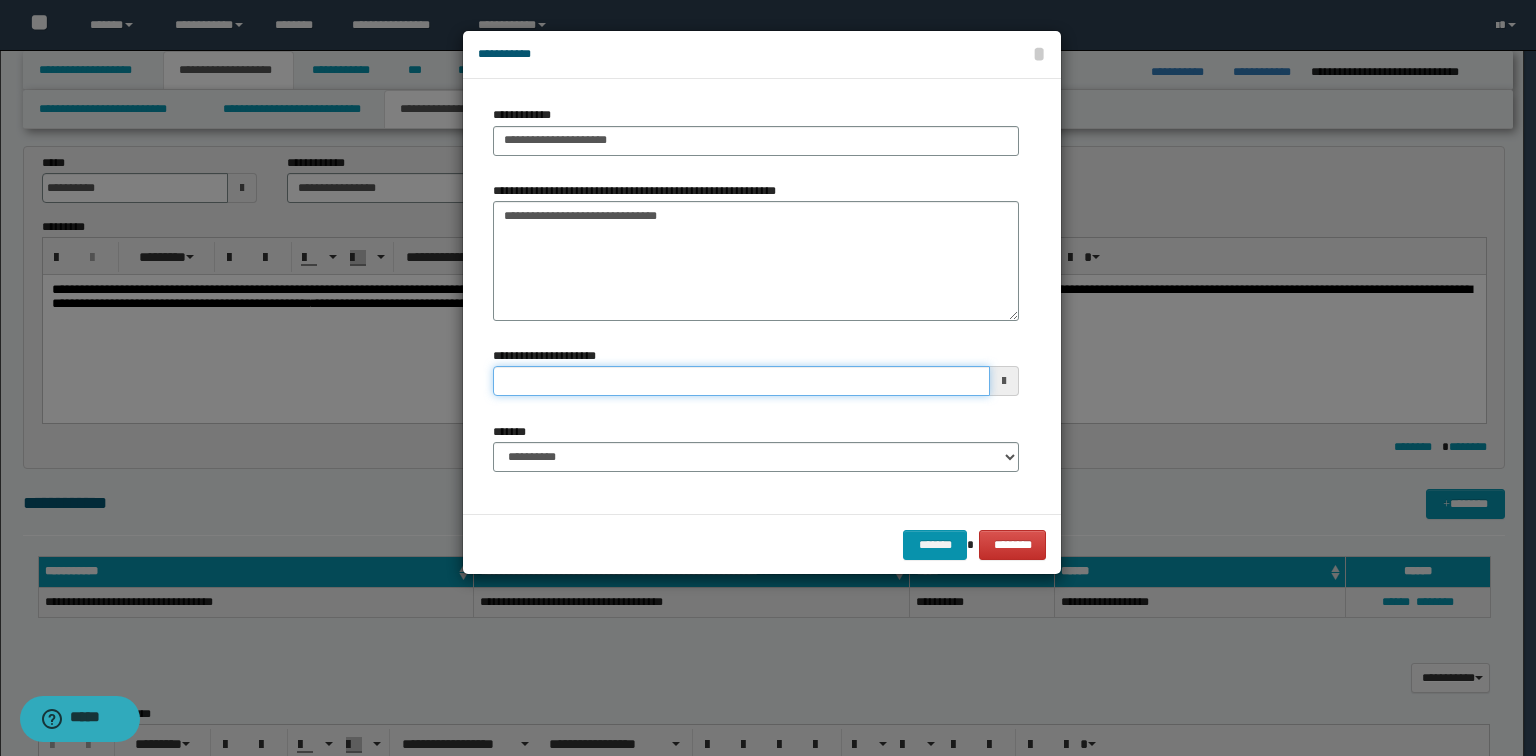 click on "**********" at bounding box center (741, 381) 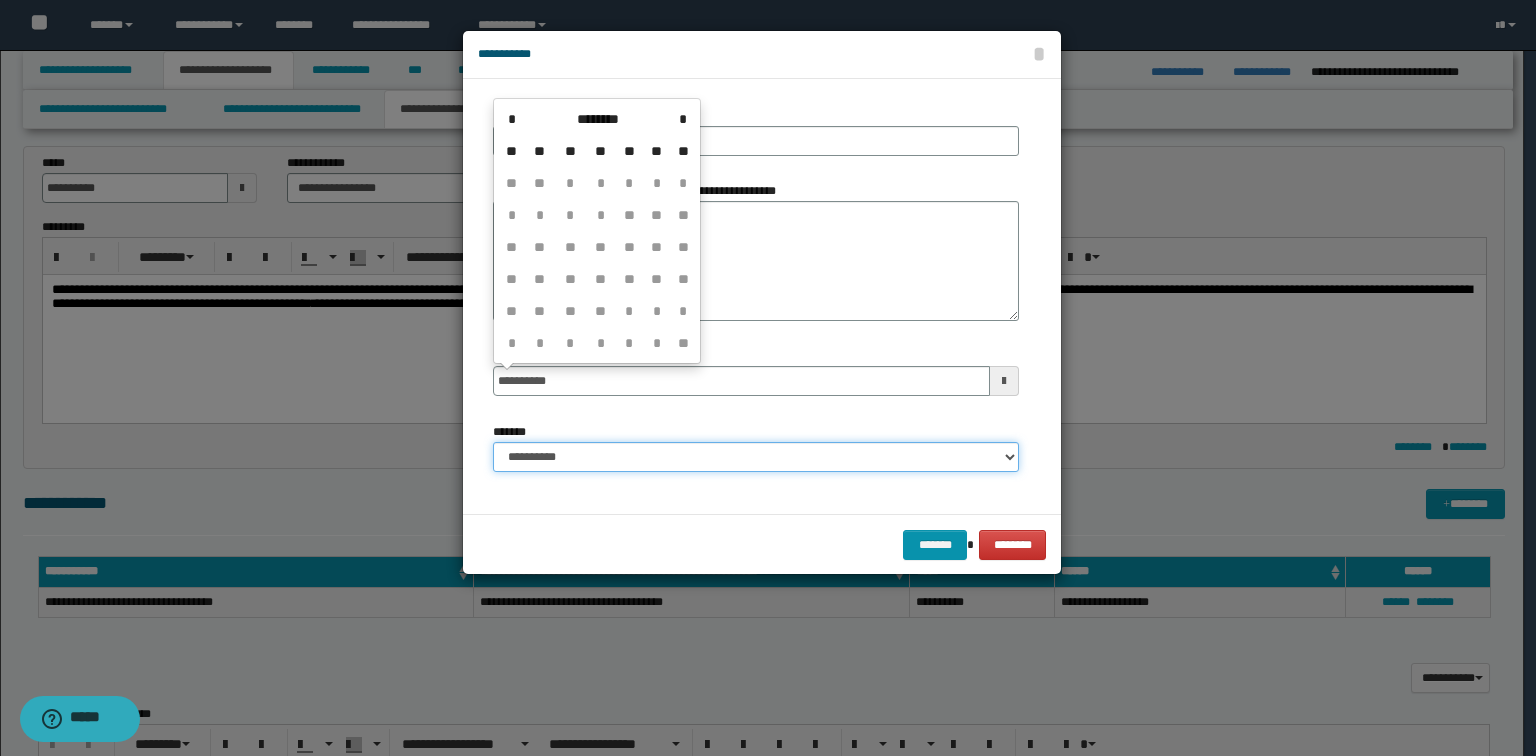 type on "**********" 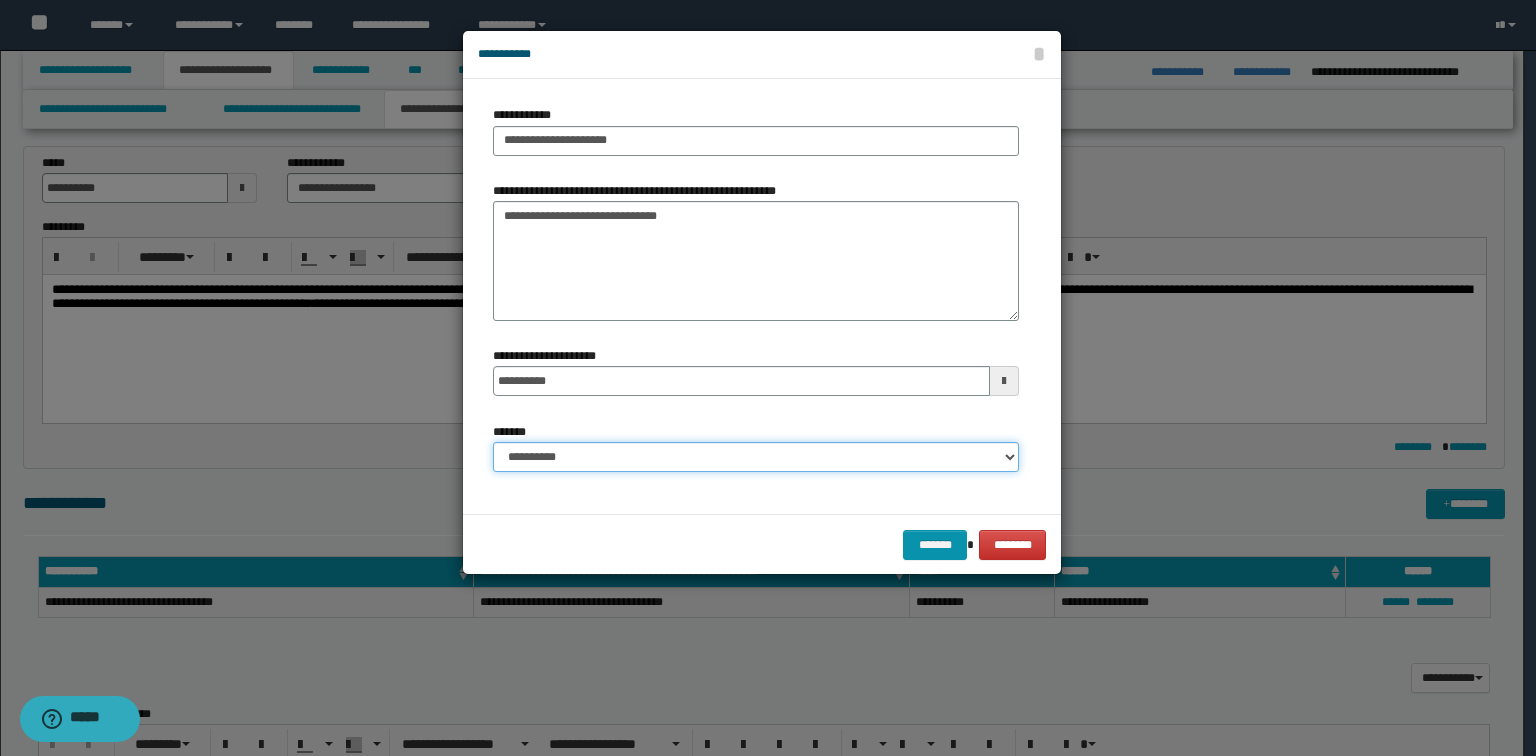 click on "**********" at bounding box center (756, 457) 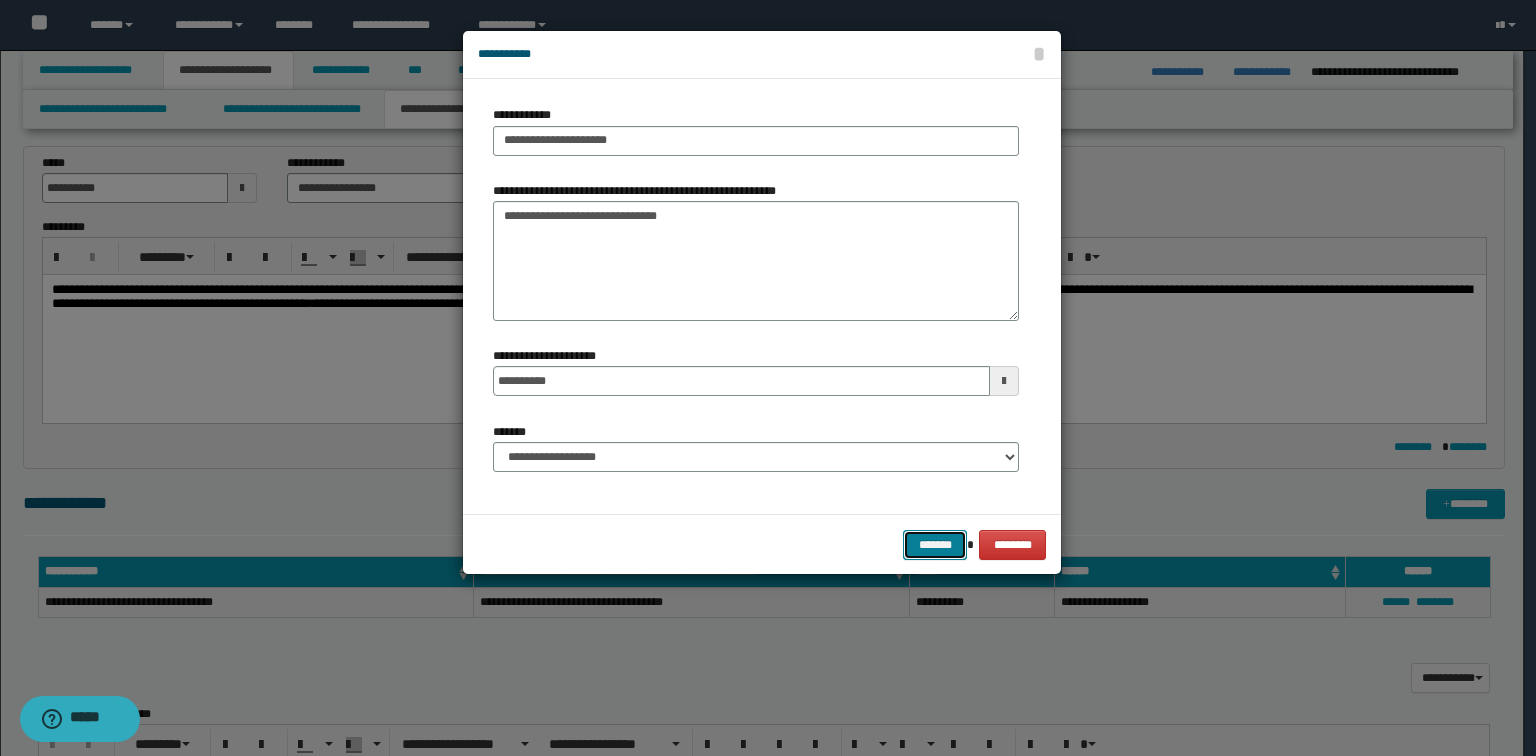 click on "*******" at bounding box center [935, 545] 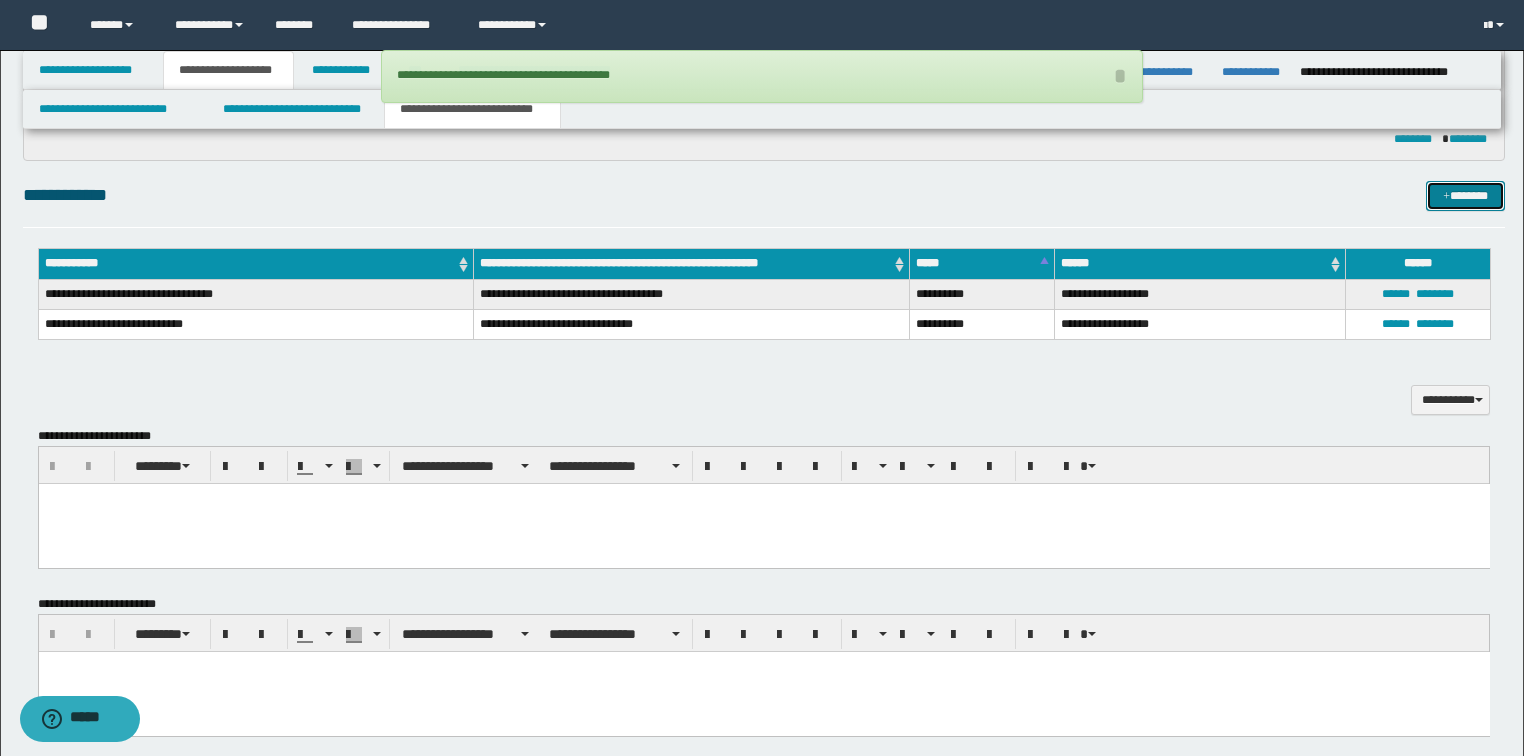 scroll, scrollTop: 400, scrollLeft: 0, axis: vertical 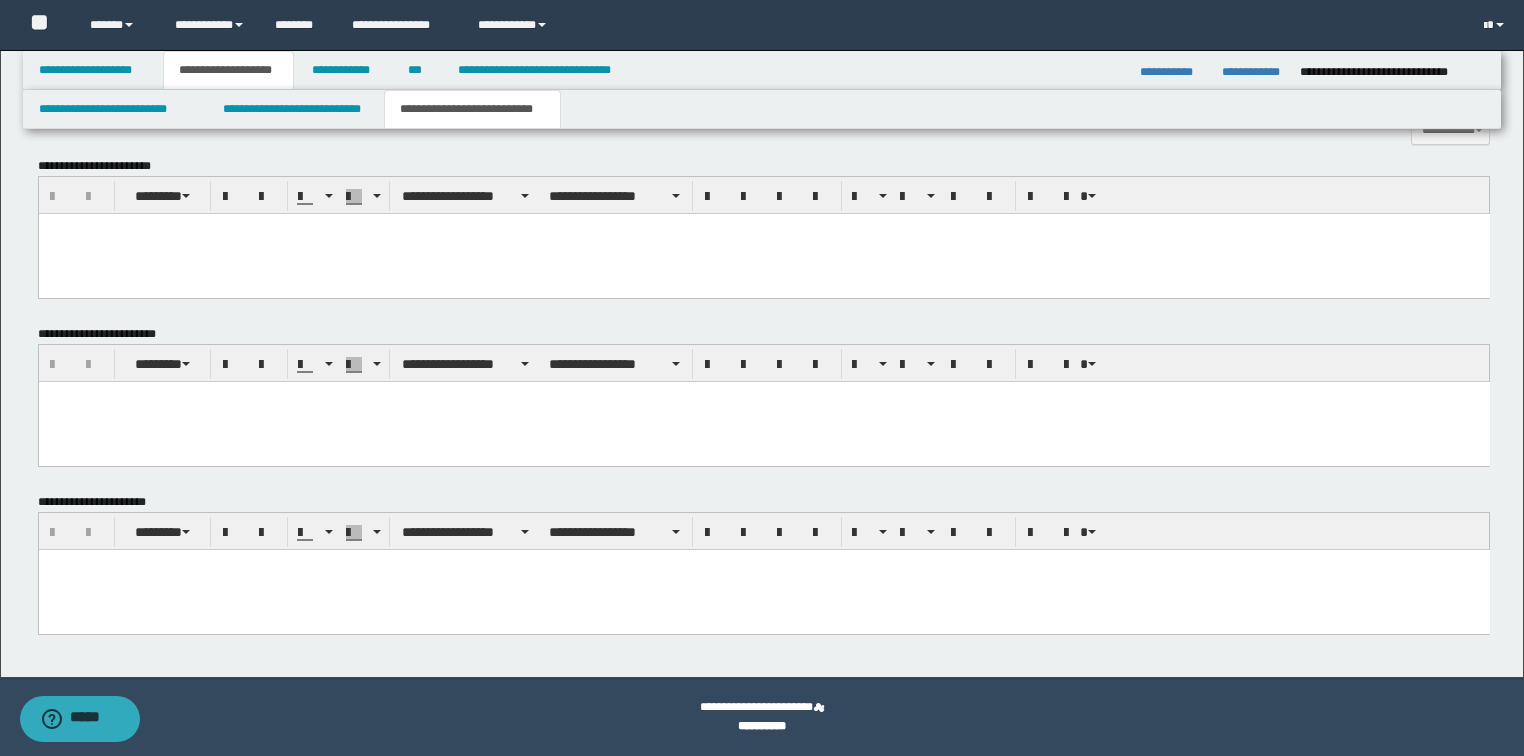 click at bounding box center (763, 589) 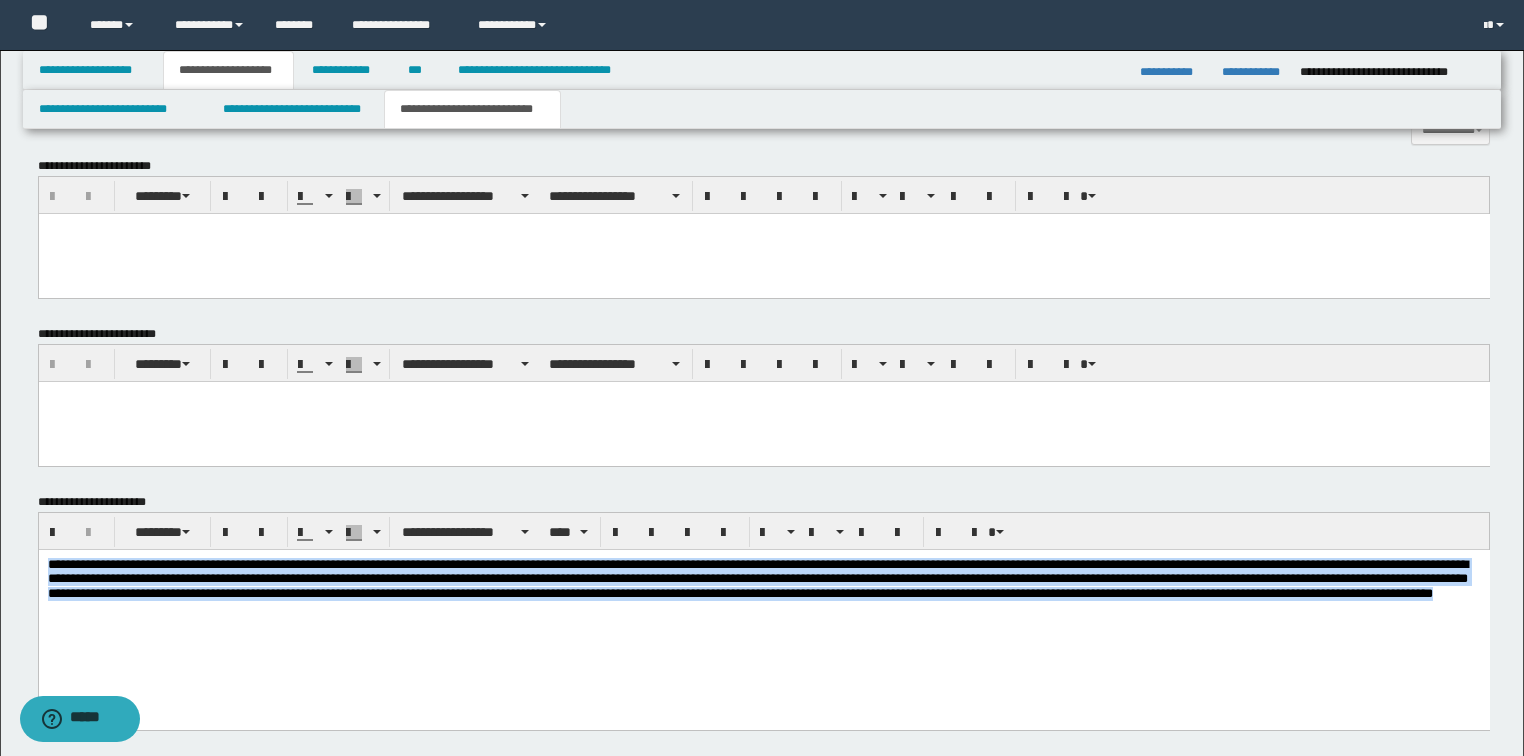 drag, startPoint x: 935, startPoint y: 663, endPoint x: -1, endPoint y: 438, distance: 962.6635 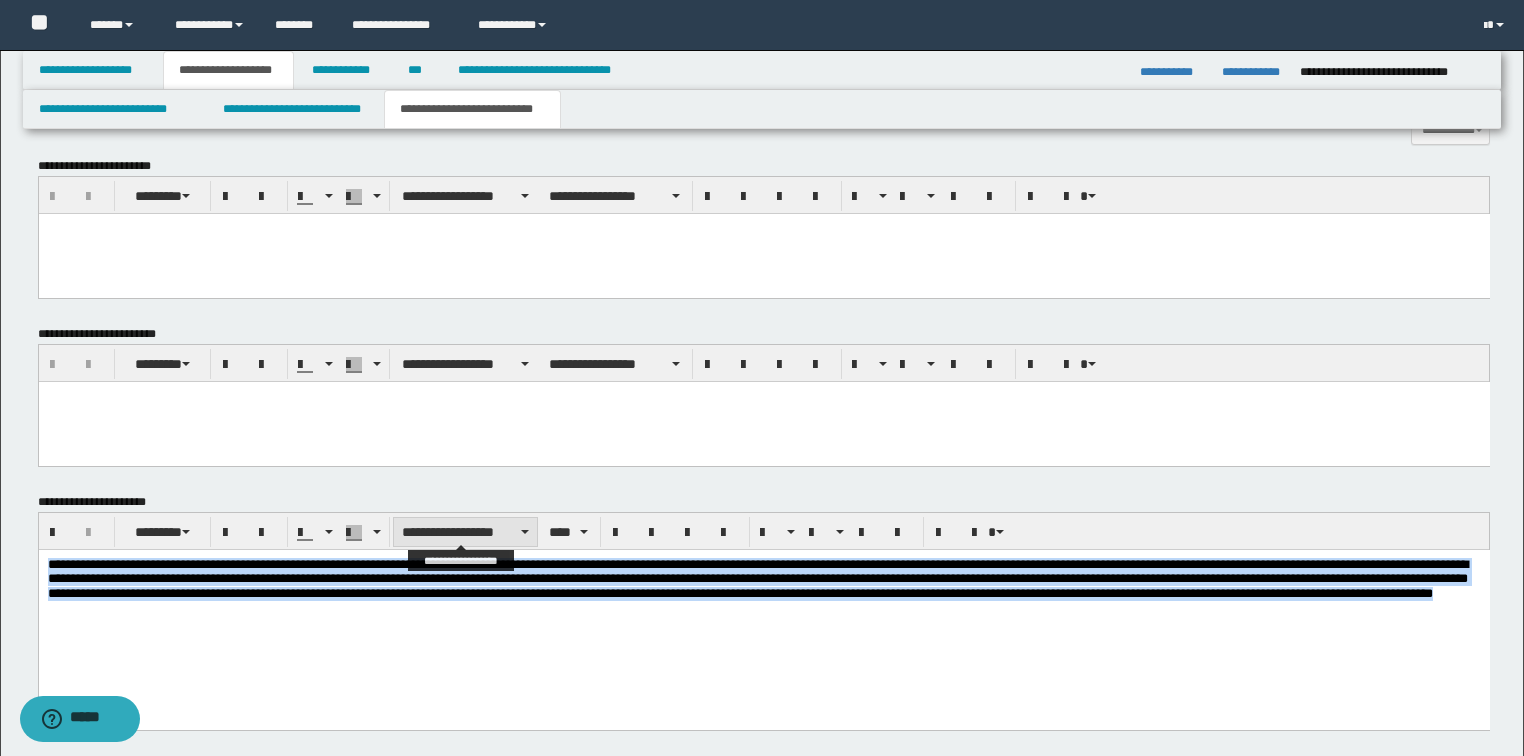 click on "**********" at bounding box center (465, 532) 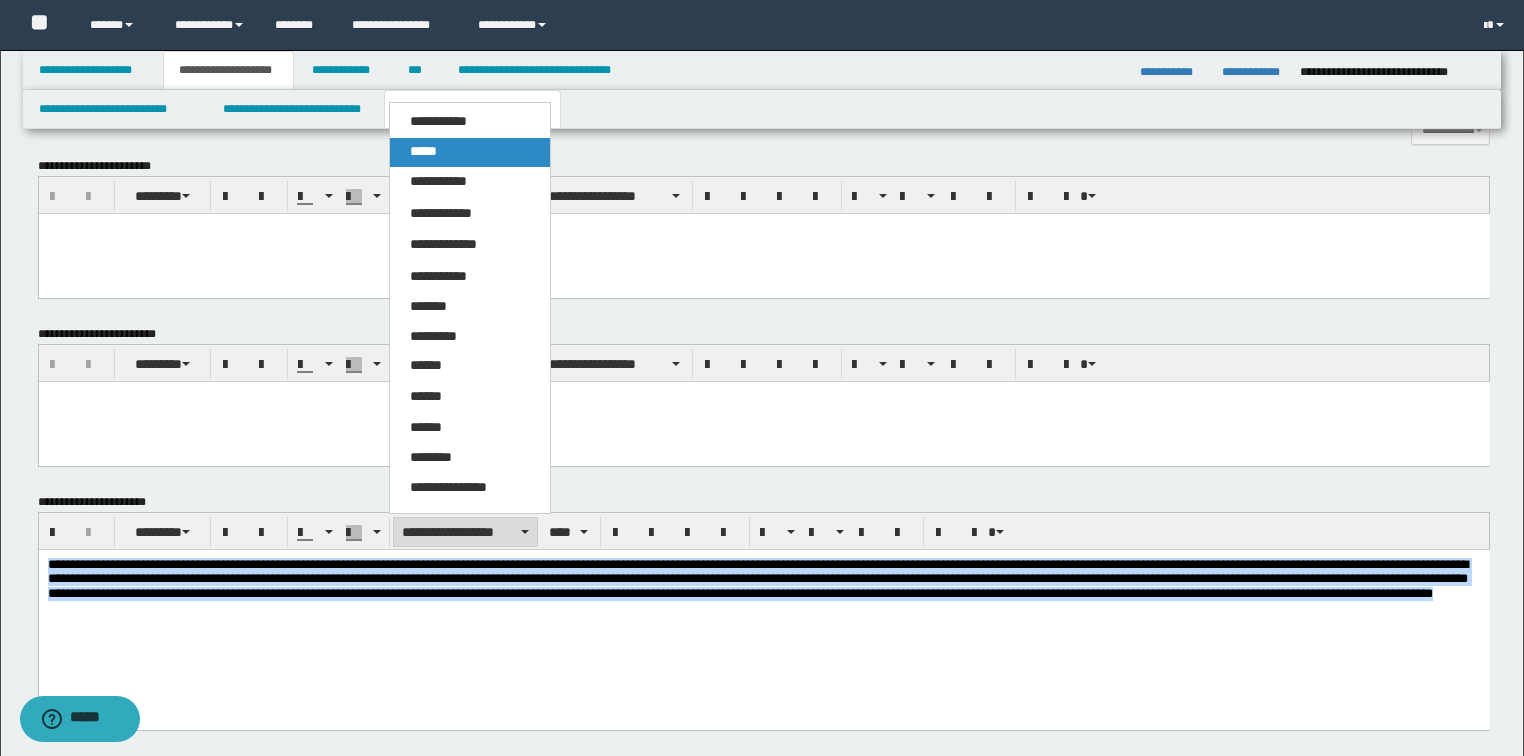 drag, startPoint x: 472, startPoint y: 154, endPoint x: 433, endPoint y: 81, distance: 82.764725 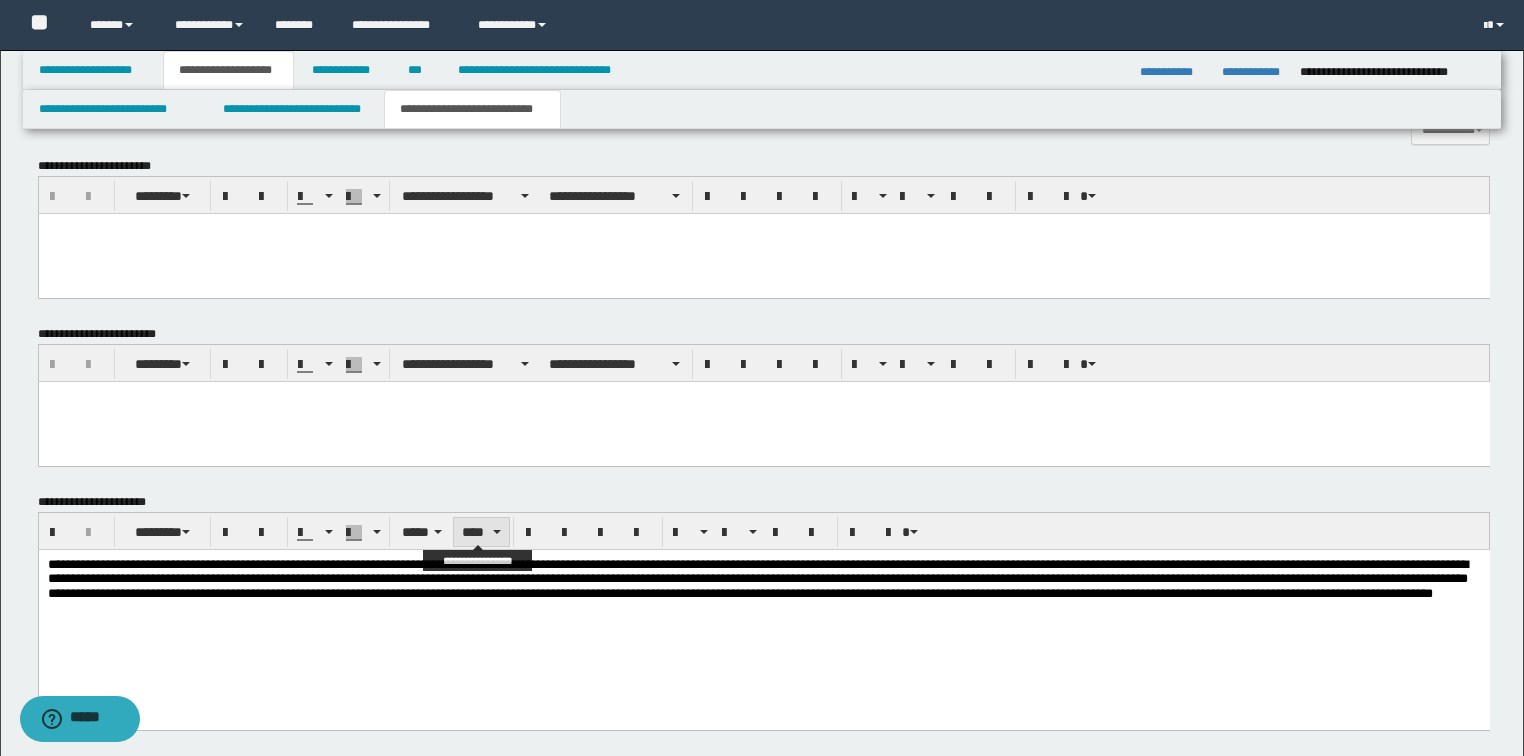 click on "****" at bounding box center (481, 532) 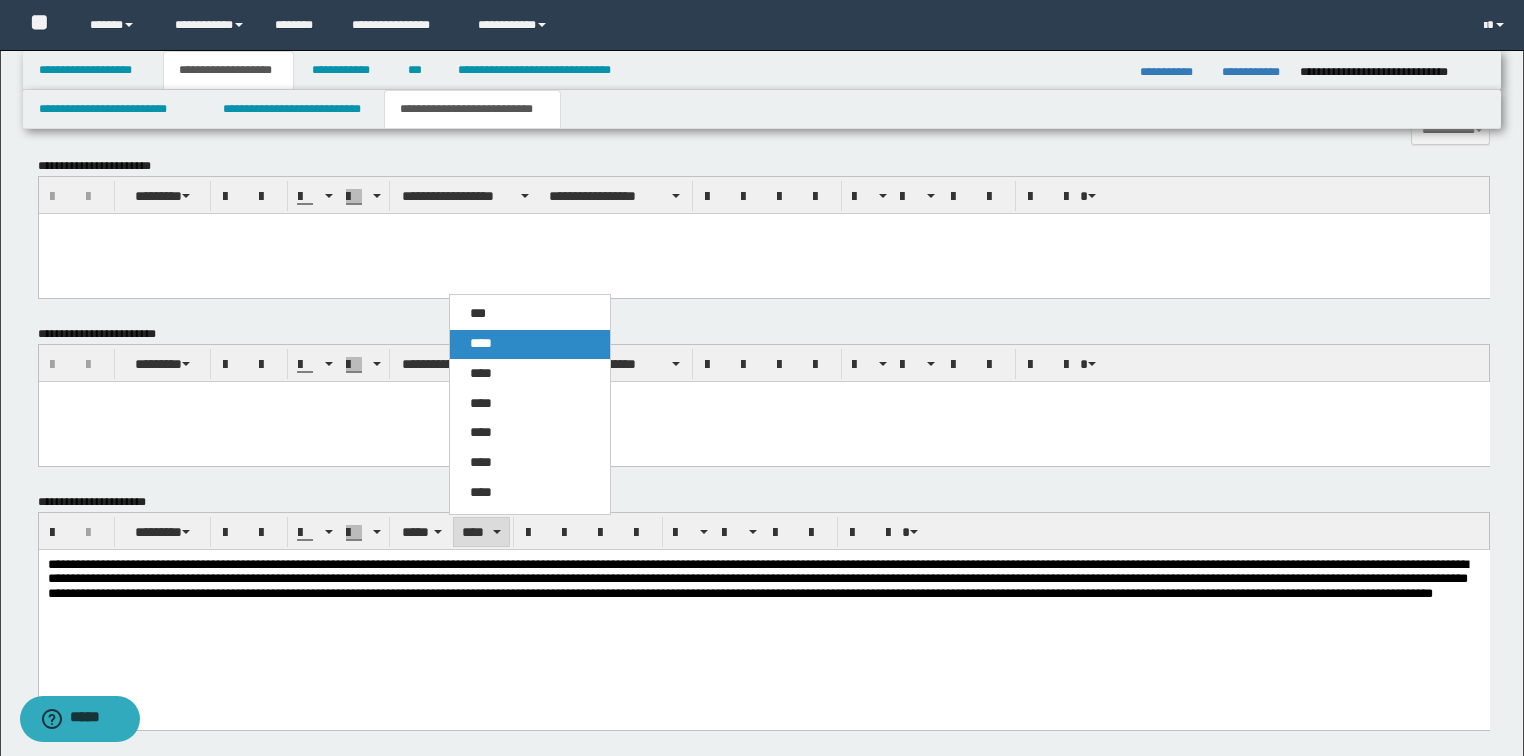 click on "****" at bounding box center (530, 344) 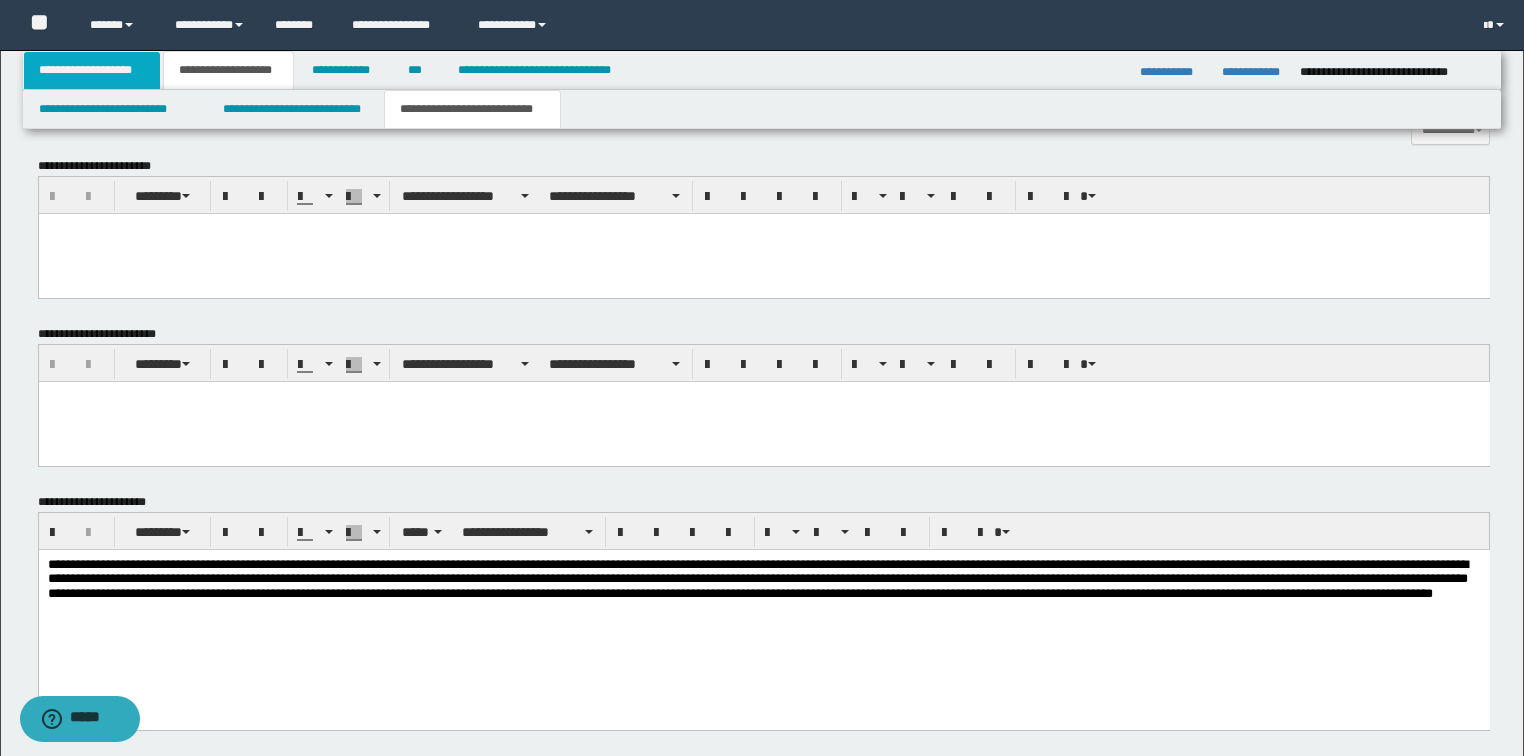 click on "**********" at bounding box center [92, 70] 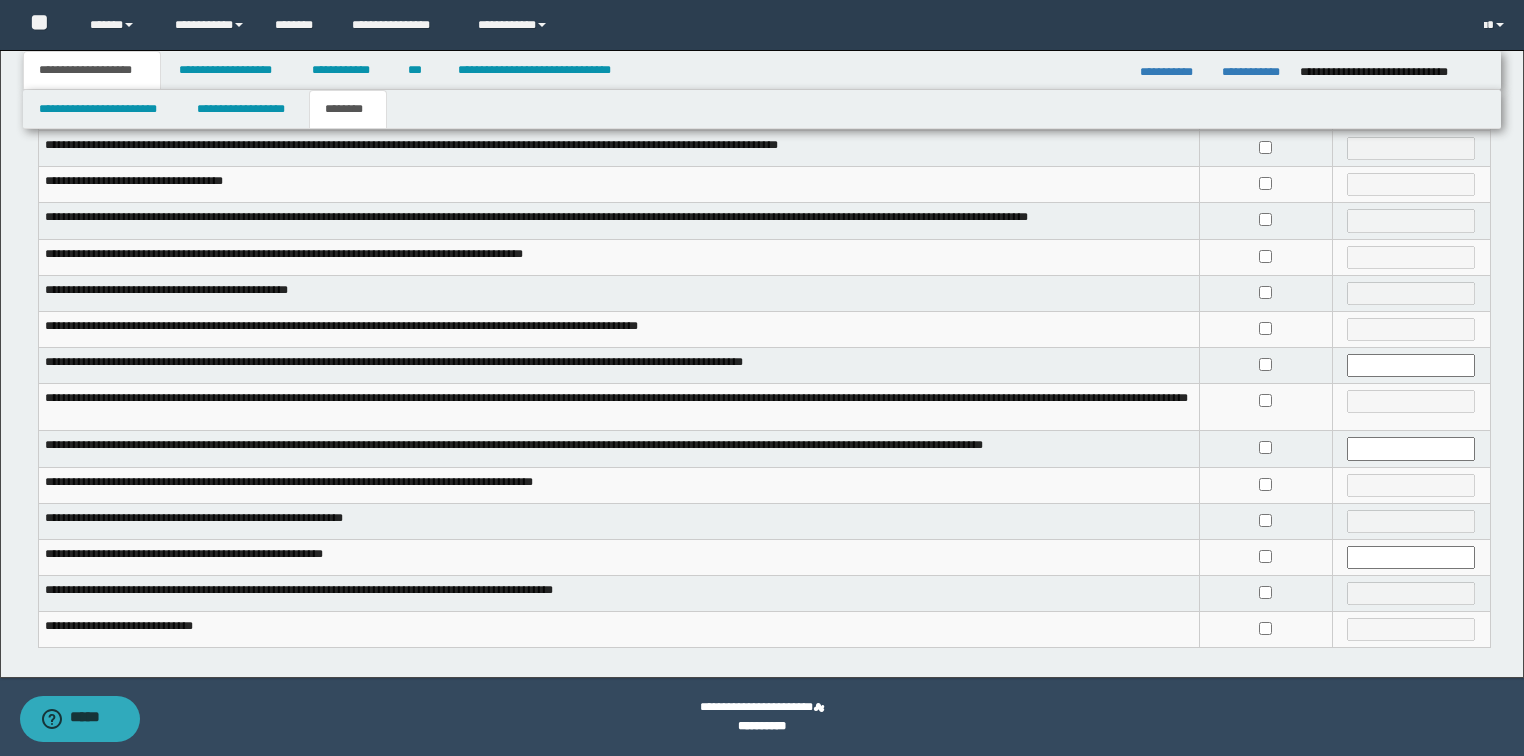 scroll, scrollTop: 353, scrollLeft: 0, axis: vertical 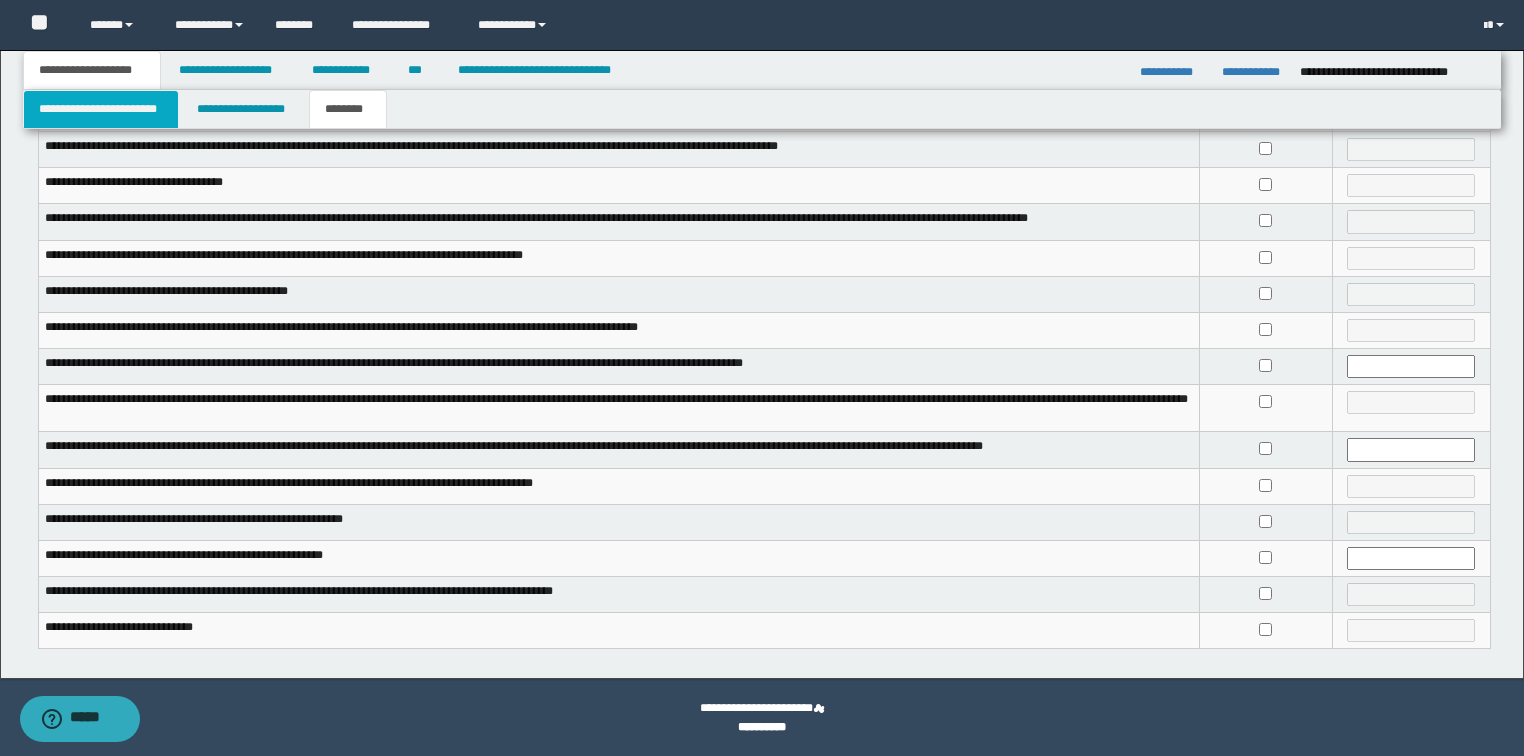 click on "**********" at bounding box center (101, 109) 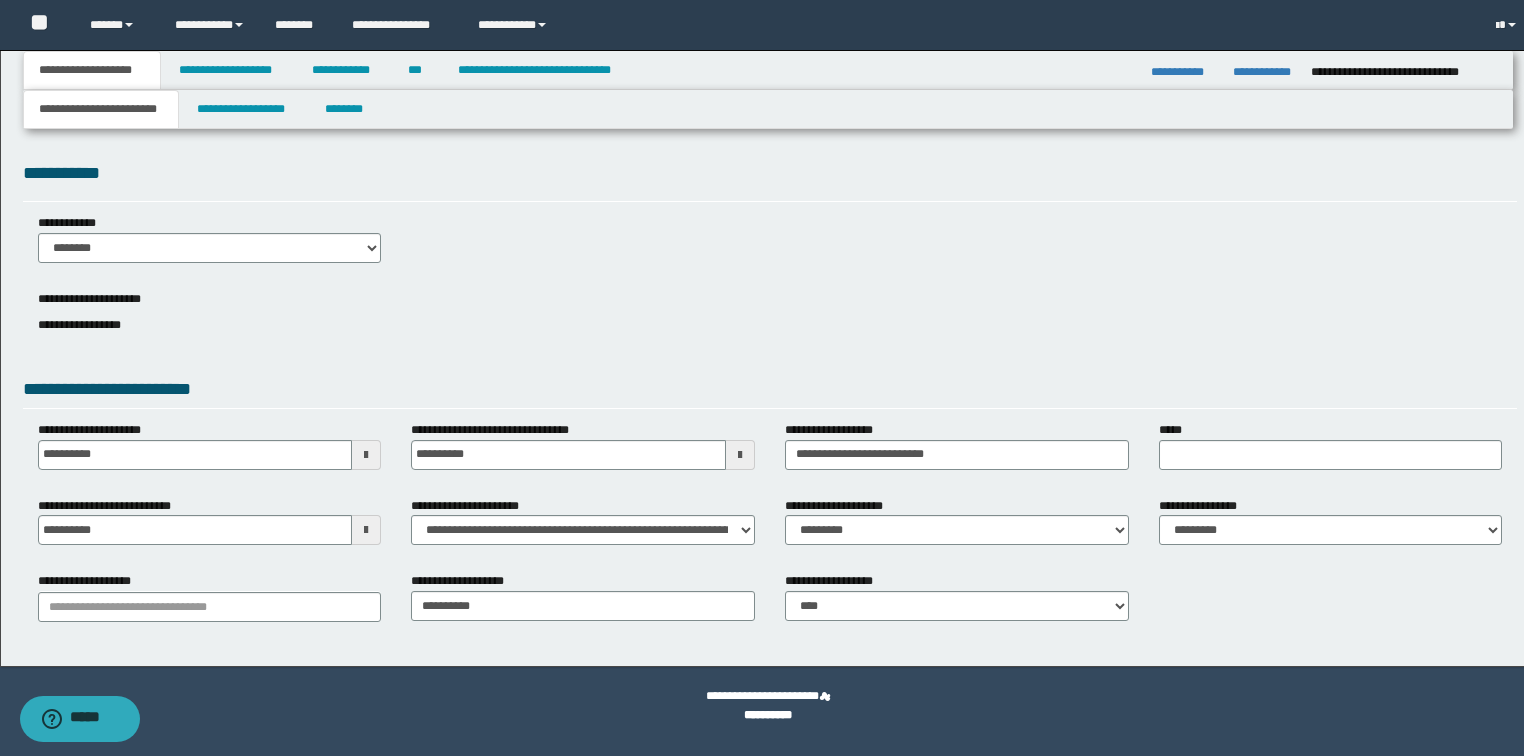 scroll, scrollTop: 0, scrollLeft: 0, axis: both 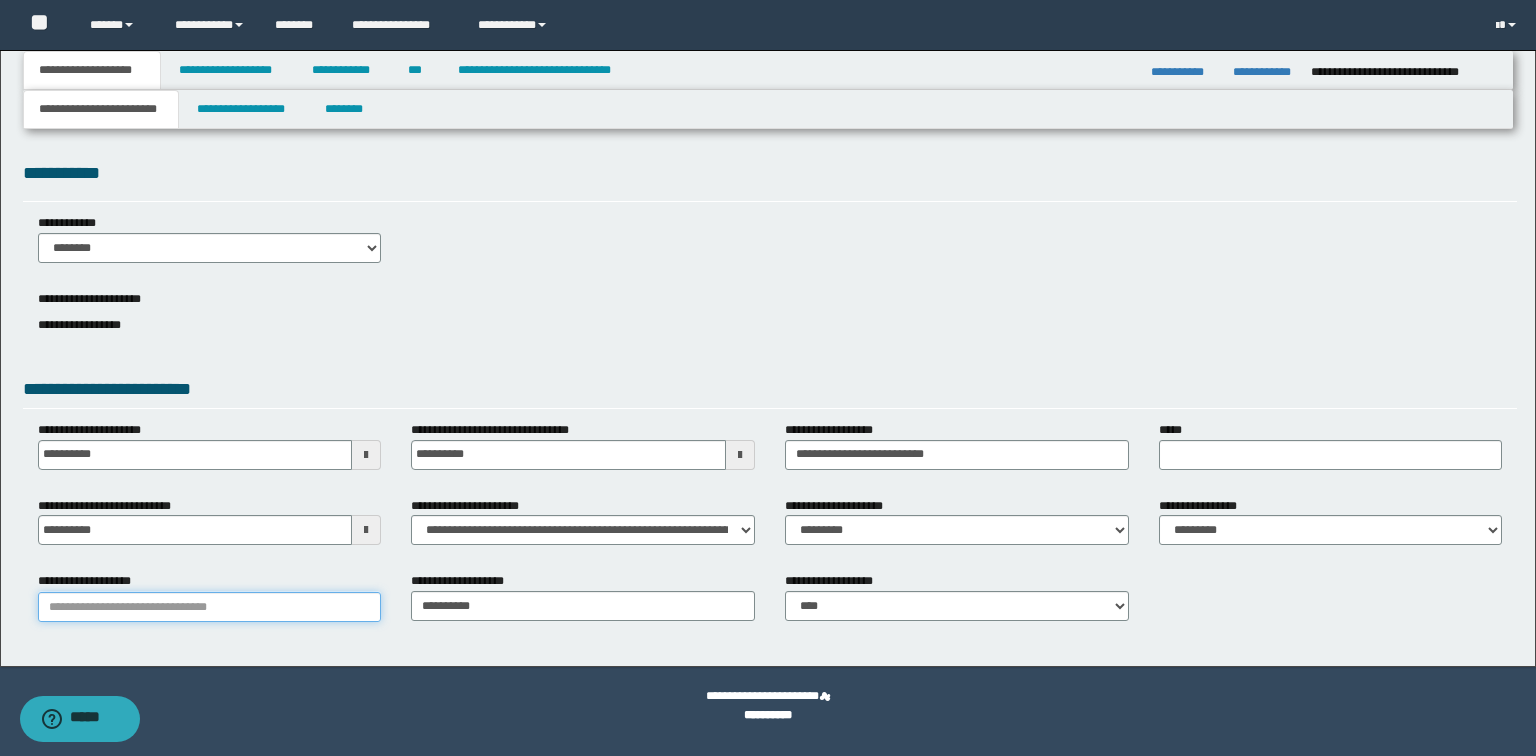 click on "**********" at bounding box center (210, 607) 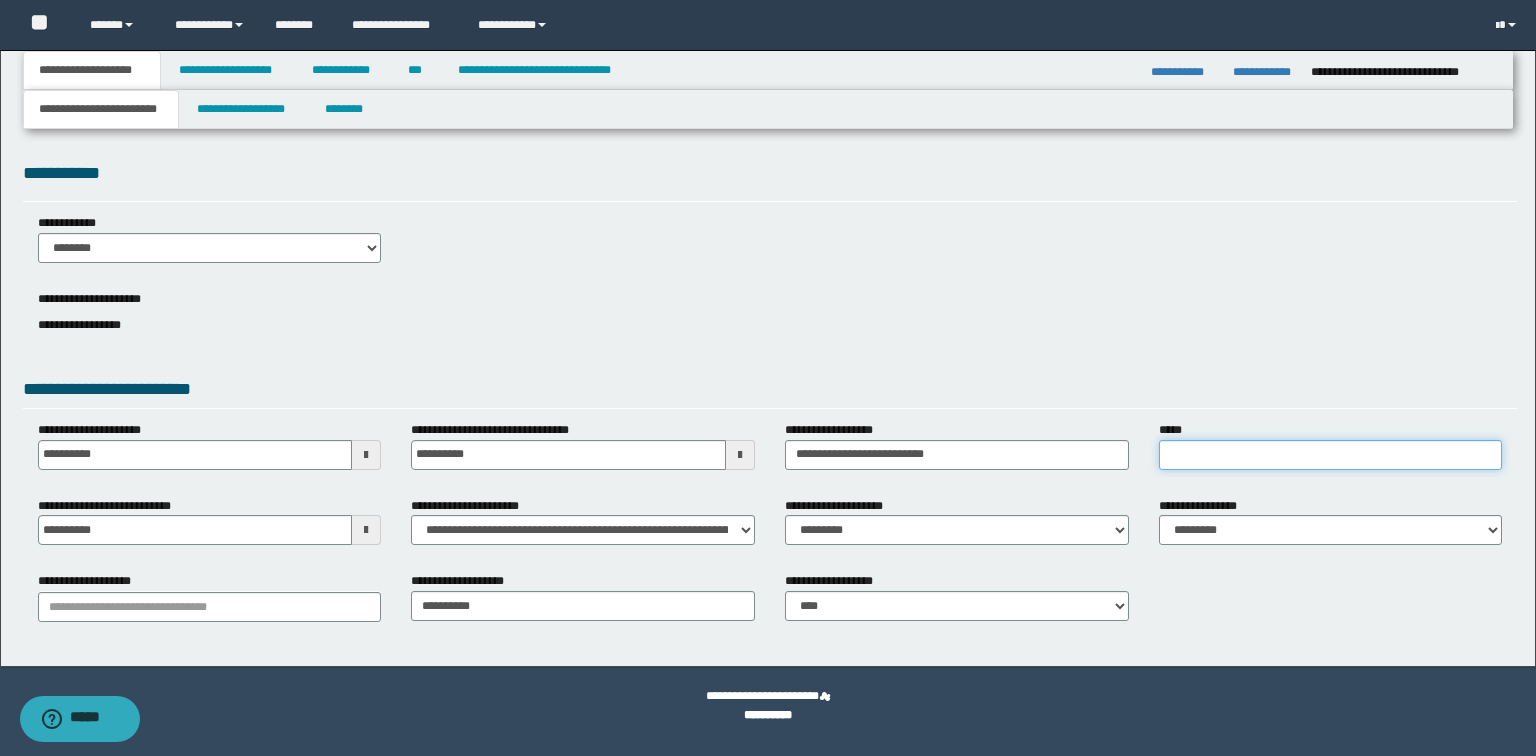 click on "*****" at bounding box center [1331, 455] 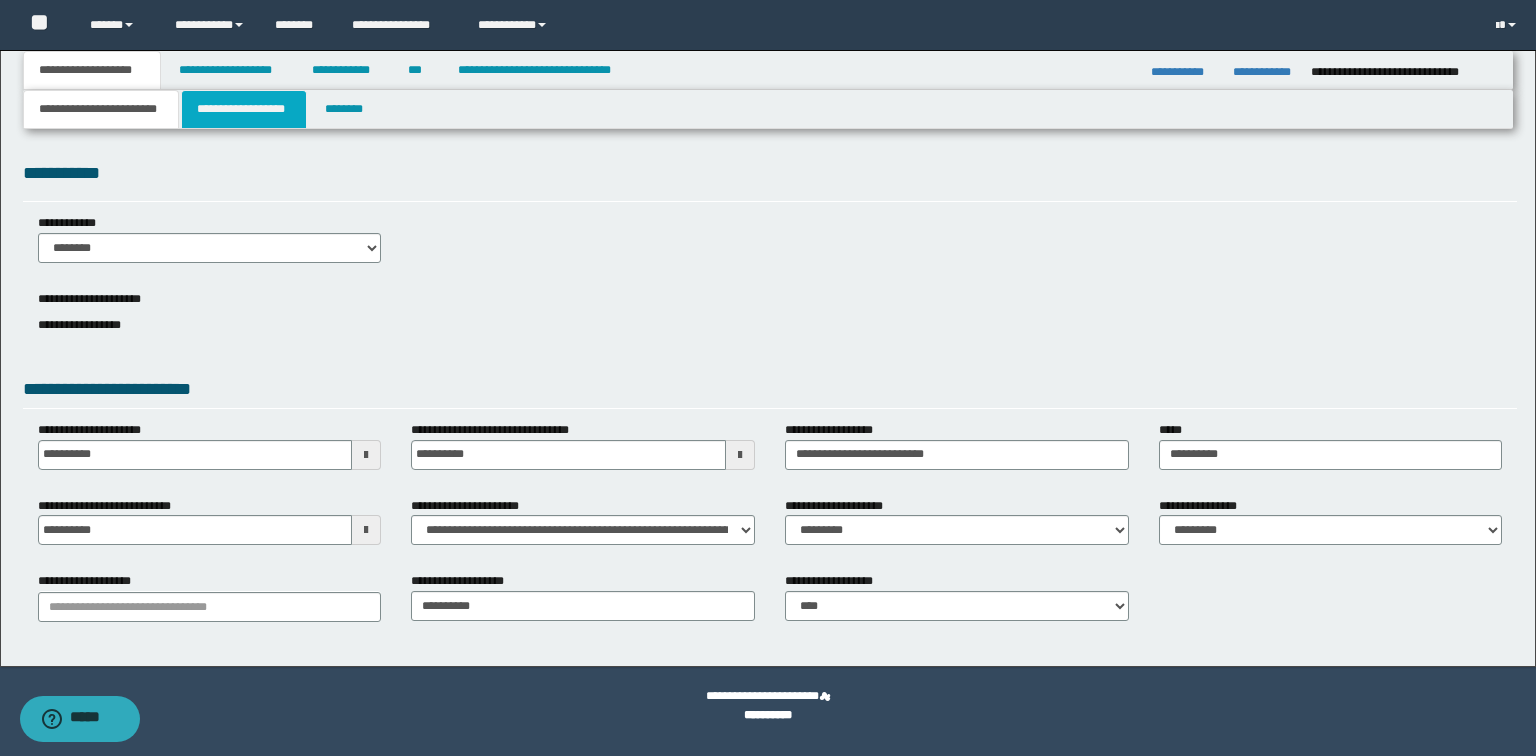 click on "**********" at bounding box center [244, 109] 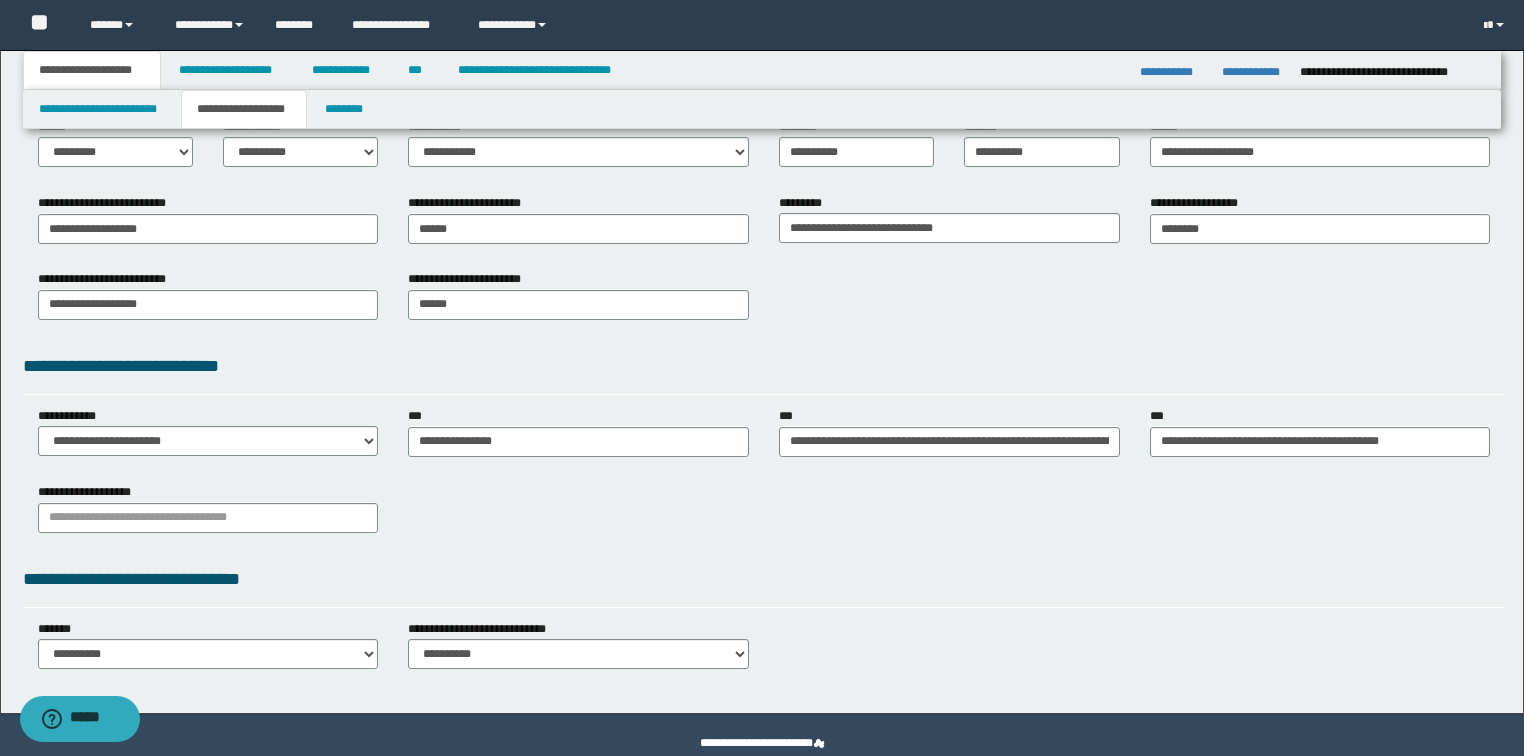 scroll, scrollTop: 350, scrollLeft: 0, axis: vertical 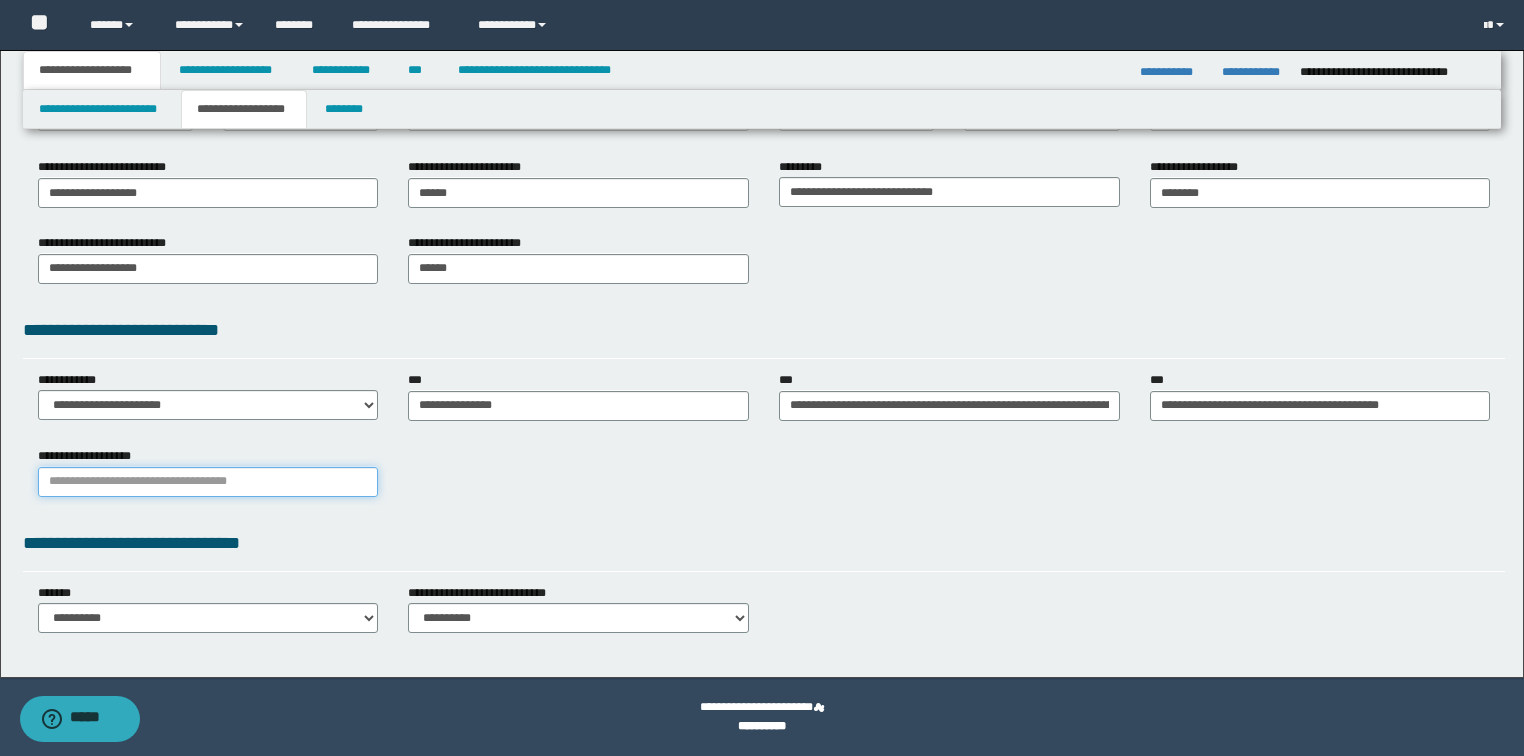 click on "**********" at bounding box center [208, 482] 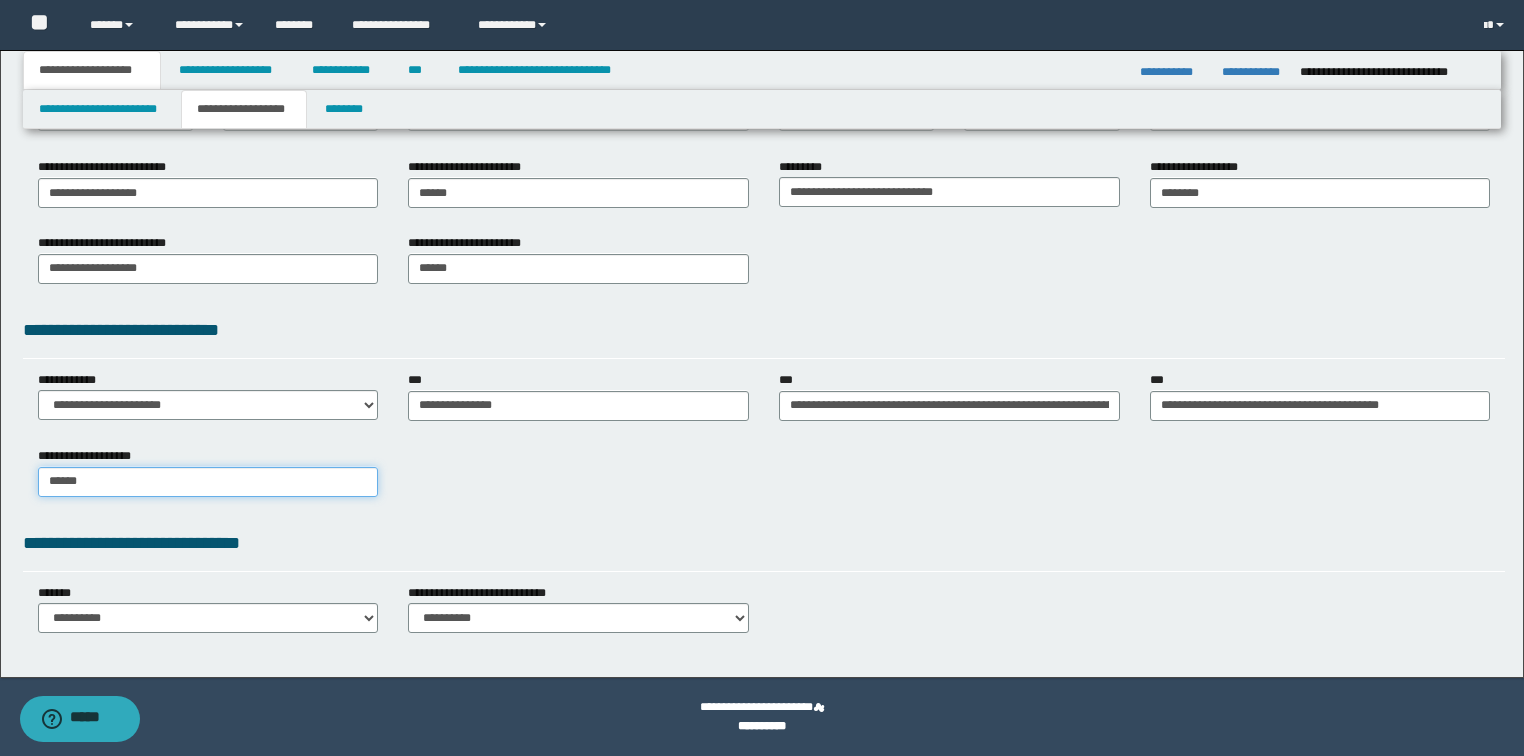 type on "*******" 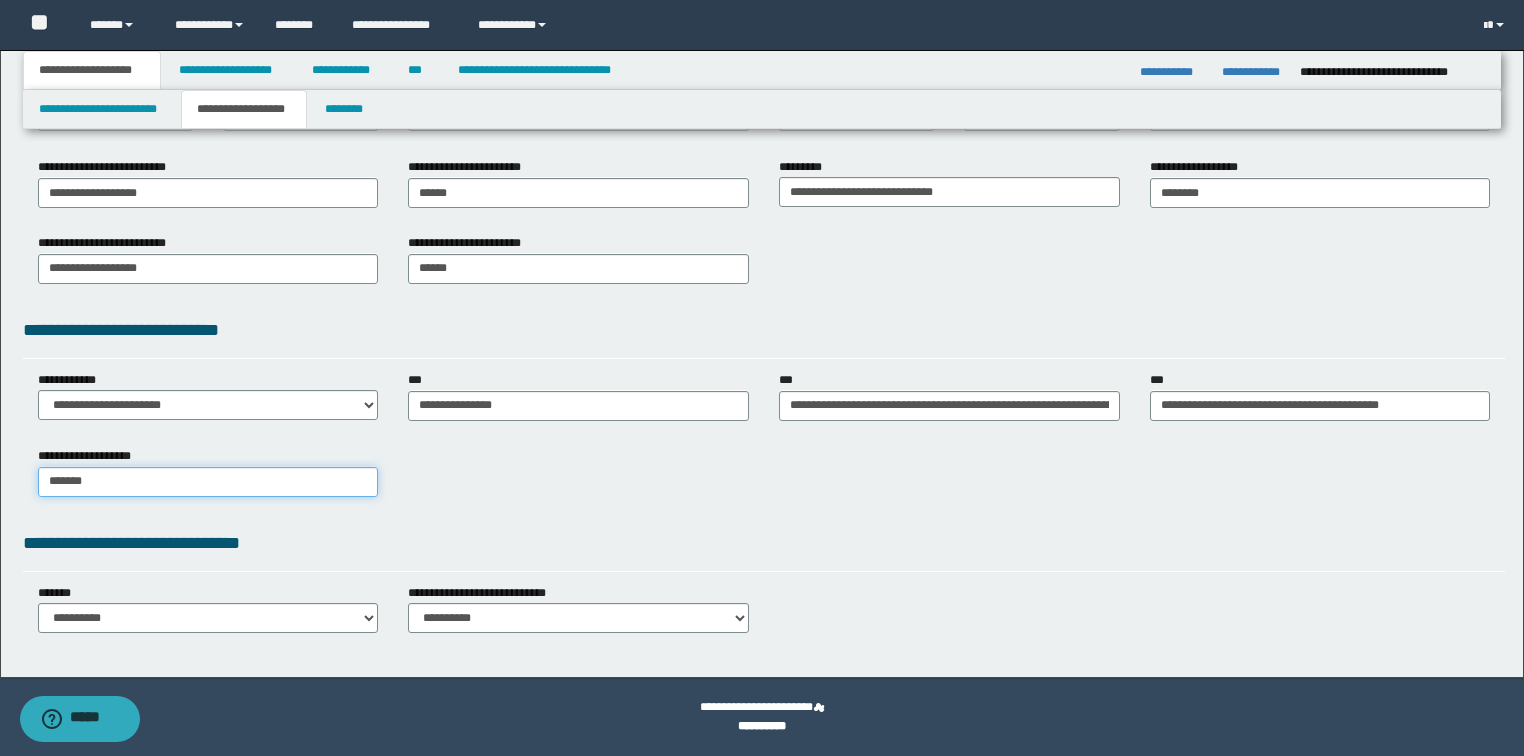 type on "*******" 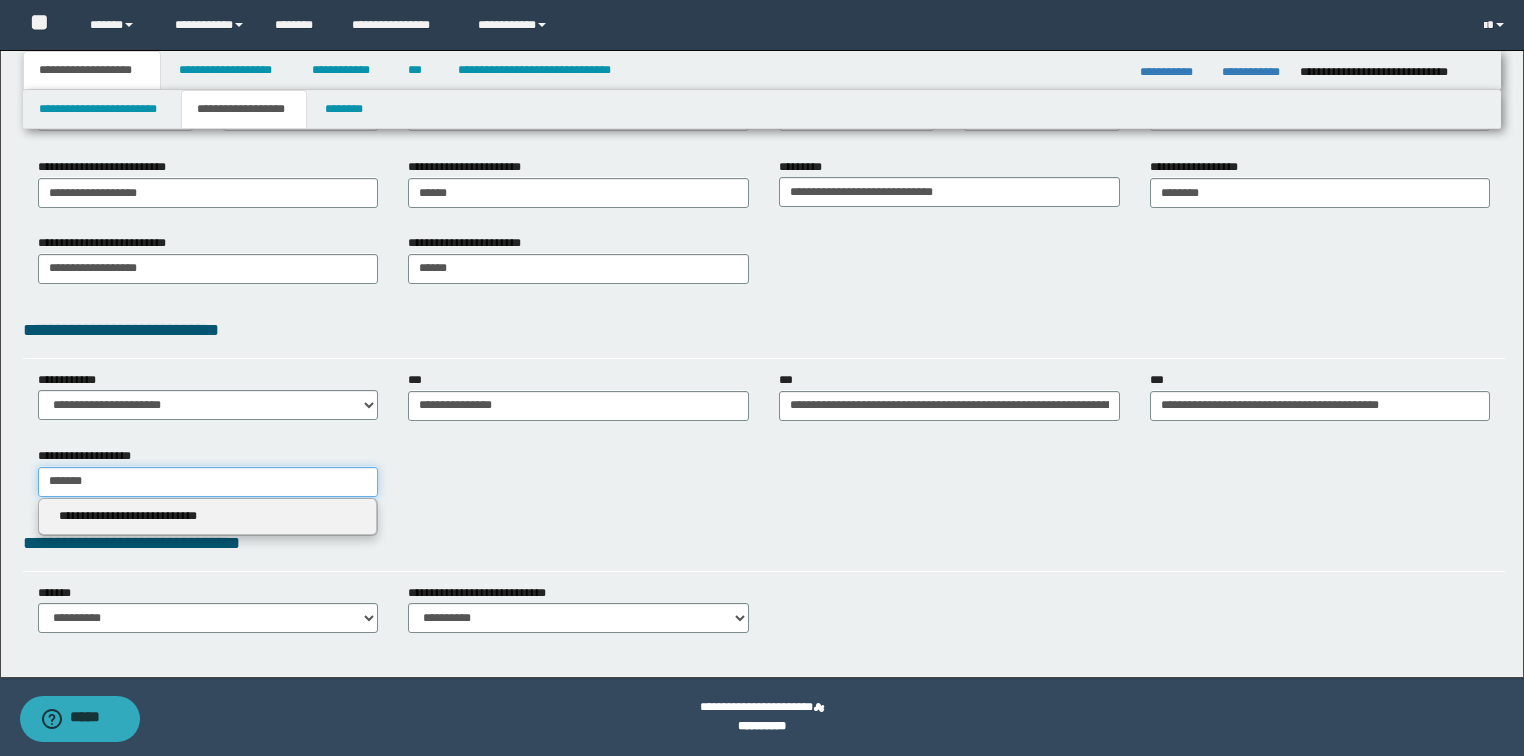 type on "*******" 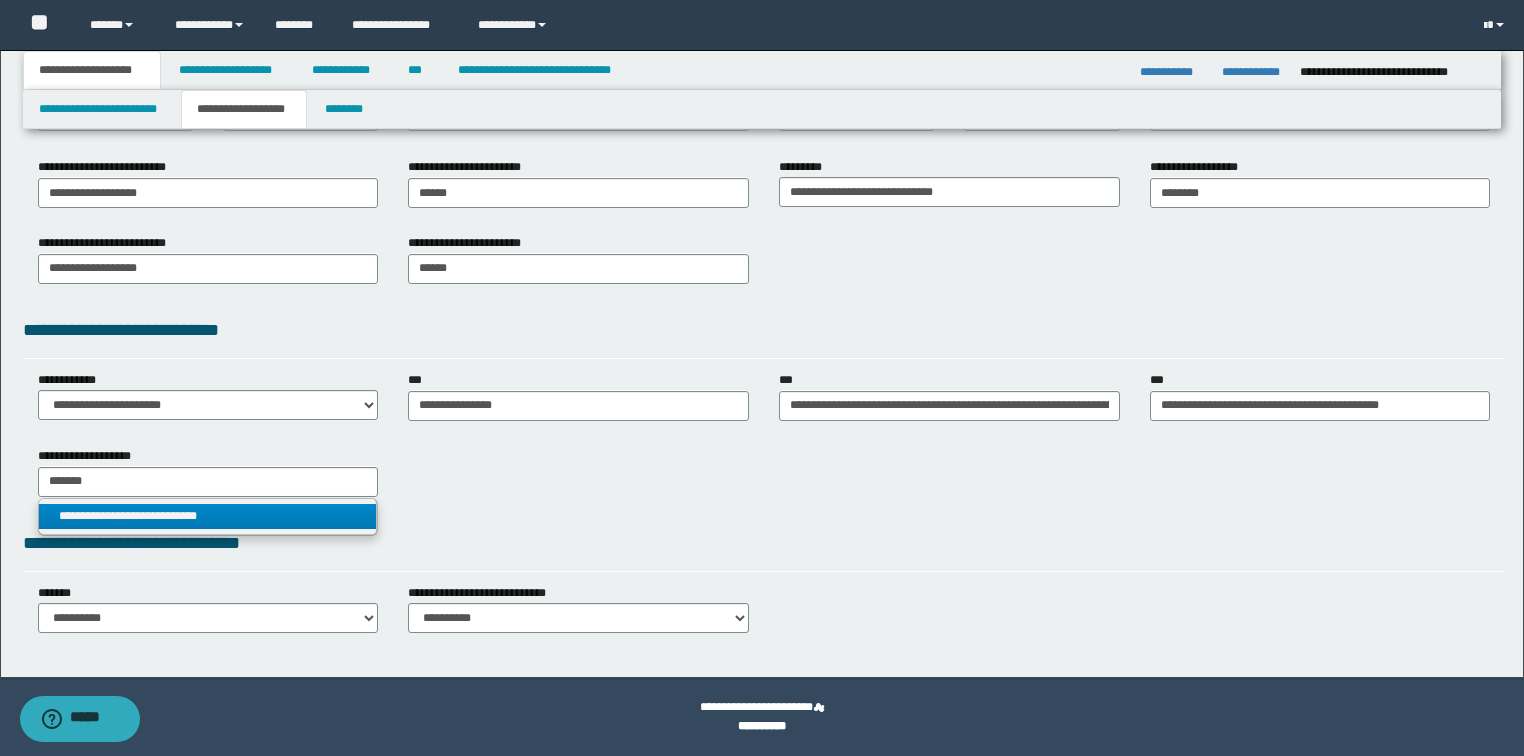 click on "**********" at bounding box center (208, 516) 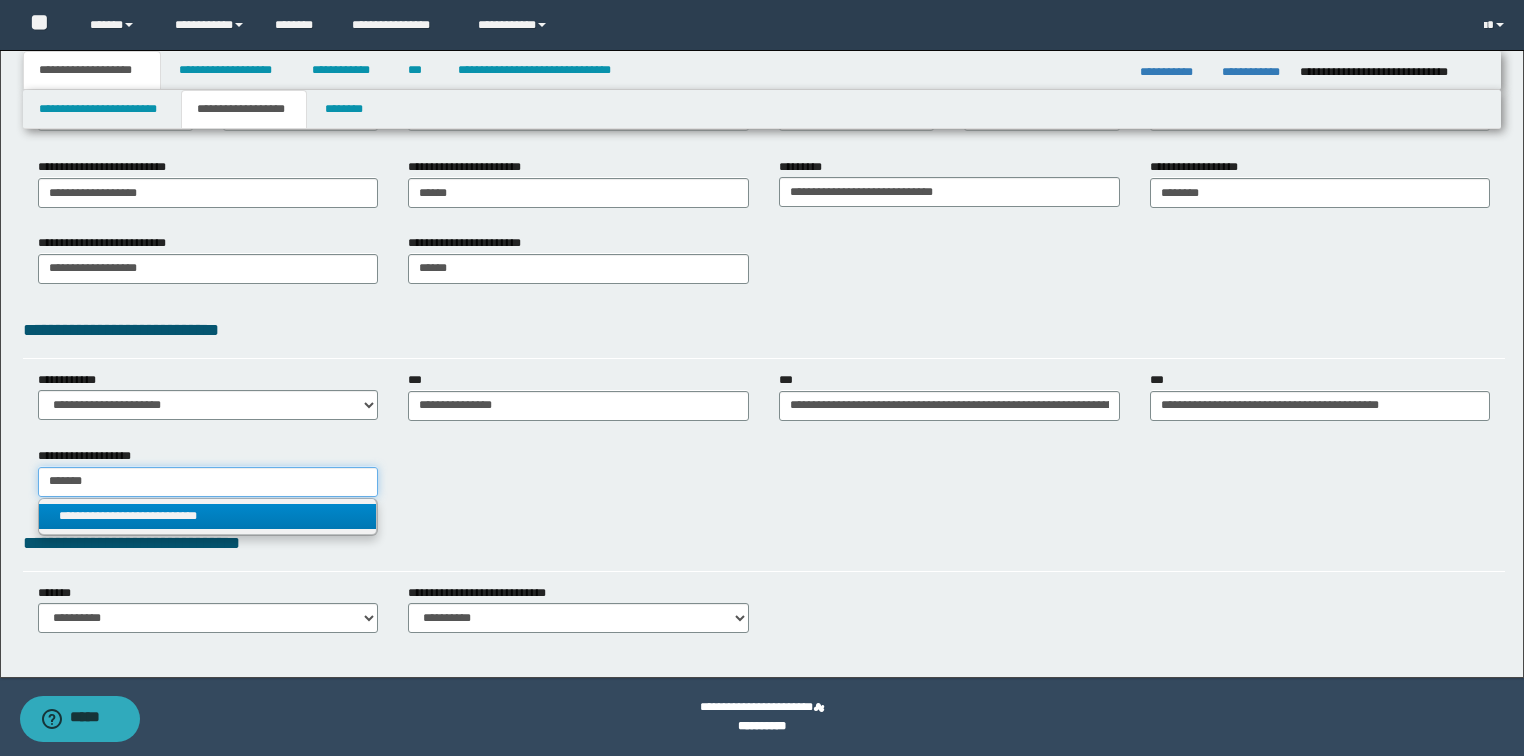 type 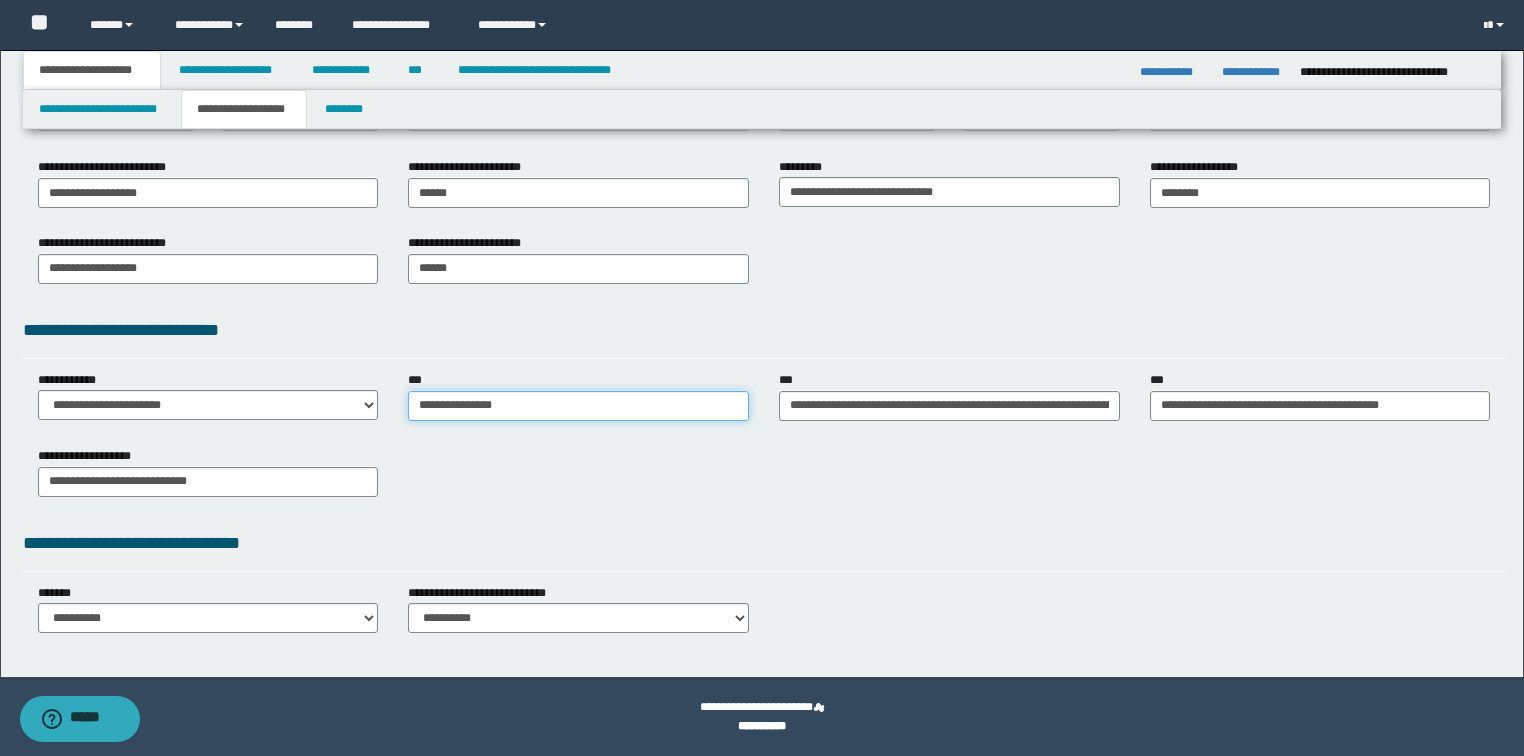 type on "**********" 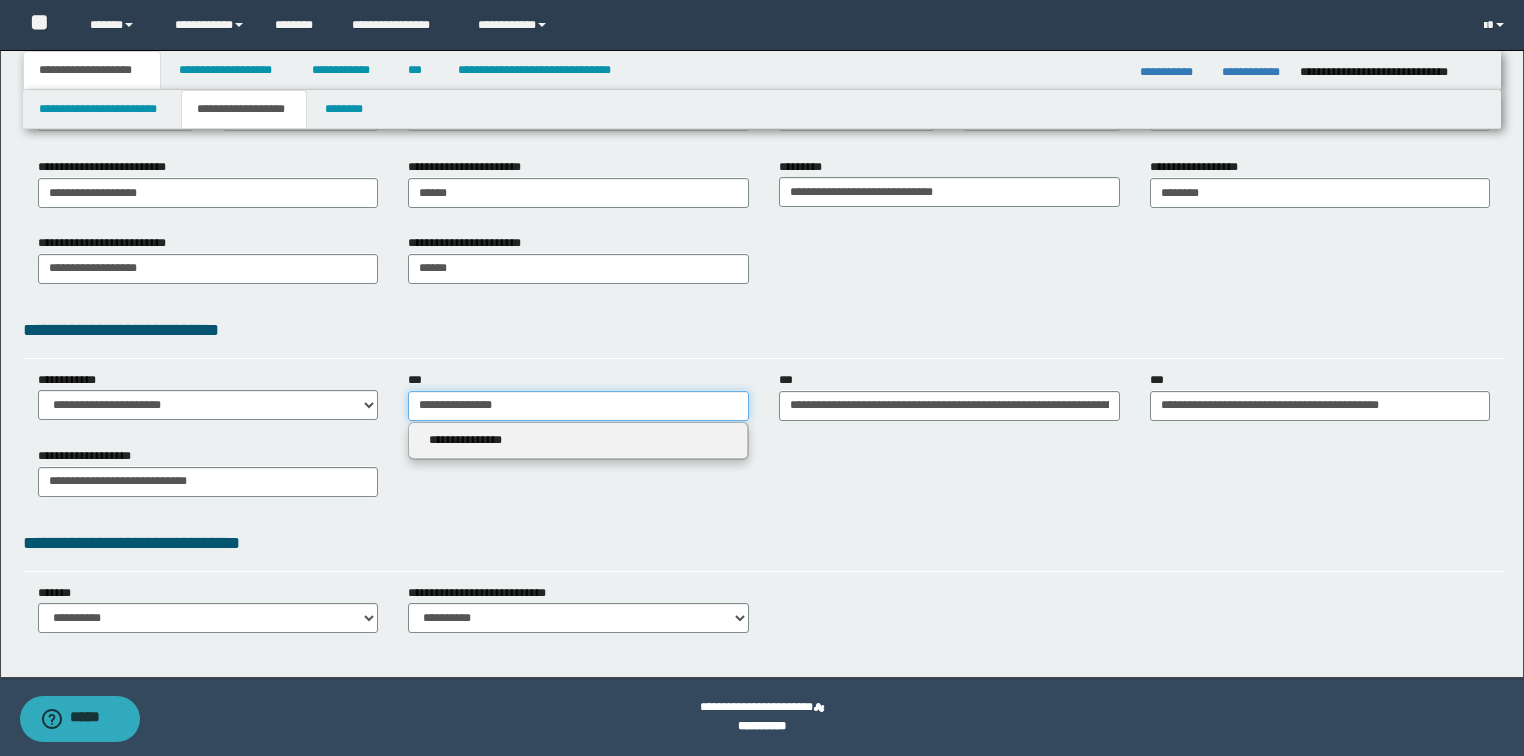 drag, startPoint x: 536, startPoint y: 396, endPoint x: 278, endPoint y: 368, distance: 259.51492 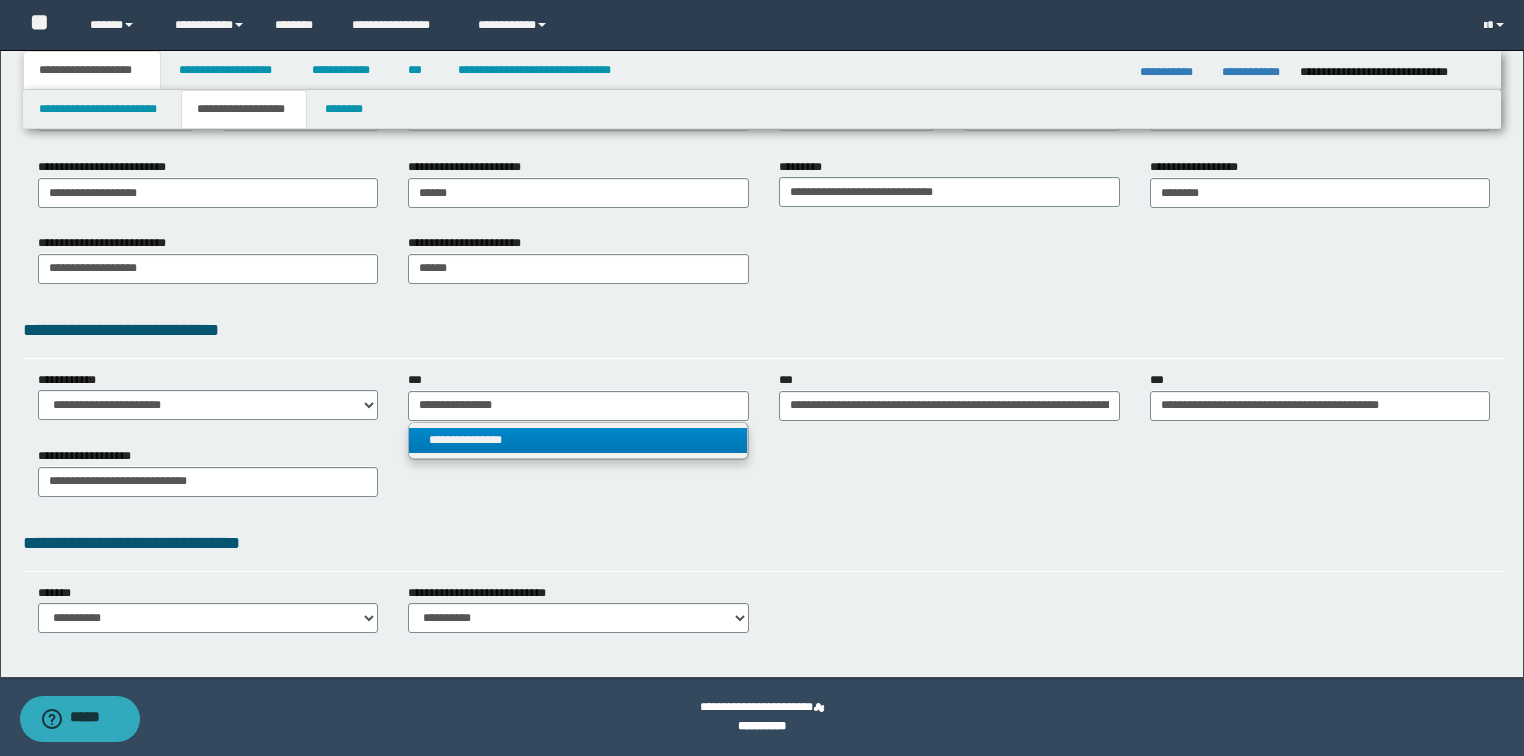 click on "**********" at bounding box center [578, 440] 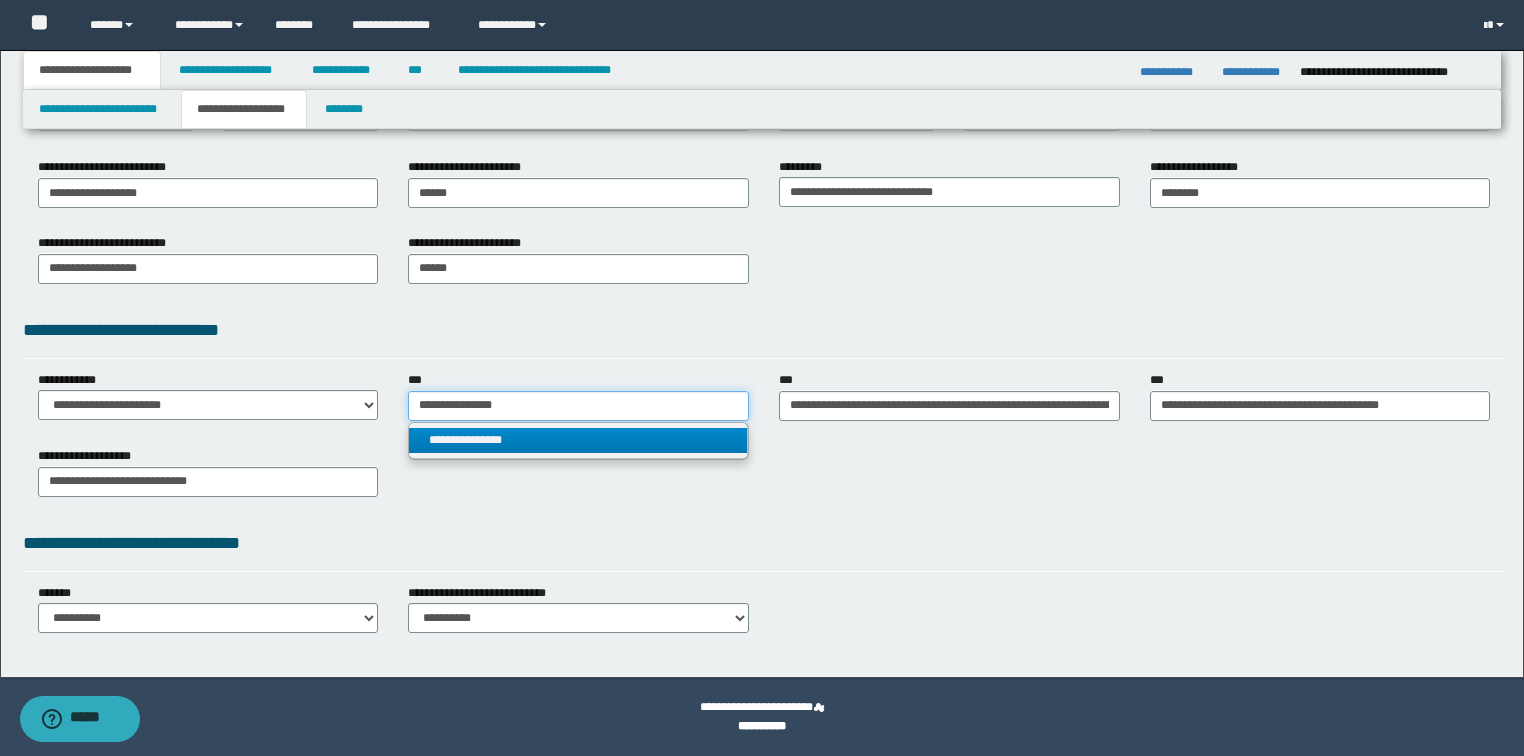 type 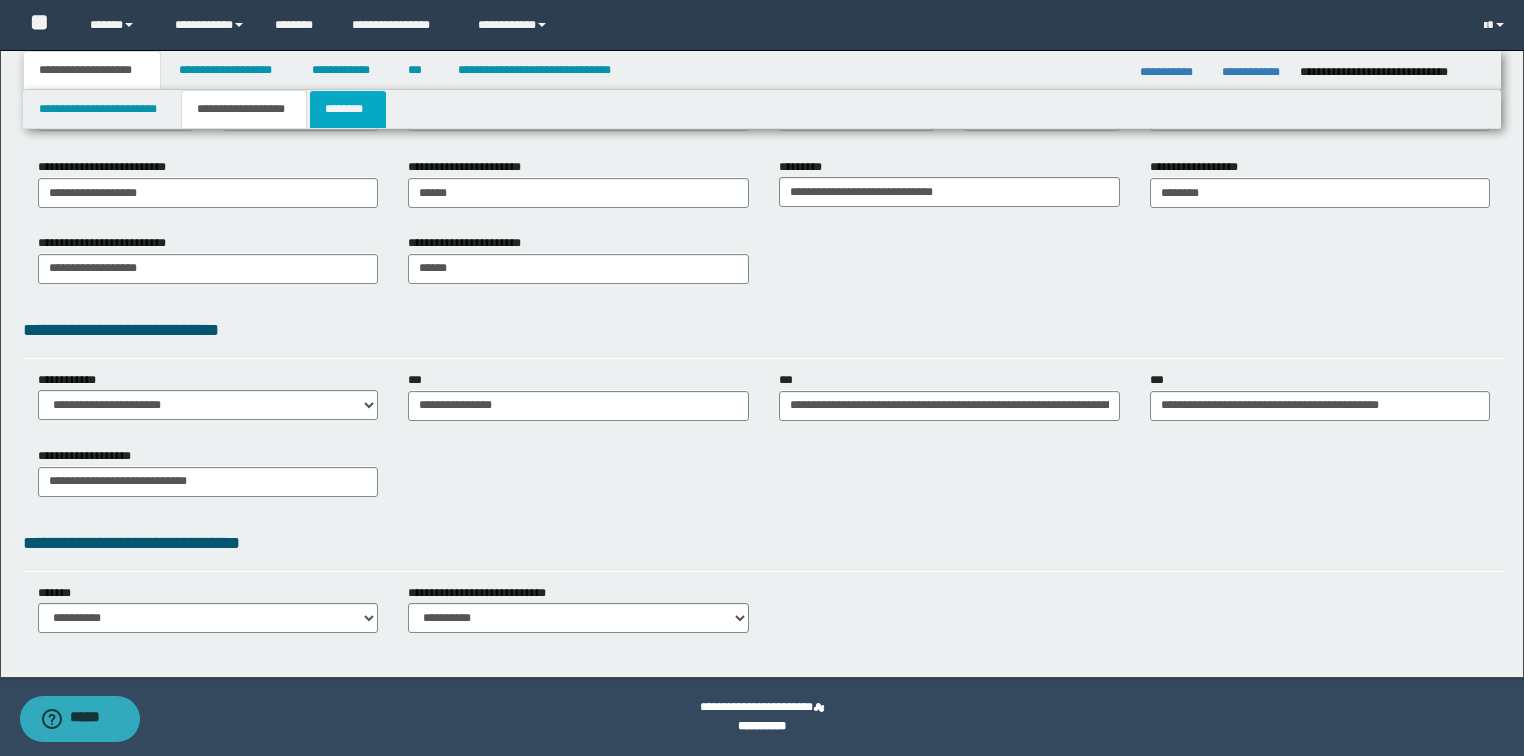 click on "********" at bounding box center [348, 109] 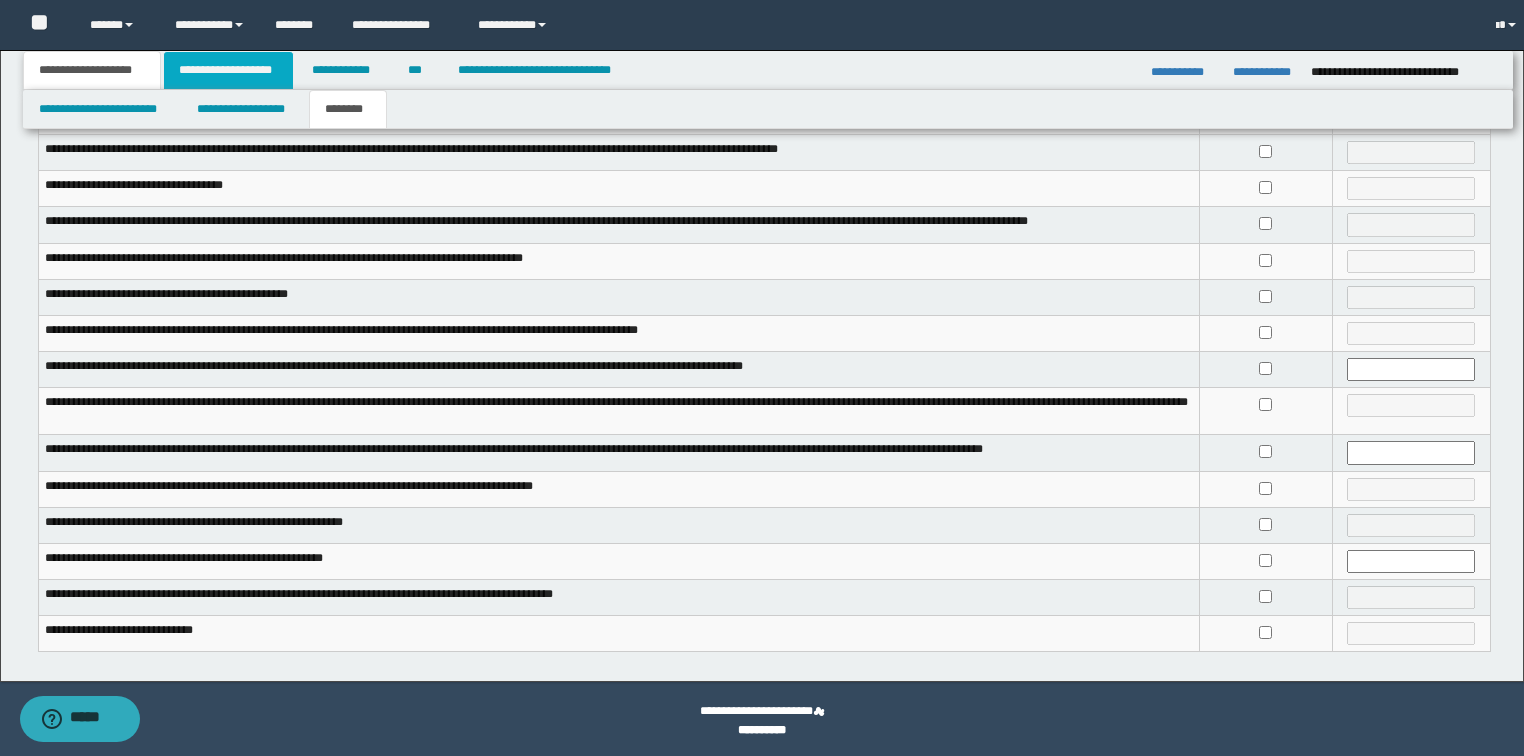 click on "**********" at bounding box center [228, 70] 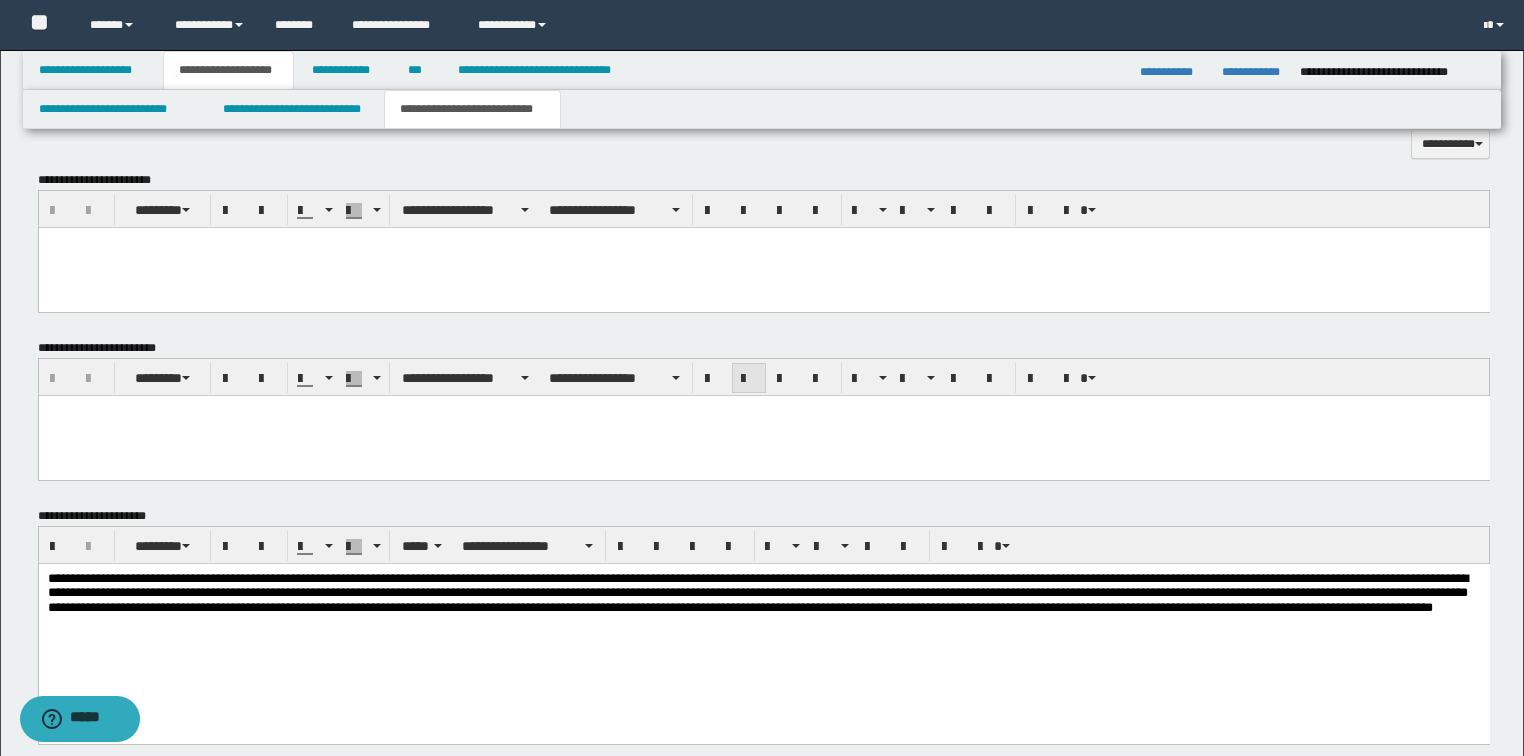 scroll, scrollTop: 274, scrollLeft: 0, axis: vertical 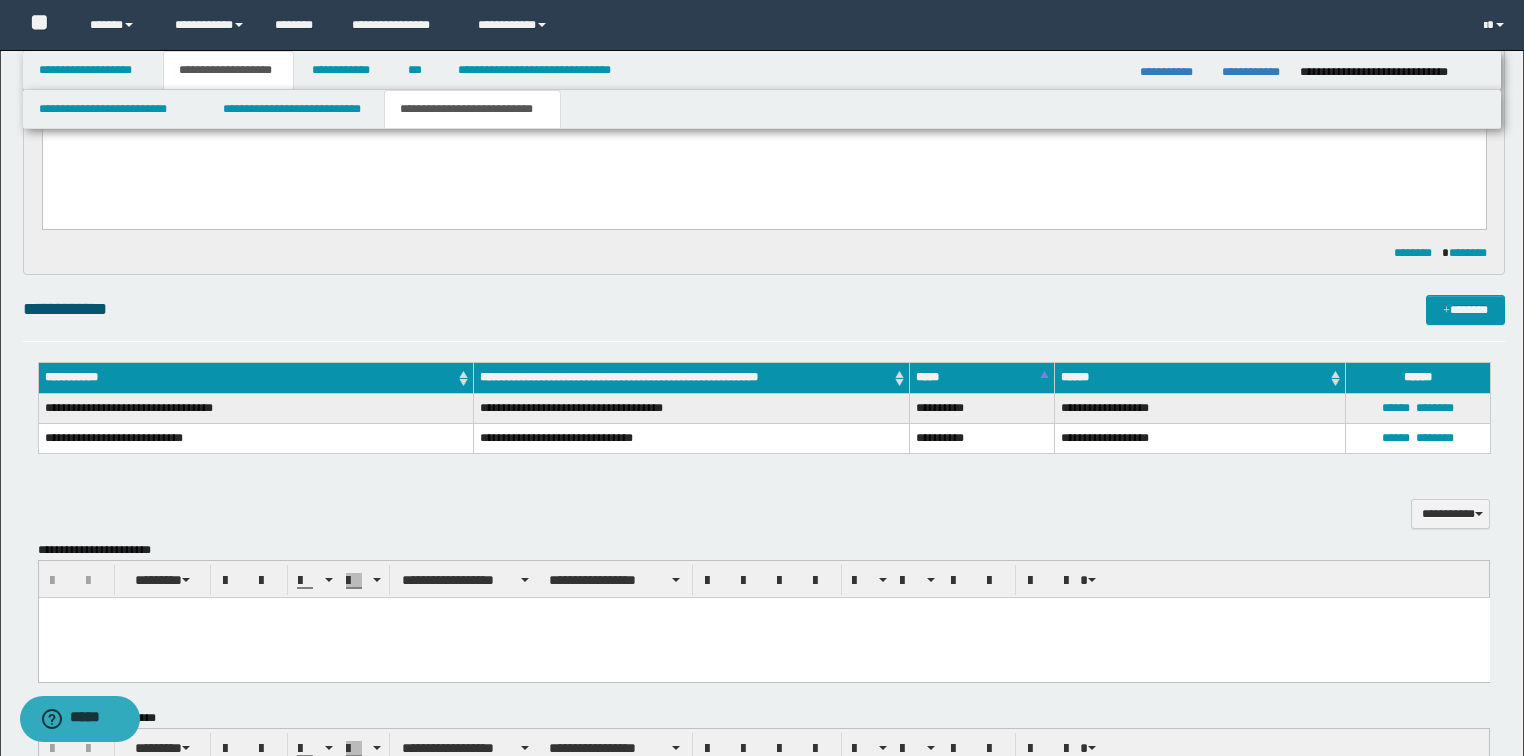 click at bounding box center (763, 637) 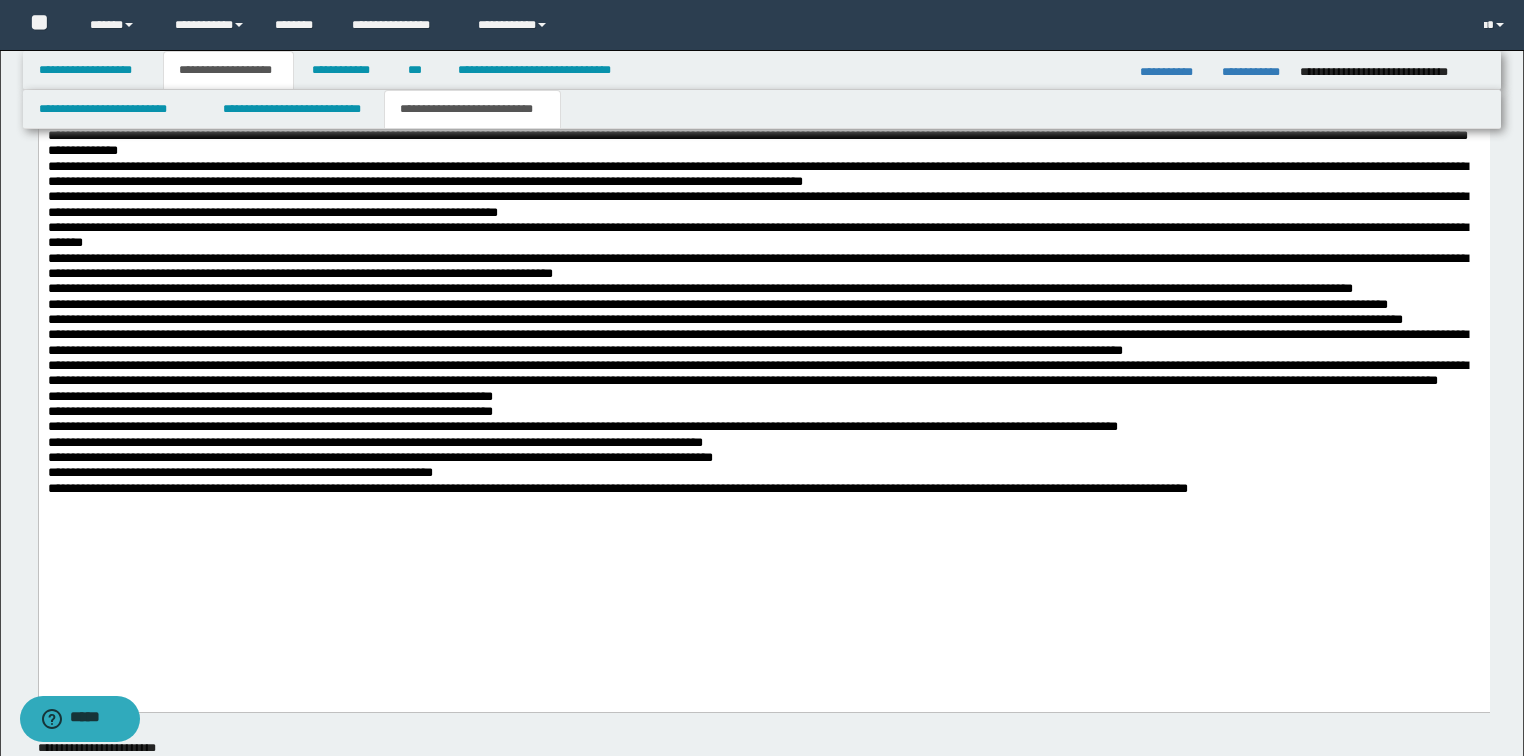 scroll, scrollTop: 834, scrollLeft: 0, axis: vertical 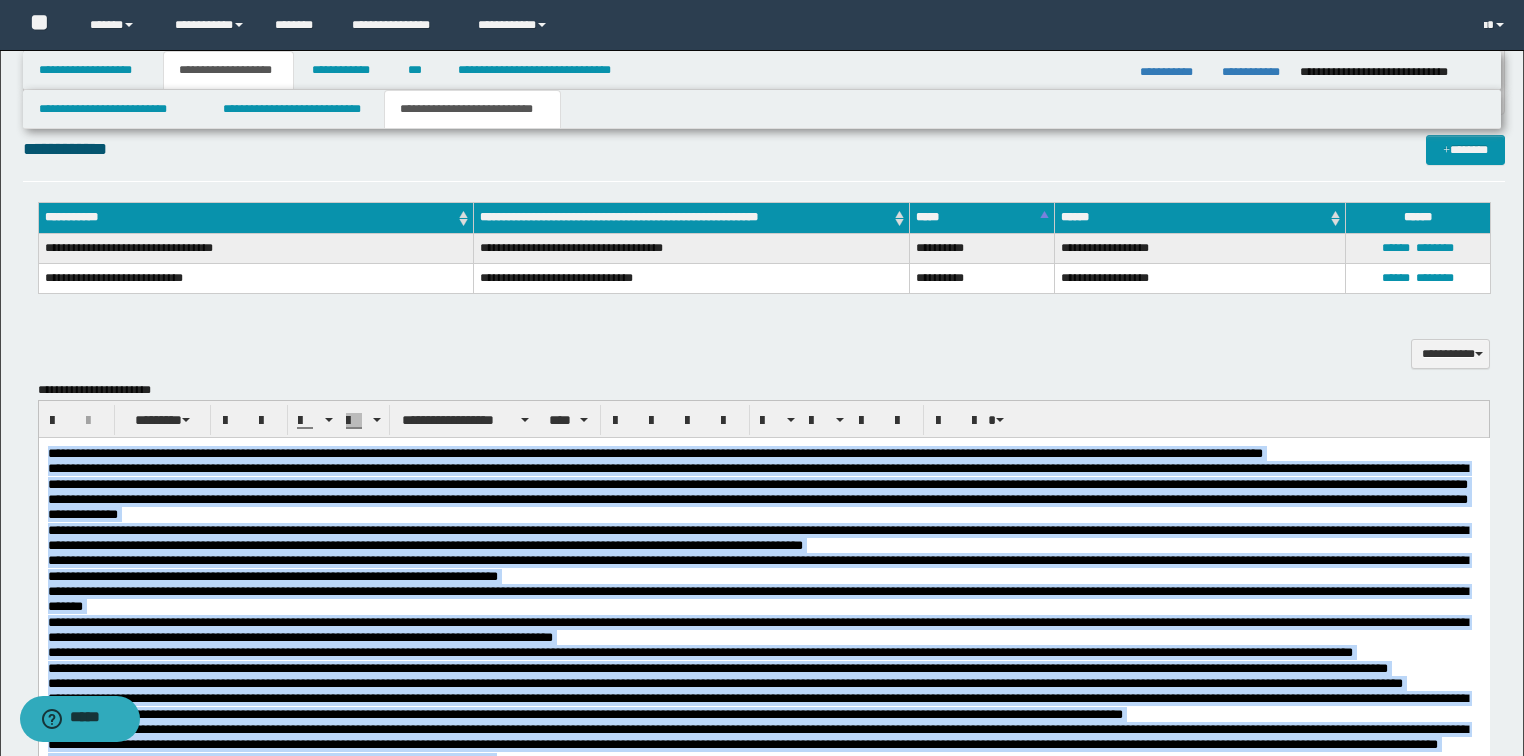 drag, startPoint x: 1209, startPoint y: 943, endPoint x: 10, endPoint y: 317, distance: 1352.5817 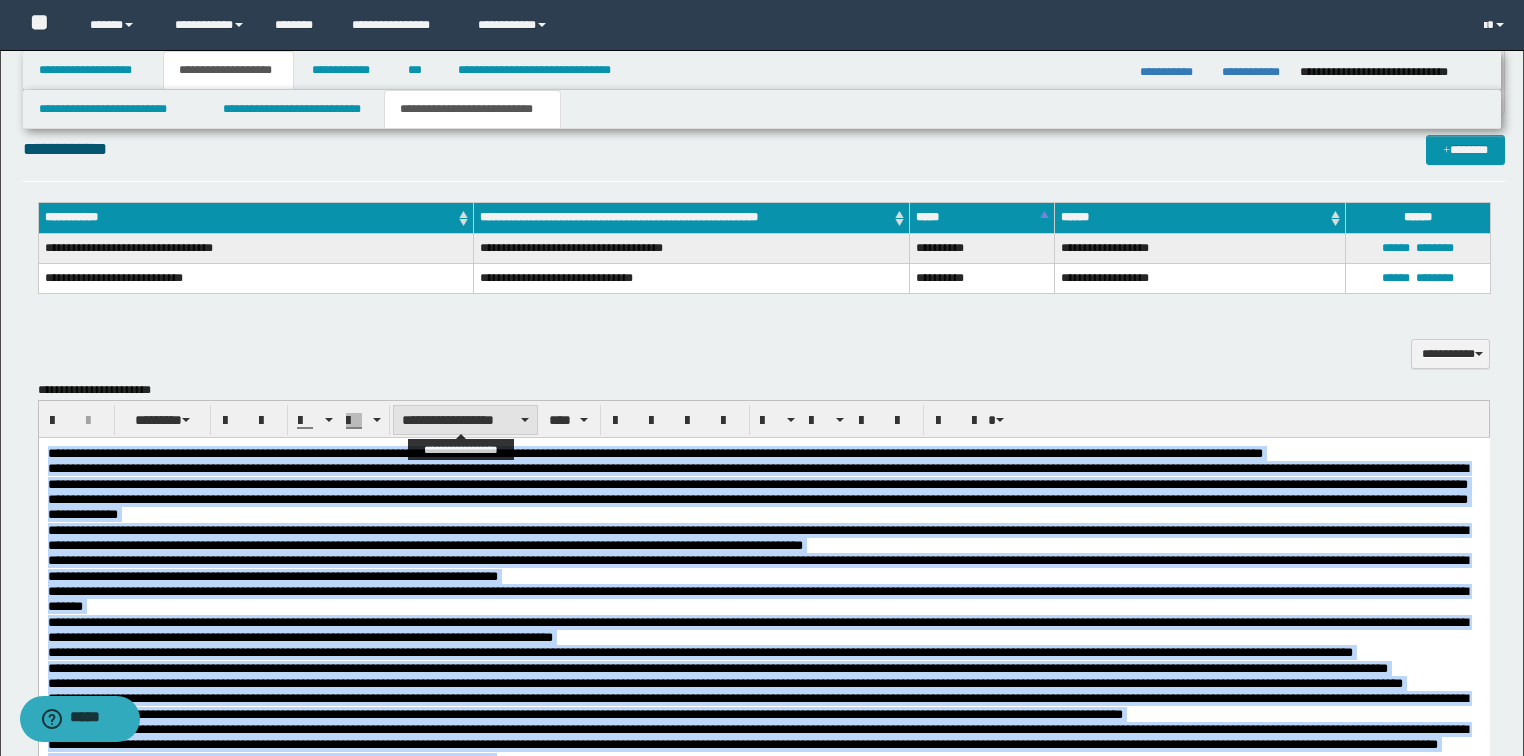 click on "**********" at bounding box center (465, 420) 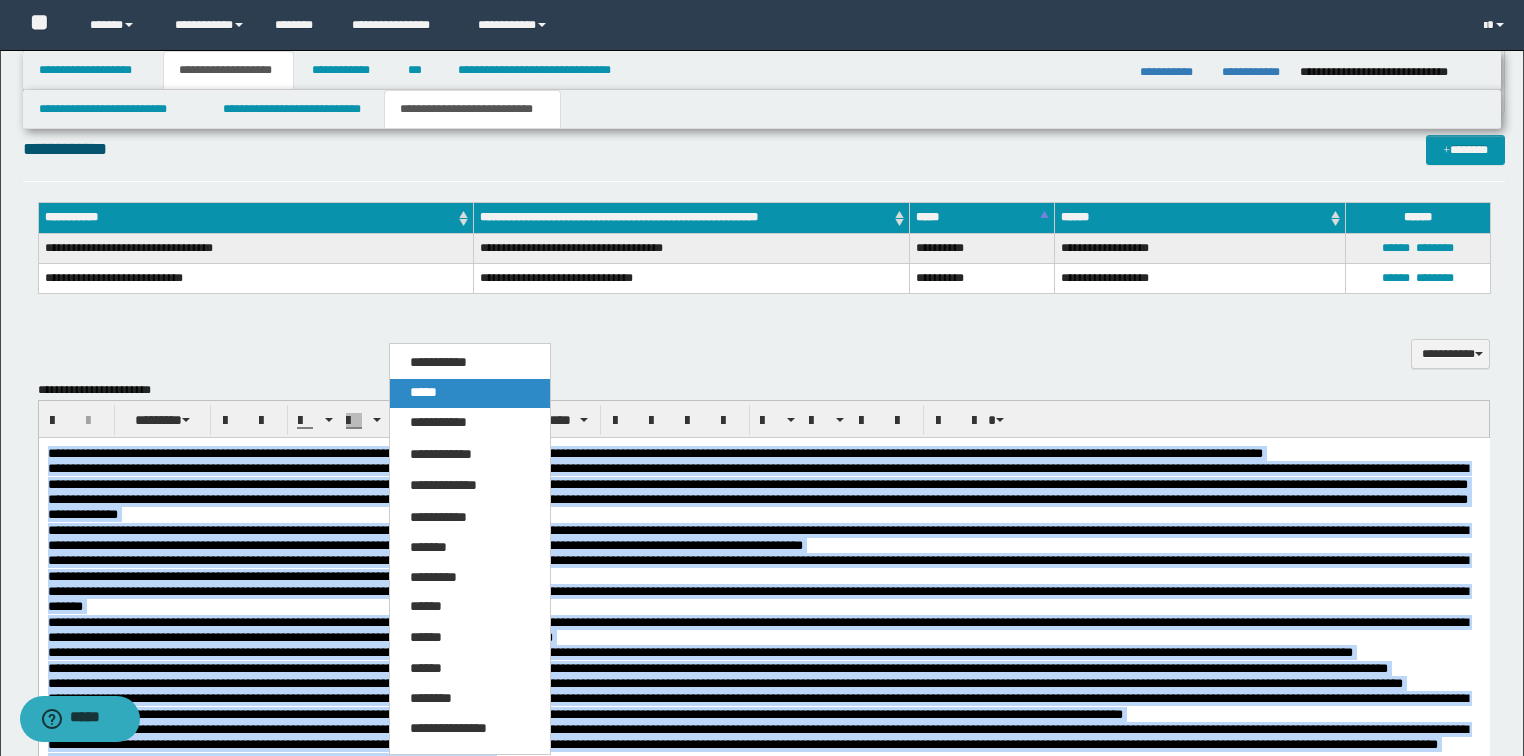 click on "*****" at bounding box center (470, 393) 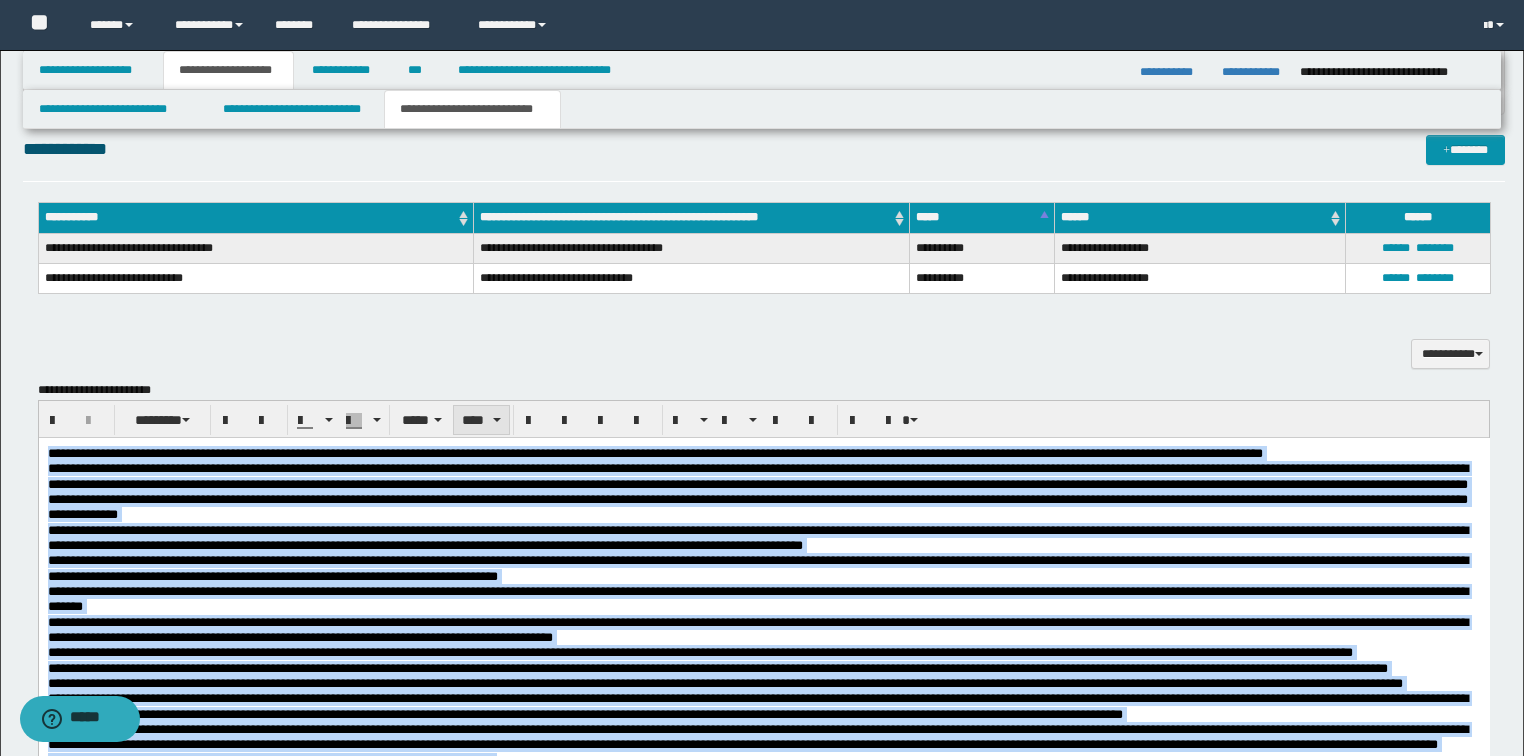 click on "****" at bounding box center [481, 420] 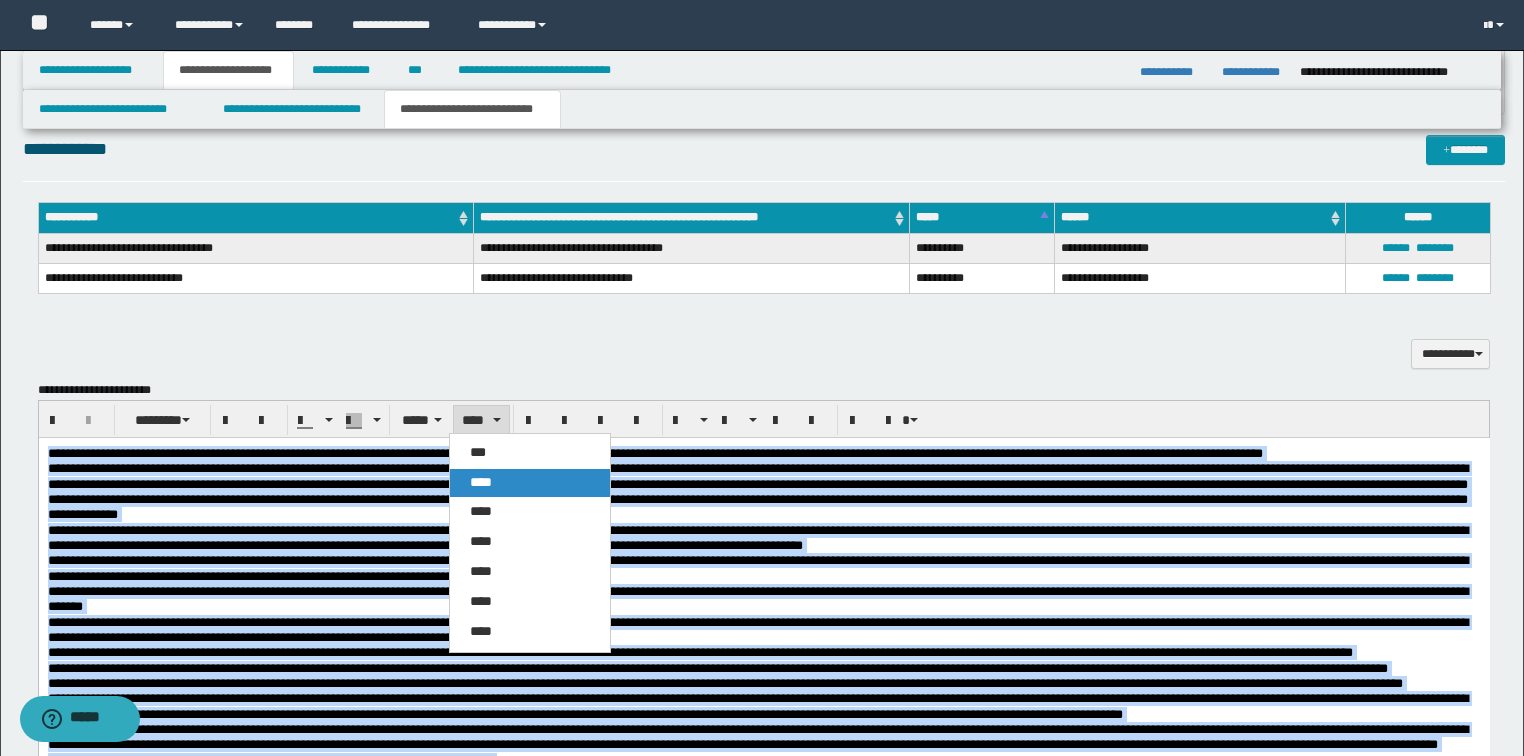 click on "****" at bounding box center (530, 483) 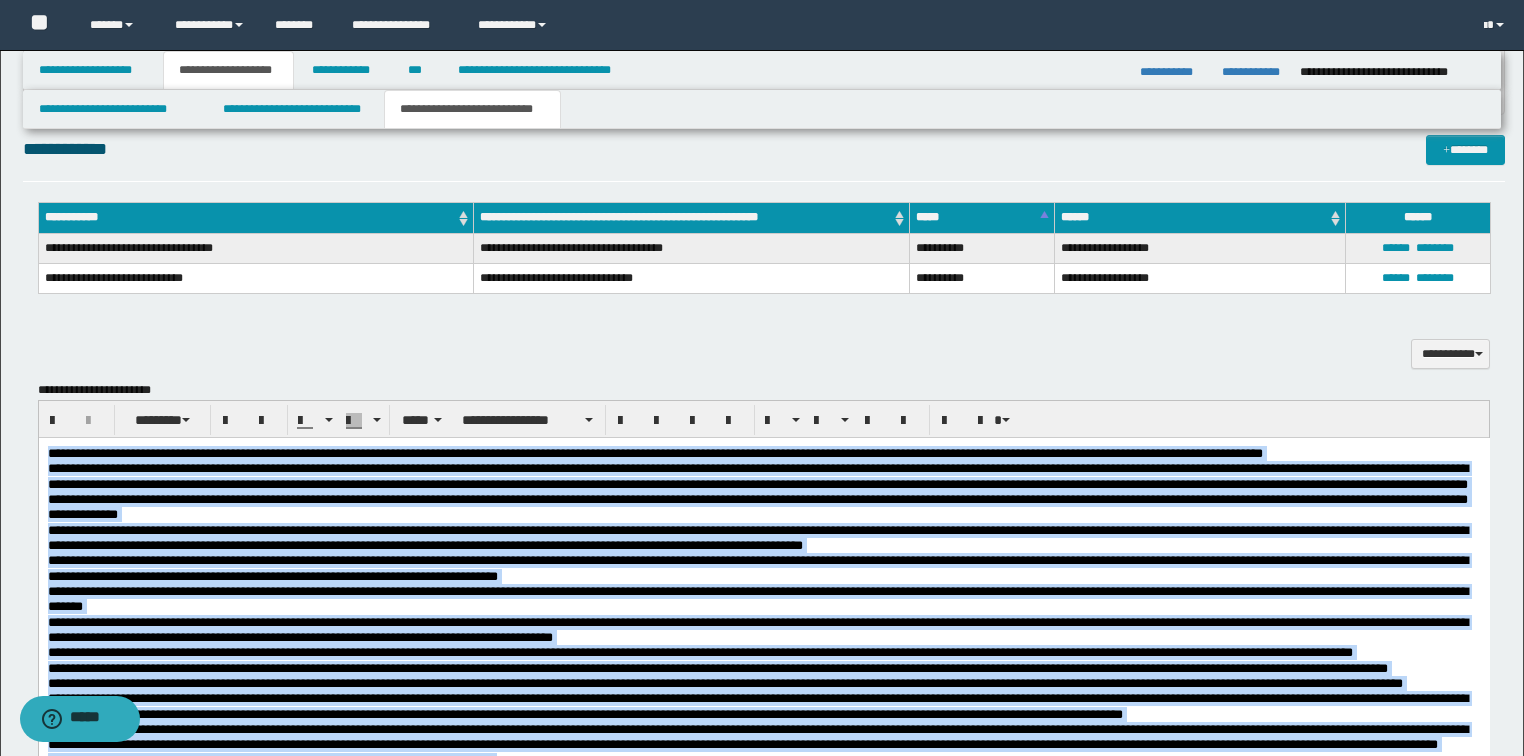click on "**********" at bounding box center (757, 537) 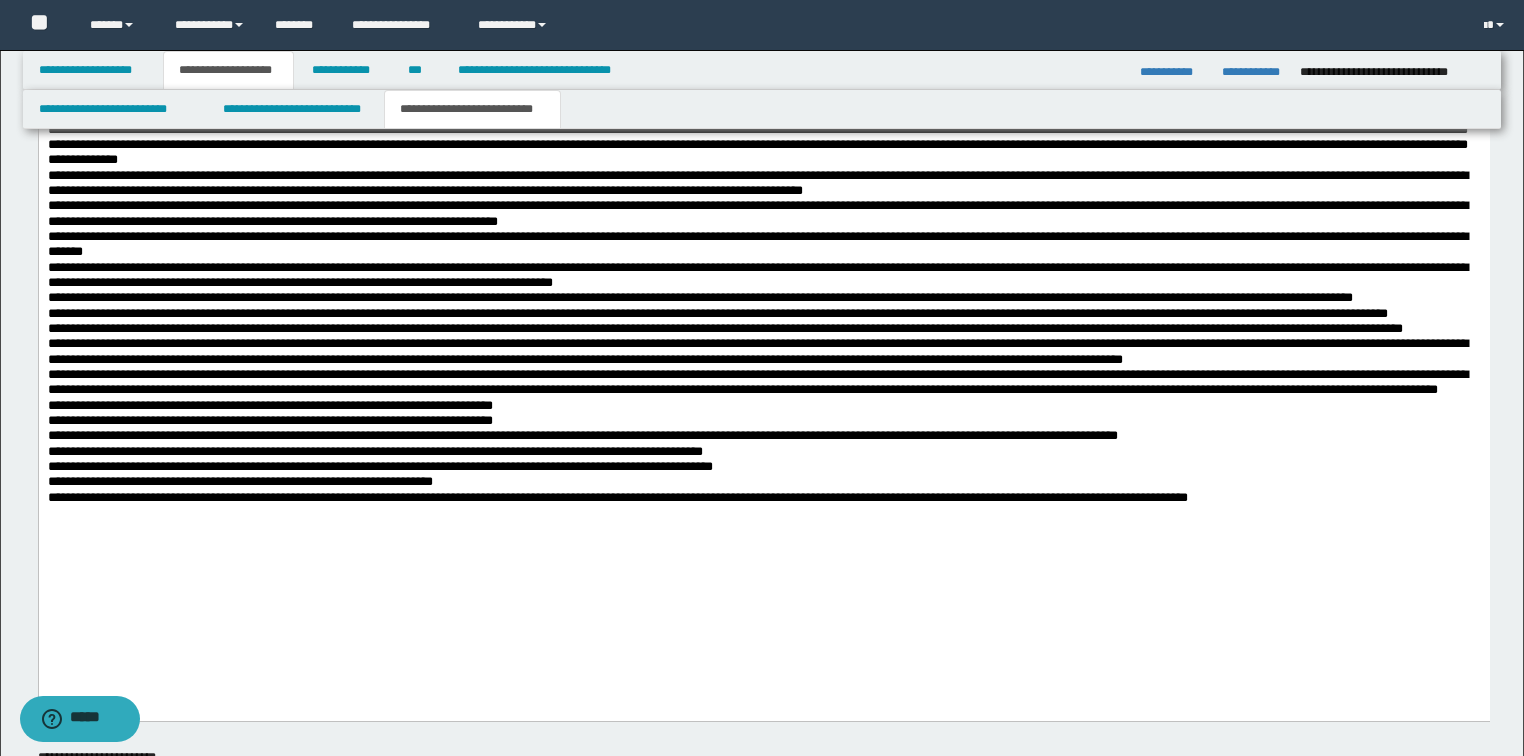 scroll, scrollTop: 834, scrollLeft: 0, axis: vertical 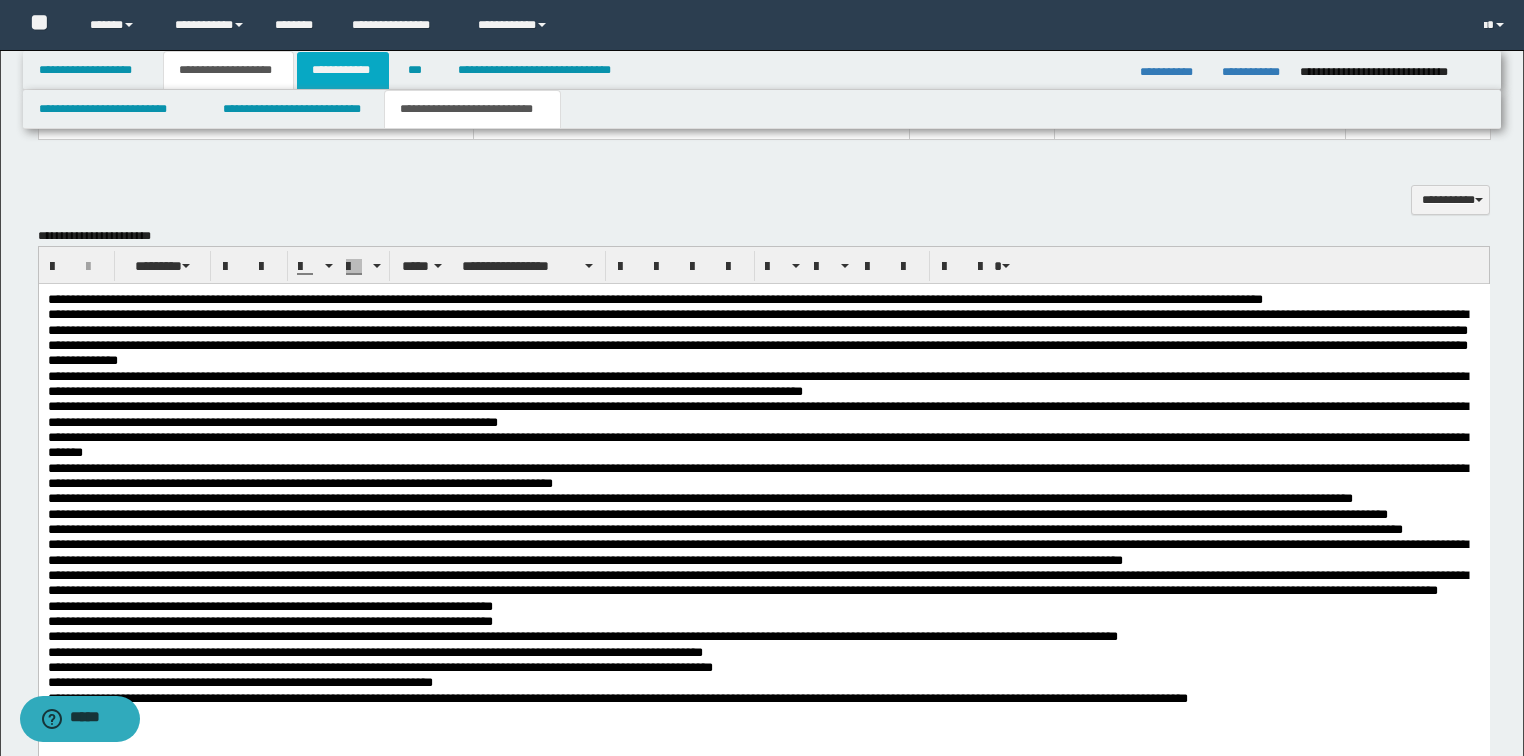 click on "**********" at bounding box center [343, 70] 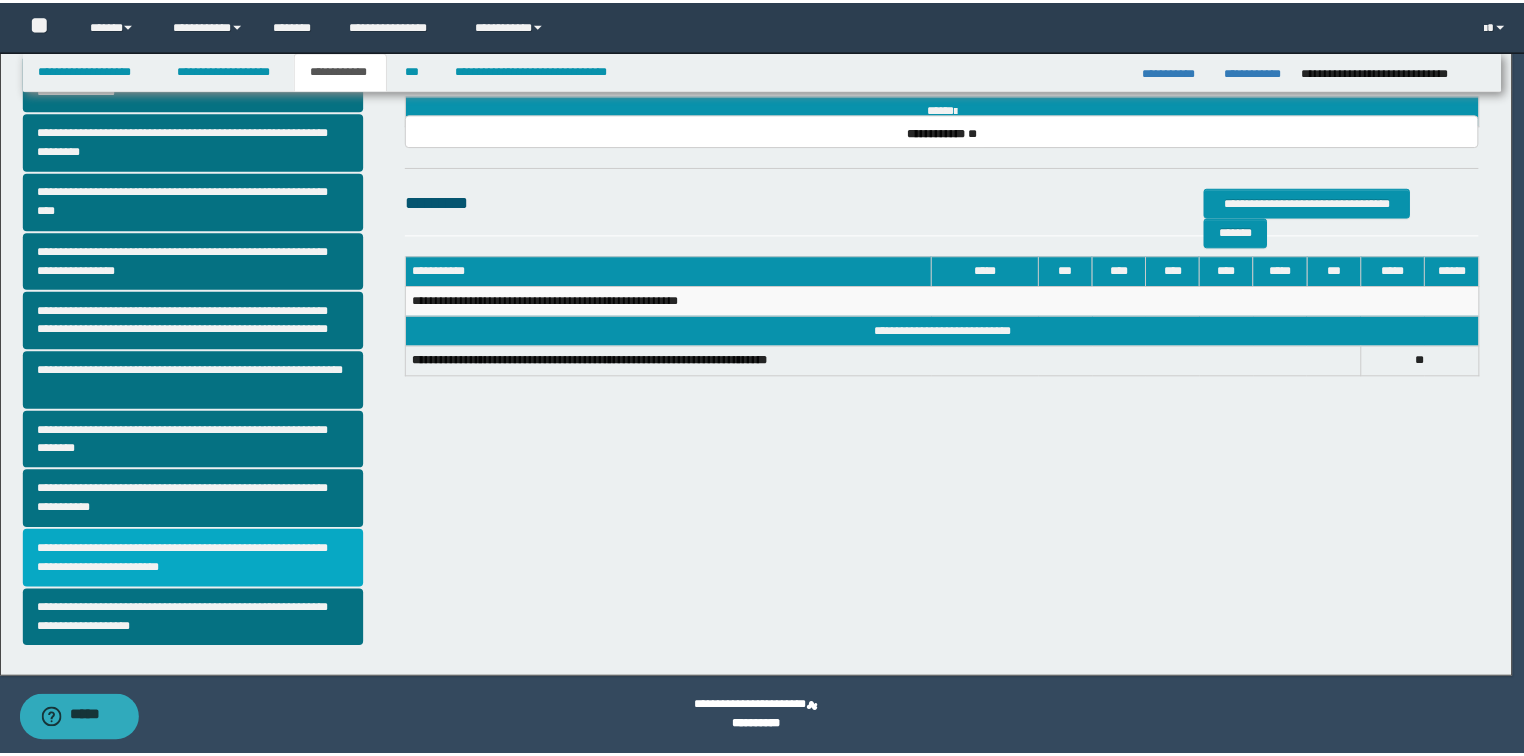 scroll, scrollTop: 317, scrollLeft: 0, axis: vertical 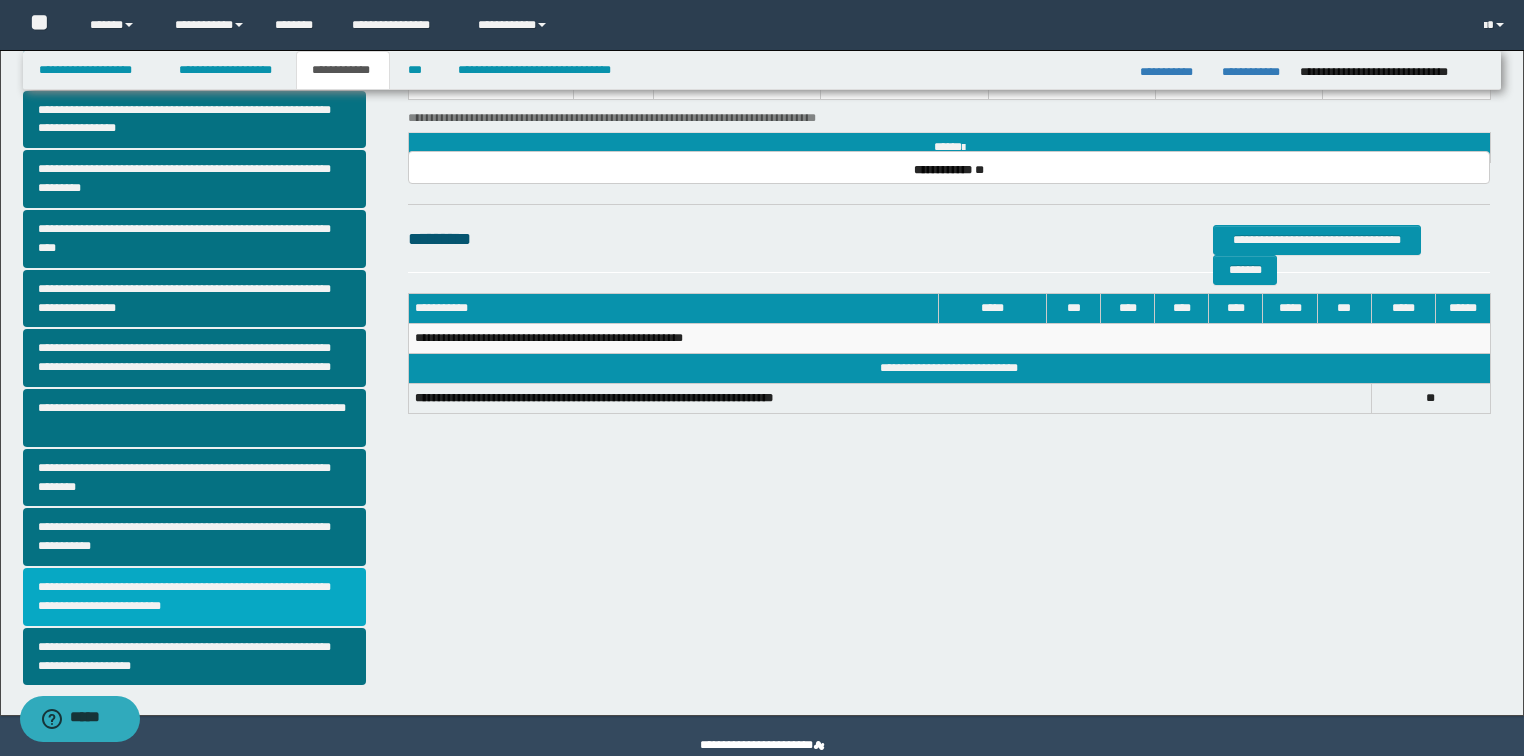 click on "**********" at bounding box center (195, 597) 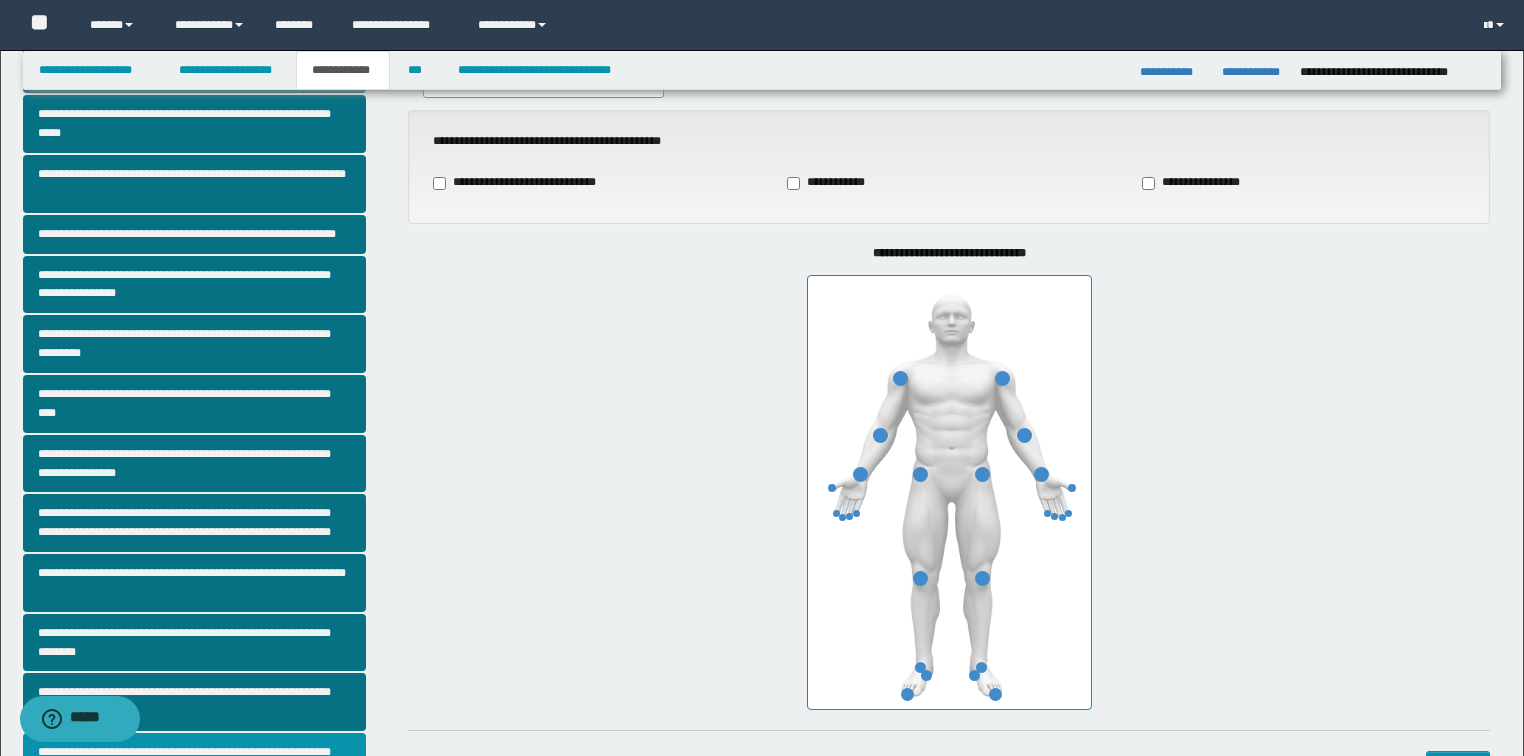 scroll, scrollTop: 400, scrollLeft: 0, axis: vertical 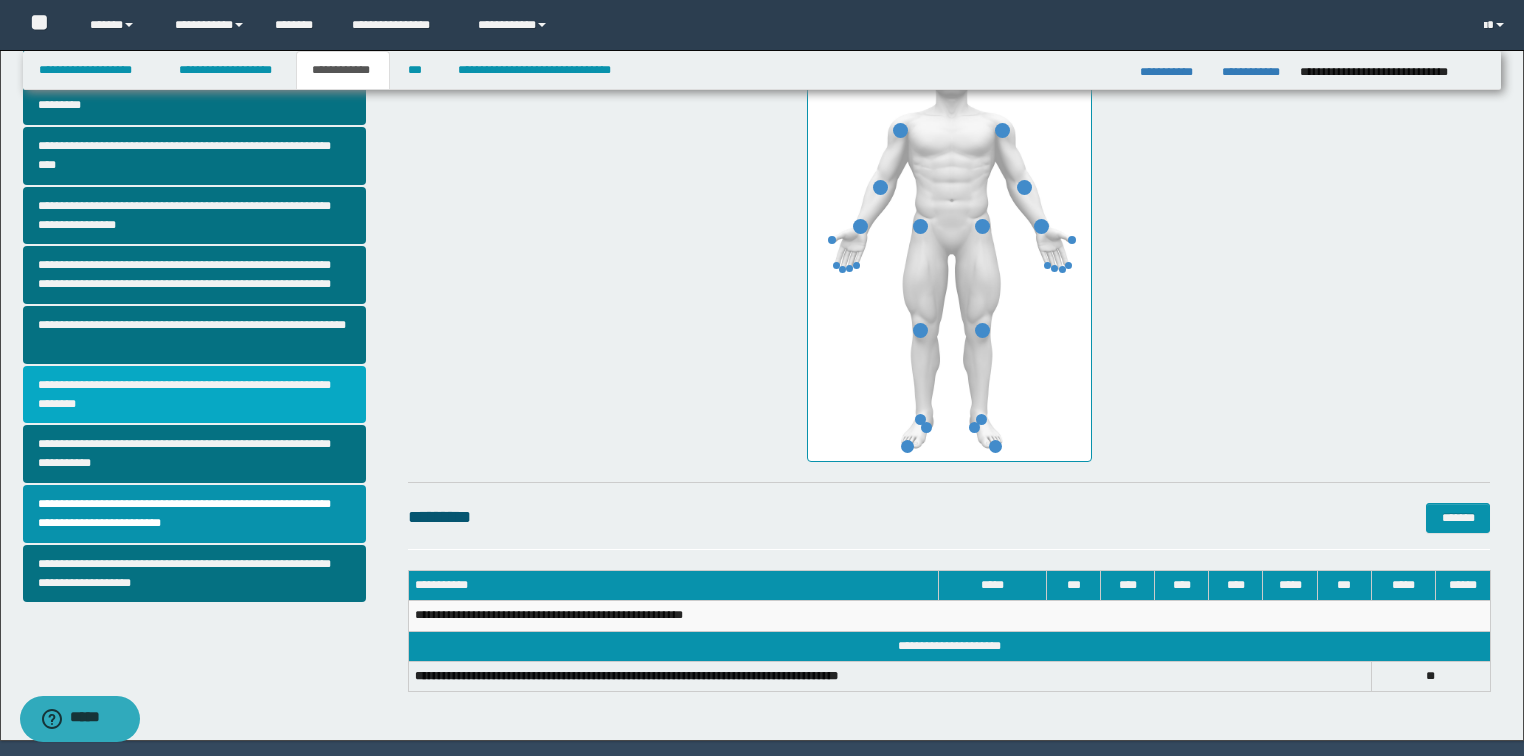 click on "**********" at bounding box center (195, 395) 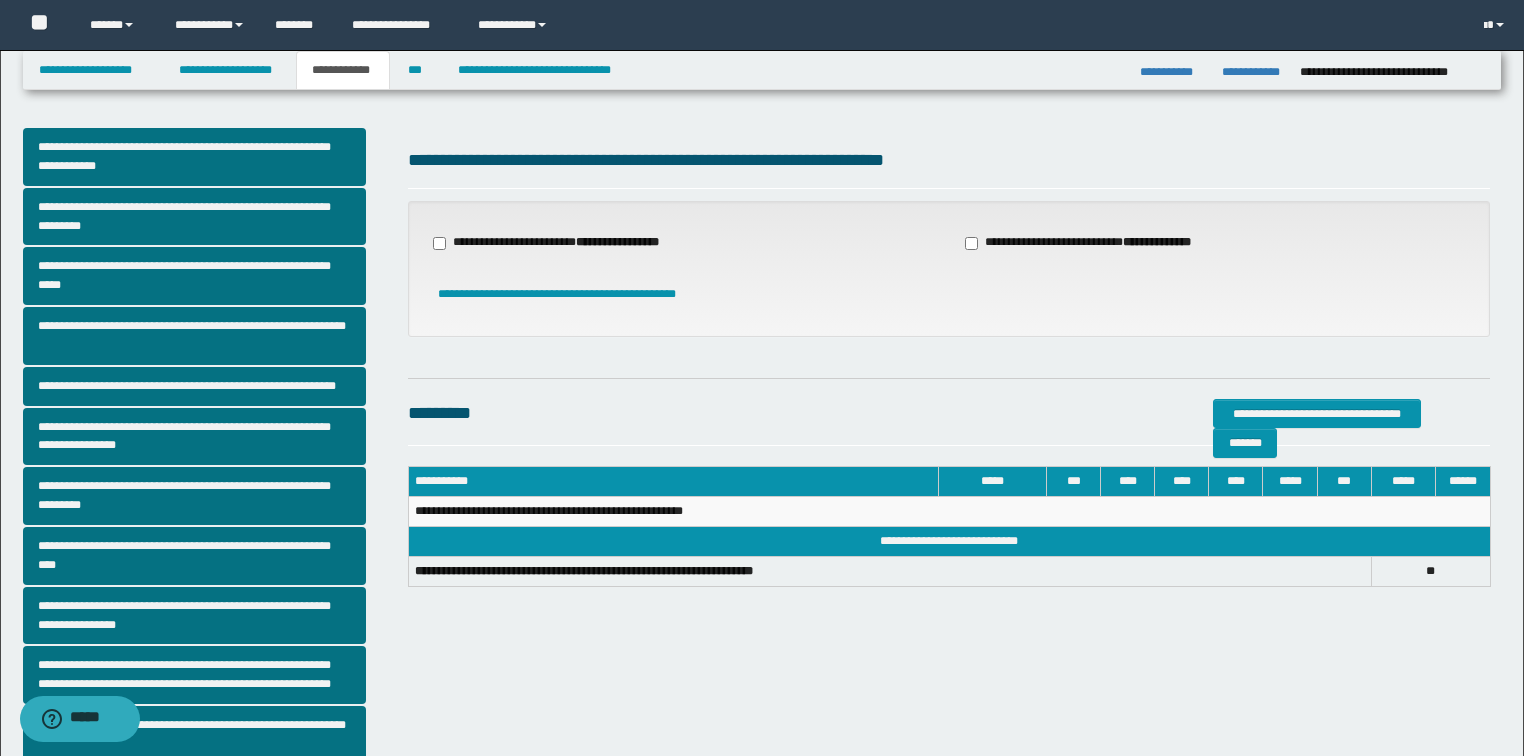 click on "**********" at bounding box center (949, 269) 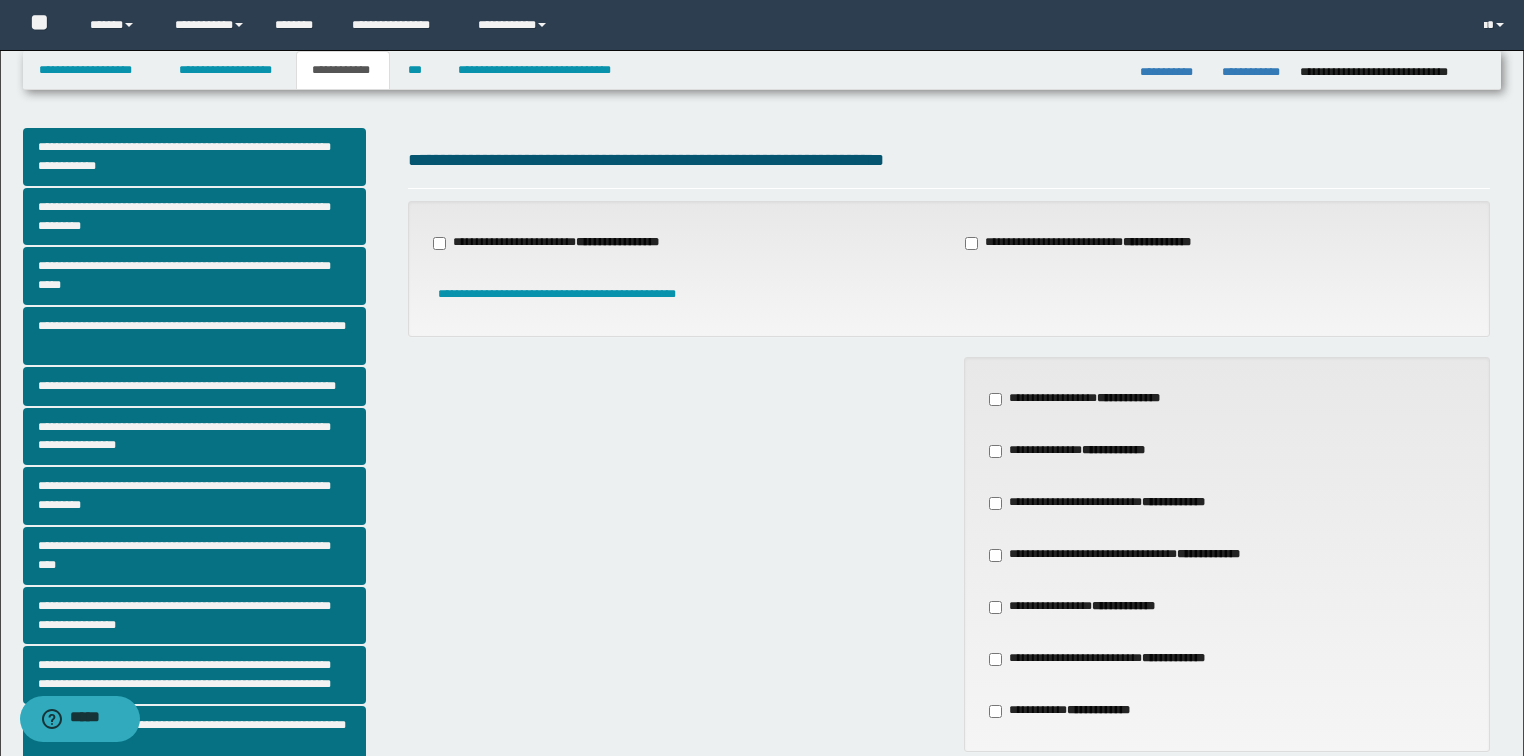 click on "**********" at bounding box center (1134, 555) 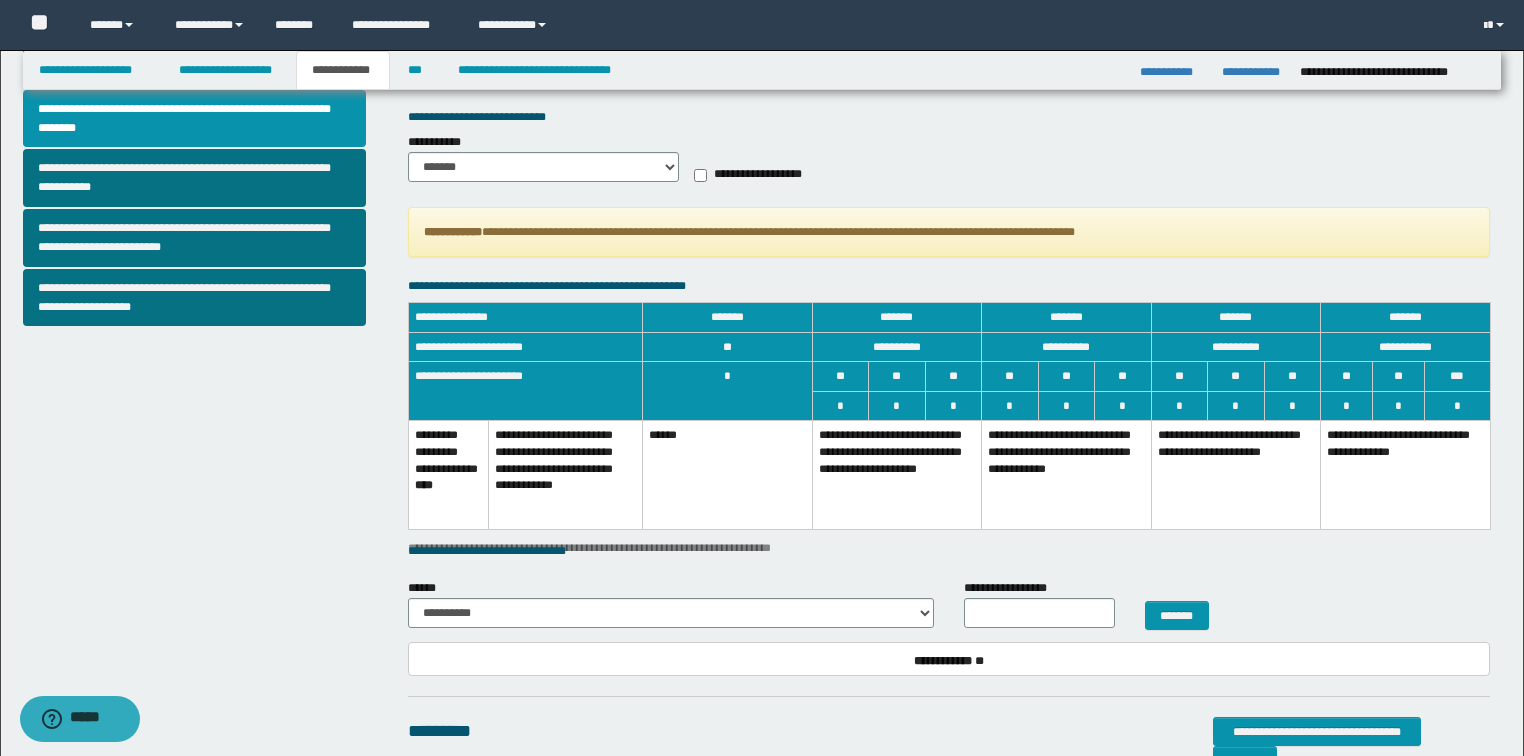 scroll, scrollTop: 800, scrollLeft: 0, axis: vertical 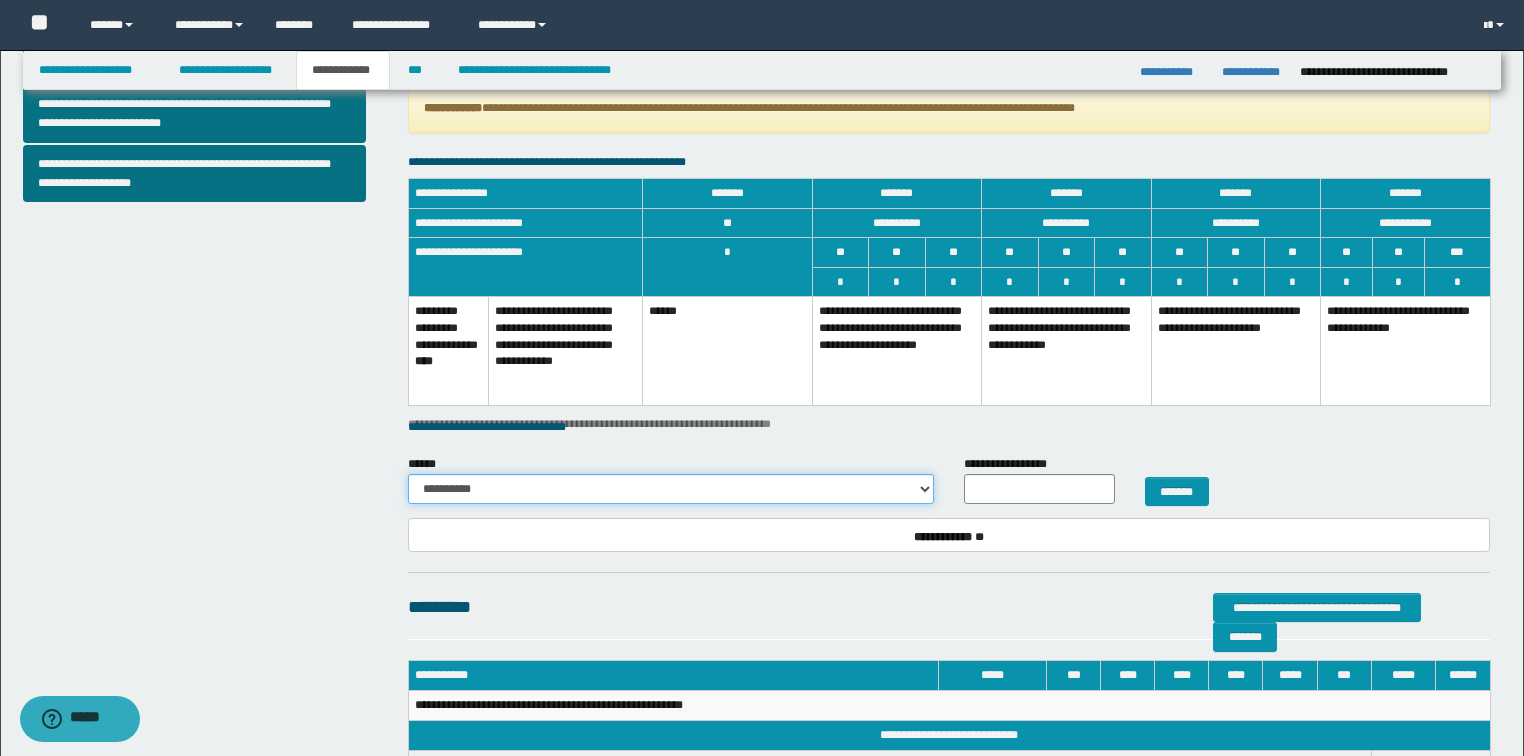click on "**********" at bounding box center (671, 489) 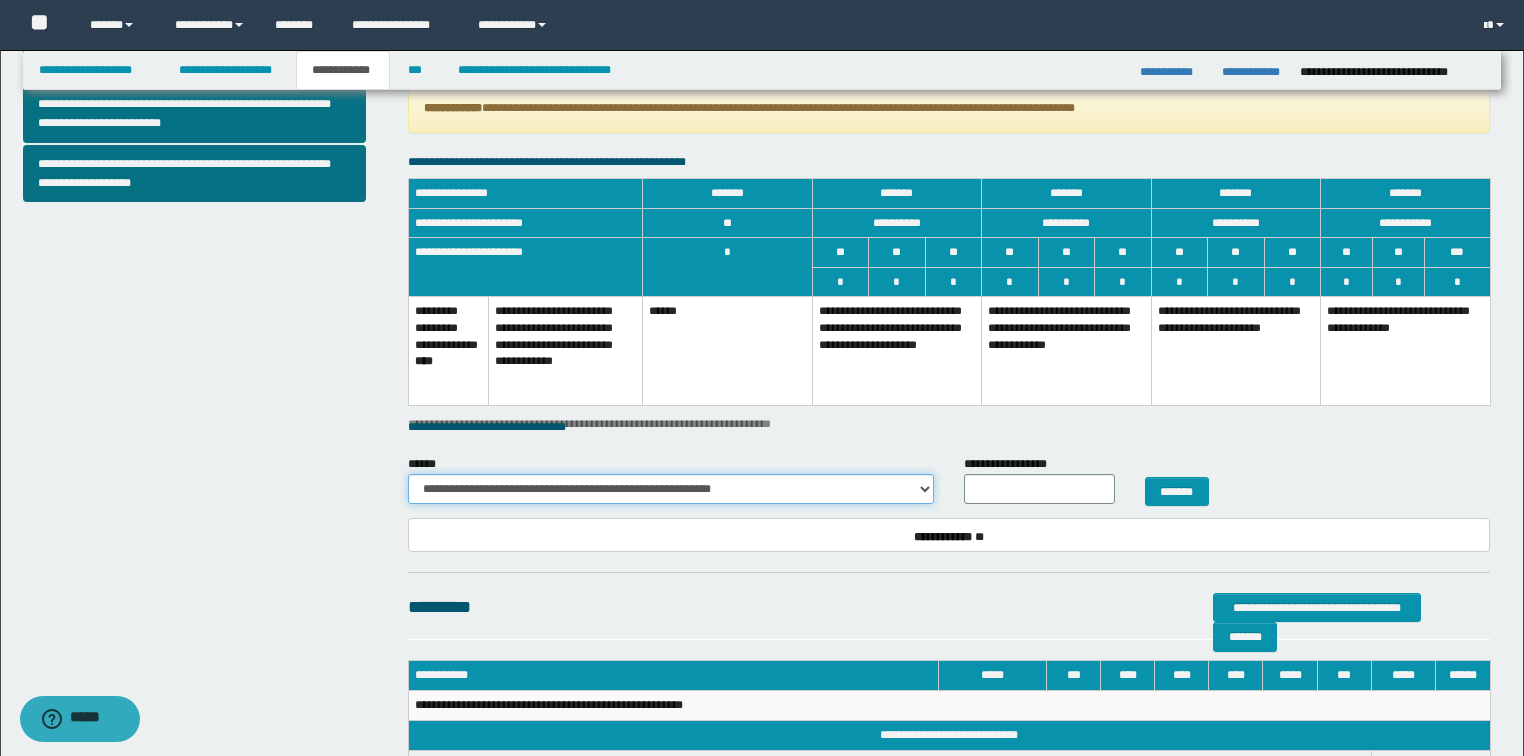 click on "**********" at bounding box center (671, 489) 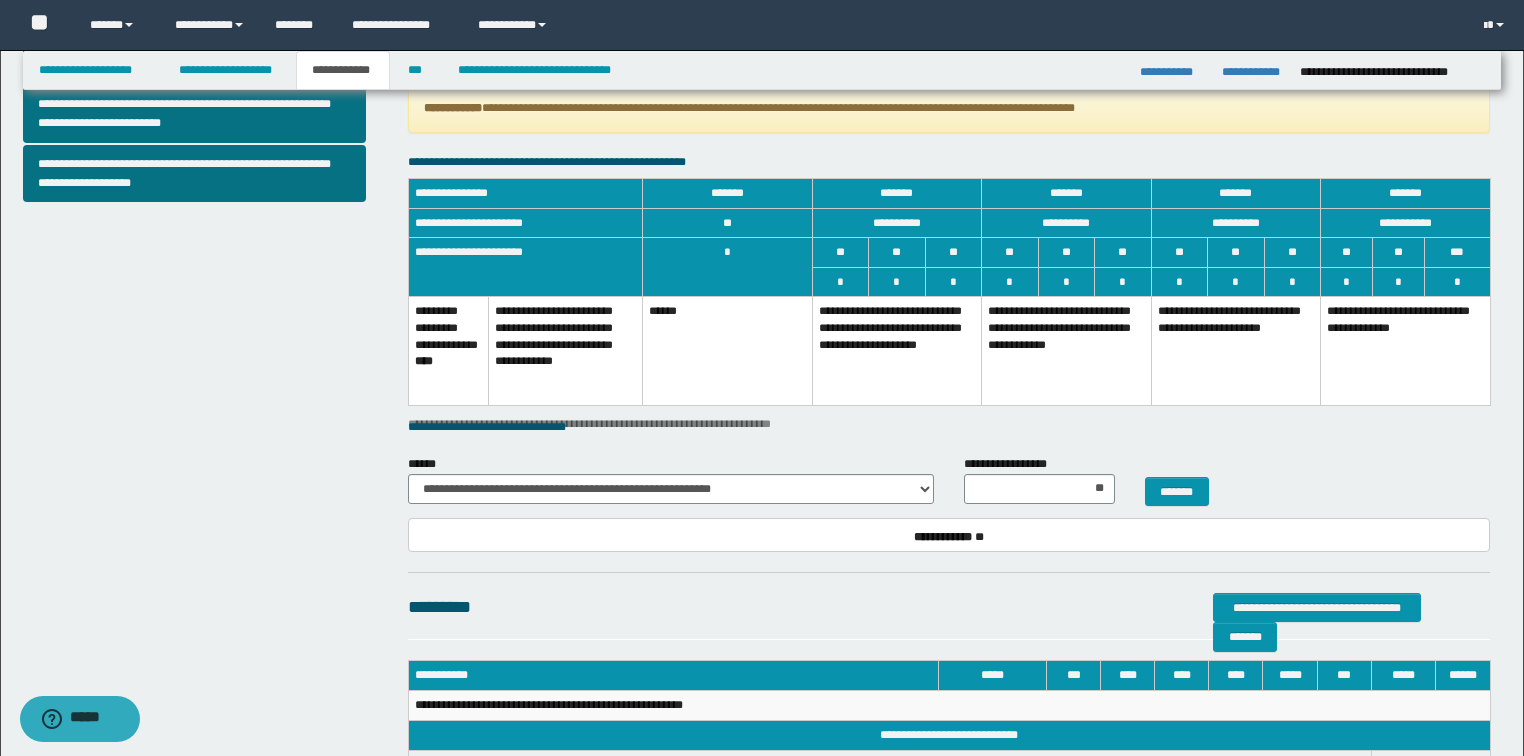 click on "**********" at bounding box center [897, 351] 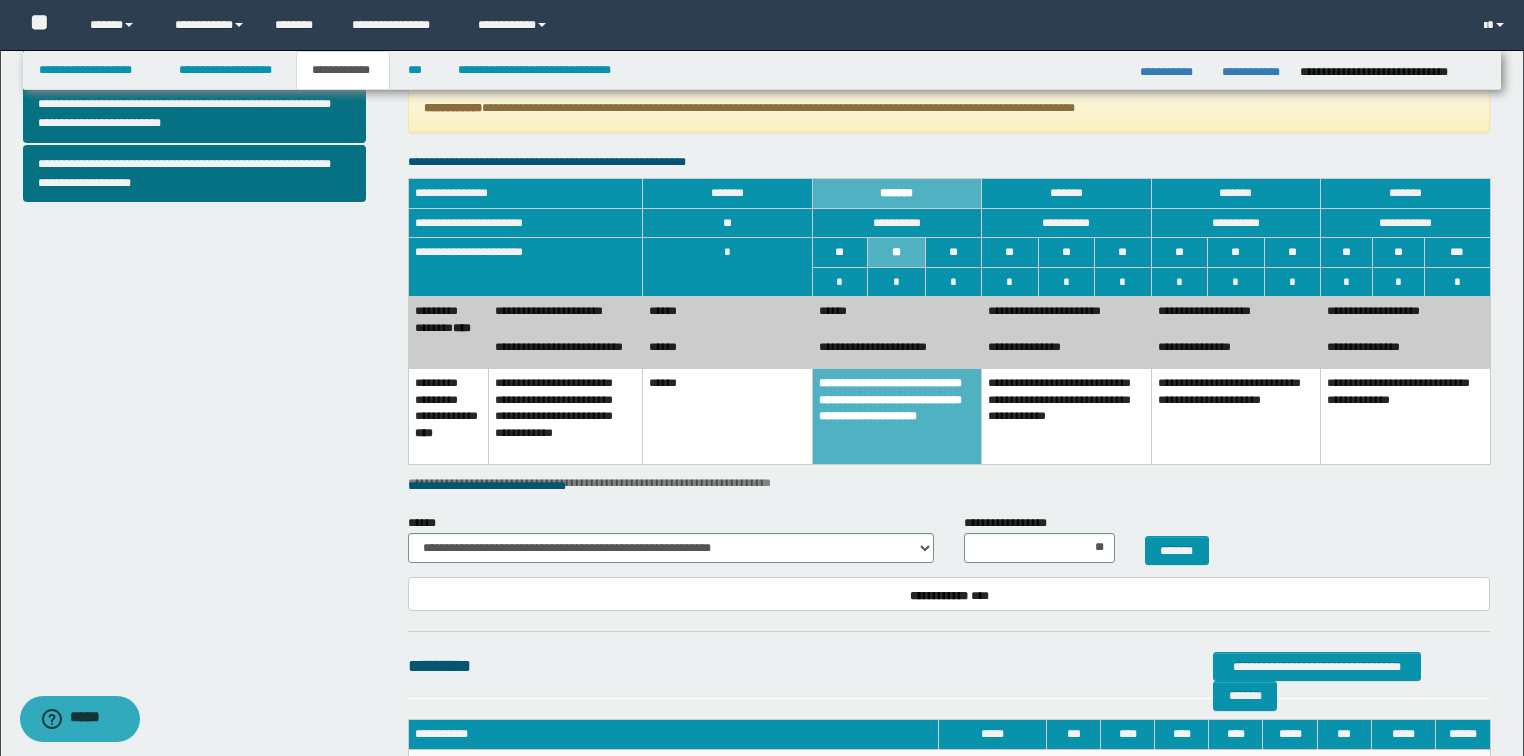 click on "**********" at bounding box center [1067, 417] 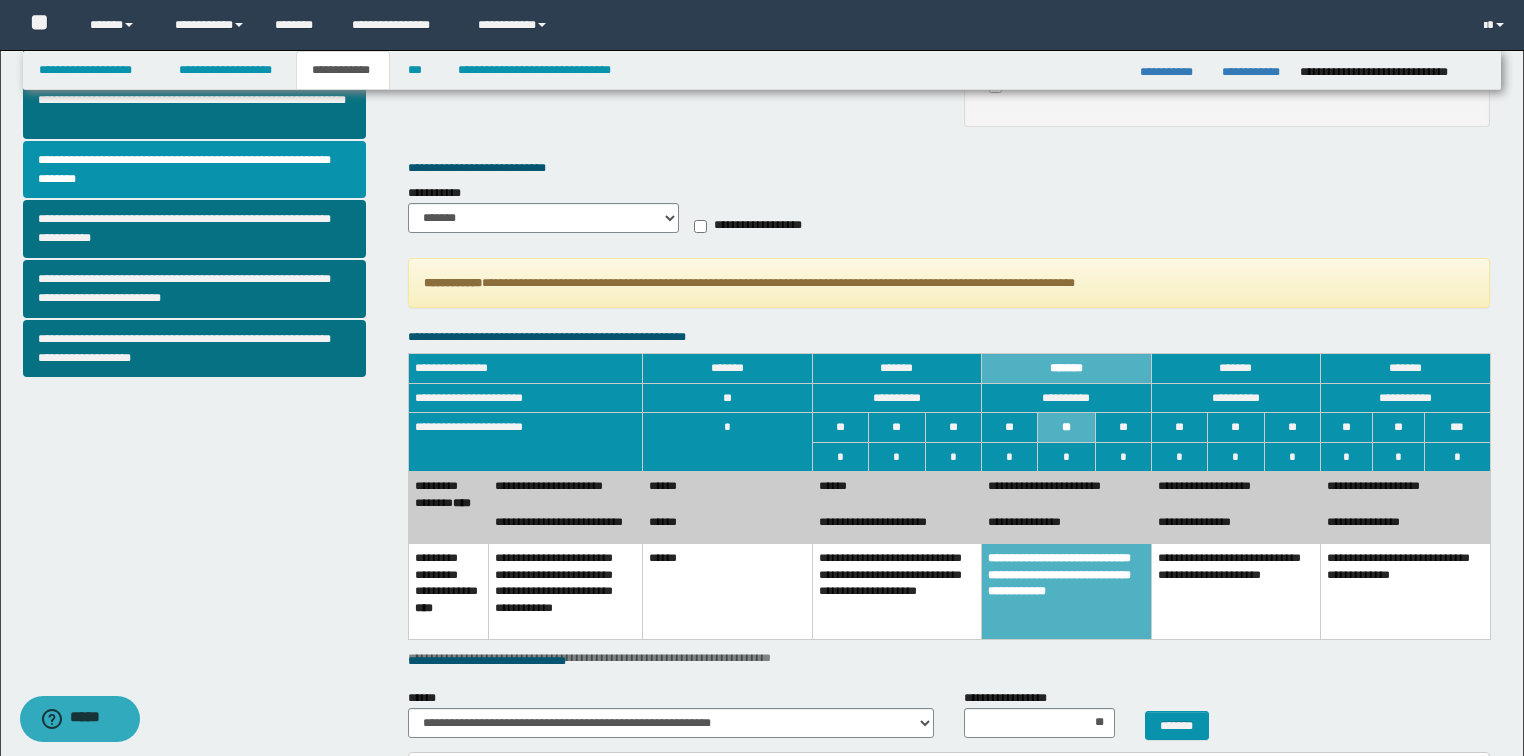 scroll, scrollTop: 880, scrollLeft: 0, axis: vertical 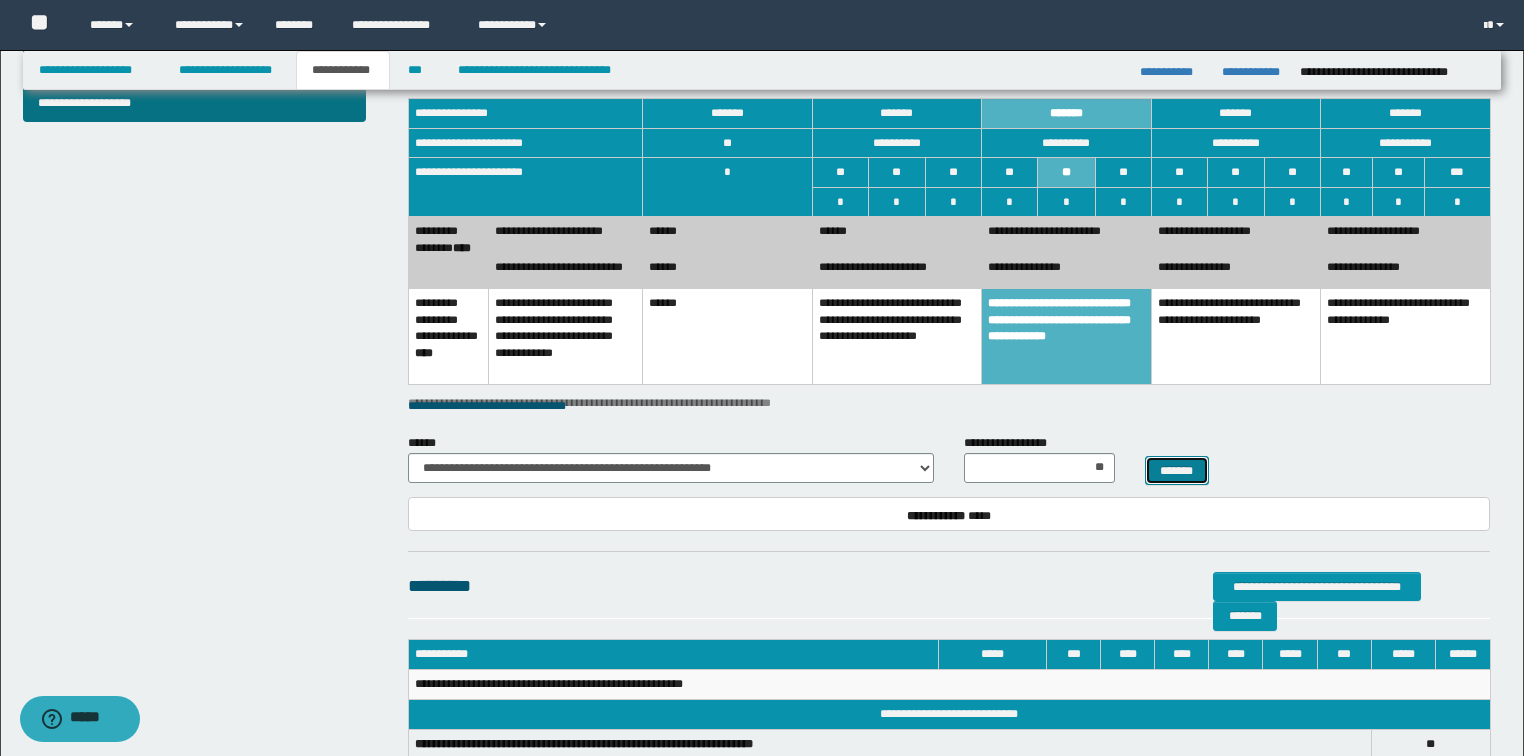 click on "*******" at bounding box center (1177, 471) 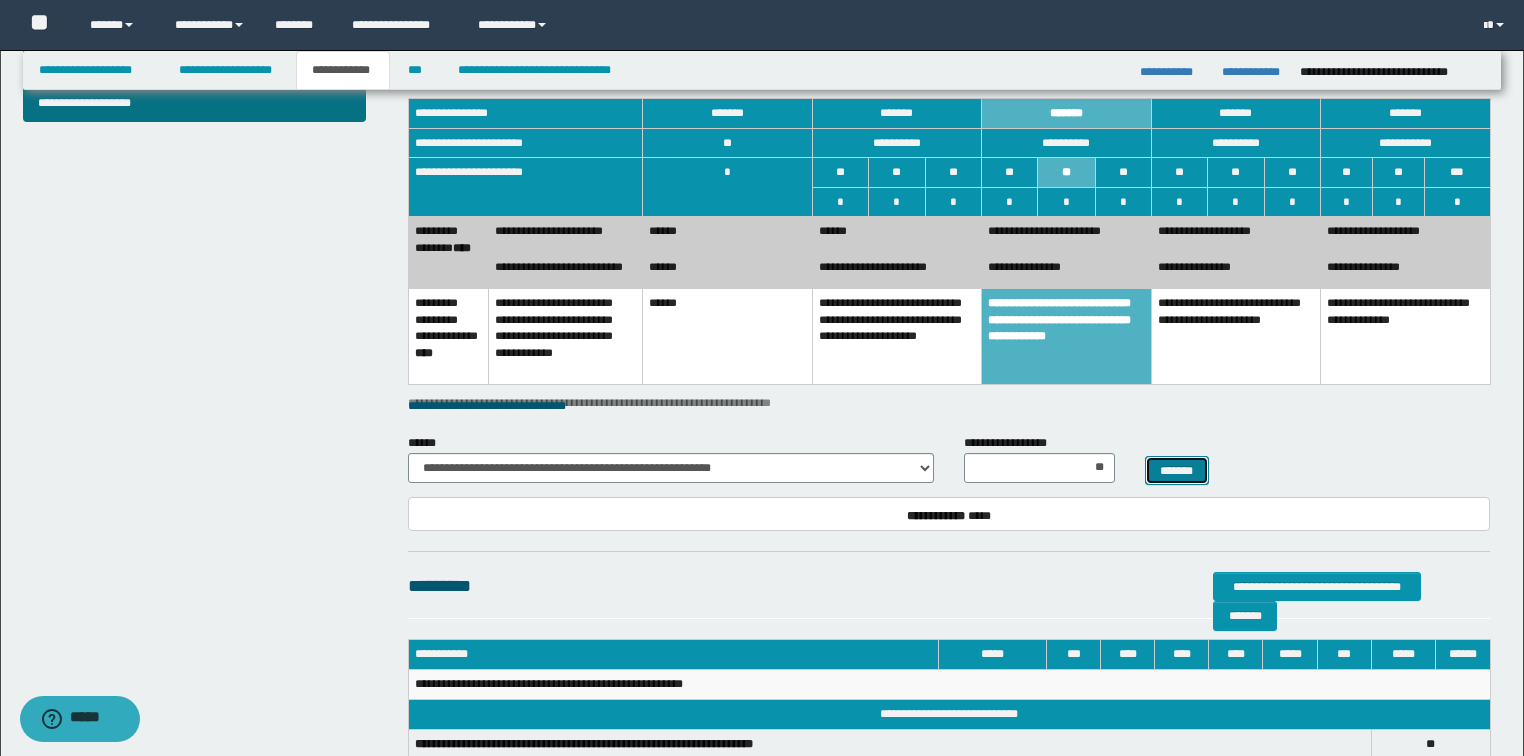 select 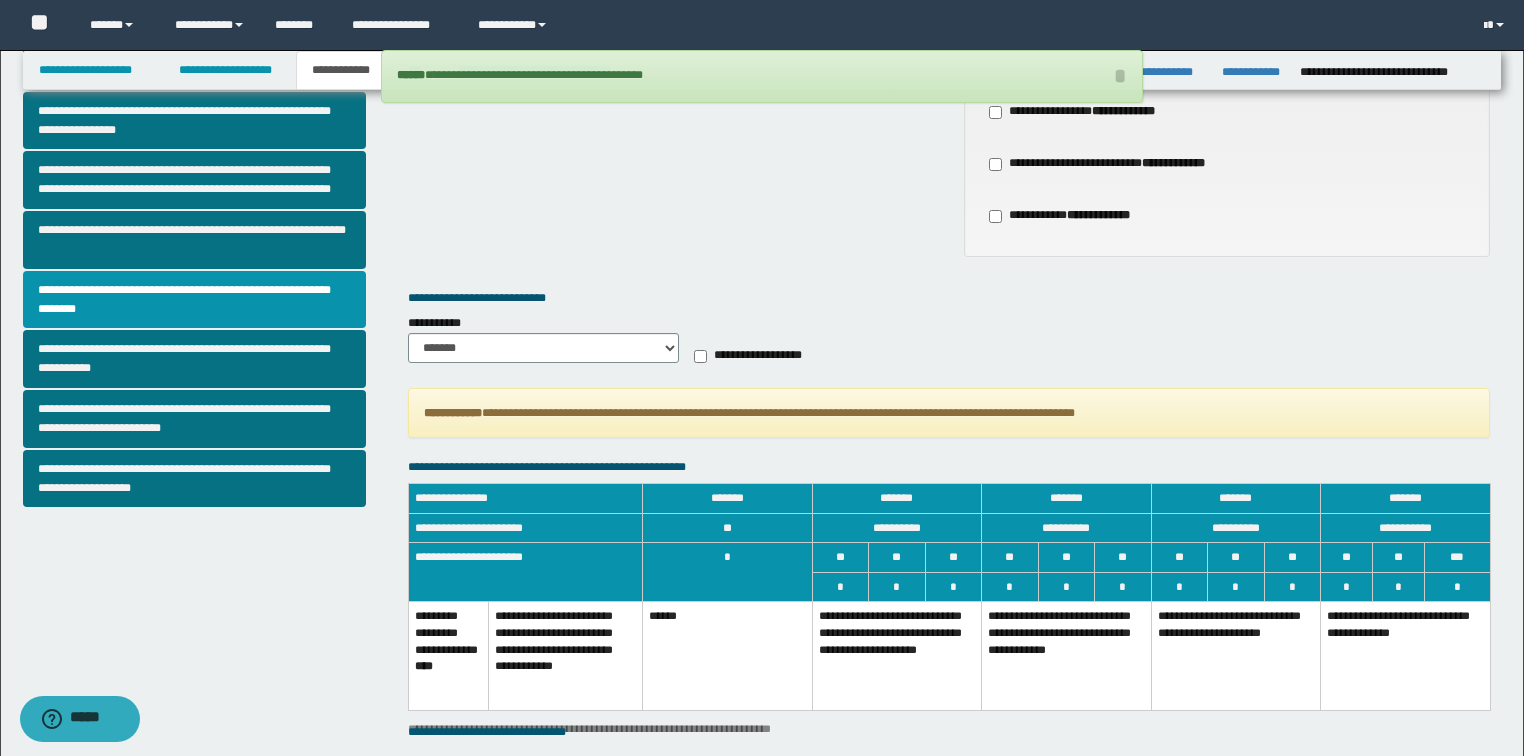 scroll, scrollTop: 480, scrollLeft: 0, axis: vertical 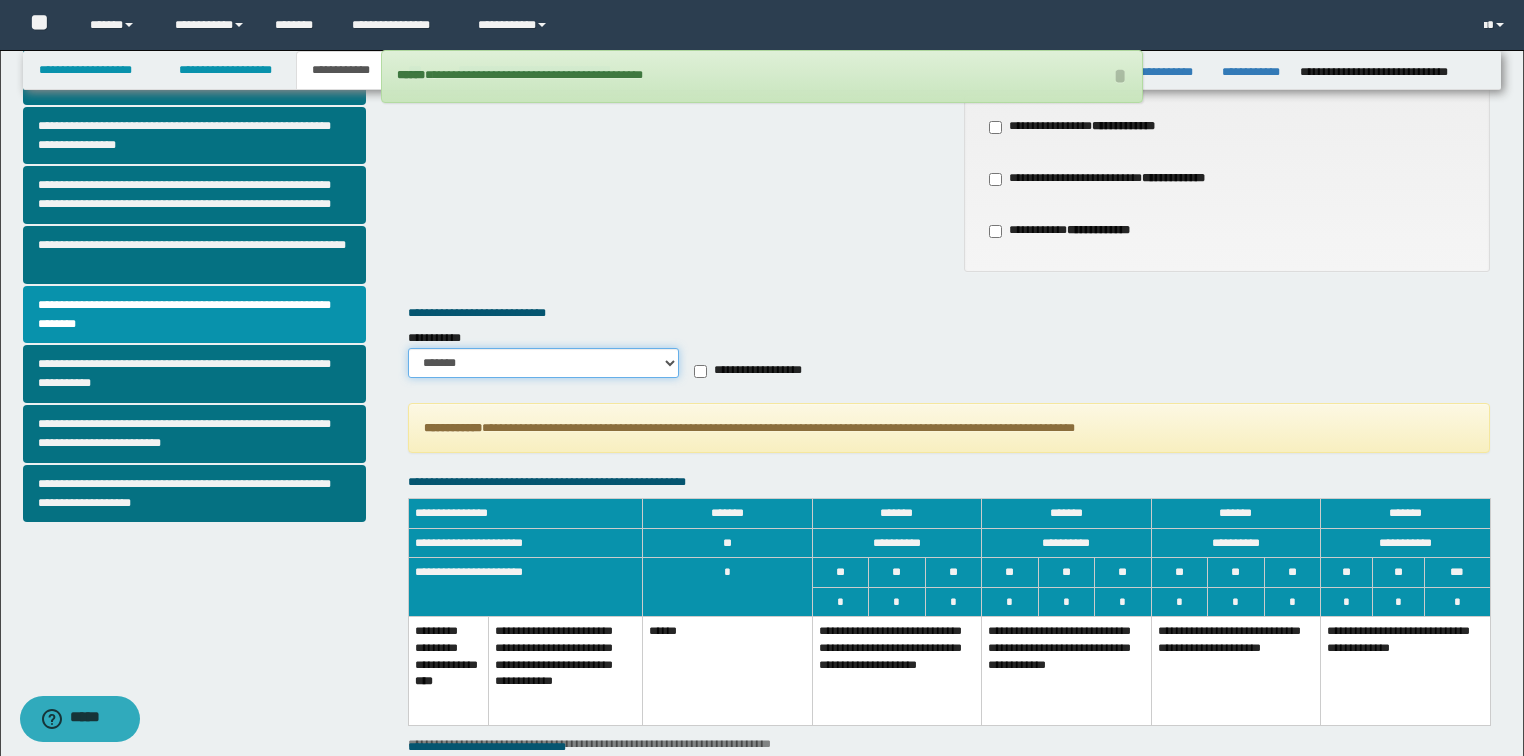 click on "*******
*********" at bounding box center [543, 363] 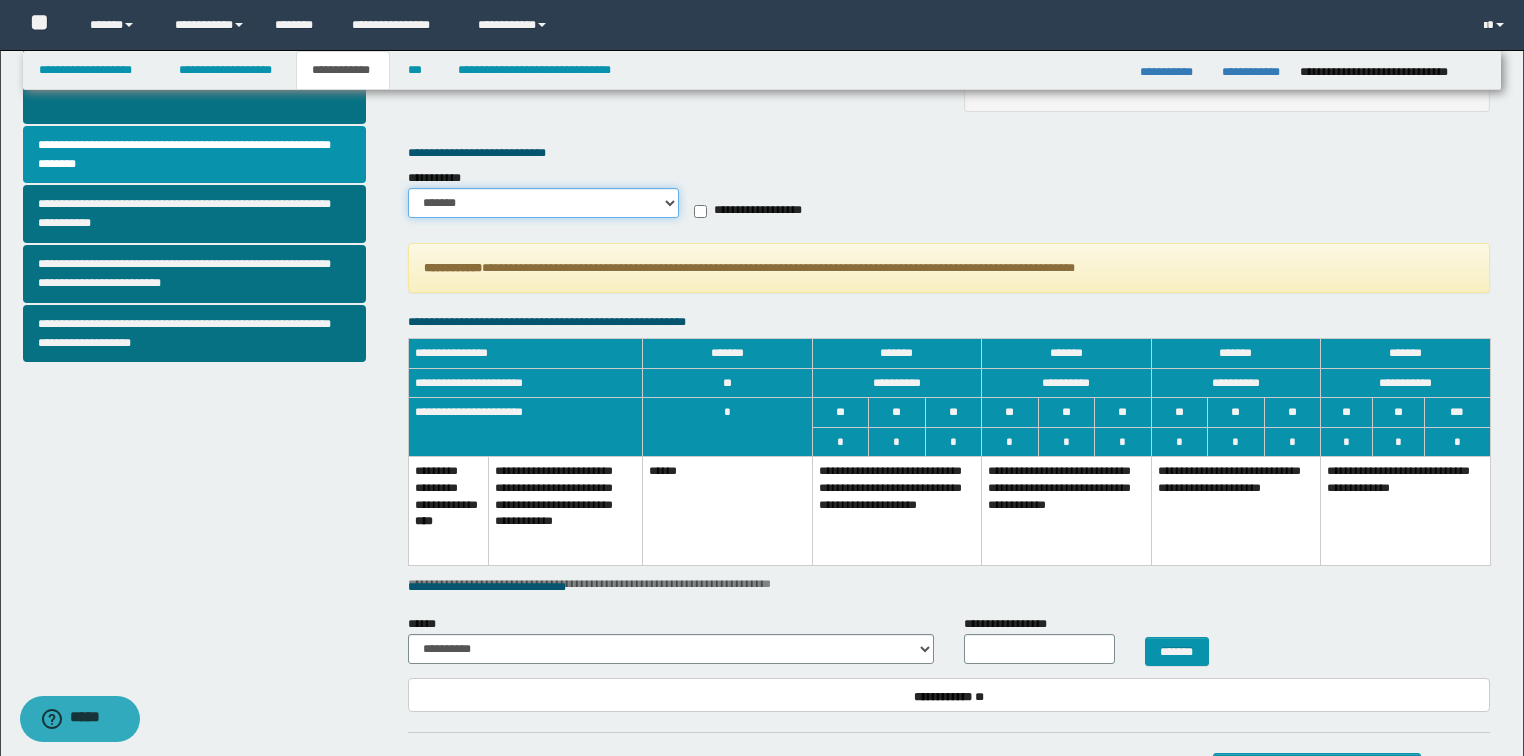 scroll, scrollTop: 800, scrollLeft: 0, axis: vertical 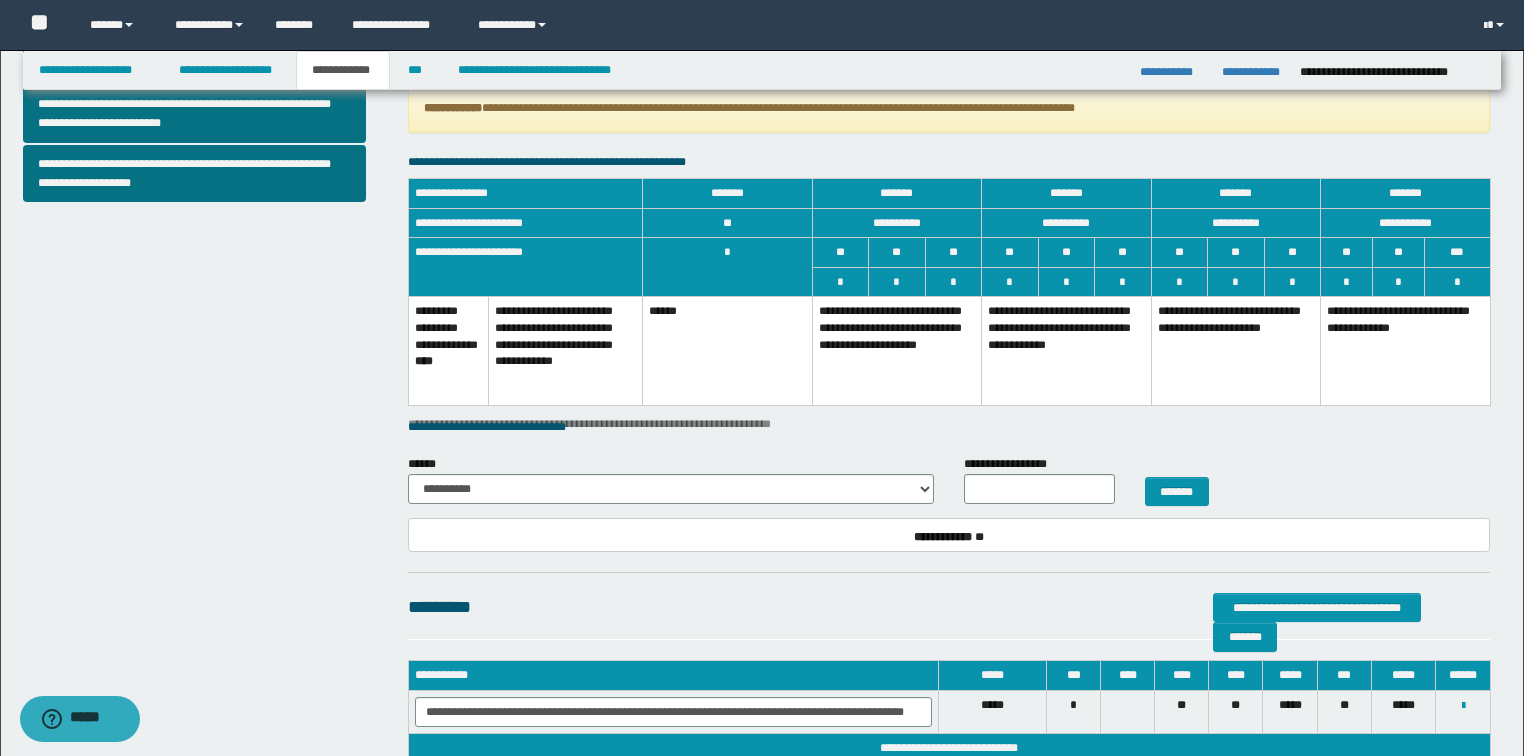 click on "**********" at bounding box center (1067, 351) 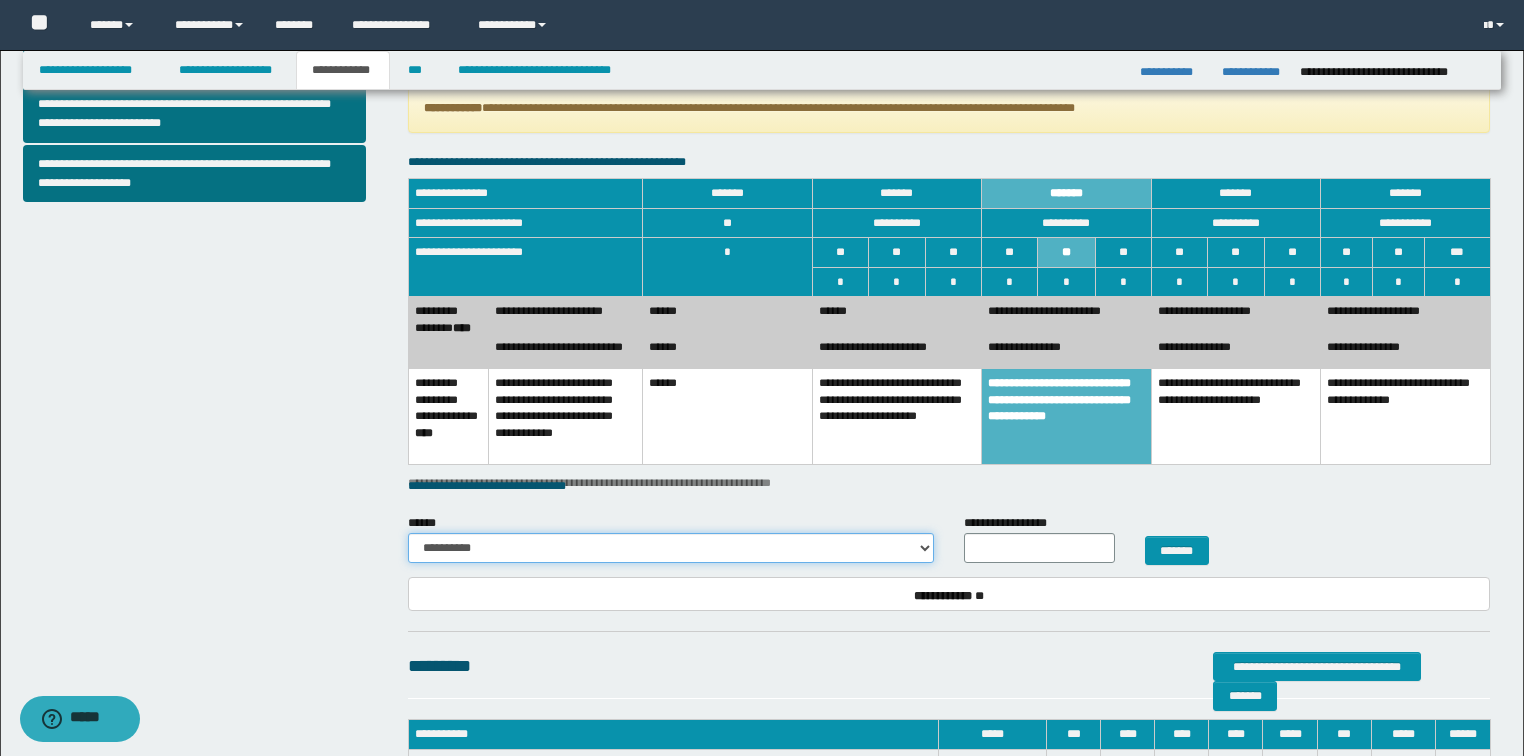 click on "**********" at bounding box center [671, 548] 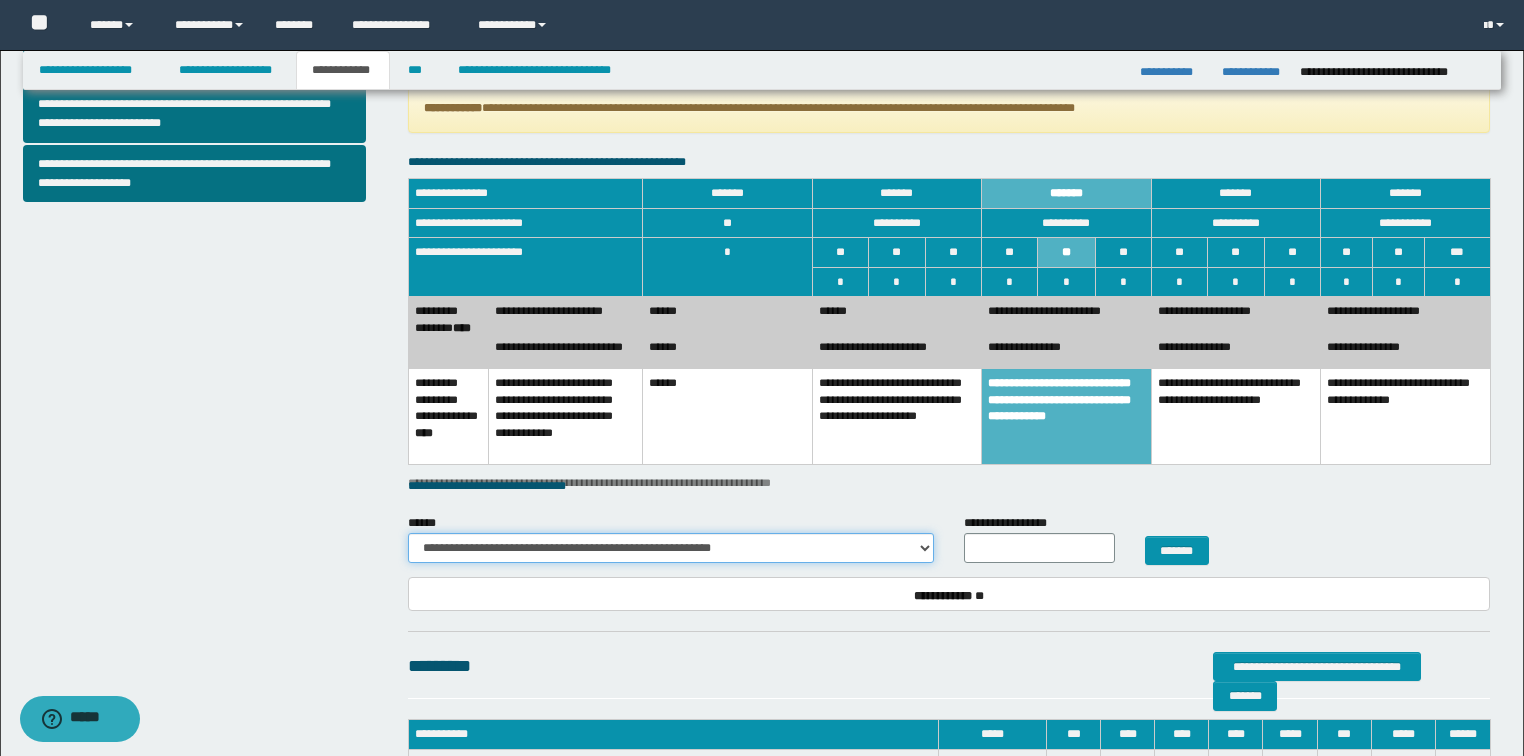 click on "**********" at bounding box center [671, 548] 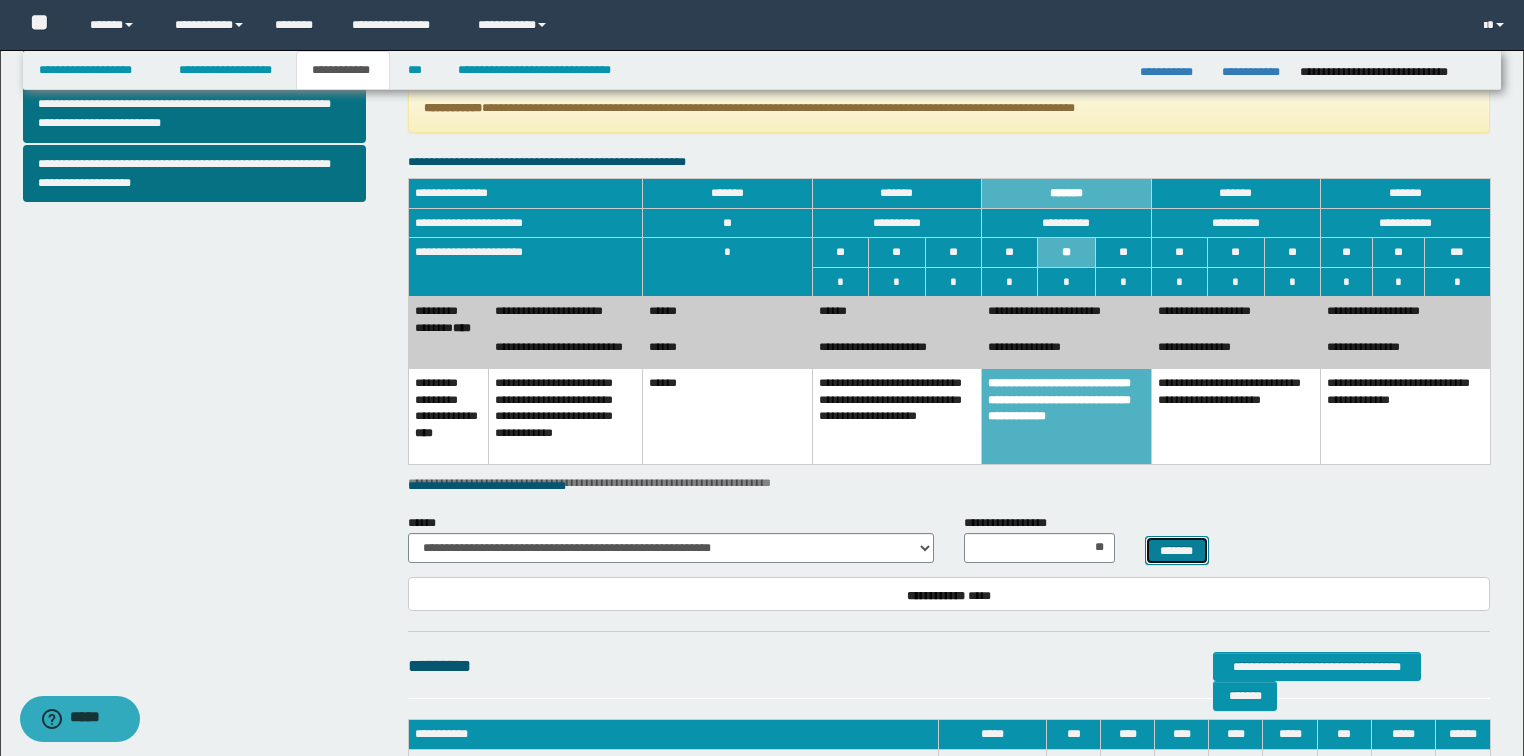 click on "*******" at bounding box center (1177, 551) 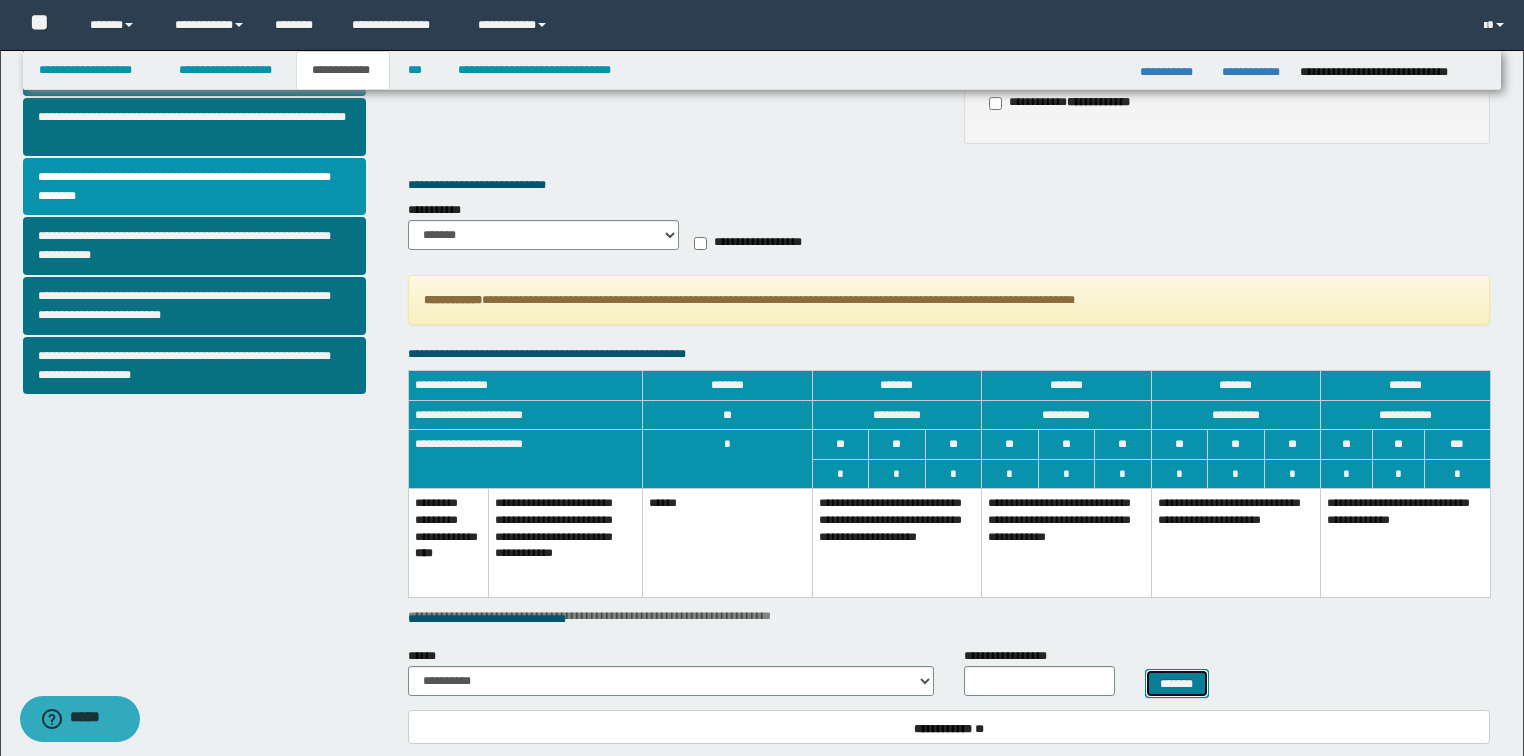 scroll, scrollTop: 1008, scrollLeft: 0, axis: vertical 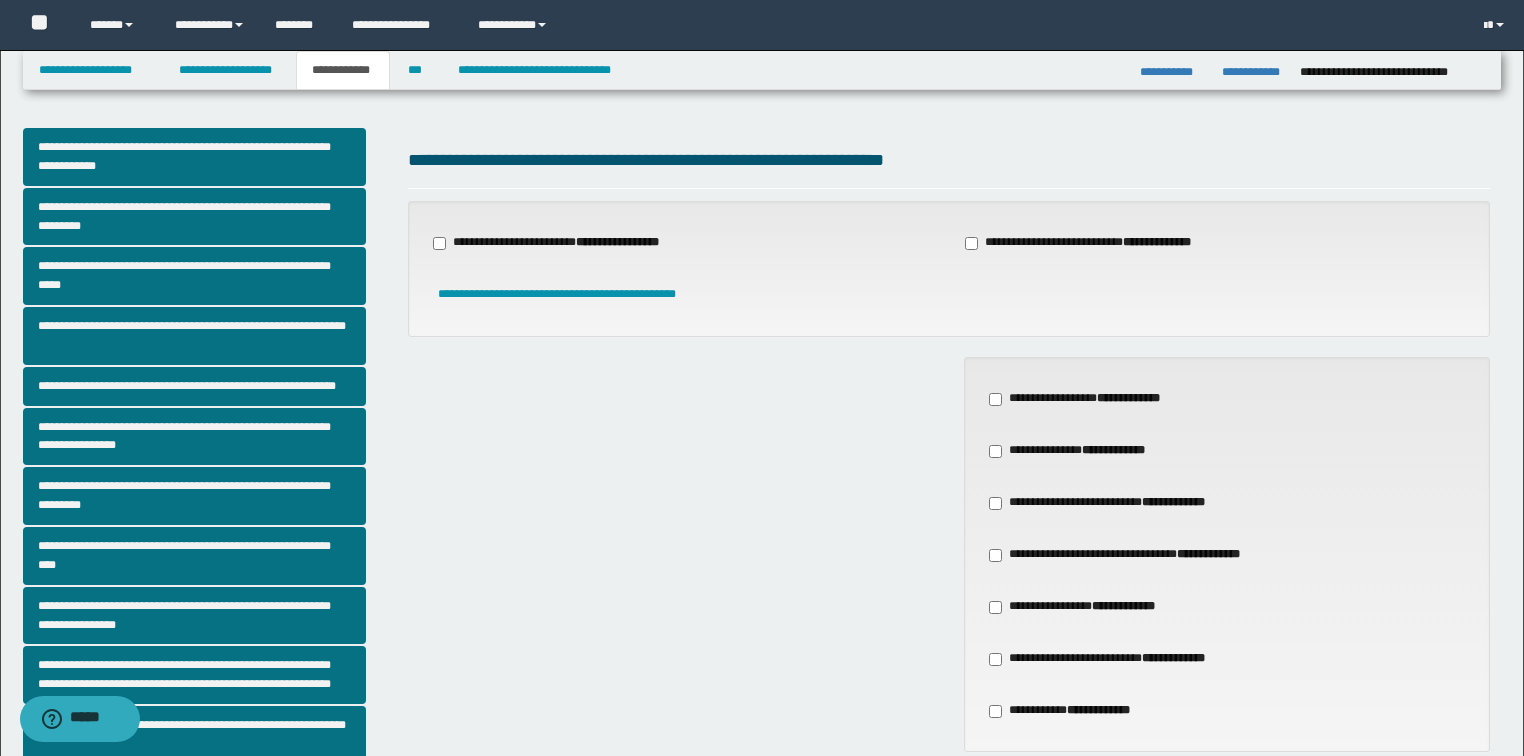 click on "**********" at bounding box center (558, 243) 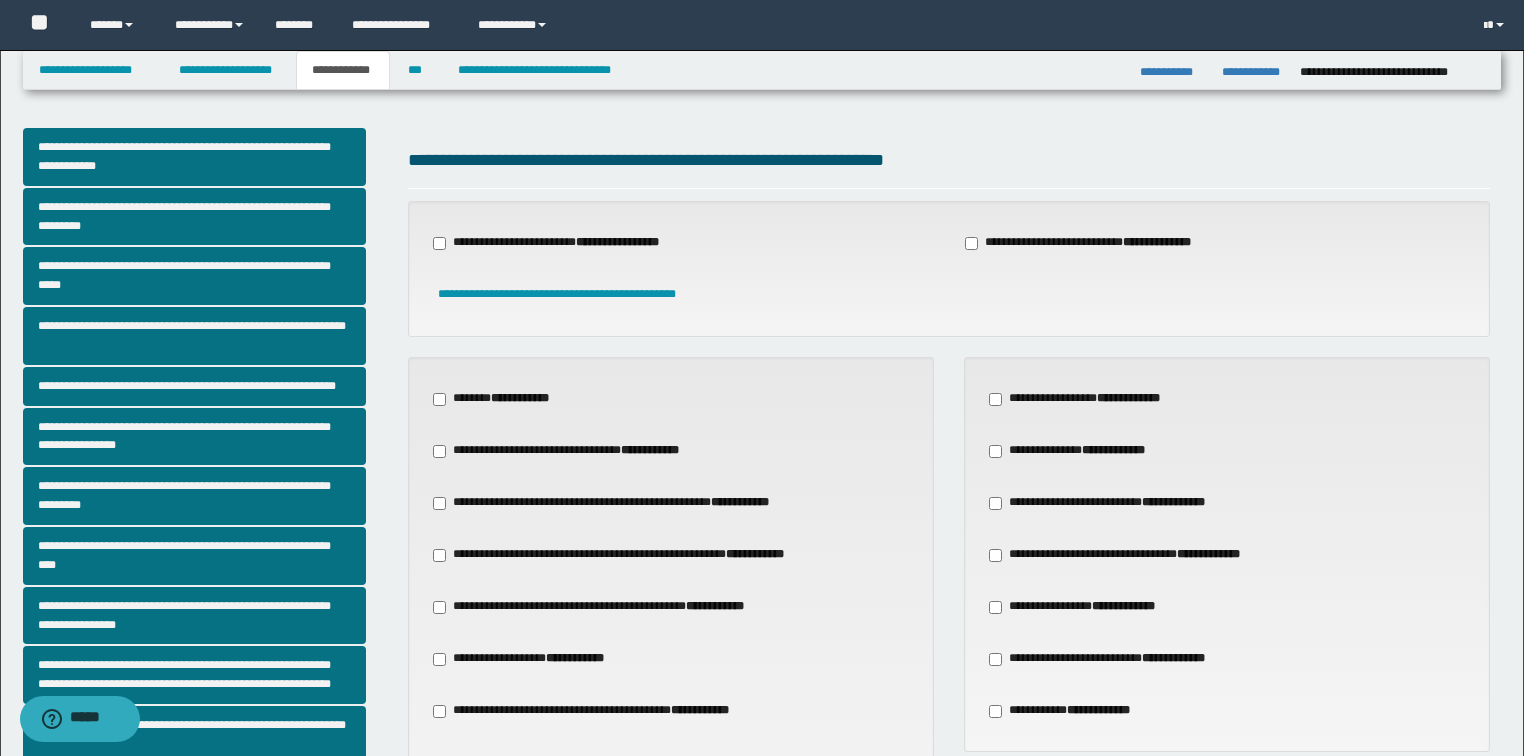 click on "**********" at bounding box center [601, 607] 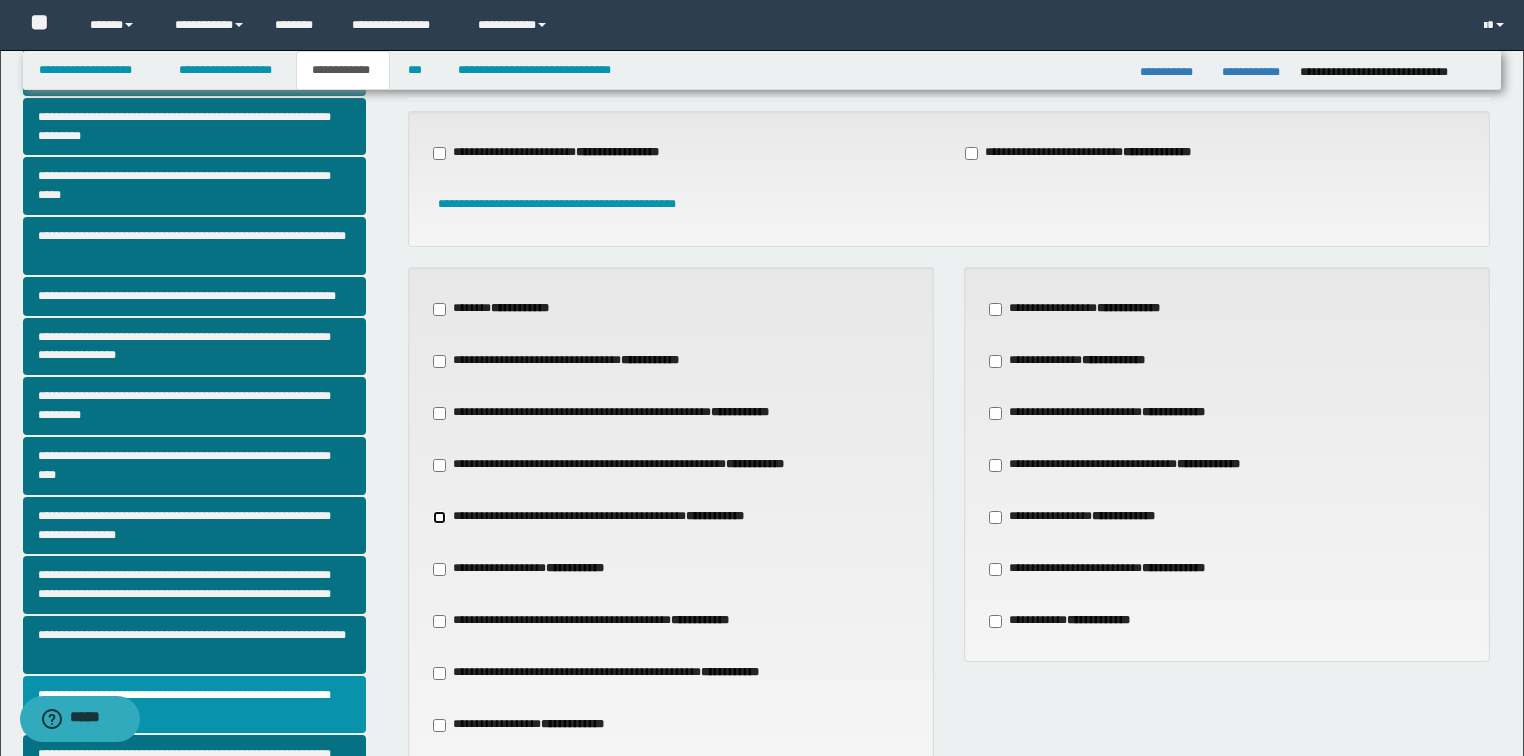 scroll, scrollTop: 320, scrollLeft: 0, axis: vertical 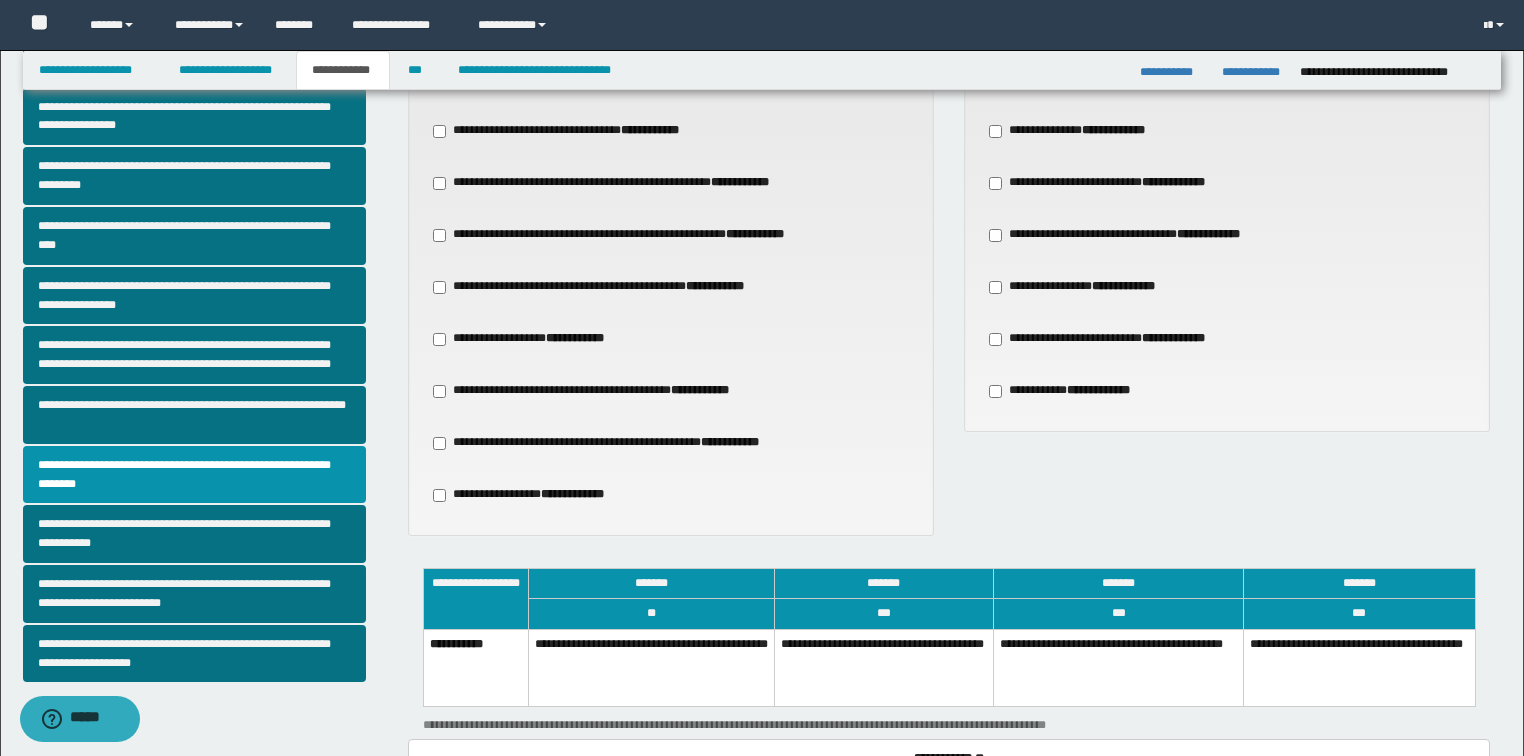 click on "**********" at bounding box center [883, 668] 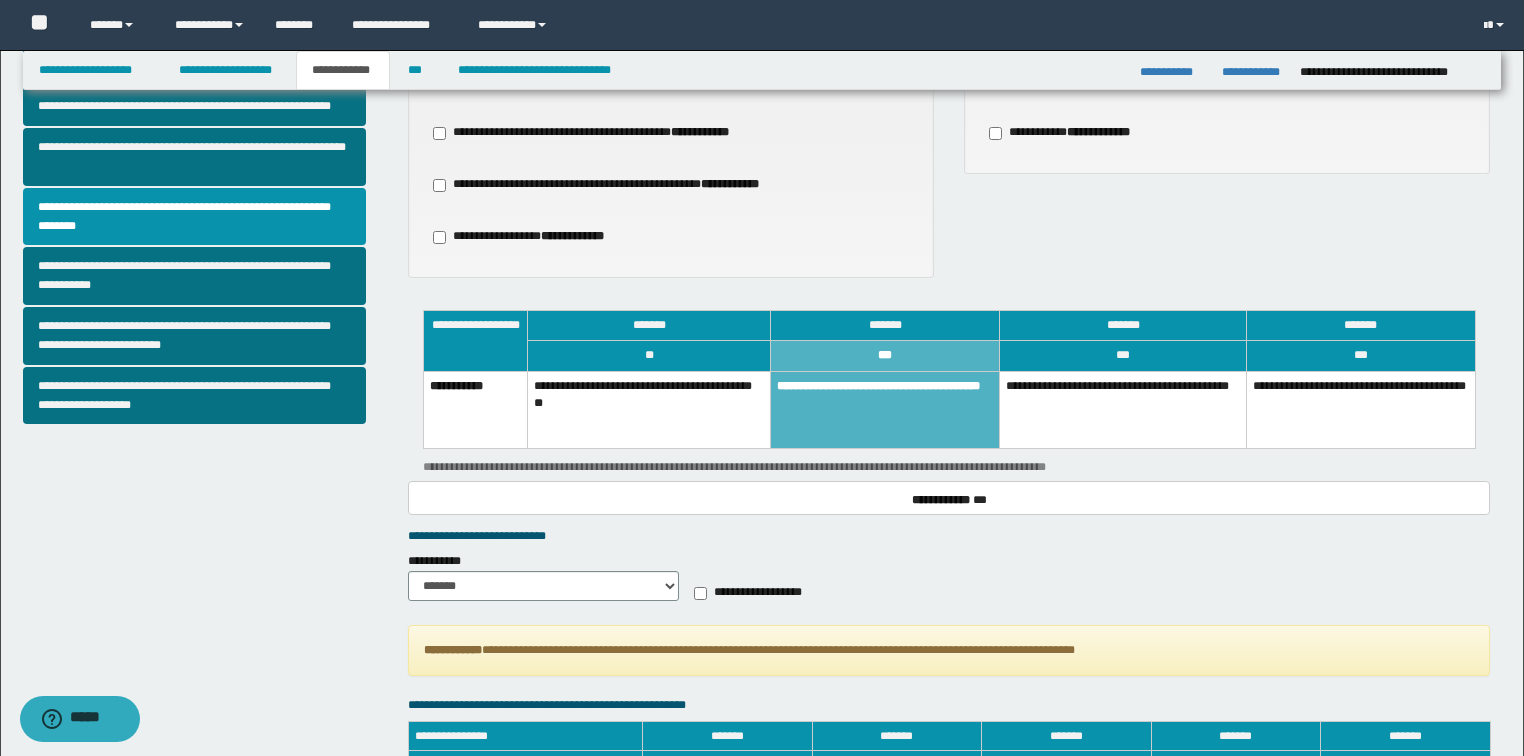scroll, scrollTop: 572, scrollLeft: 0, axis: vertical 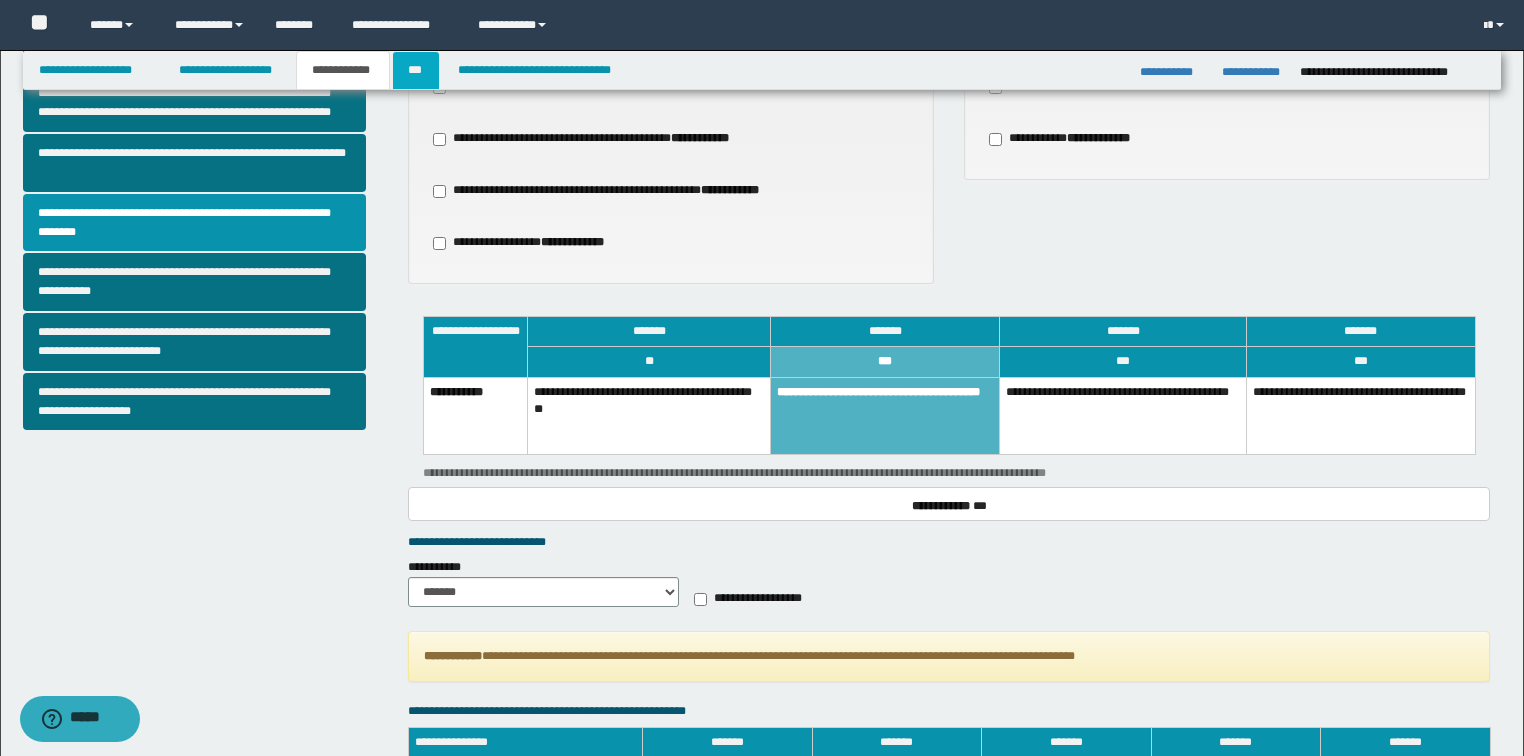 click on "***" at bounding box center (416, 70) 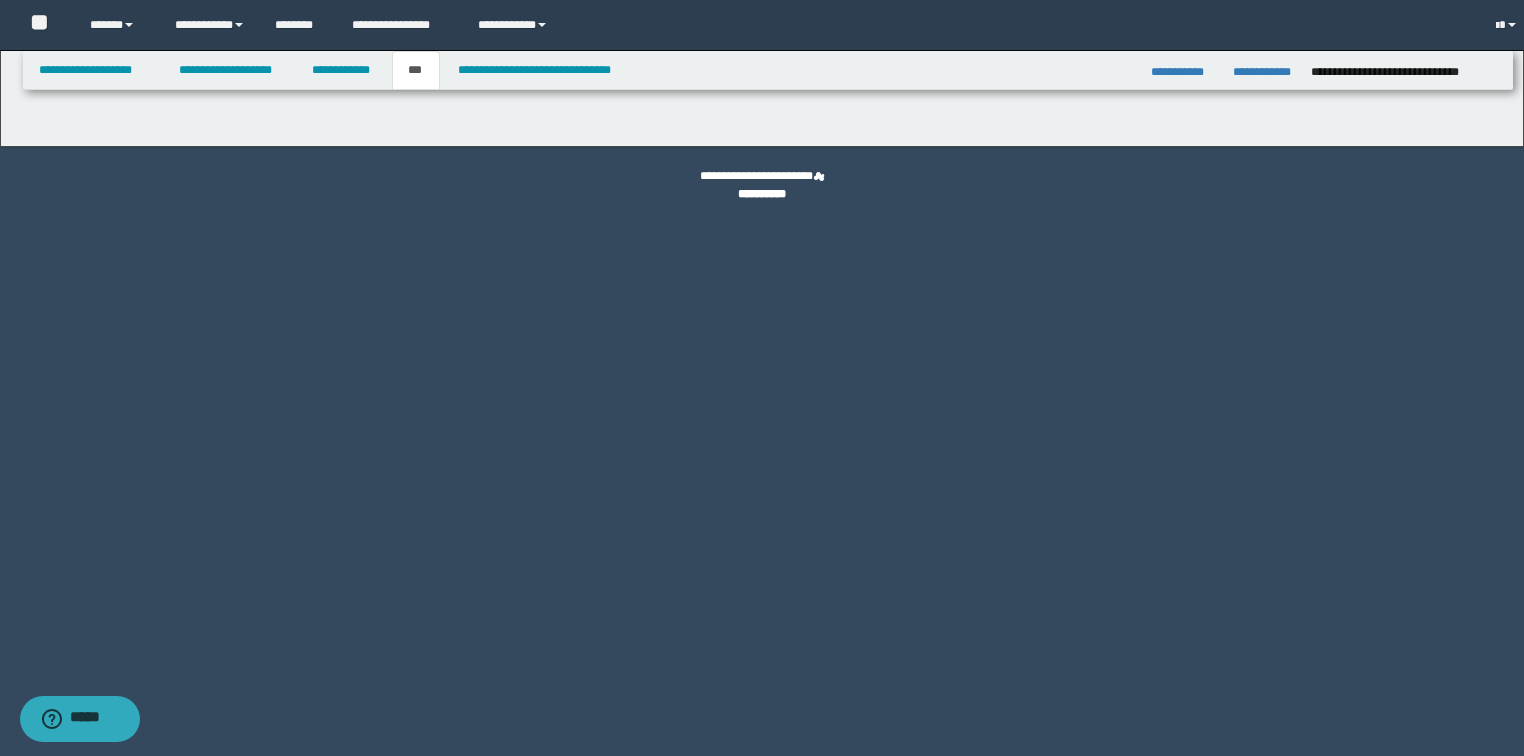 scroll, scrollTop: 0, scrollLeft: 0, axis: both 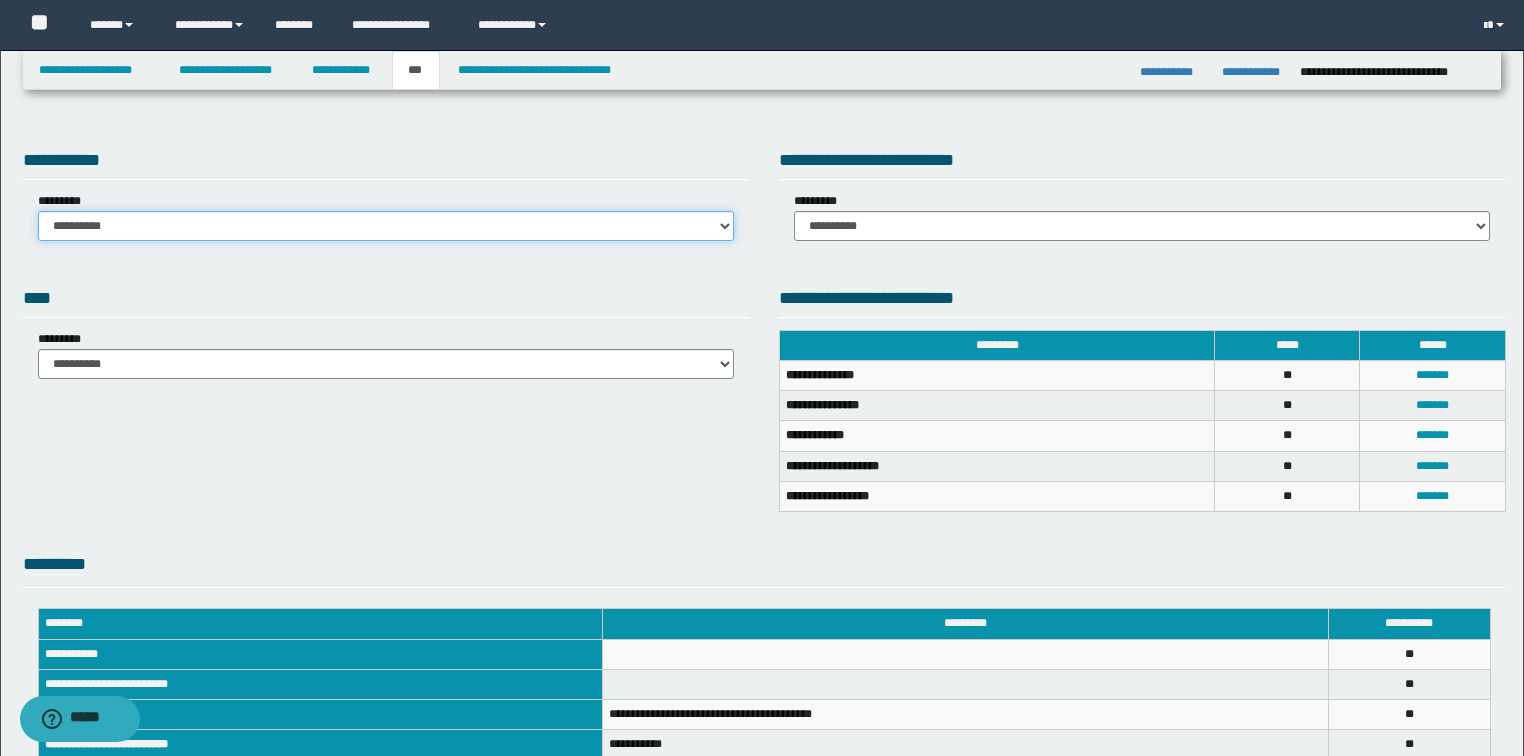 click on "**********" at bounding box center [386, 226] 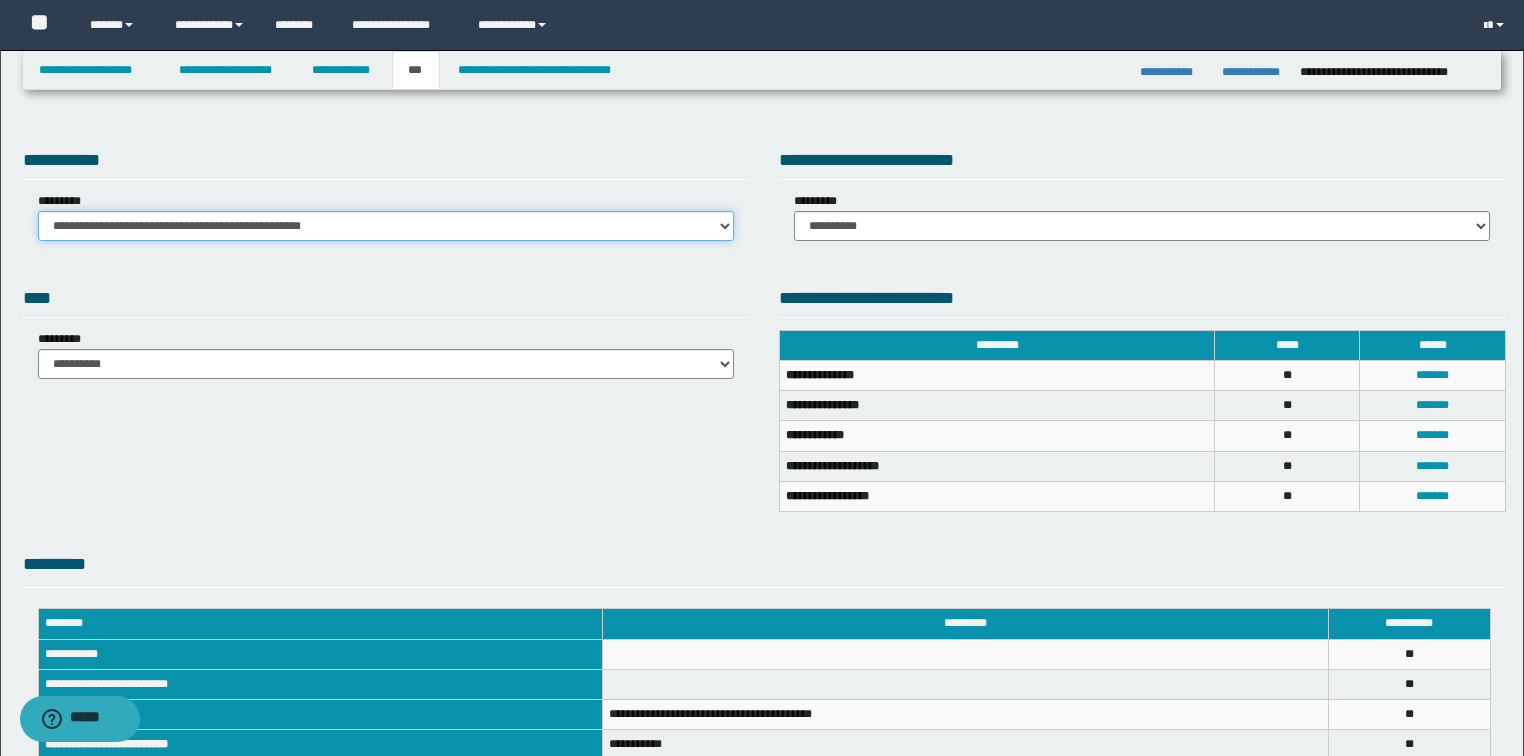 click on "**********" at bounding box center [386, 226] 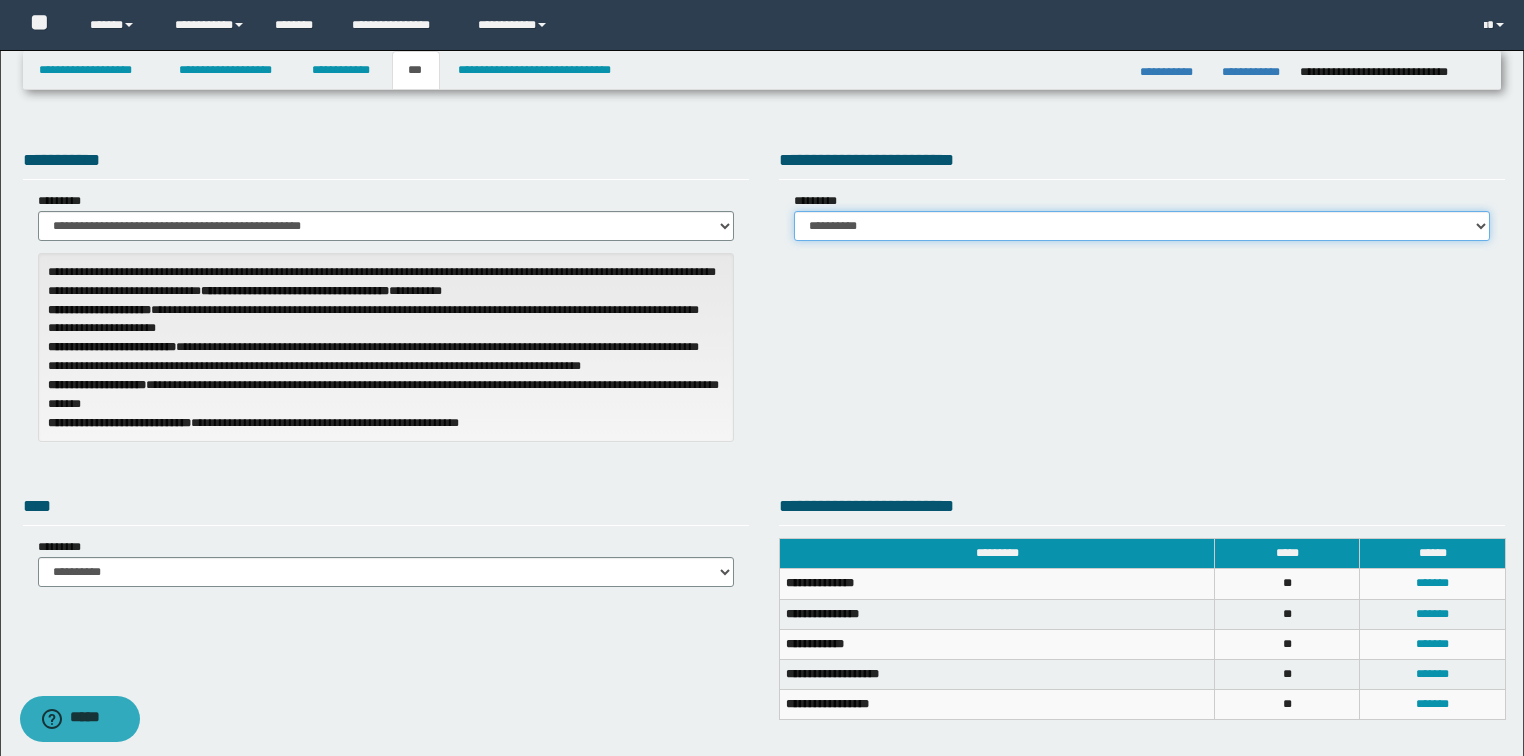 click on "**********" at bounding box center (1142, 226) 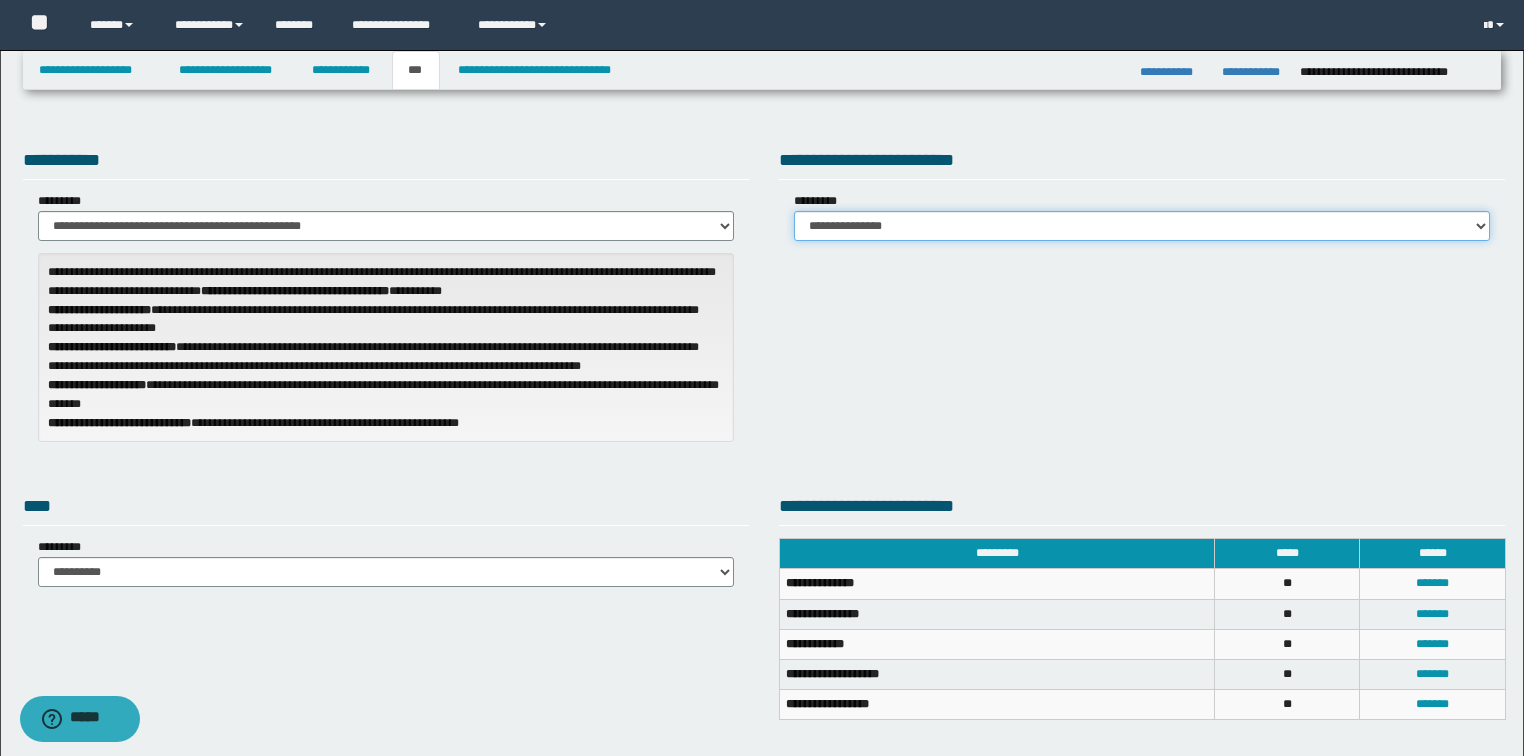 click on "**********" at bounding box center (1142, 226) 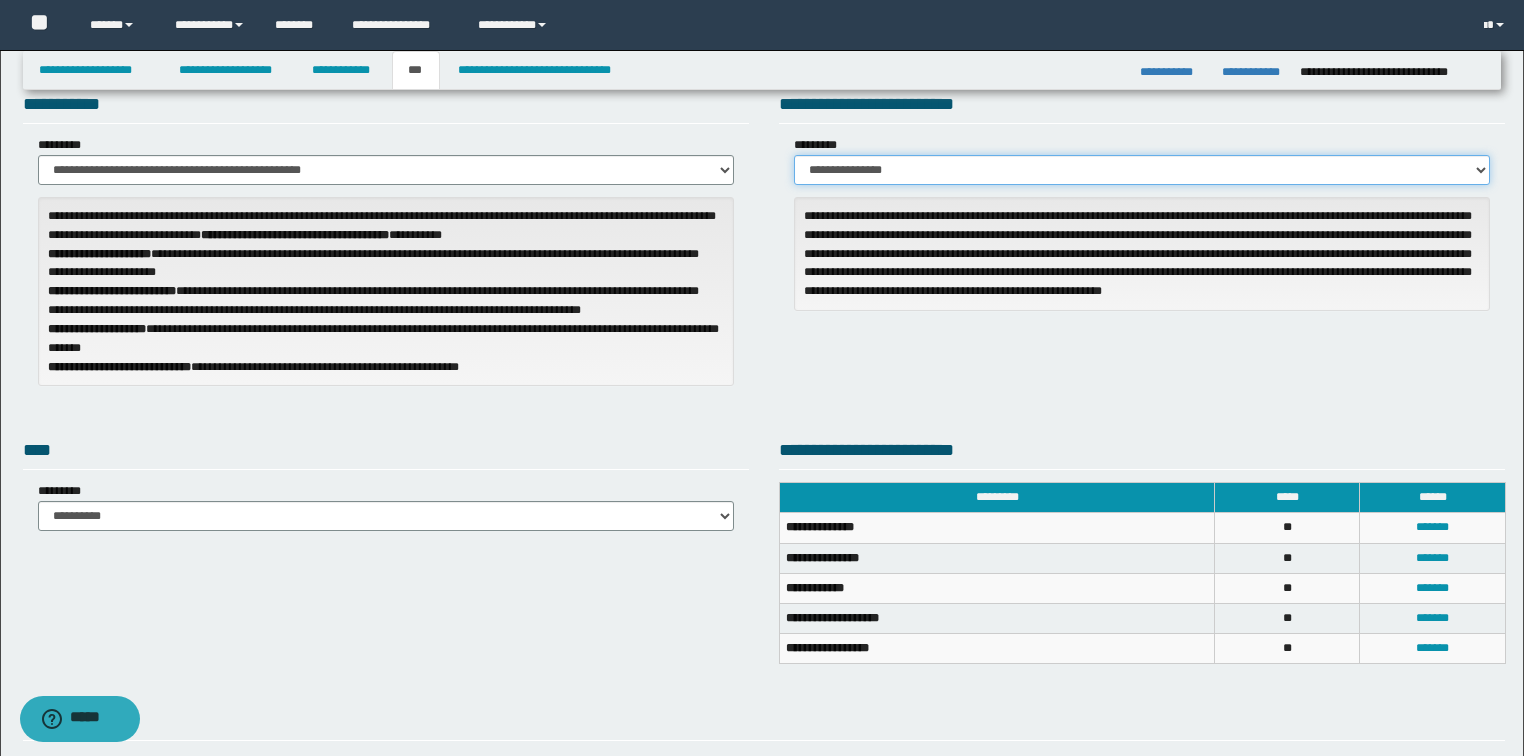 scroll, scrollTop: 160, scrollLeft: 0, axis: vertical 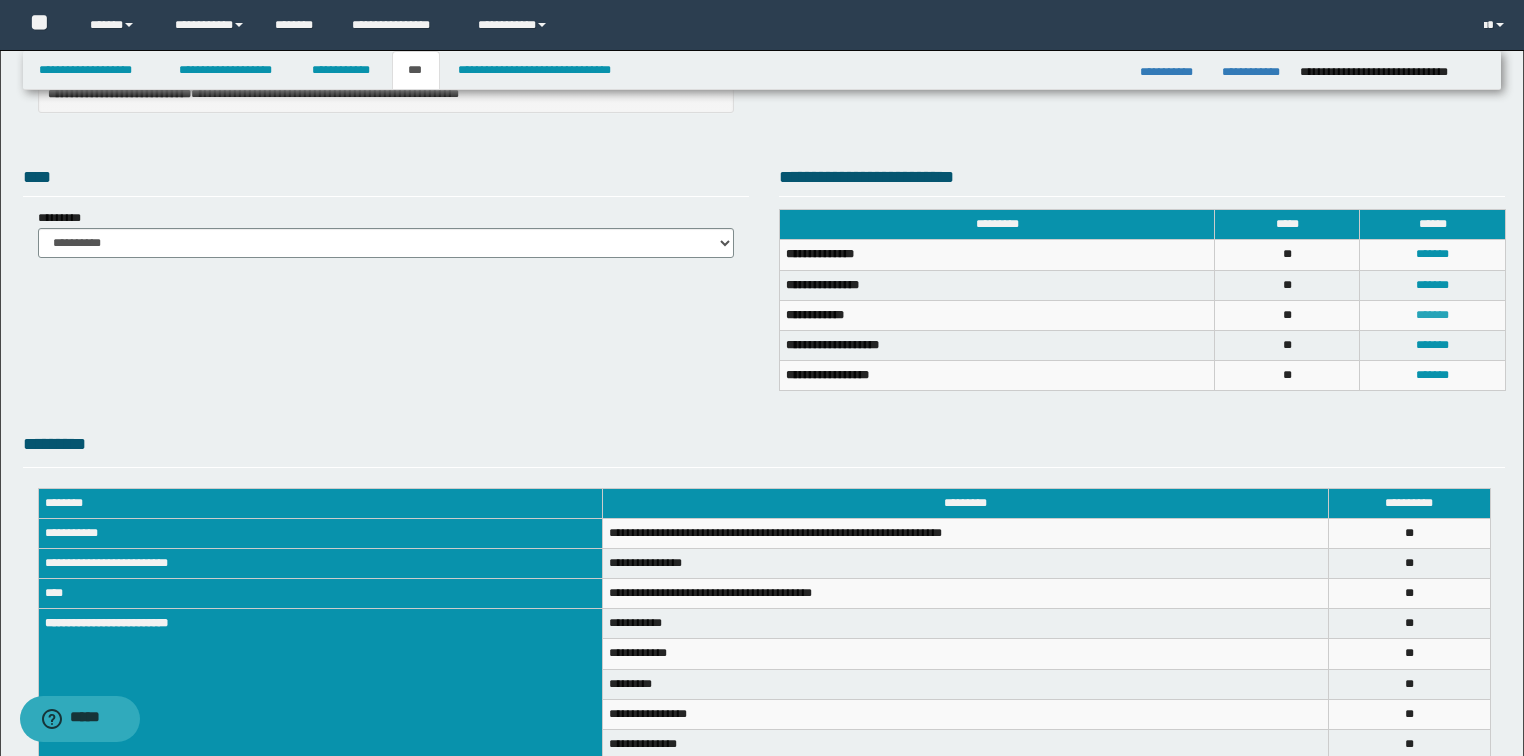 click on "*******" at bounding box center (1432, 315) 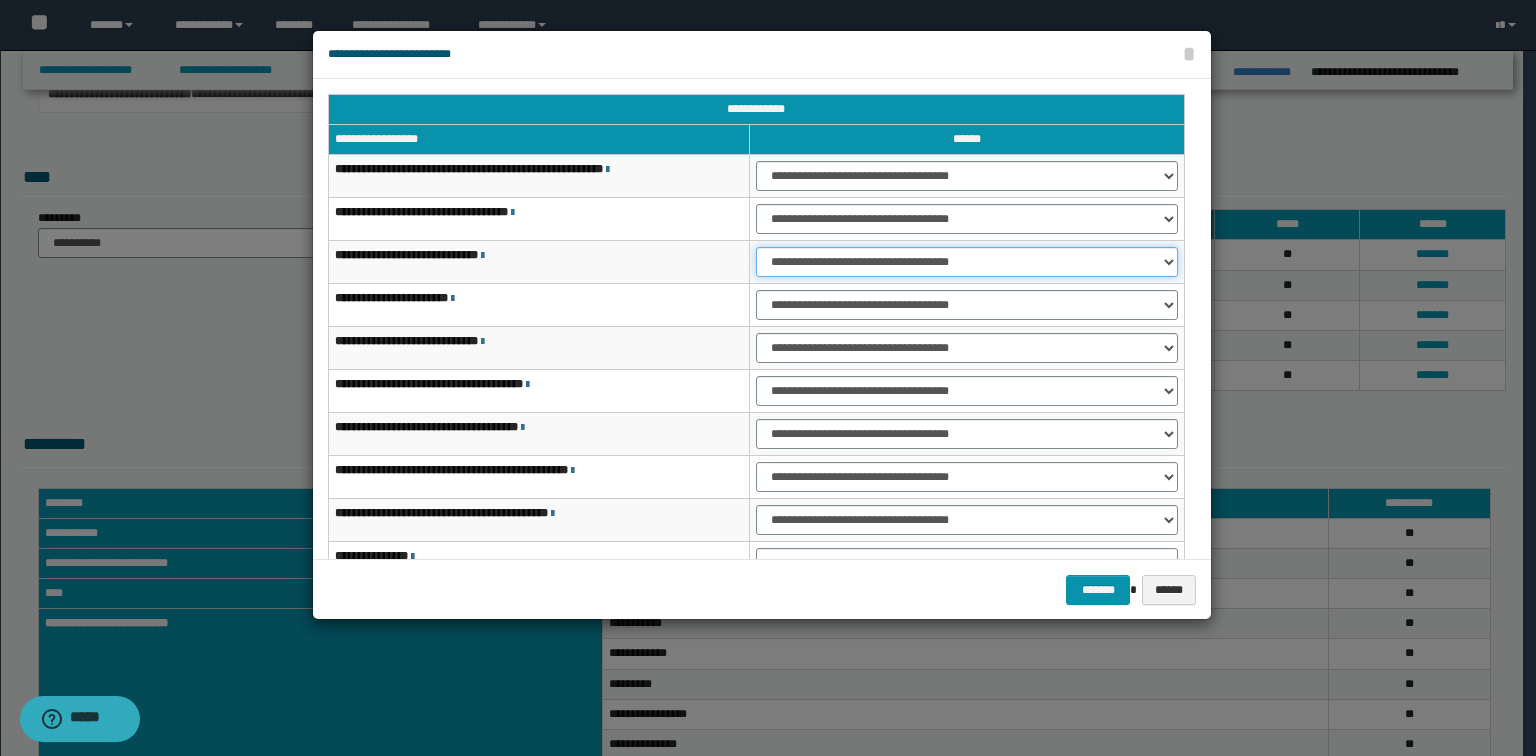 click on "**********" at bounding box center (967, 262) 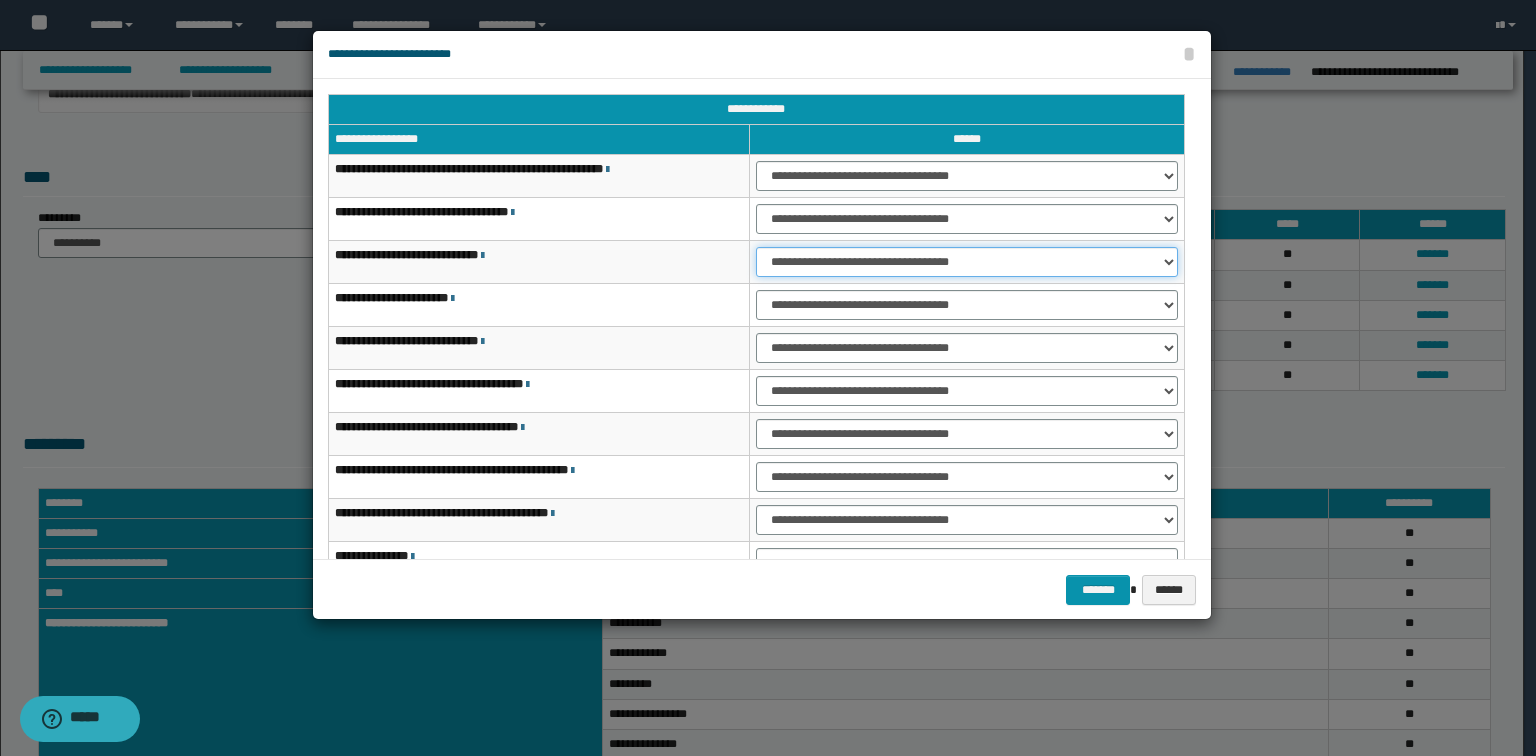 click on "**********" at bounding box center (967, 262) 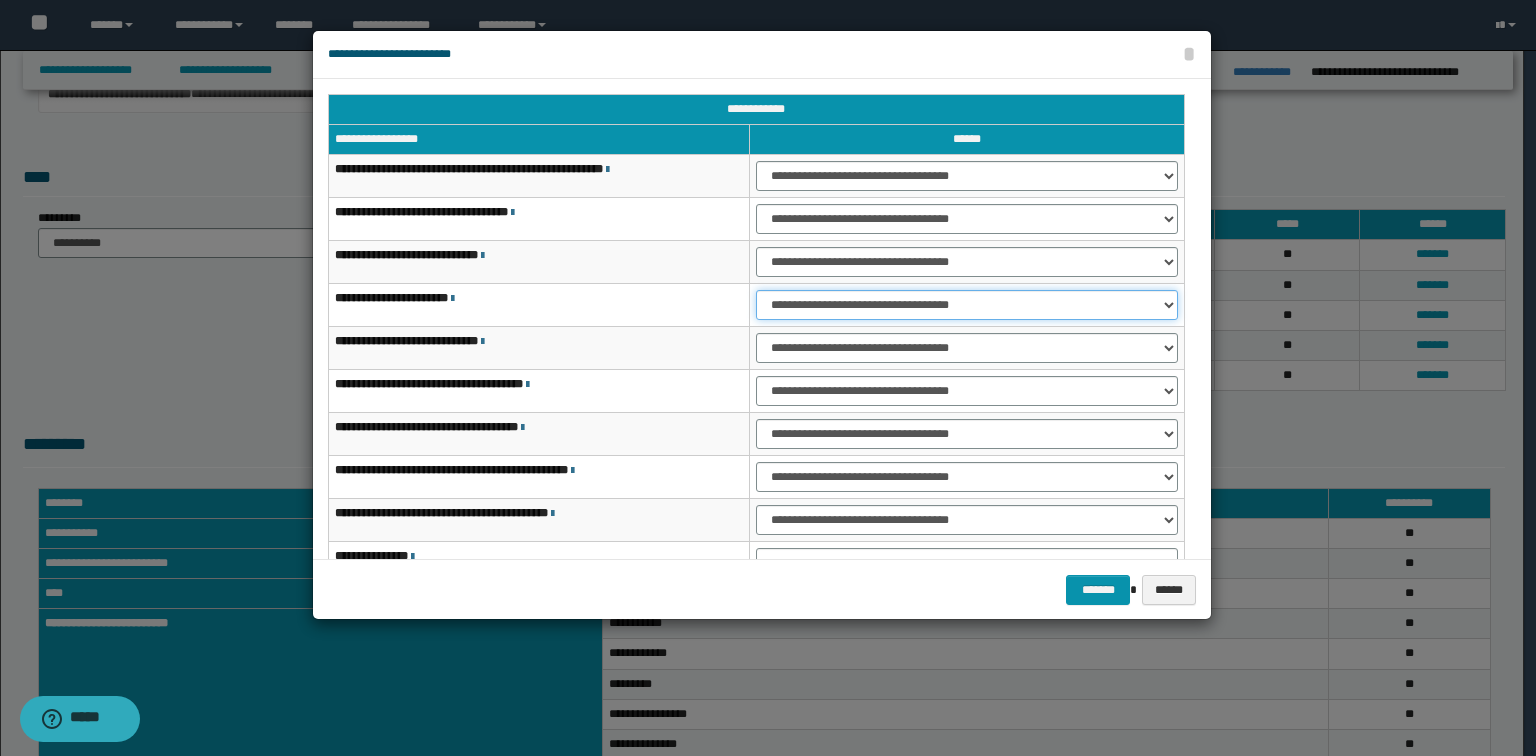 click on "**********" at bounding box center (967, 305) 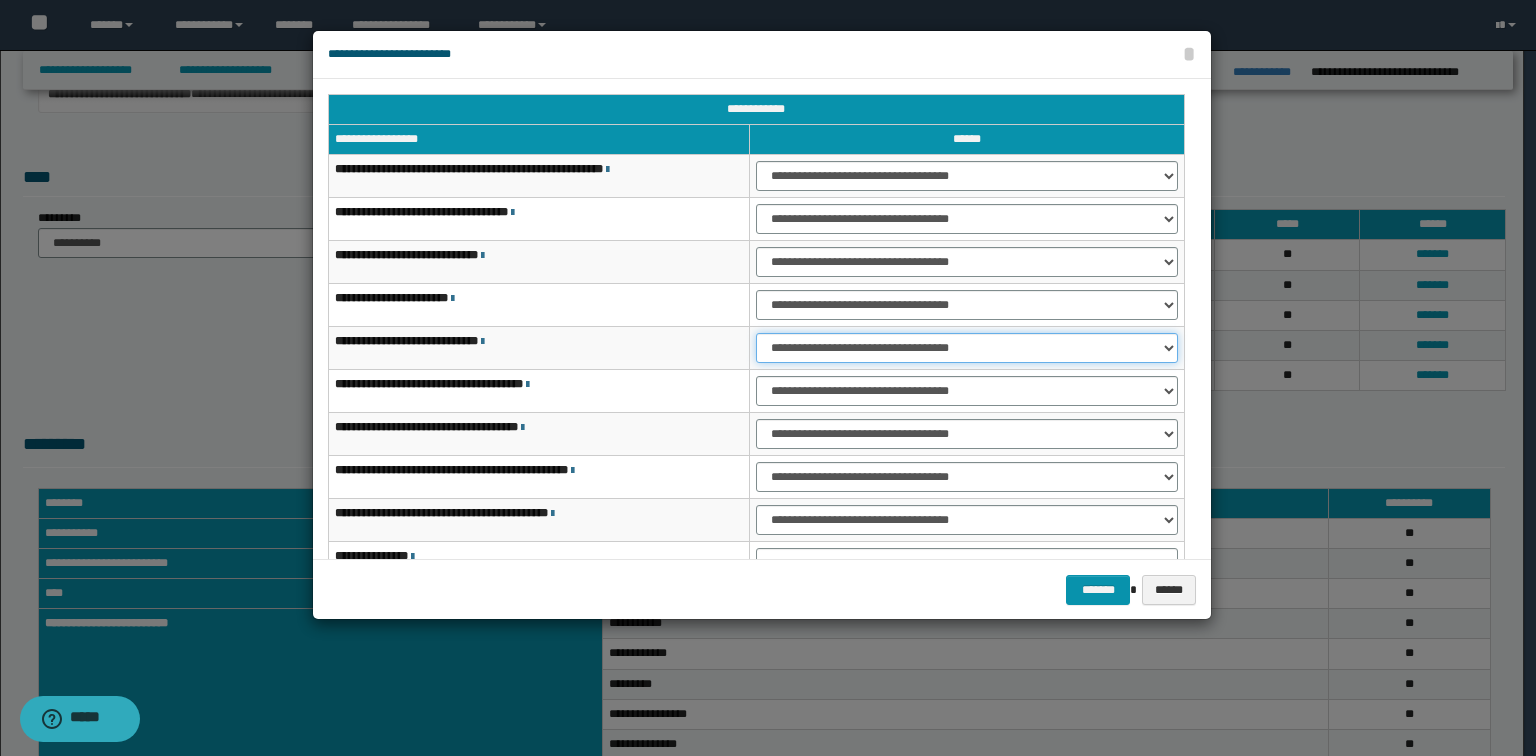 click on "**********" at bounding box center (967, 348) 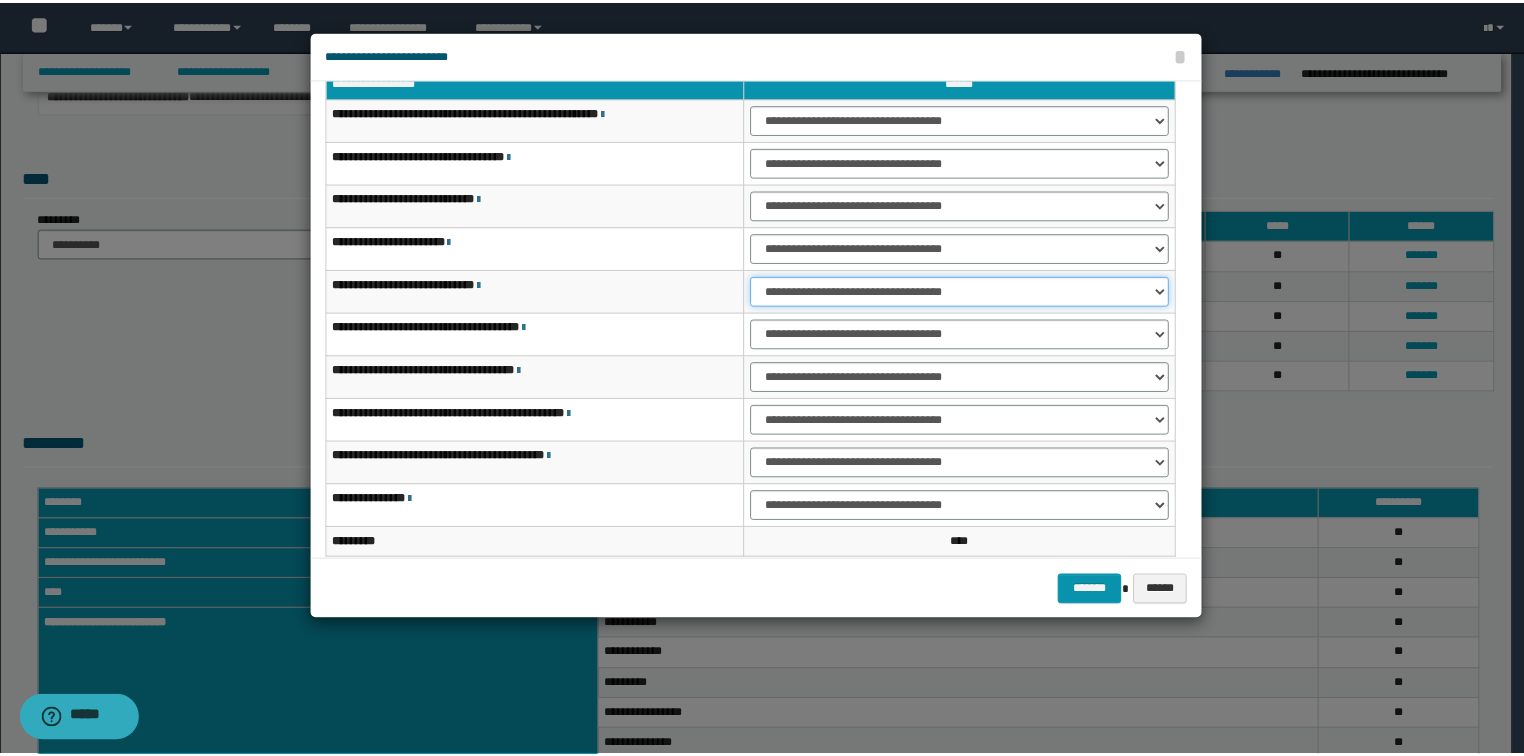 scroll, scrollTop: 118, scrollLeft: 0, axis: vertical 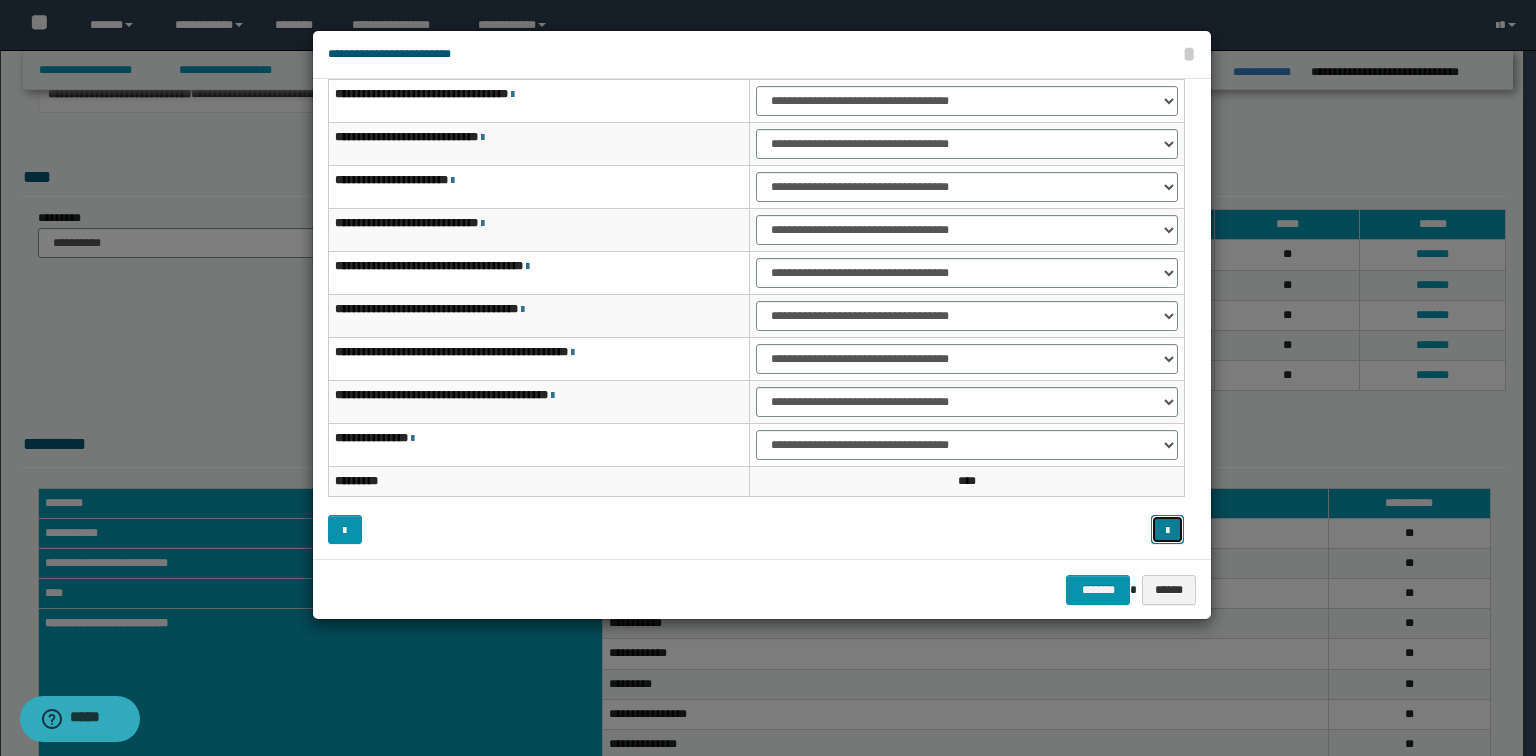 click at bounding box center [1168, 530] 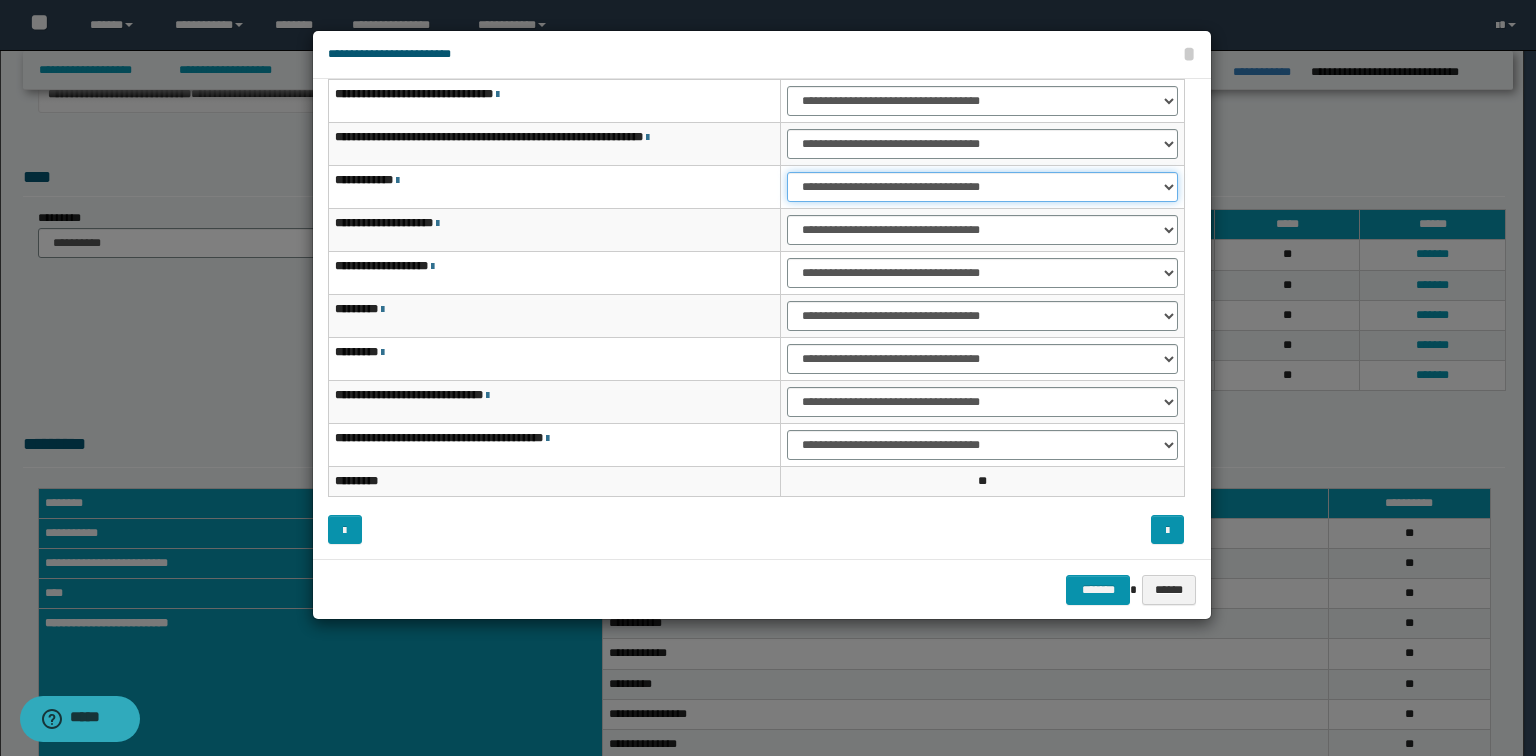 drag, startPoint x: 852, startPoint y: 179, endPoint x: 853, endPoint y: 194, distance: 15.033297 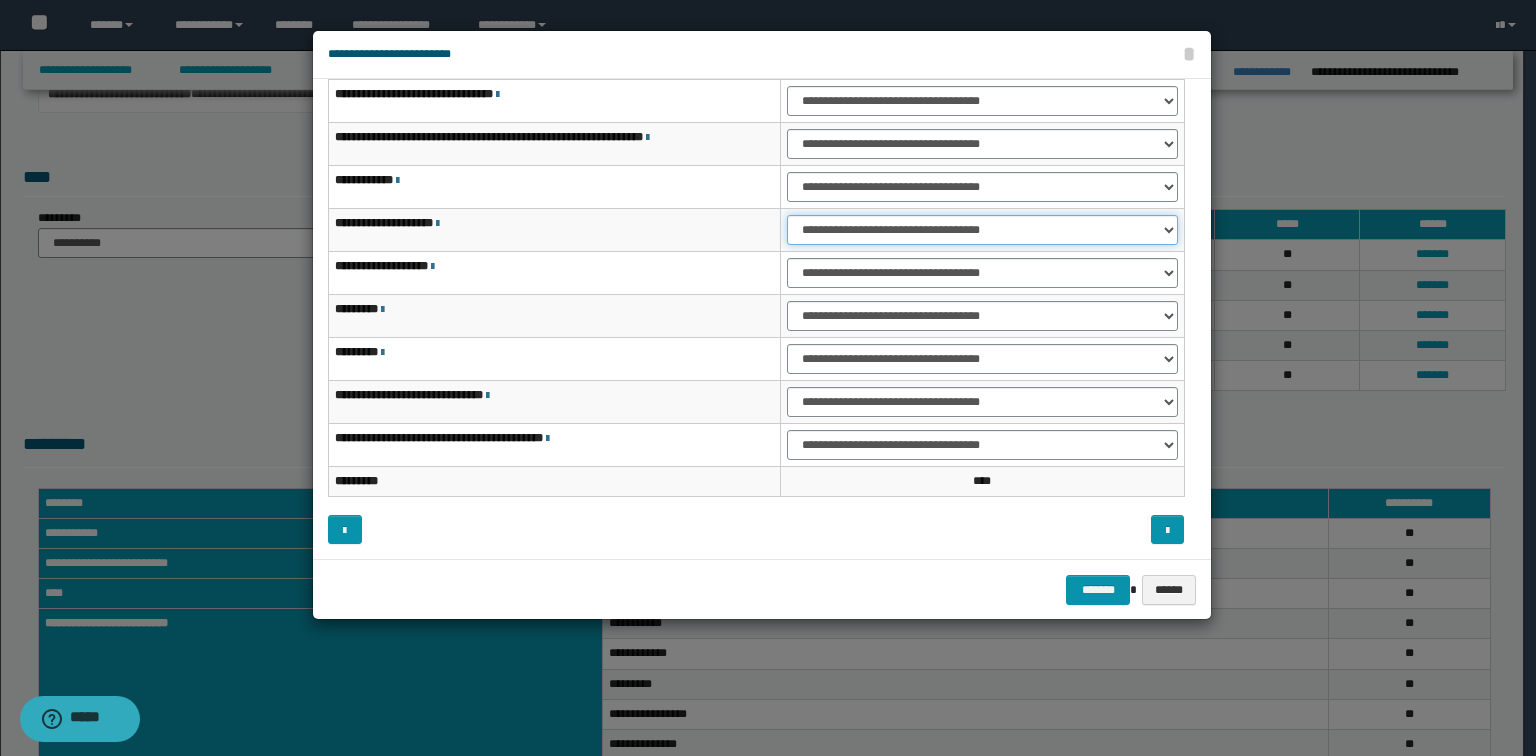 drag, startPoint x: 832, startPoint y: 225, endPoint x: 834, endPoint y: 237, distance: 12.165525 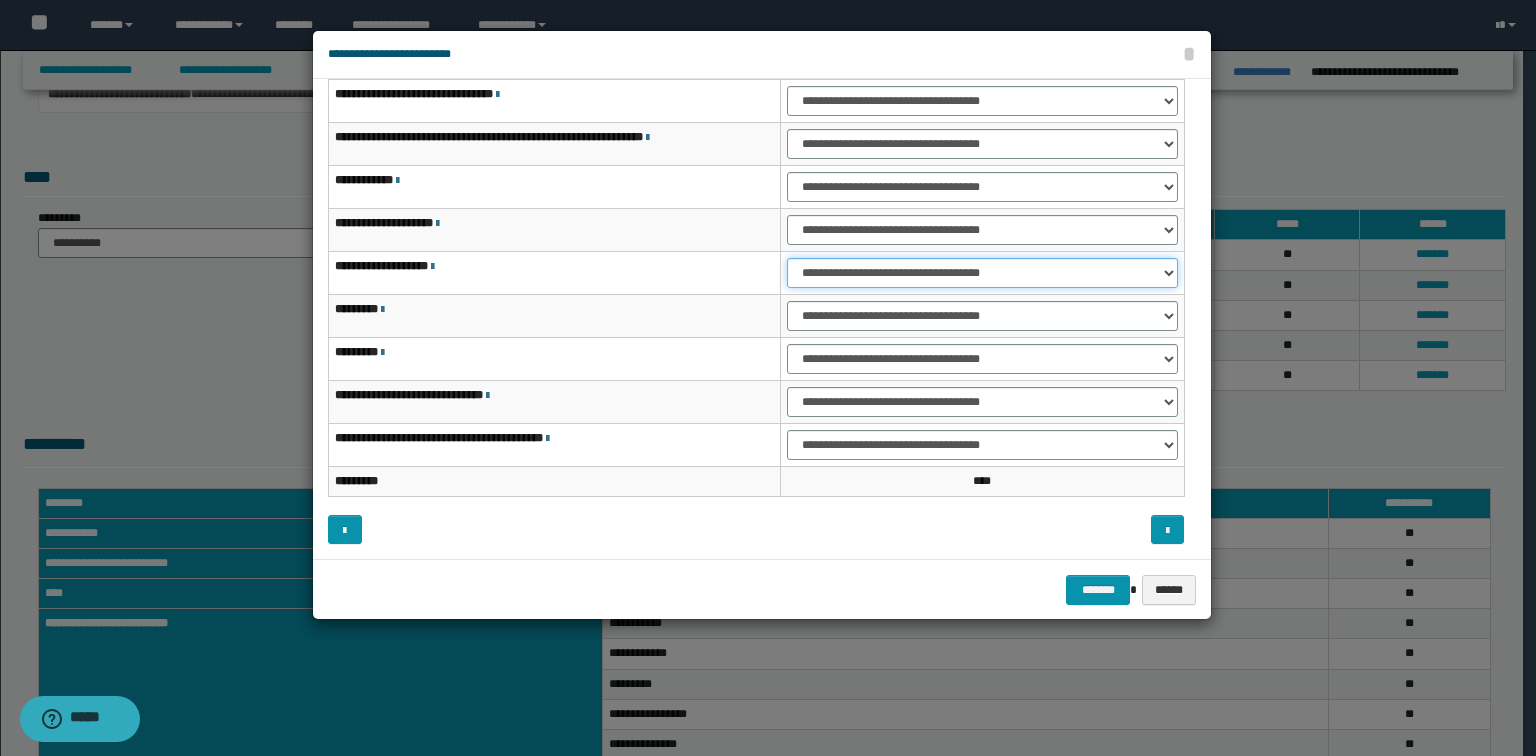 drag, startPoint x: 825, startPoint y: 269, endPoint x: 826, endPoint y: 281, distance: 12.0415945 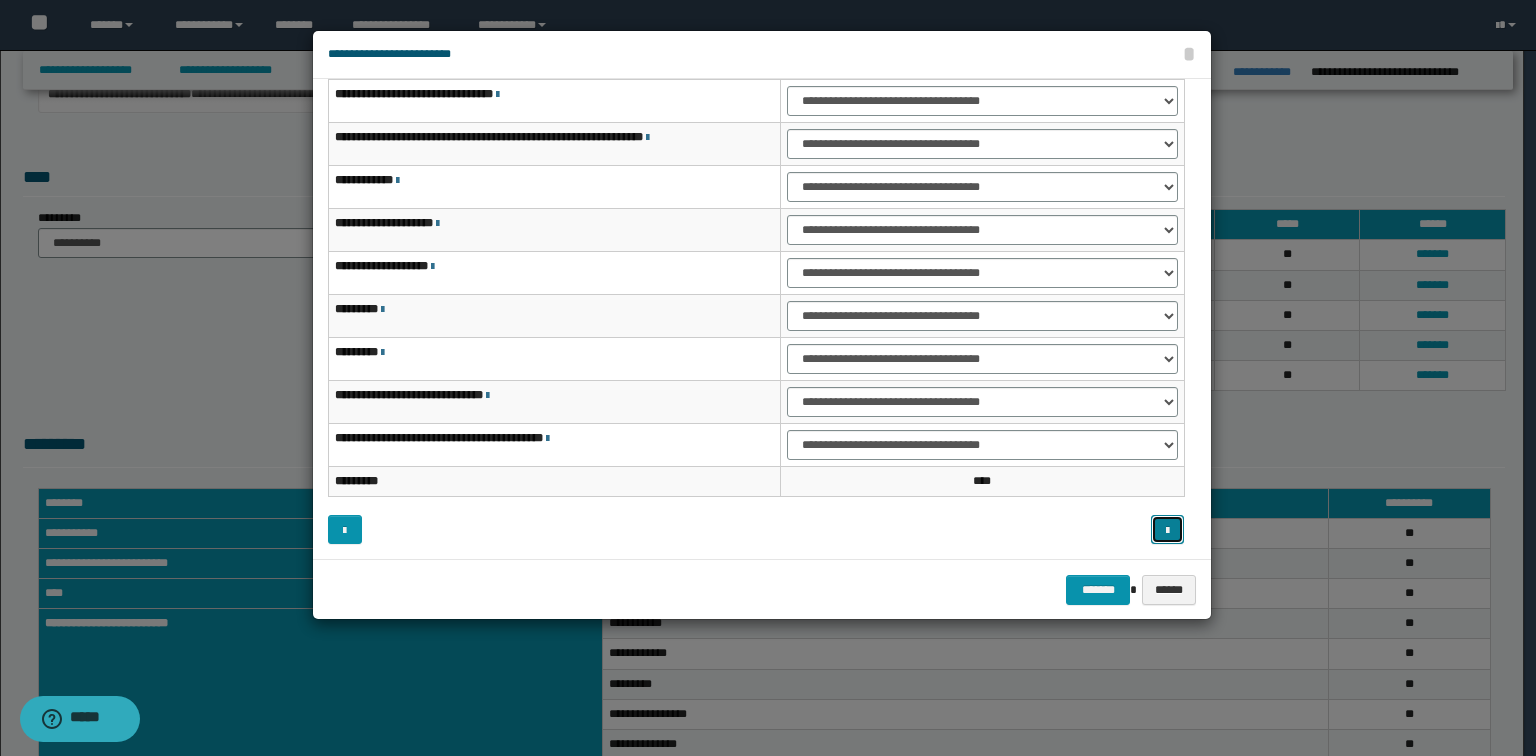 click at bounding box center (1168, 530) 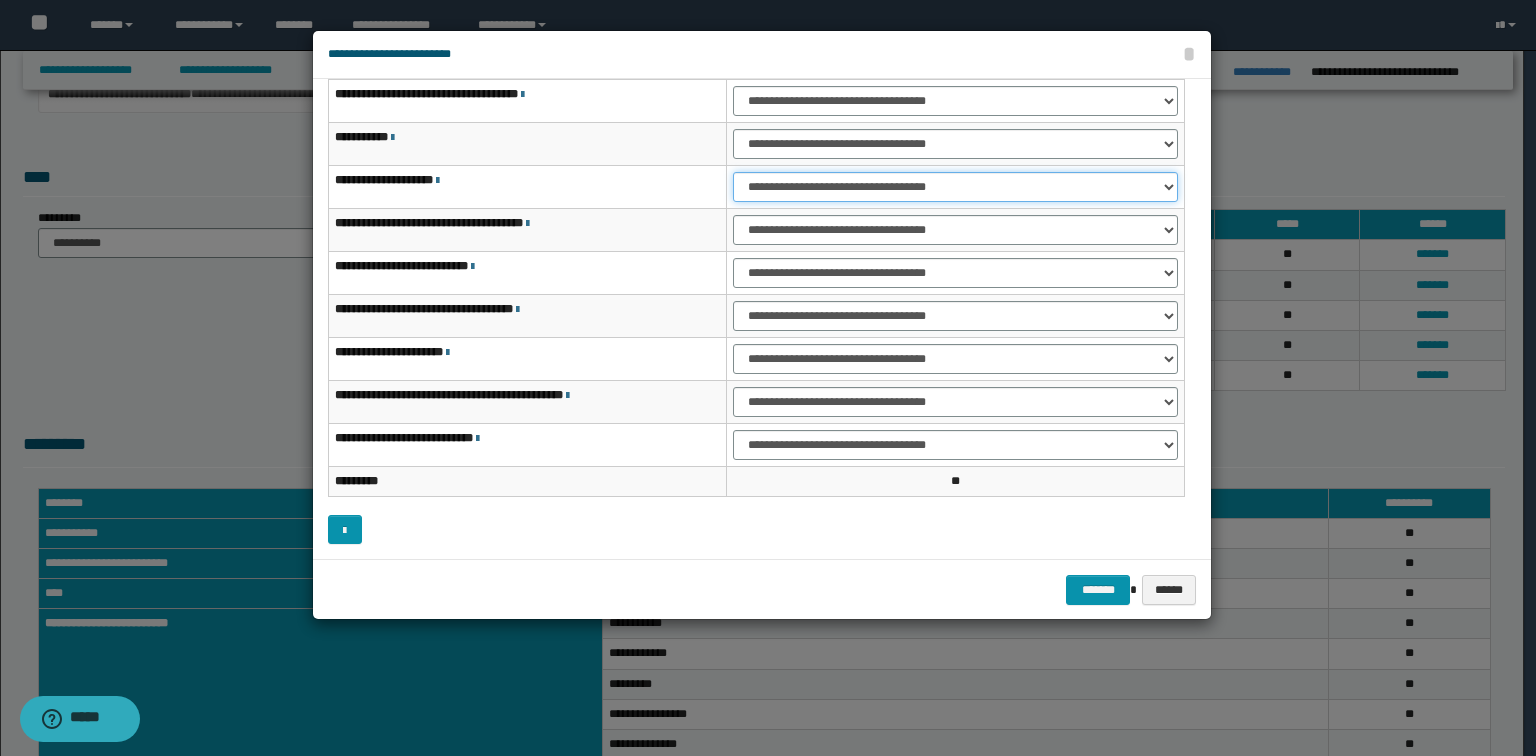 drag, startPoint x: 773, startPoint y: 188, endPoint x: 780, endPoint y: 196, distance: 10.630146 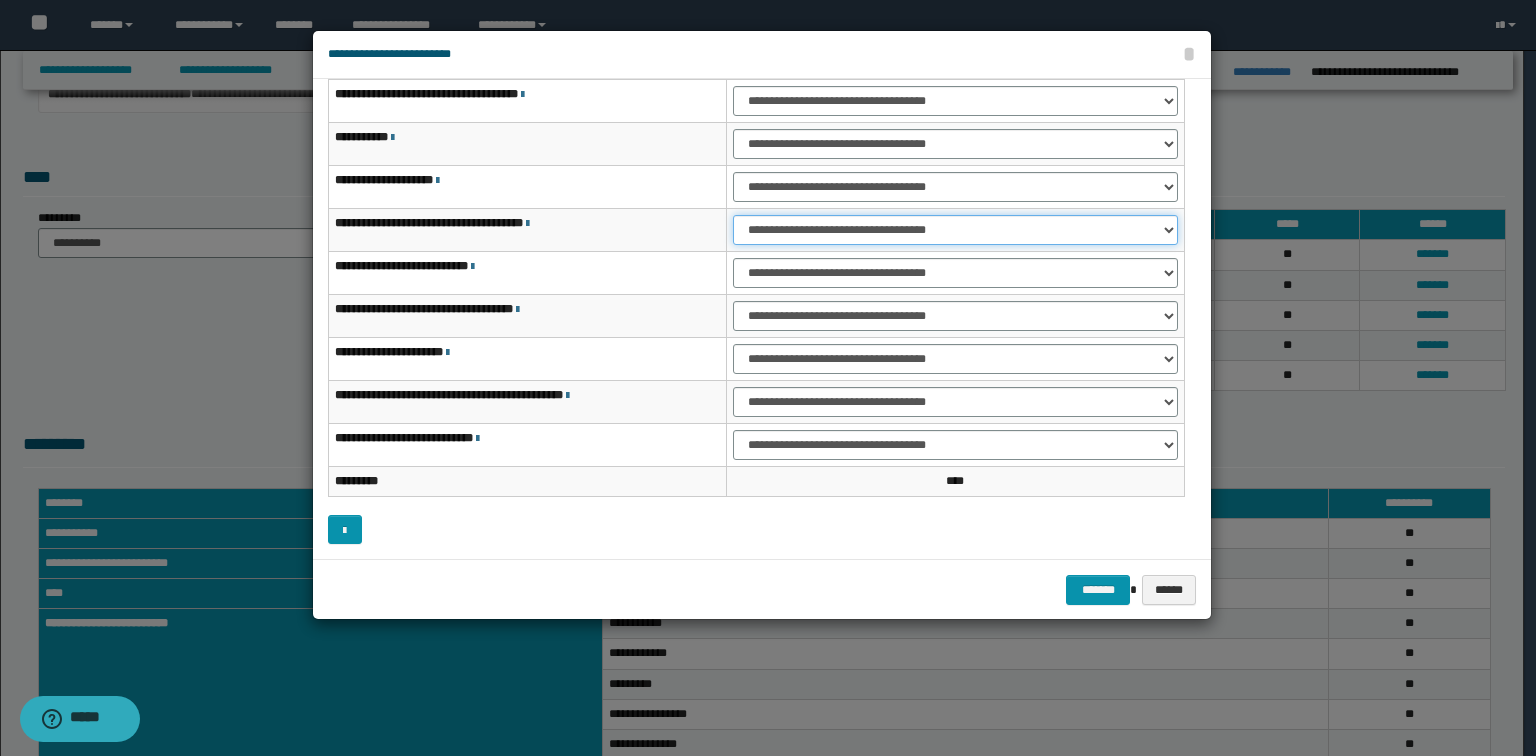 click on "**********" at bounding box center (955, 230) 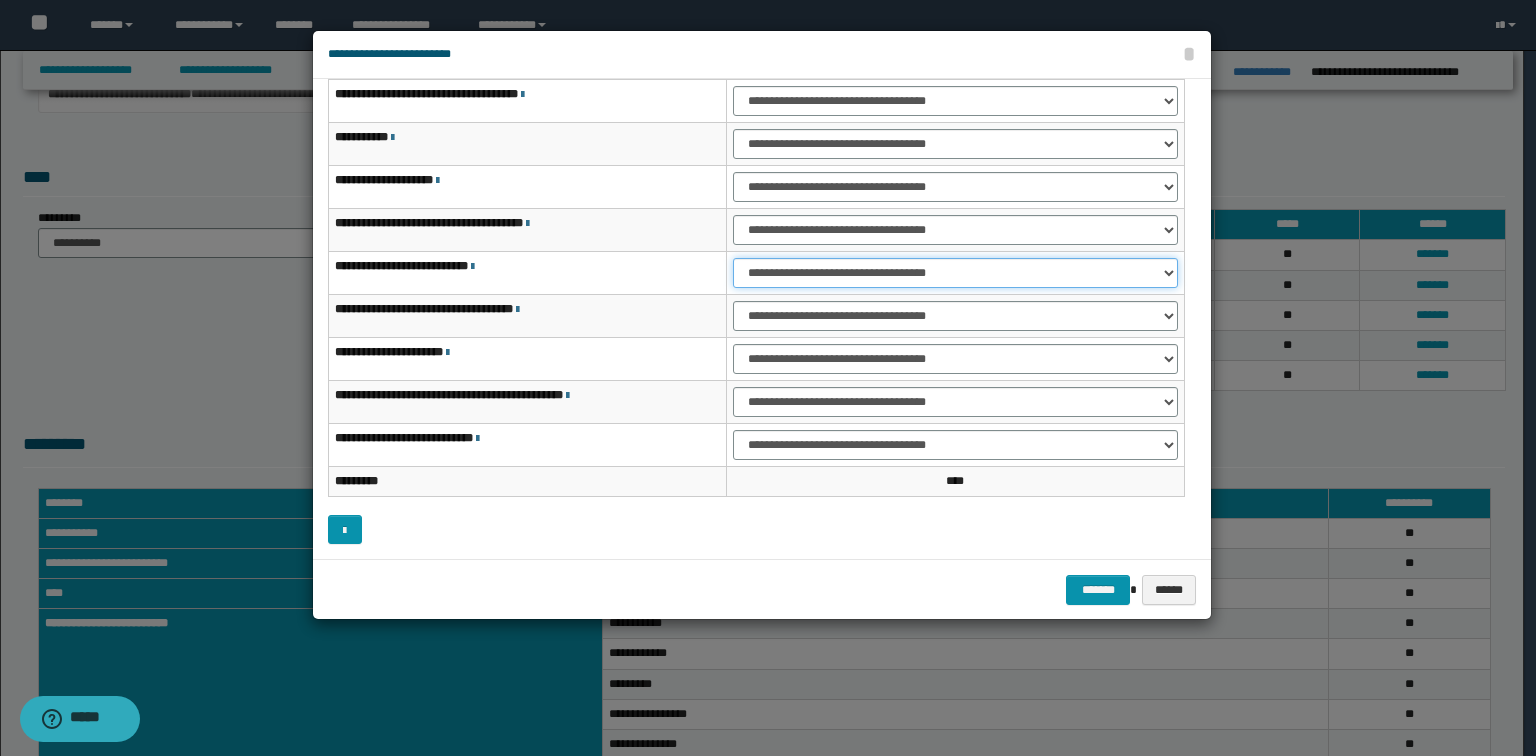 click on "**********" at bounding box center [955, 273] 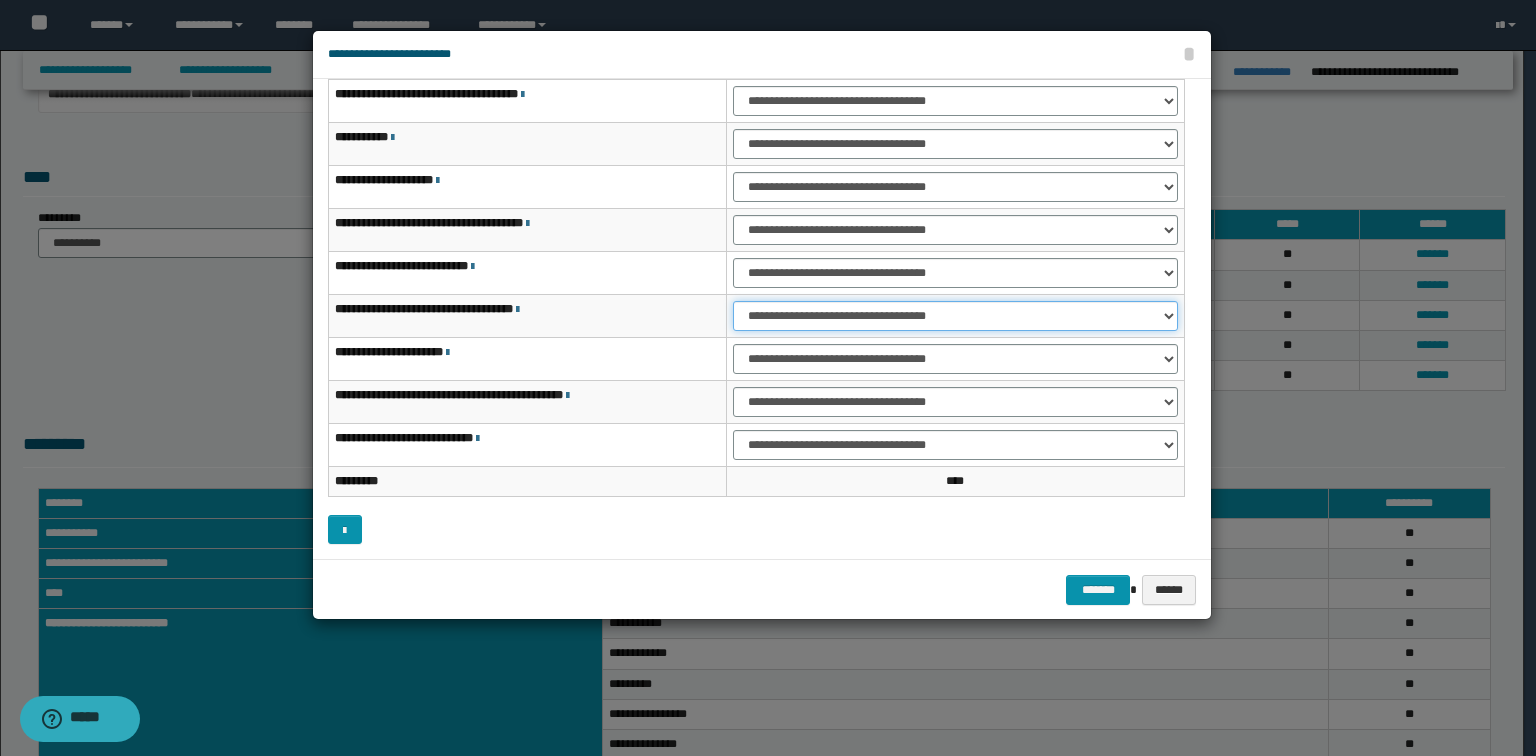 click on "**********" at bounding box center [955, 316] 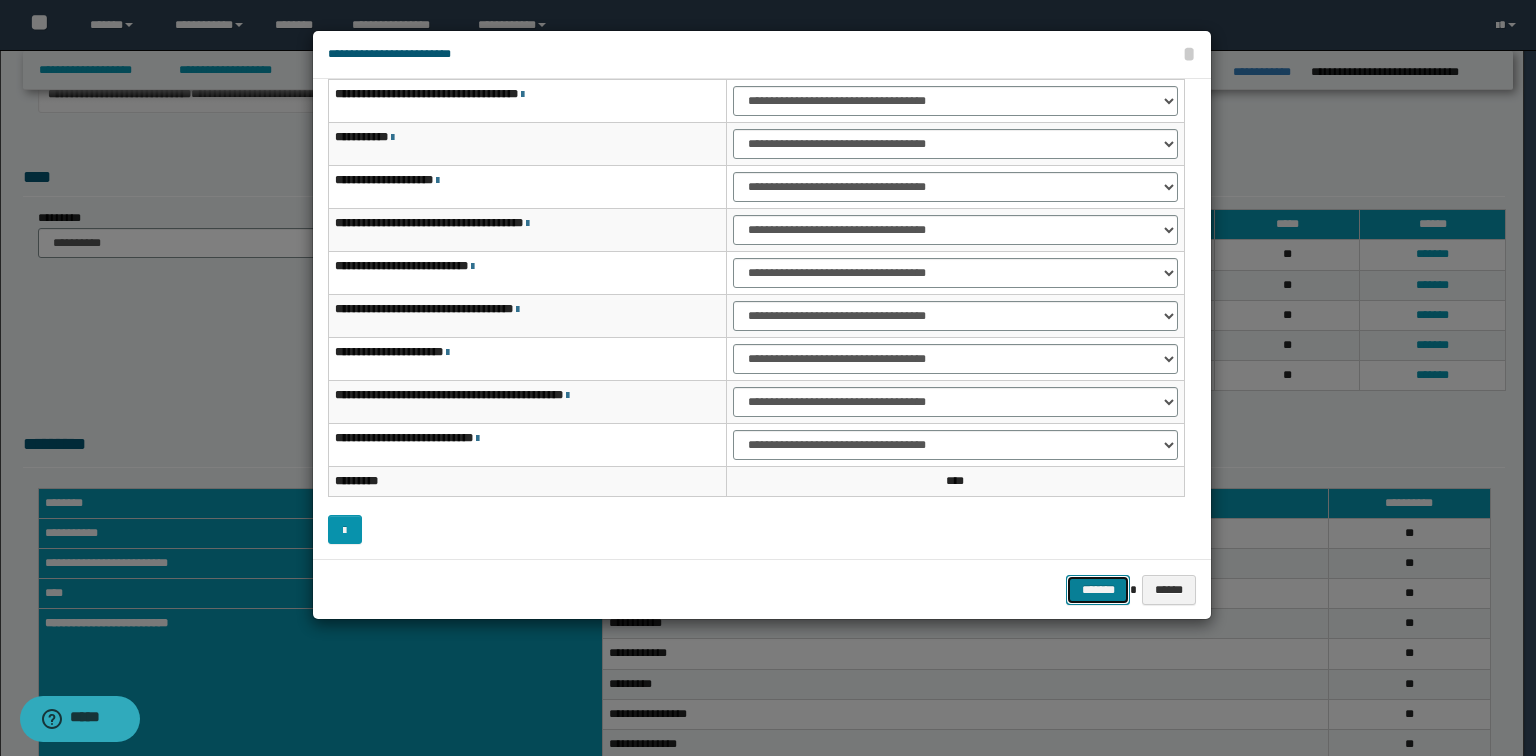 click on "*******" at bounding box center [1098, 590] 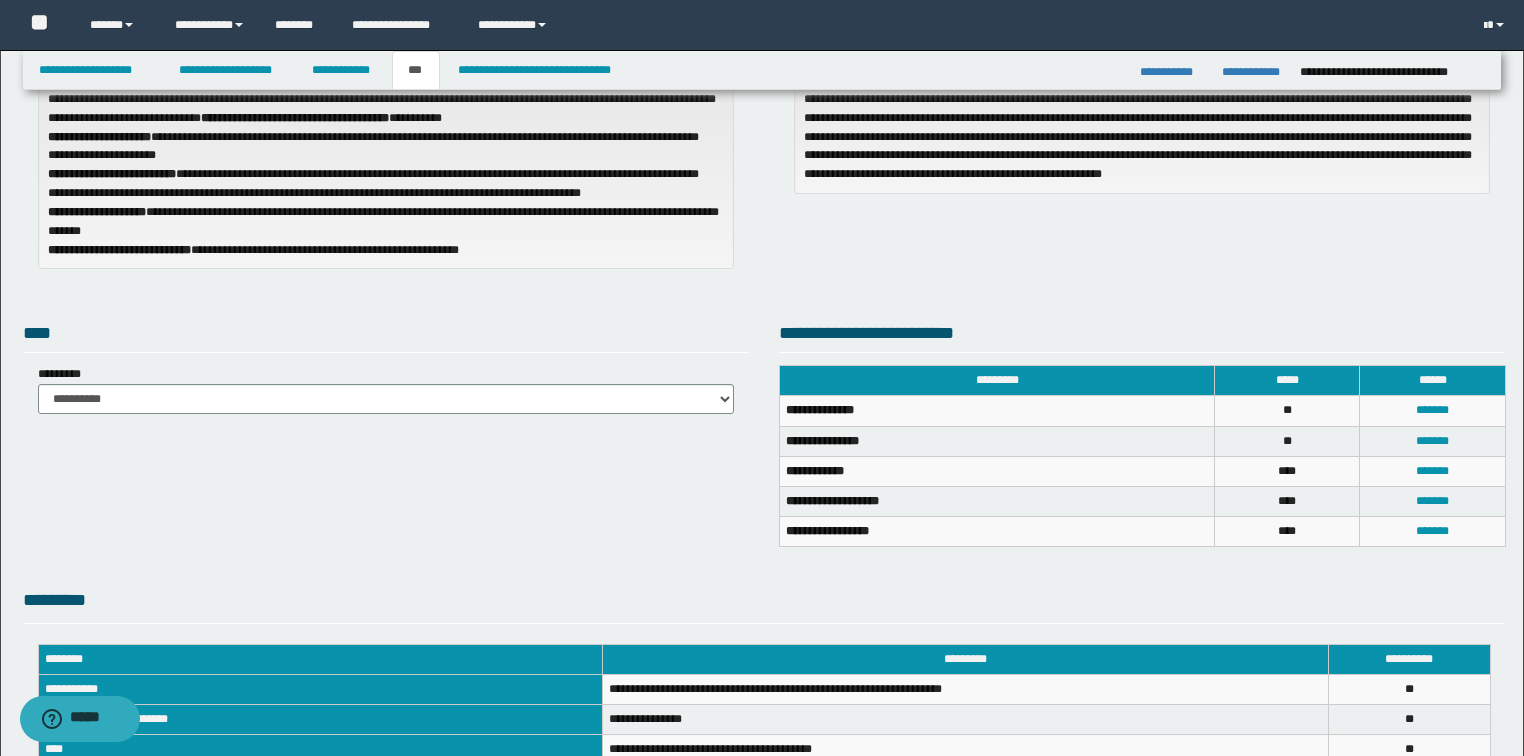 scroll, scrollTop: 0, scrollLeft: 0, axis: both 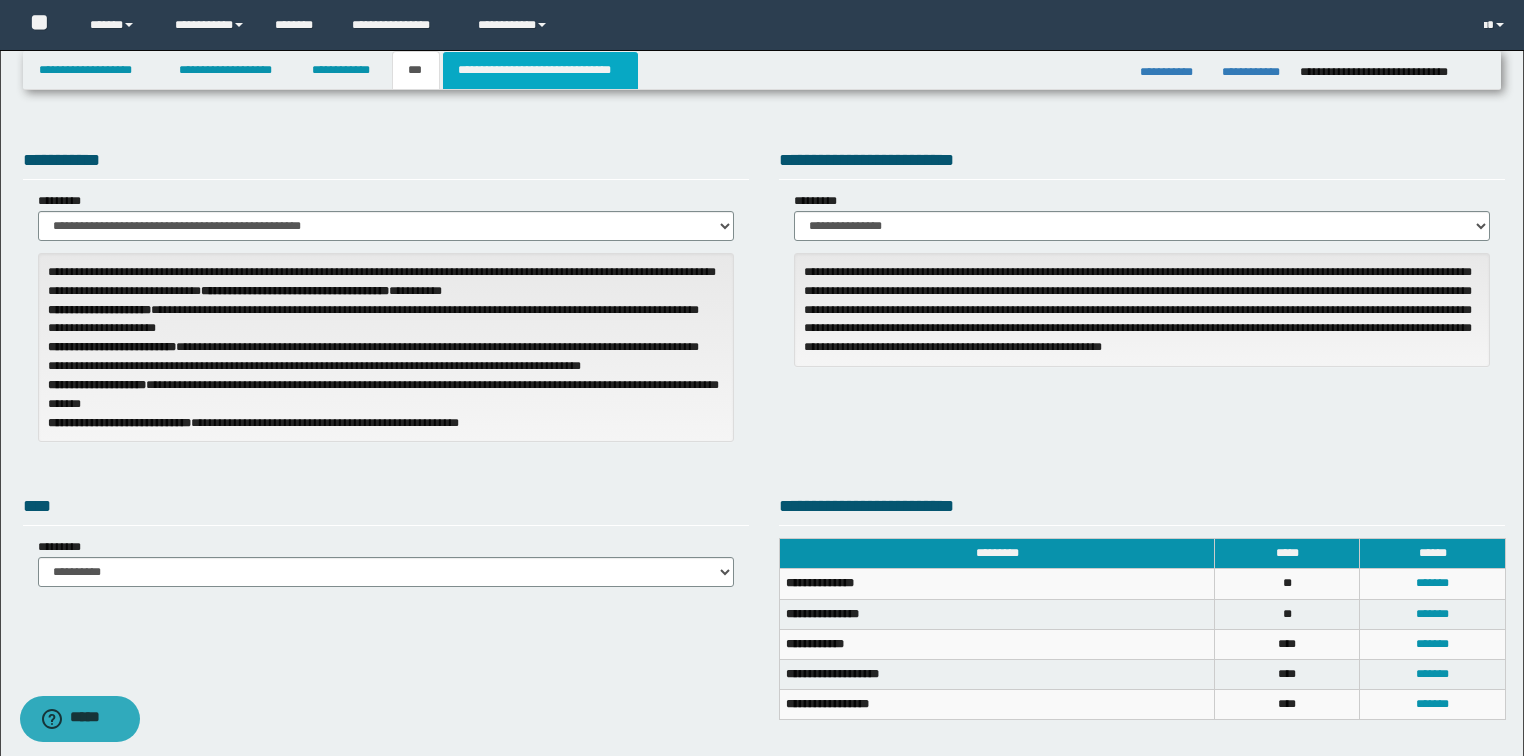 click on "**********" at bounding box center (540, 70) 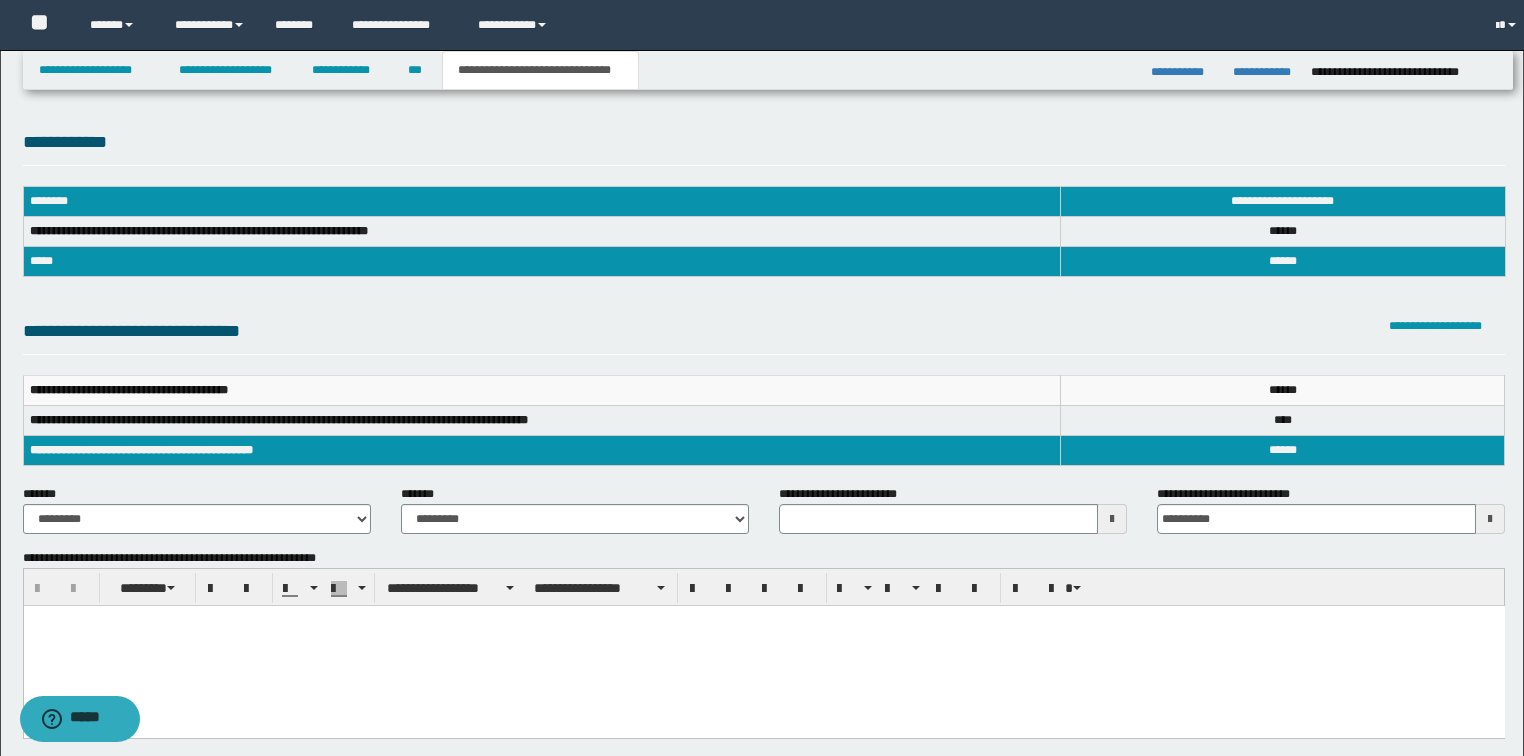 scroll, scrollTop: 0, scrollLeft: 0, axis: both 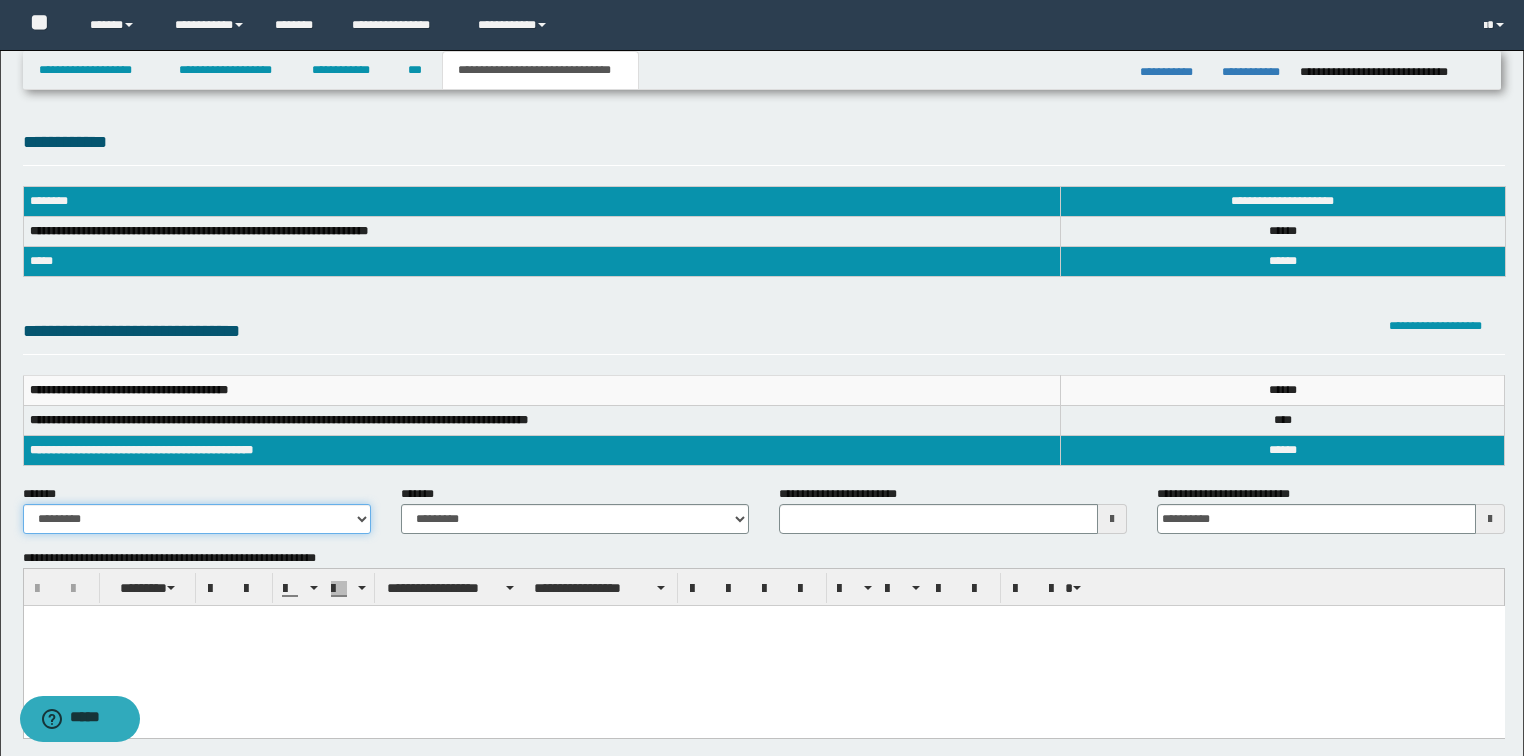 click on "**********" at bounding box center [197, 519] 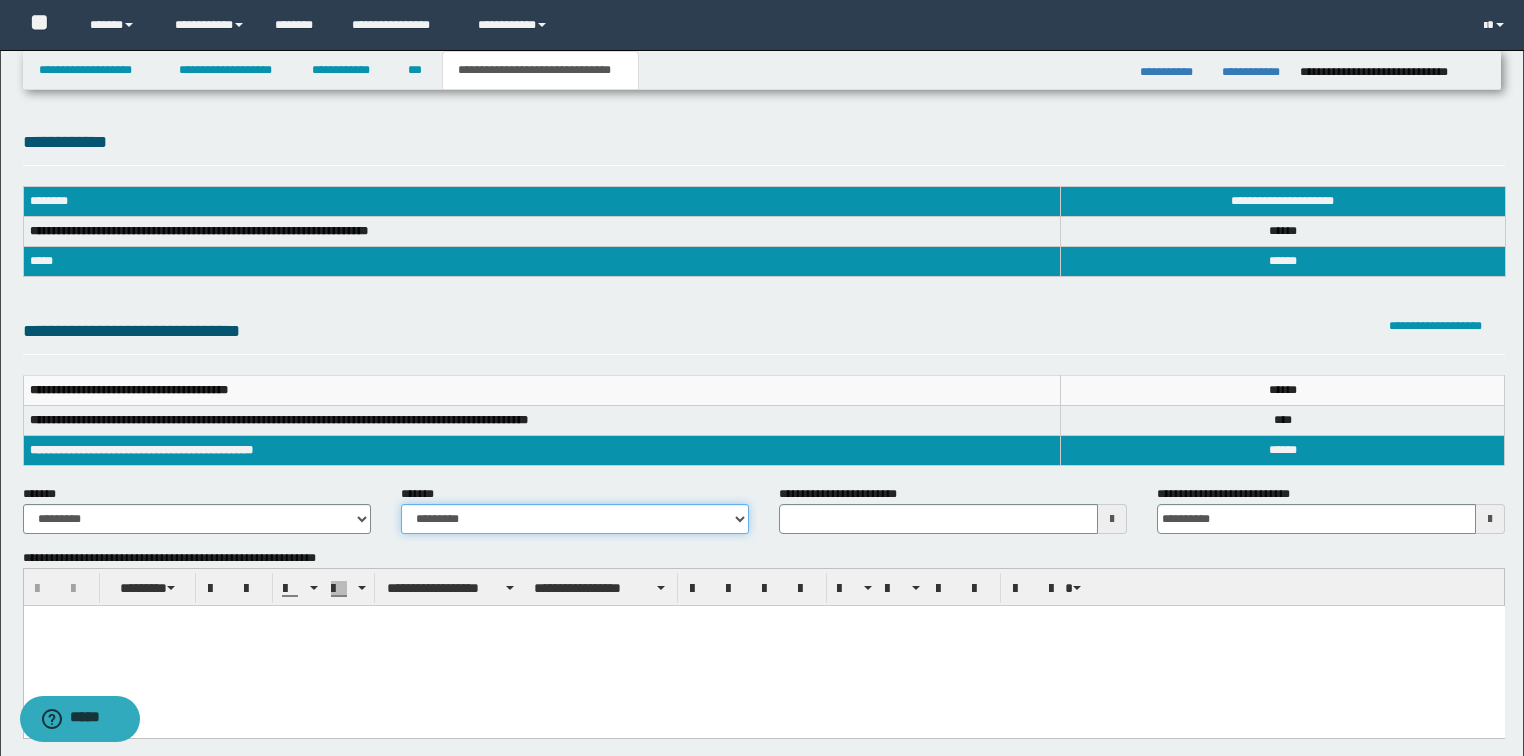 click on "**********" at bounding box center [575, 519] 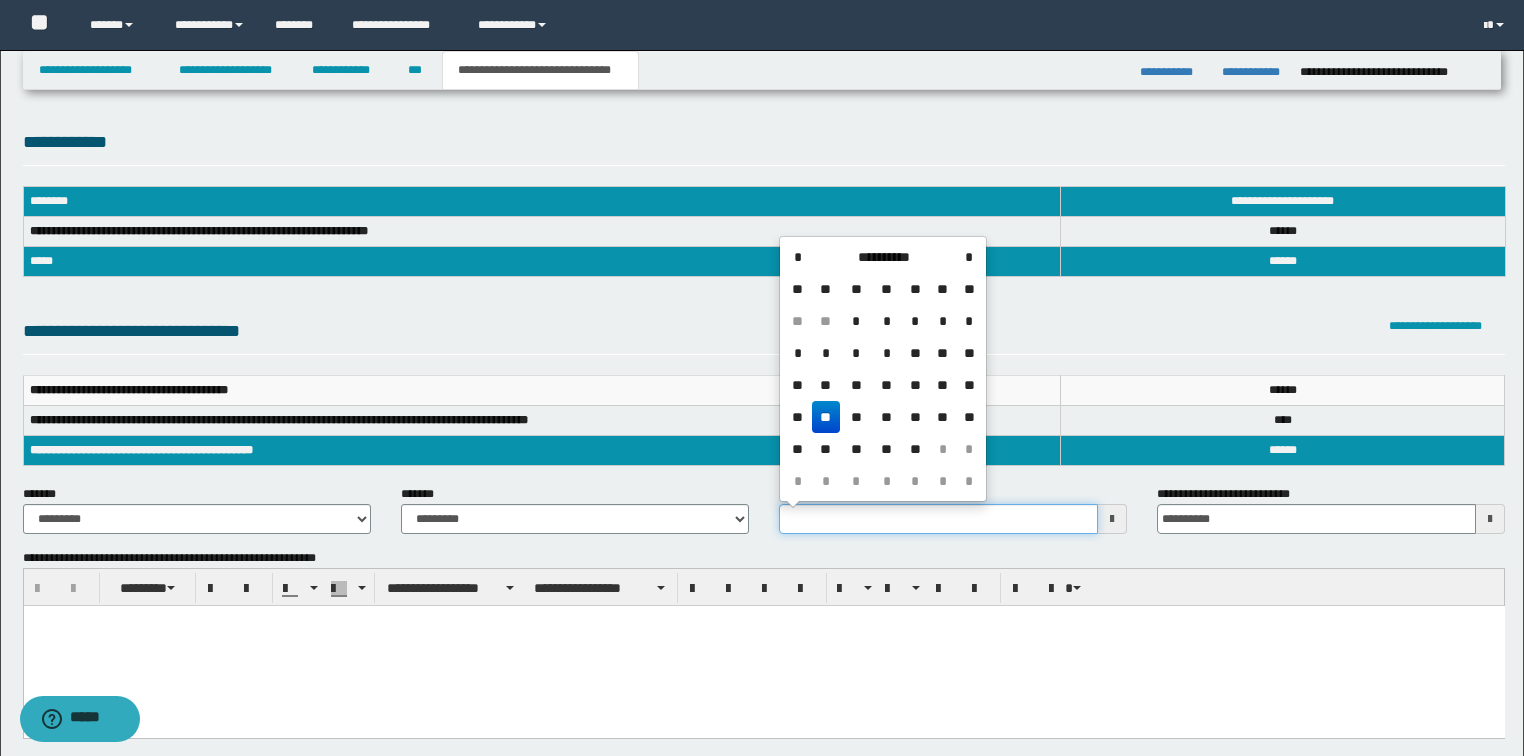 click on "**********" at bounding box center (938, 519) 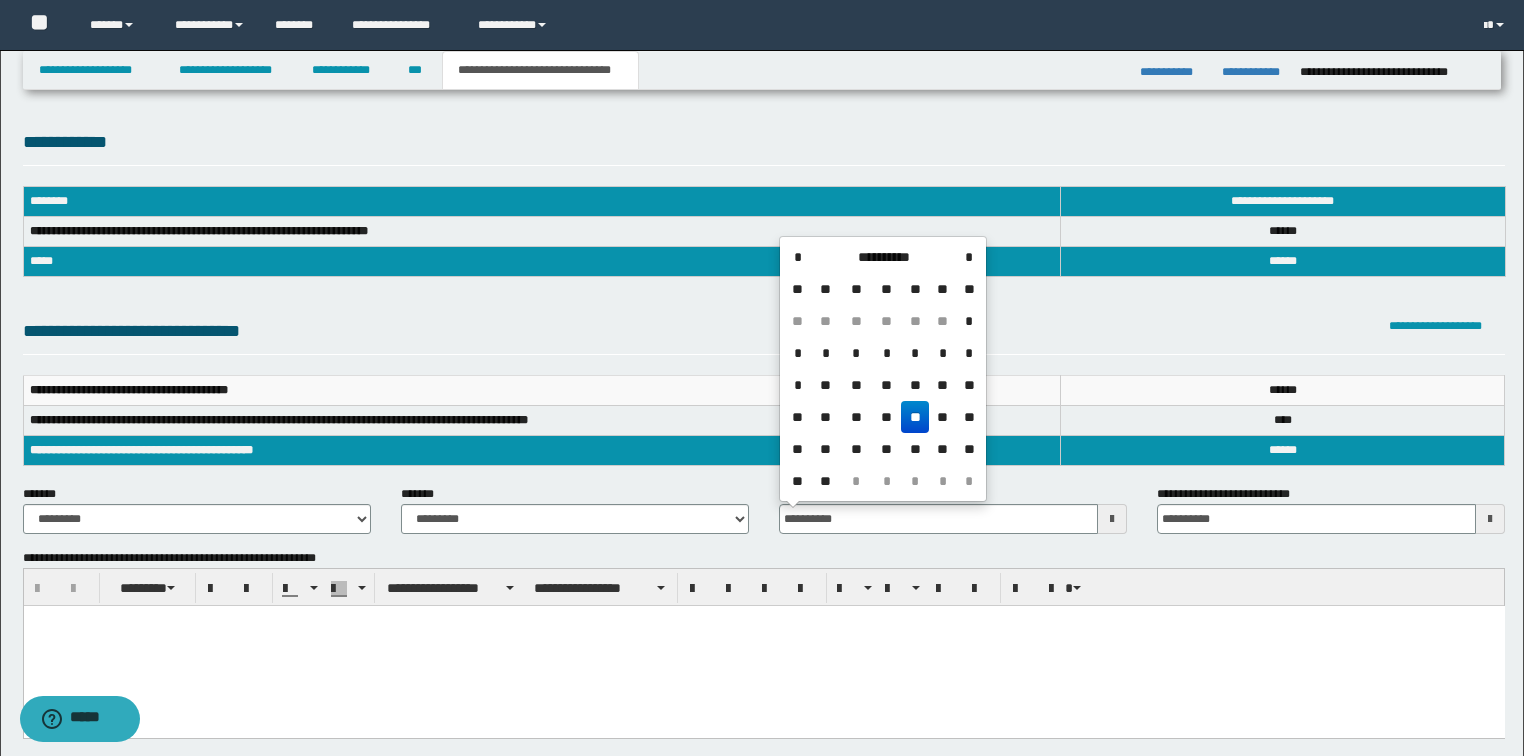 click at bounding box center (763, 646) 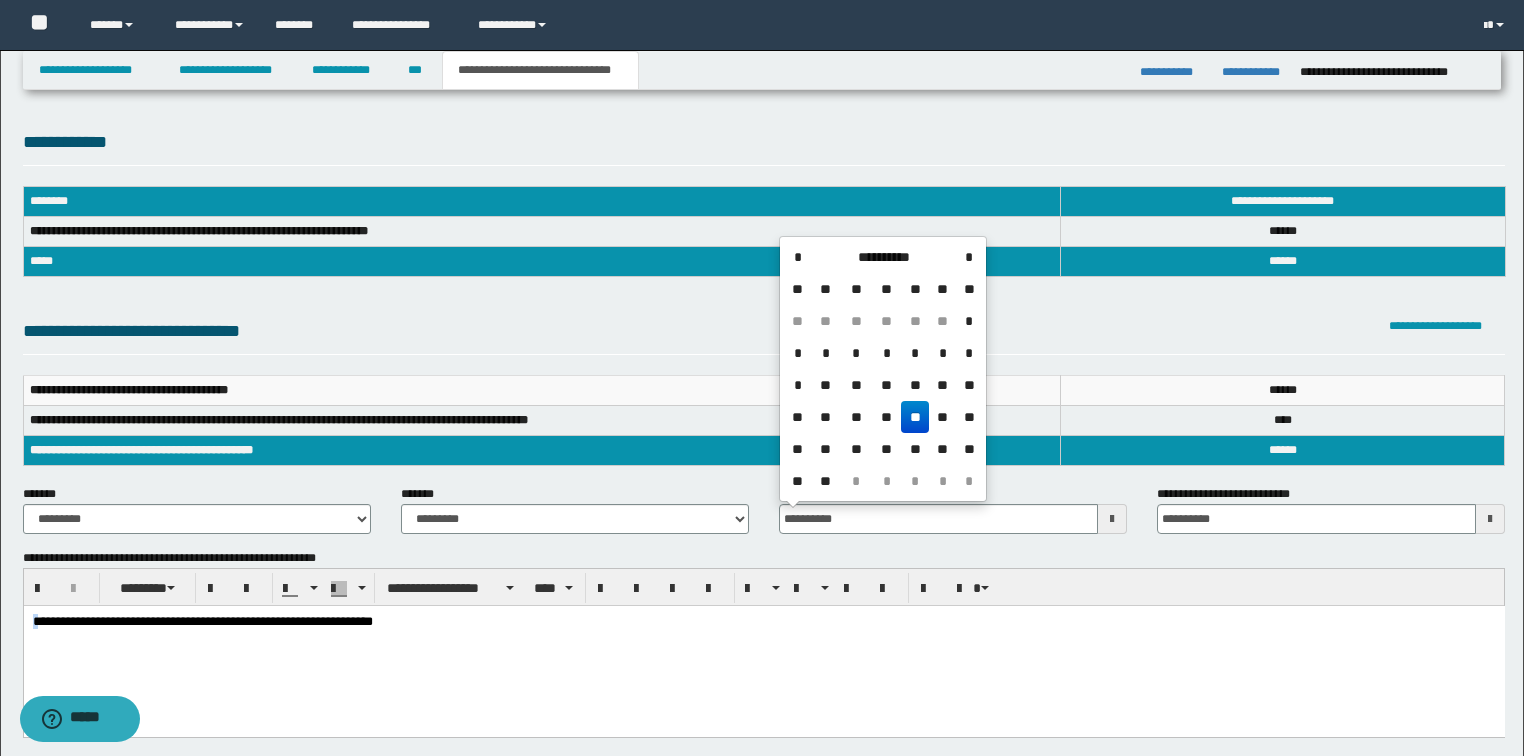 drag, startPoint x: 35, startPoint y: 617, endPoint x: 23, endPoint y: 1224, distance: 607.1186 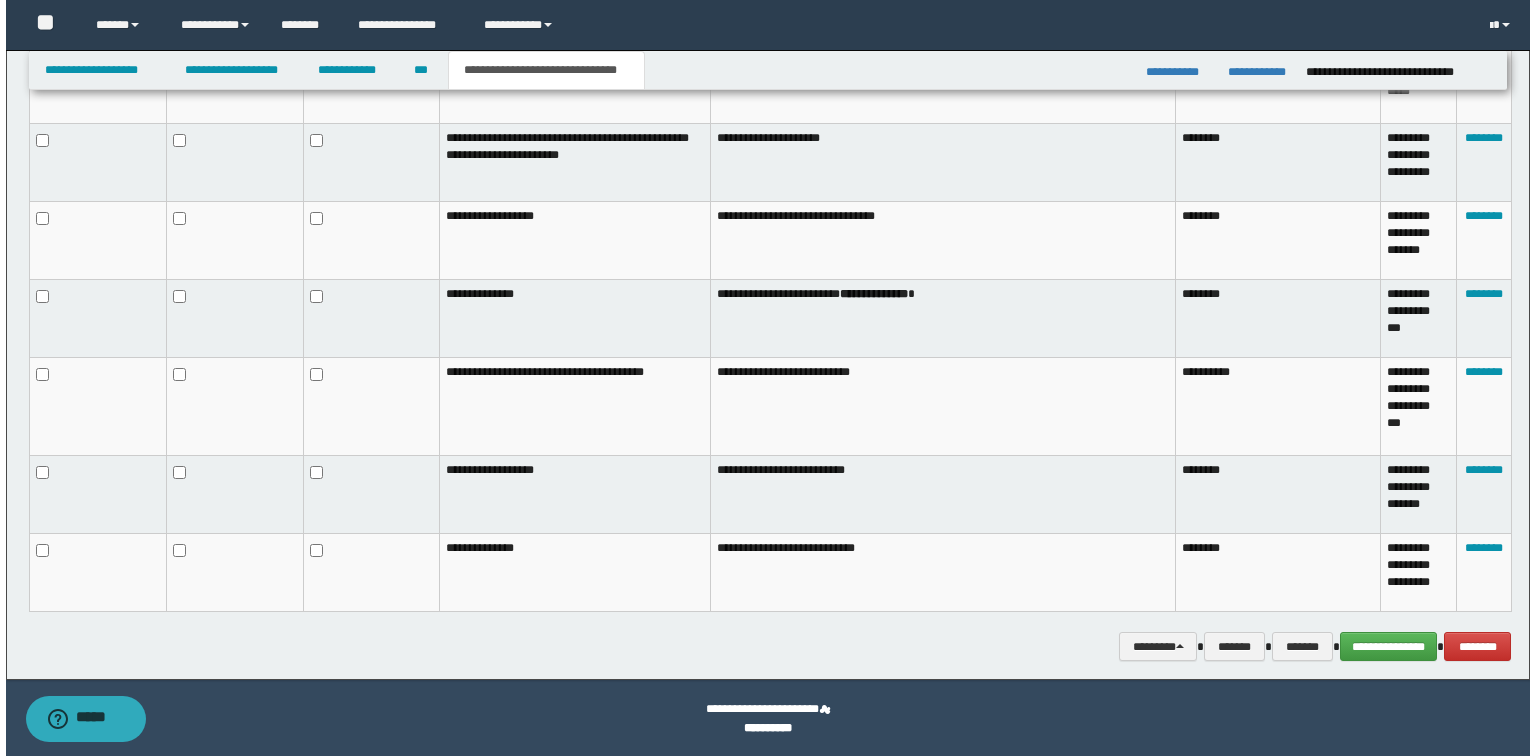 scroll, scrollTop: 1136, scrollLeft: 0, axis: vertical 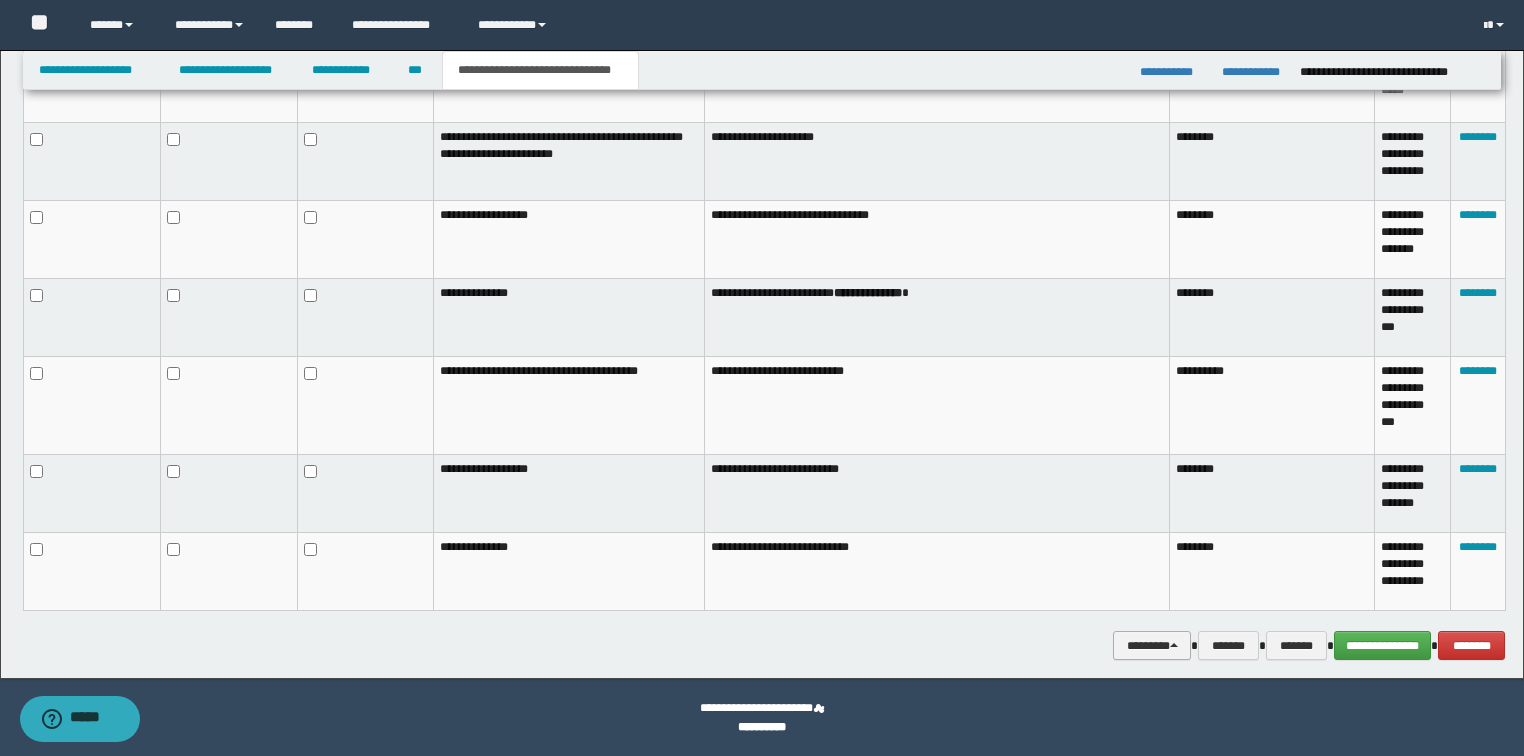 click on "********" at bounding box center (1152, 646) 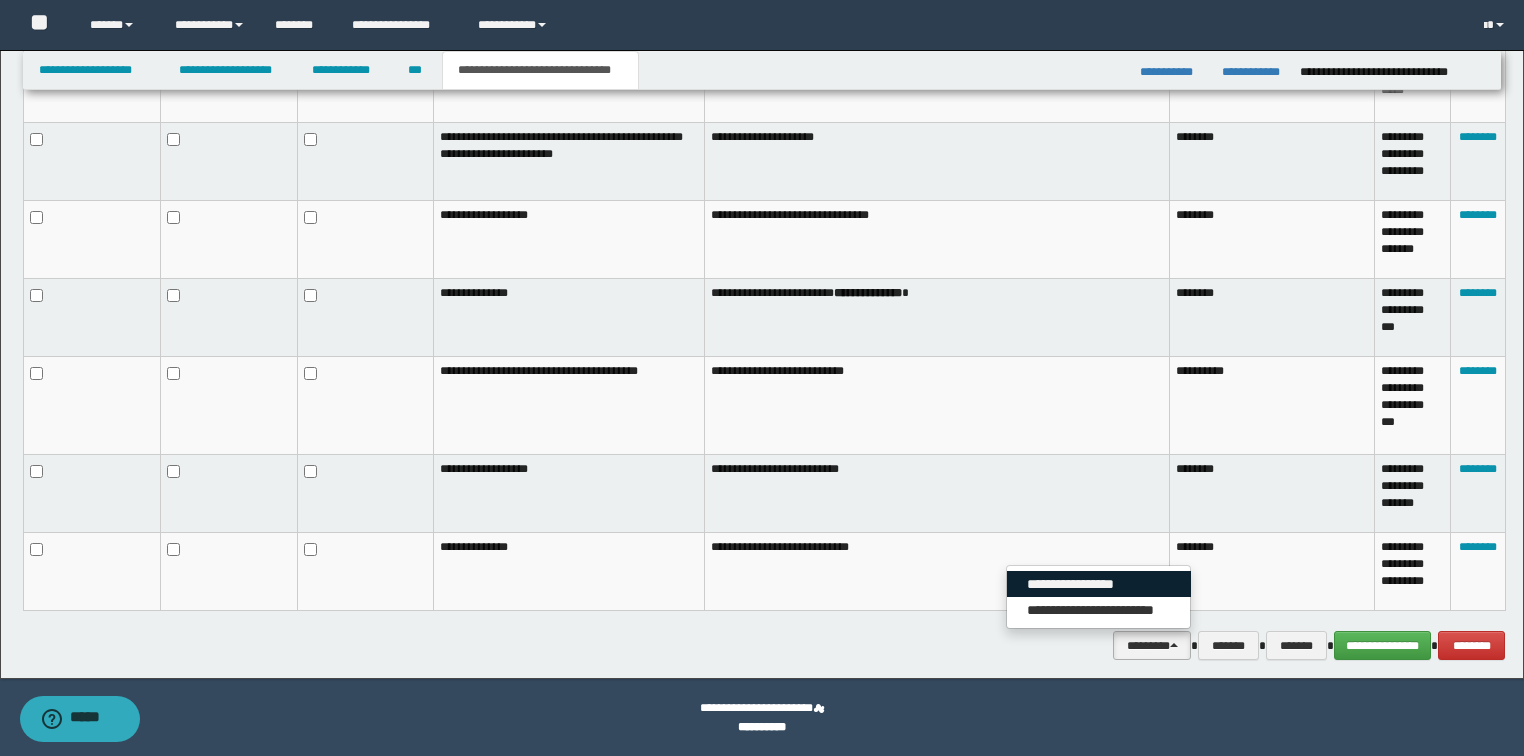 click on "**********" at bounding box center (1099, 584) 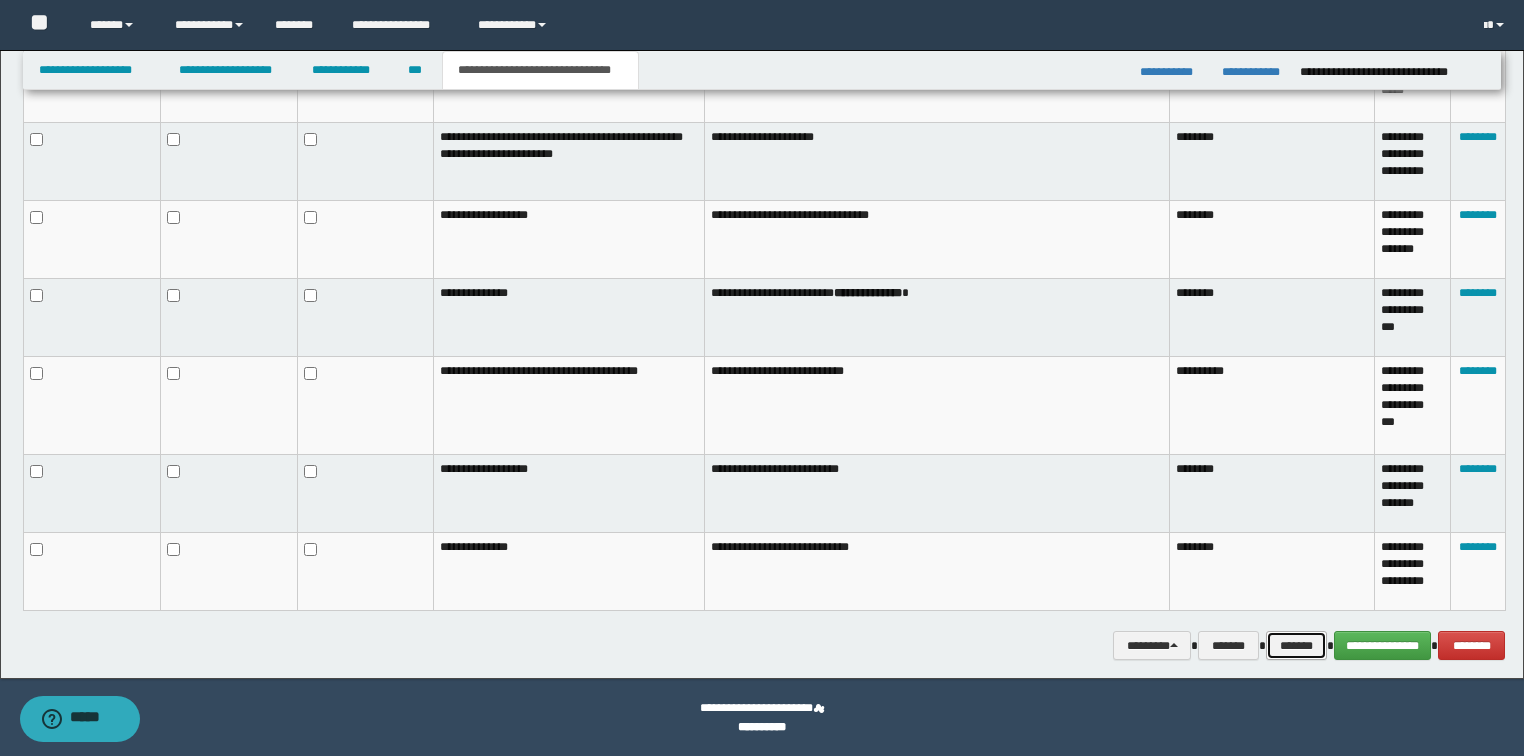 click on "*******" at bounding box center [1296, 646] 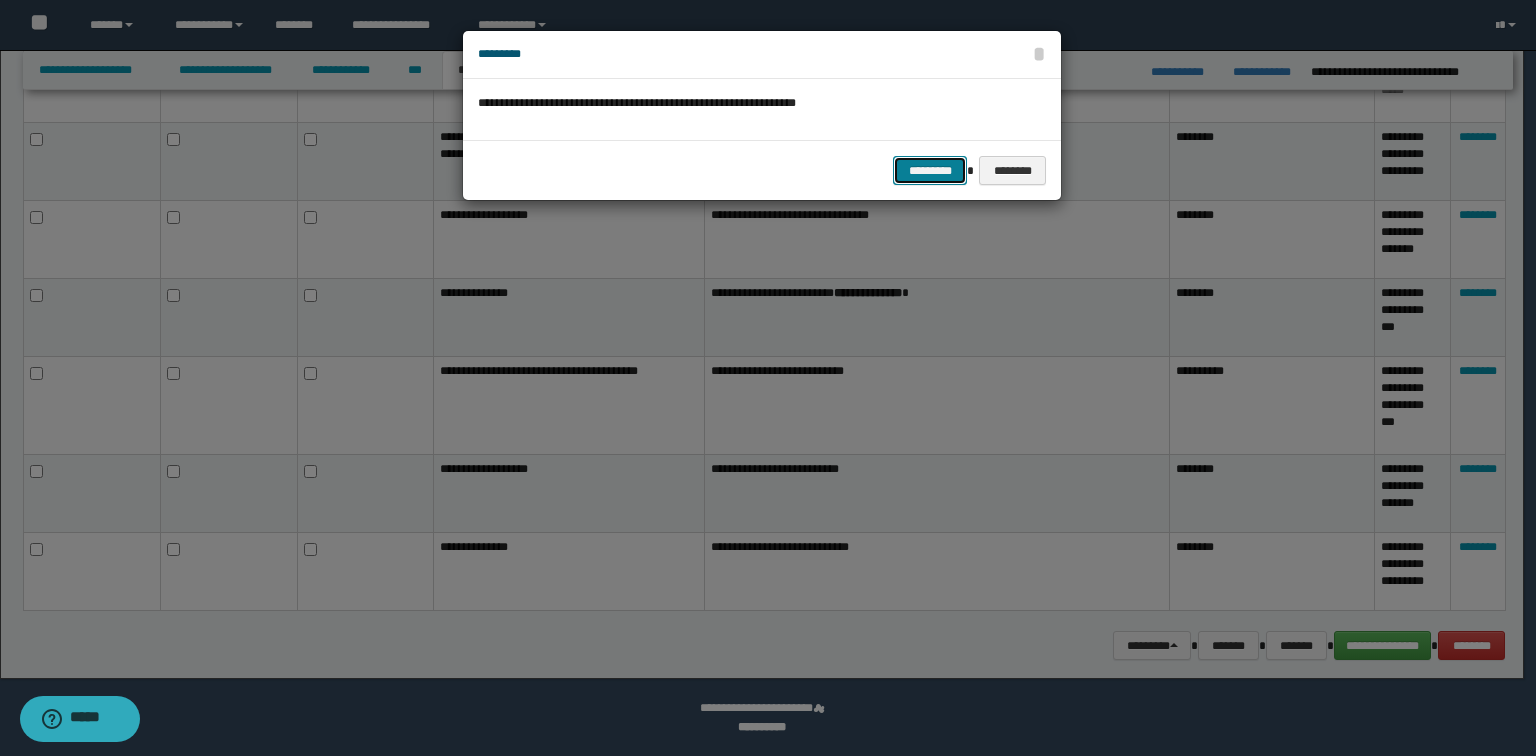 click on "*********" at bounding box center [930, 171] 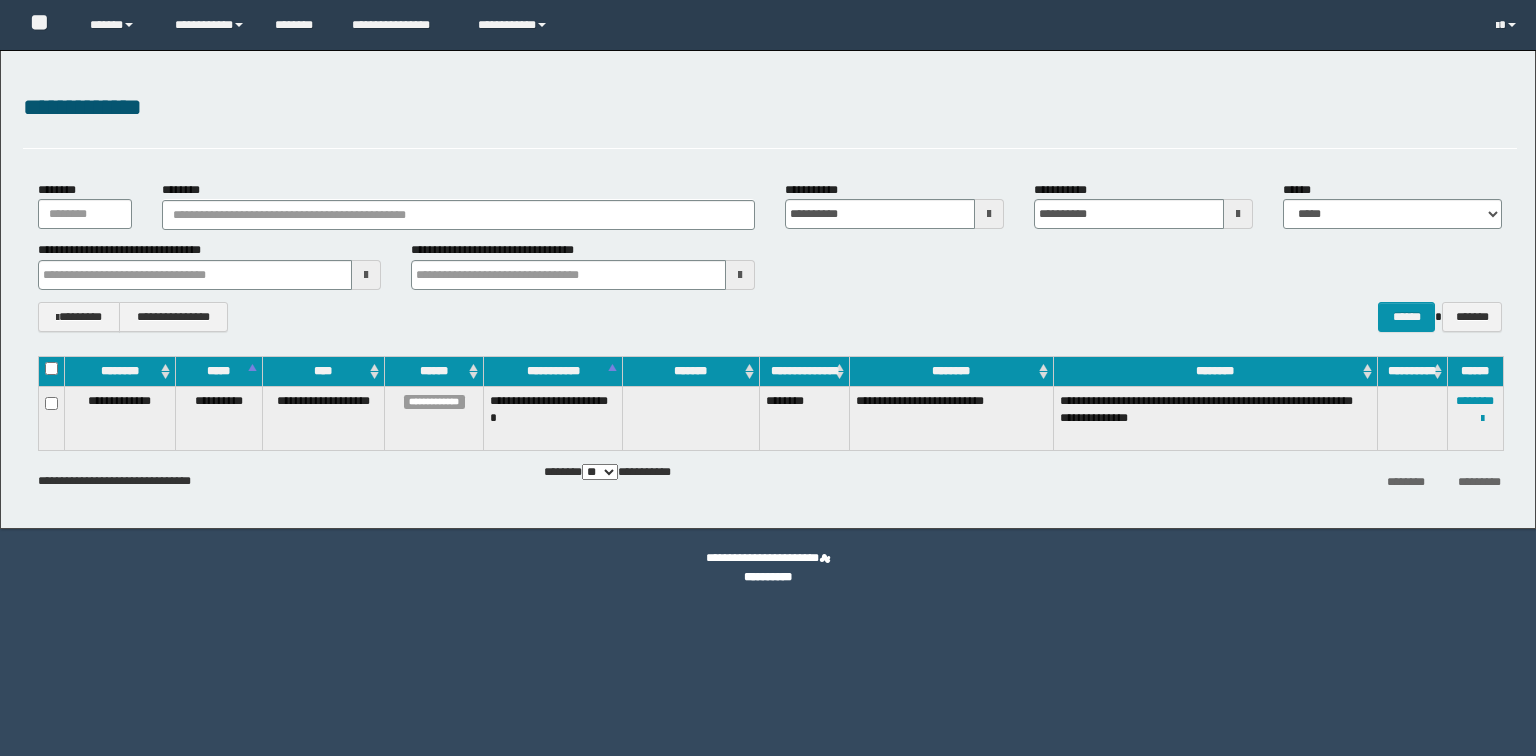 scroll, scrollTop: 0, scrollLeft: 0, axis: both 